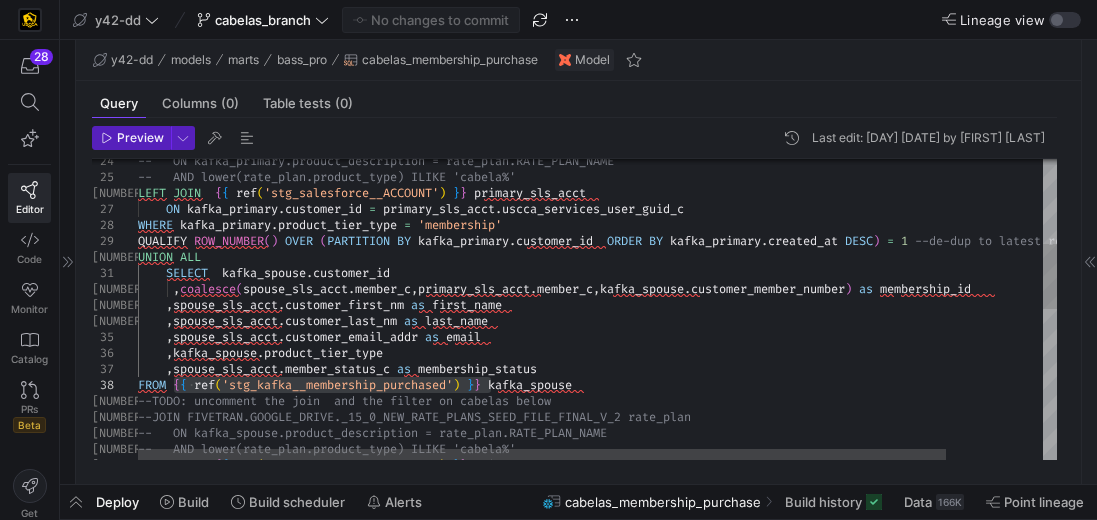 scroll, scrollTop: 0, scrollLeft: 0, axis: both 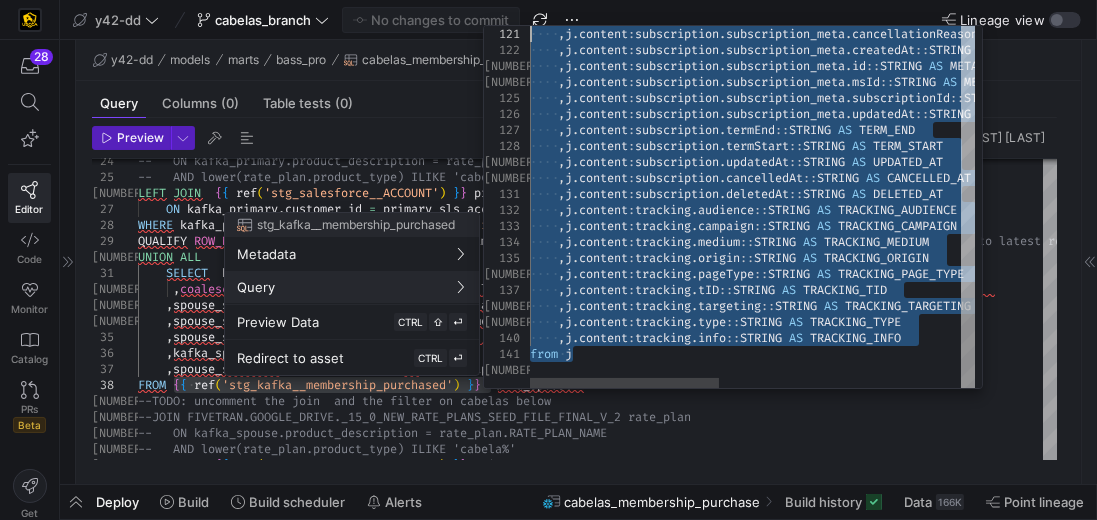 drag, startPoint x: 588, startPoint y: 360, endPoint x: 527, endPoint y: 29, distance: 336.5739 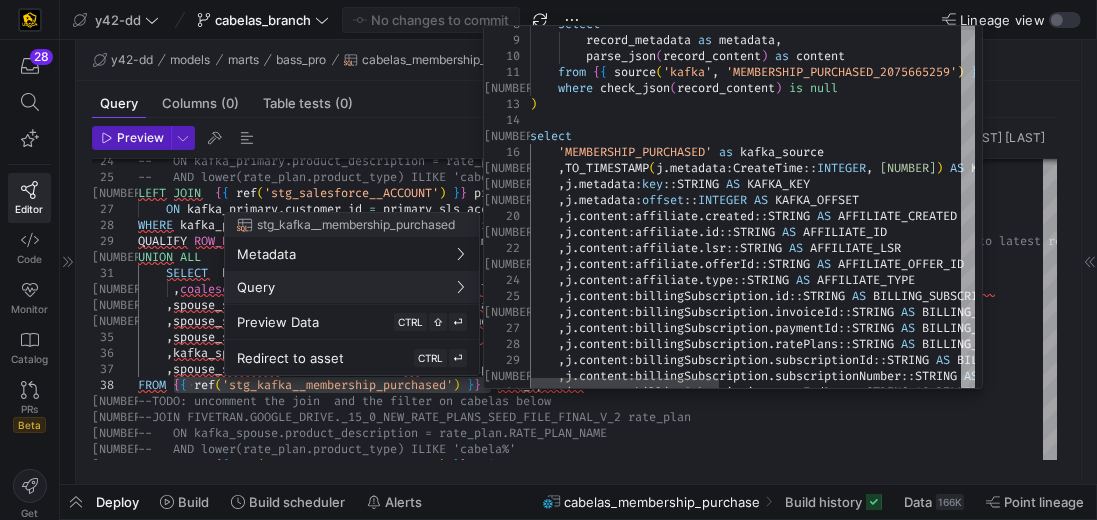 type on "from {{ source('kafka', 'MEMBERSHIP_PURCHASED_2075665259') }}
where check_json(record_content) is null
)
select
'MEMBERSHIP_PURCHASED' as kafka_source
,TO_TIMESTAMP(j.metadata:CreateTime::INTEGER, 3) AS KAFKA_CREATE_TIME
,j.metadata:key::STRING AS KAFKA_KEY
,j.metadata:offset::INTEGER AS KAFKA_OFFSET
,j.content:affiliate.created::STRING AS AFFILIATE_CREATED
…from j" 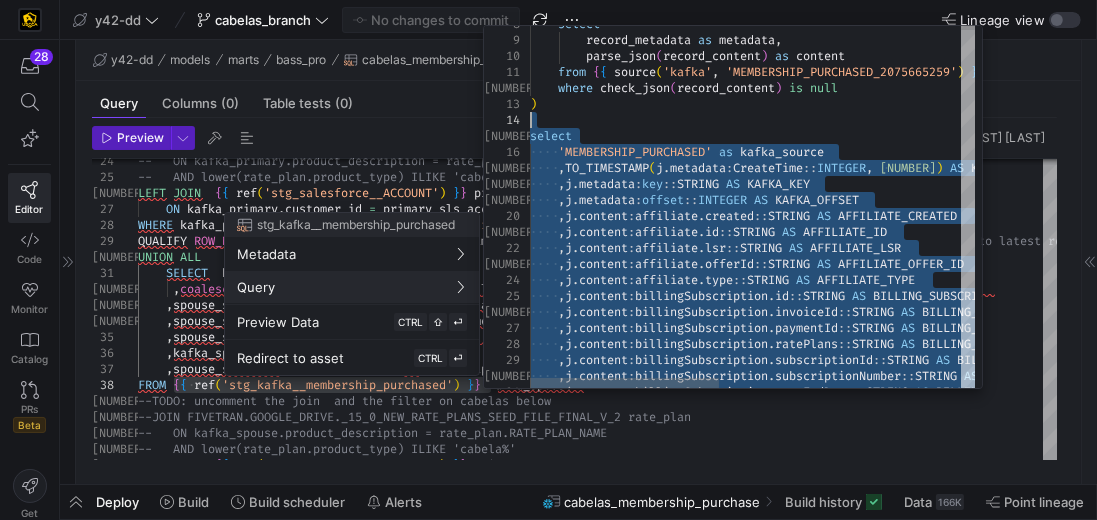 click on ", j . content : billingSubscription . termEndDate :: STRING   AS   BILLING_SUBSCRIPTION_TERM_END_DATE      , j . content : billingSubscription . subscriptionId :: STRING   AS   BILLING_SUBSCRIPTIONID      , j . content : billingSubscription . subscriptionNumber :: STRING   AS   BILLING_SUBSCRIPTION_NUMBER      , j . content : billingSubscription . ratePlans :: STRING   AS   BILLING_SUBSCRIPTION_RATE_PLANS      , j . content : billingSubscription . invoiceId :: STRING   AS   BILLING_SUBSCRIPTION_INVOICE_ID      , j . content : billingSubscription . paymentId :: STRING   AS   BILLING_SUBSCRIPTION_PAYMENT_ID      , j . content : affiliate . type :: STRING   AS   AFFILIATE_TYPE      , j . content : billingSubscription . id :: STRING   AS   BILLING_SUBSCRIPTION_ID      , j . content : affiliate . lsr :: STRING   AS   AFFILIATE_LSR      , j . content : affiliate . offerId :: STRING   AS   AFFILIATE_OFFER_ID      , j . content : affiliate . created" at bounding box center [1037, 1038] 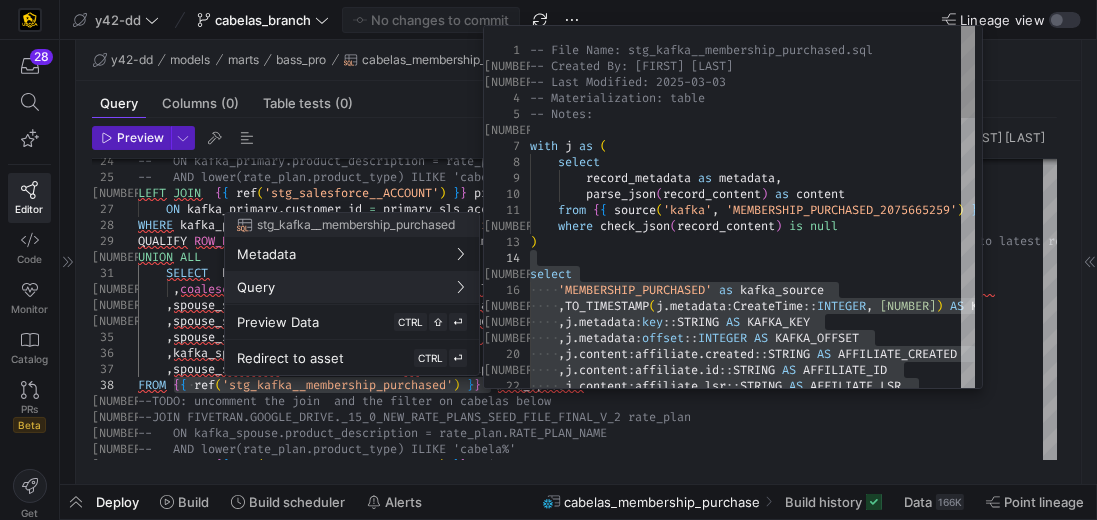 type on "from {{ source('kafka', 'MEMBERSHIP_PURCHASED_2075665259') }}
where check_json(record_content) is null
)
select
'MEMBERSHIP_PURCHASED' as kafka_source
,TO_TIMESTAMP(j.metadata:CreateTime::INTEGER, 3) AS KAFKA_CREATE_TIME
,j.metadata:key::STRING AS KAFKA_KEY
,j.metadata:offset::INTEGER AS KAFKA_OFFSET
,j.content:affiliate.created::STRING AS AFFILIATE_CREATED" 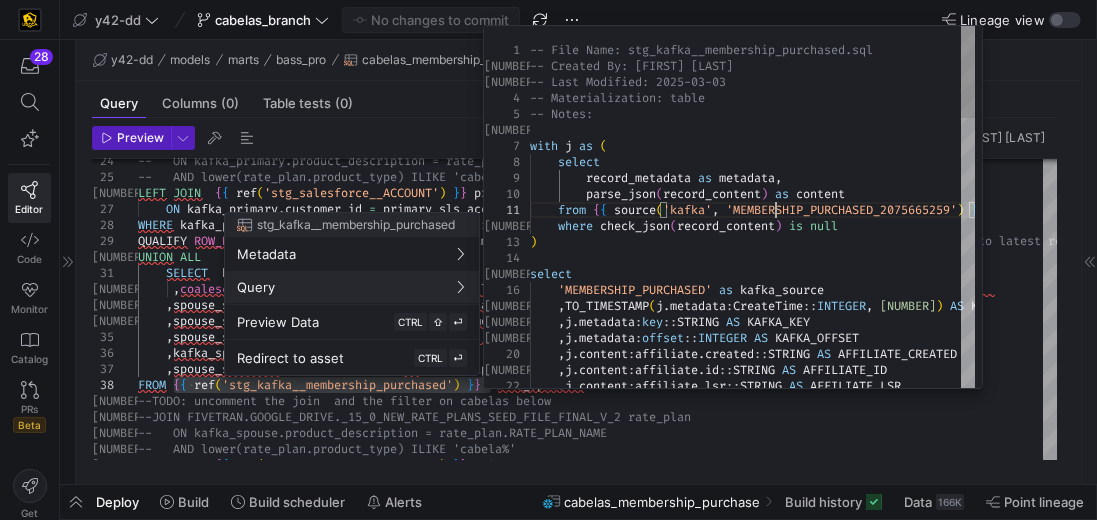 click on ", j . content : billingSubscription . ratePlans :: STRING   AS   BILLING_SUBSCRIPTION_RATE_PLANS      , j . content : billingSubscription . invoiceId :: STRING   AS   BILLING_SUBSCRIPTION_INVOICE_ID      , j . content : billingSubscription . paymentId :: STRING   AS   BILLING_SUBSCRIPTION_PAYMENT_ID      , j . content : affiliate . type :: STRING   AS   AFFILIATE_TYPE      , j . content : billingSubscription . id :: STRING   AS   BILLING_SUBSCRIPTION_ID      , j . content : affiliate . lsr :: STRING   AS   AFFILIATE_LSR      , j . content : affiliate . offerId :: STRING   AS   AFFILIATE_OFFER_ID      , j . content : affiliate . created :: STRING   AS   AFFILIATE_CREATED      , j . content : affiliate . id :: STRING   AS   AFFILIATE_ID      , j . metadata : key :: STRING   AS   KAFKA_KEY      , j . metadata : offset :: INTEGER   AS   KAFKA_OFFSET      , TO_TIMESTAMP ( j . metadata : CreateTime :: INTEGER ,   3 )   AS   select   as )" at bounding box center (882, 1176) 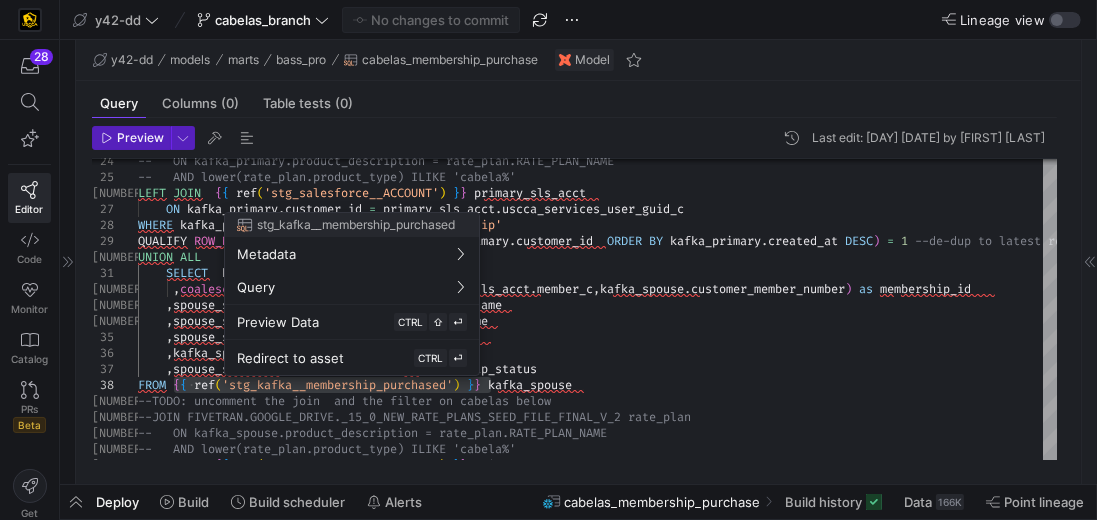 click at bounding box center (548, 260) 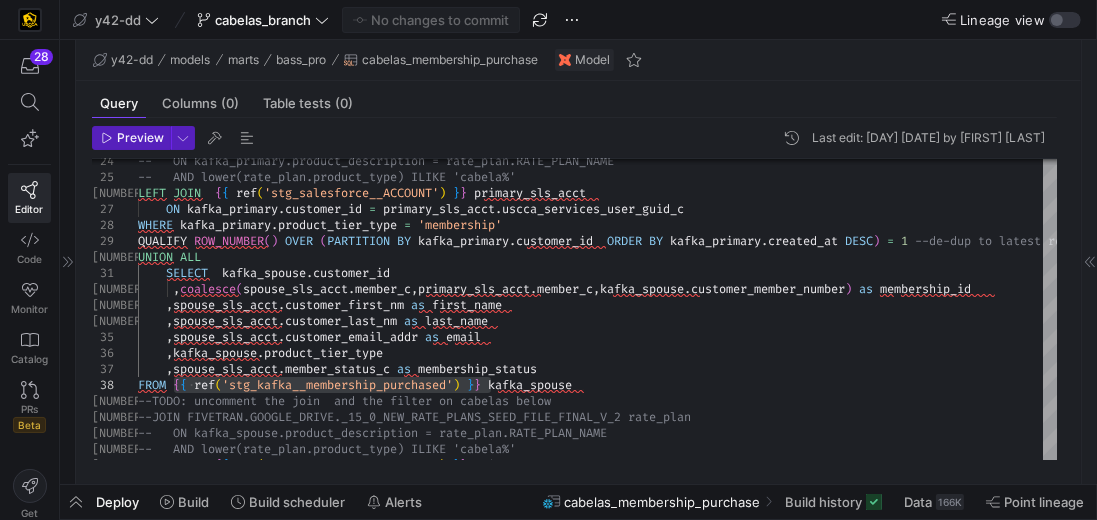 click on "Deploy" 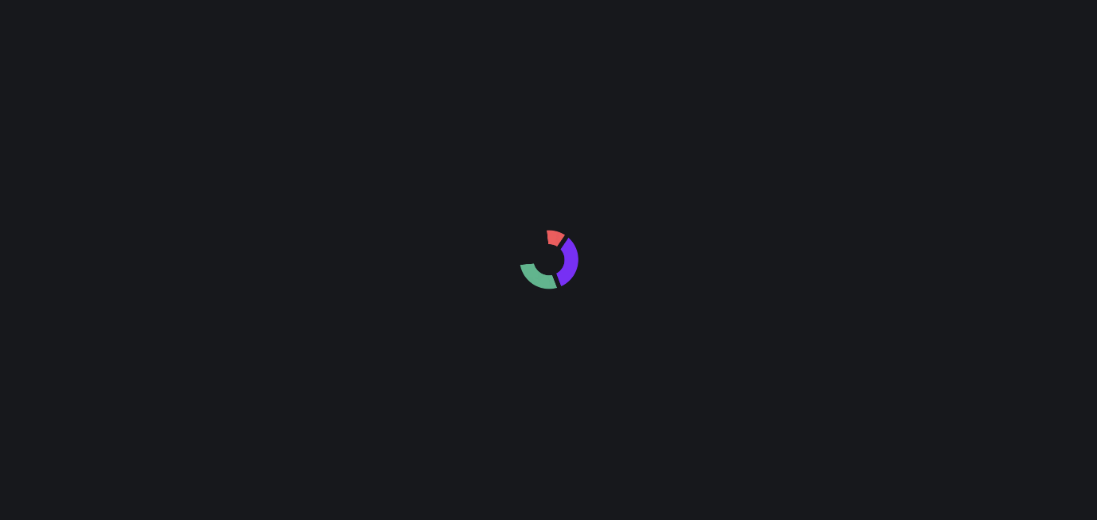scroll, scrollTop: 0, scrollLeft: 0, axis: both 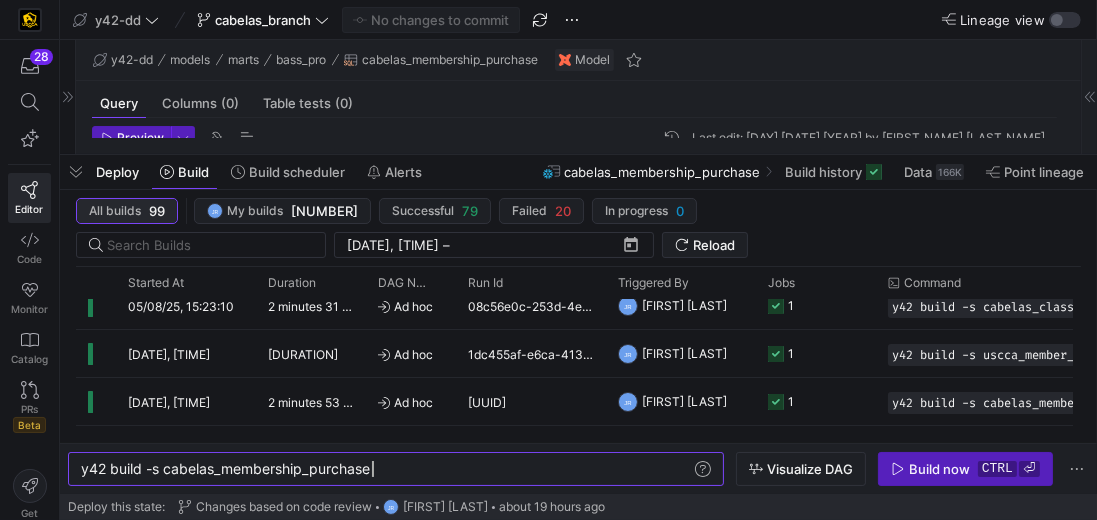 click on "All builds" at bounding box center [115, 211] 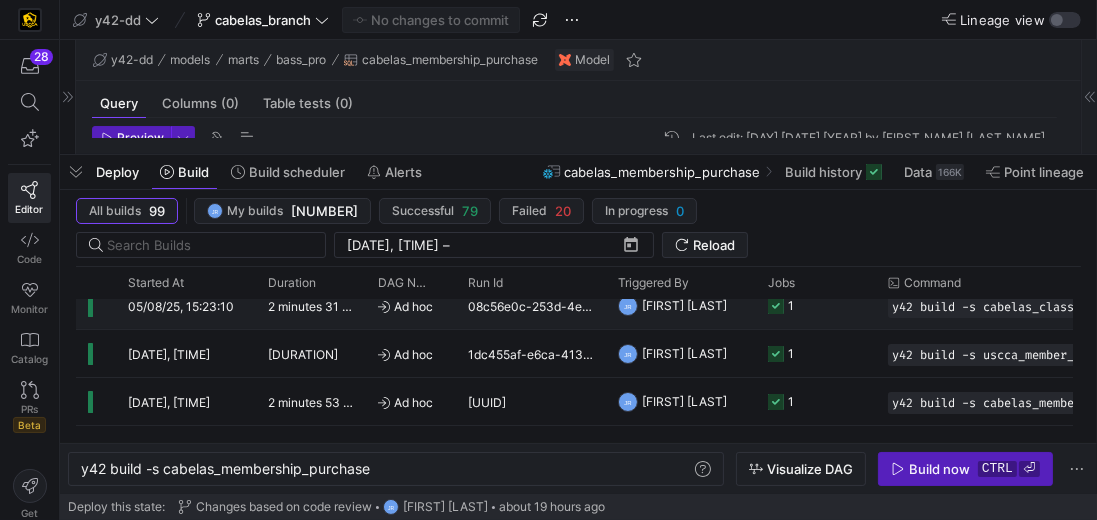 scroll, scrollTop: 0, scrollLeft: 0, axis: both 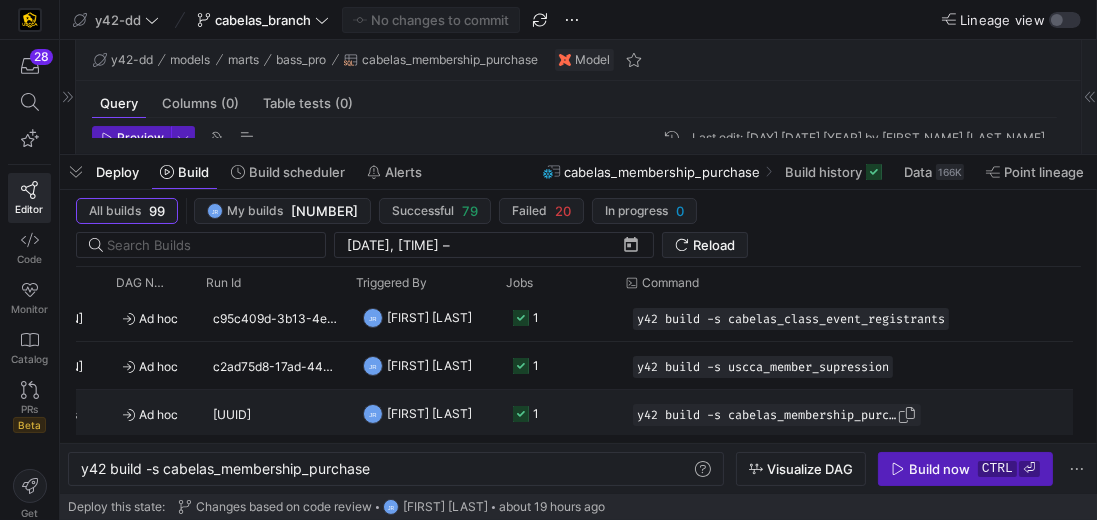 click on "y42 build -s cabelas_membership_purchase" 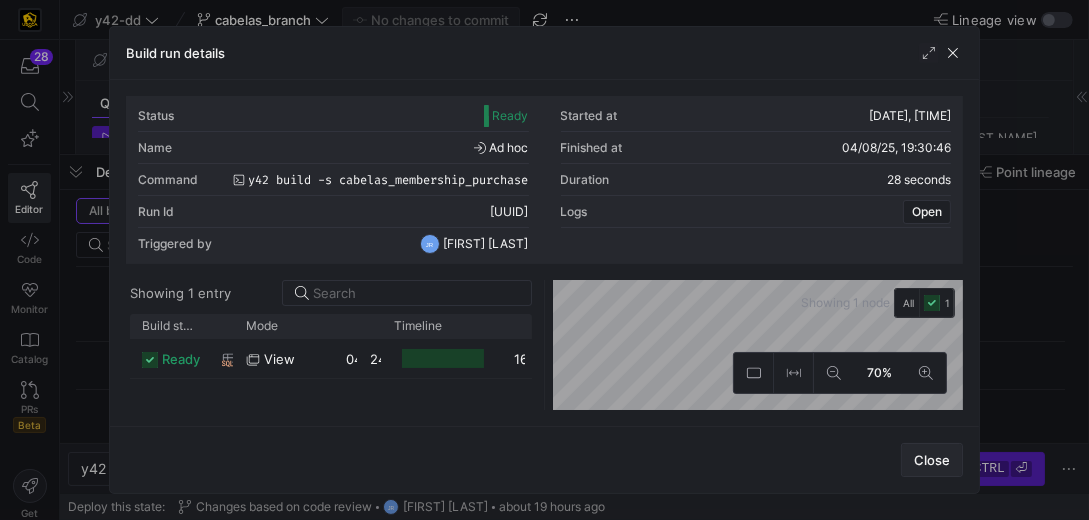 click on "Close" at bounding box center [932, 460] 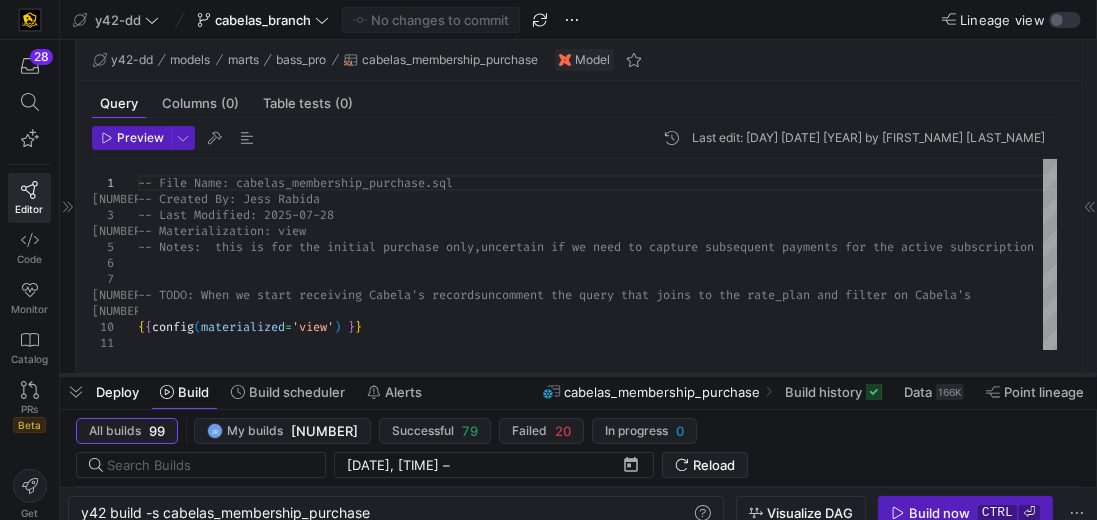 drag, startPoint x: 445, startPoint y: 156, endPoint x: 450, endPoint y: 376, distance: 220.05681 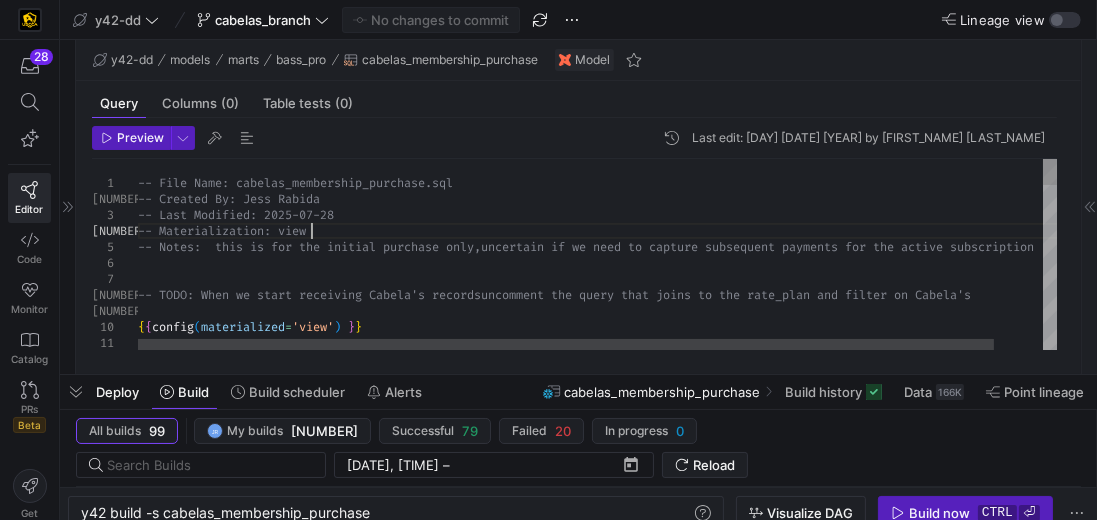 click on "-- File Name: cabelas_membership_purchase.sql -- Created By: Jess Rabida -- Last Modified: 2025-07-28 -- Materialization: view -- Notes:  this is for the initial purchase only,  uncertain if we need to capture subsequent payment s for the active subscription -- TODO: When we start receiving Cabela's records  uncomment the query that joins to the rate_plan an d filter on Cabela's  { { config ( materialized = 'view' )   } }" at bounding box center [623, 853] 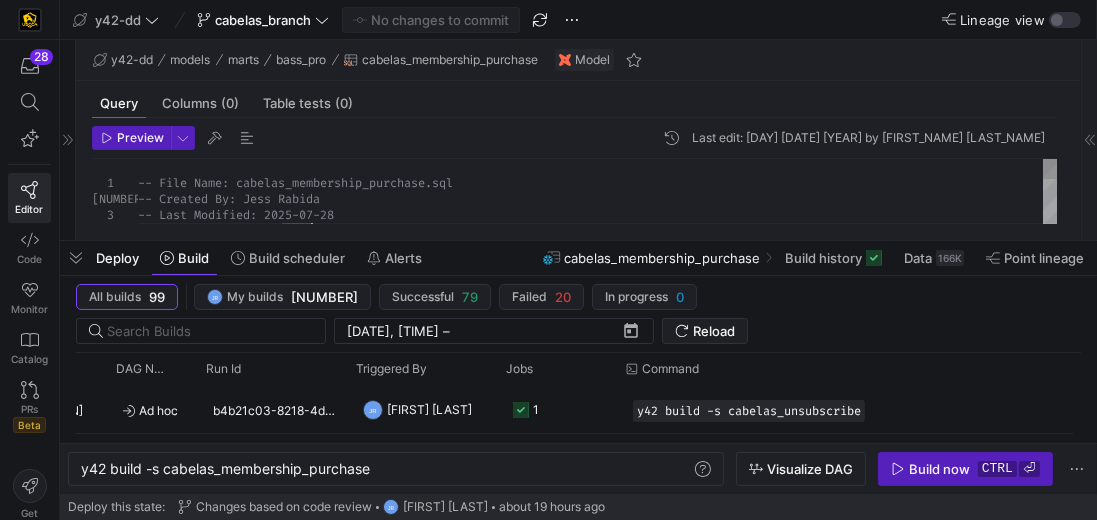 drag, startPoint x: 534, startPoint y: 373, endPoint x: 570, endPoint y: 239, distance: 138.75157 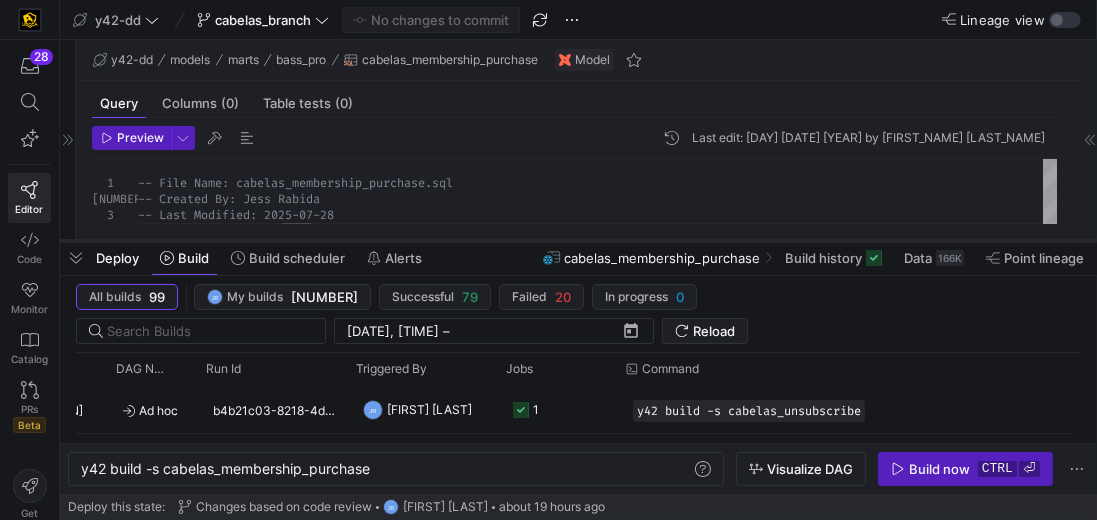 click 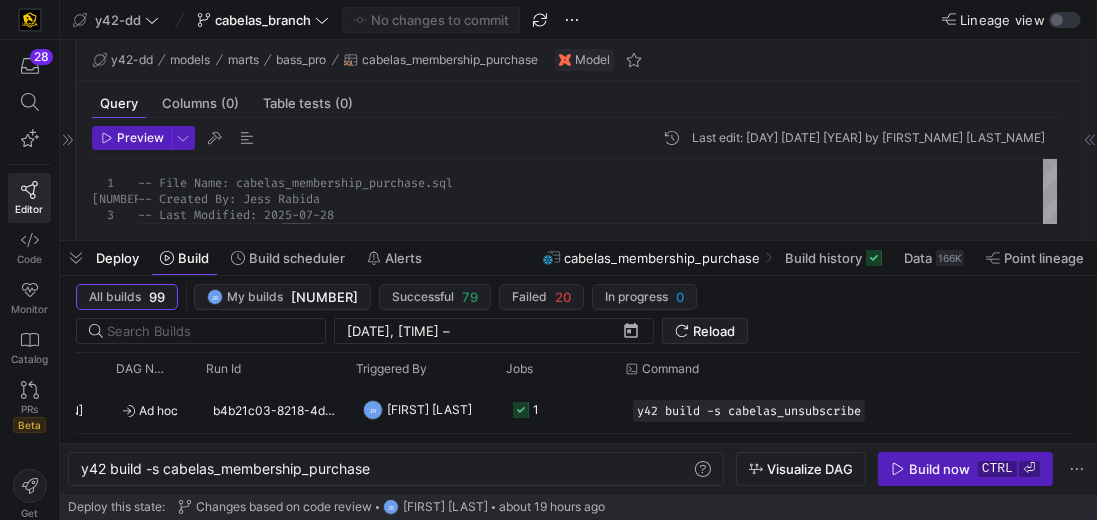 click 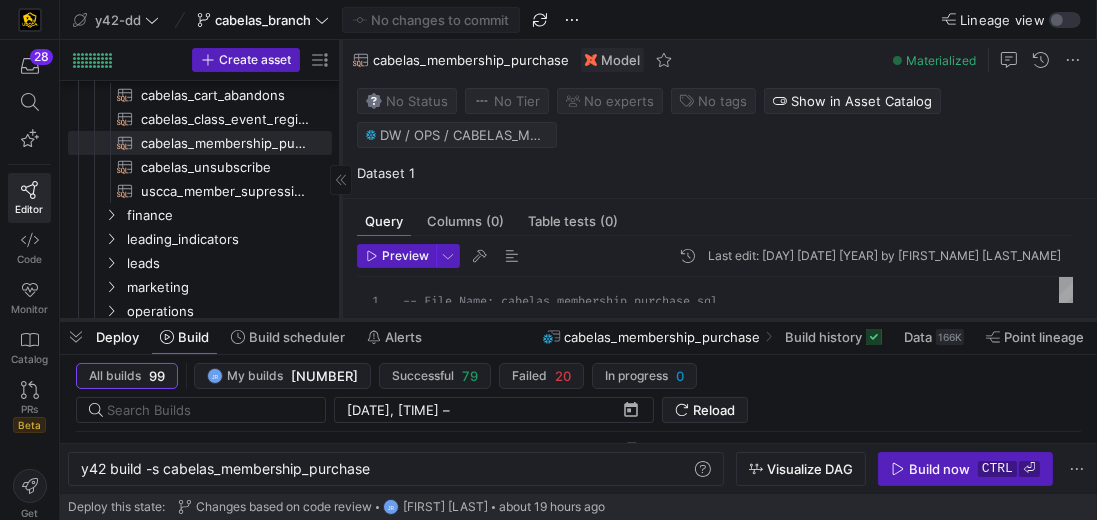 drag, startPoint x: 405, startPoint y: 244, endPoint x: 431, endPoint y: 323, distance: 83.1685 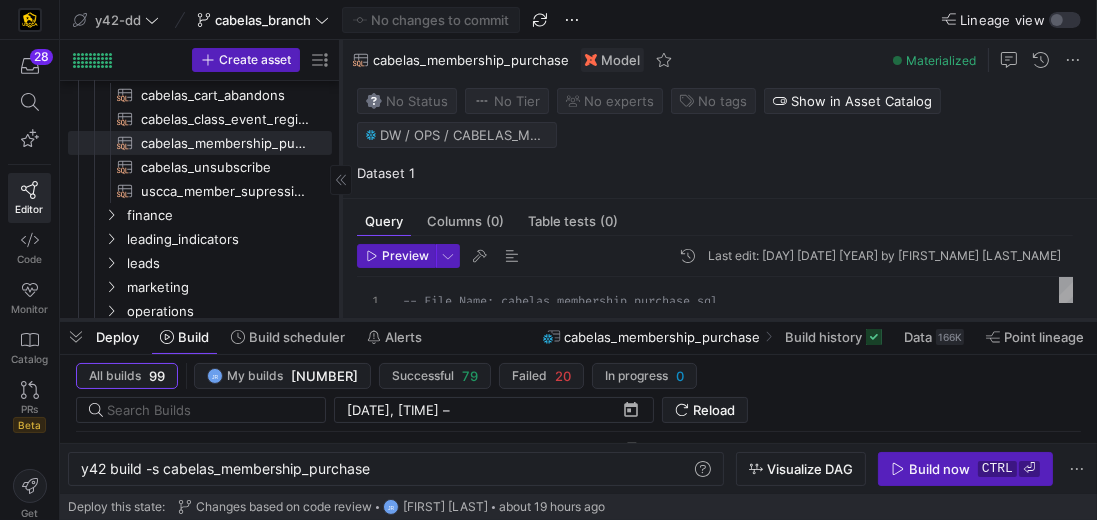 click 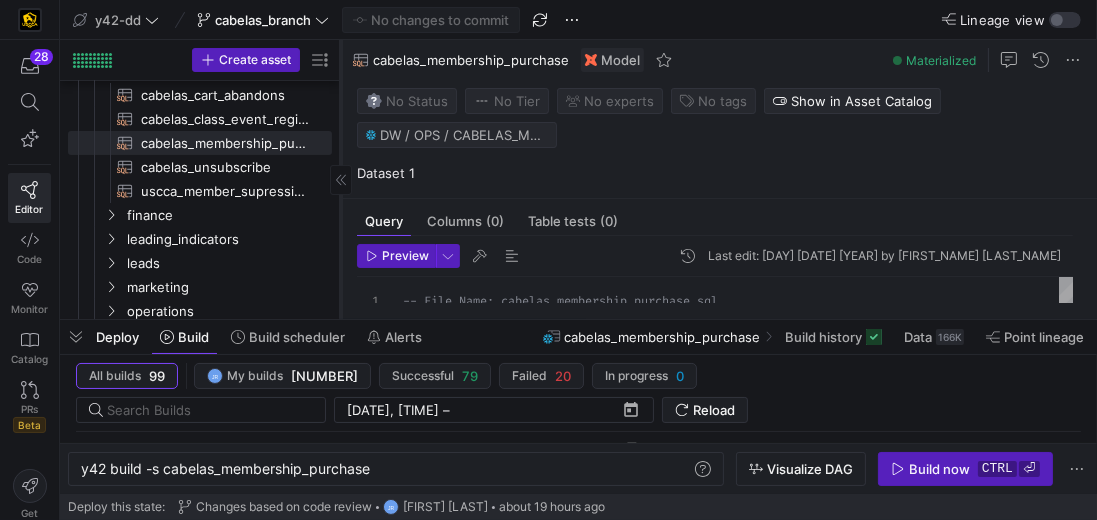 click on "Dataset 1" 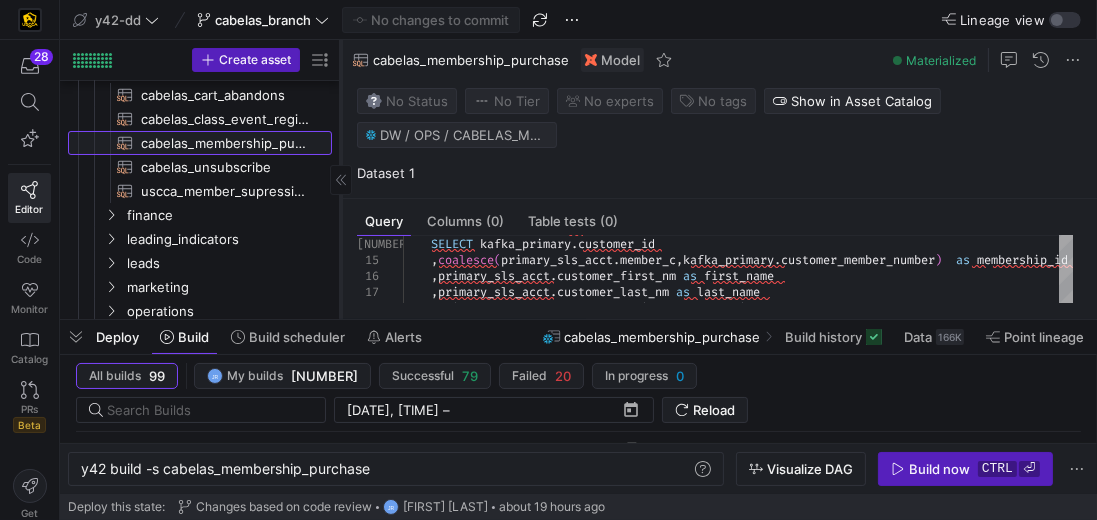click on "cabelas_membership_purchase​​​​​​​​​​" 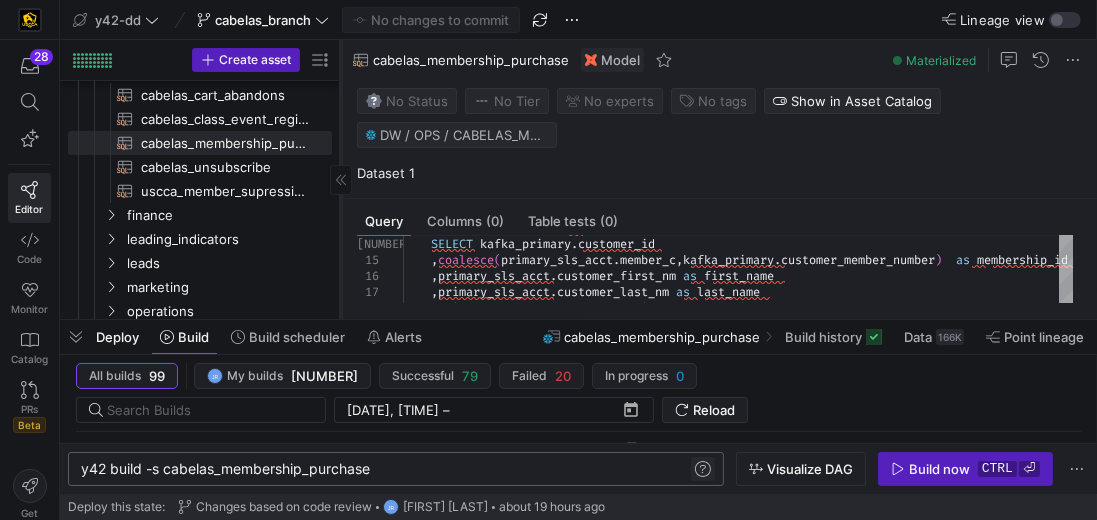 click 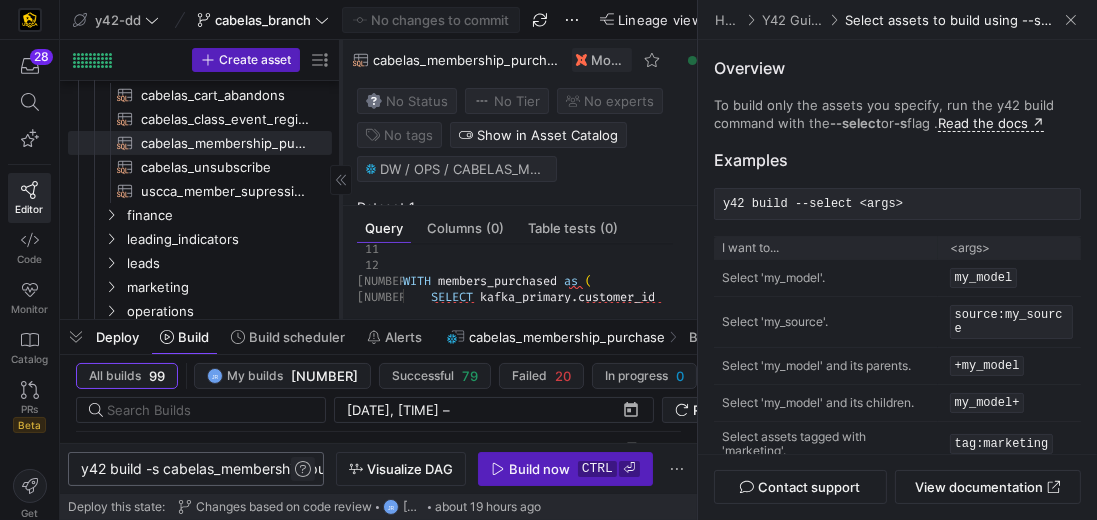 scroll, scrollTop: 123, scrollLeft: 0, axis: vertical 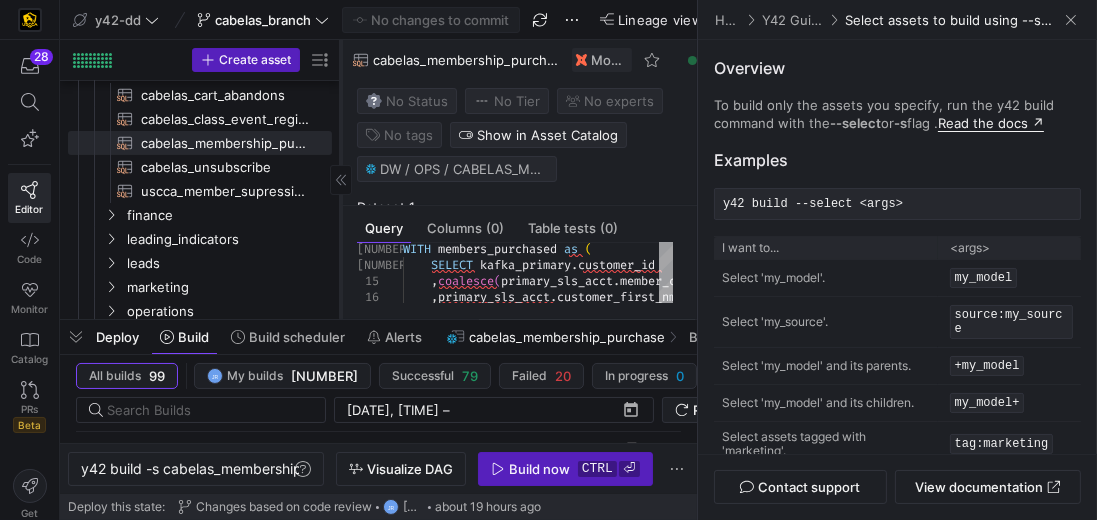 click on "Read the docs ↗" 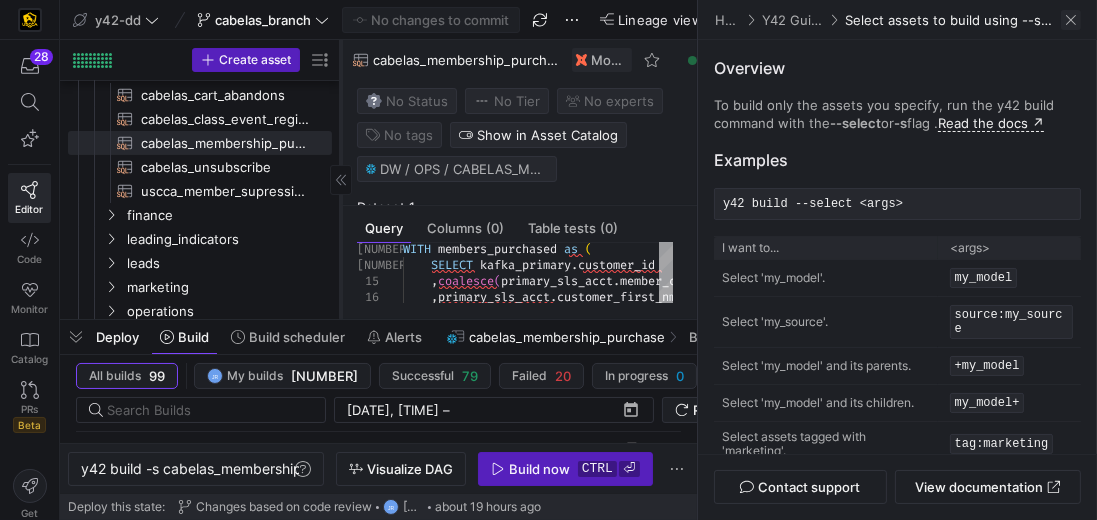 click 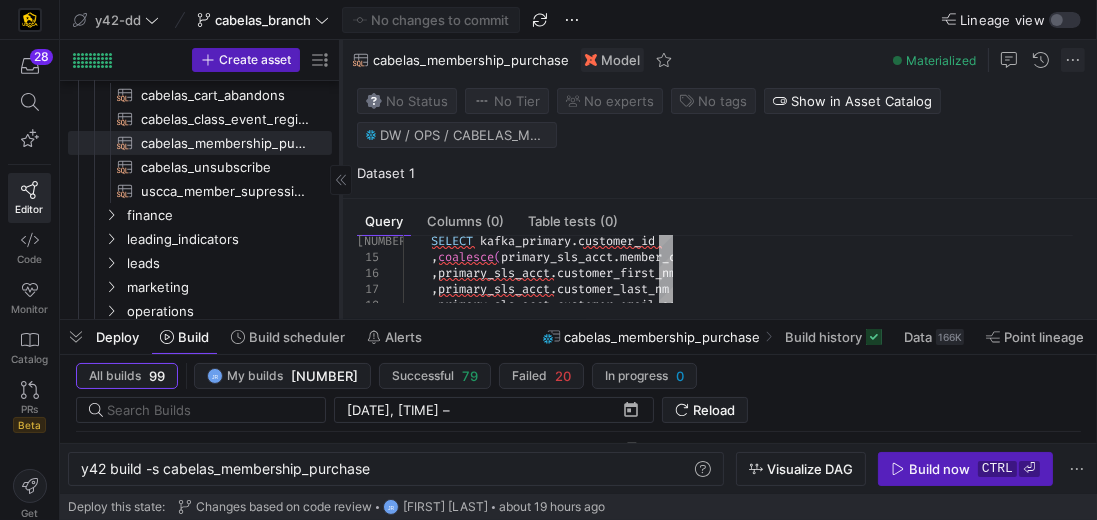 scroll, scrollTop: 91, scrollLeft: 0, axis: vertical 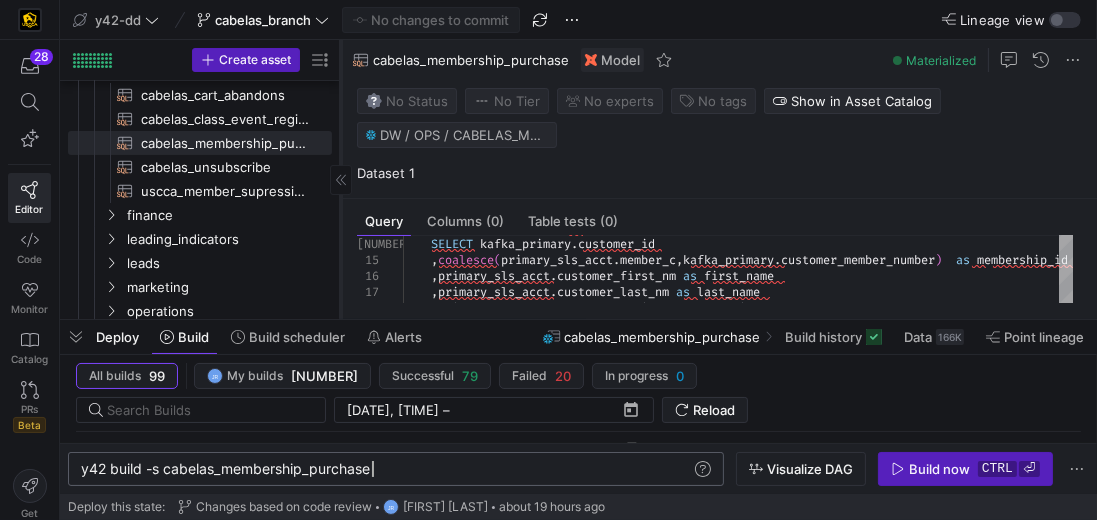 click on "y42 build -s cabelas_membership_purchase" 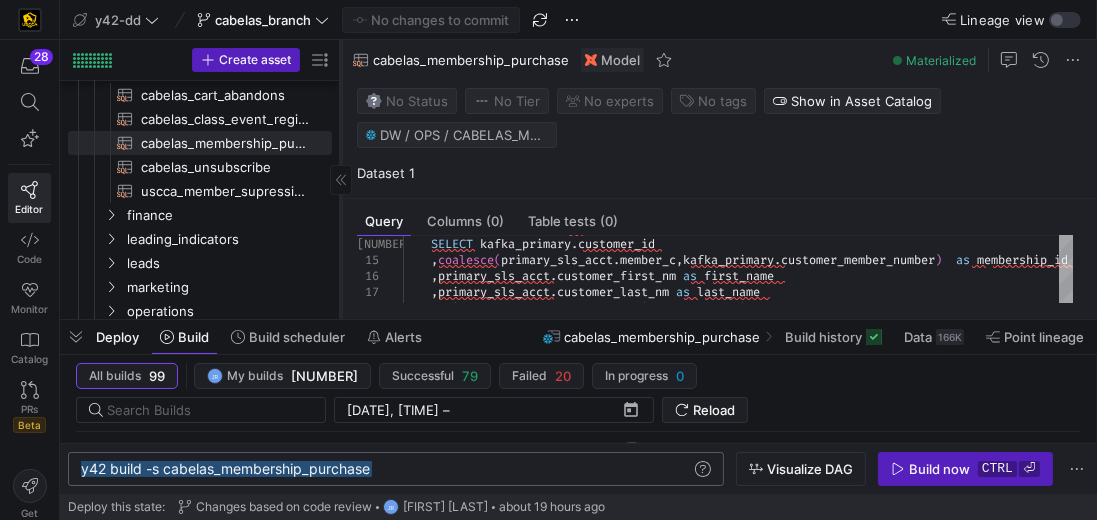 drag, startPoint x: 380, startPoint y: 472, endPoint x: 32, endPoint y: 473, distance: 348.00143 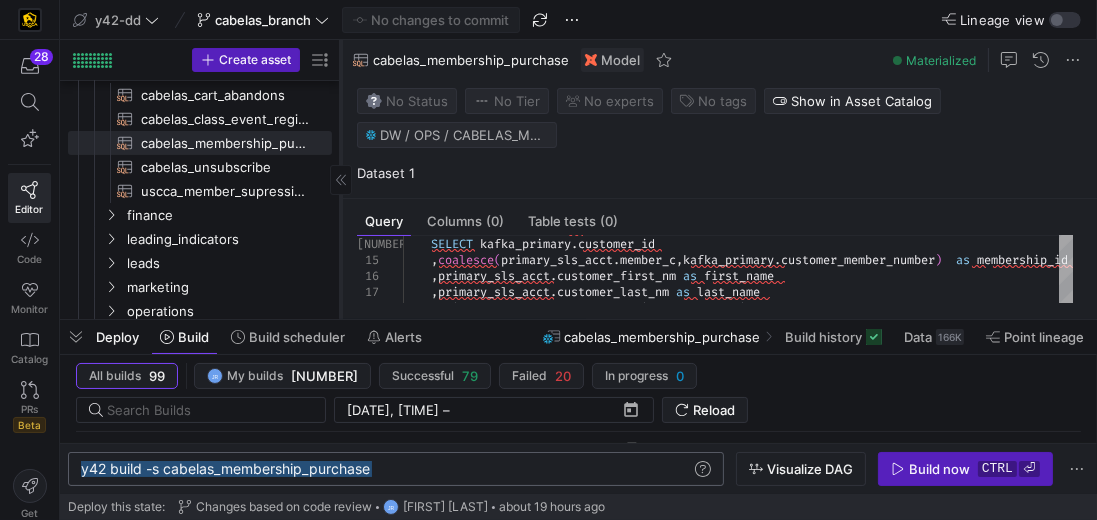click on "y42 build -s cabelas_membership_purchase" 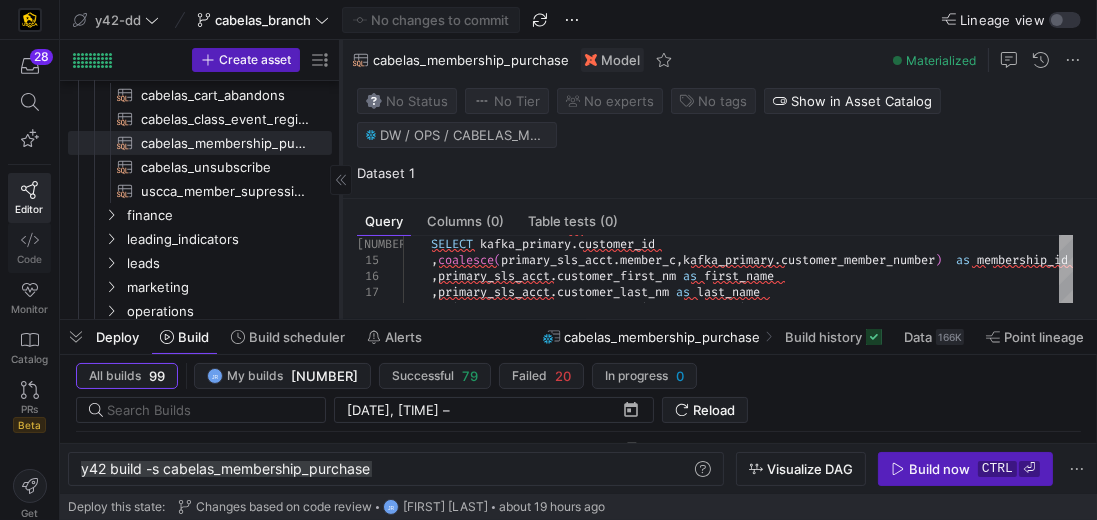 click on "Code" 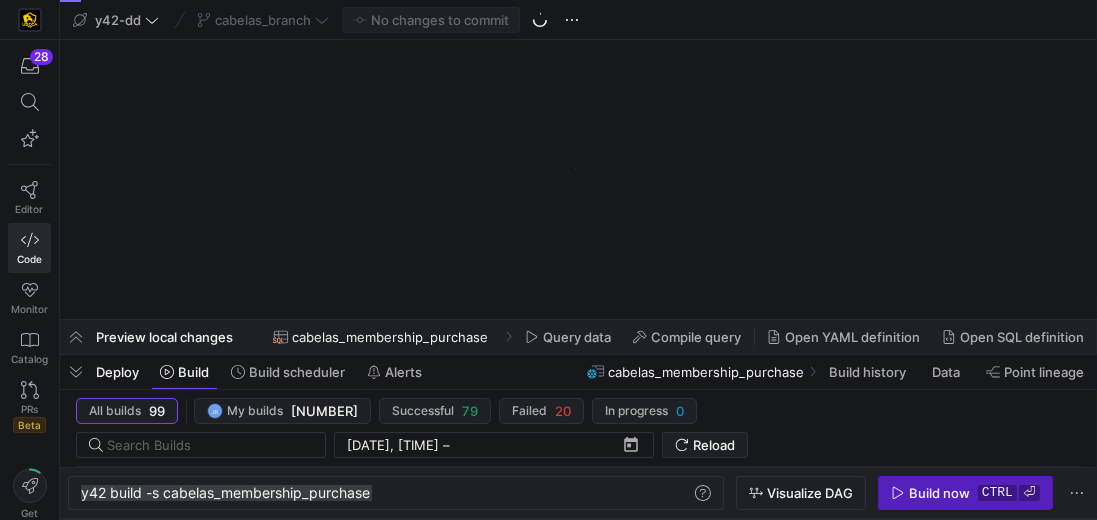 scroll, scrollTop: 0, scrollLeft: 0, axis: both 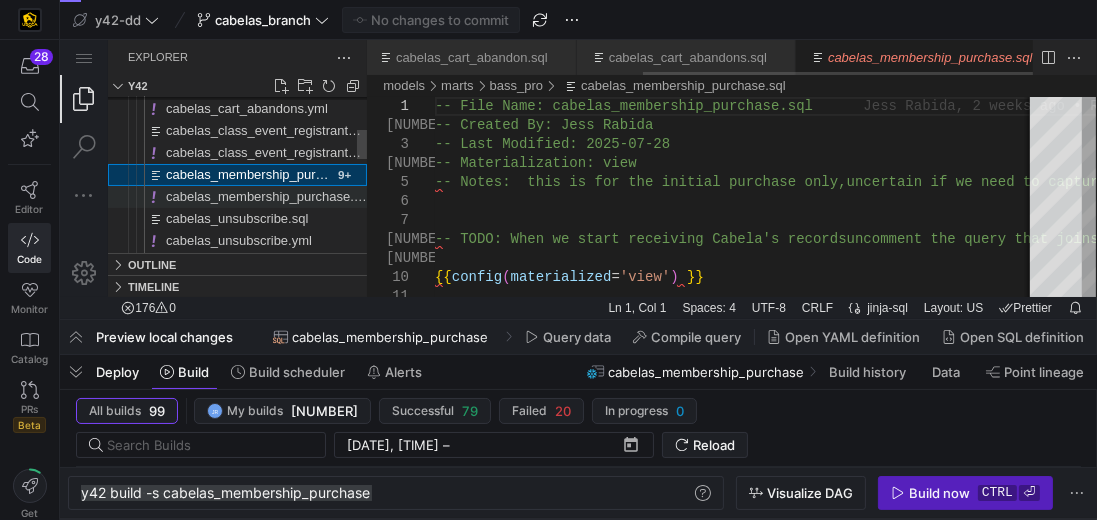 click on "cabelas_membership_purchase.yml" at bounding box center (270, 196) 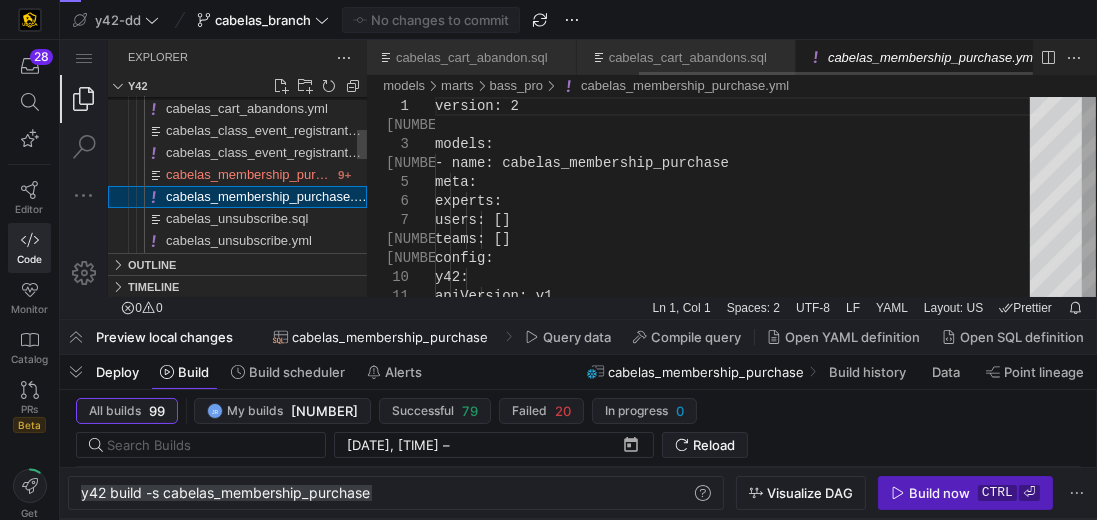 scroll, scrollTop: 0, scrollLeft: 457, axis: horizontal 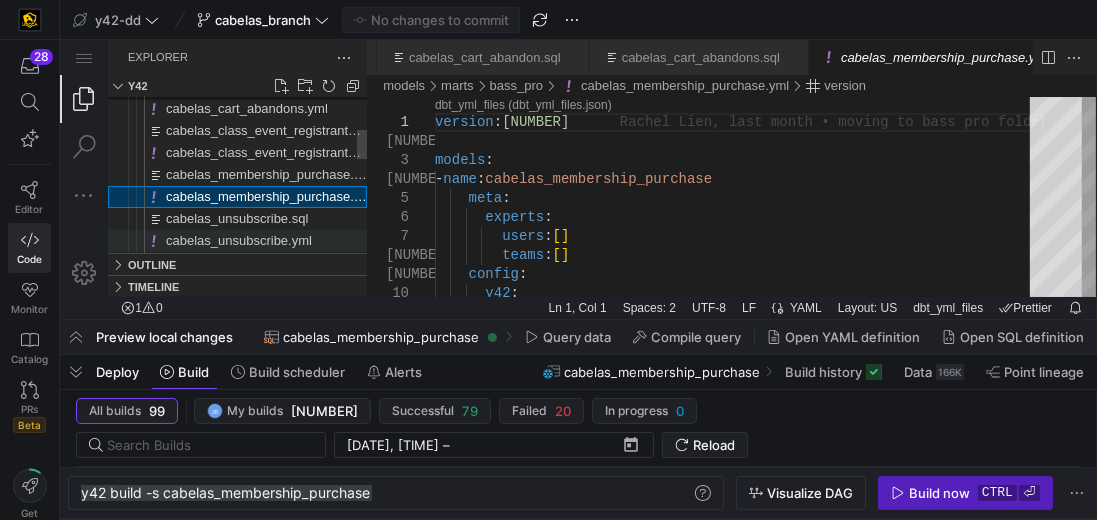 click on "cabelas_unsubscribe.yml" at bounding box center [239, 240] 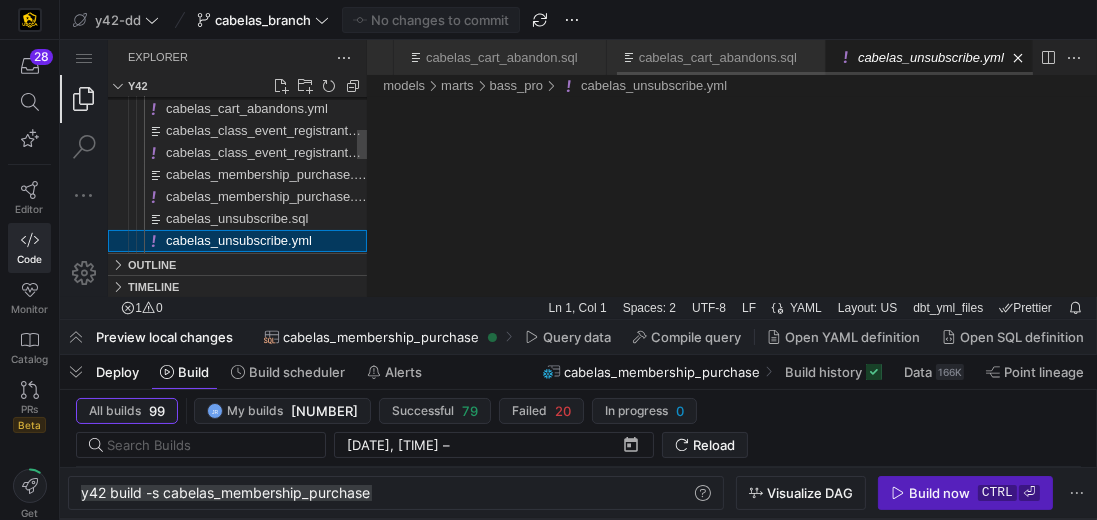 scroll, scrollTop: 0, scrollLeft: 397, axis: horizontal 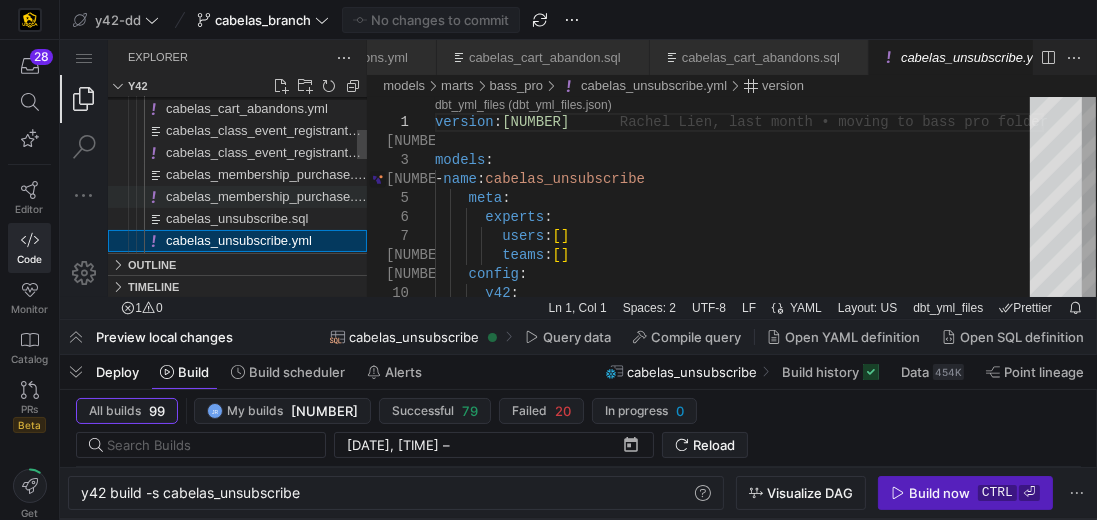 click on "cabelas_membership_purchase.yml" at bounding box center [270, 196] 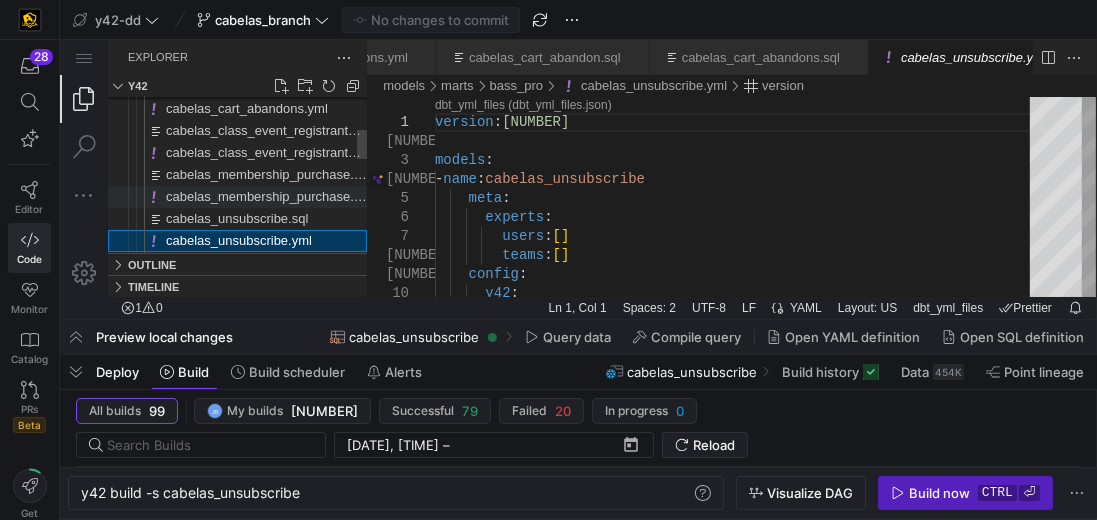 scroll, scrollTop: 0, scrollLeft: 457, axis: horizontal 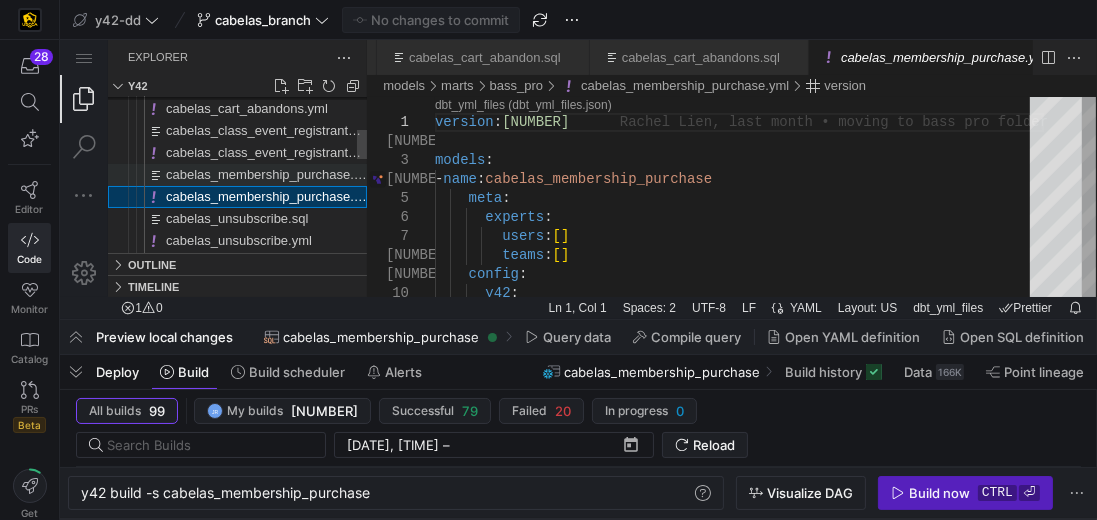 click on "cabelas_membership_purchase.sql" at bounding box center [268, 174] 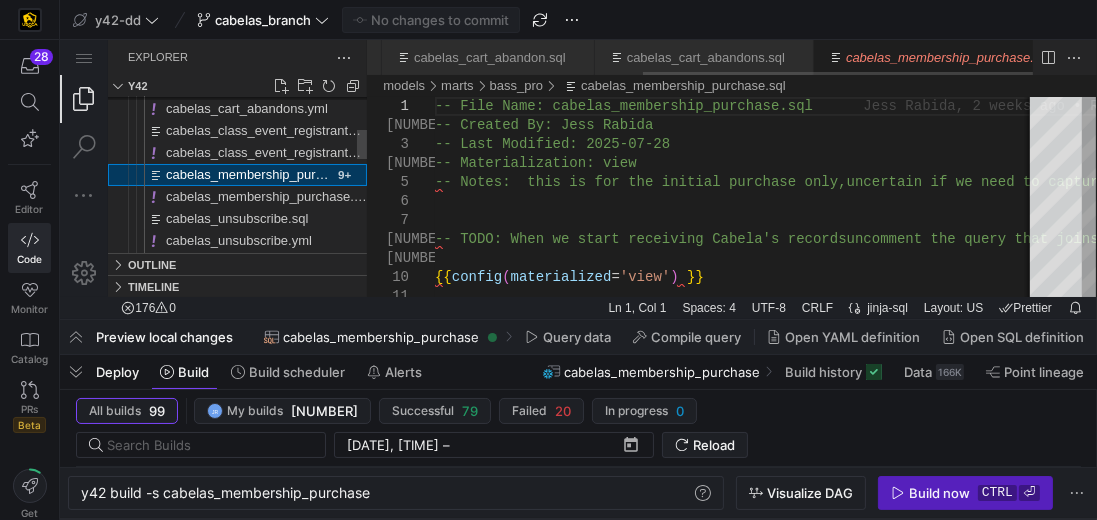 scroll, scrollTop: 0, scrollLeft: 470, axis: horizontal 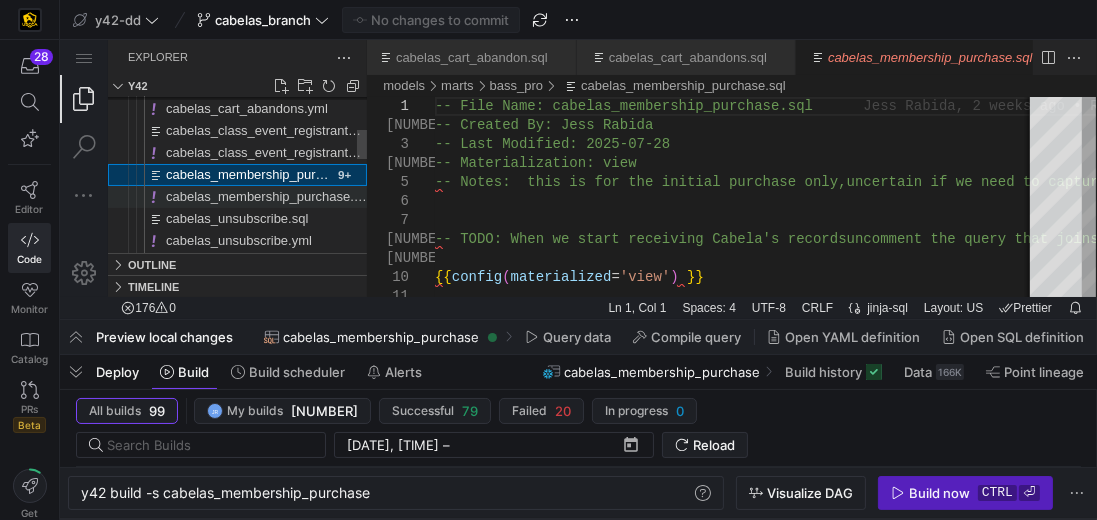 click on "cabelas_membership_purchase.yml" at bounding box center [270, 196] 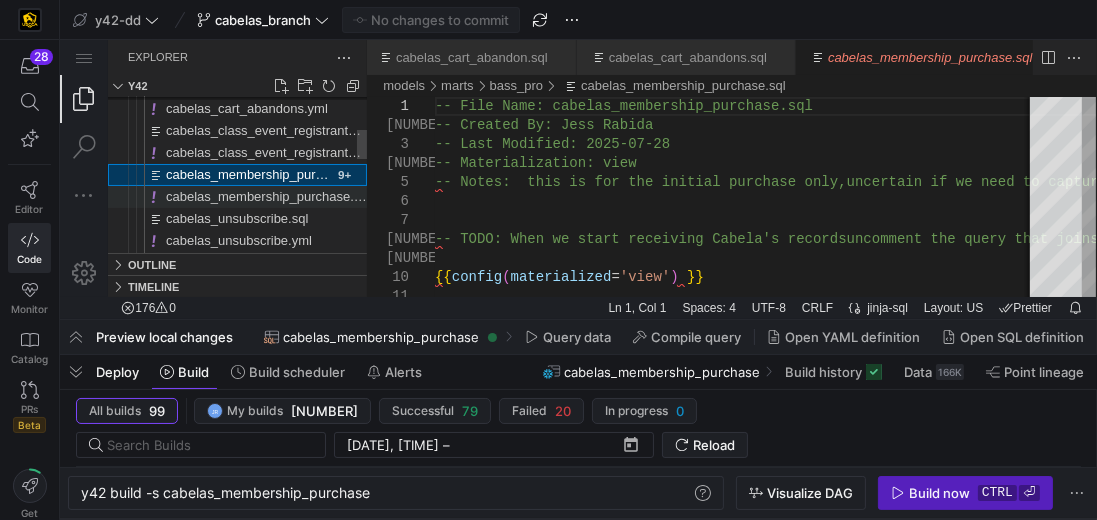 scroll, scrollTop: 0, scrollLeft: 457, axis: horizontal 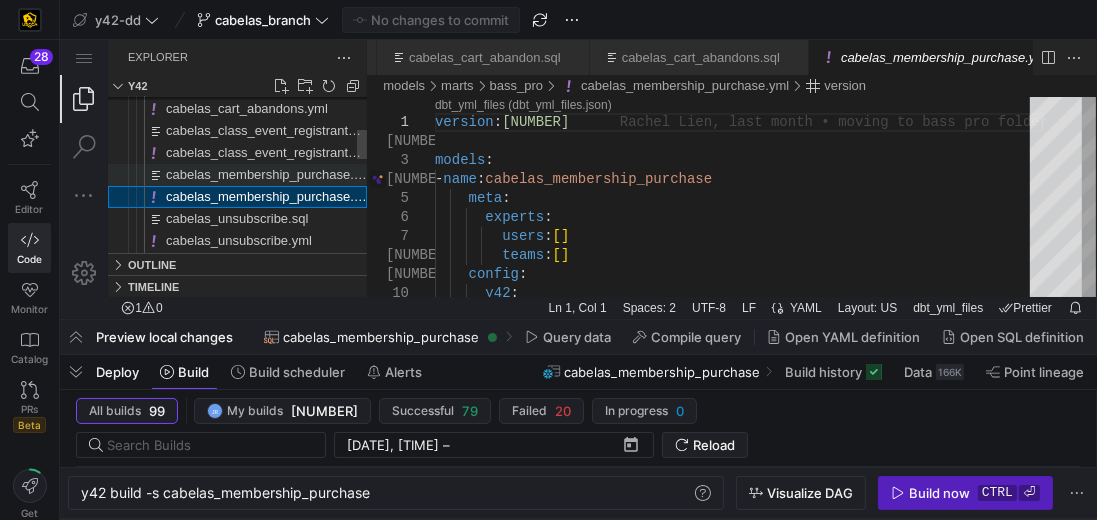 click on "cabelas_membership_purchase.sql" at bounding box center (268, 174) 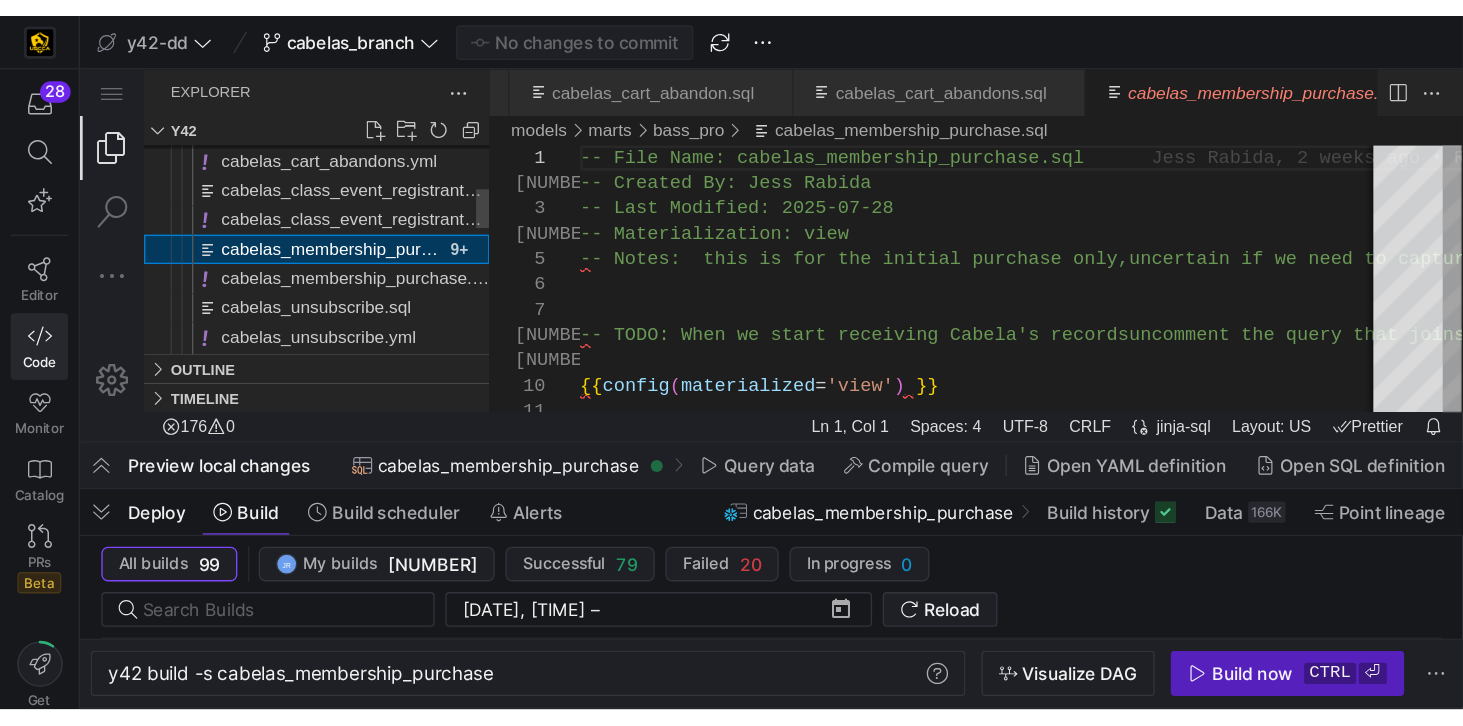 scroll, scrollTop: 0, scrollLeft: 470, axis: horizontal 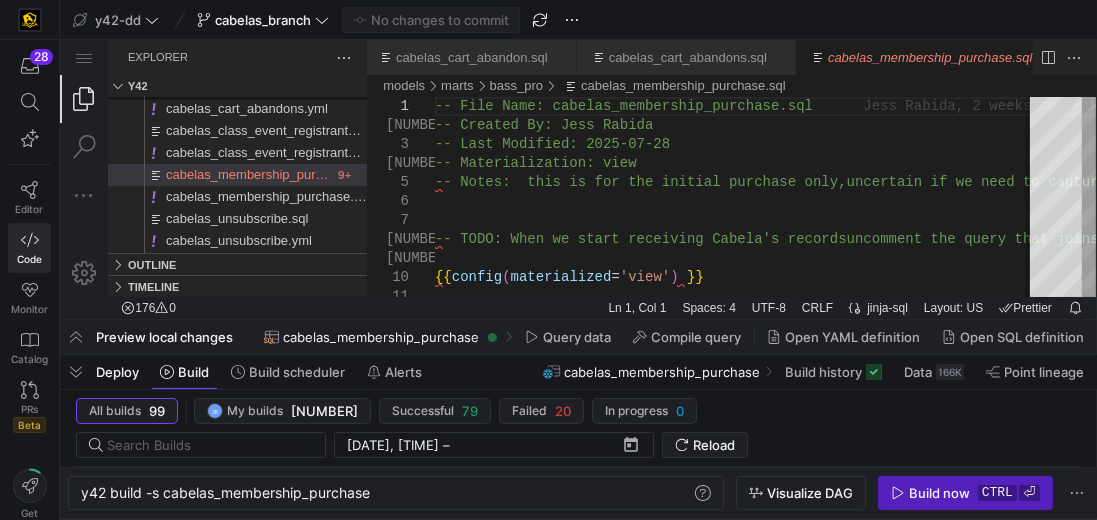 click on "cabelas_membership_purchase" 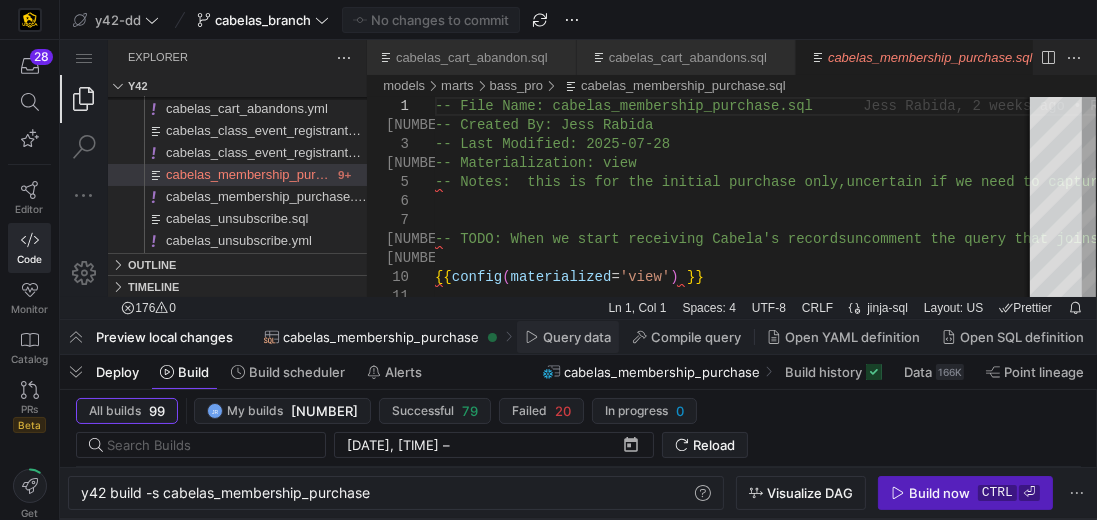 click on "Query data" 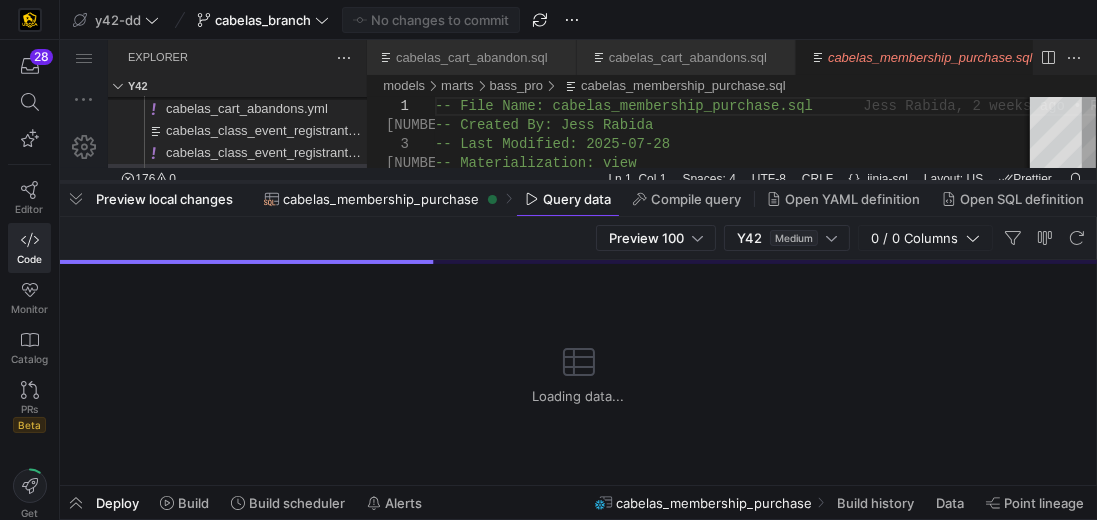 drag, startPoint x: 496, startPoint y: 320, endPoint x: 514, endPoint y: 182, distance: 139.16896 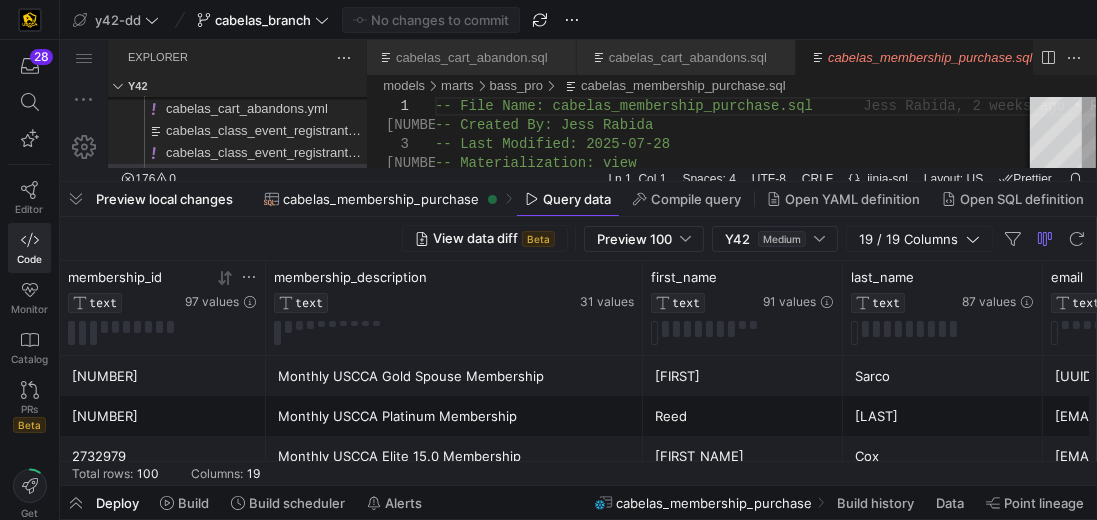 click 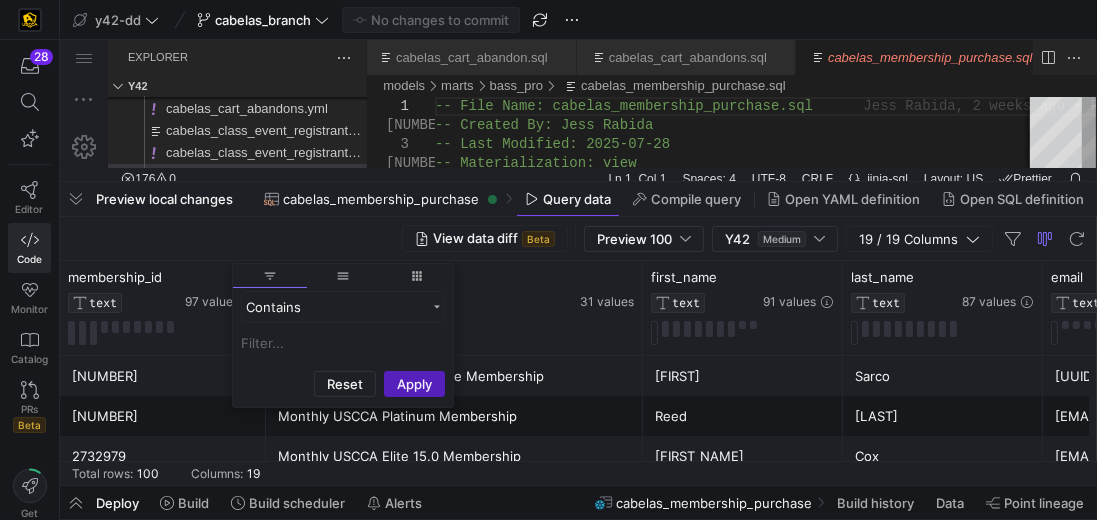 click at bounding box center (343, 343) 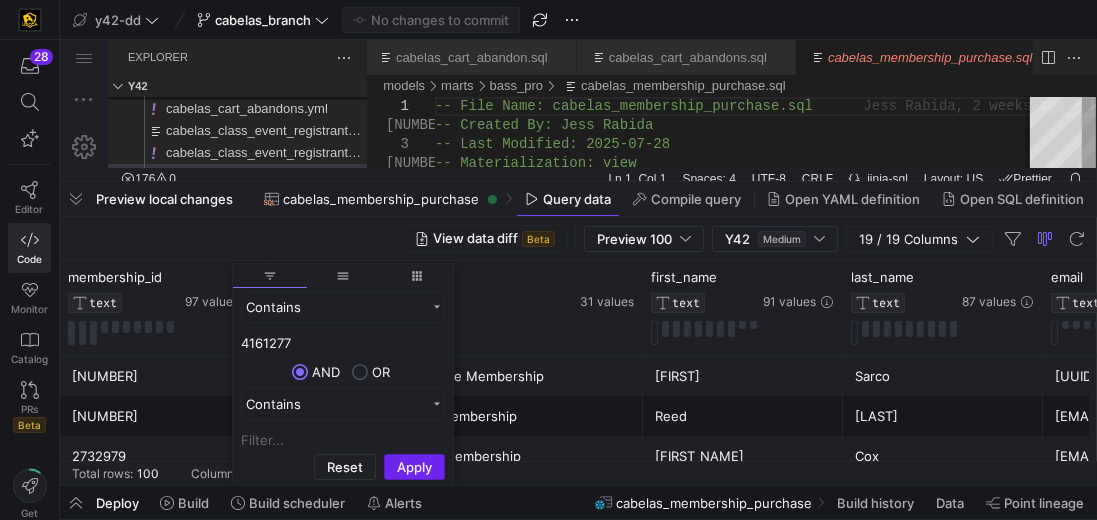type on "4161277" 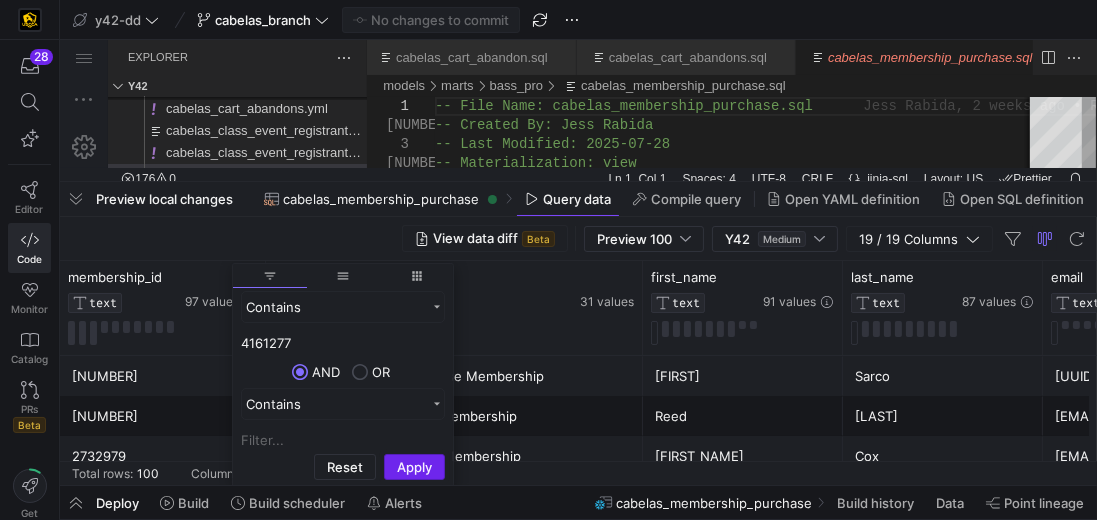 click on "Apply" 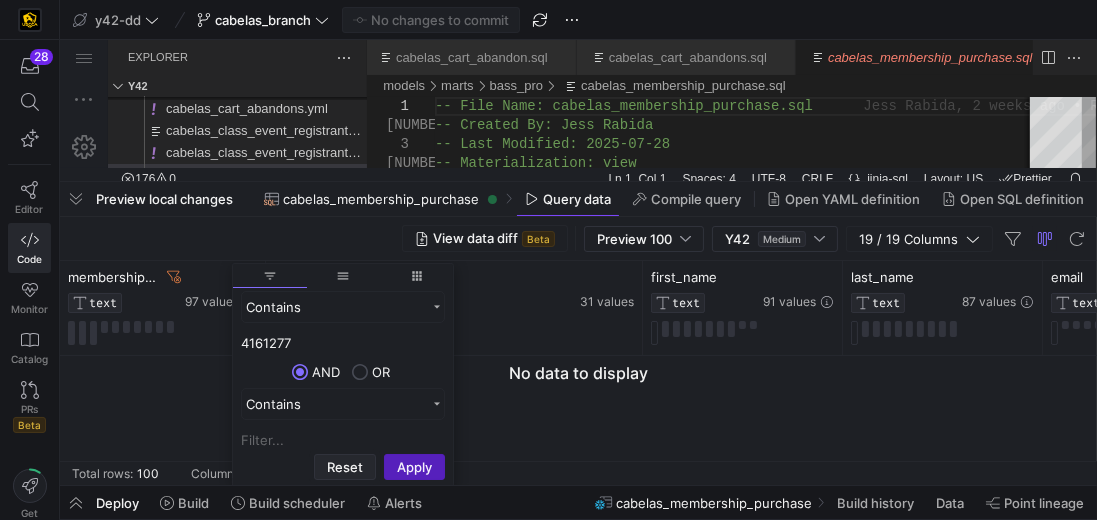 click on "Reset" 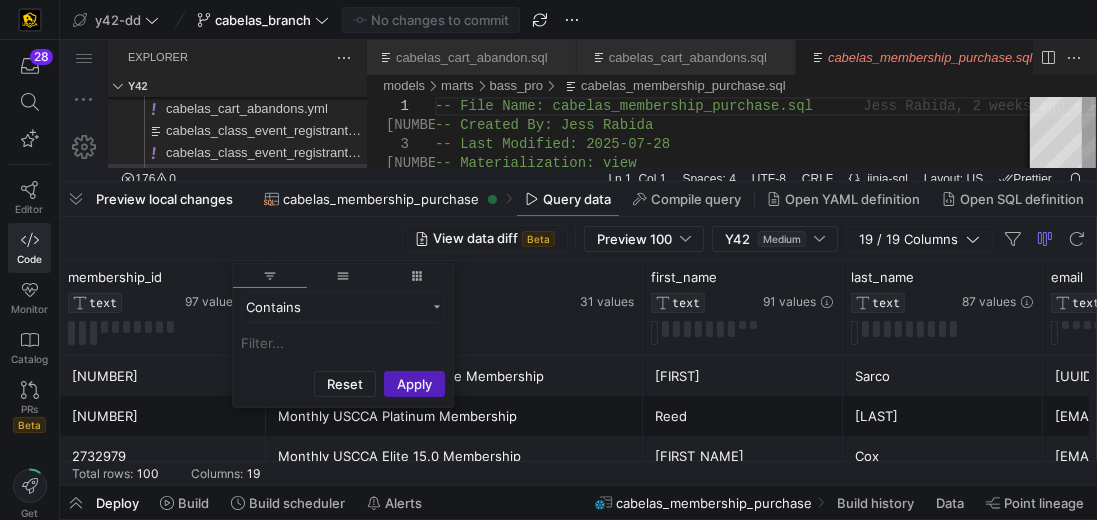 click on "Monthly USCCA Platinum Membership" 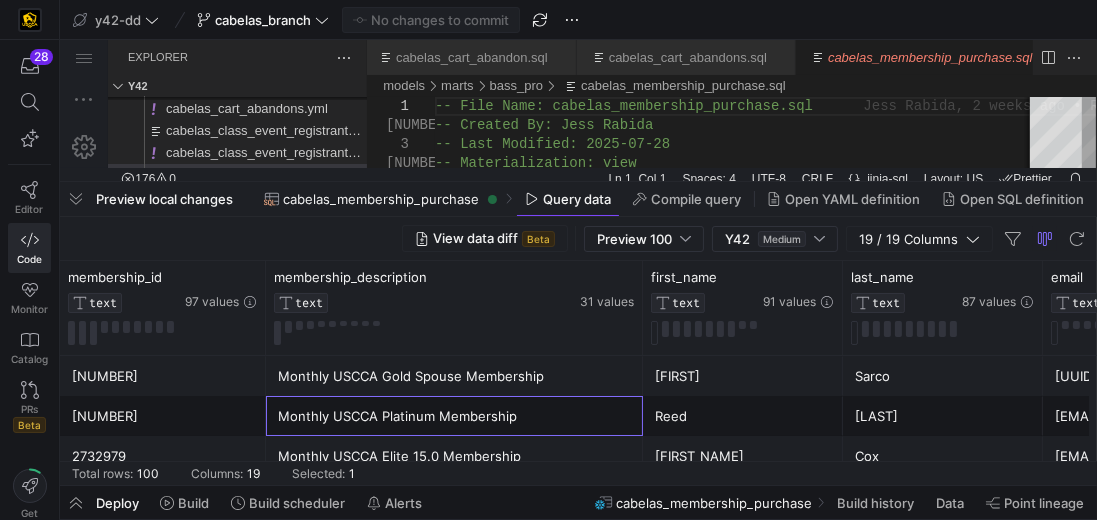 click on "cabelas_membership_purchase" 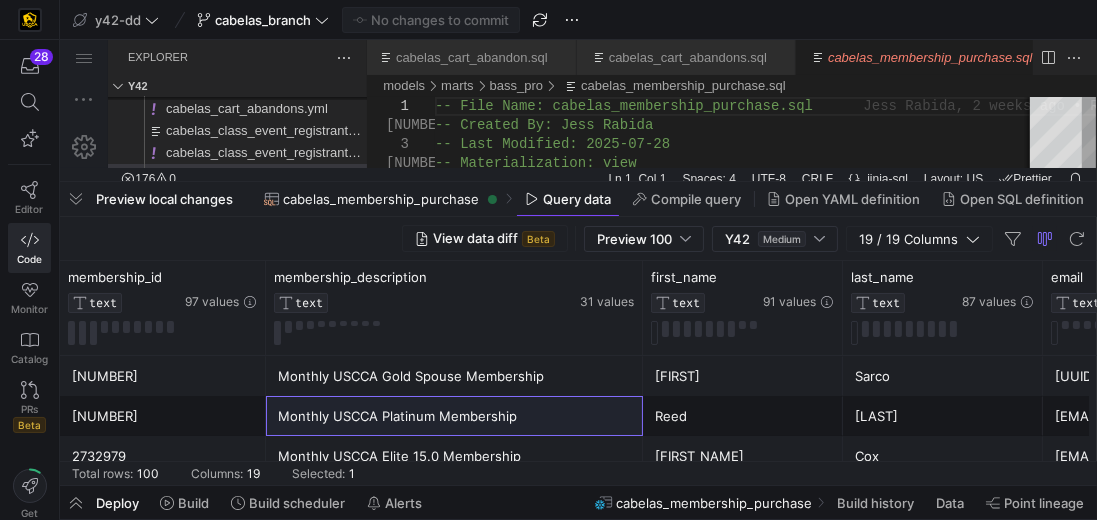 click on "cabelas_membership_purchase Query data Compile query Open YAML definition Open SQL definition" 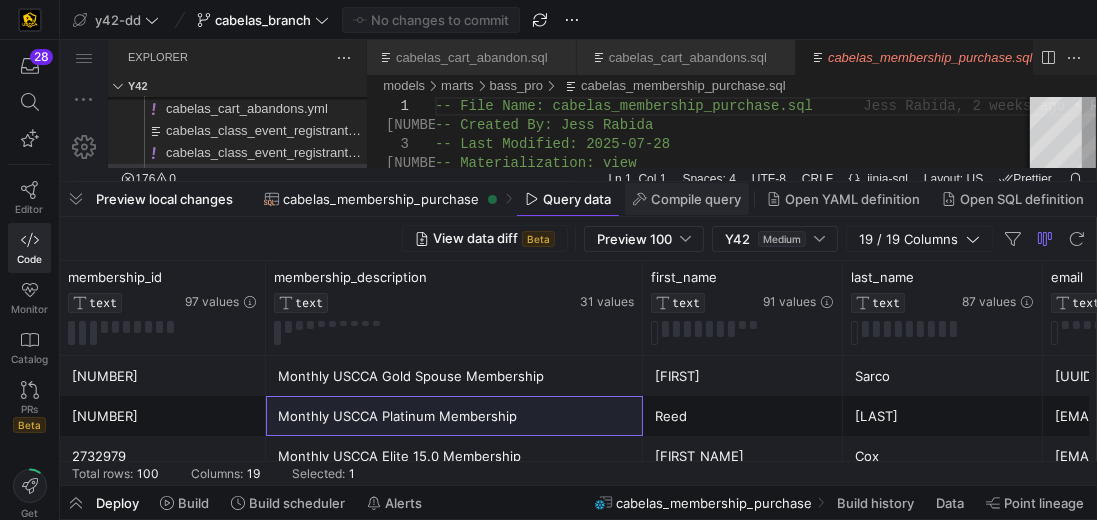 click on "Compile query" 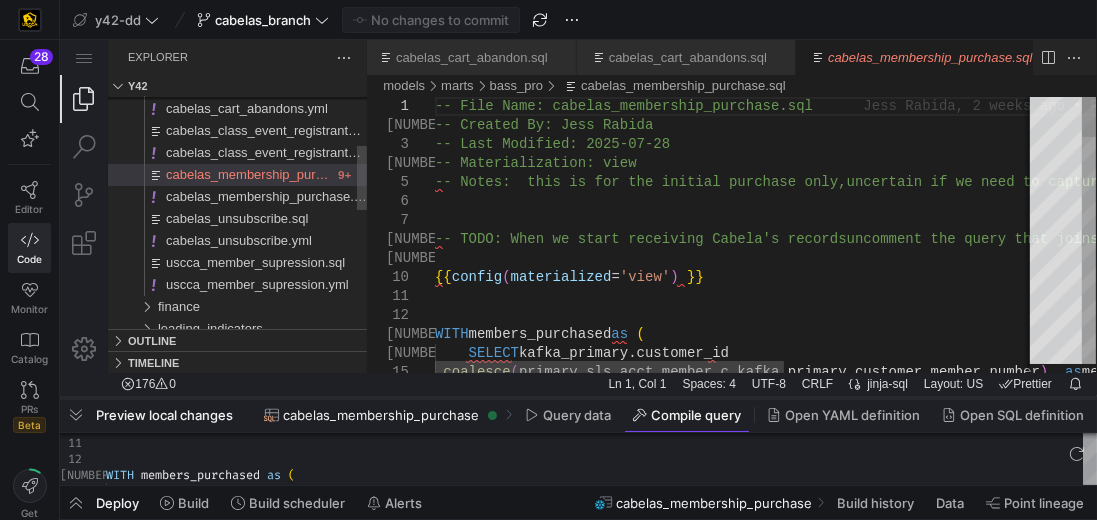drag, startPoint x: 544, startPoint y: 182, endPoint x: 554, endPoint y: 398, distance: 216.23135 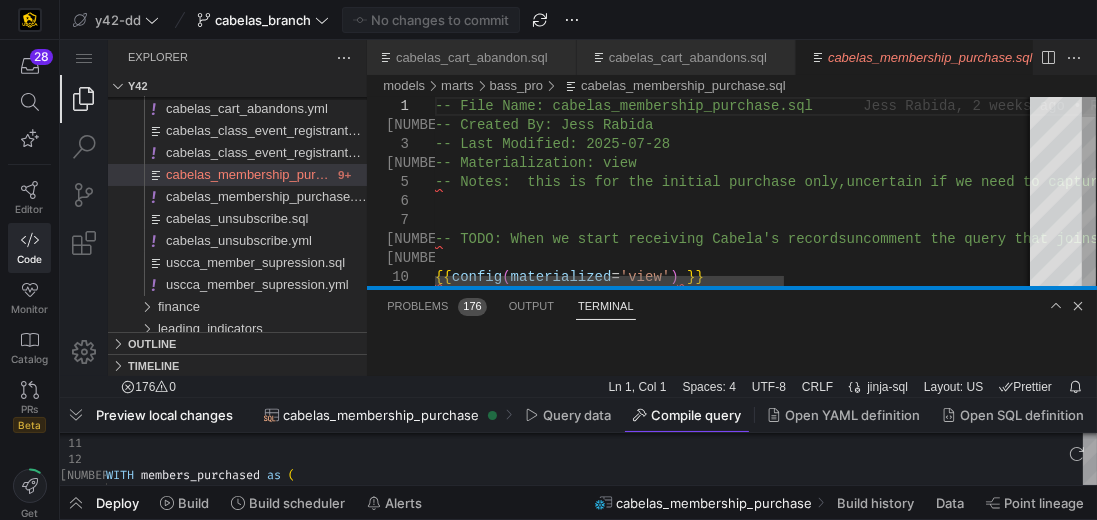drag, startPoint x: 589, startPoint y: 374, endPoint x: 606, endPoint y: 302, distance: 73.97973 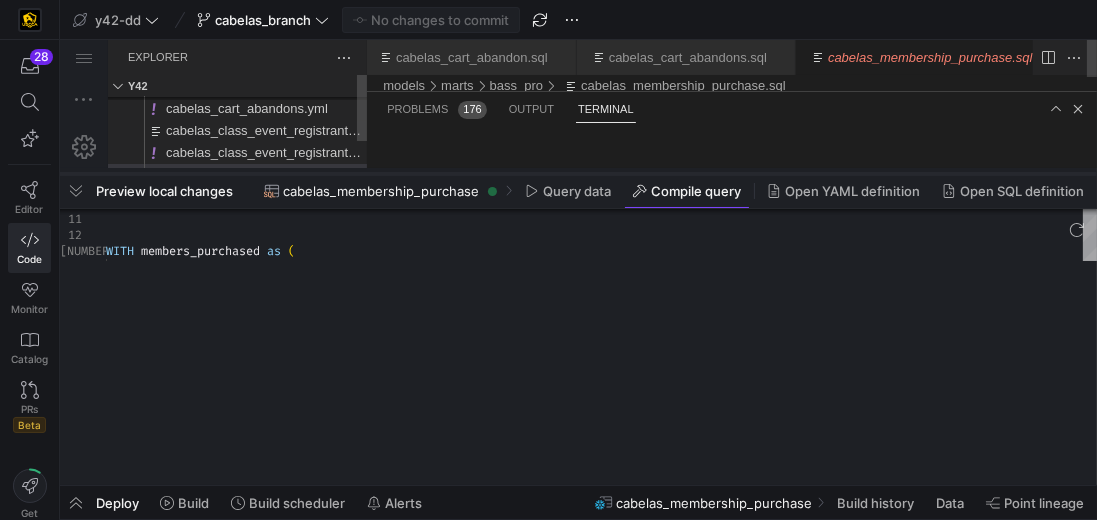 drag, startPoint x: 578, startPoint y: 400, endPoint x: 553, endPoint y: 176, distance: 225.39078 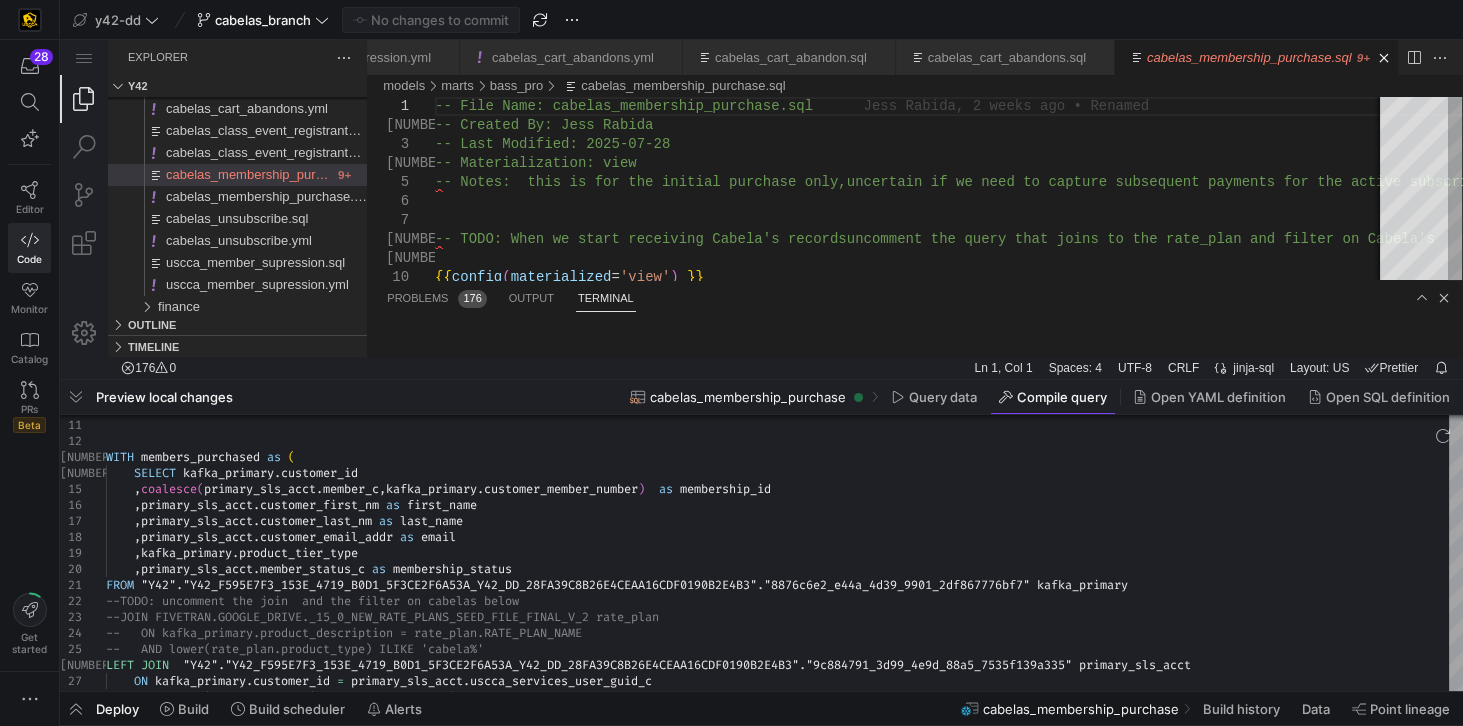 scroll, scrollTop: 0, scrollLeft: 105, axis: horizontal 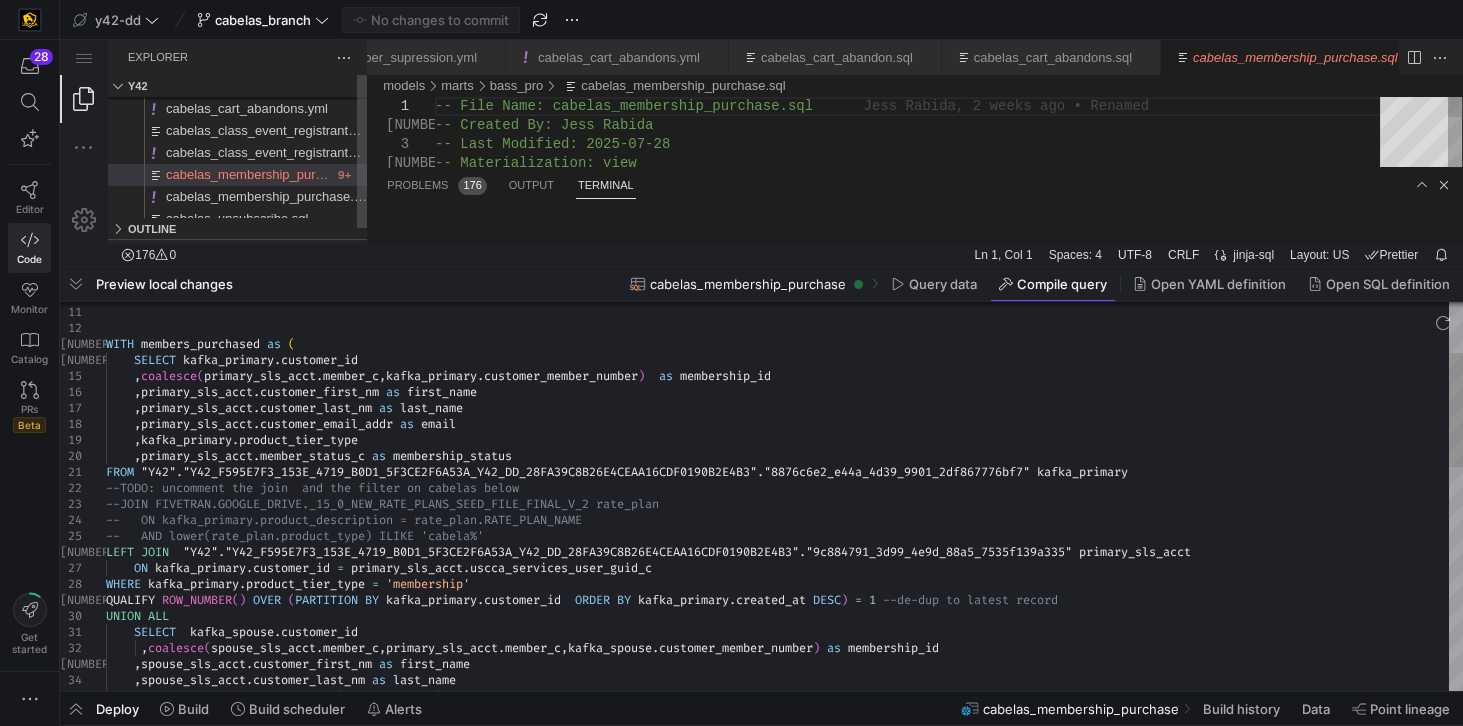 drag, startPoint x: 502, startPoint y: 383, endPoint x: 475, endPoint y: 270, distance: 116.18089 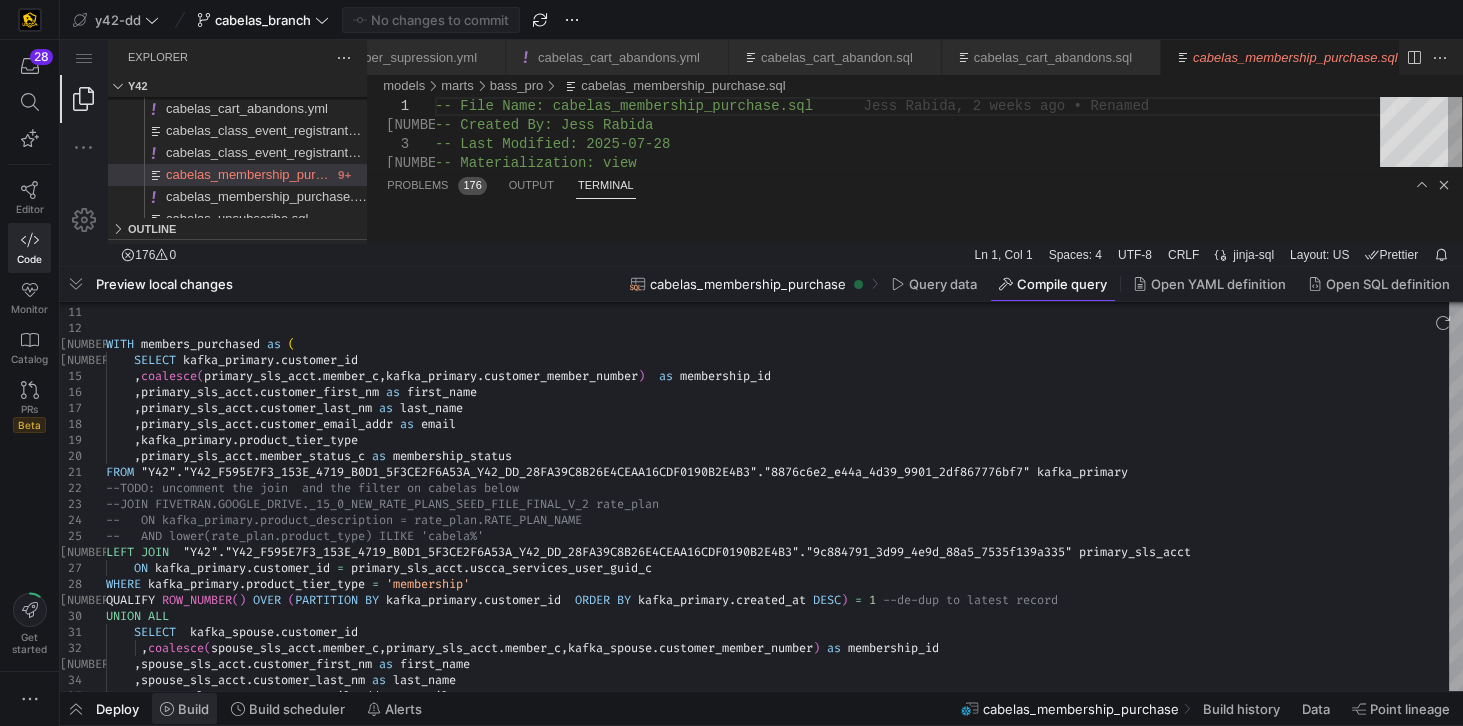 click on "Build" 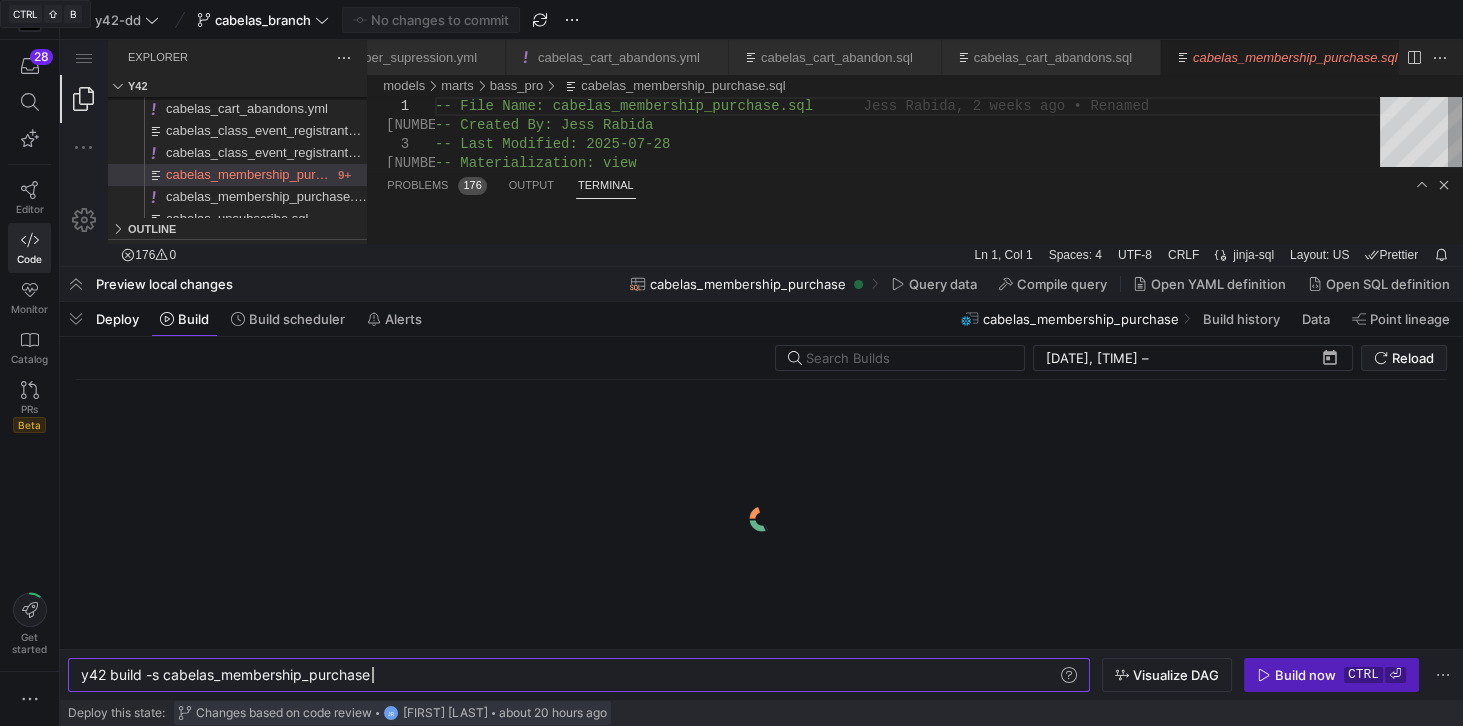 scroll, scrollTop: 0, scrollLeft: 289, axis: horizontal 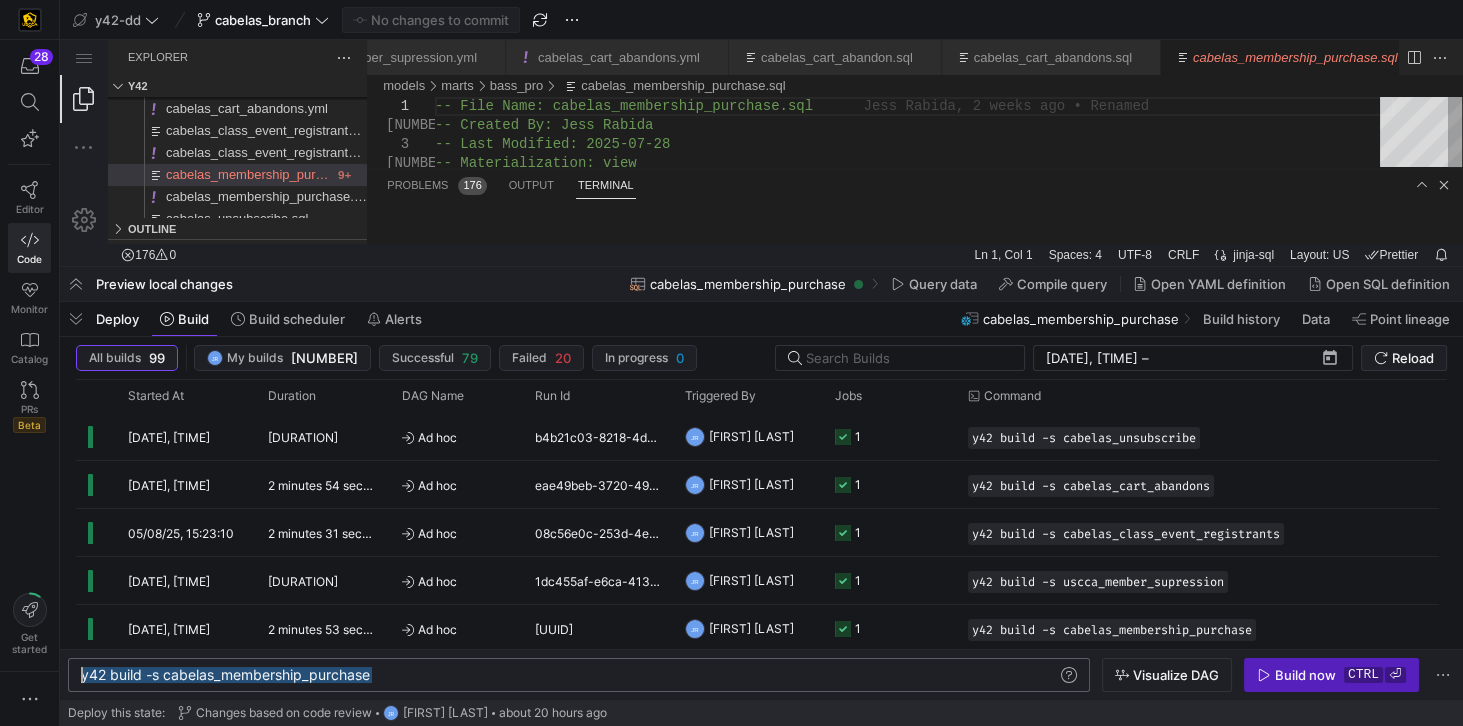 drag, startPoint x: 380, startPoint y: 672, endPoint x: 57, endPoint y: 682, distance: 323.15475 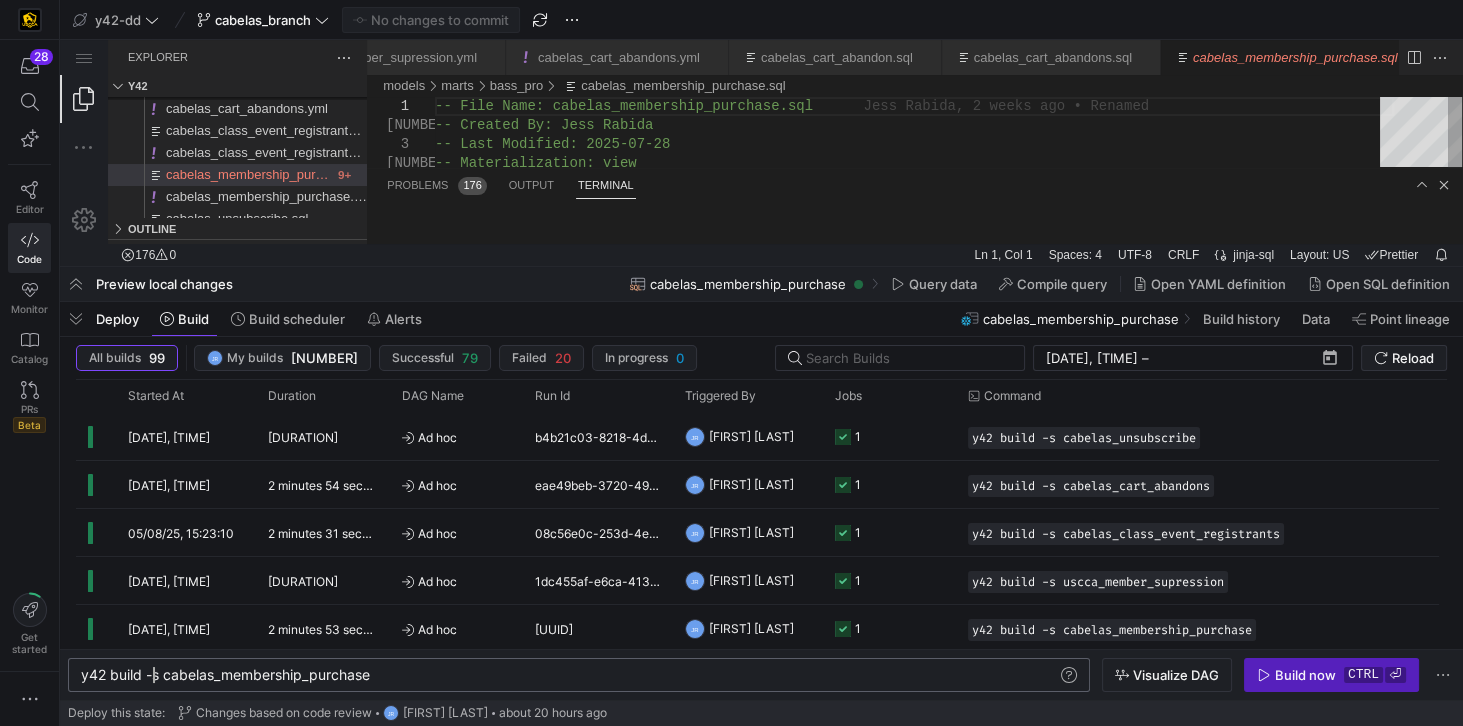 click on "y42 build -s cabelas_membership_purchase" 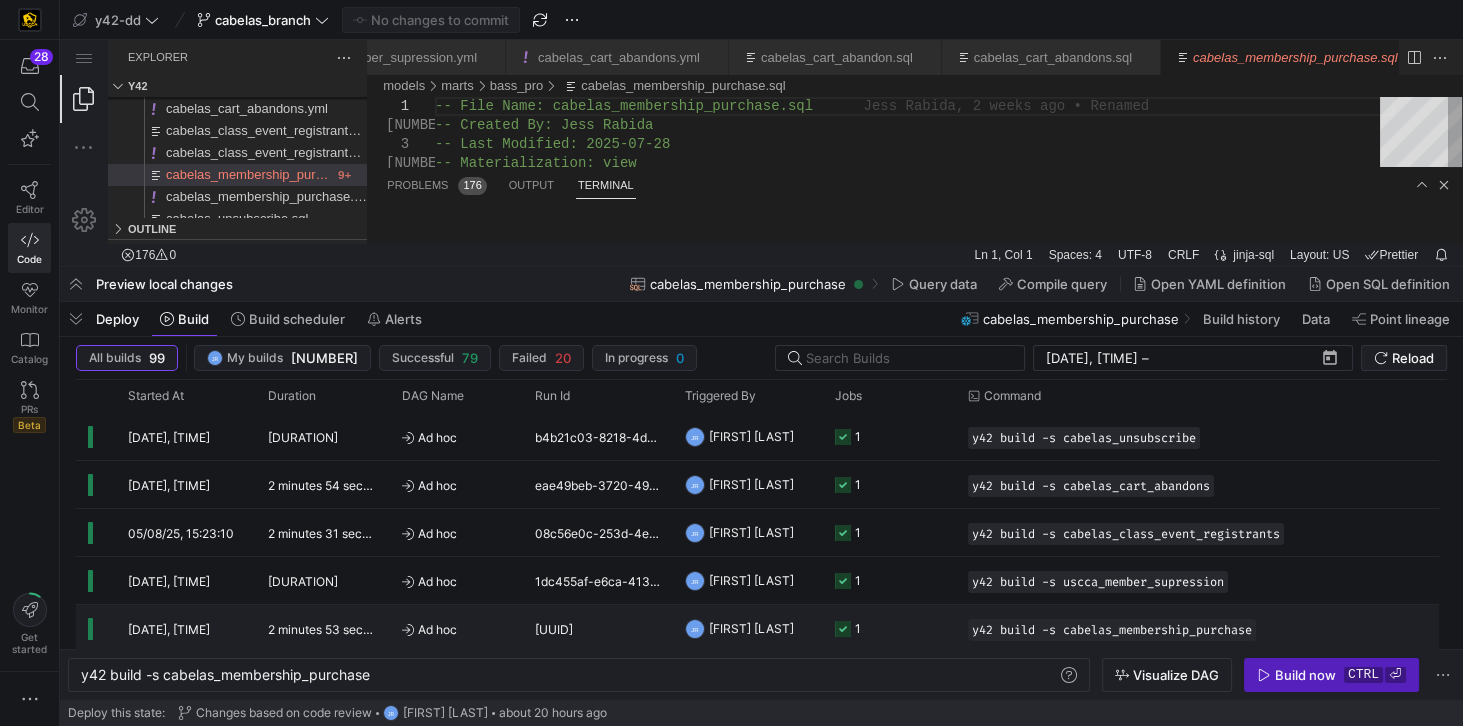 click on "ecf8e497-6a47-4810-a2b0-ba94159a07b2" 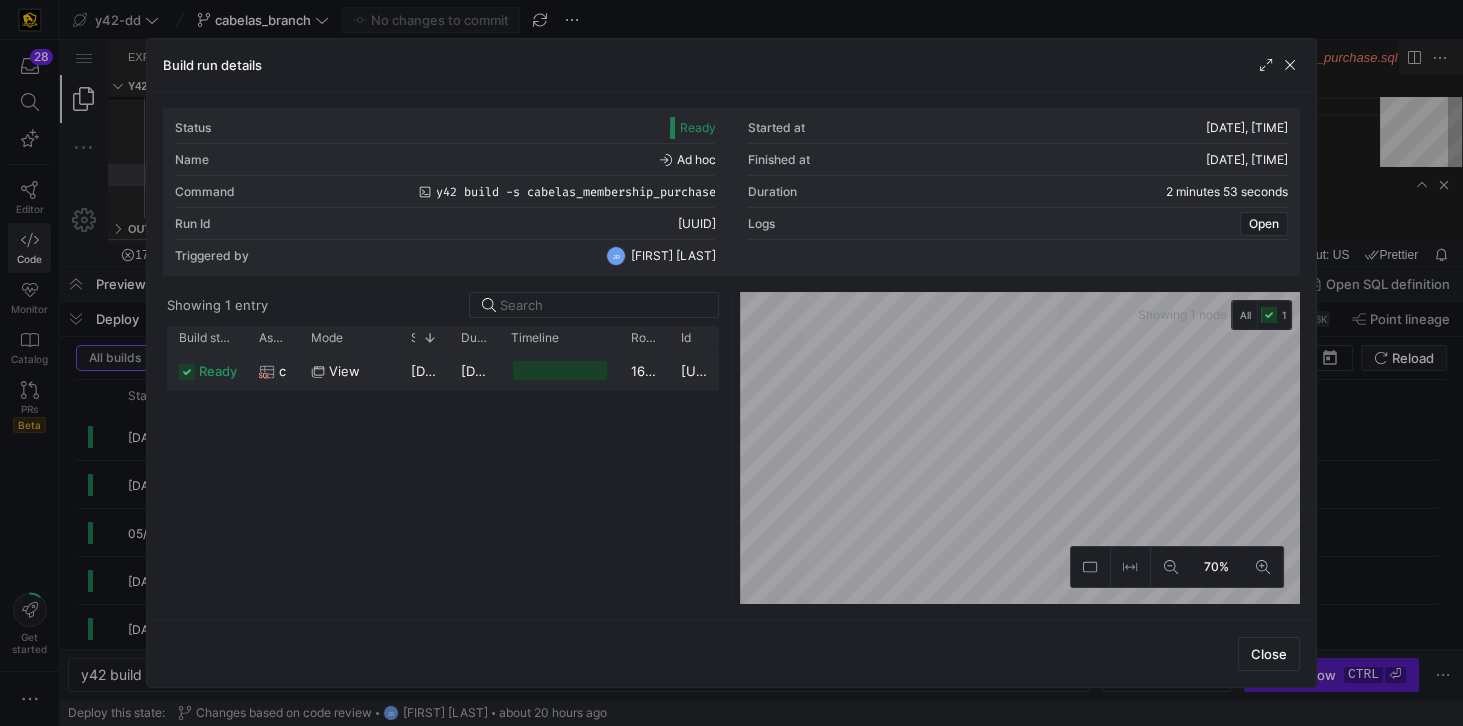 click 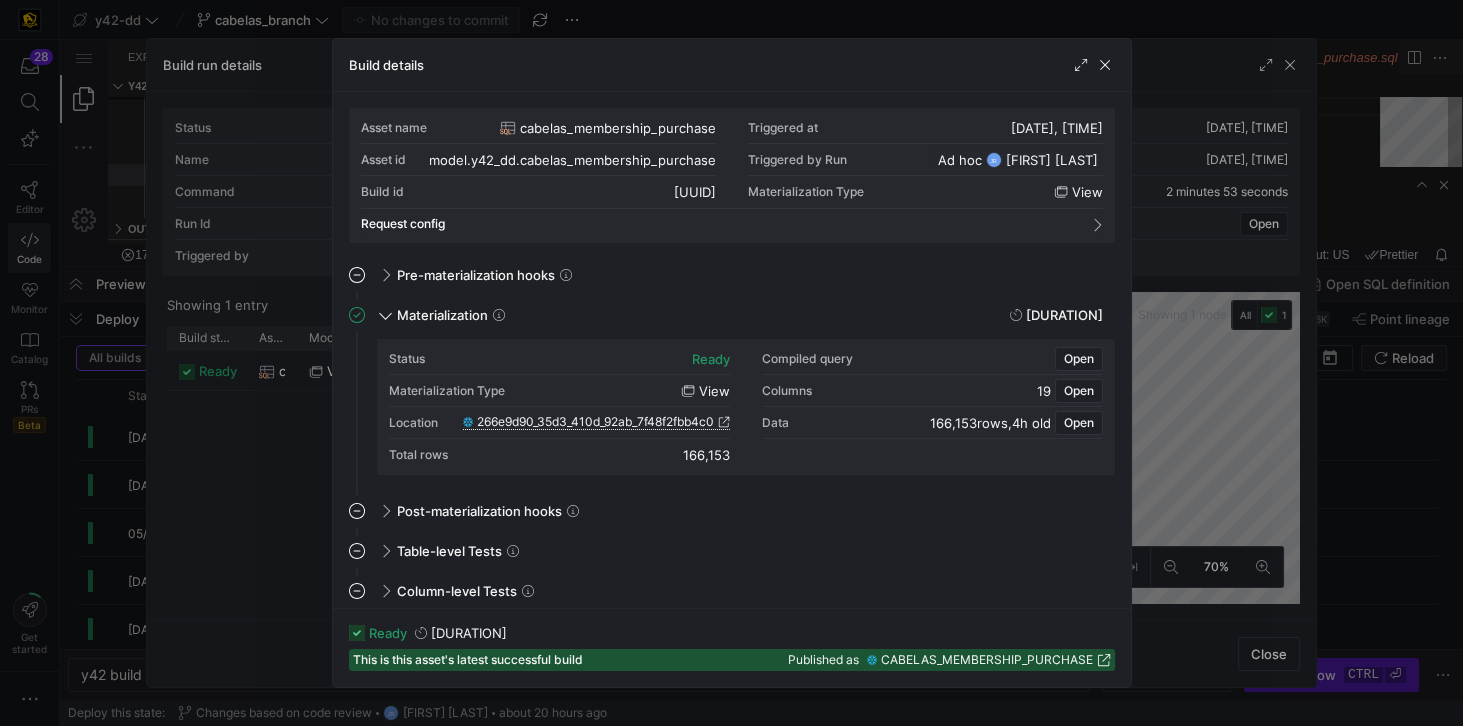 click on "266e9d90_35d3_410d_92ab_7f48f2fbb4c0" at bounding box center [595, 422] 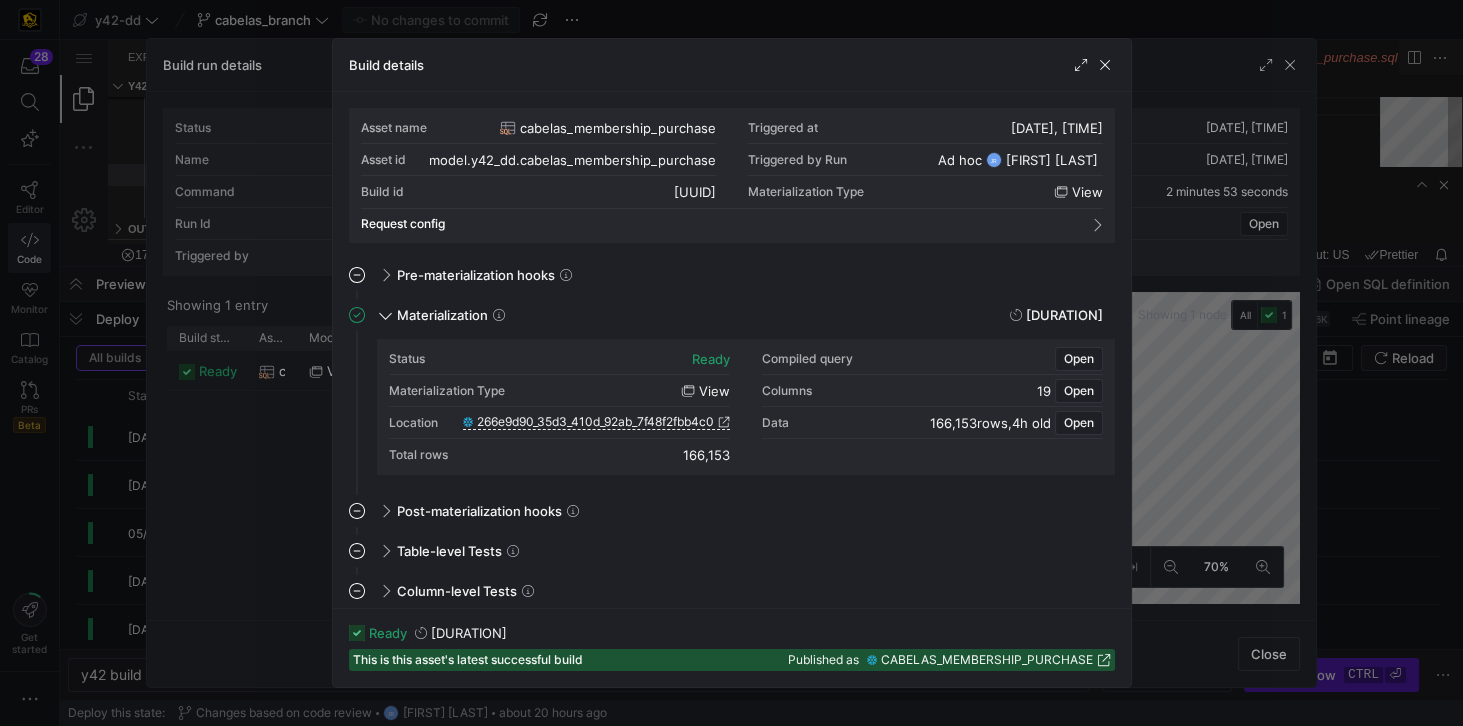 drag, startPoint x: 830, startPoint y: 358, endPoint x: 862, endPoint y: 362, distance: 32.24903 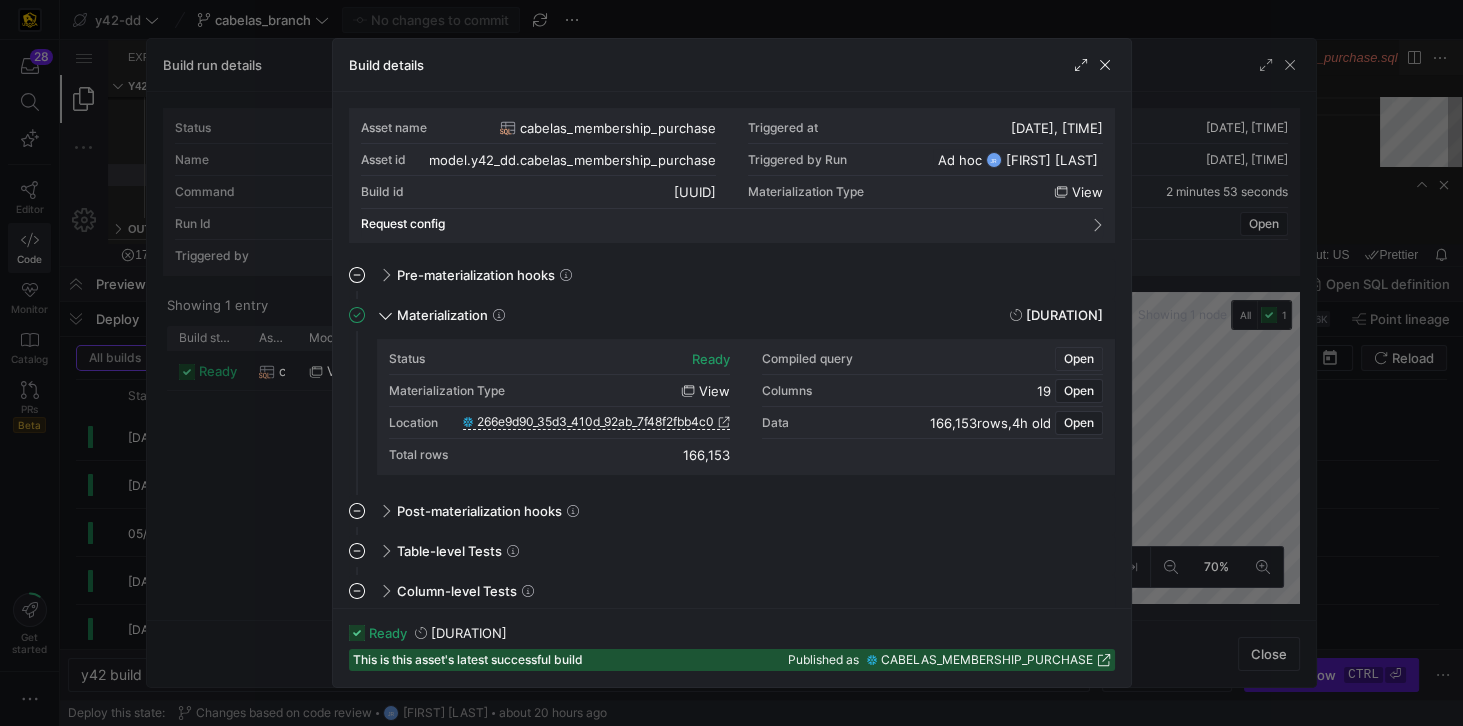 click on "Open" at bounding box center [1079, 359] 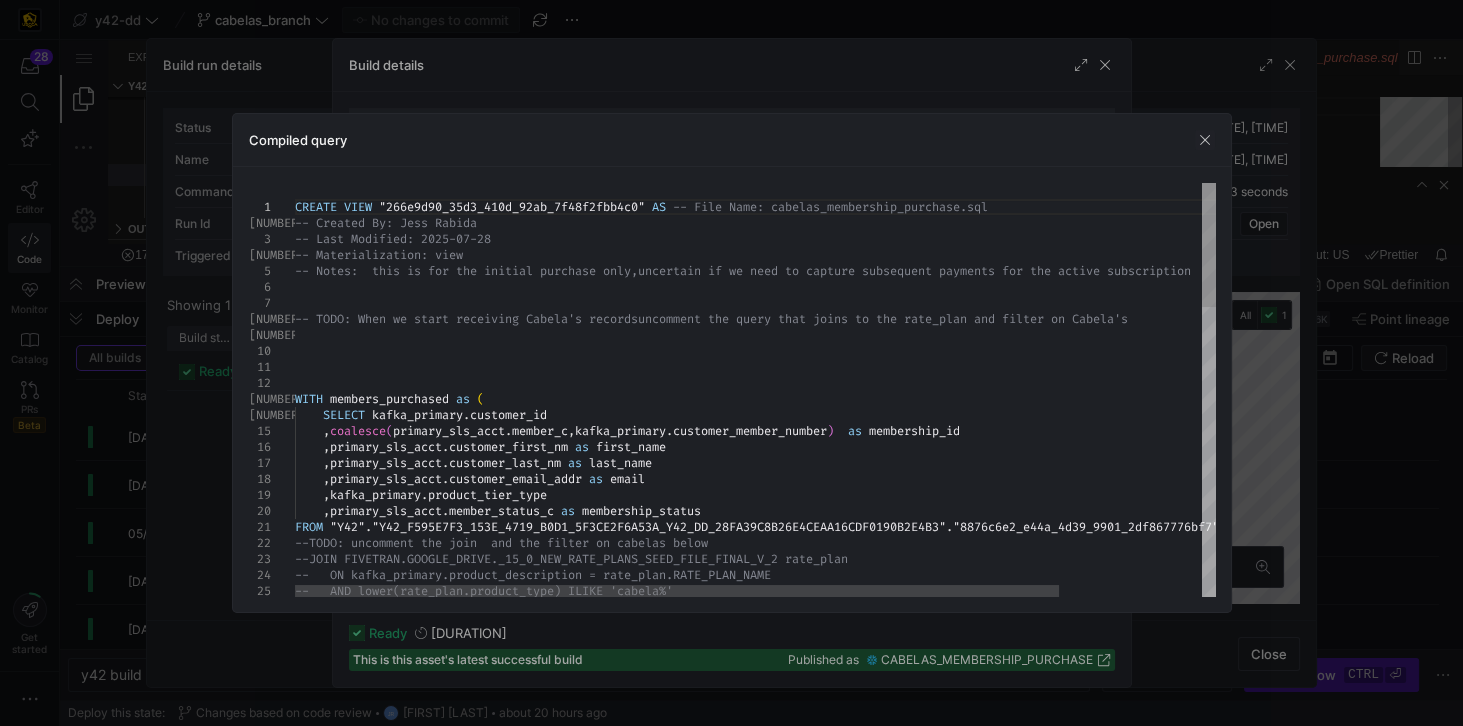 scroll, scrollTop: 0, scrollLeft: 0, axis: both 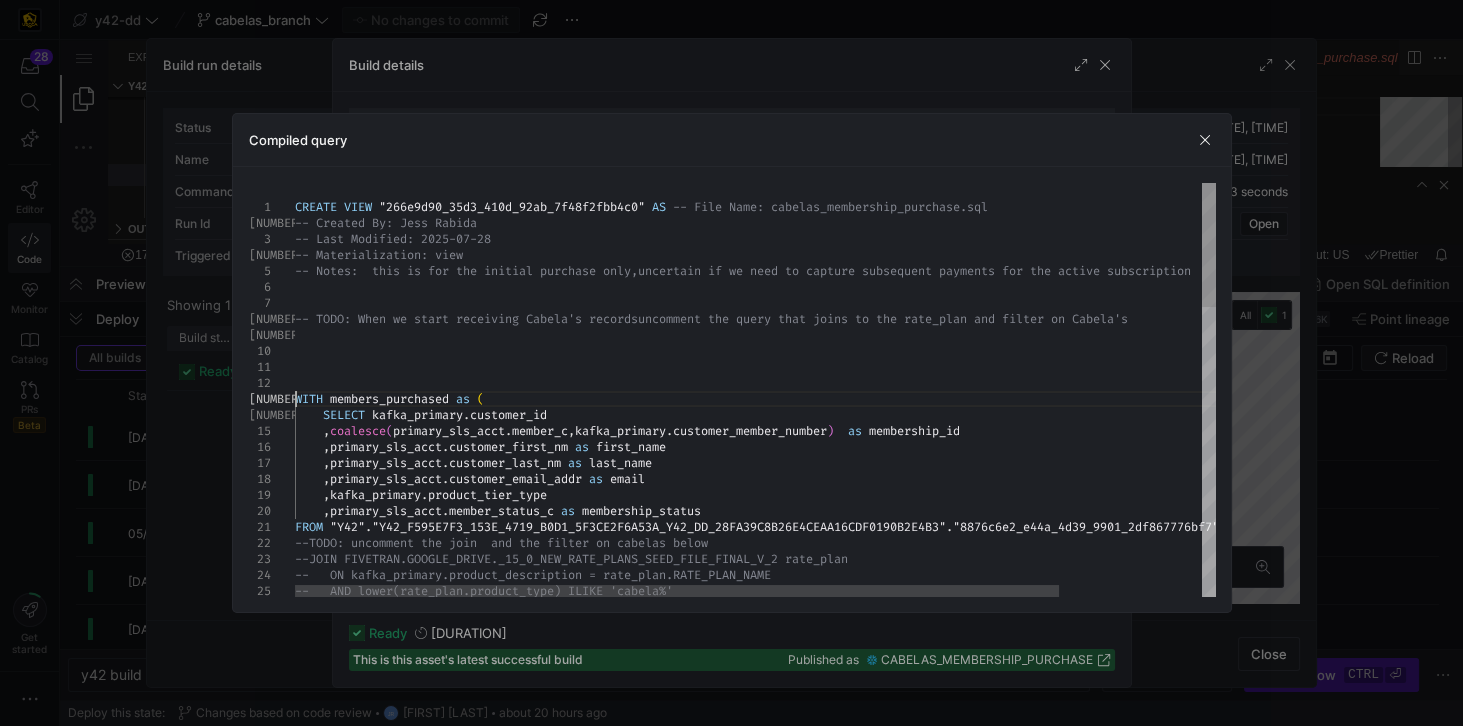 click on "CREATE   VIEW   "266e9d90_35d3_410d_92ab_7f48f2fbb4c0"   AS   -- File Name: cabelas_membership_purchase.sql -- Created By: Jess Rabida -- Last Modified: 2025-07-28 -- Materialization: view -- Notes:  this is for the initial purchase only,  uncertain if we need to capture subsequent payment s for the active subscription -- TODO: When we start receiving Cabela's records  uncomment the query that joins to the rate_plan an d filter on Cabela's     WITH   members_purchased   as   (      SELECT   kafka_primary . customer_id           , coalesce ( primary_sls_acct . member_c , kafka_primary . customer_member_number )    as   membership_id             , primary_sls_acct . customer_first_nm   as   first_name      , primary_sls_acct . customer_last_nm   as   last_name      , primary_sls_acct . customer_email_addr   as   email             , kafka_primary . product_tier_type      , primary_sls_acct .   as" at bounding box center [841, 869] 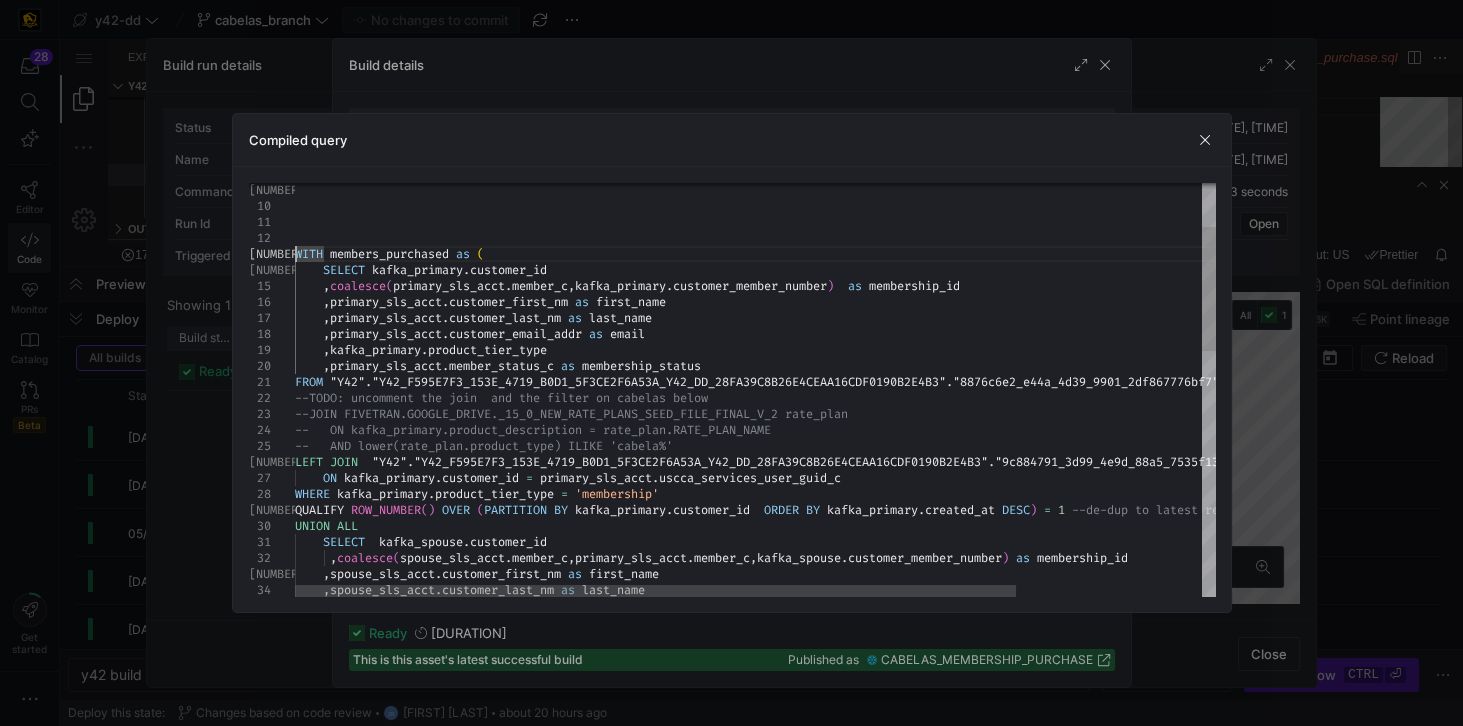 type on "WITH members_purchased as (
SELECT kafka_primary.customer_id
,coalesce(primary_sls_acct.member_c,kafka_primary.customer_member_number)  as membership_id
,primary_sls_acct.customer_first_nm as first_name
,primary_sls_acct.customer_last_nm as last_name
,primary_sls_acct.customer_email_addr as email
,kafka_primary.product_tier_type
,primary_sls_acct.member_status_c as membership_status
FROM "Y42"."Y42_F595E7F3_153E_4719_B0D1_5F3CE2F6A53A_Y42_DD_28FA39C8B2…elow
--JOIN FIVETRAN.GOOGLE_DRIVE._15_0_NEW_RATE_PLANS_SEED_FILE_FINAL_V_2 rate_plan
--   ON kafka_primary.product_description = rate_plan.RATE_PLAN_NAME
--   AND lower(rate_plan.product_type) ILIKE 'cabela%'
LEFT JOIN  "Y42"."Y42_F595E7F3_153E_4719_B0D1_5F3CE2F6A53A_Y42_DD_28FA39C8B26E4CEAA16CDF0190B2E4B3"."9c884791_3d99_4e9d_88a5_7535f139a335" primary_sls_acct
ON kafka_primary.customer_id = primary_sls_acct.uscca_services_user_guid_c
WHERE kafka_primary.product_tier_type = 'membership'
QUALIFY ROW_NUMBE..." 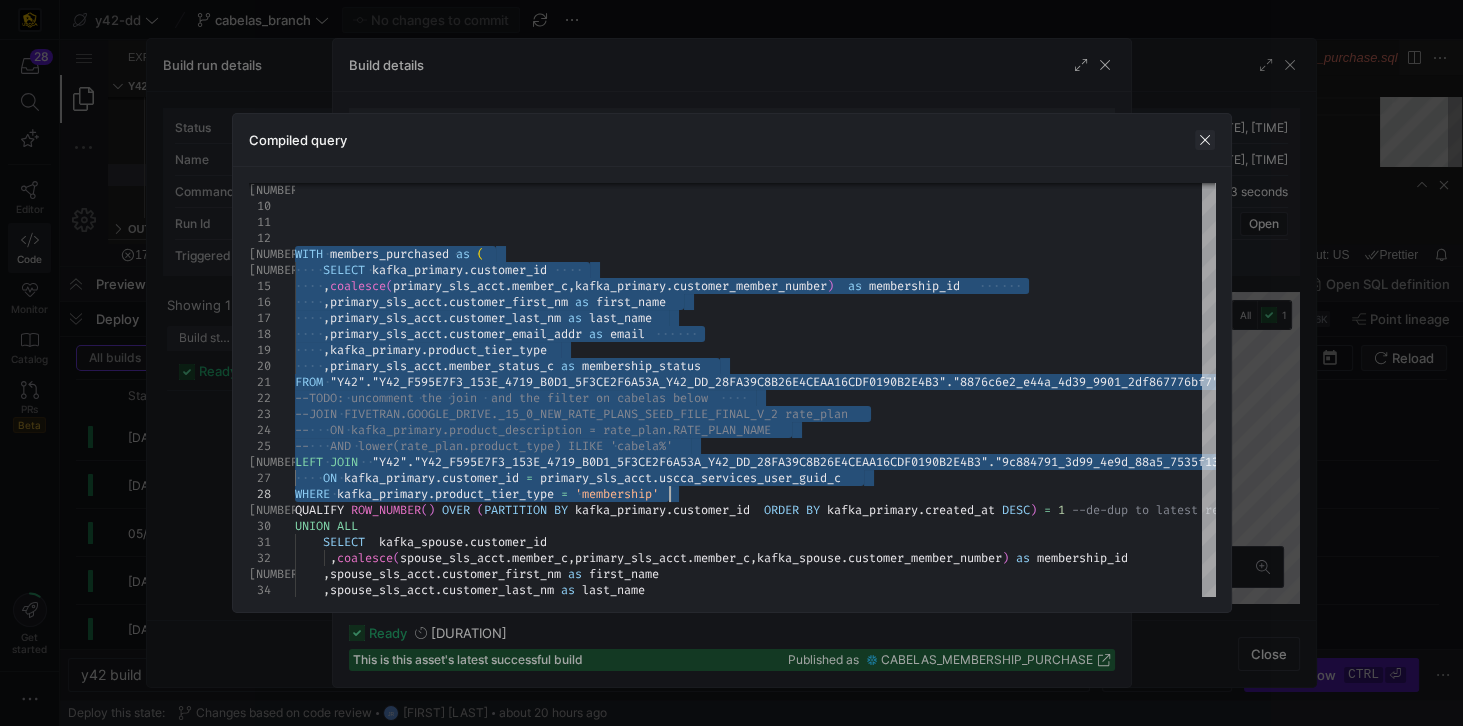 click at bounding box center [1205, 140] 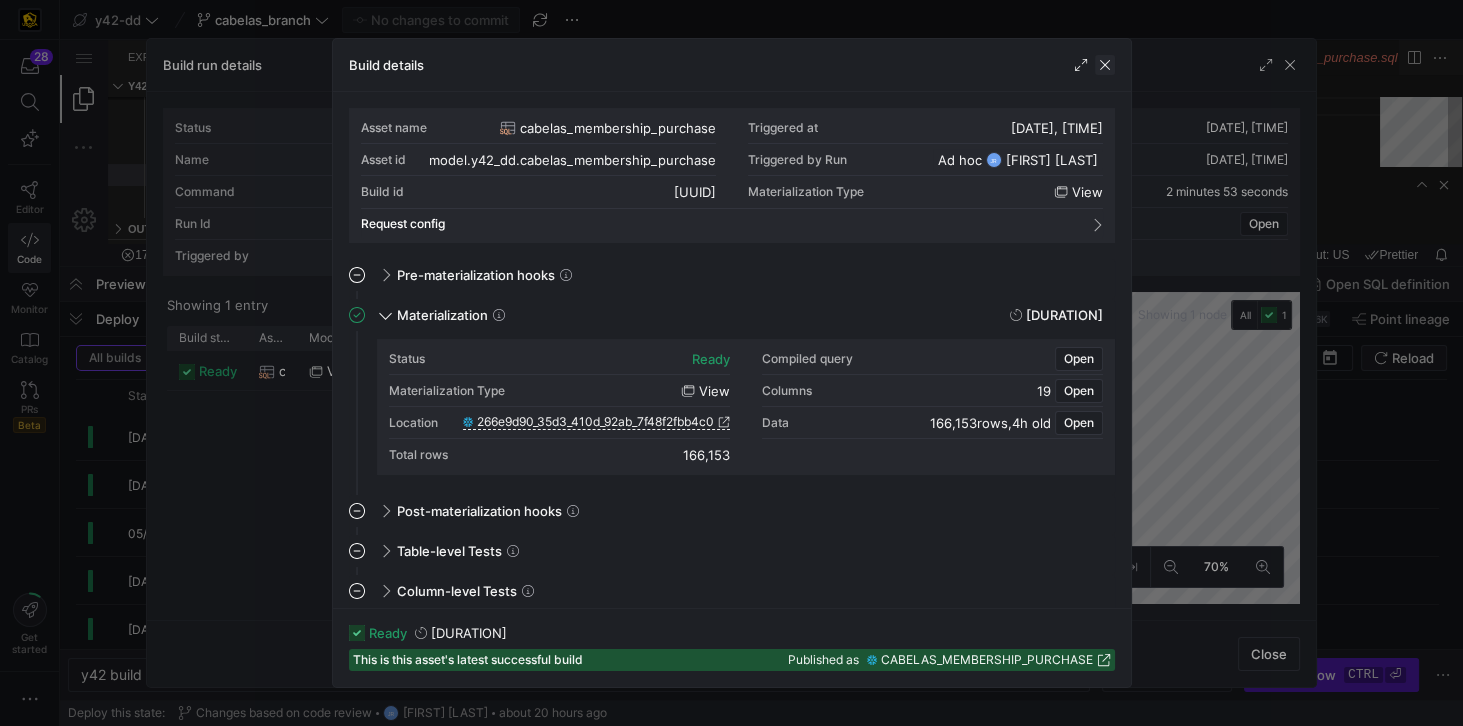click 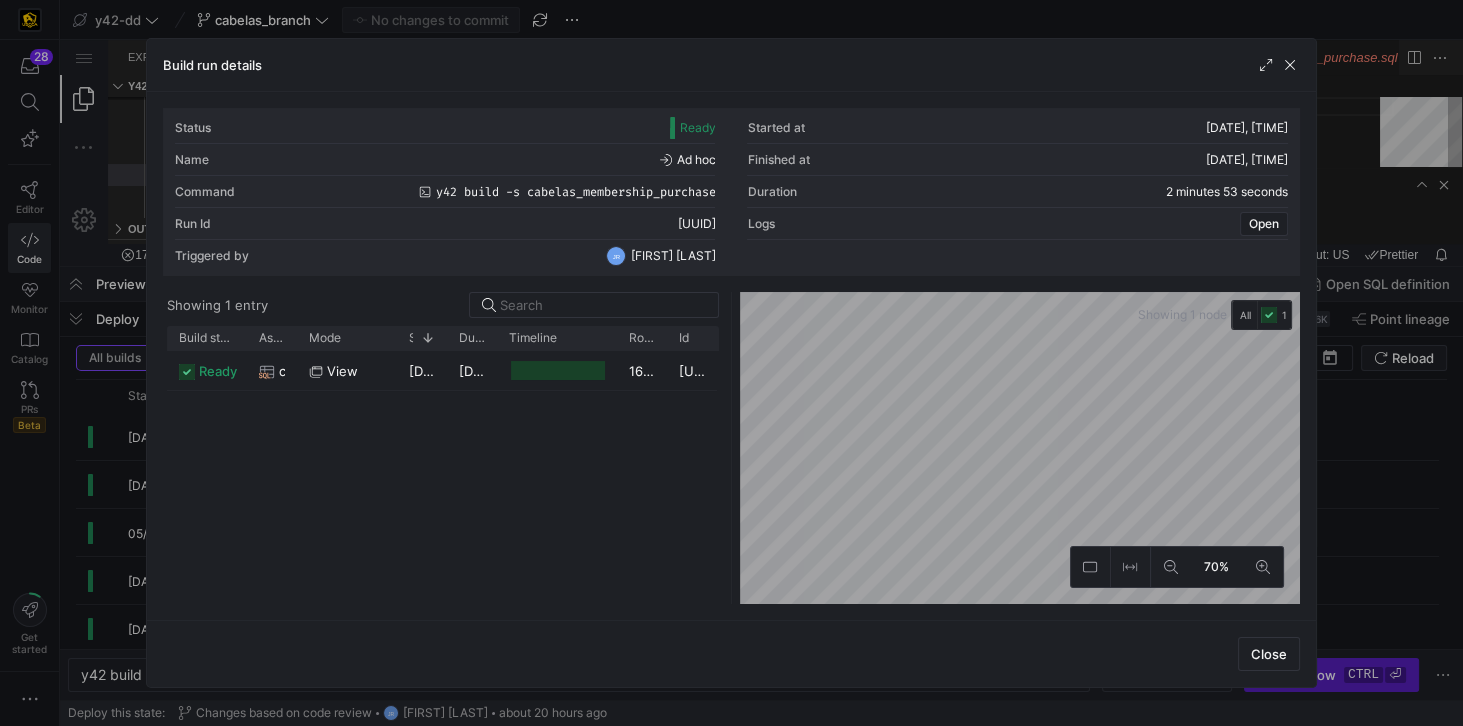 click on "Build run details" at bounding box center (731, 65) 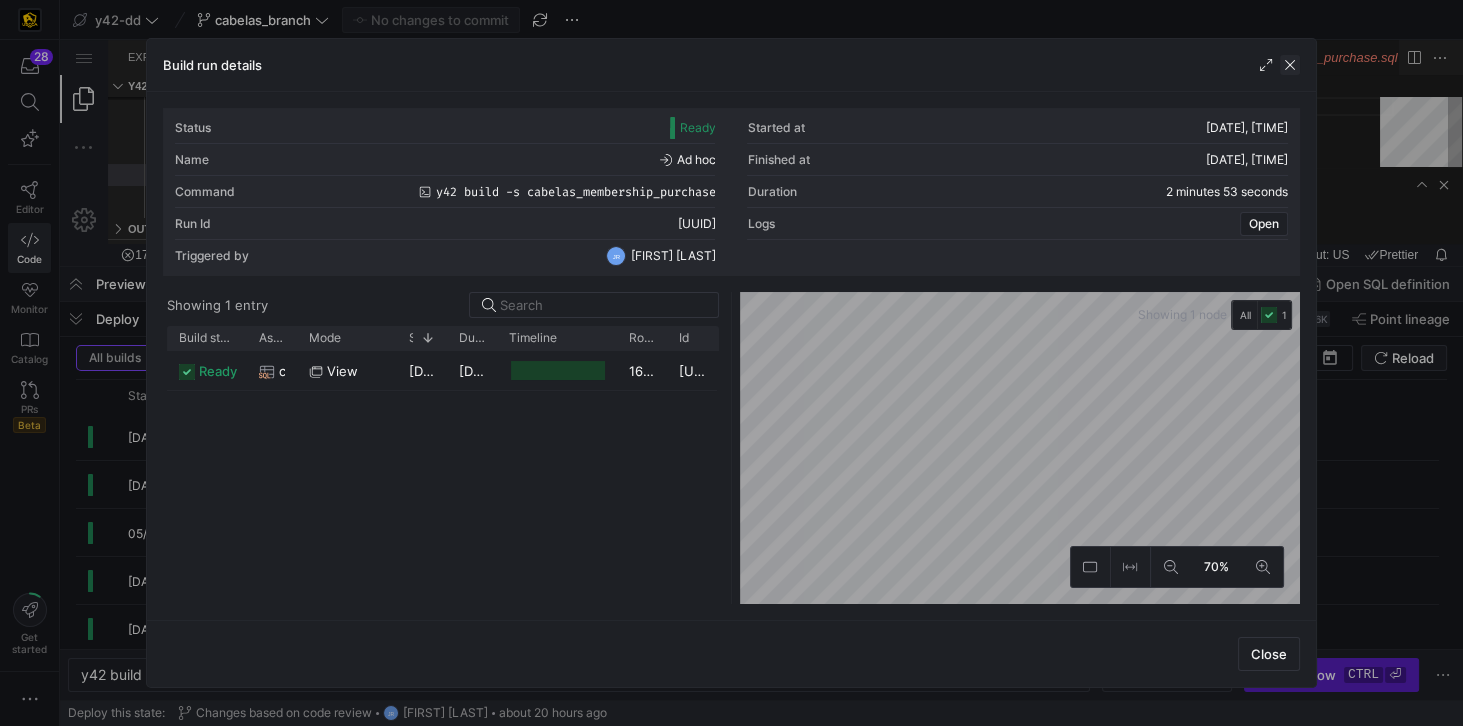 click 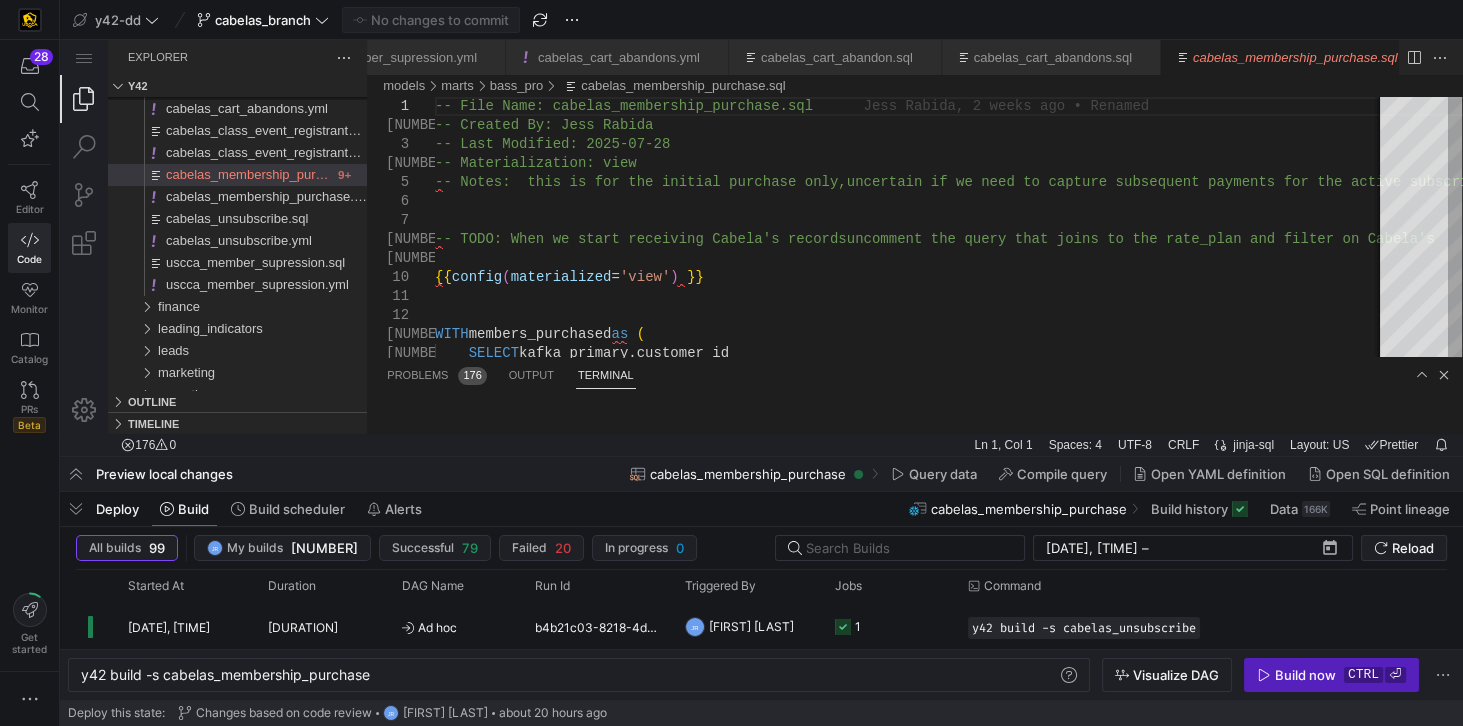 drag, startPoint x: 604, startPoint y: 266, endPoint x: 601, endPoint y: 456, distance: 190.02368 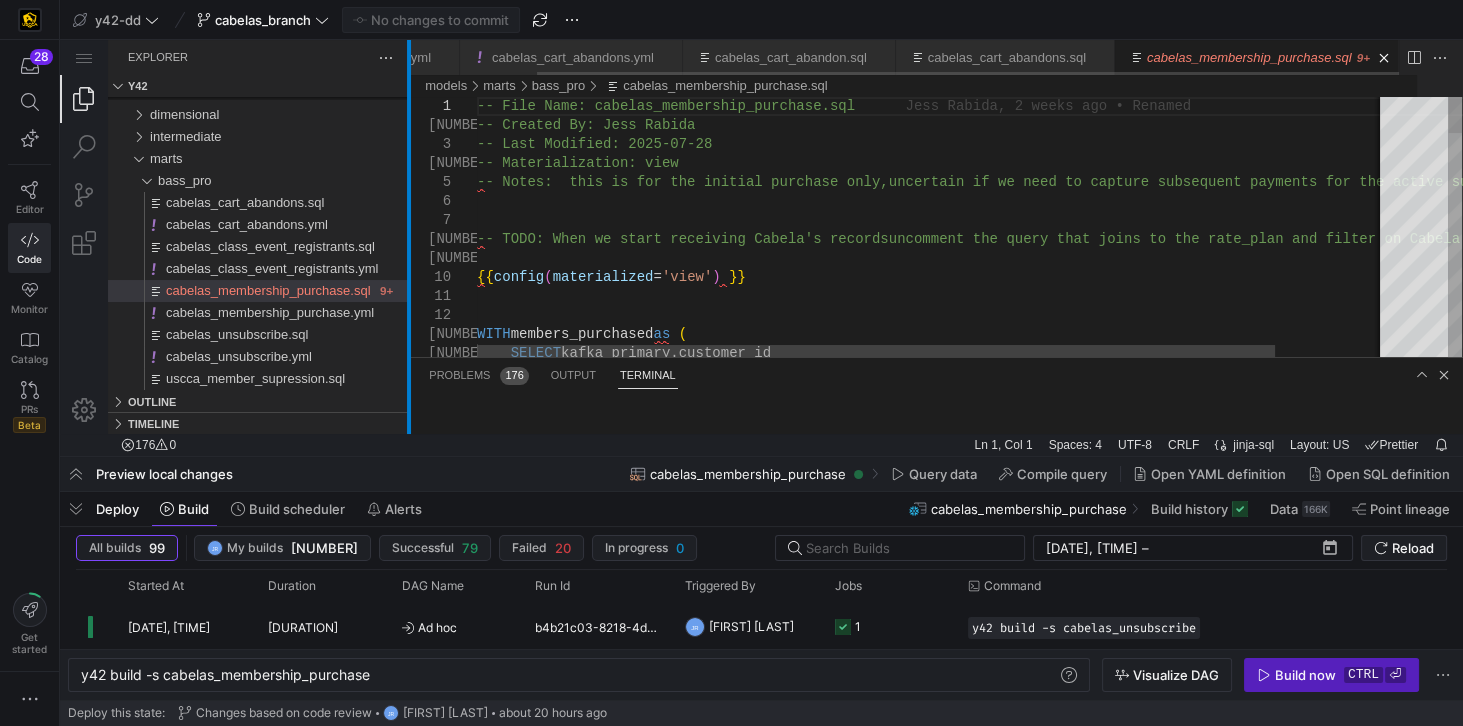 scroll, scrollTop: 0, scrollLeft: 146, axis: horizontal 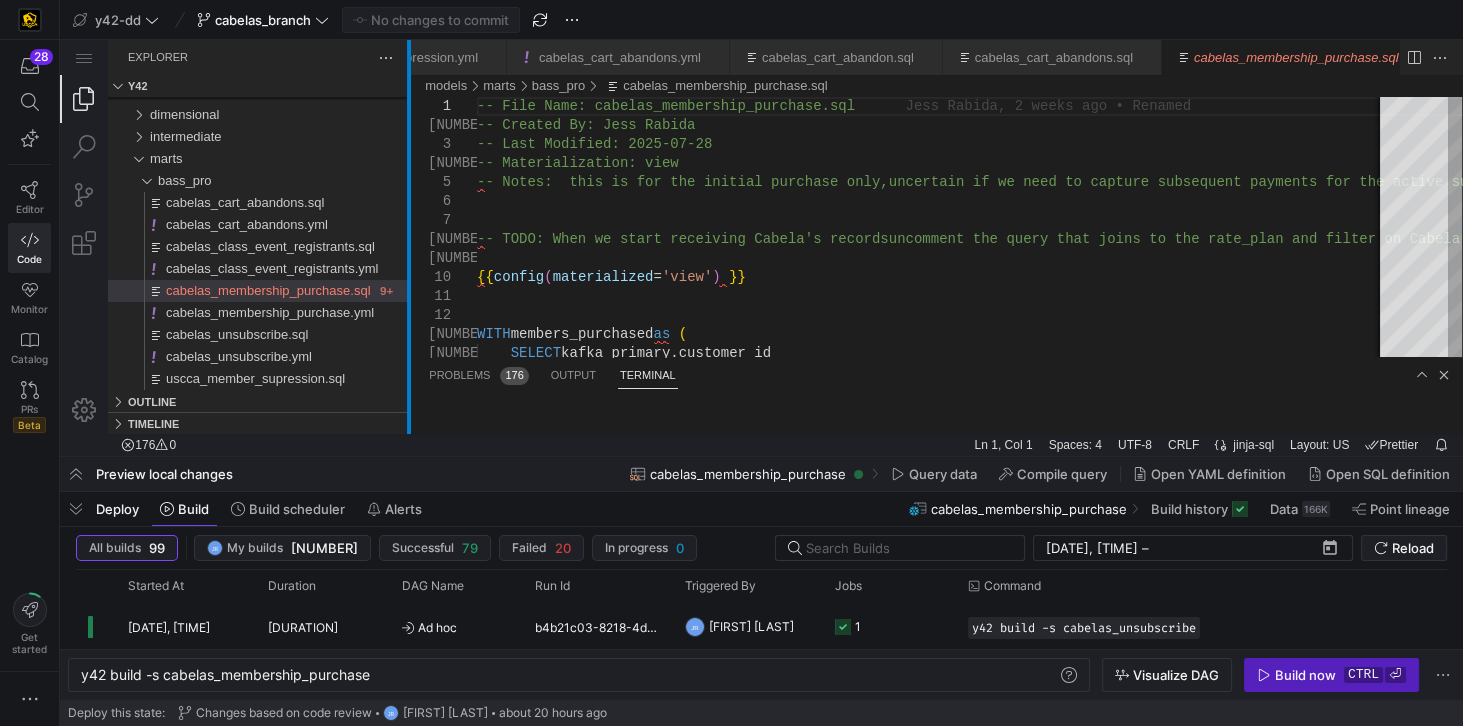 drag, startPoint x: 367, startPoint y: 241, endPoint x: 409, endPoint y: 261, distance: 46.518814 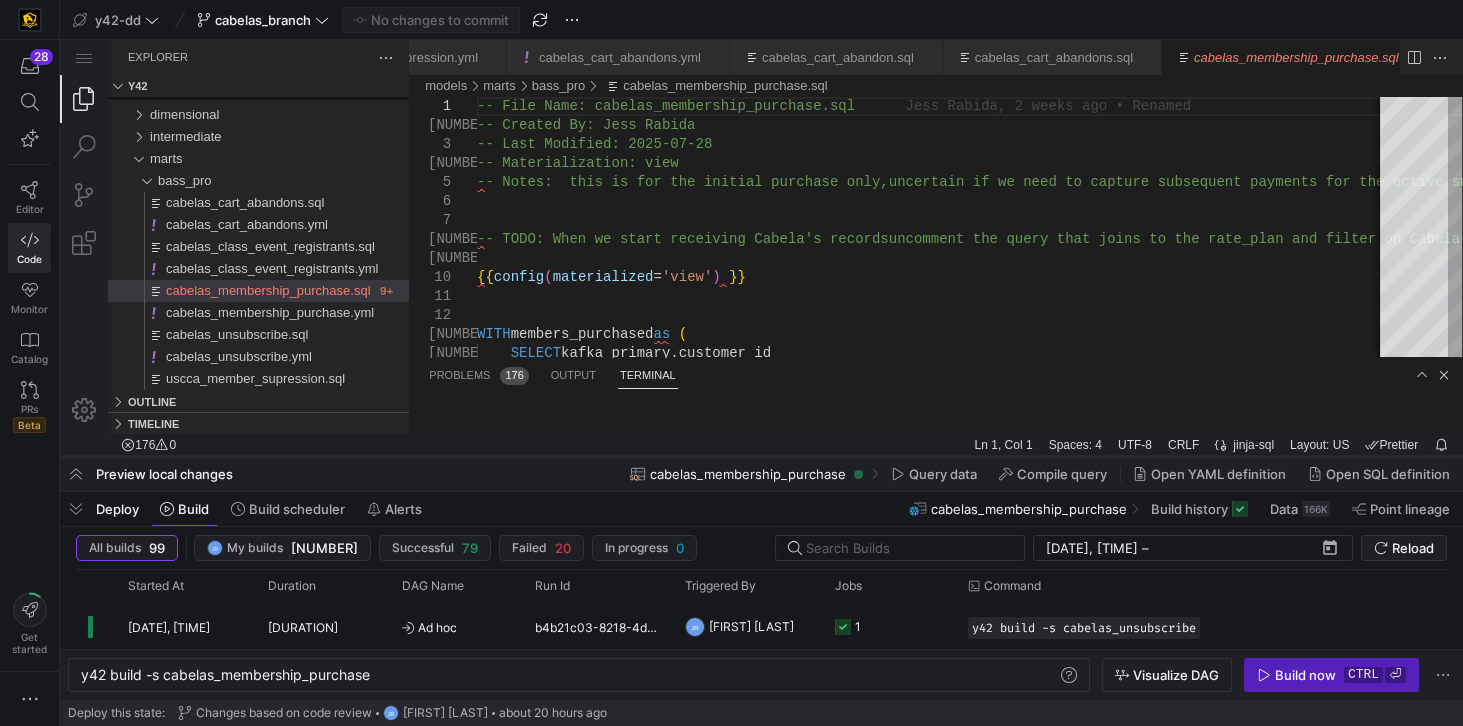 click 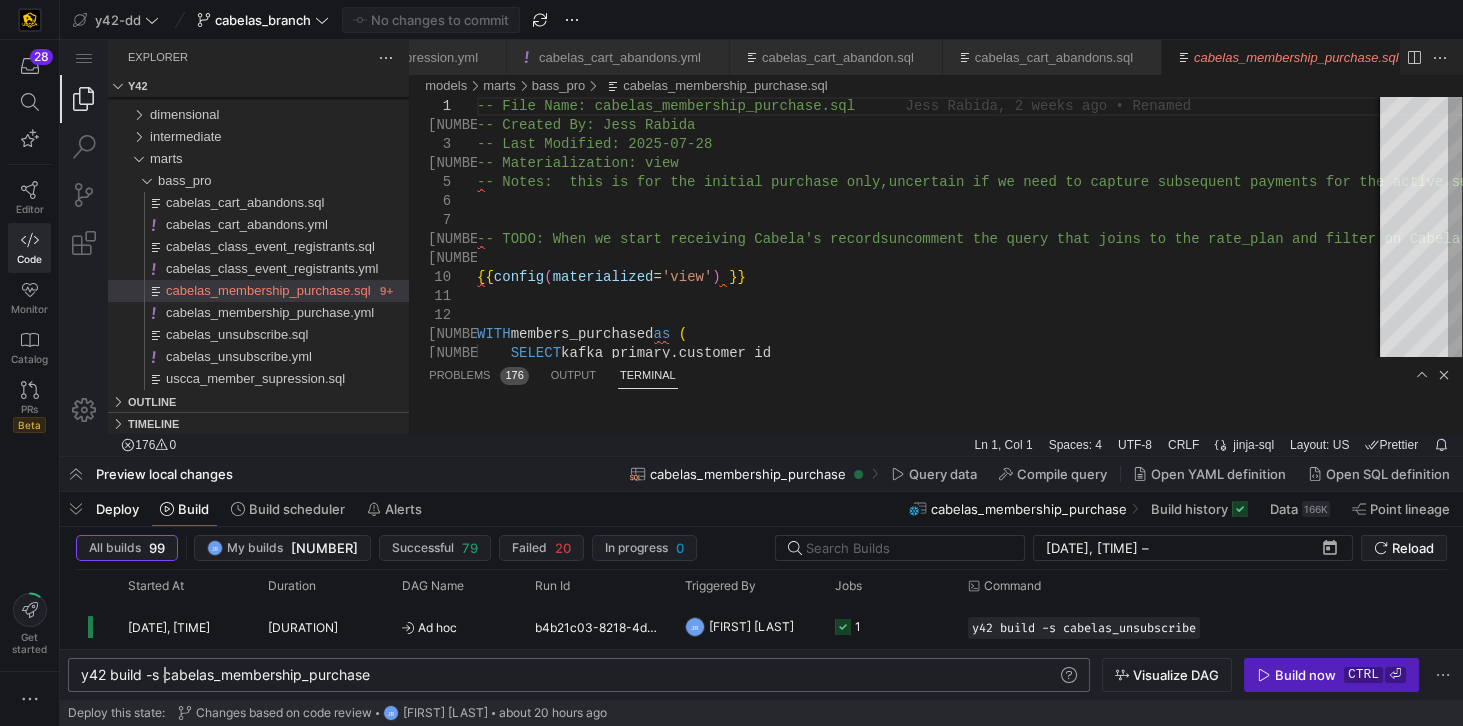 click on "y42 build -s cabelas_membership_purchase" 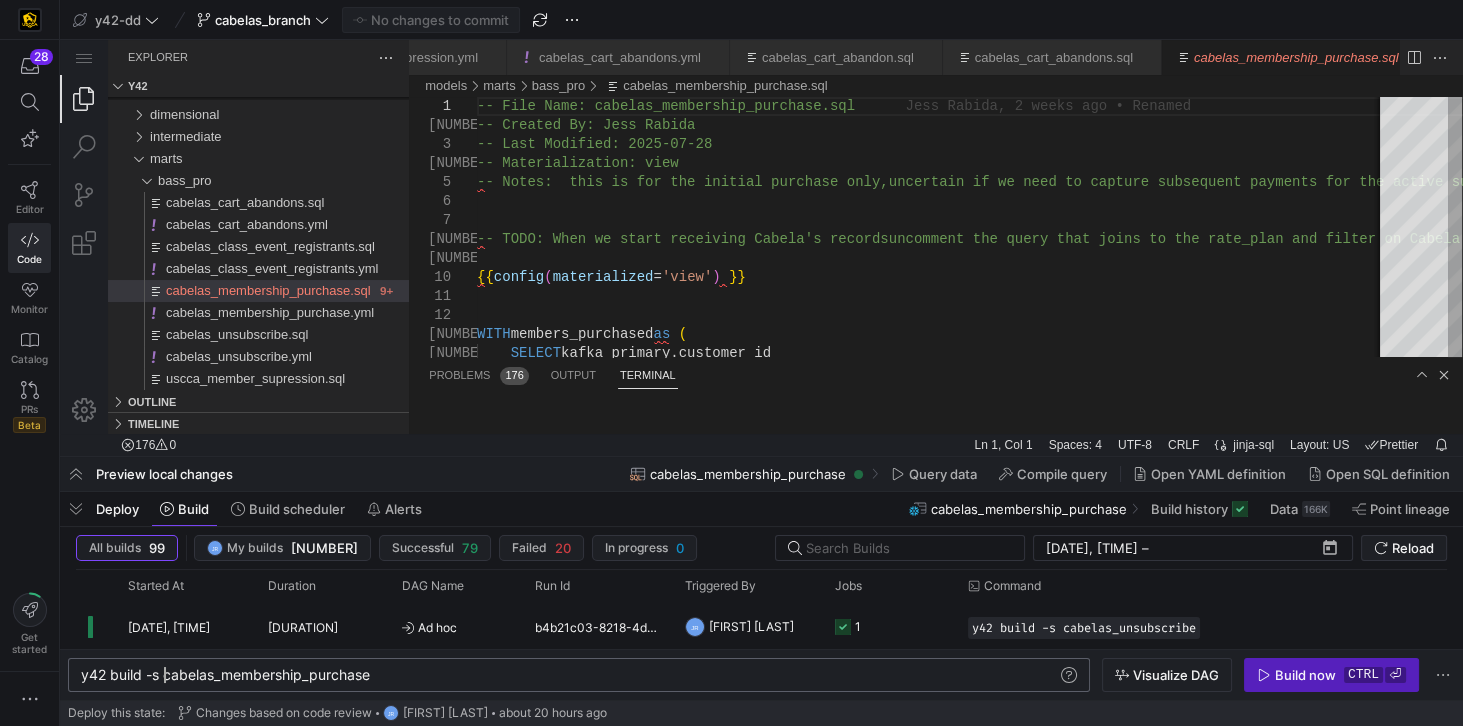 scroll, scrollTop: 0, scrollLeft: 92, axis: horizontal 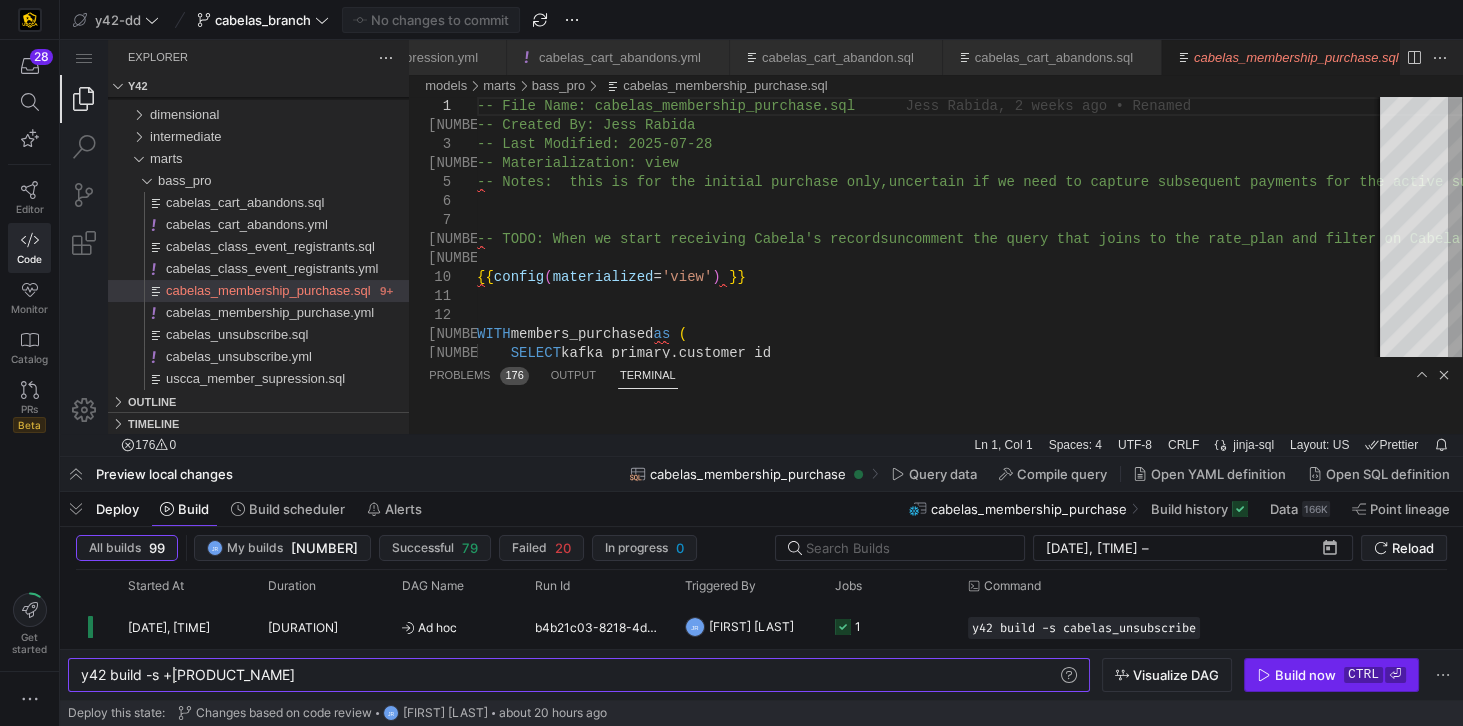 type on "y42 build -s +cabelas_membership_purchase" 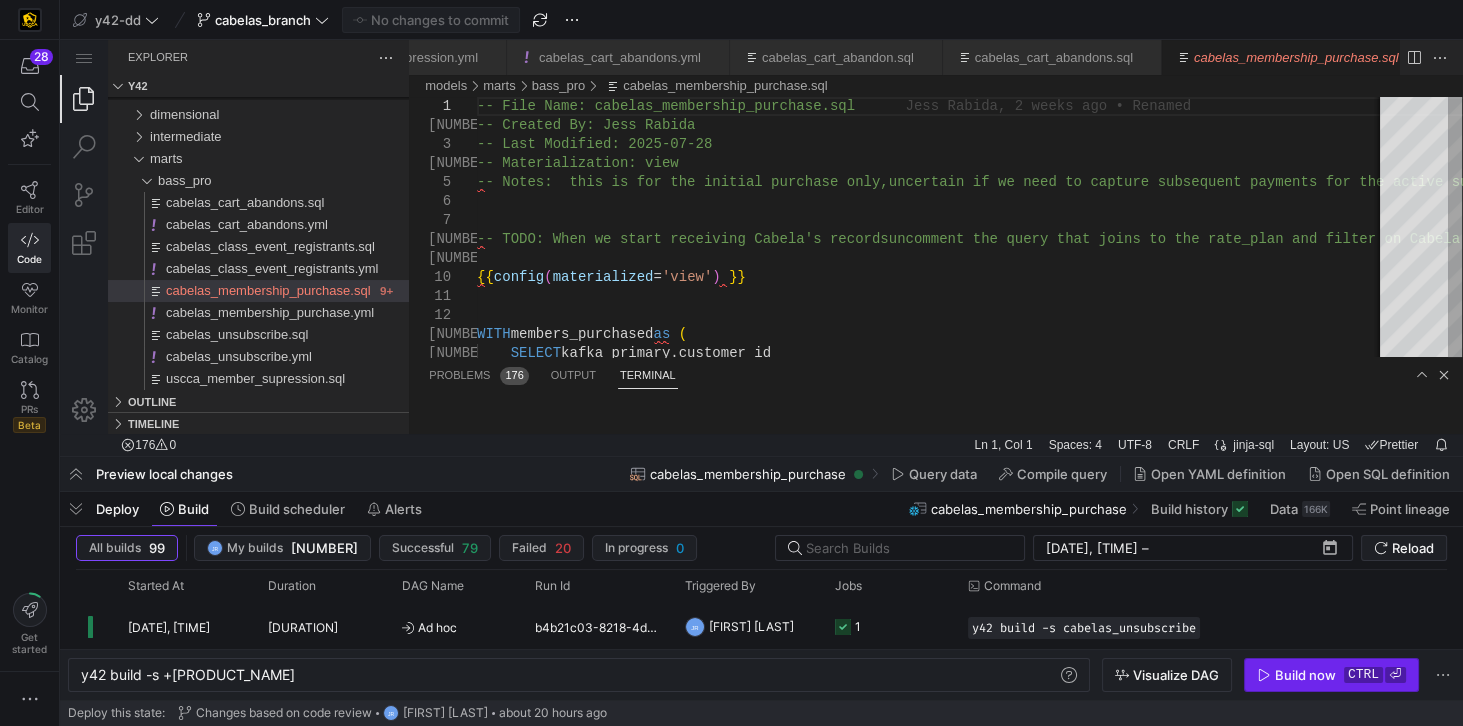 click on "Build now" at bounding box center (1305, 675) 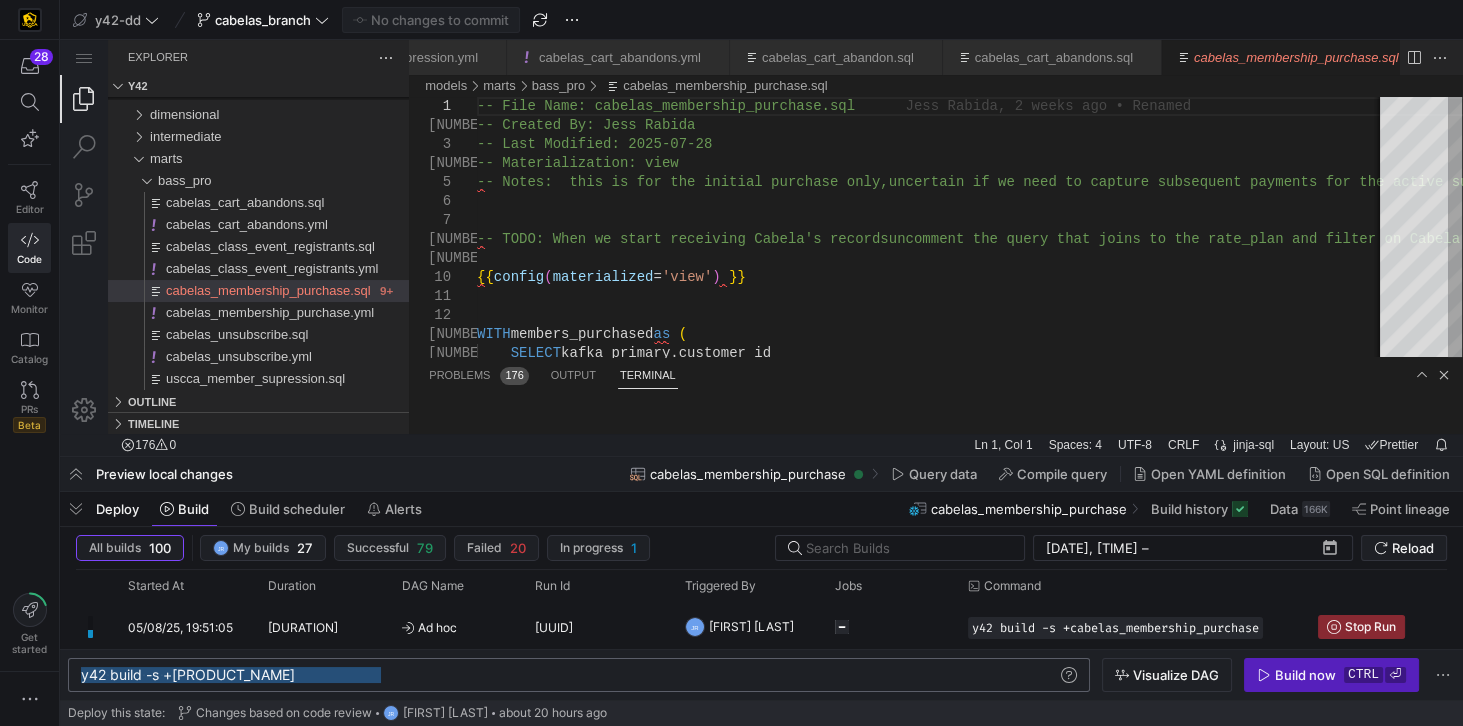 drag, startPoint x: 392, startPoint y: 678, endPoint x: 72, endPoint y: 670, distance: 320.09998 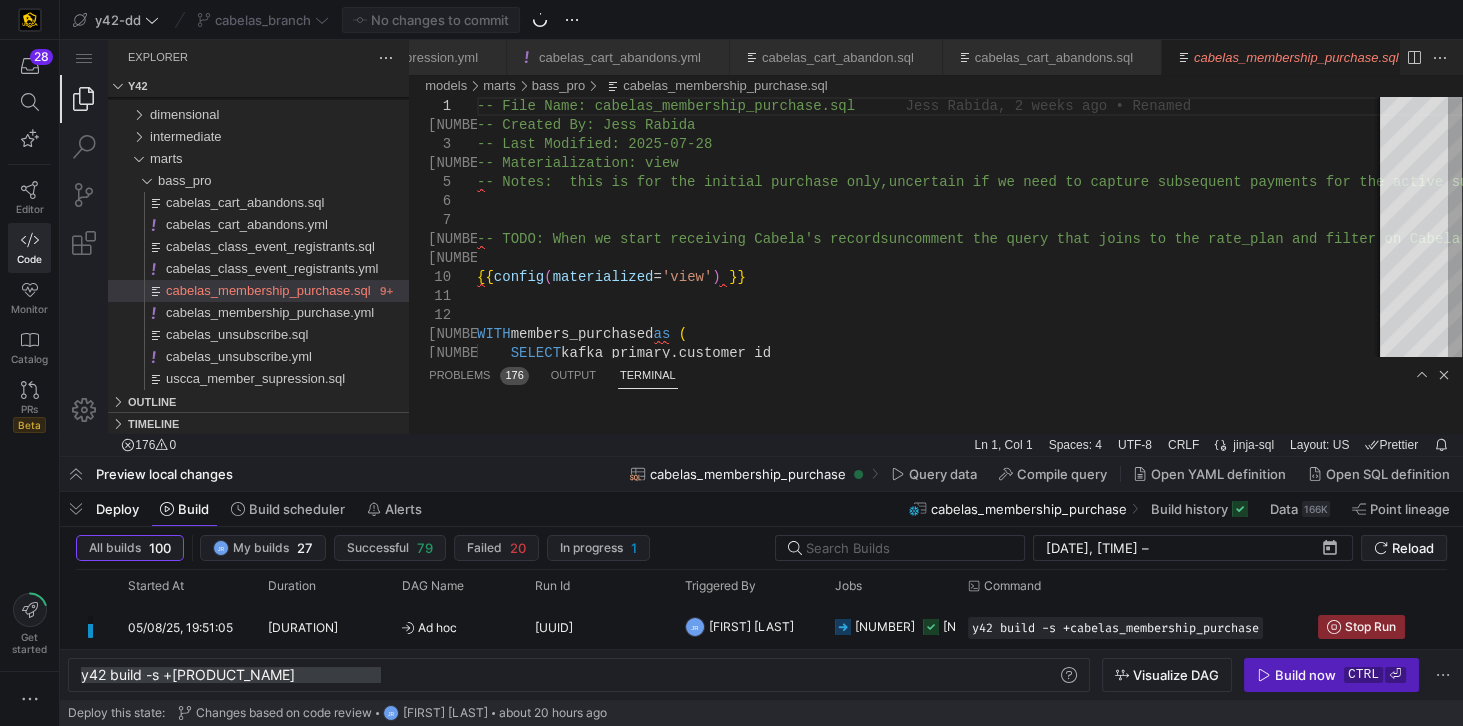 drag, startPoint x: 554, startPoint y: 333, endPoint x: 590, endPoint y: 497, distance: 167.90474 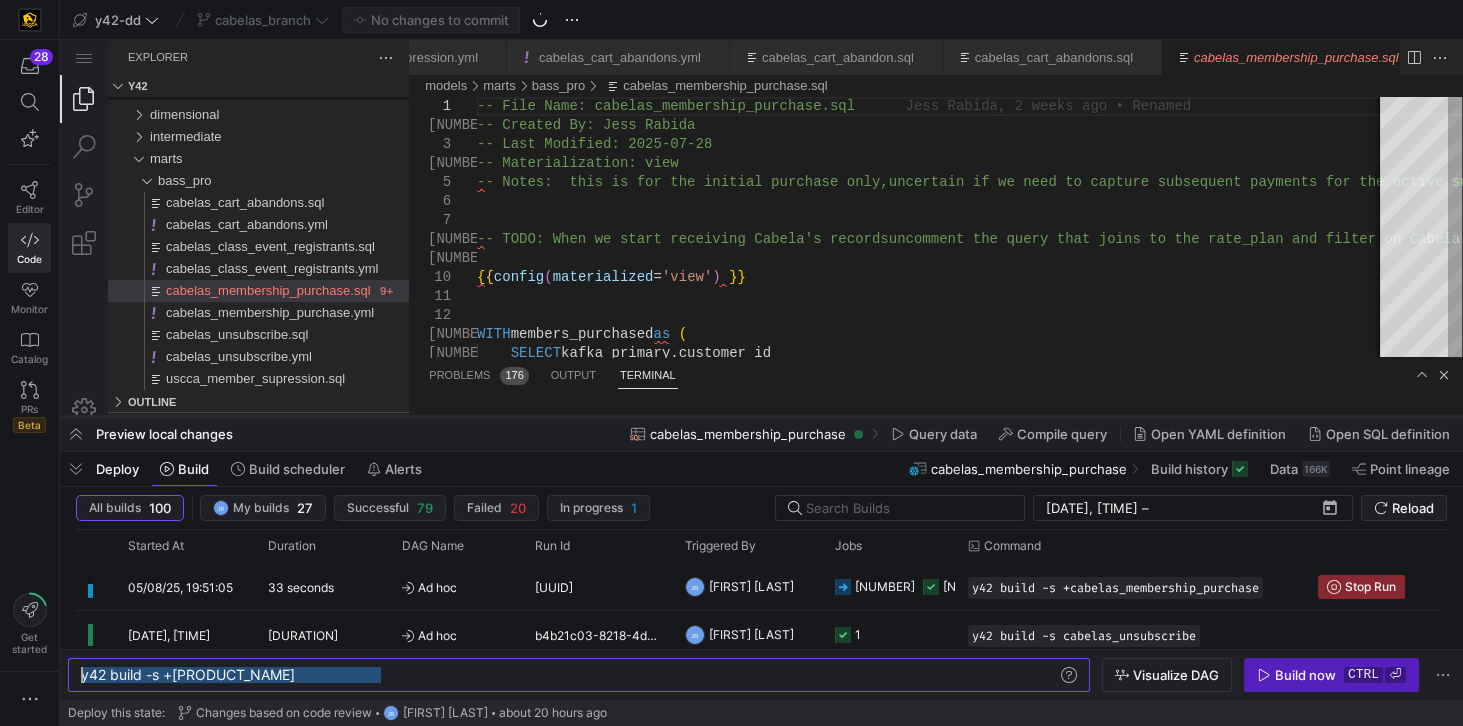drag, startPoint x: 544, startPoint y: 460, endPoint x: 550, endPoint y: 414, distance: 46.389652 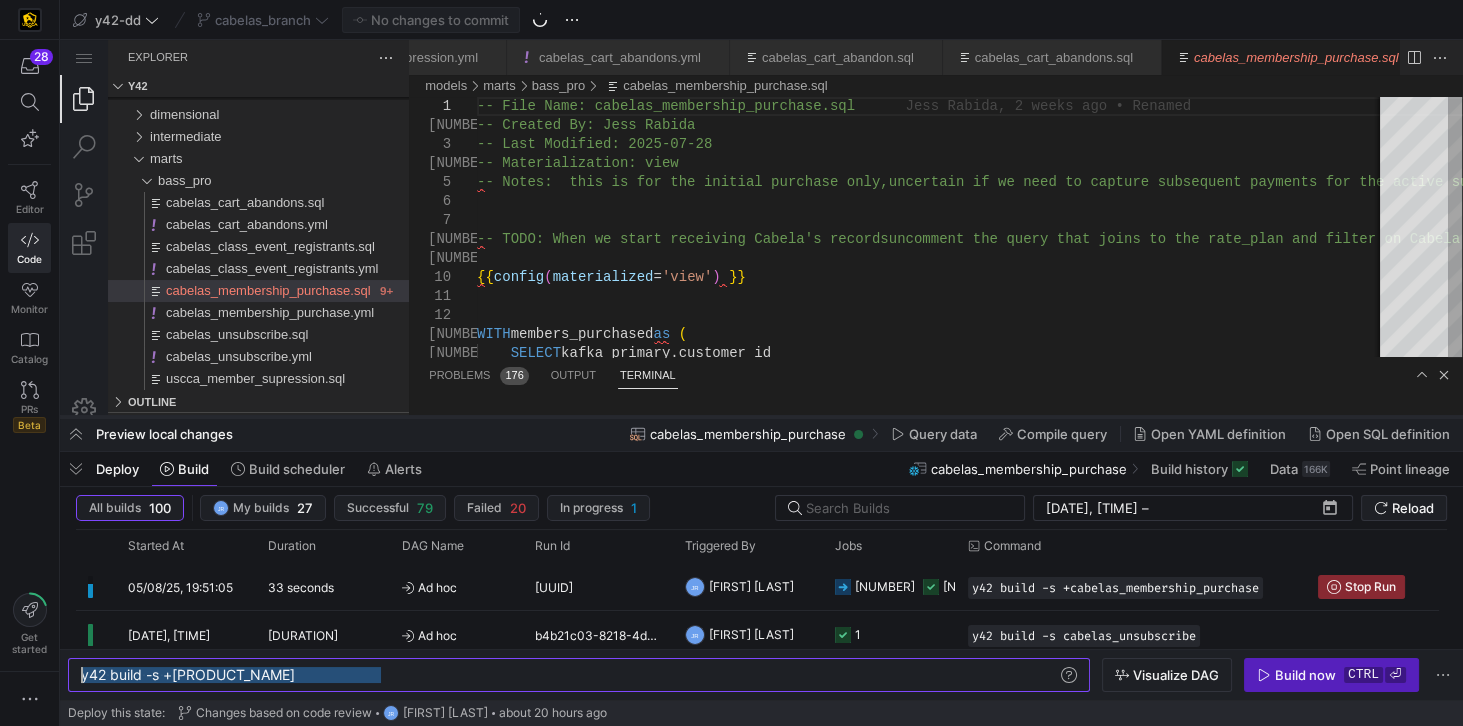click 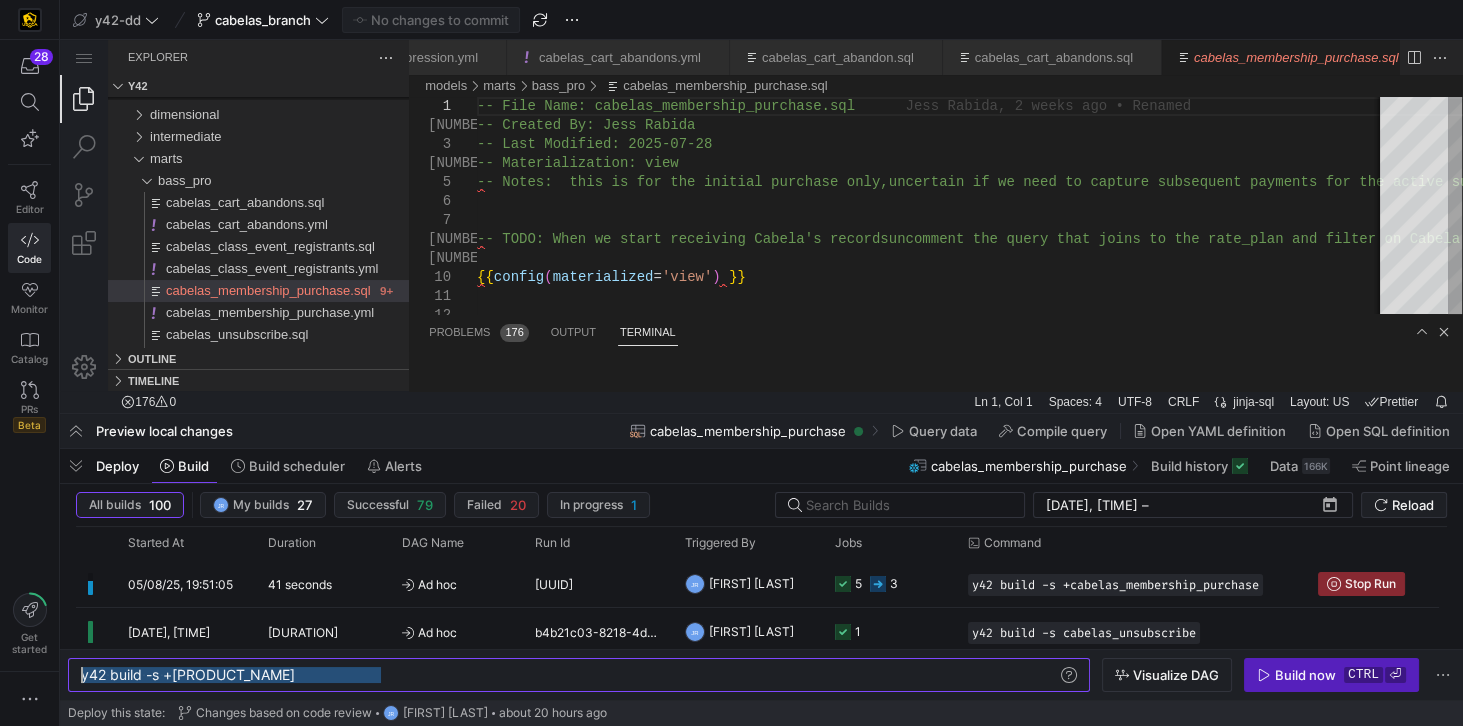 click on "0618e29b-b07b-493e-a6a9-0a1dbd06b8d6" 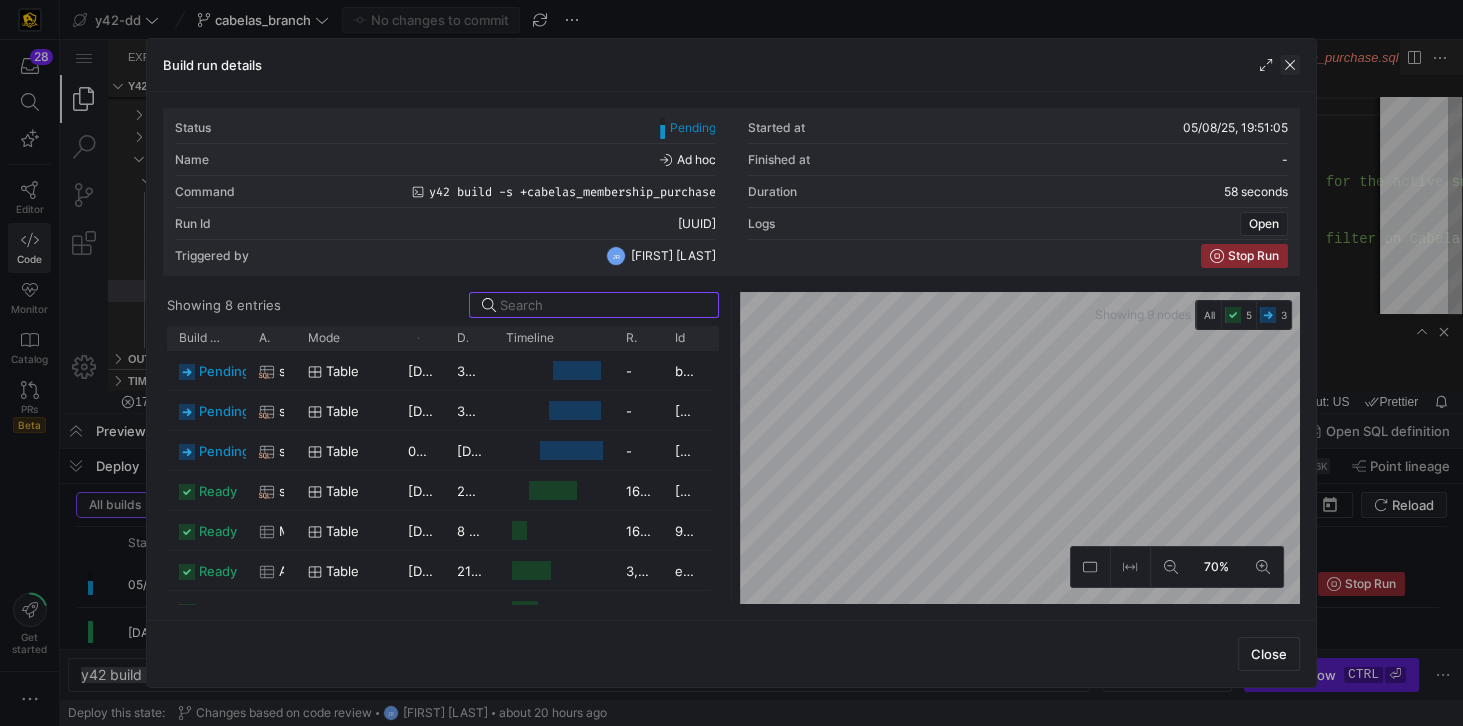 click 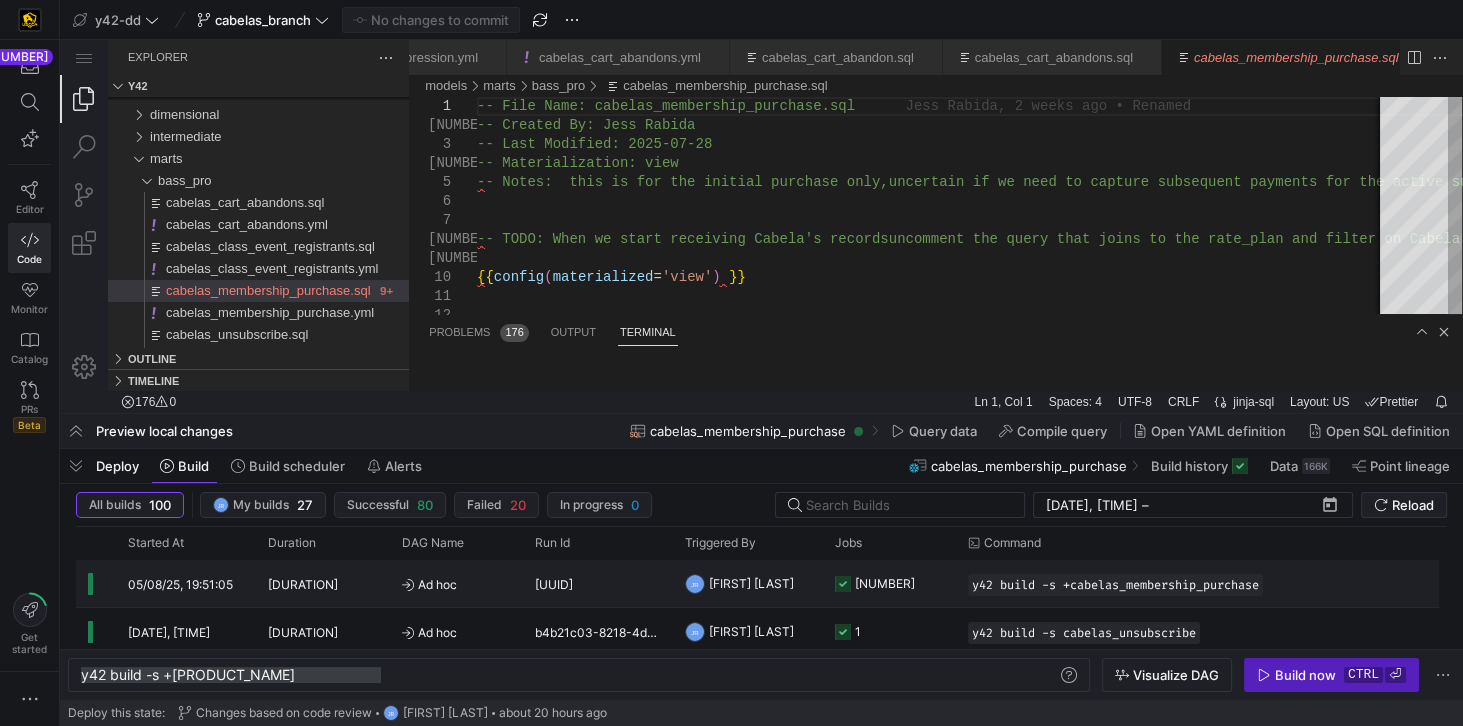 click on "1 minute 37 seconds" 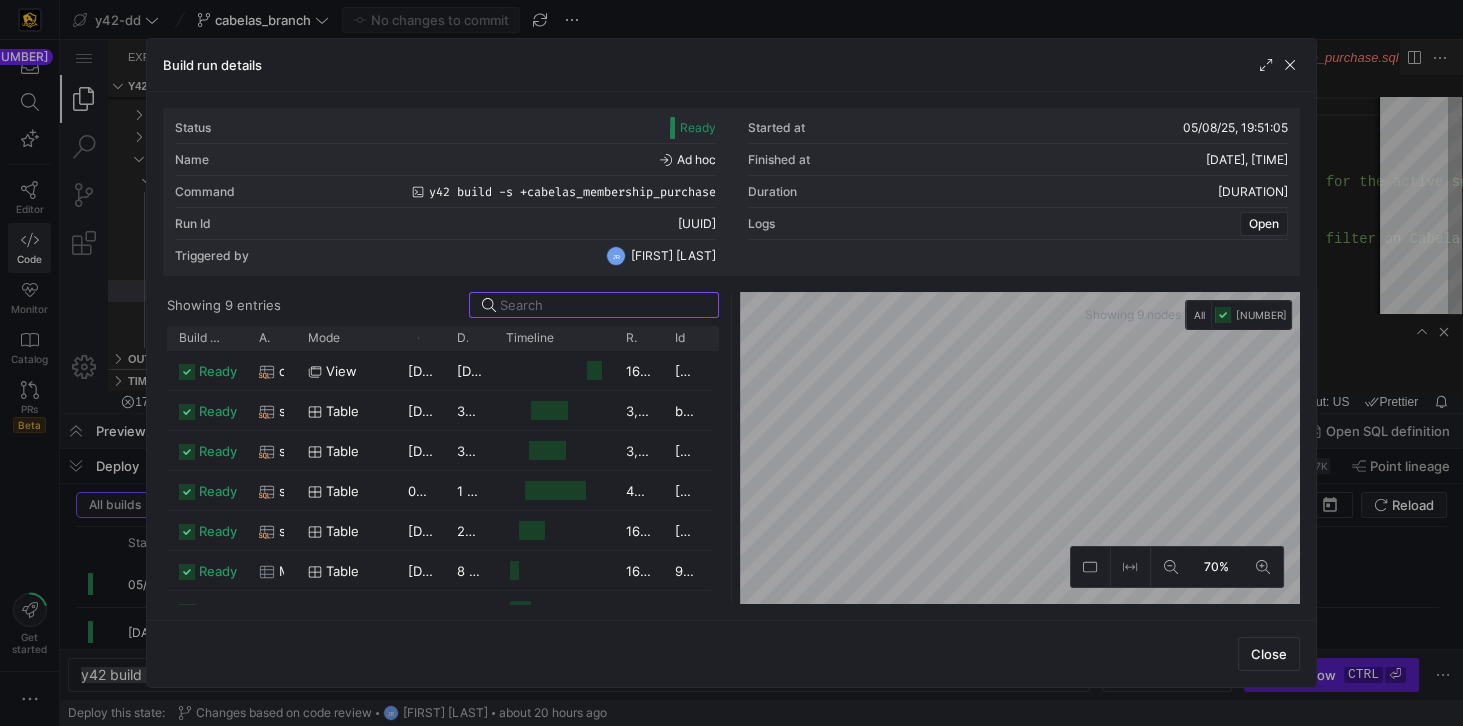 scroll, scrollTop: 103, scrollLeft: 0, axis: vertical 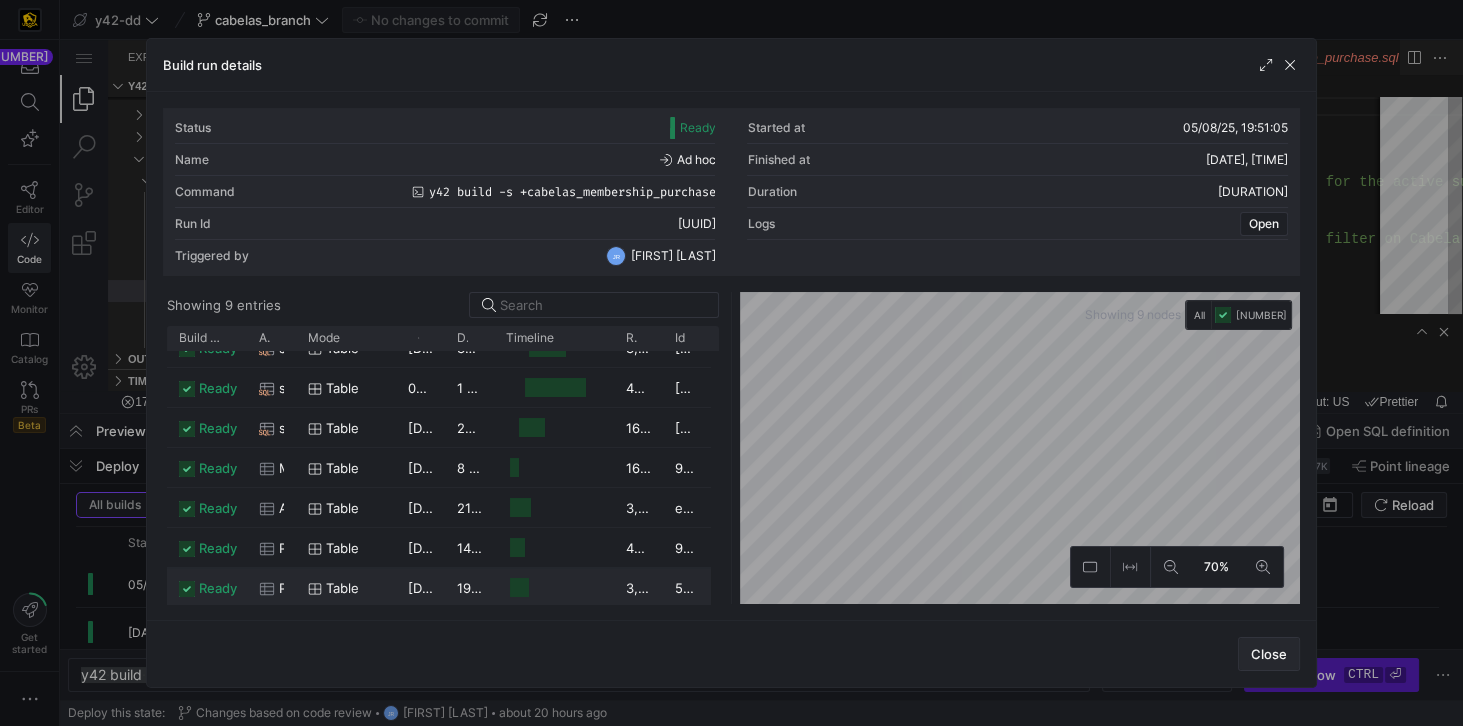 click on "Close" at bounding box center [1269, 654] 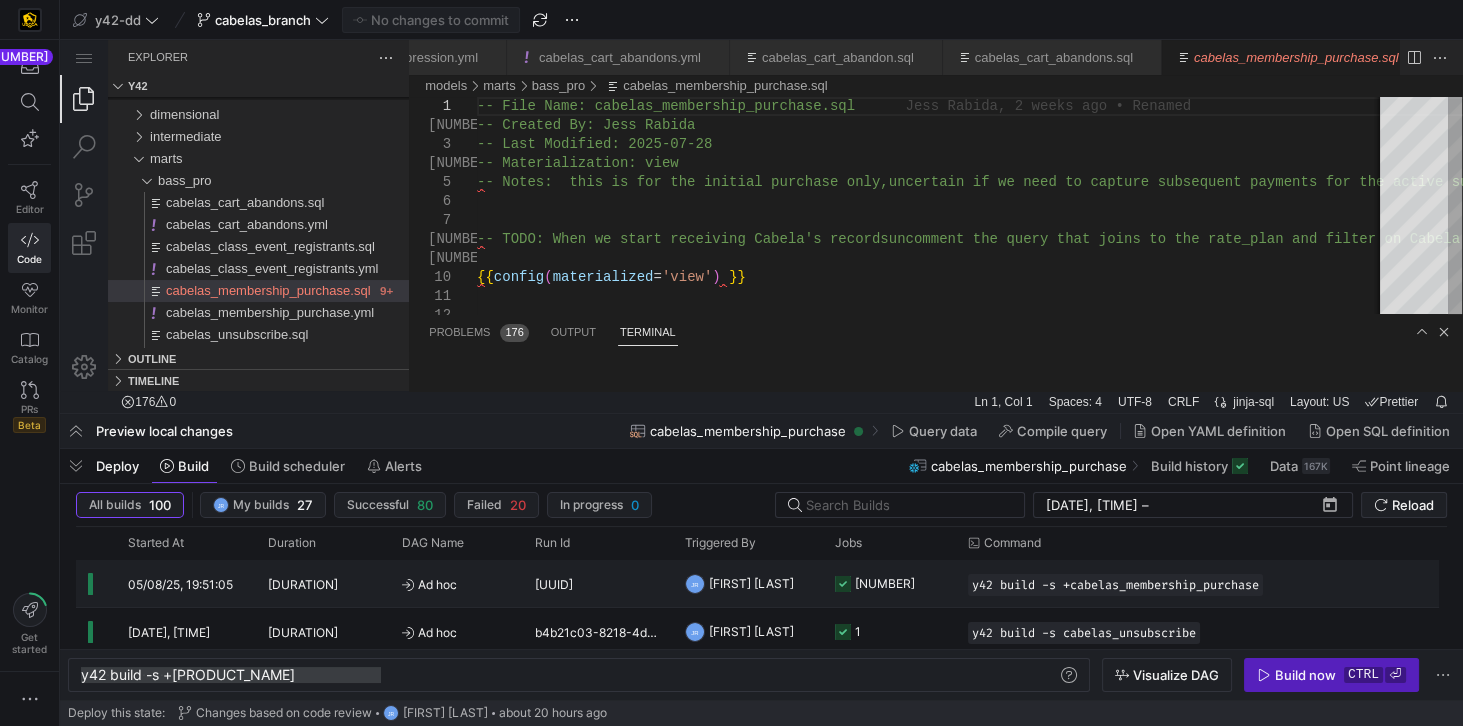 click on "1 minute 37 seconds" 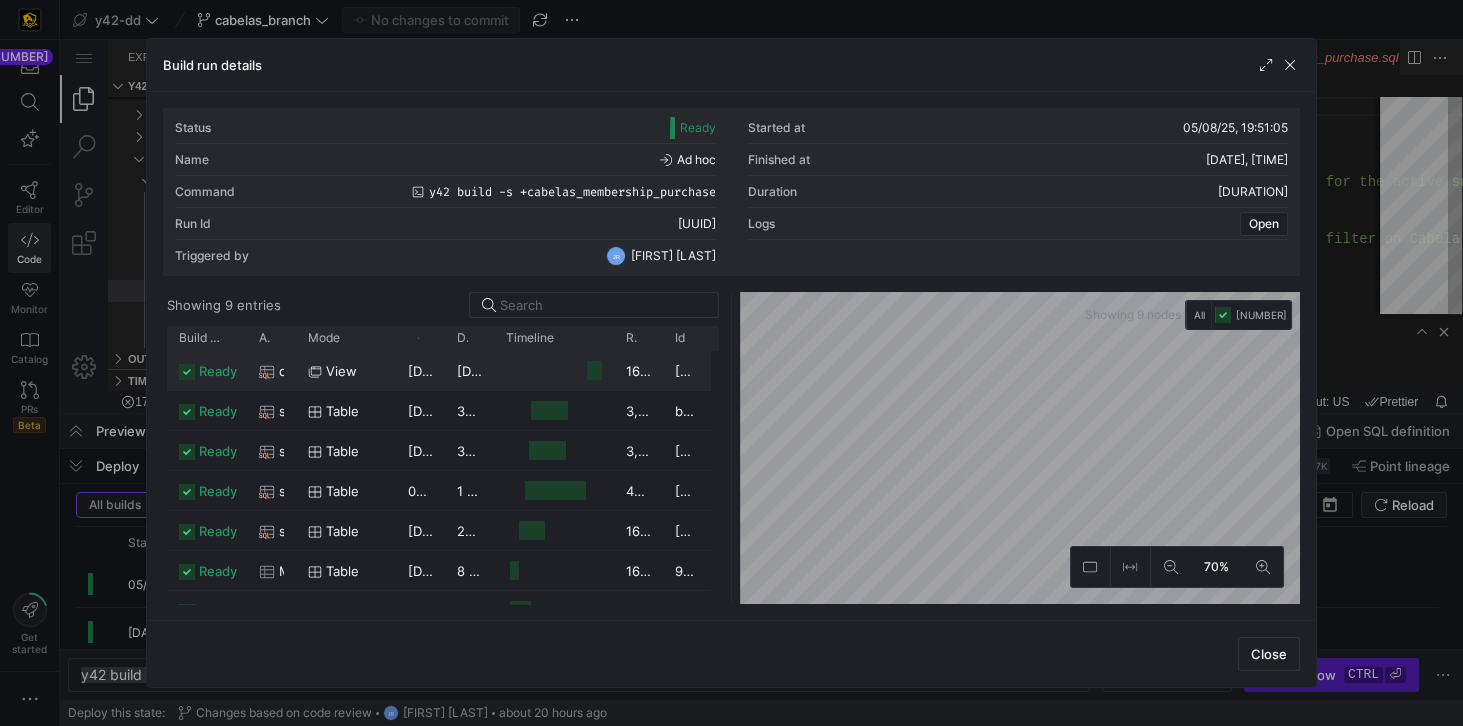 click on "view" 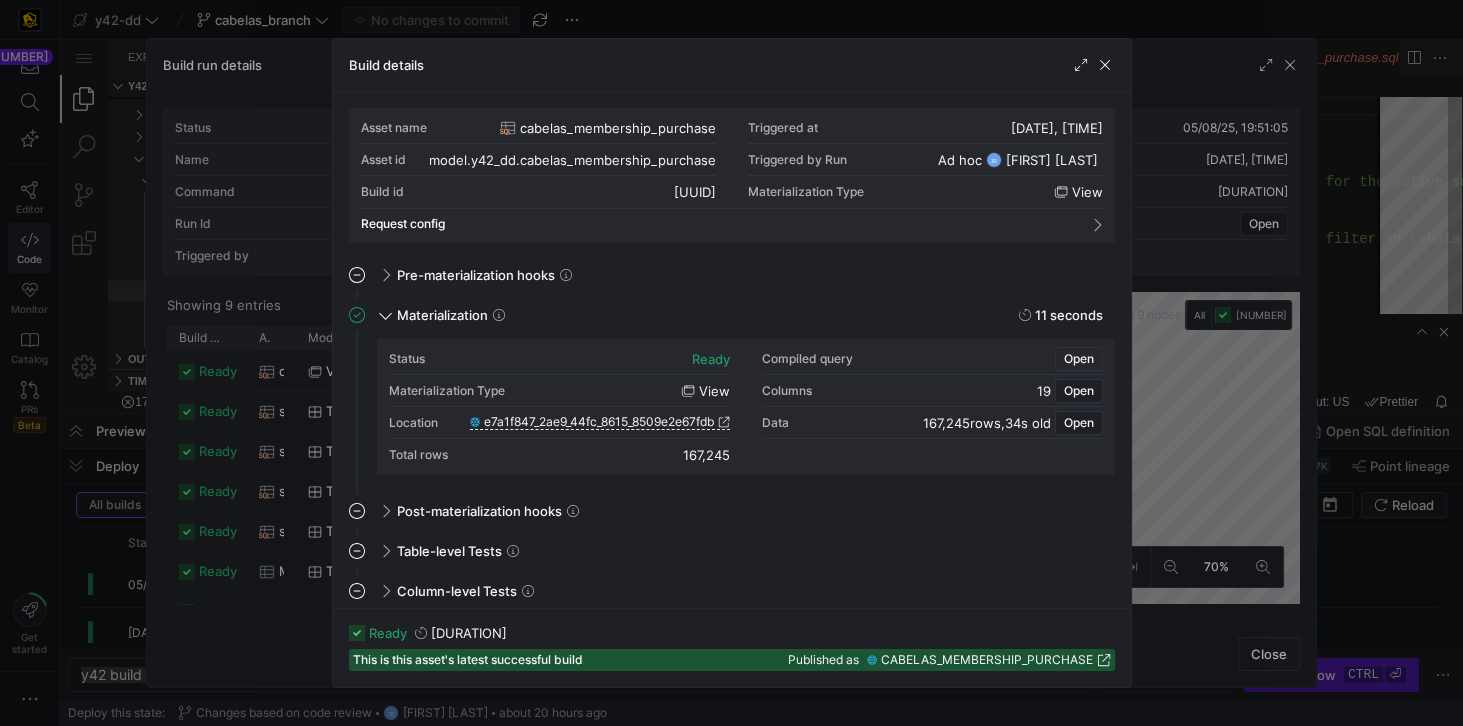 click on "Open" at bounding box center (1079, 359) 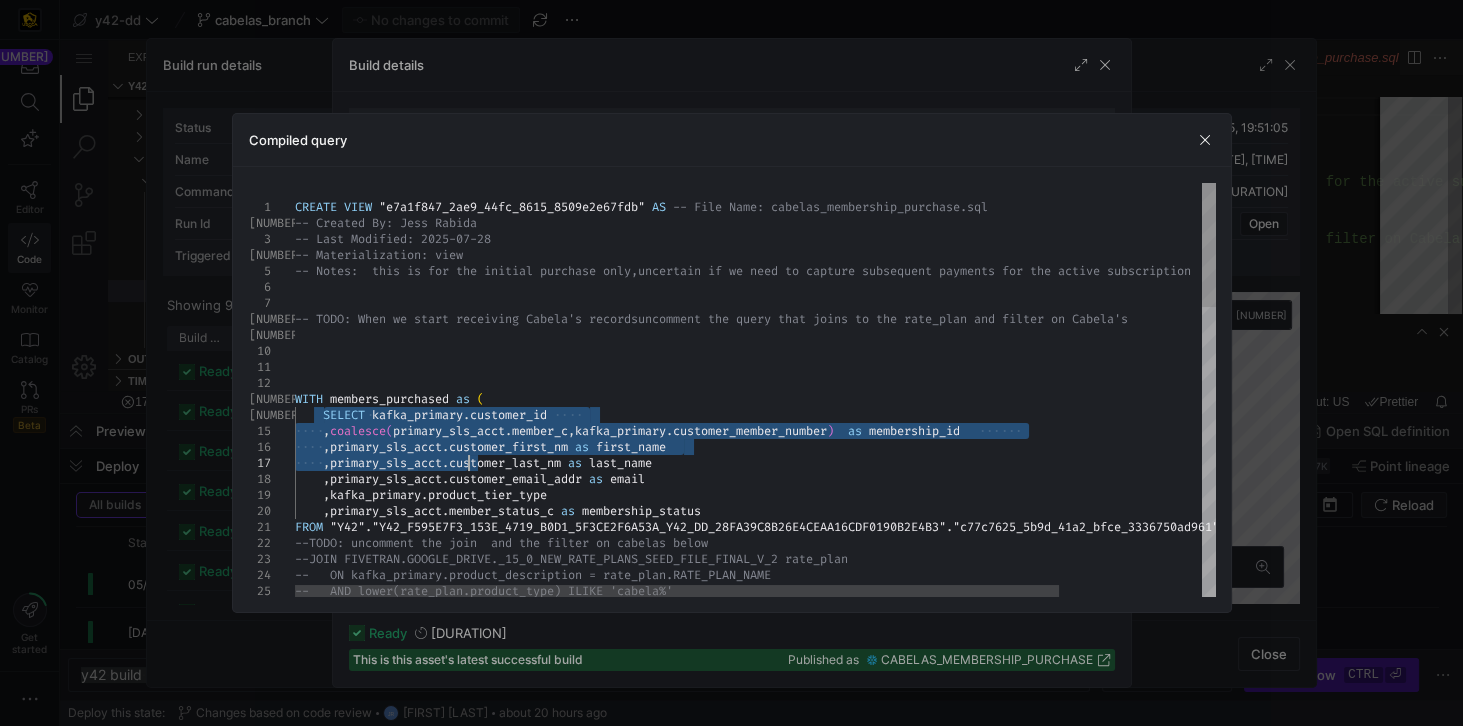scroll, scrollTop: 0, scrollLeft: 0, axis: both 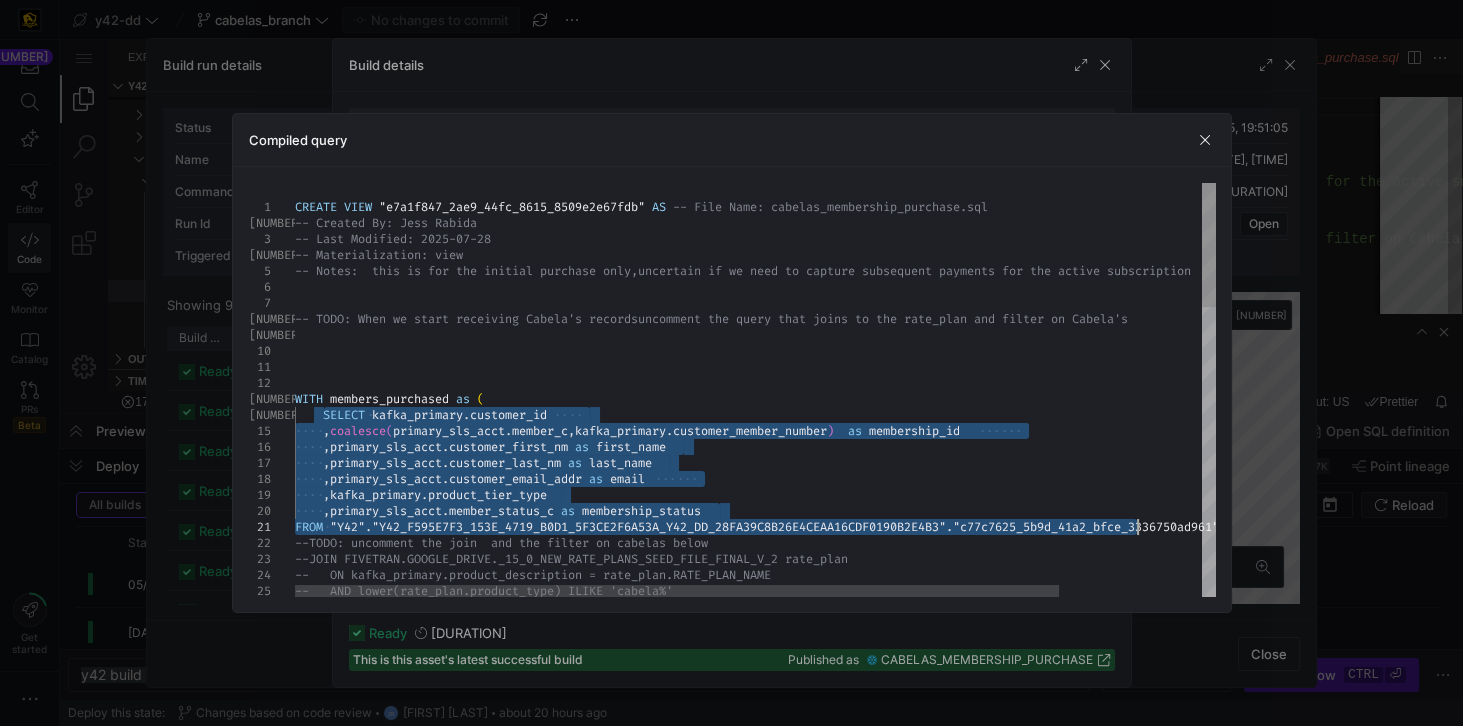drag, startPoint x: 322, startPoint y: 415, endPoint x: 1134, endPoint y: 531, distance: 820.2439 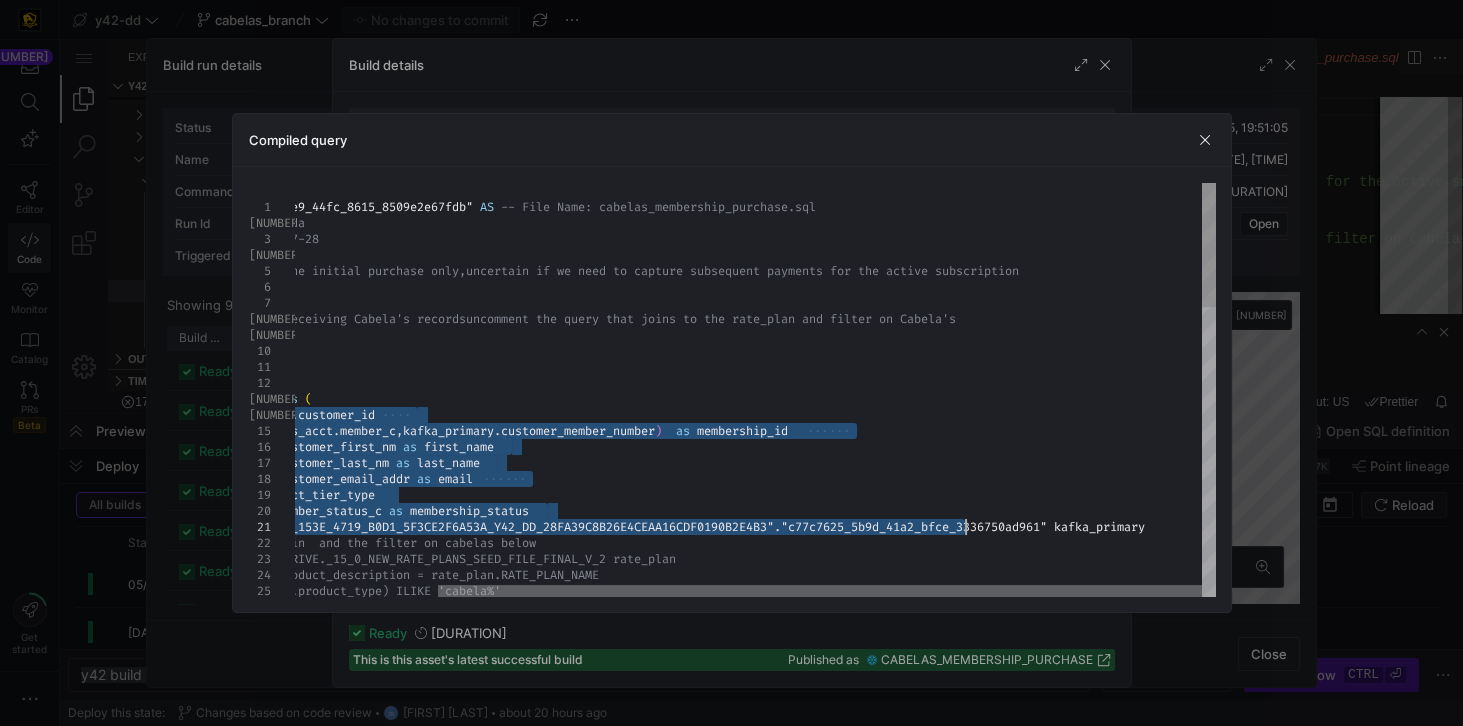 click at bounding box center (820, 591) 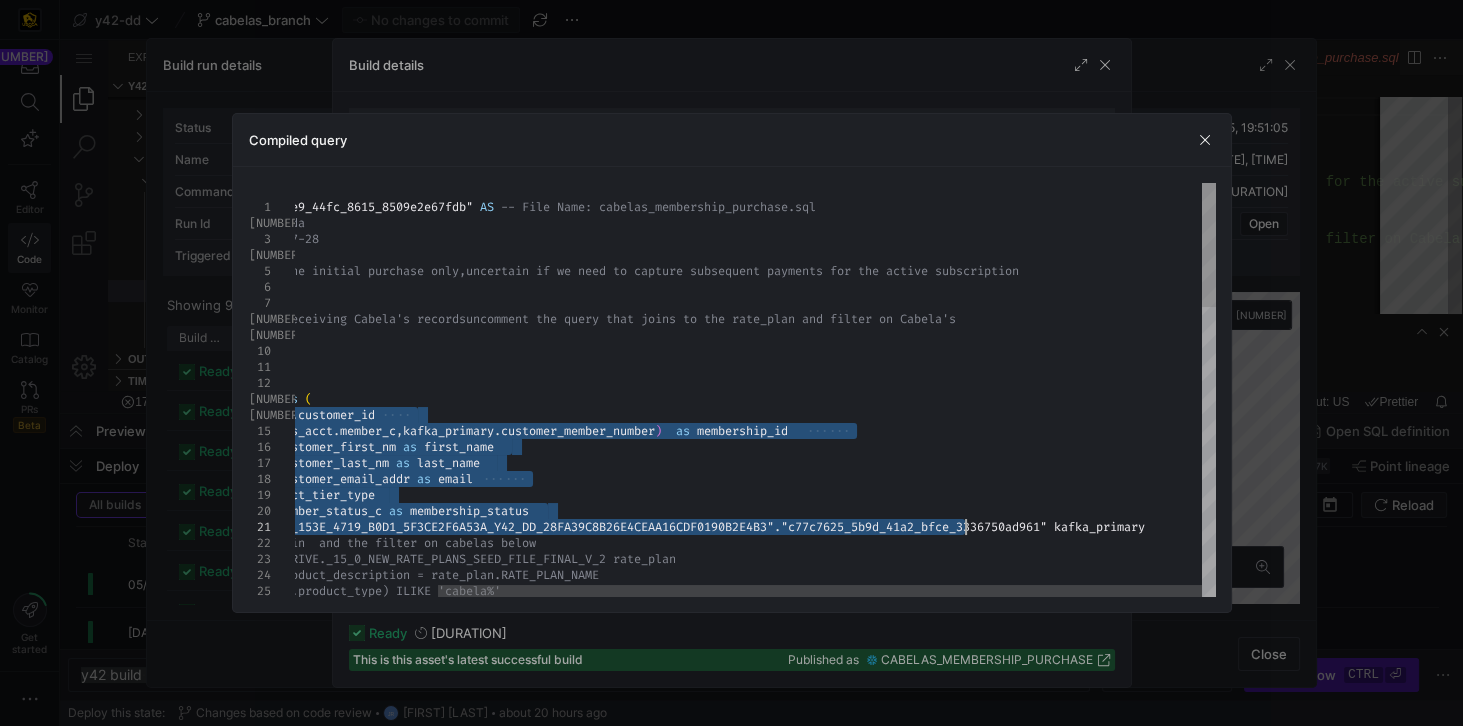 click on "CREATE   VIEW   "e7a1f847_2ae9_44fc_8615_8509e2e67fdb"   AS   -- File Name: cabelas_membership_purchase.sql -- Created By: Jess Rabida -- Last Modified: 2025-07-28 -- Materialization: view -- Notes:  this is for the initial purchase only,  uncertain if we need to capture subsequent payment s for the active subscription -- TODO: When we start receiving Cabela's records  uncomment the query that joins to the rate_plan an d filter on Cabela's     WITH   members_purchased   as   (      SELECT   kafka_primary . customer_id           , coalesce ( primary_sls_acct . member_c , kafka_primary . customer_member_number )    as   membership_id             , primary_sls_acct . customer_first_nm   as   first_name      , primary_sls_acct . customer_last_nm   as   last_name      , primary_sls_acct . customer_email_addr   as   email             , kafka_primary . product_tier_type      , primary_sls_acct .   as" at bounding box center (669, 869) 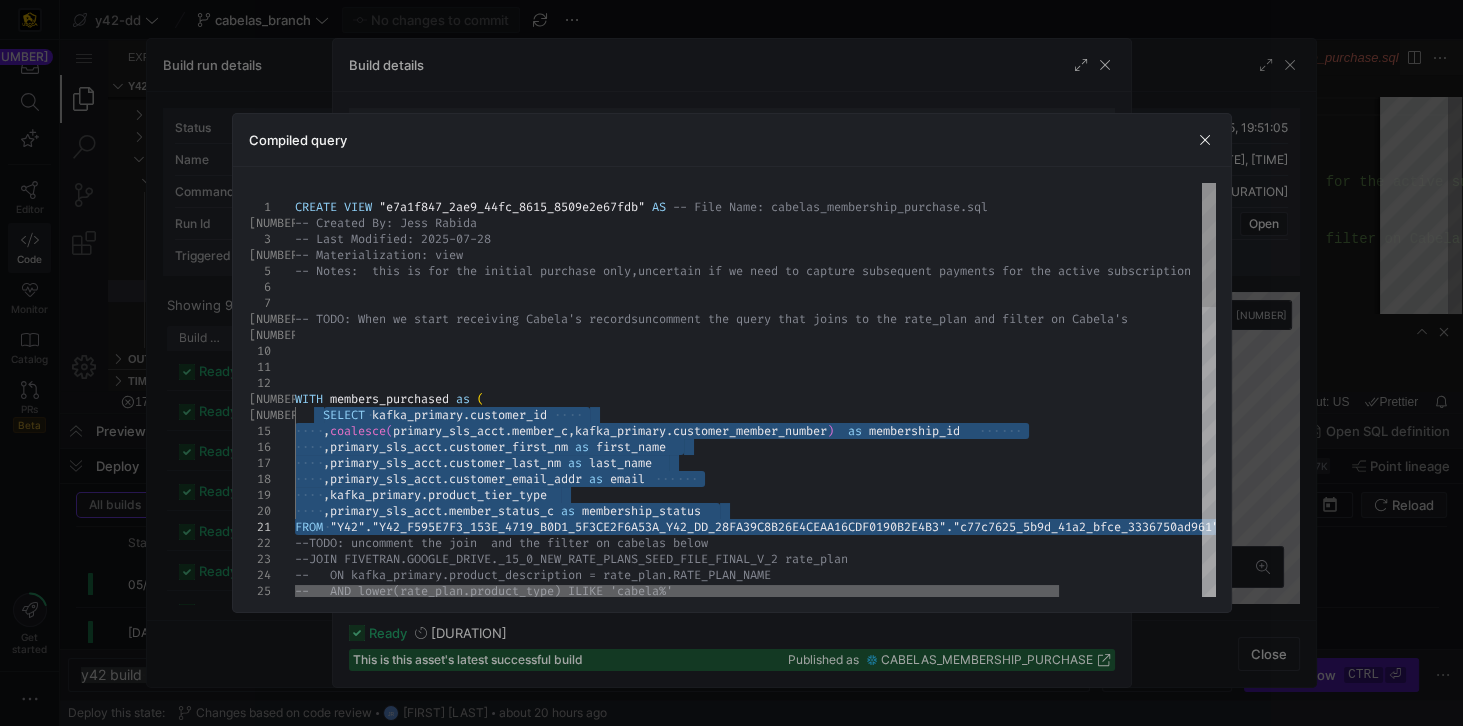 click at bounding box center [677, 591] 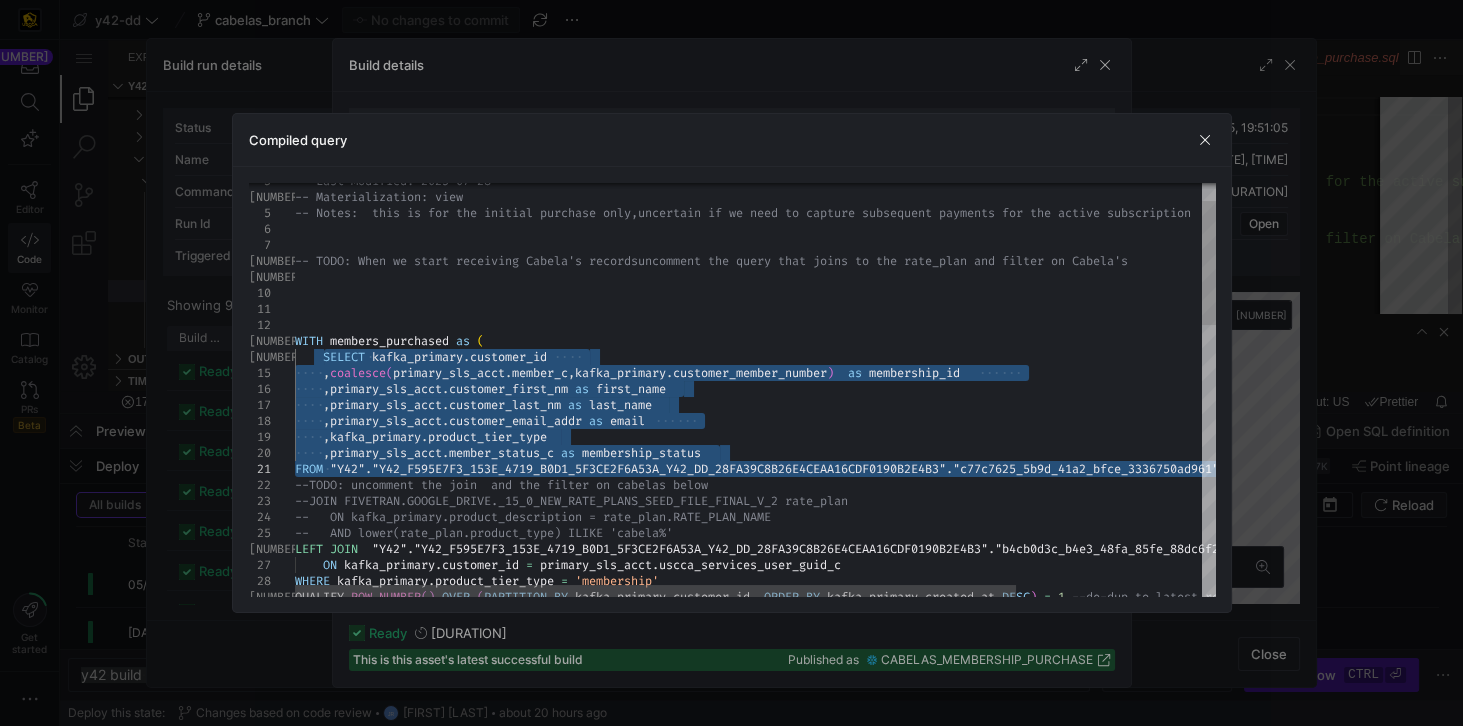 click on "-- Last Modified: 2025-07-28 -- Materialization: view -- Notes:  this is for the initial purchase only,  uncertain if we need to capture subsequent payment s for the active subscription -- TODO: When we start receiving Cabela's records  uncomment the query that joins to the rate_plan an d filter on Cabela's     WITH   members_purchased   as   (      SELECT   kafka_primary . customer_id           , coalesce ( primary_sls_acct . member_c , kafka_primary . customer_member_number )    as   membership_id             , primary_sls_acct . customer_first_nm   as   first_name      , primary_sls_acct . customer_last_nm   as   last_name      , primary_sls_acct . customer_email_addr   as   email             , kafka_primary . product_tier_type      , primary_sls_acct . member_status_c   as   membership_status FROM   "Y42" . "Y42_F595E7F3_153E_4719_B0D1_5F3CE2F6A53A_Y42_DD_2 8FA39C8B26E4CEAA16CDF0190B2E4B3" .   la%'" at bounding box center (874, 811) 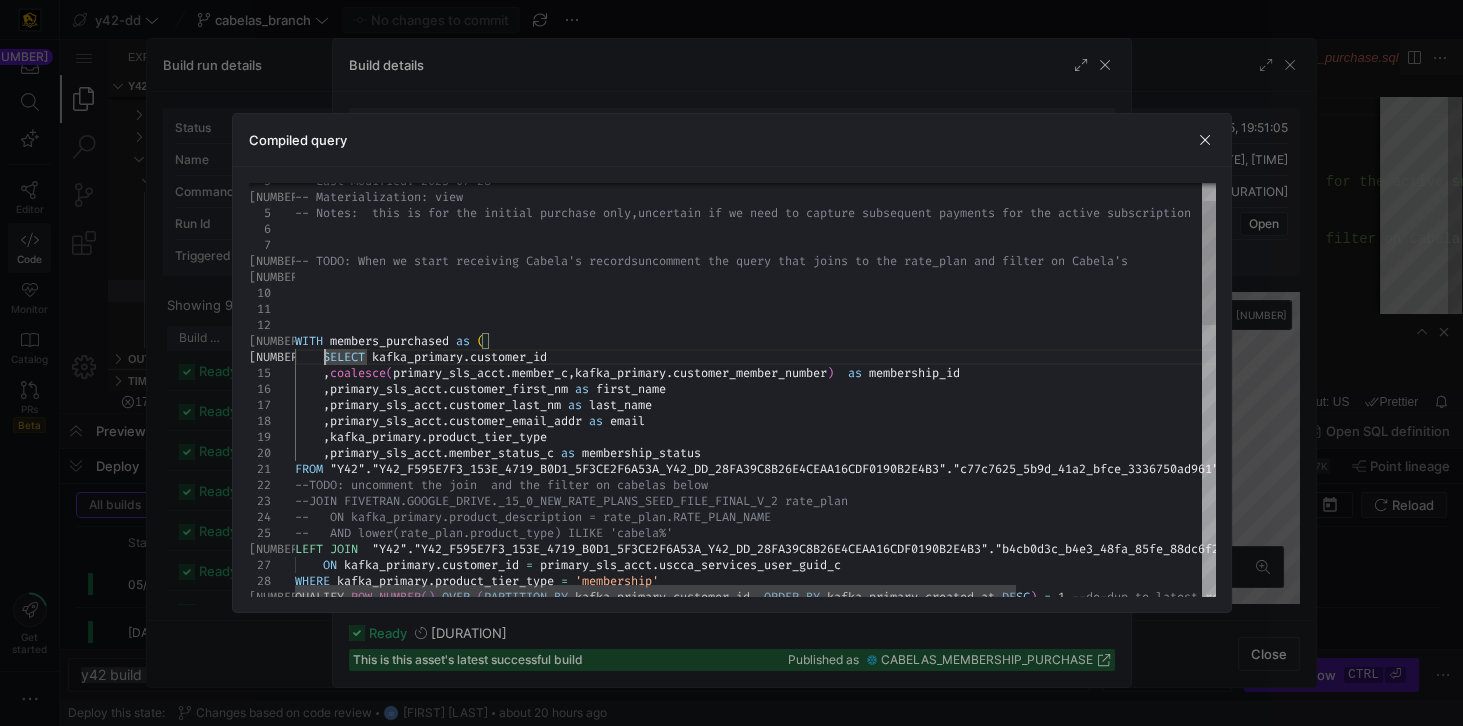 click on "-- Last Modified: 2025-07-28 -- Materialization: view -- Notes:  this is for the initial purchase only,  uncertain if we need to capture subsequent payment s for the active subscription -- TODO: When we start receiving Cabela's records  uncomment the query that joins to the rate_plan an d filter on Cabela's     WITH   members_purchased   as   (      SELECT   kafka_primary . customer_id           , coalesce ( primary_sls_acct . member_c , kafka_primary . customer_member_number )    as   membership_id             , primary_sls_acct . customer_first_nm   as   first_name      , primary_sls_acct . customer_last_nm   as   last_name      , primary_sls_acct . customer_email_addr   as   email             , kafka_primary . product_tier_type      , primary_sls_acct . member_status_c   as   membership_status FROM   "Y42" . "Y42_F595E7F3_153E_4719_B0D1_5F3CE2F6A53A_Y42_DD_2 8FA39C8B26E4CEAA16CDF0190B2E4B3" .   la%'" at bounding box center (874, 811) 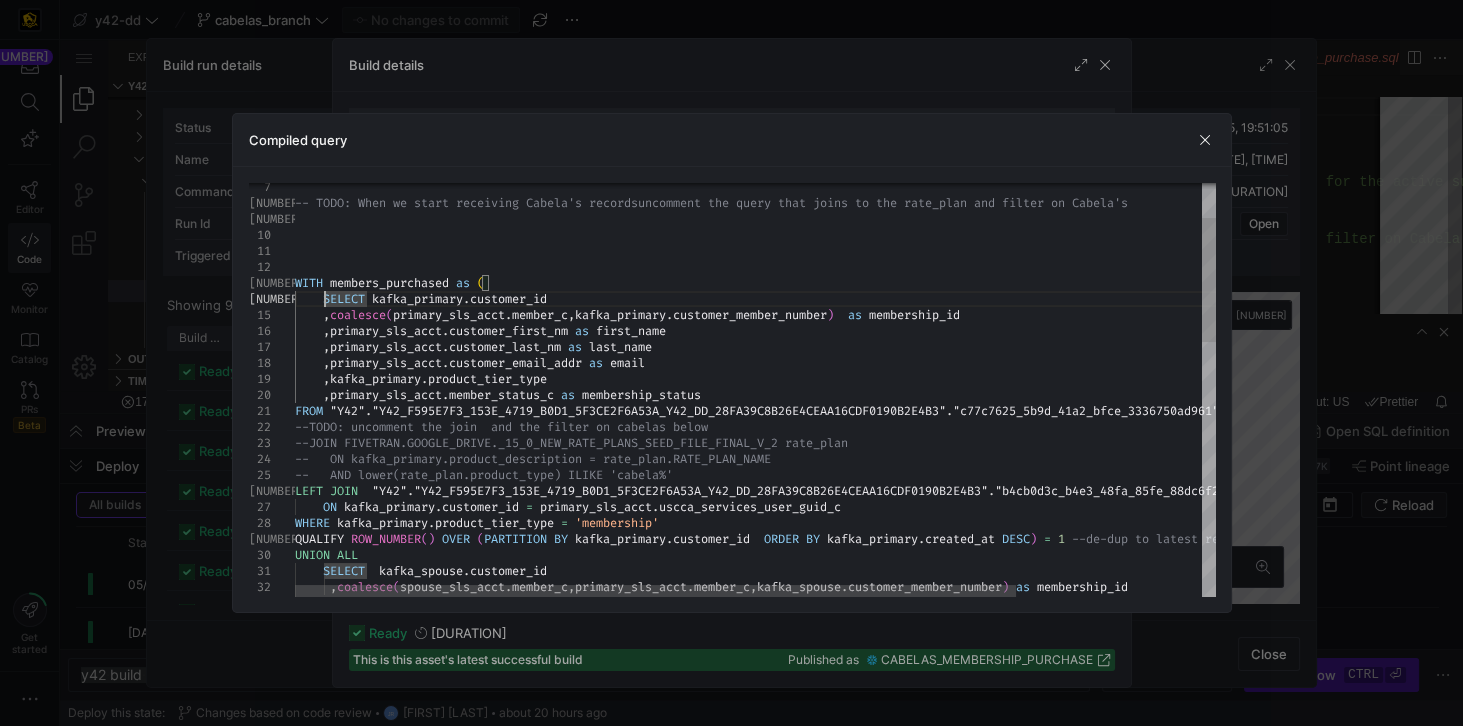 type on "WITH members_purchased as (
SELECT kafka_primary.customer_id
,coalesce(primary_sls_acct.member_c,kafka_primary.customer_member_number)  as membership_id
,primary_sls_acct.customer_first_nm as first_name
,primary_sls_acct.customer_last_nm as last_name
,primary_sls_acct.customer_email_addr as email
,kafka_primary.product_tier_type
,primary_sls_acct.member_status_c as membership_status
FROM "Y42"."Y42_F595E7F3_153E_4719_B0D1_5F3CE2F6A53A_Y42_DD_28FA39C8B26E4CEAA16CDF0190B2E4B3"."c77c762…product_description = rate_plan.RATE_PLAN_NAME
--   AND lower(rate_plan.product_type) ILIKE 'cabela%'
LEFT JOIN  "Y42"."Y42_F595E7F3_153E_4719_B0D1_5F3CE2F6A53A_Y42_DD_28FA39C8B26E4CEAA16CDF0190B2E4B3"."b4cb0d3c_b4e3_48fa_85fe_88dc6f2a3473" primary_sls_acct
ON kafka_primary.customer_id = primary_sls_acct.uscca_services_user_guid_c
WHERE kafka_primary.product_tier_type = 'membership'
QUALIFY ROW_NUMBER() OVER (PARTITION BY kafka_primary.customer_id  ORDER BY kafka_primary.create..." 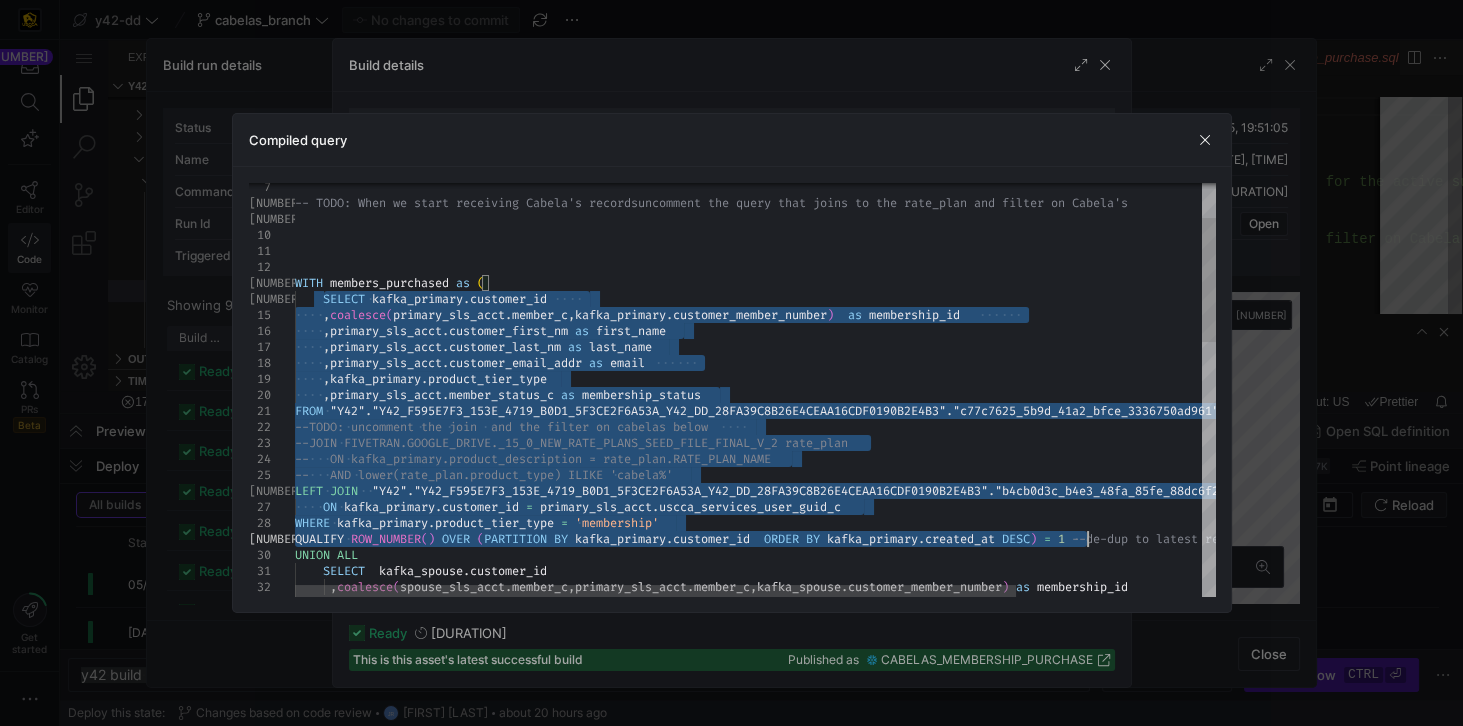 click on "-- TODO: When we start receiving Cabela's records  uncomment the query that joins to the rate_plan an d filter on Cabela's     WITH   members_purchased   as   (      SELECT   kafka_primary . customer_id           , coalesce ( primary_sls_acct . member_c , kafka_primary . customer_member_number )    as   membership_id             , primary_sls_acct . customer_first_nm   as   first_name      , primary_sls_acct . customer_last_nm   as   last_name      , primary_sls_acct . customer_email_addr   as   email             , kafka_primary . product_tier_type      , primary_sls_acct . member_status_c   as   membership_status FROM   "Y42" . "Y42_F595E7F3_153E_4719_B0D1_5F3CE2F6A53A_Y42_DD_2 8FA39C8B26E4CEAA16CDF0190B2E4B3" . "c77c7625_5b9d_41a2_bfce_3336750ad961"   kafka_primary --TODO: uncomment the join  and the filter on cabe las below     --JOIN FIVETRAN.GOOGLE_DRIVE._15_0_NEW_RATE_PLANS_ SEED_FILE_FINAL_V_2 rate_plan ." at bounding box center (874, 753) 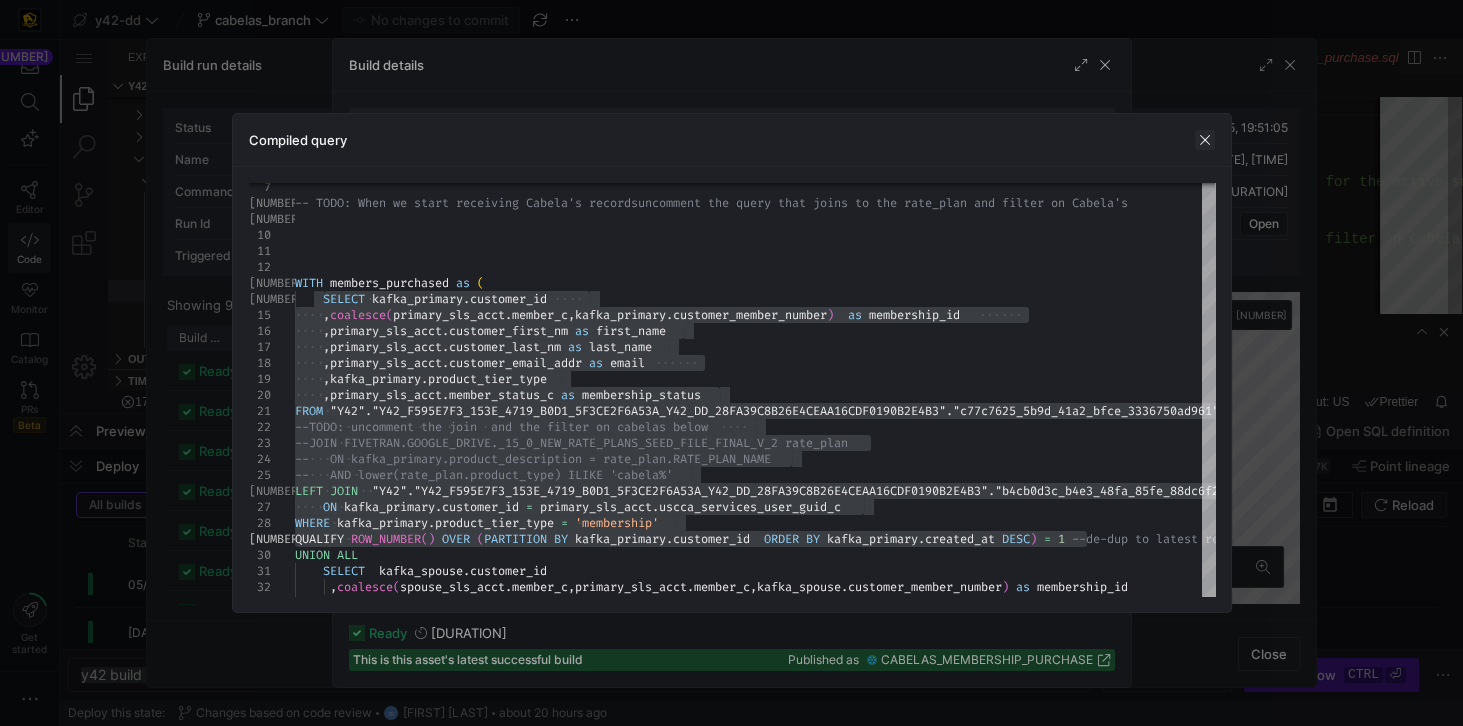 click at bounding box center [1205, 140] 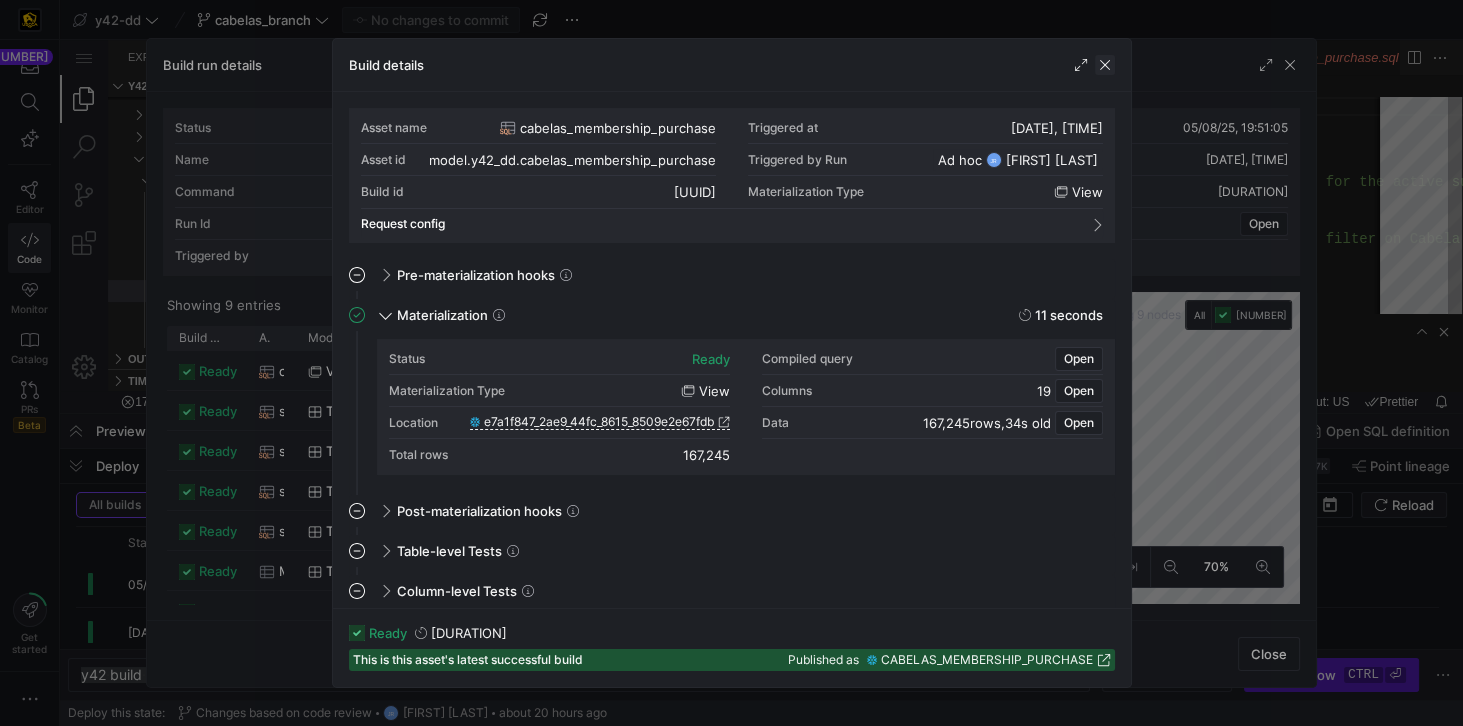click 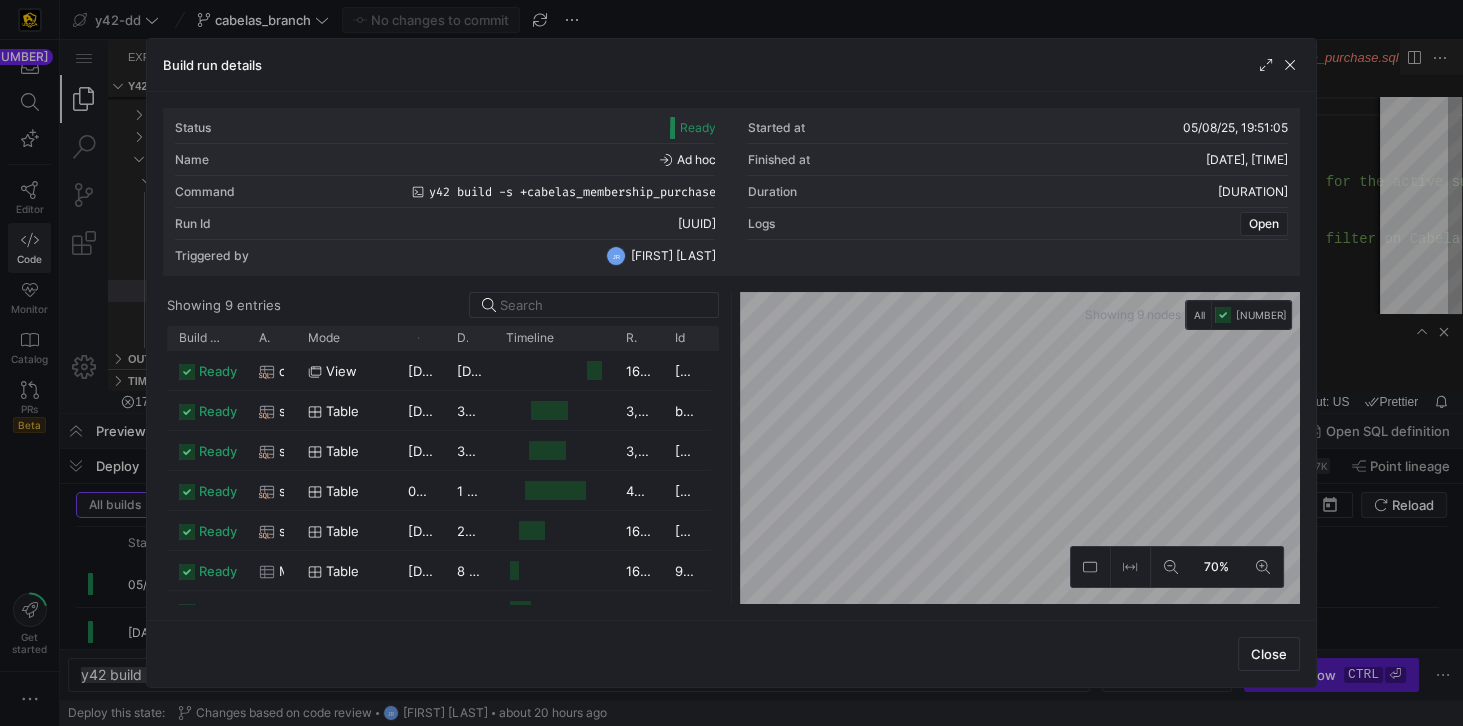click 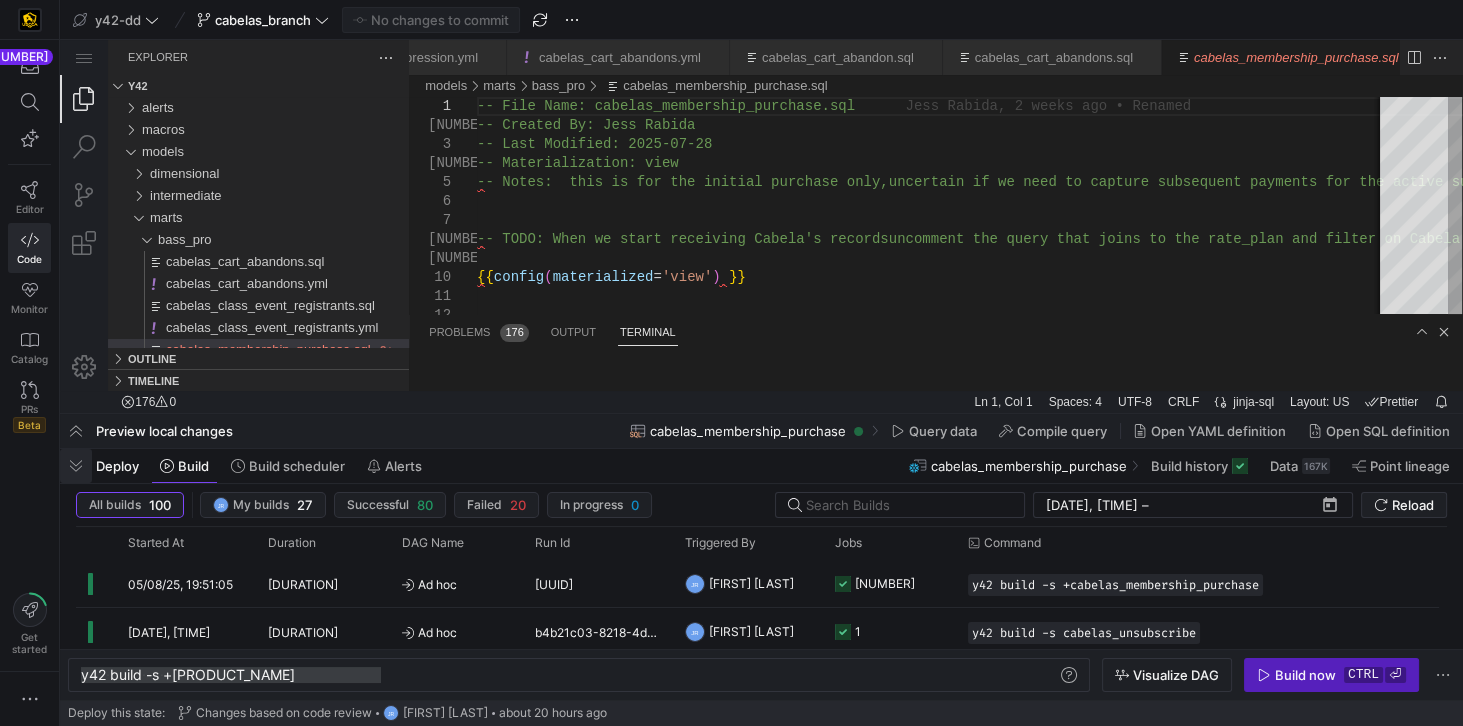 click 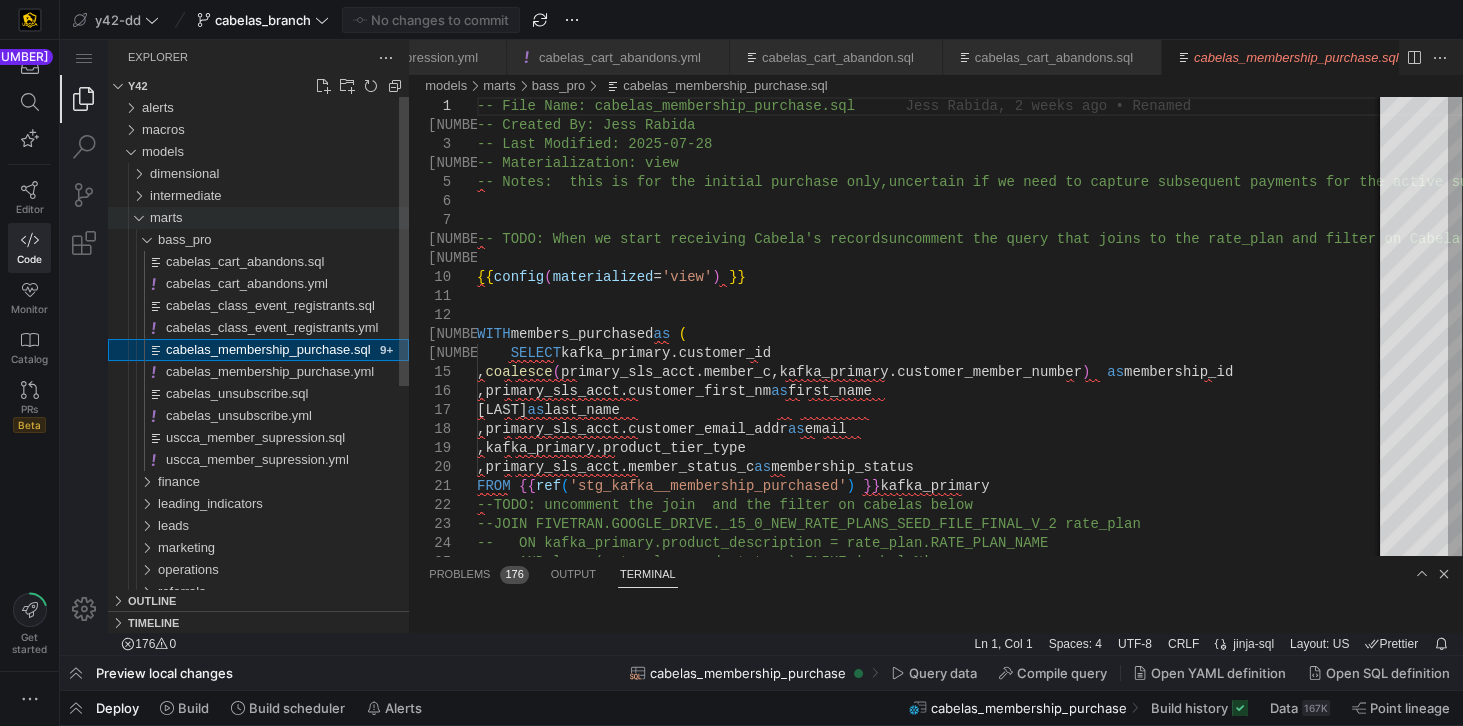 click at bounding box center (134, 218) 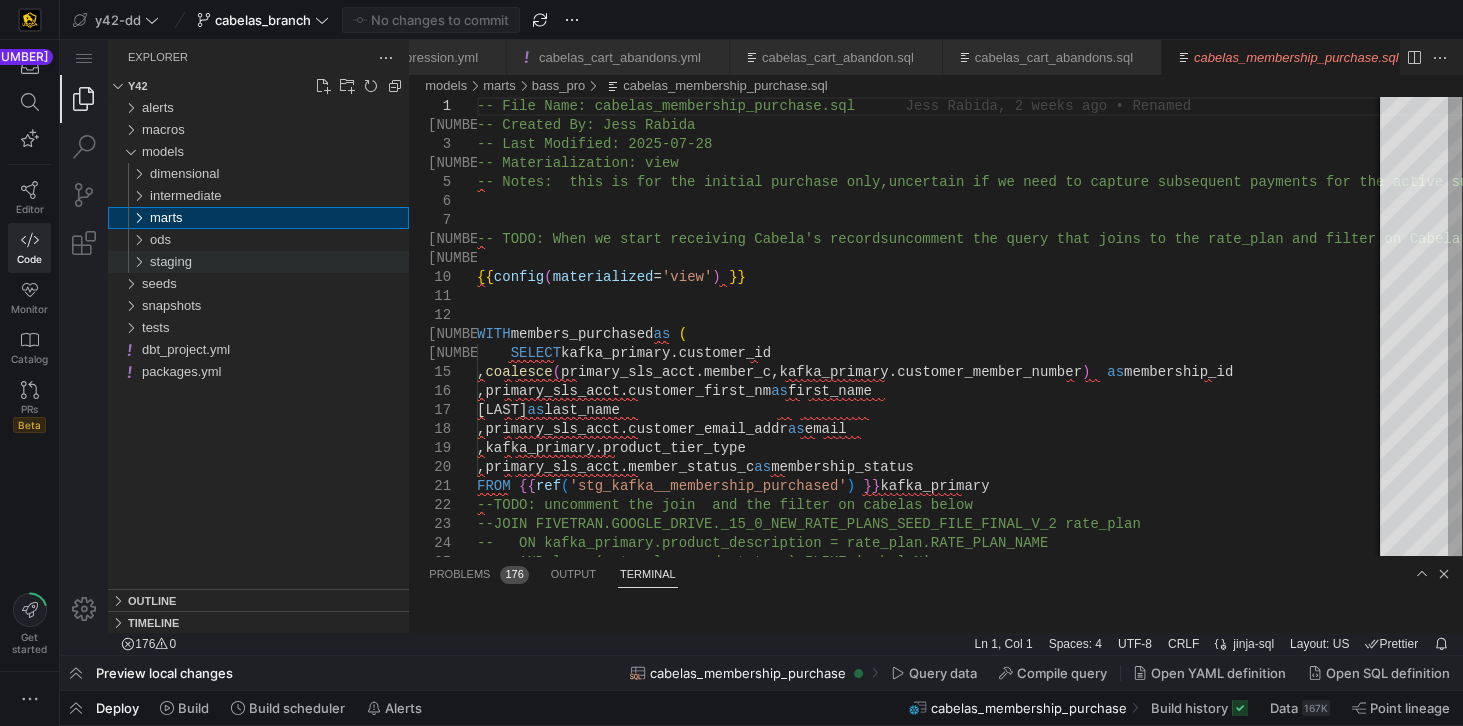click at bounding box center (134, 262) 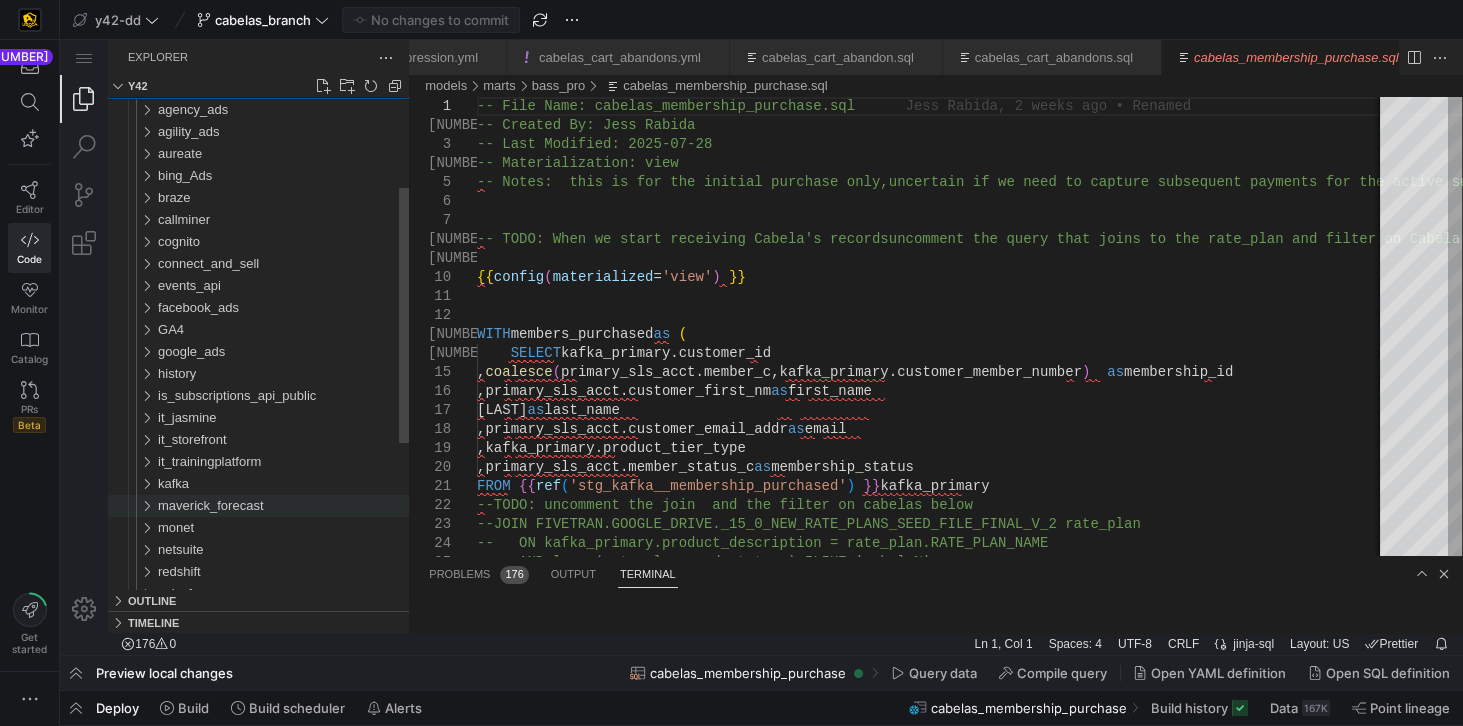 click on "maverick_forecast" at bounding box center (210, 505) 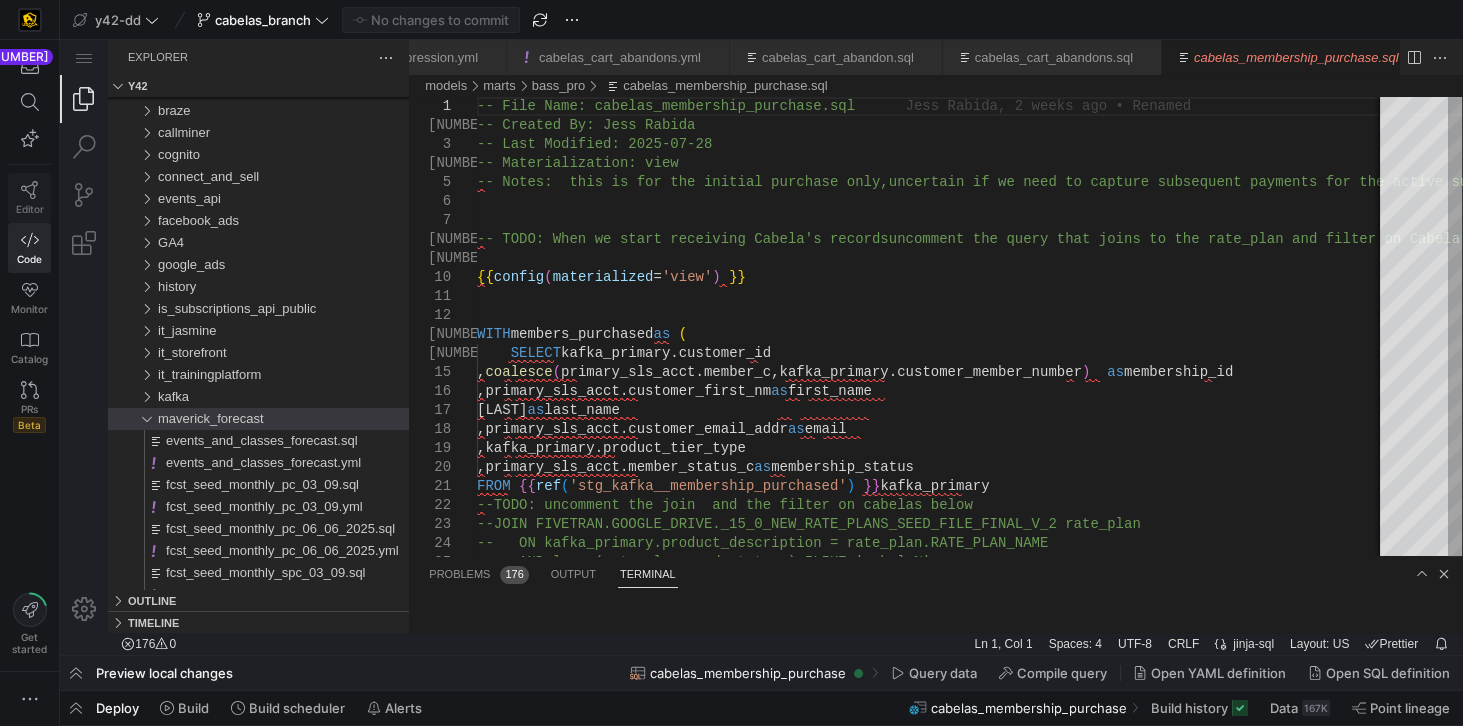 click on "Editor" 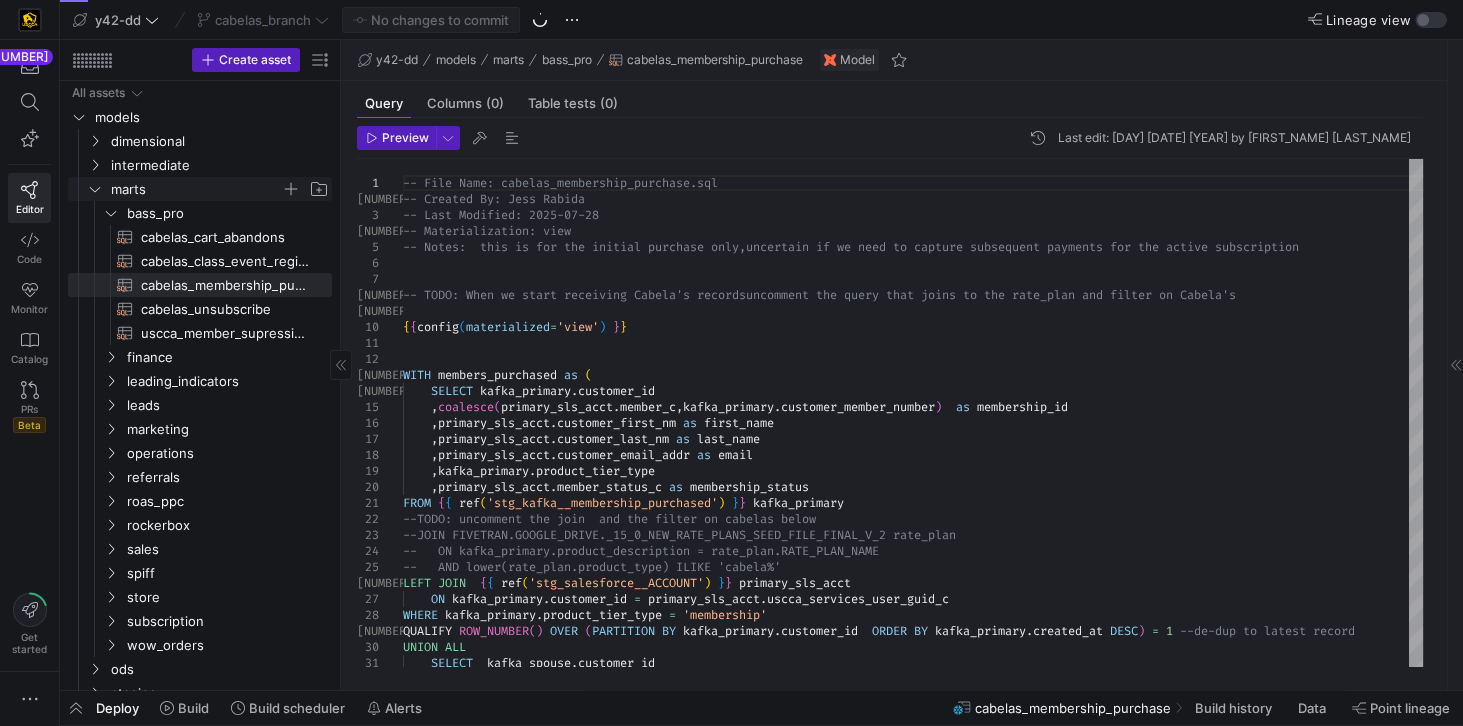click 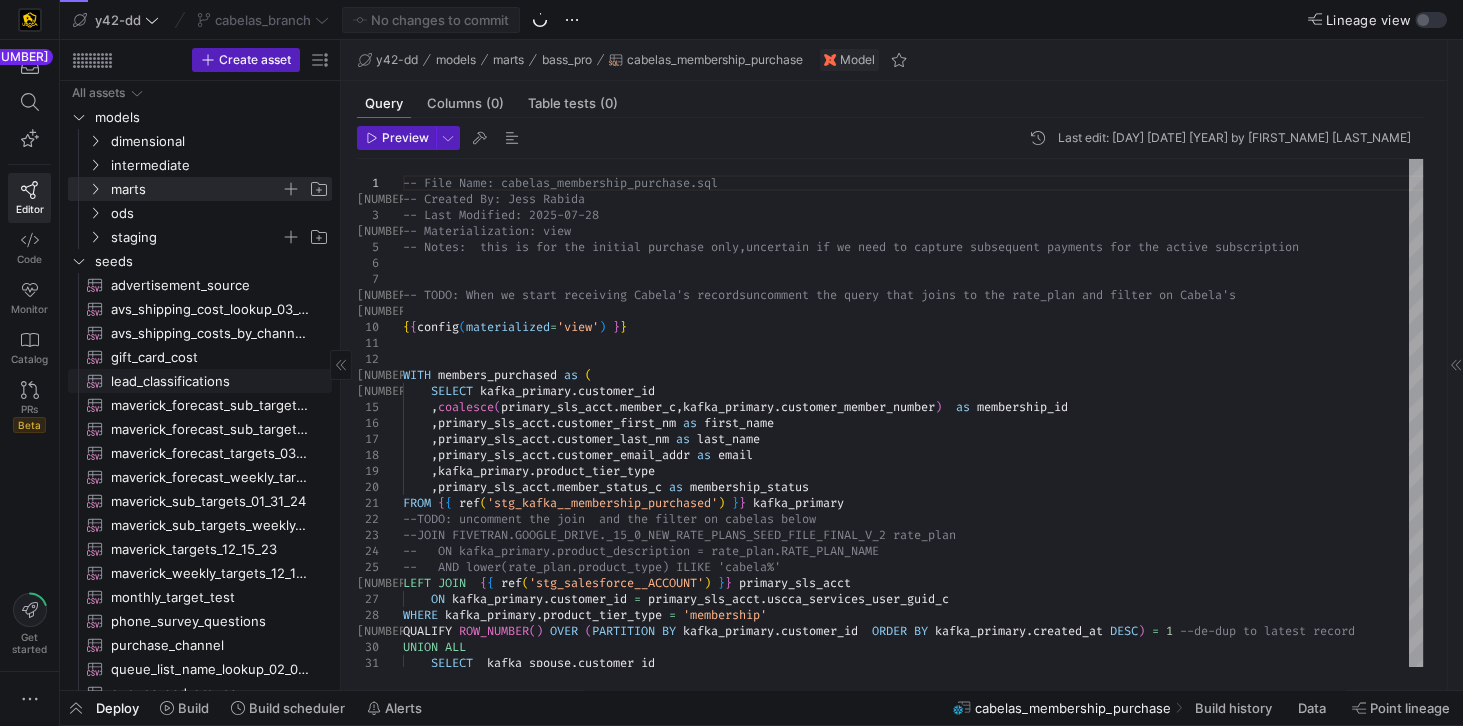 click on "staging" 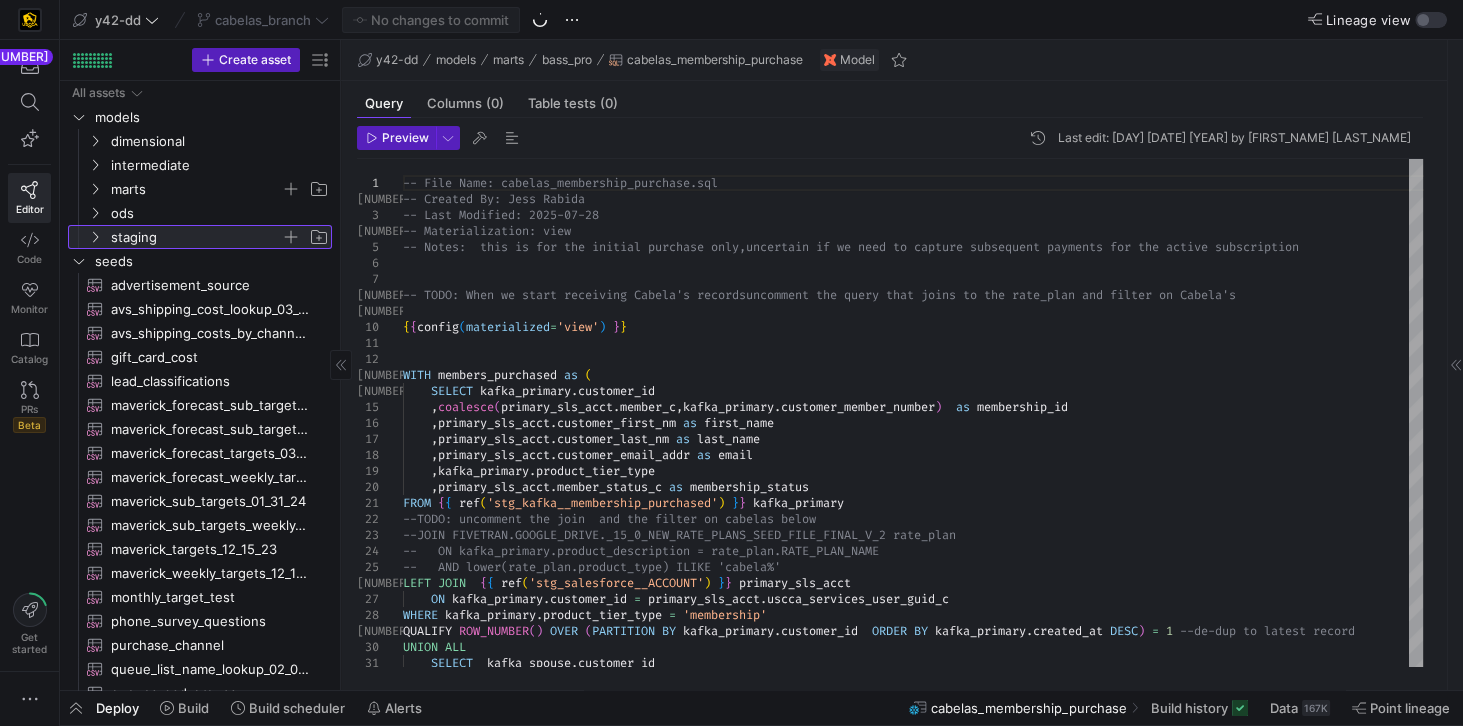 click on "staging" 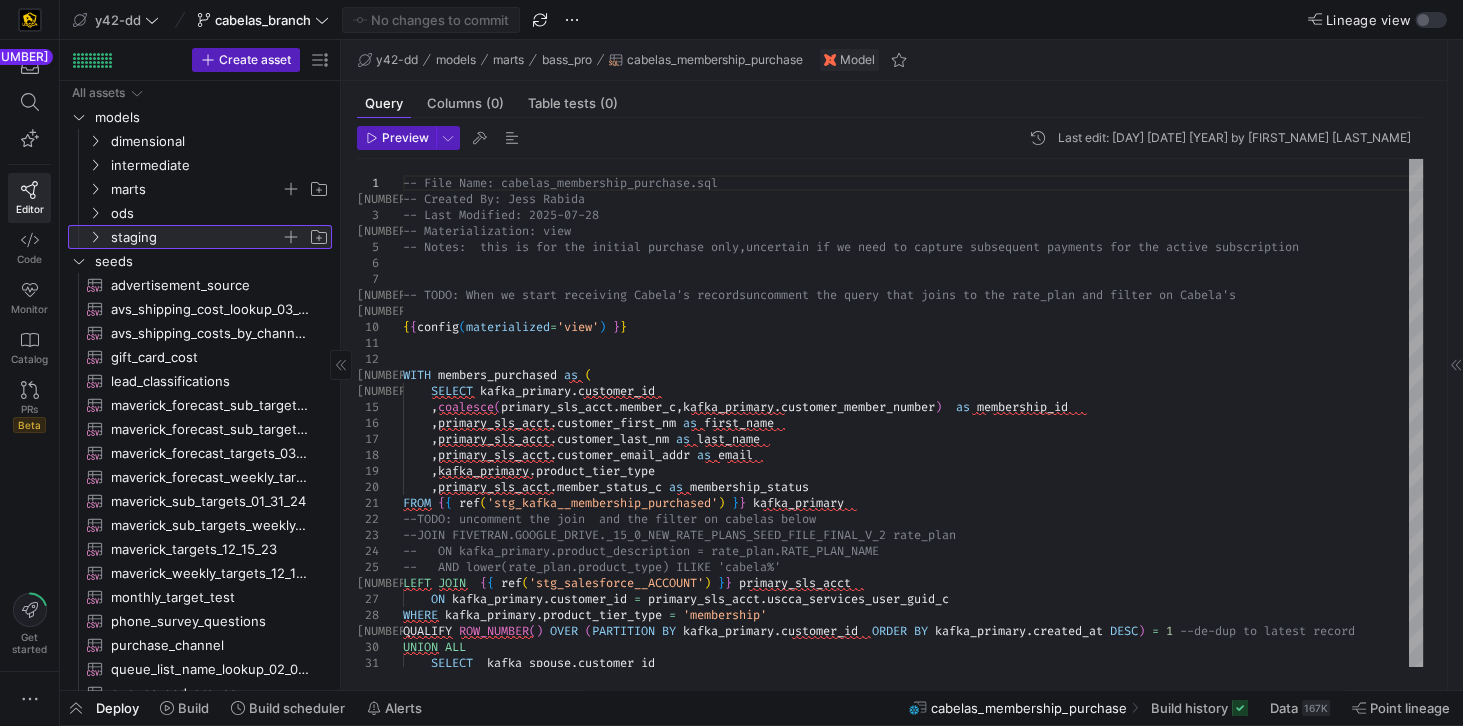 click 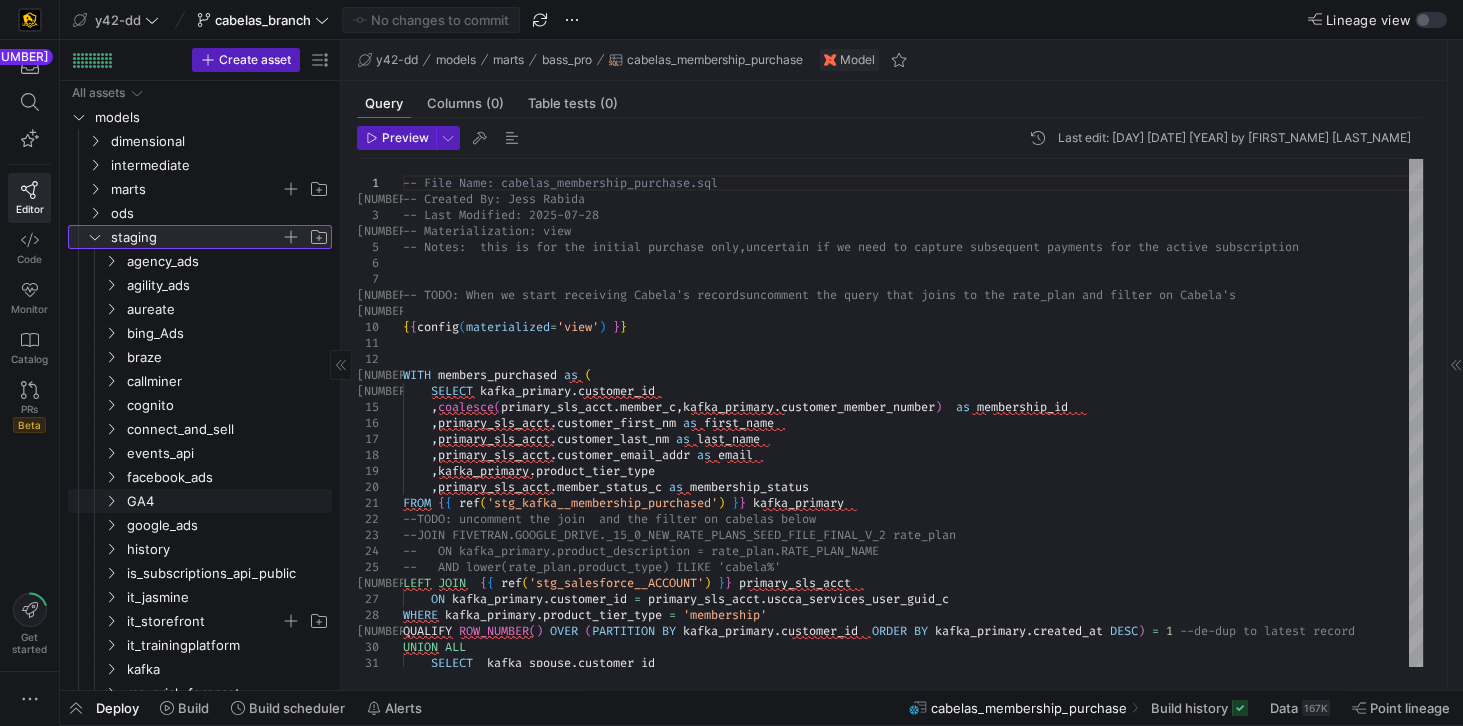 scroll, scrollTop: 121, scrollLeft: 0, axis: vertical 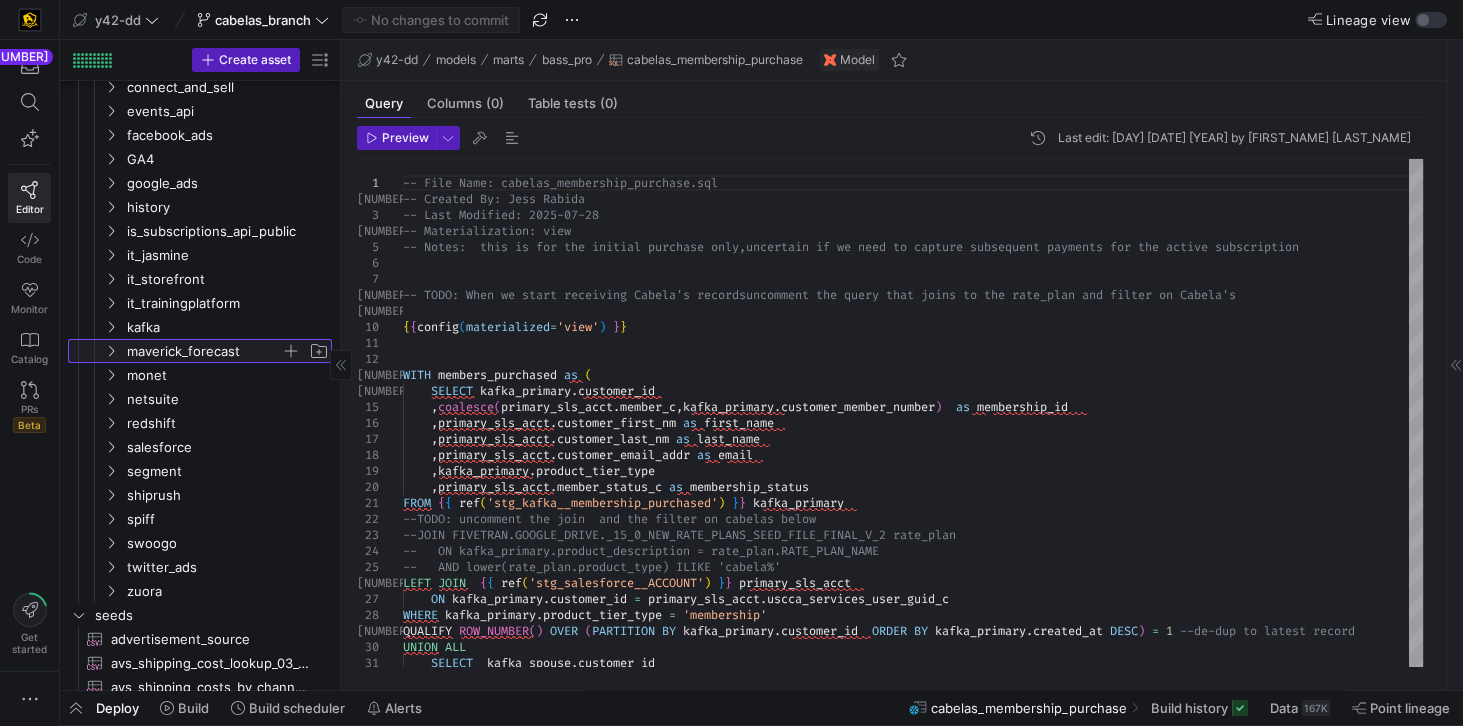 click on "maverick_forecast" 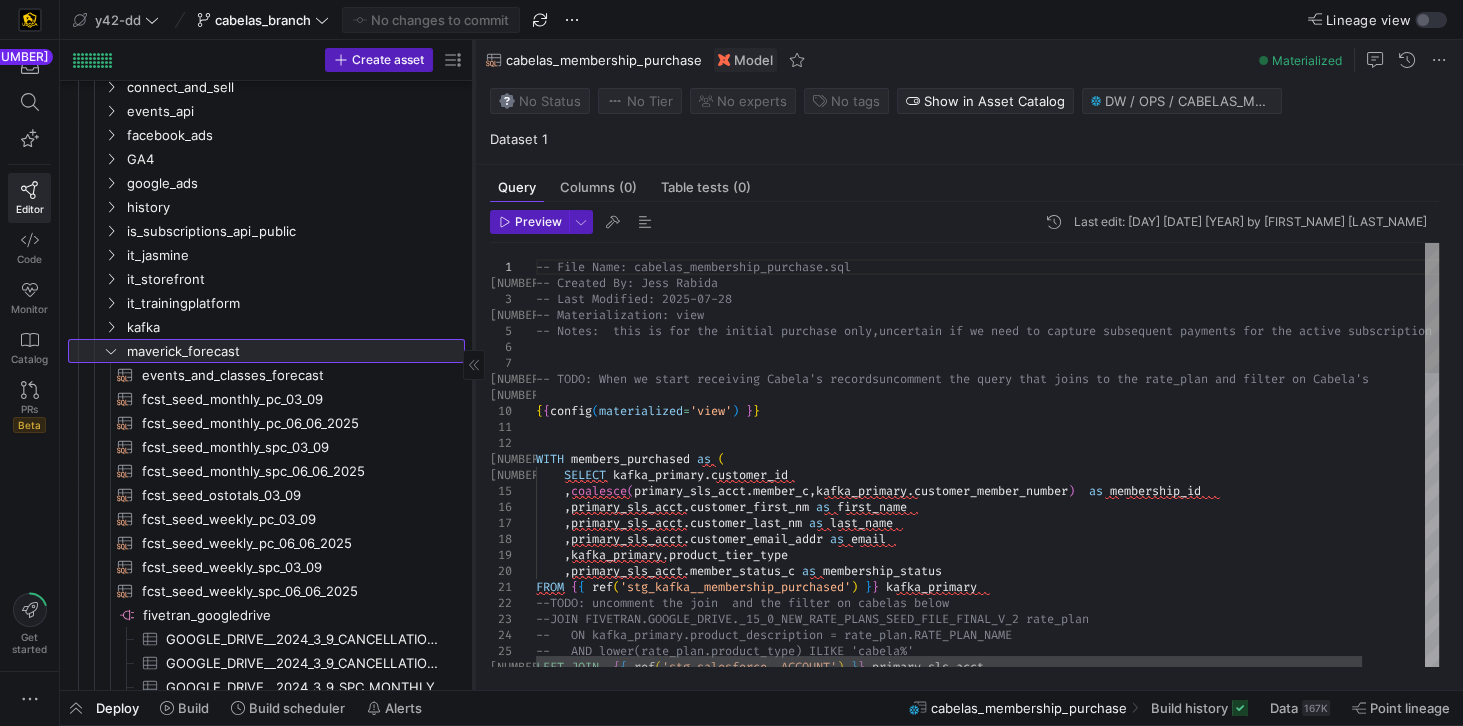 drag, startPoint x: 340, startPoint y: 509, endPoint x: 473, endPoint y: 520, distance: 133.45412 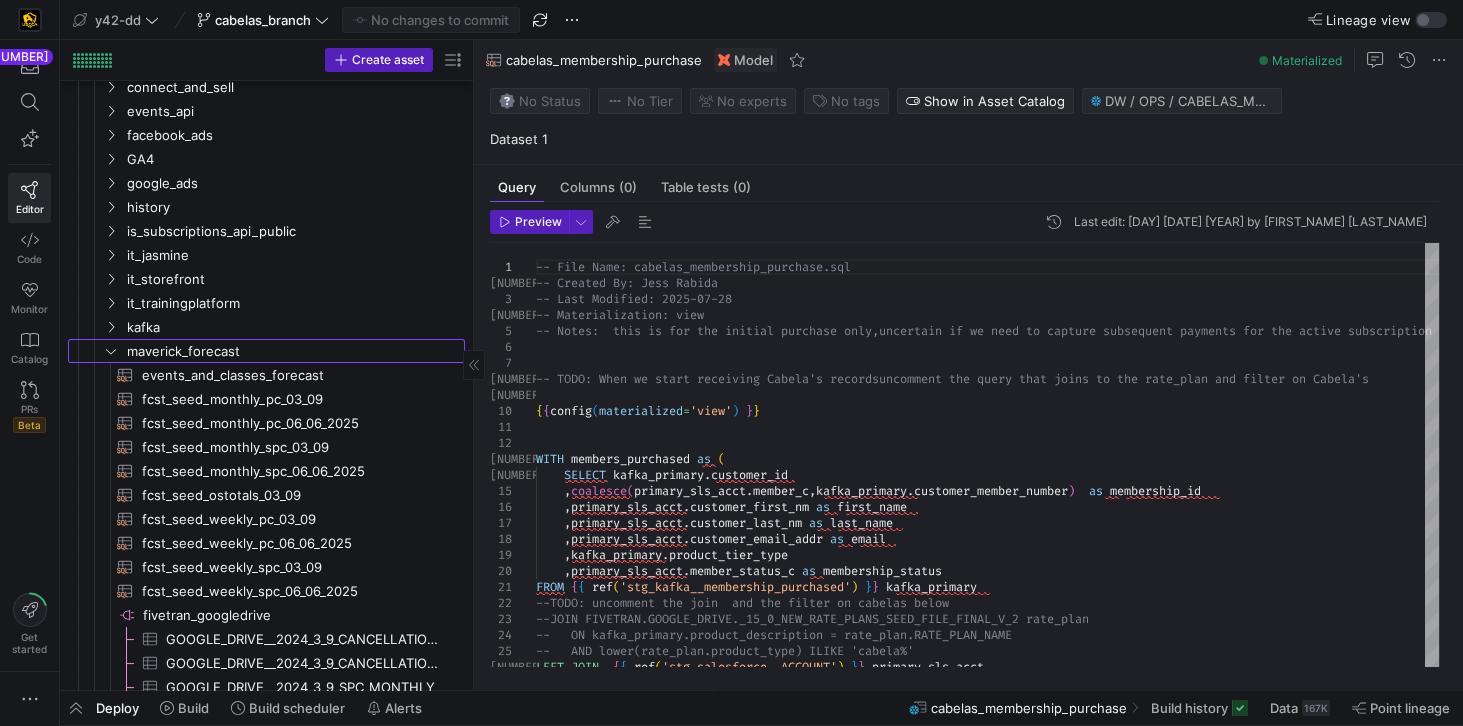 scroll, scrollTop: 685, scrollLeft: 0, axis: vertical 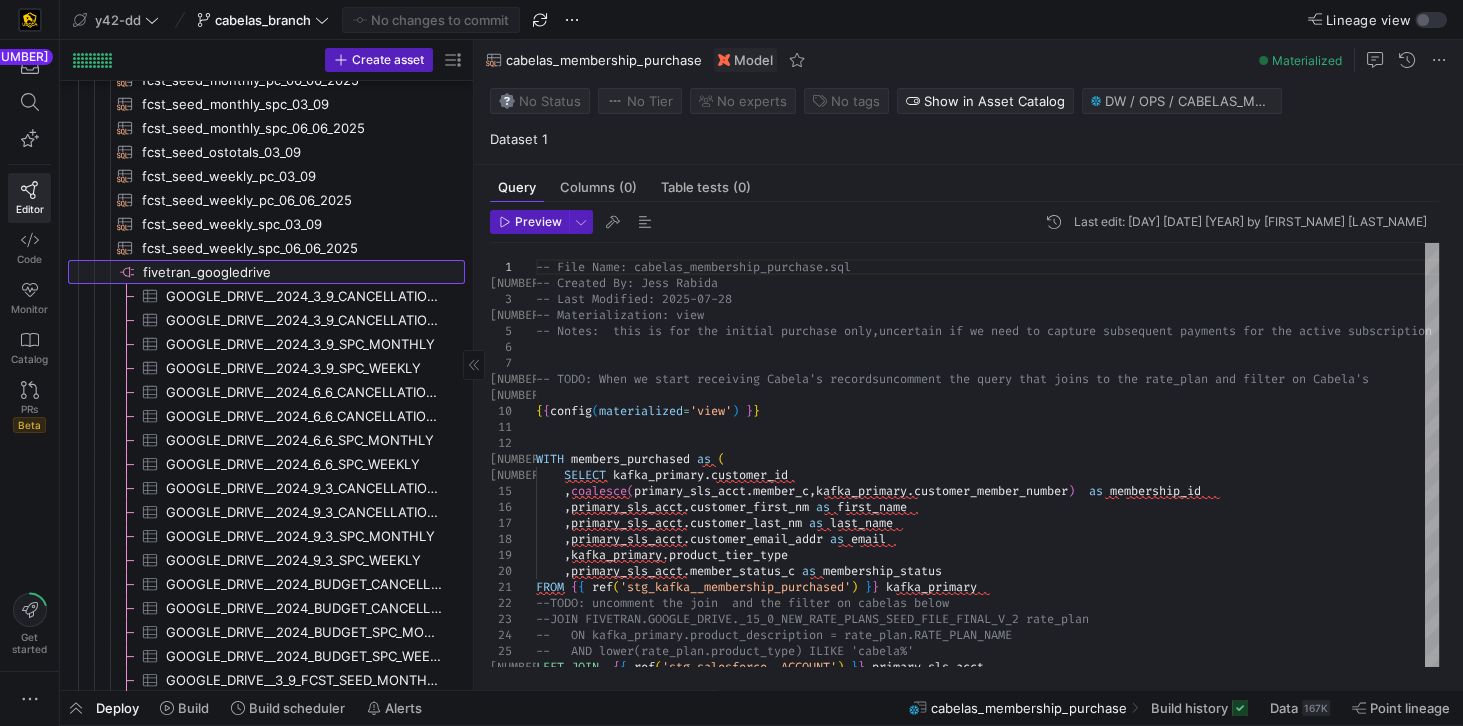 click 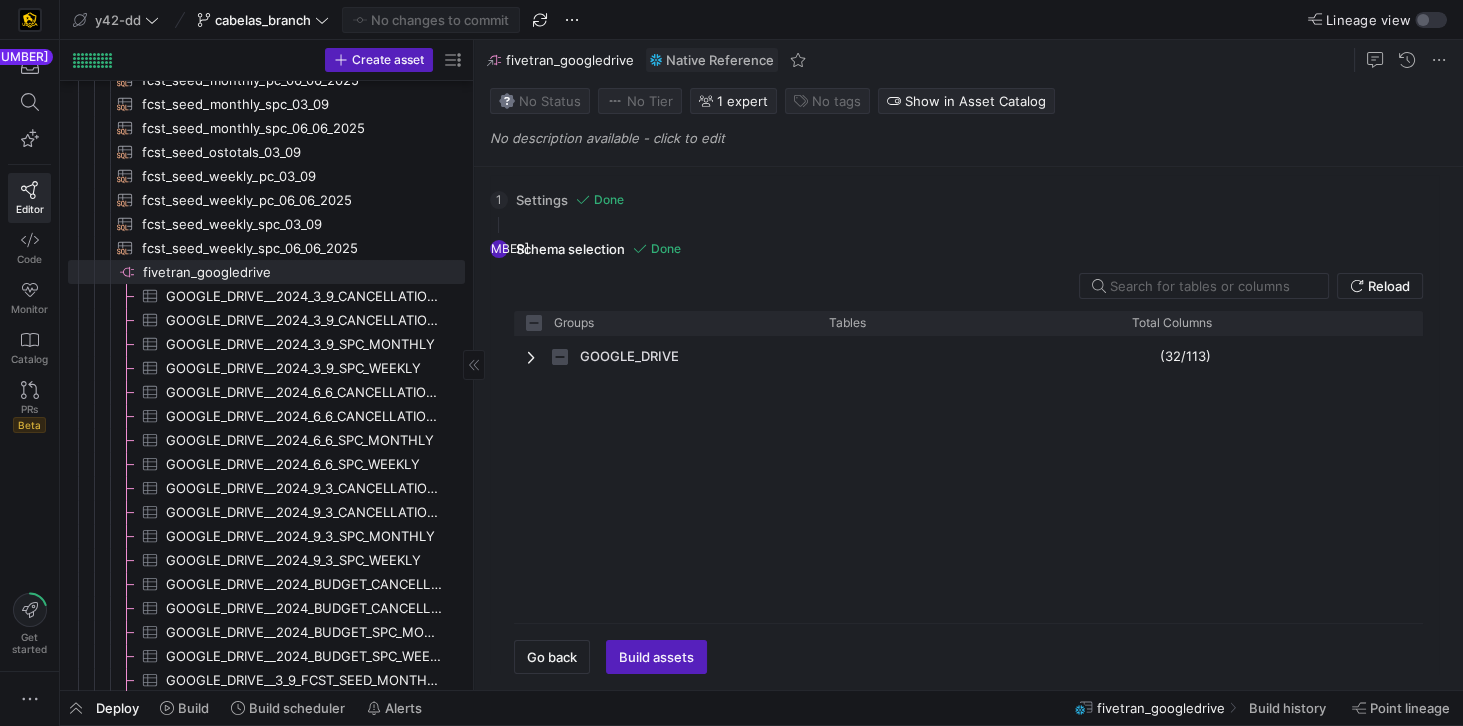 checkbox on "false" 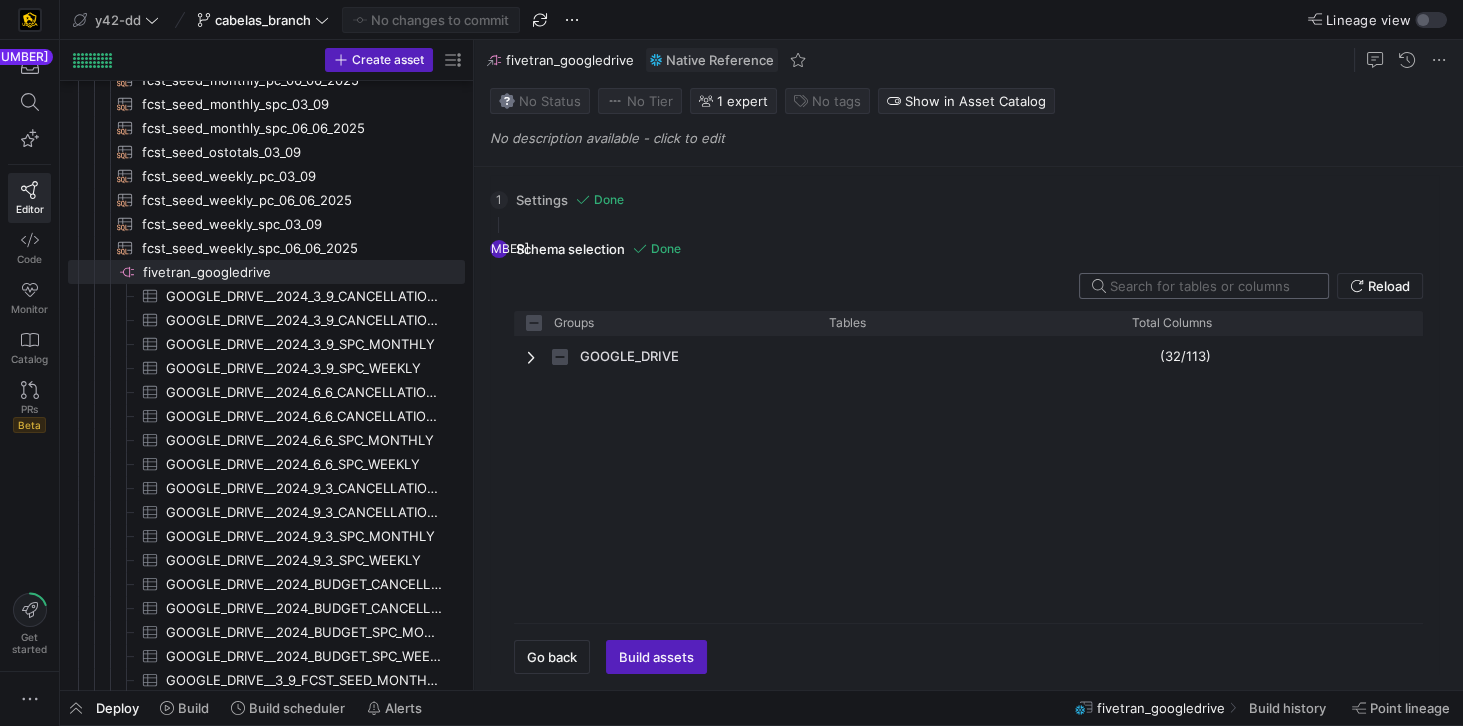 click at bounding box center (1211, 286) 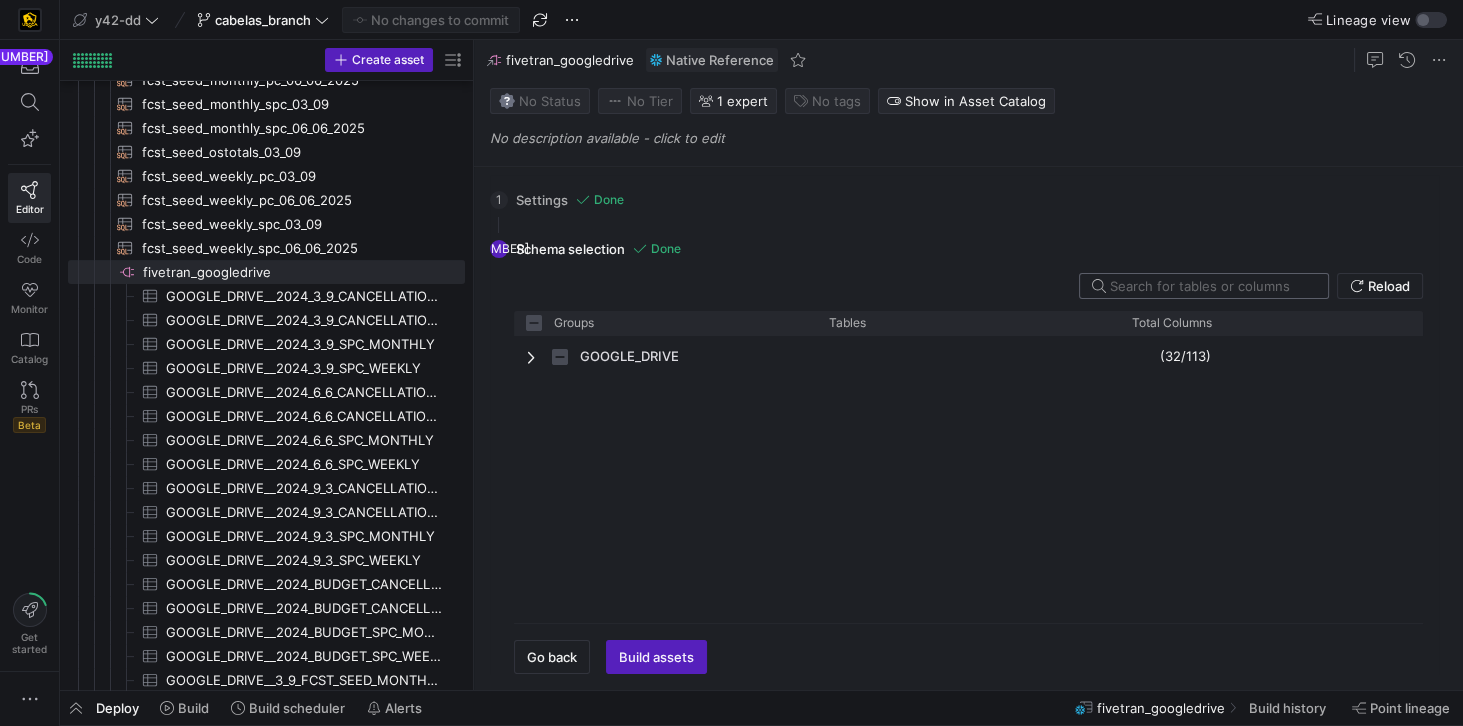 paste on "_15_0_NEW_RATE_PLANS_SEED_FILE_FINAL_V_2" 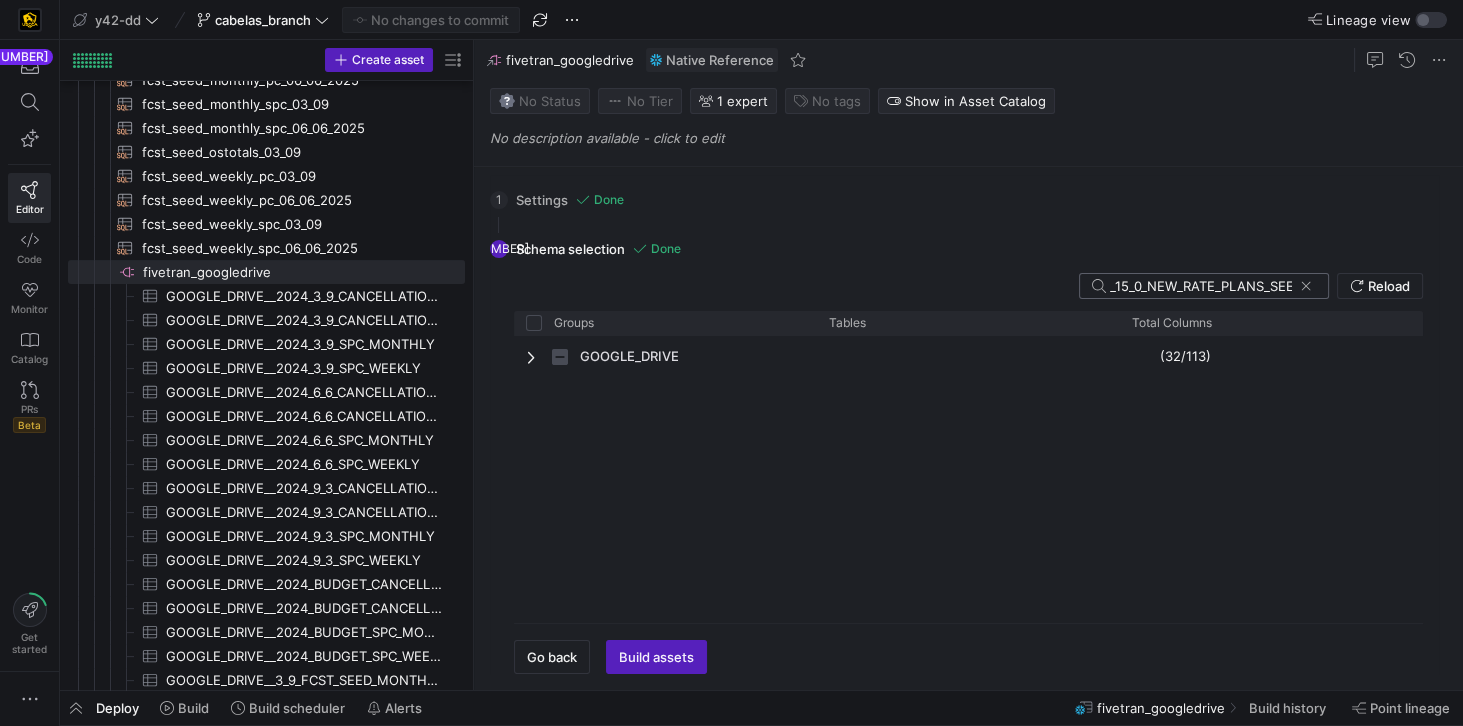 scroll, scrollTop: 0, scrollLeft: 110, axis: horizontal 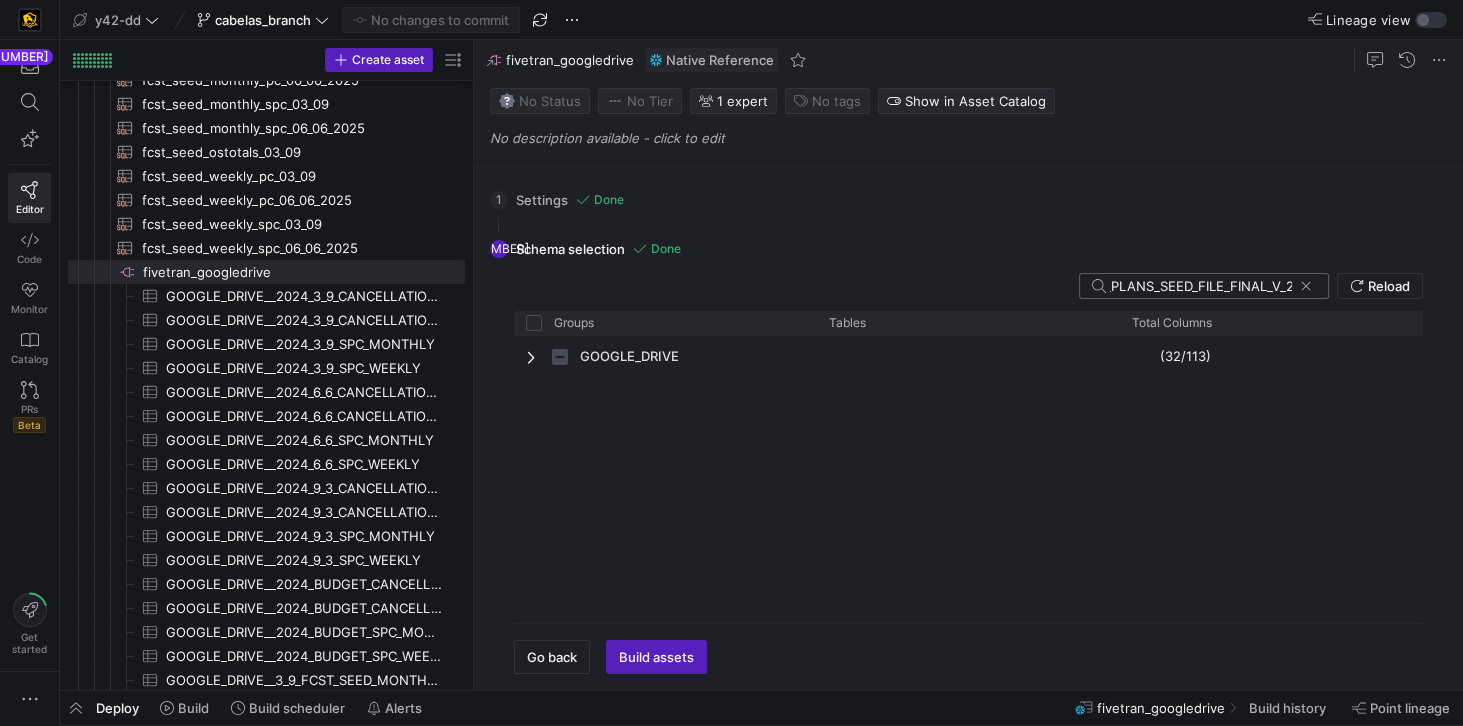 type on "_15_0_NEW_RATE_PLANS_SEED_FILE_FINAL_V_2" 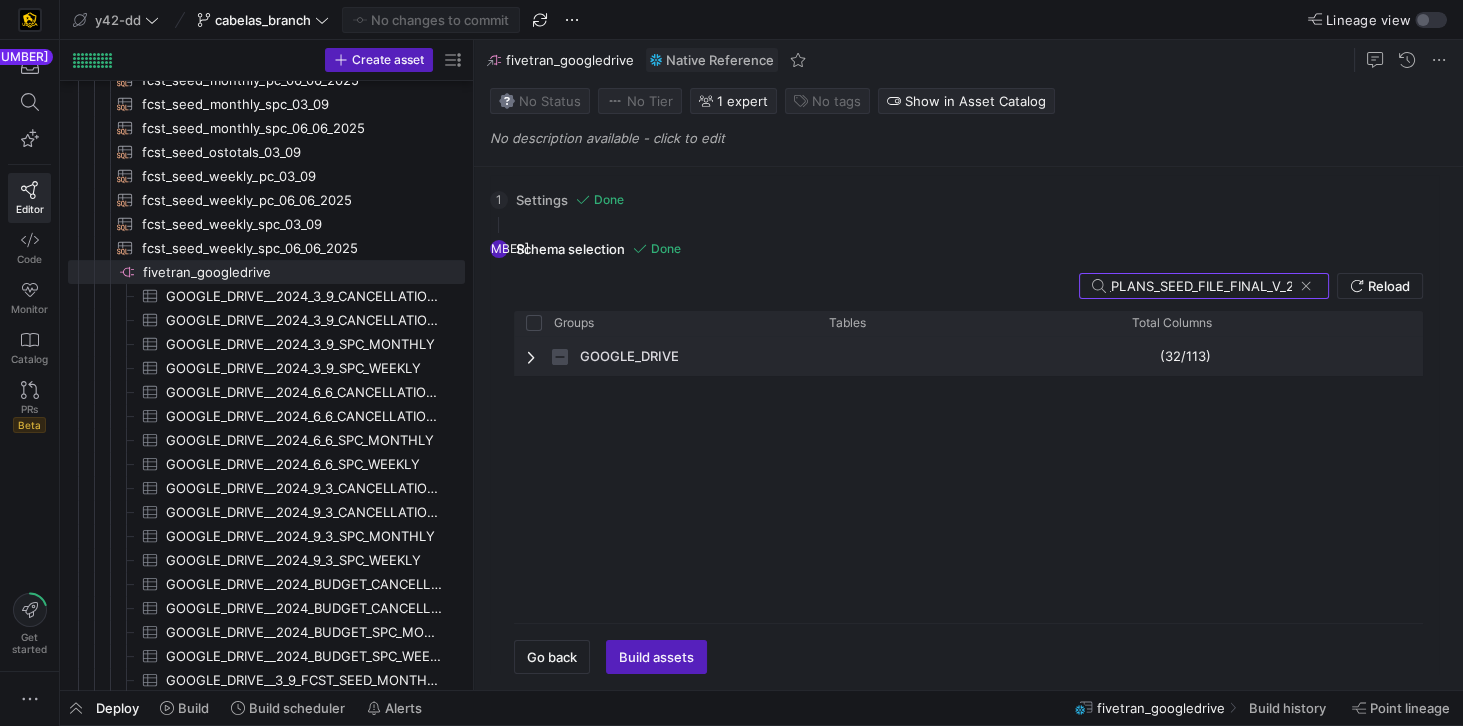 click at bounding box center (533, 357) 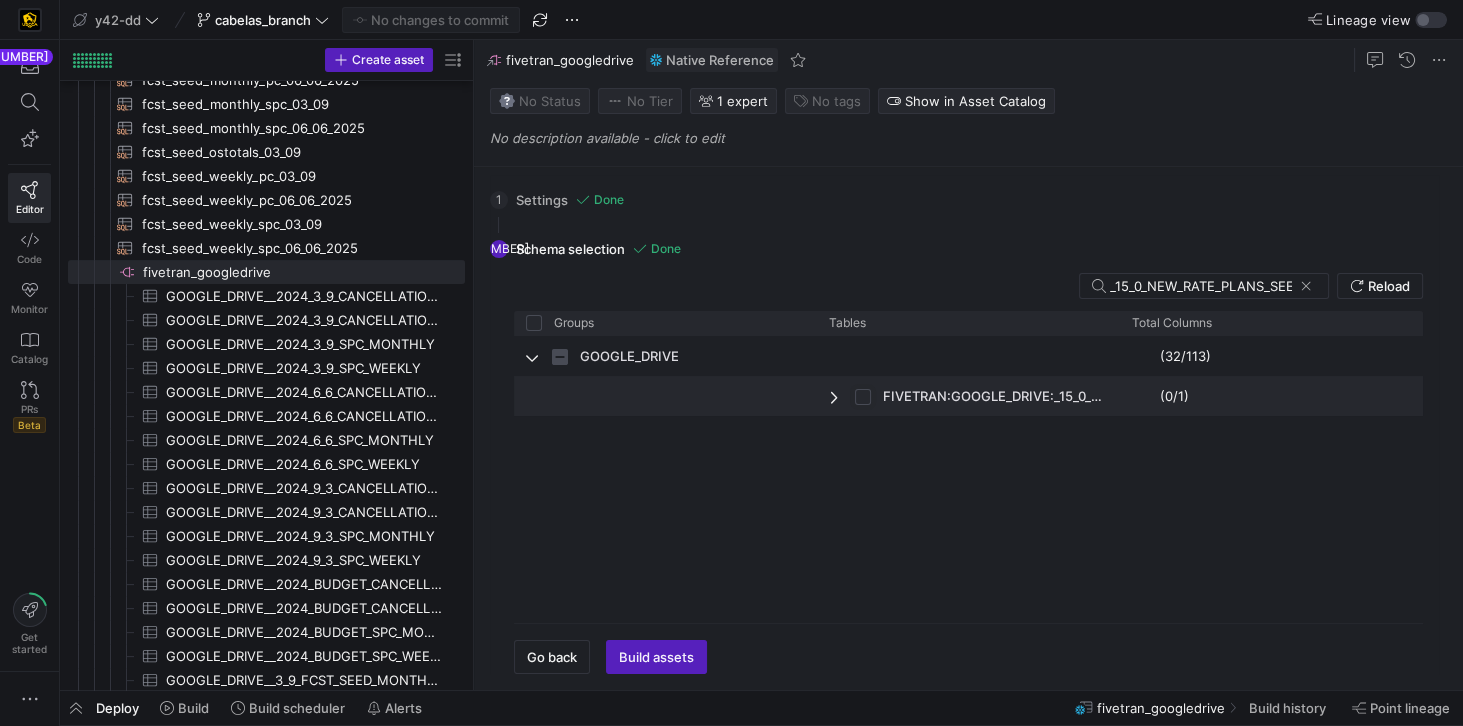 click at bounding box center [863, 397] 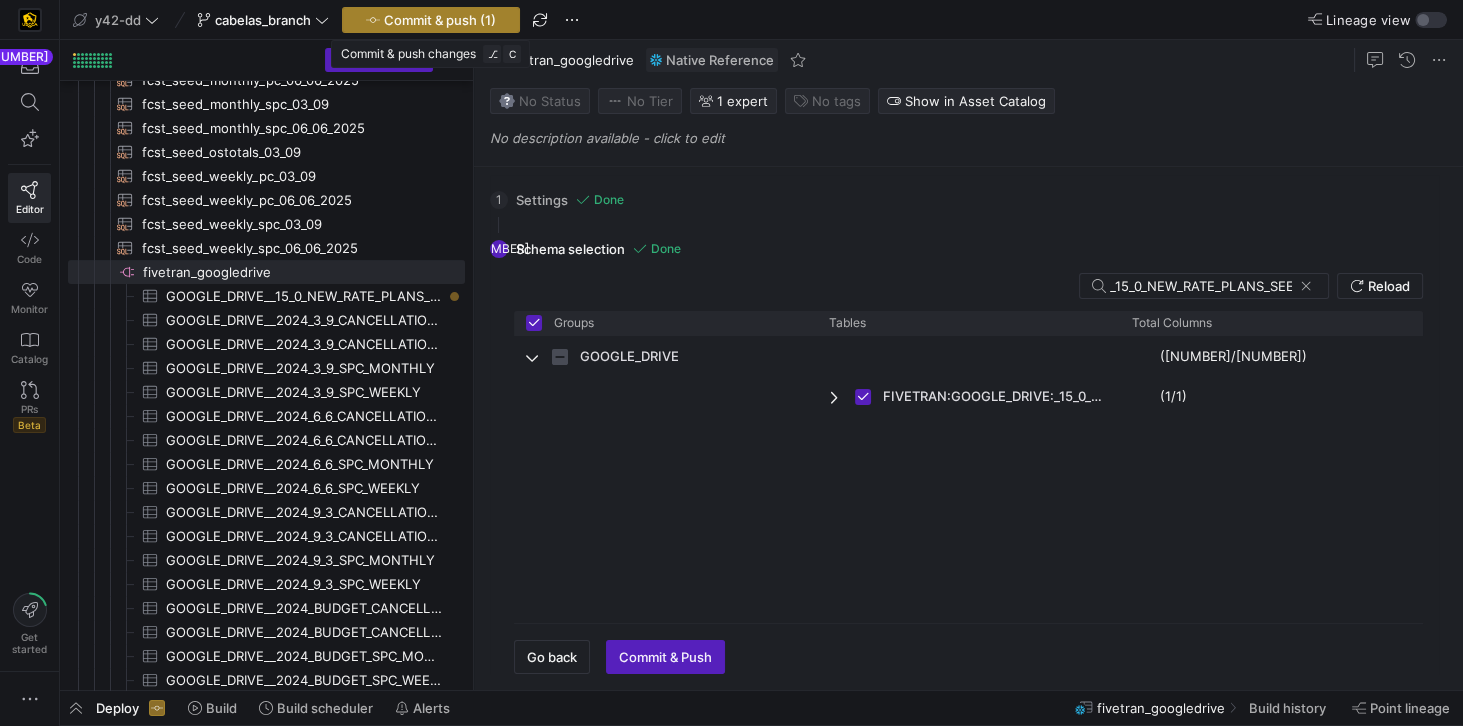 click on "Commit & push (1)" at bounding box center [440, 20] 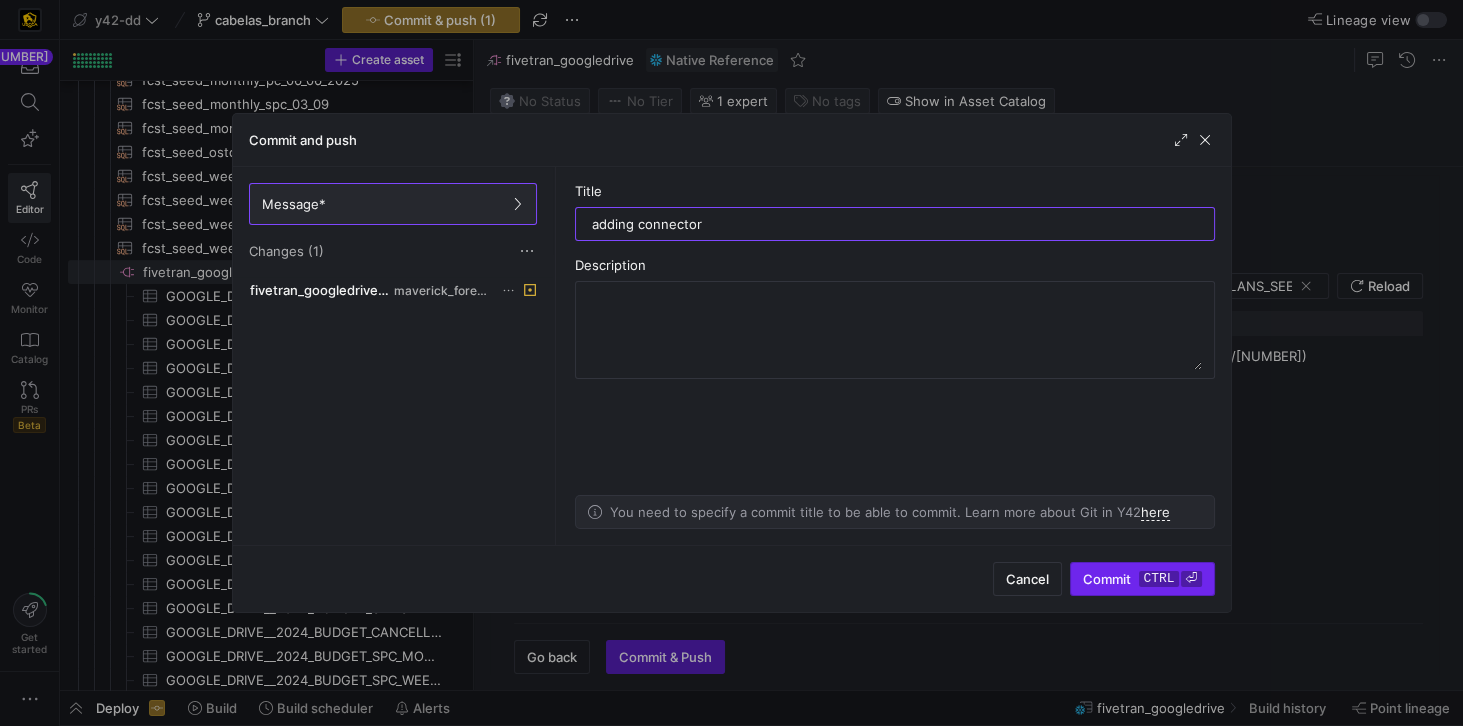 type on "adding connector" 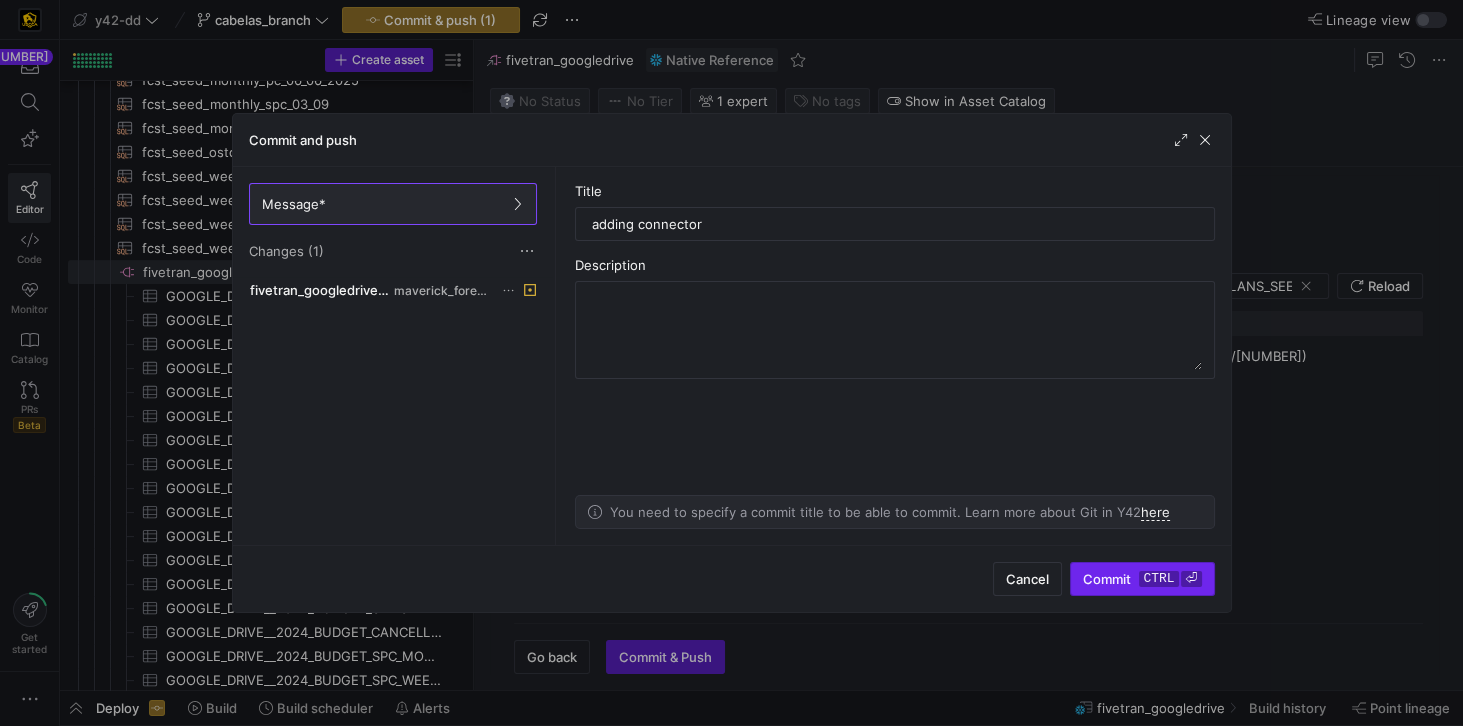click on "Commit  ctrl ⏎" at bounding box center [1142, 579] 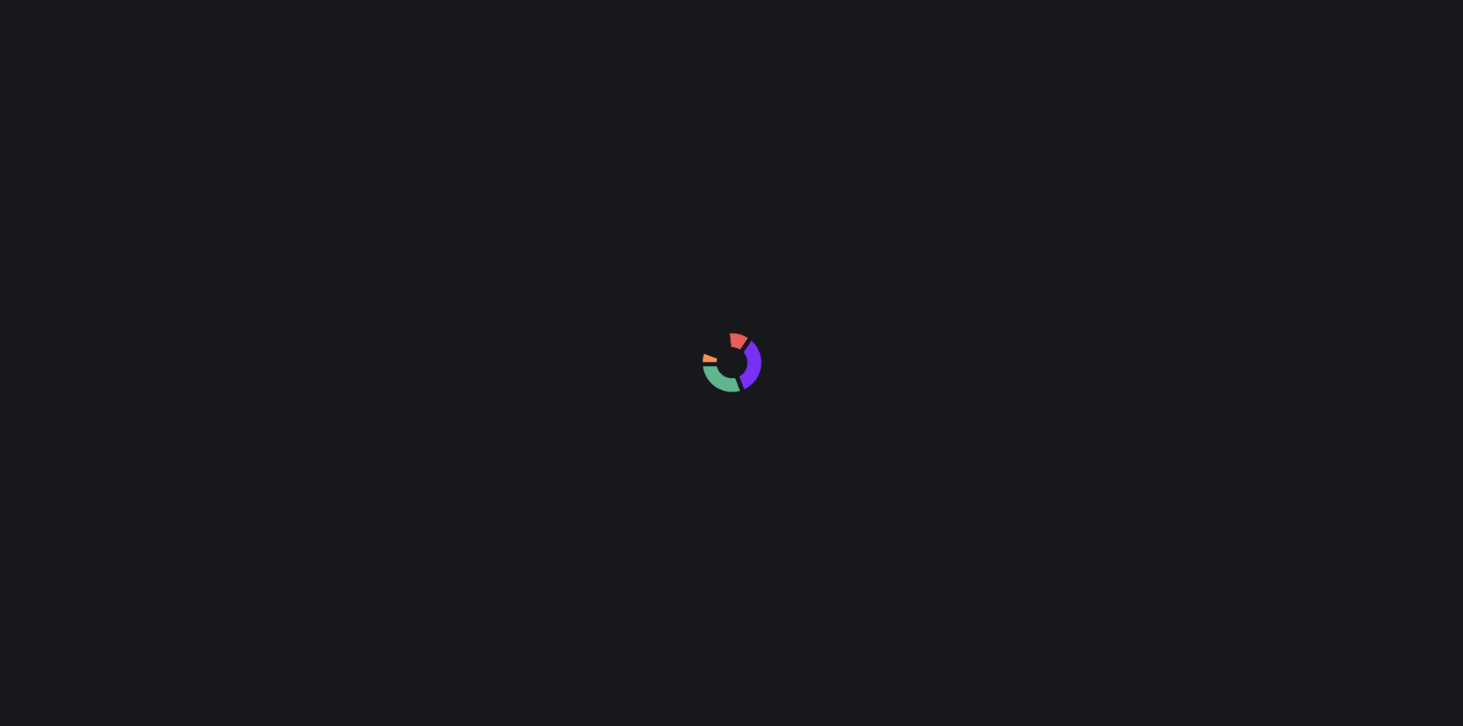 scroll, scrollTop: 0, scrollLeft: 0, axis: both 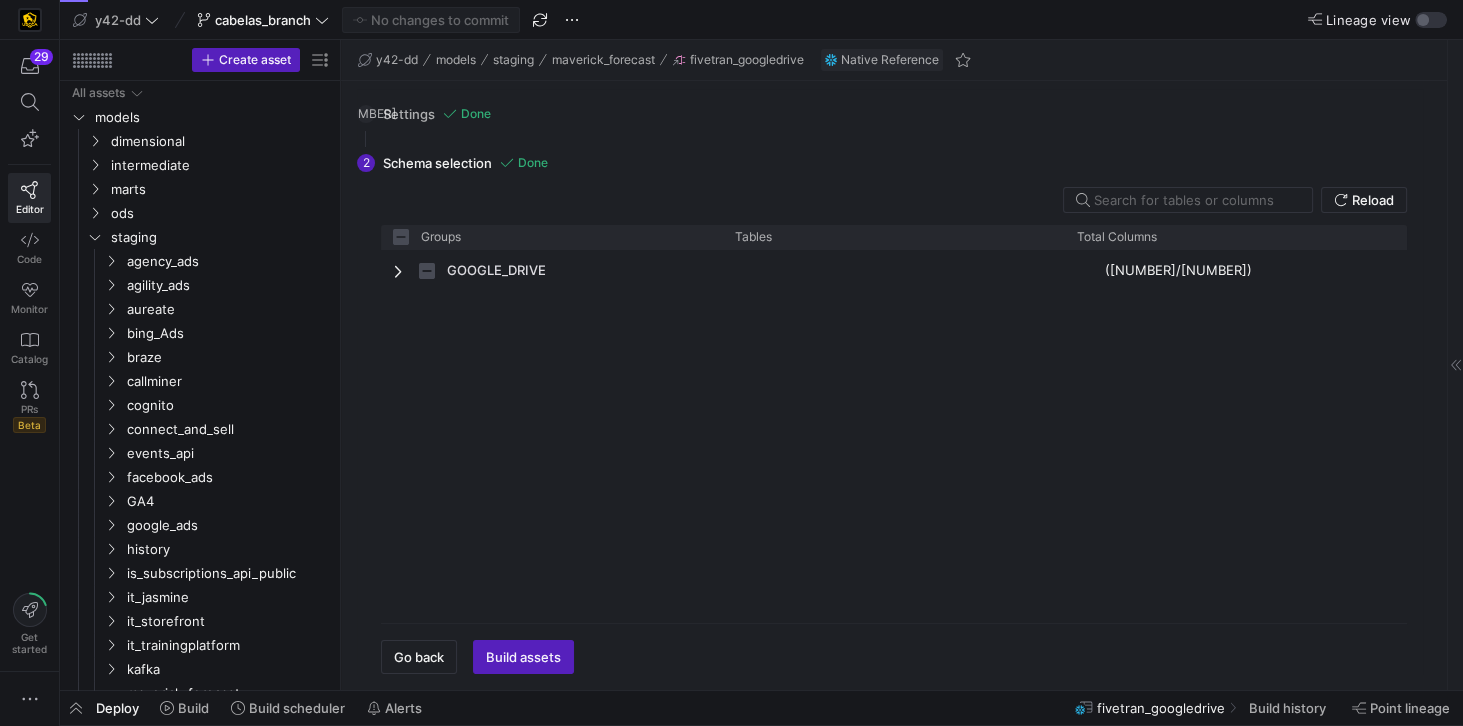 checkbox on "false" 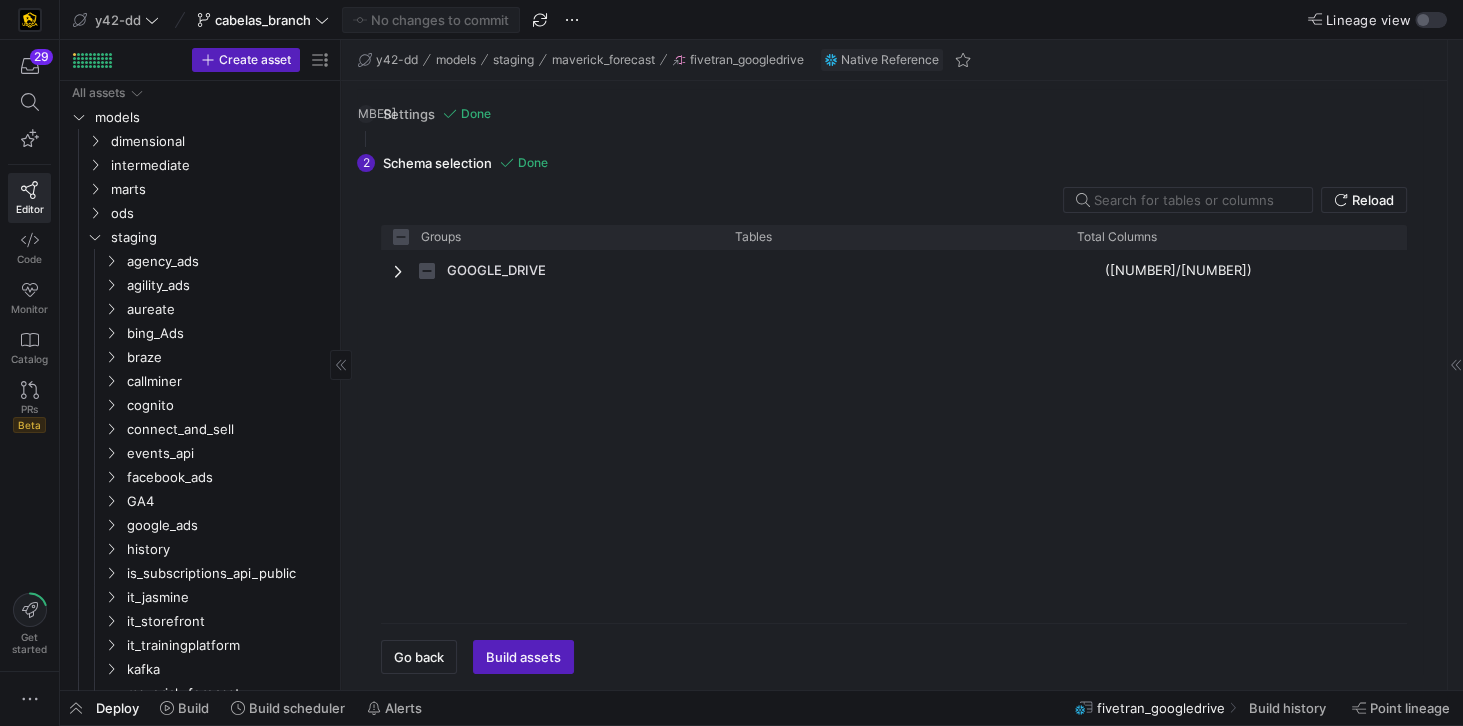 scroll, scrollTop: 400, scrollLeft: 0, axis: vertical 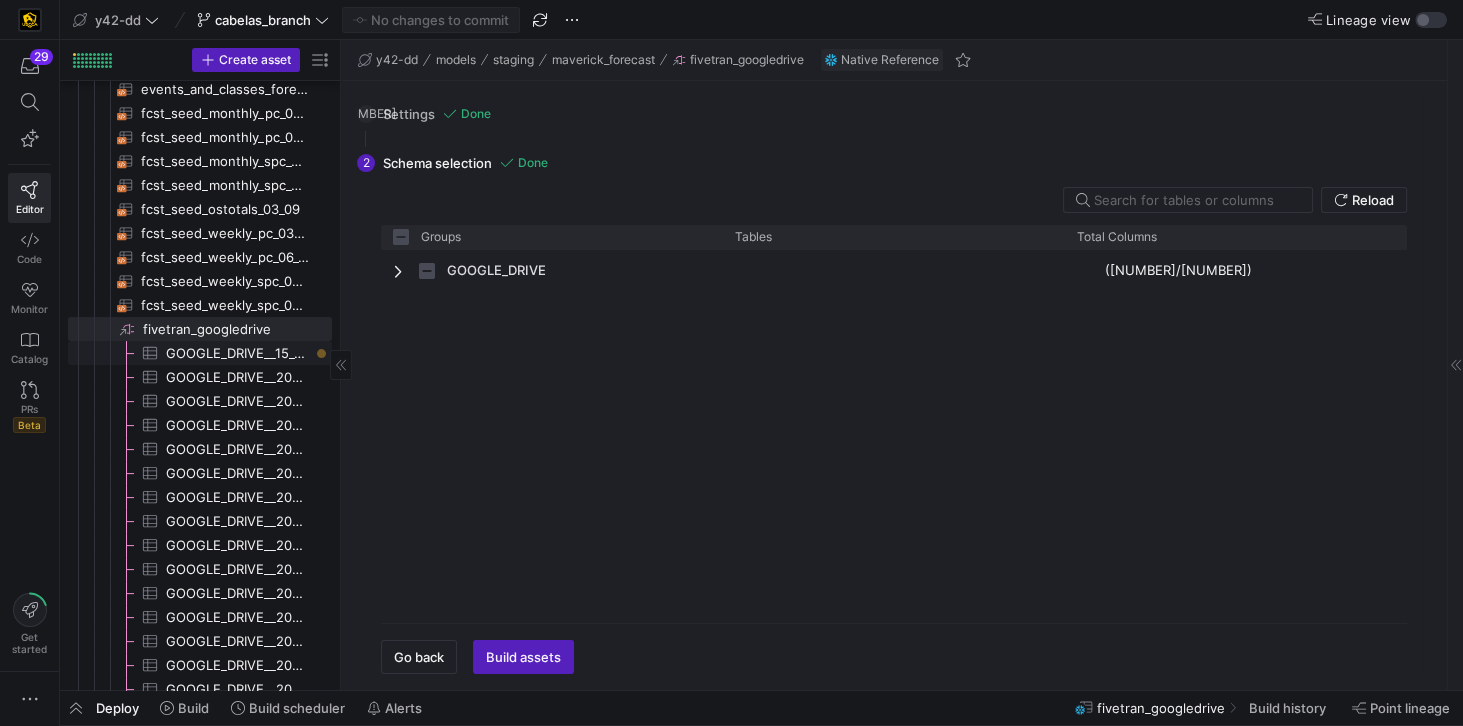 click on "GOOGLE_DRIVE__15_0_NEW_RATE_PLANS_SEED_FILE_FINAL_V_2​​​​​​​​​" 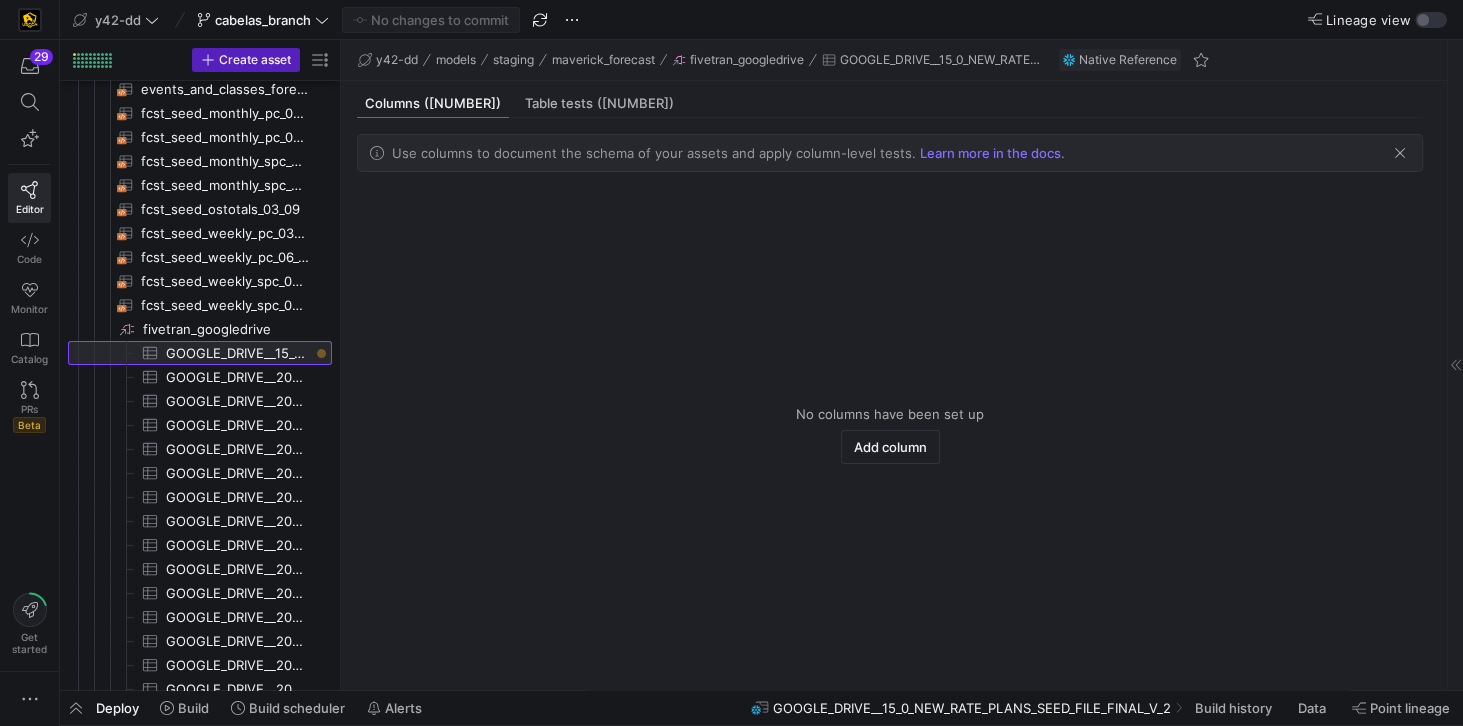 drag, startPoint x: 237, startPoint y: 353, endPoint x: 524, endPoint y: 359, distance: 287.0627 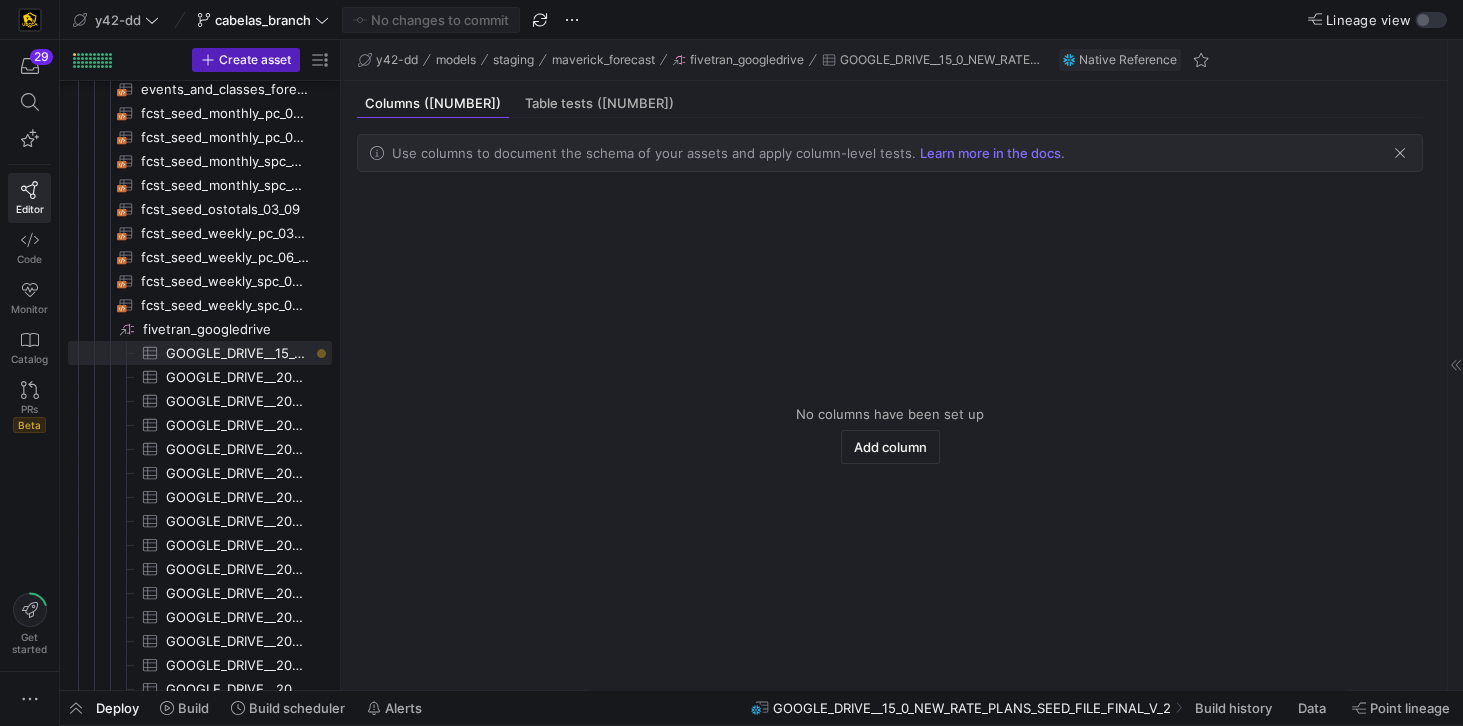 drag, startPoint x: 524, startPoint y: 359, endPoint x: 122, endPoint y: 712, distance: 534.9888 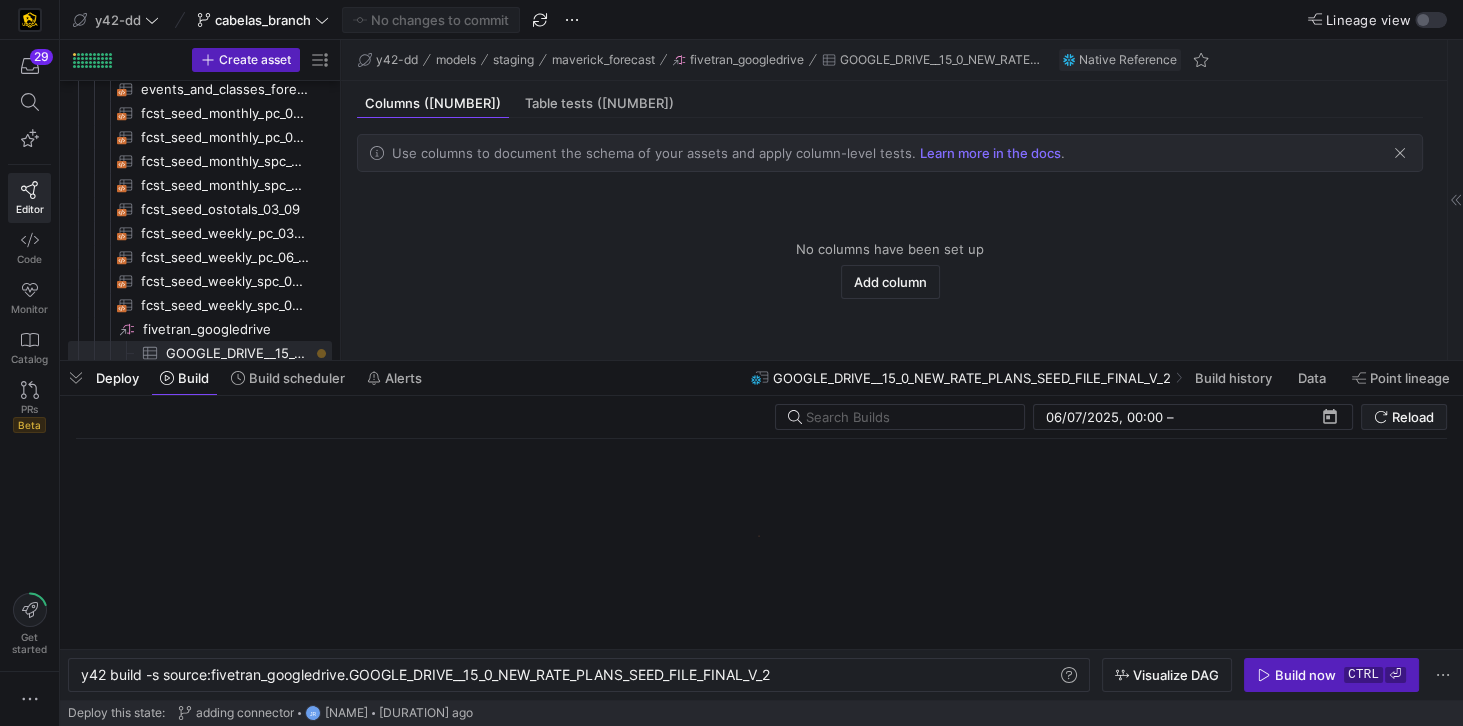 scroll, scrollTop: 0, scrollLeft: 697, axis: horizontal 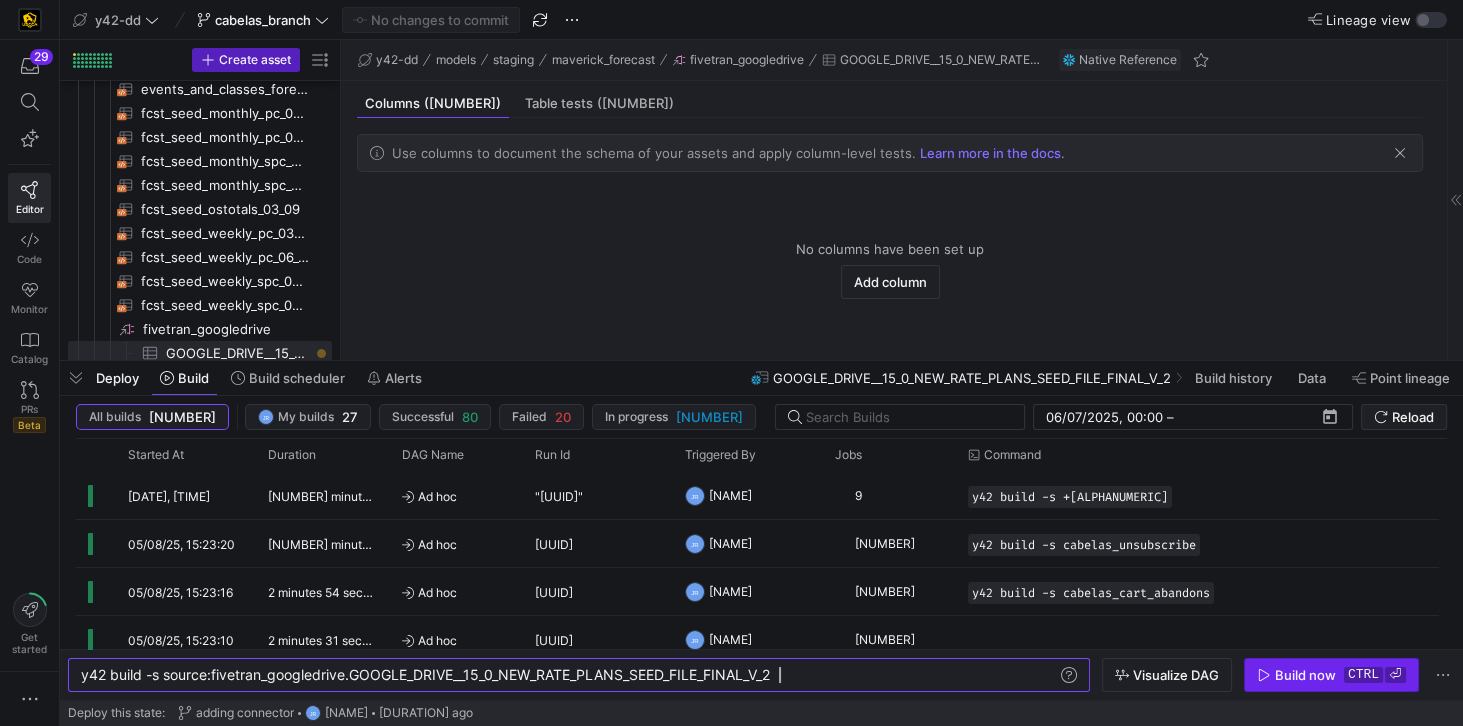 click on "Build now" at bounding box center [1305, 675] 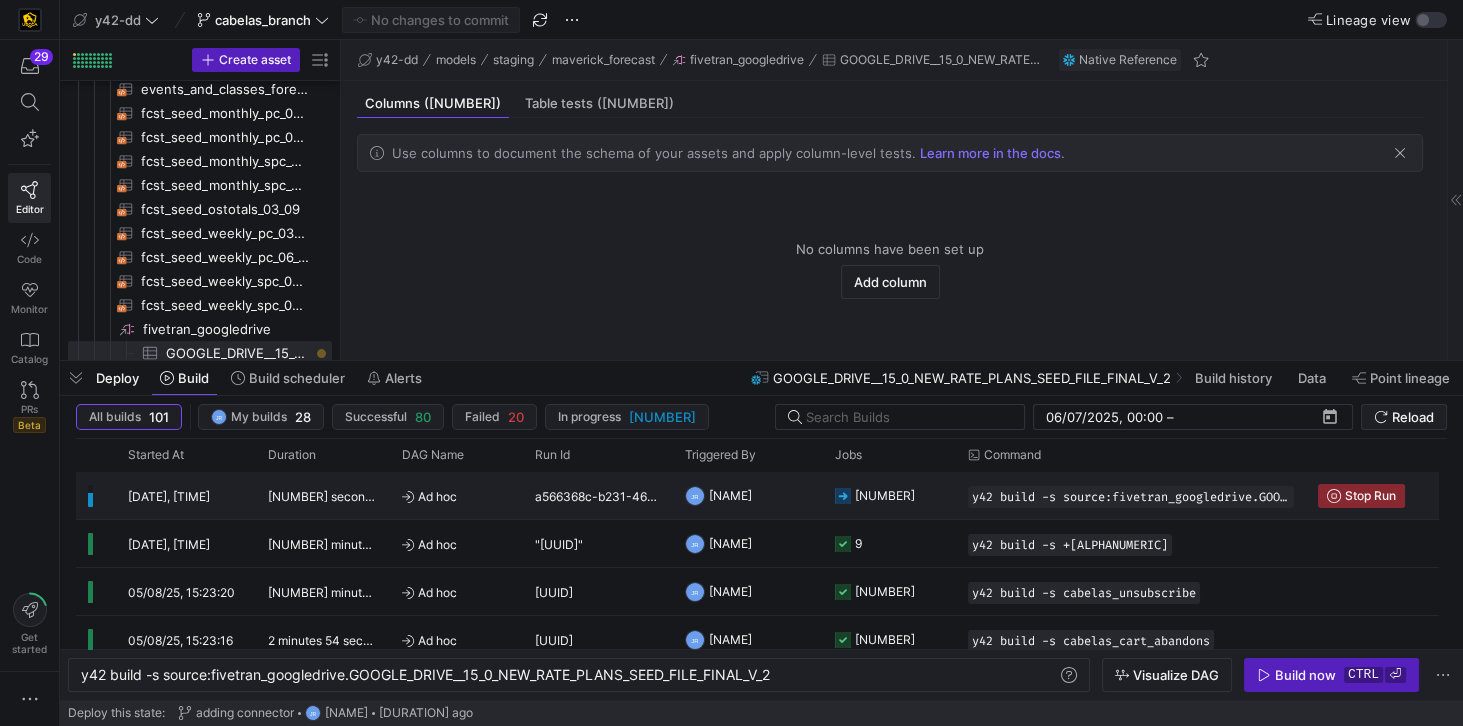 click on "a566368c-b231-464b-b637-9c2bc06c049b" 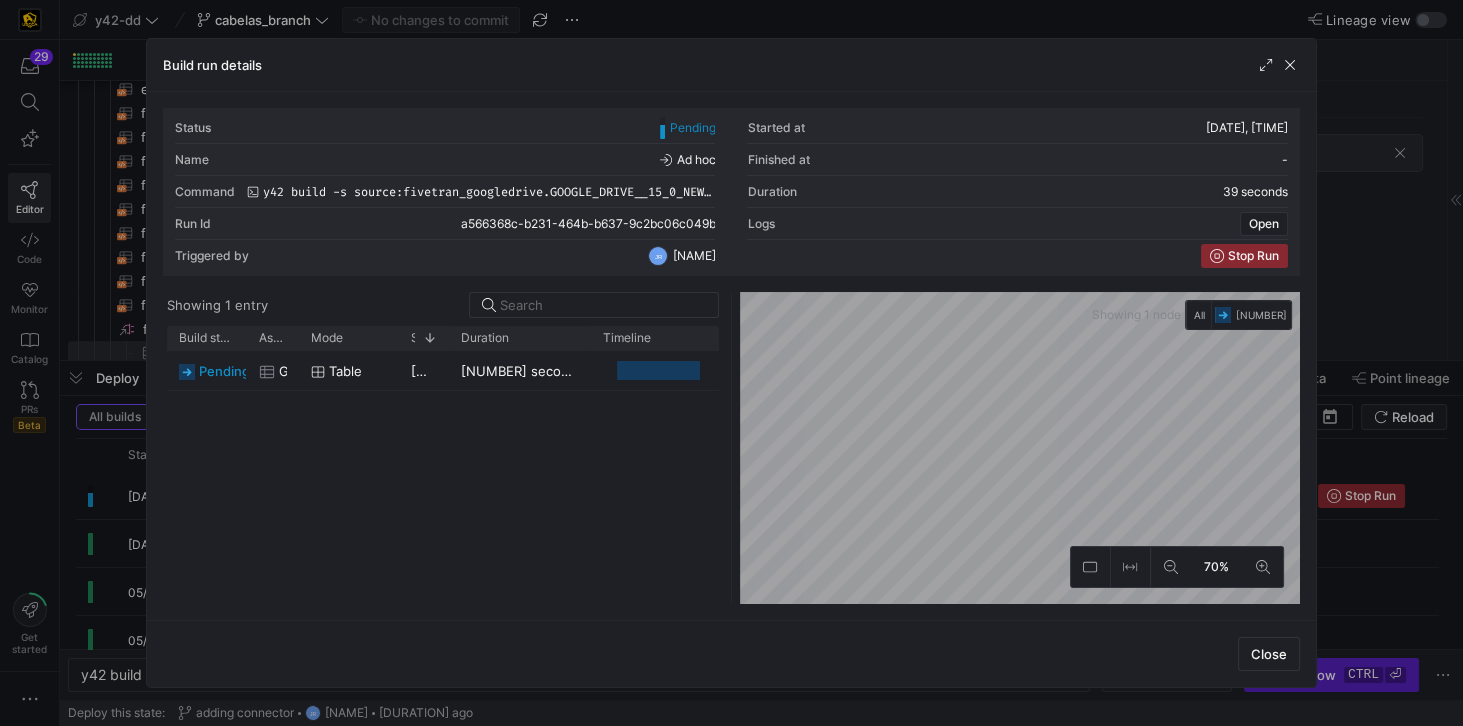 drag, startPoint x: 497, startPoint y: 338, endPoint x: 589, endPoint y: 342, distance: 92.086914 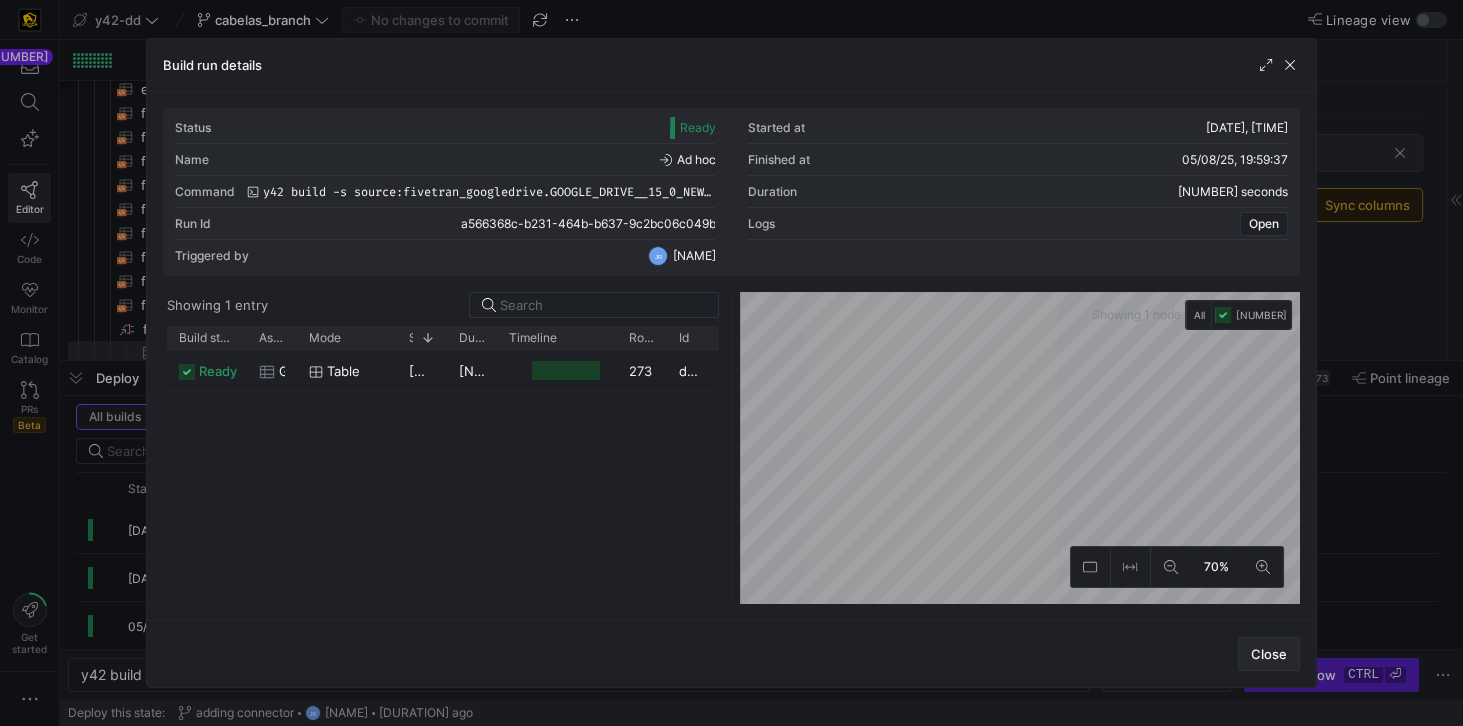 click on "Close" at bounding box center [1269, 654] 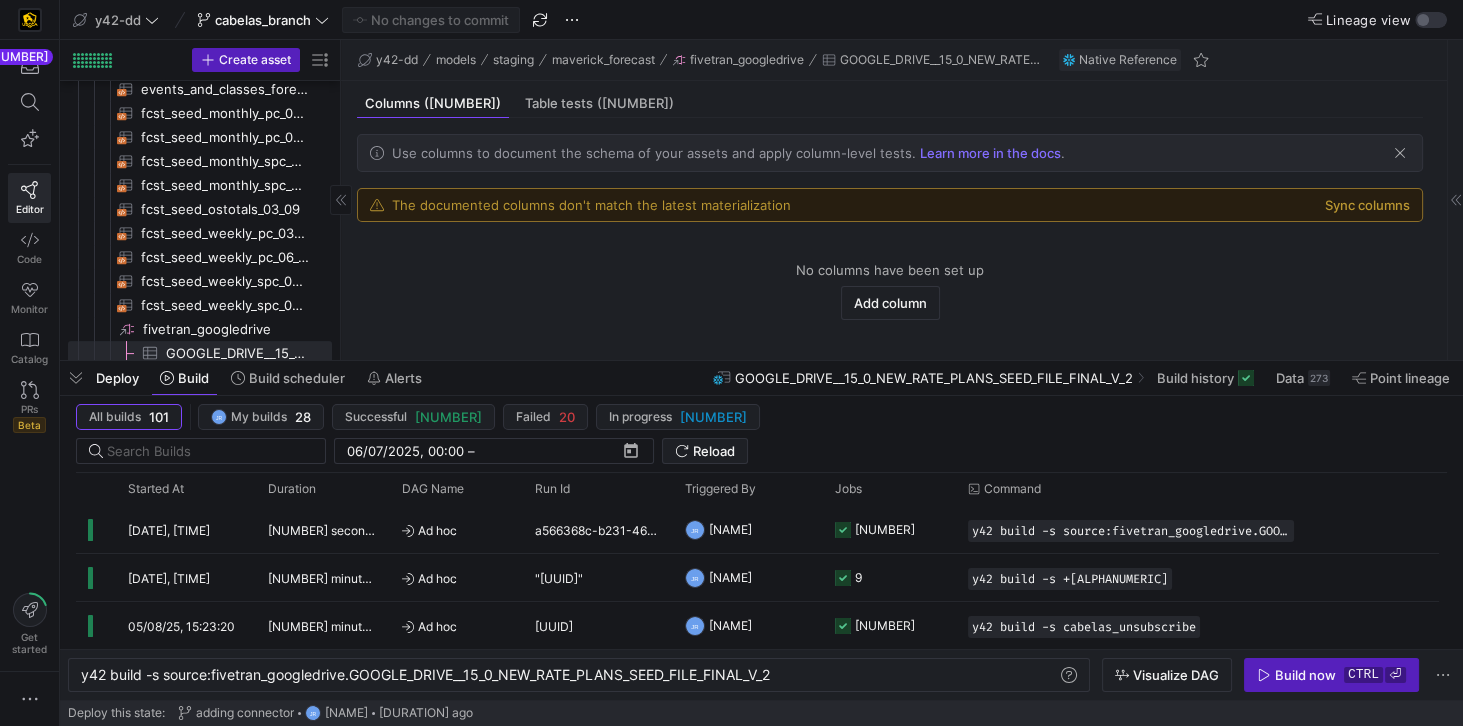 scroll, scrollTop: 800, scrollLeft: 0, axis: vertical 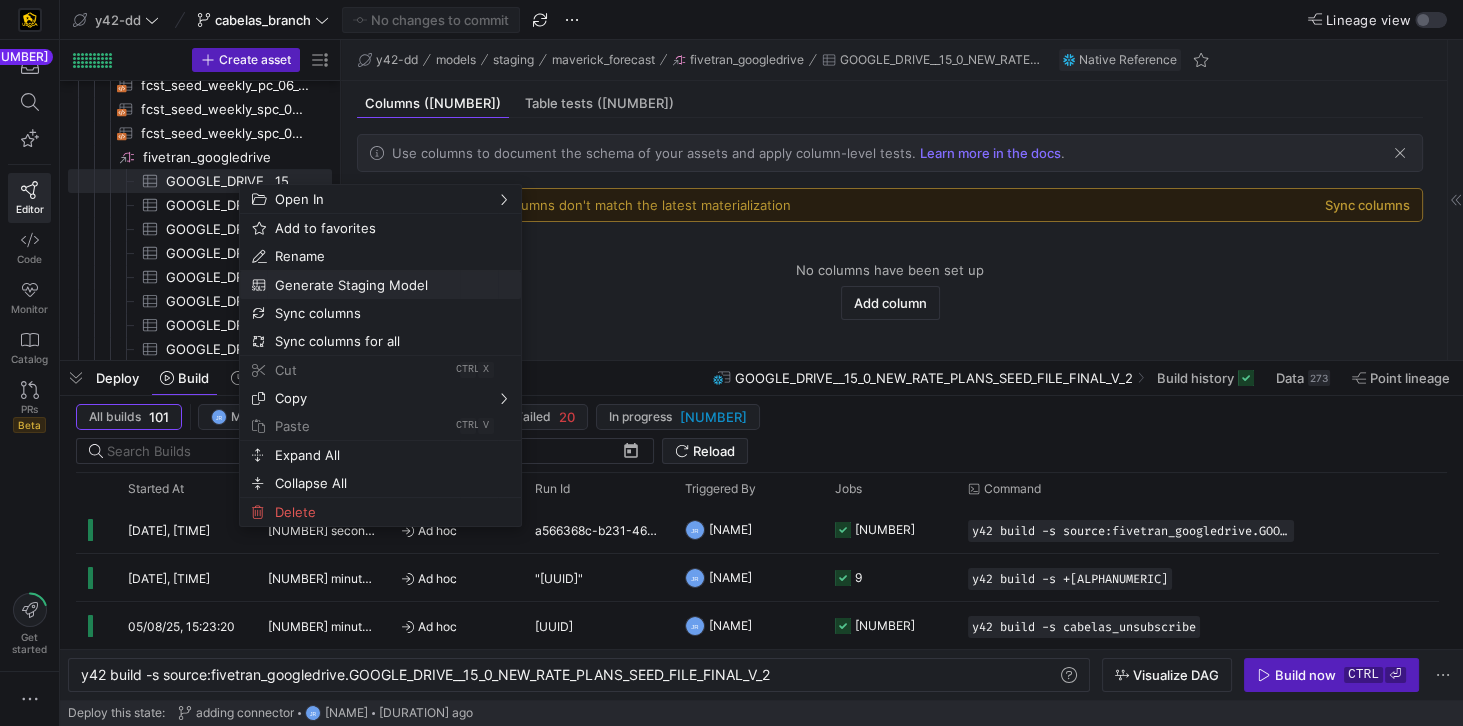 click on "Generate Staging Model" at bounding box center [363, 285] 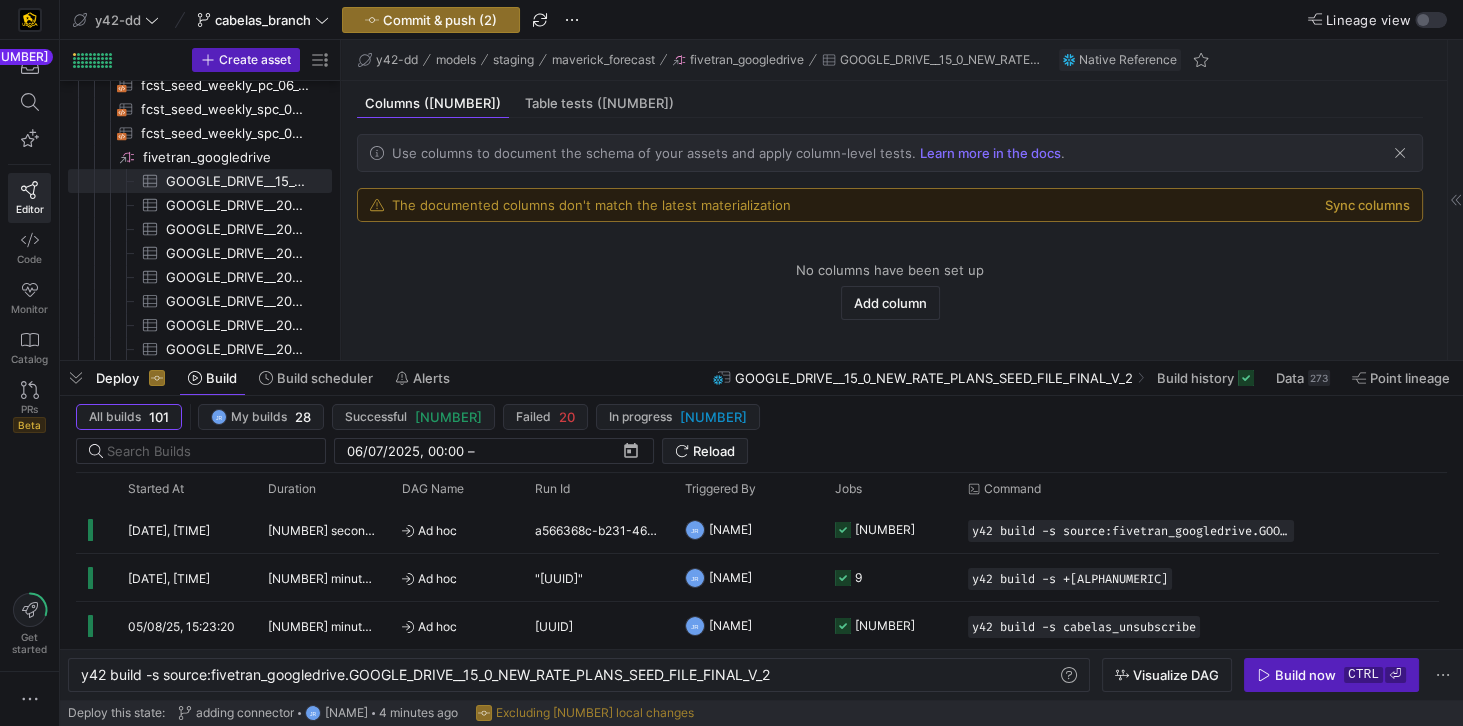 click on "Deploy" 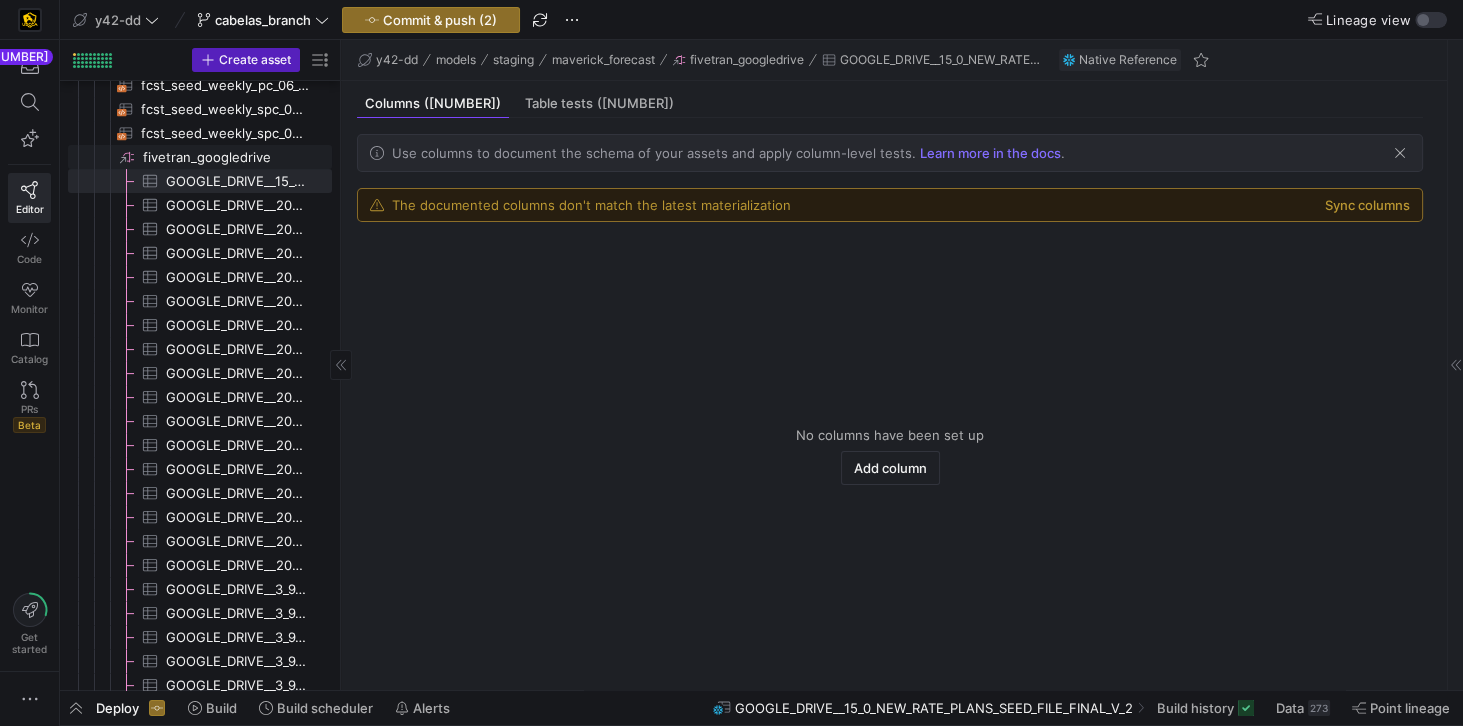 scroll, scrollTop: 514, scrollLeft: 0, axis: vertical 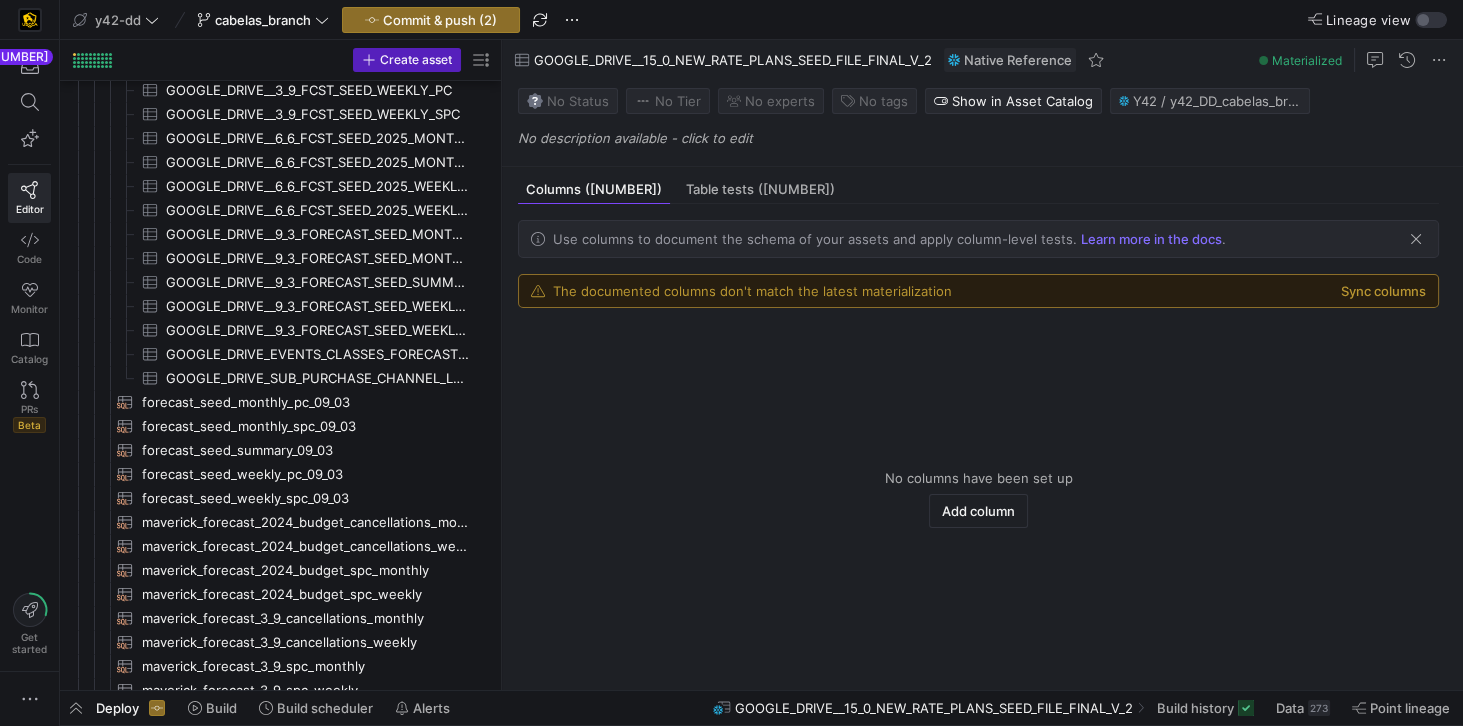 drag, startPoint x: 341, startPoint y: 435, endPoint x: 502, endPoint y: 439, distance: 161.04968 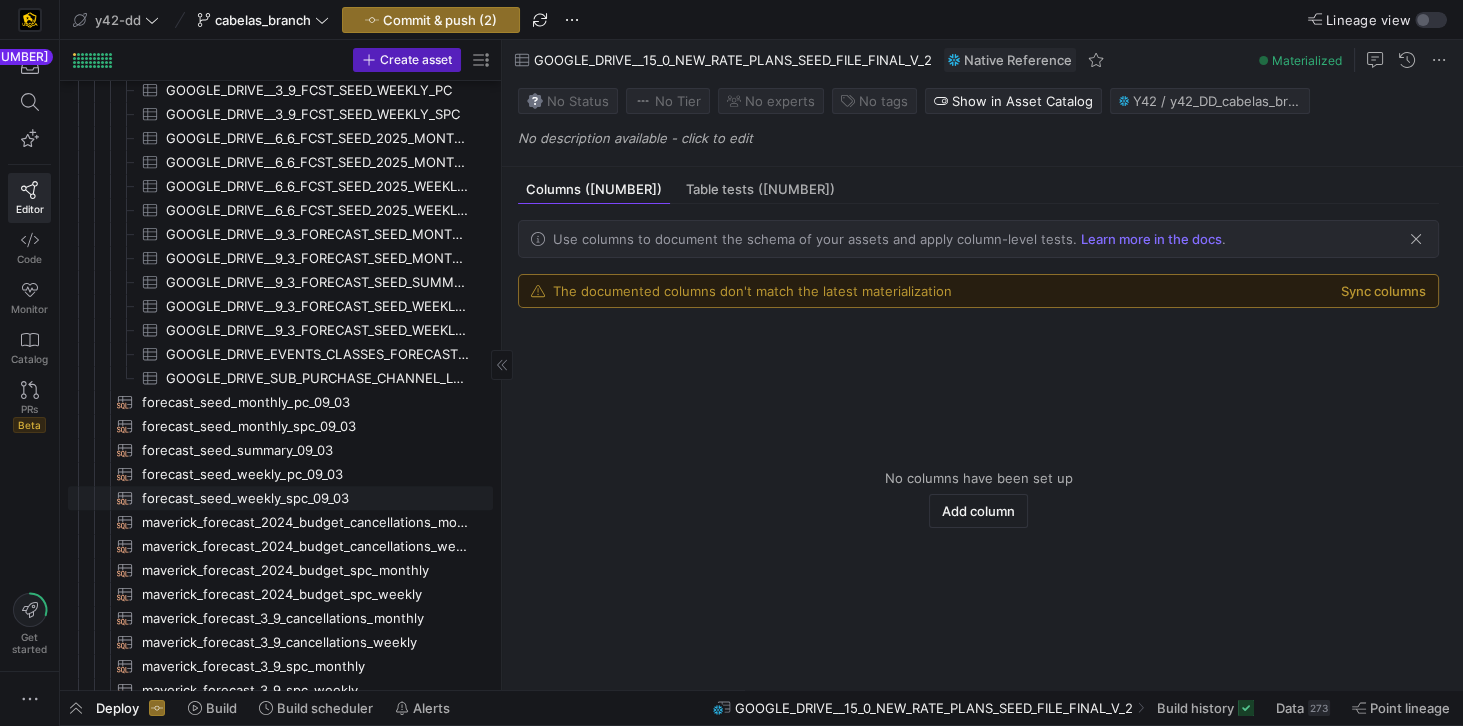scroll, scrollTop: 1200, scrollLeft: 0, axis: vertical 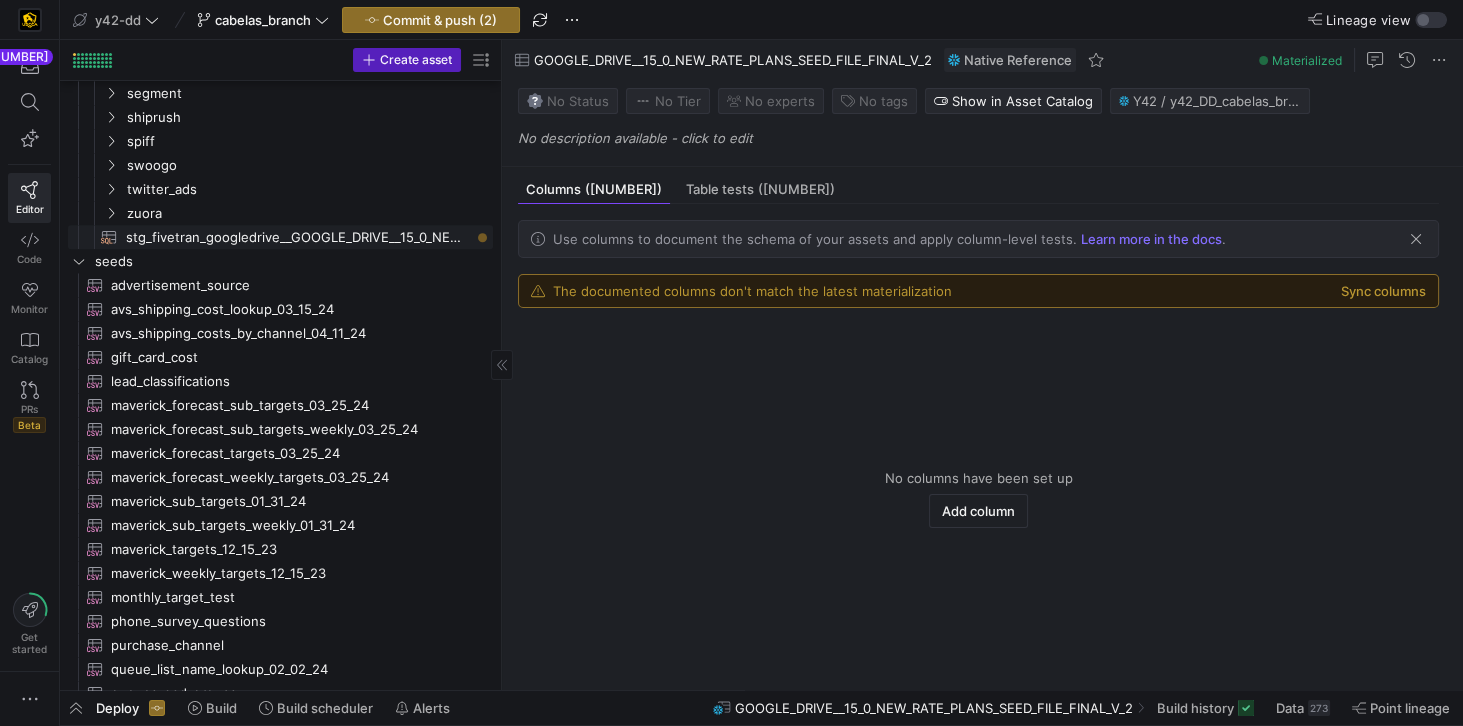 click on "stg_fivetran_googledrive__GOOGLE_DRIVE__15_0_NEW_RATE_PLANS_SEED_FILE_FINAL_V_2​​​​​​​​​​" 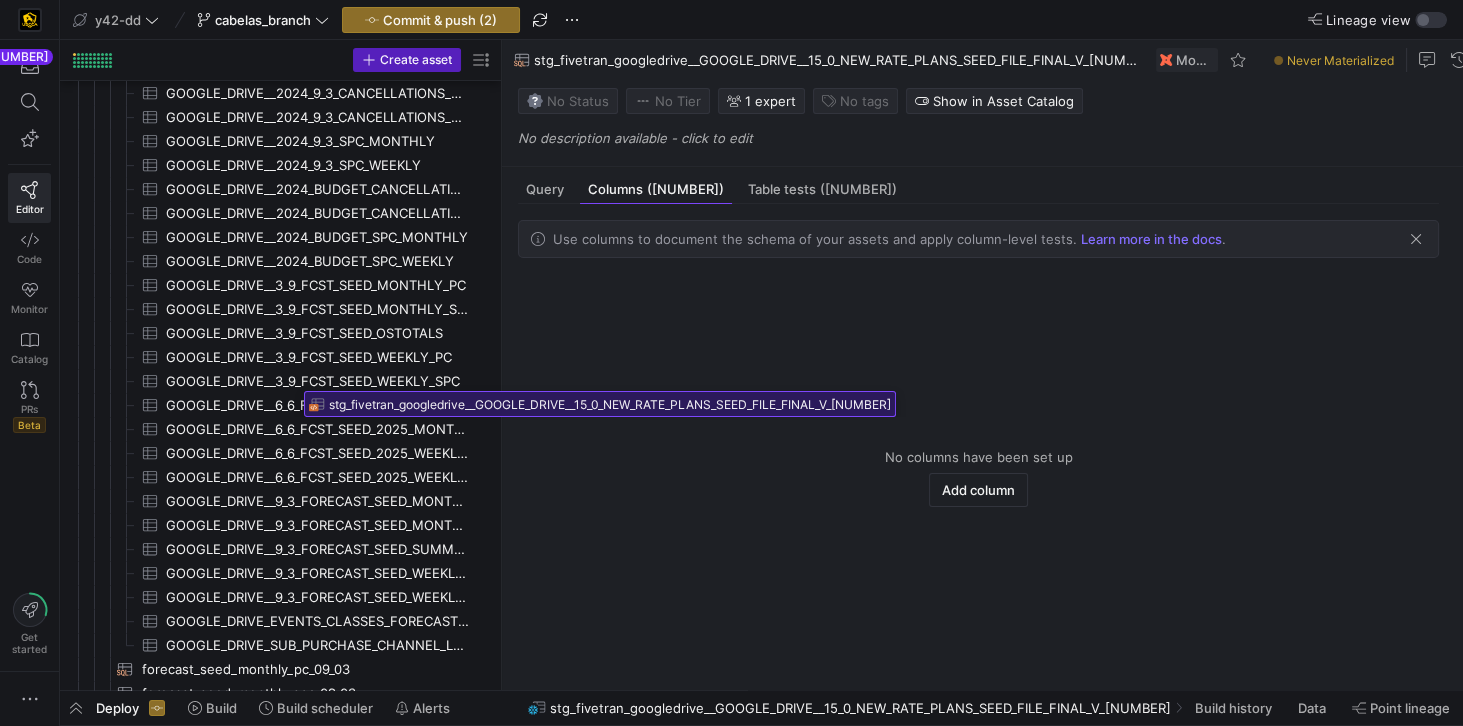 drag, startPoint x: 366, startPoint y: 241, endPoint x: 298, endPoint y: 384, distance: 158.34456 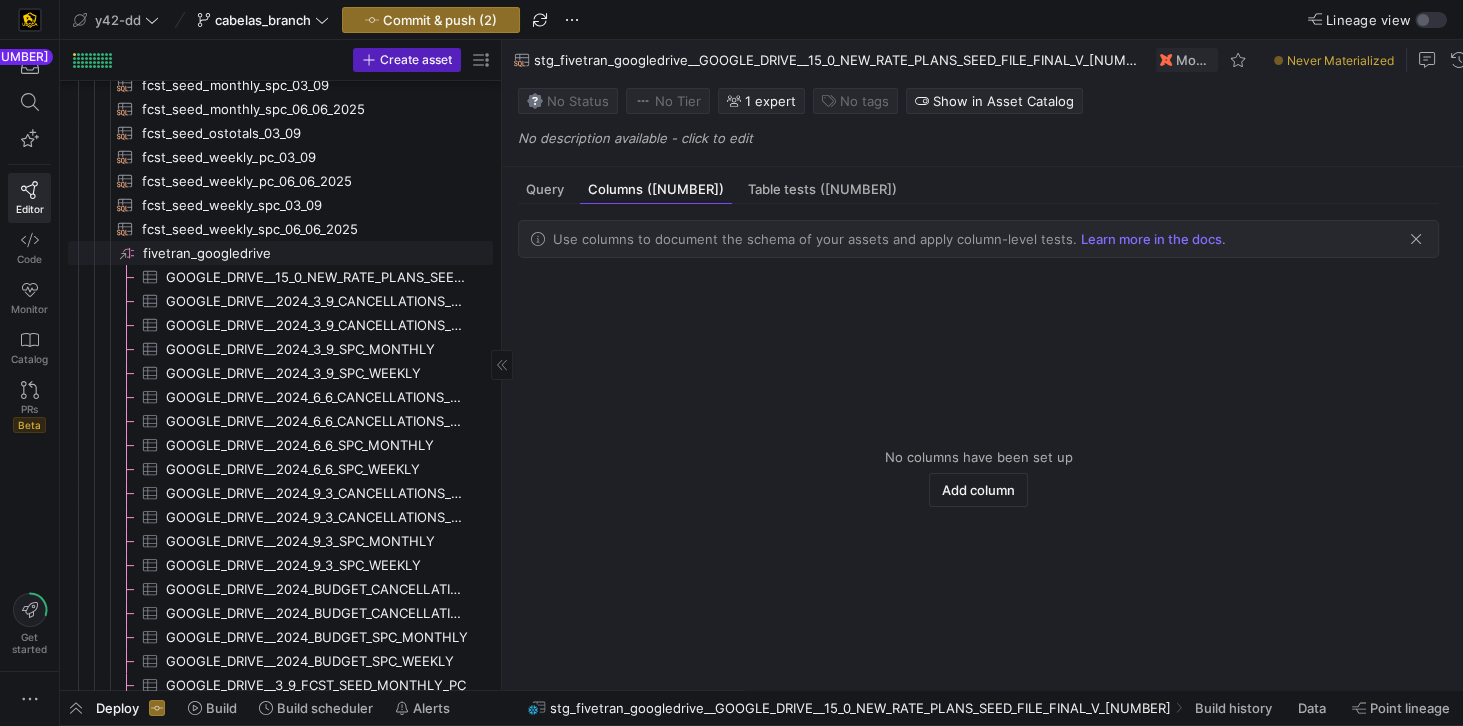click on "fivetran_googledrive​​​​​​​​" 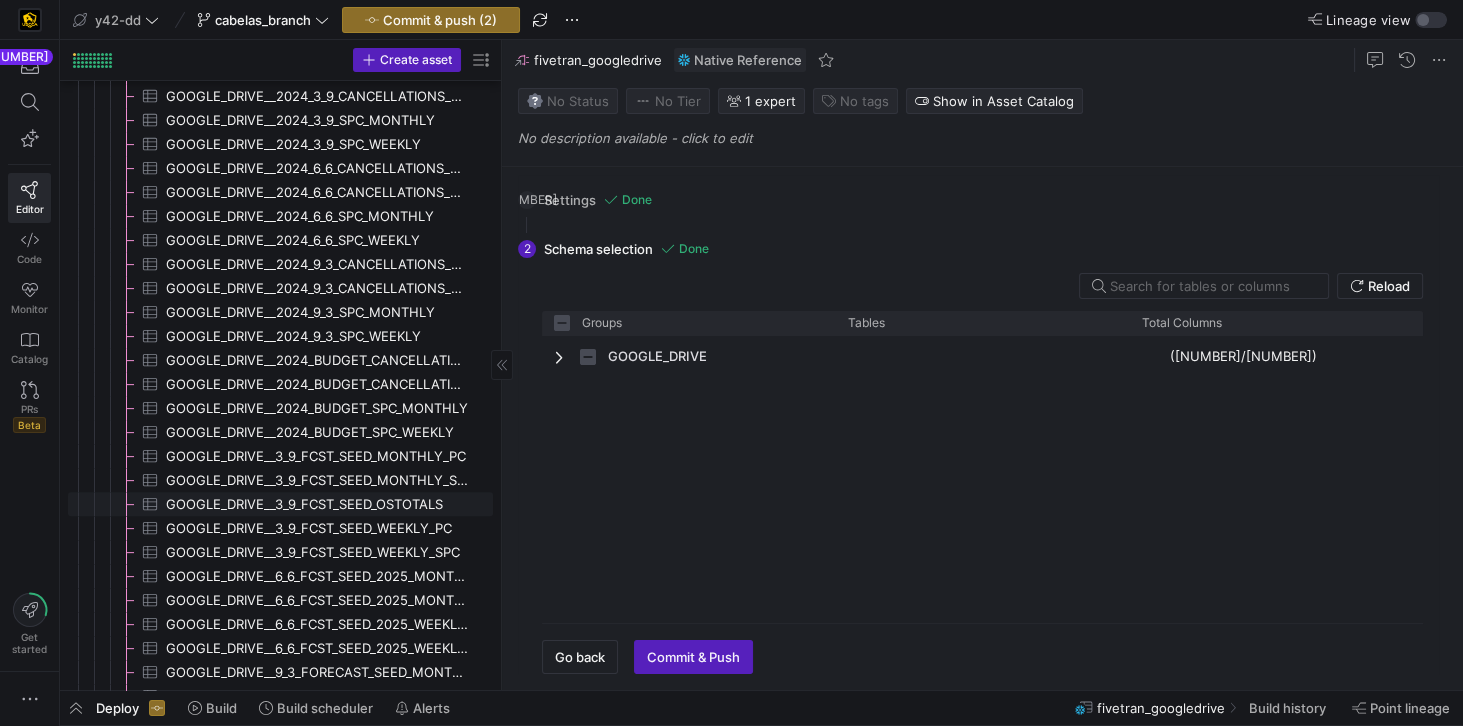checkbox on "false" 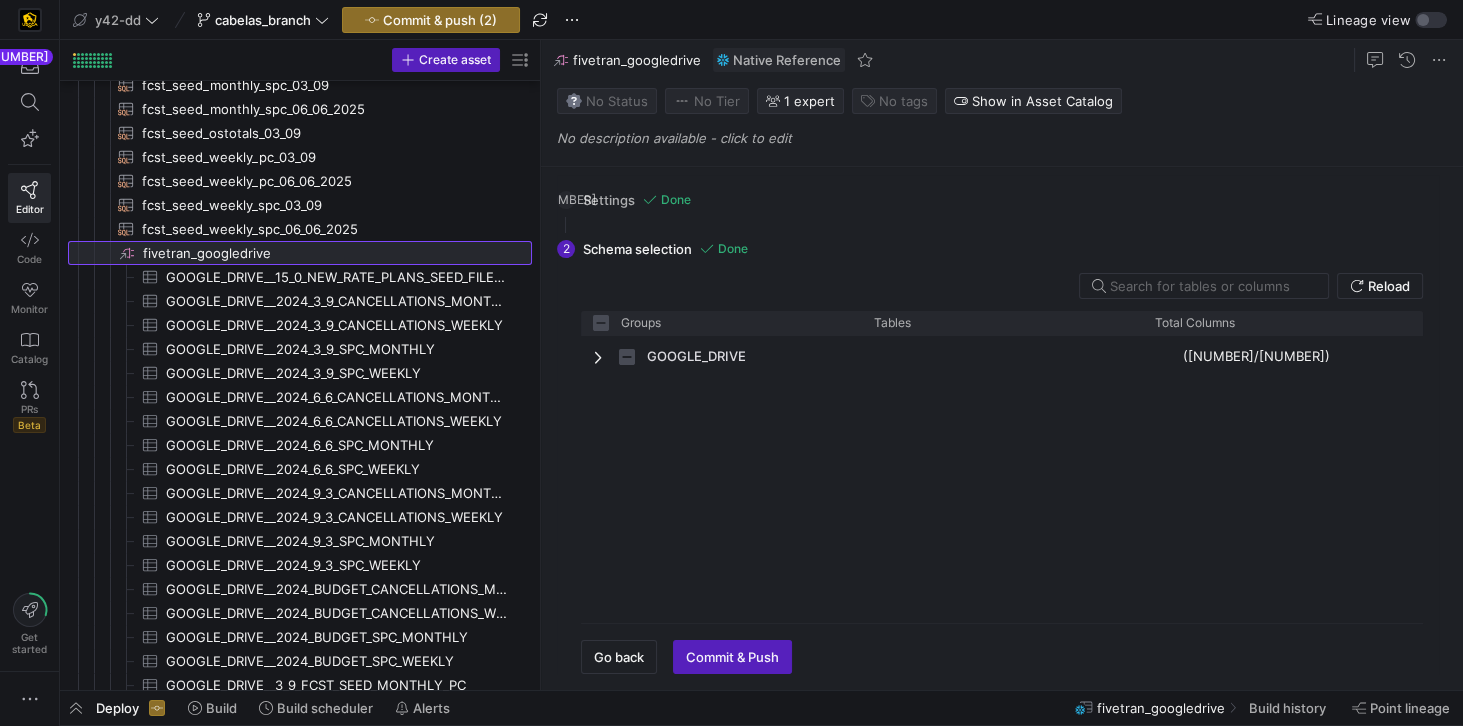 drag, startPoint x: 501, startPoint y: 458, endPoint x: 656, endPoint y: 463, distance: 155.08063 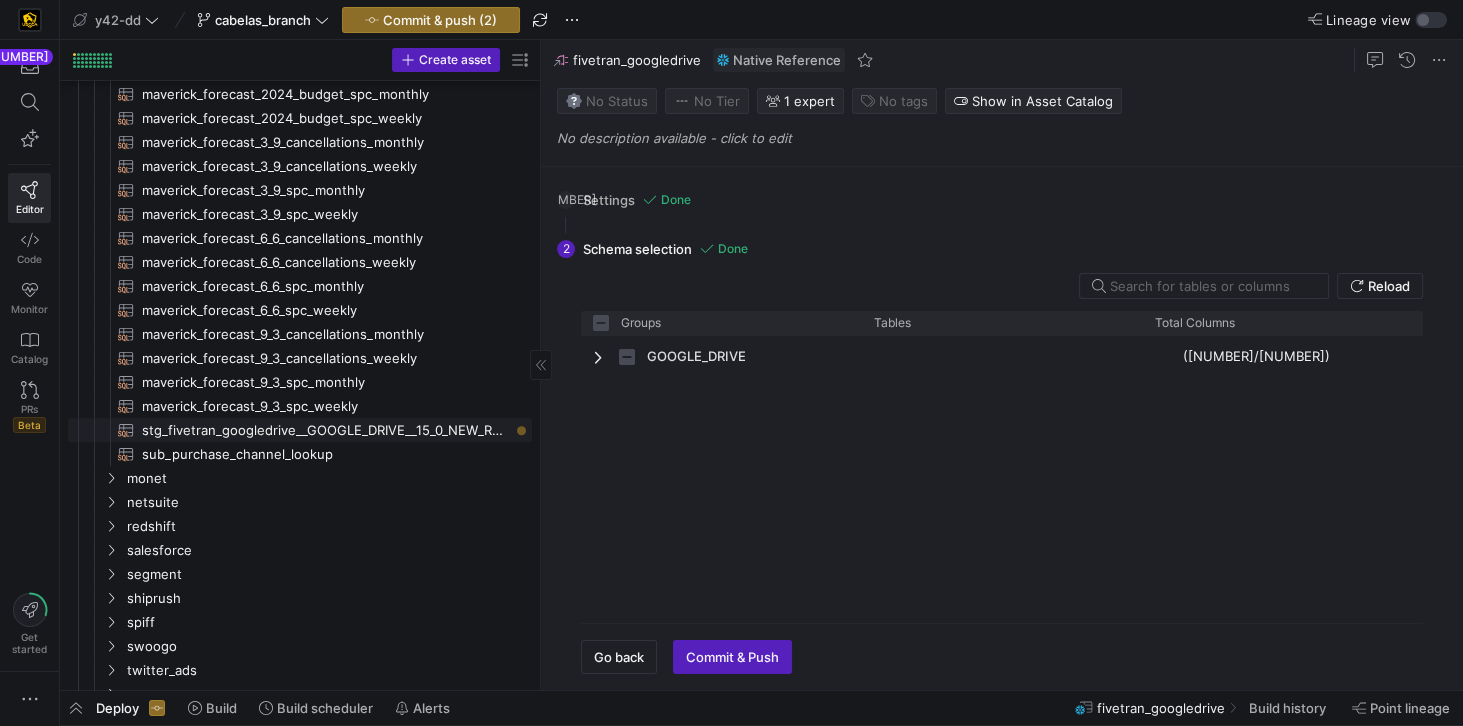 click on "stg_fivetran_googledrive__GOOGLE_DRIVE__15_0_NEW_RATE_PLANS_SEED_FILE_FINAL_V_2​​​​​​​​​​" 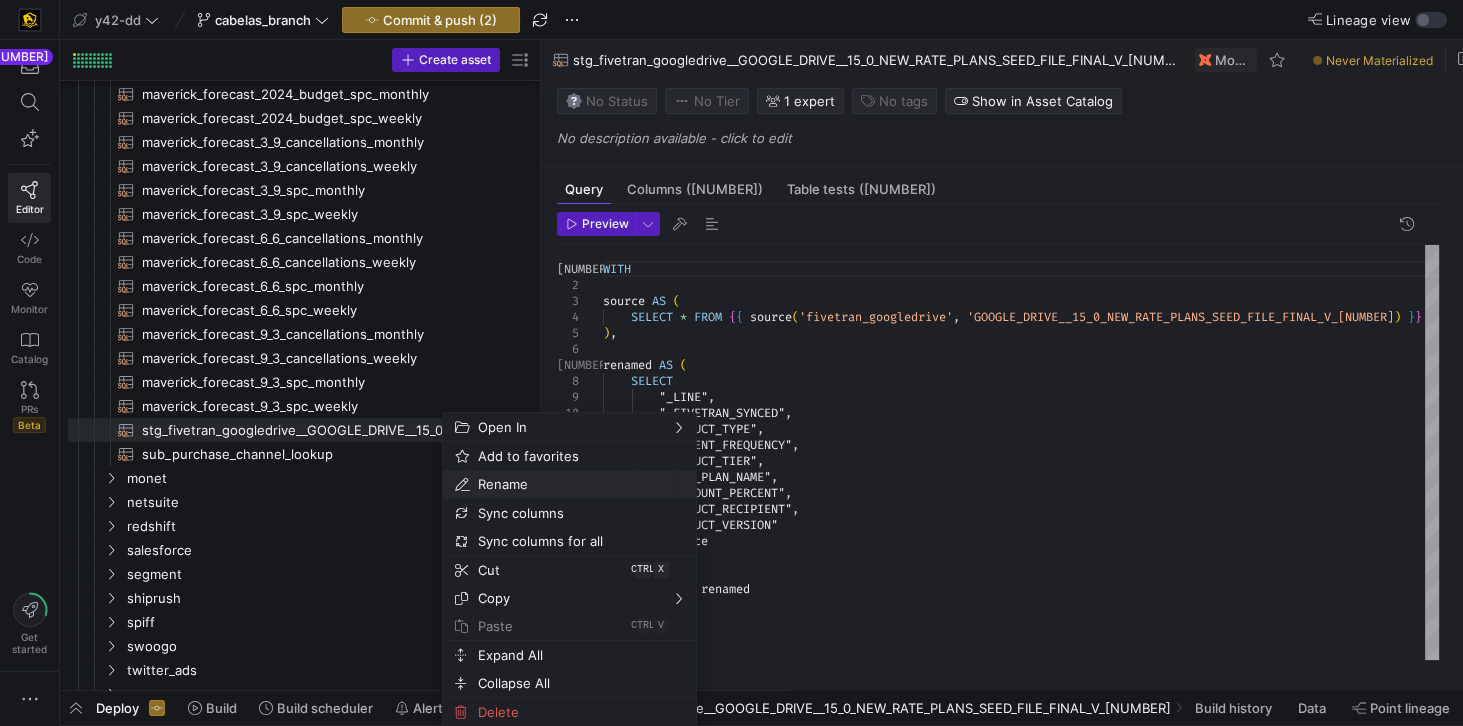 click on "Rename" at bounding box center (552, 484) 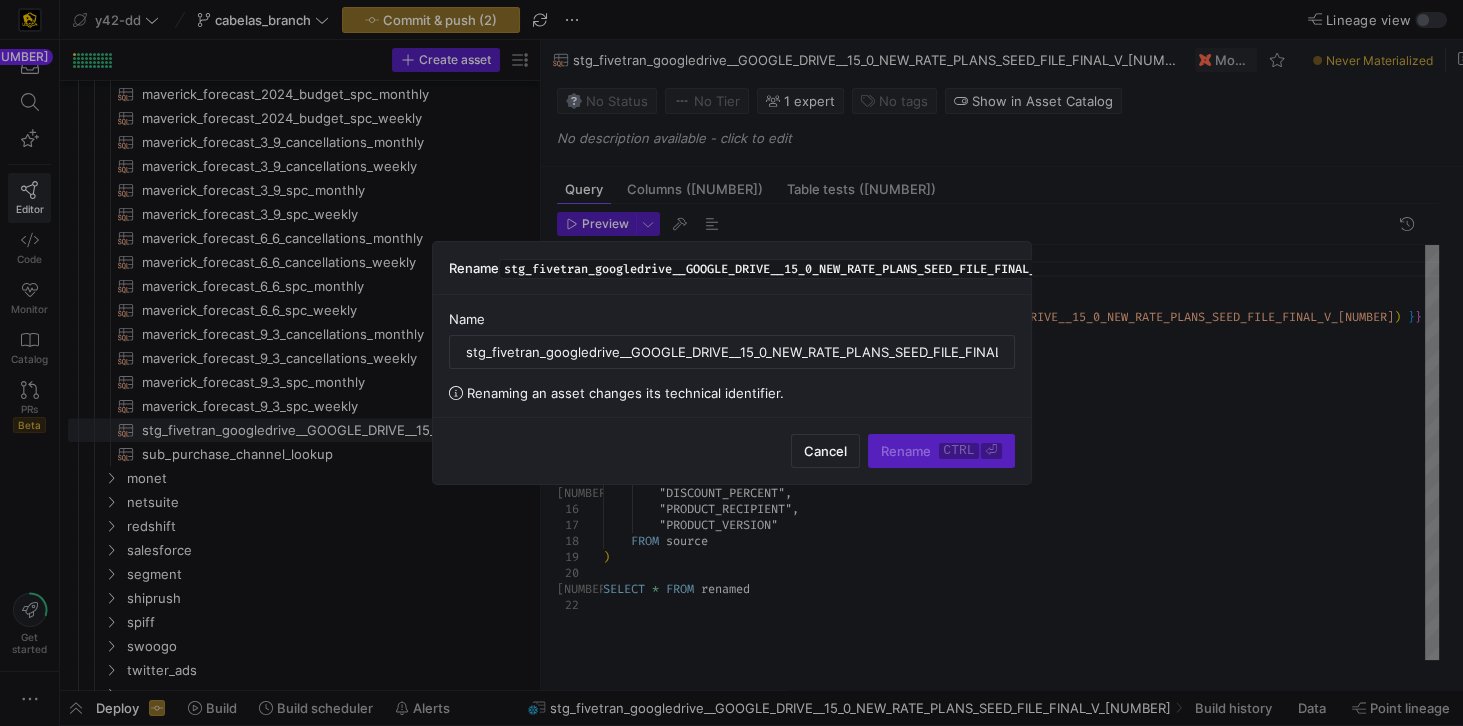click on "stg_fivetran_googledrive__GOOGLE_DRIVE__15_0_NEW_RATE_PLANS_SEED_FILE_FINAL_V_2" at bounding box center [805, 269] 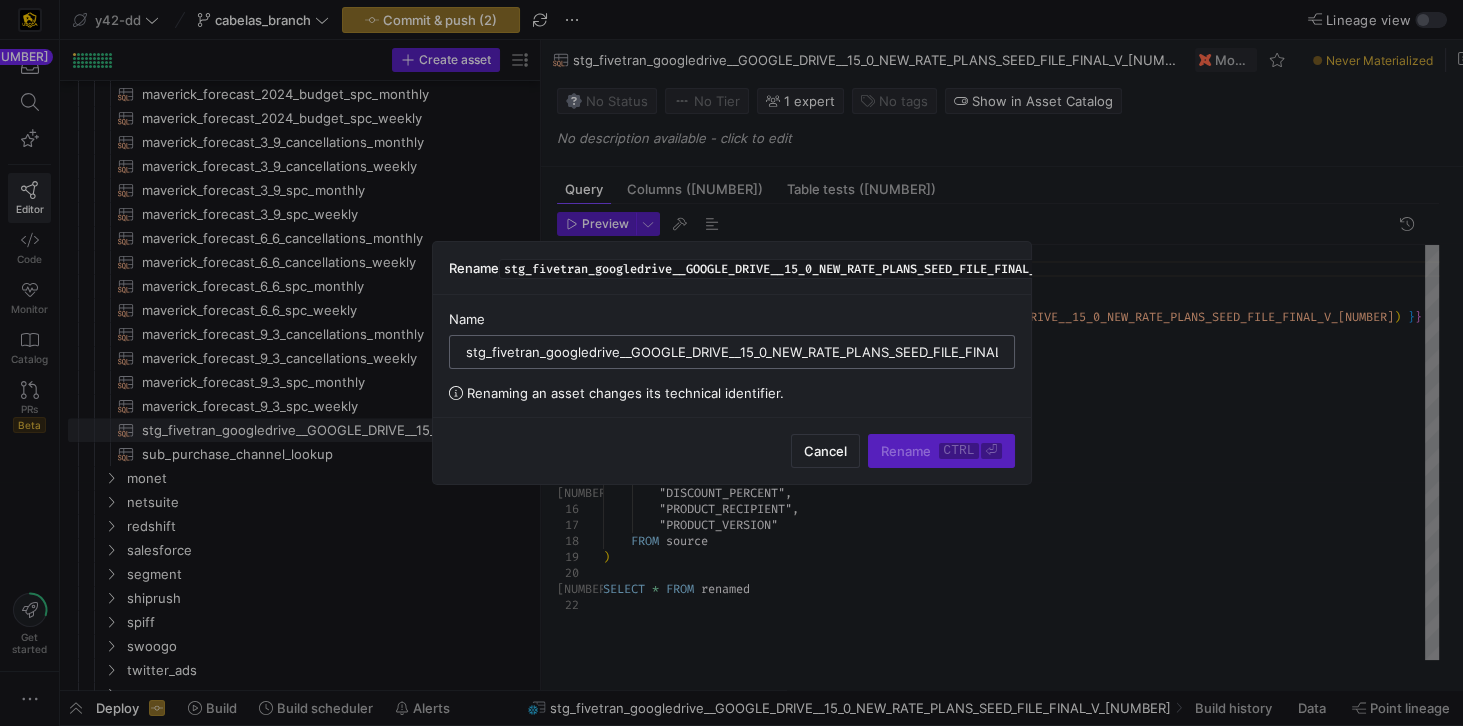 click on "stg_fivetran_googledrive__GOOGLE_DRIVE__15_0_NEW_RATE_PLANS_SEED_FILE_FINAL_V_2" at bounding box center (732, 352) 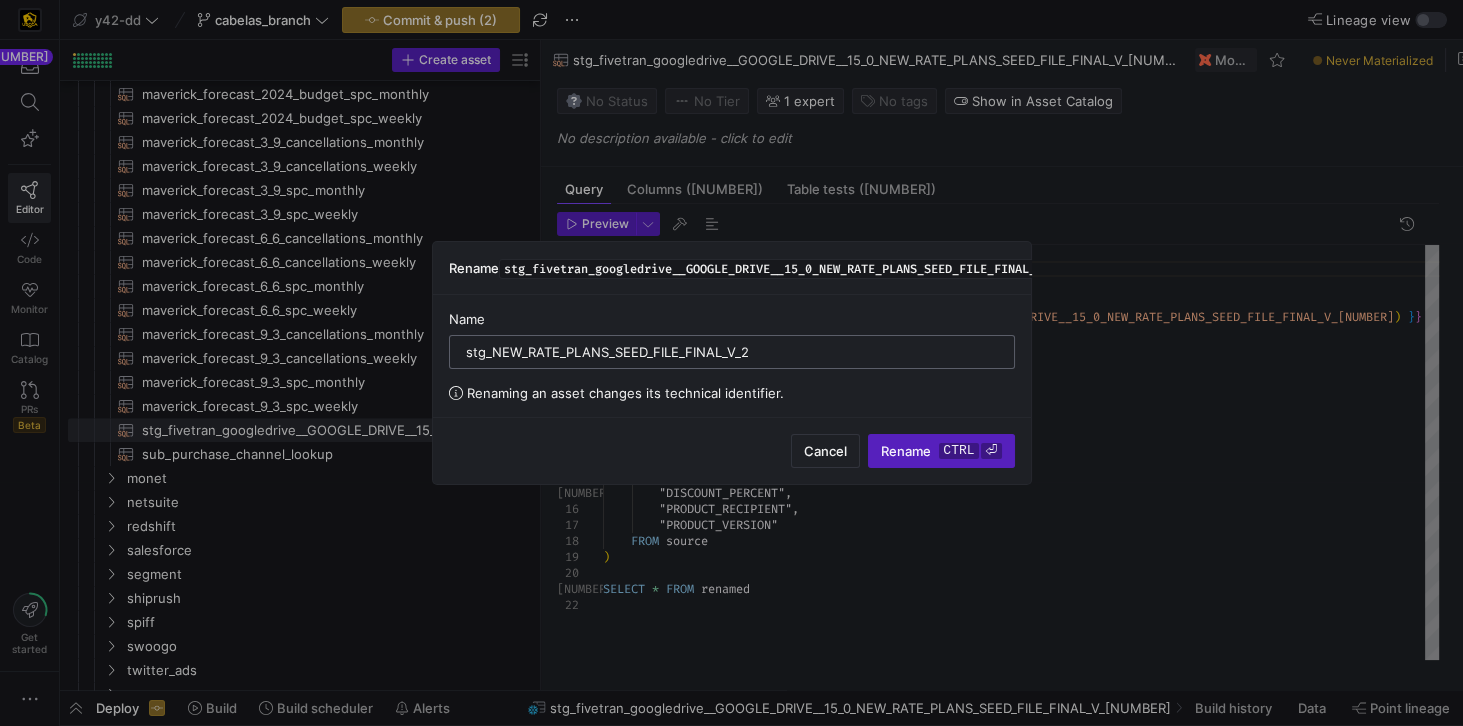 click on "stg_NEW_RATE_PLANS_SEED_FILE_FINAL_V_2" at bounding box center (732, 352) 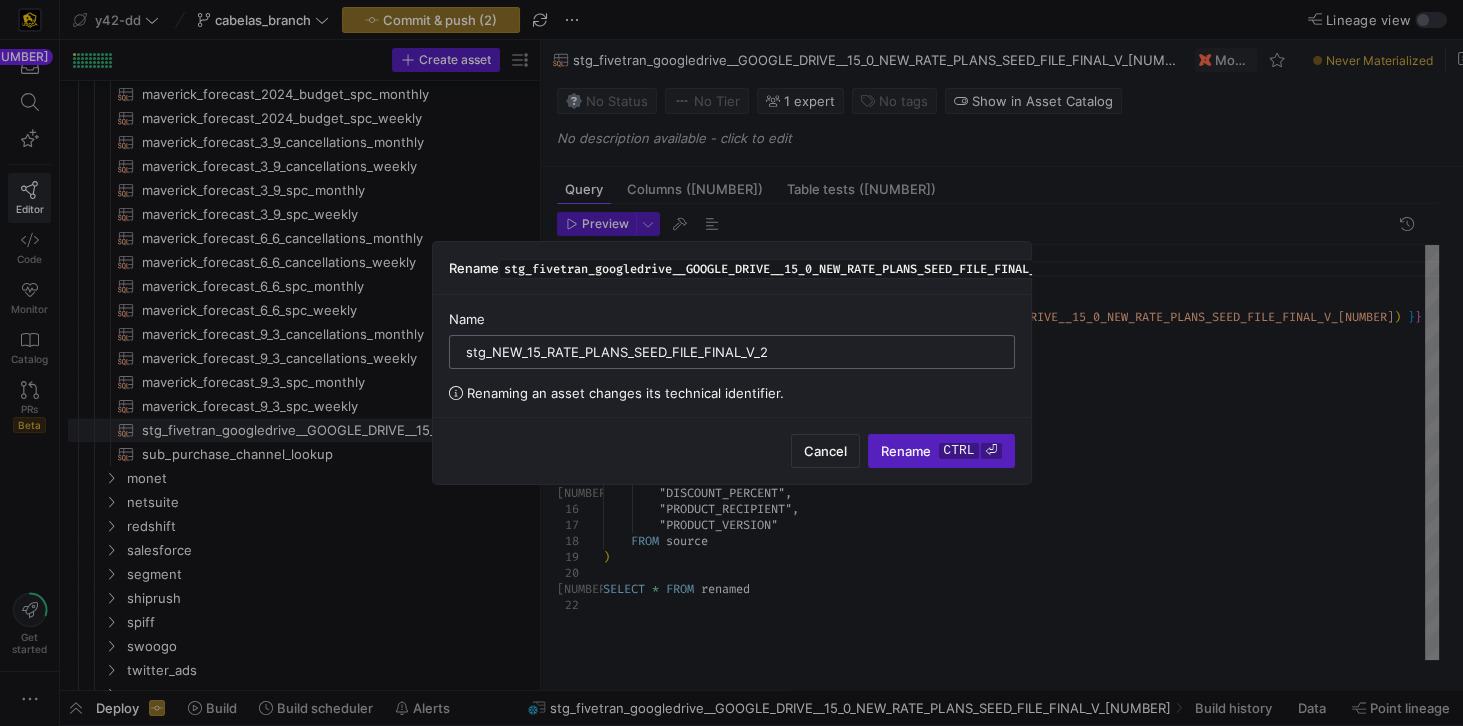 drag, startPoint x: 701, startPoint y: 353, endPoint x: 793, endPoint y: 361, distance: 92.34717 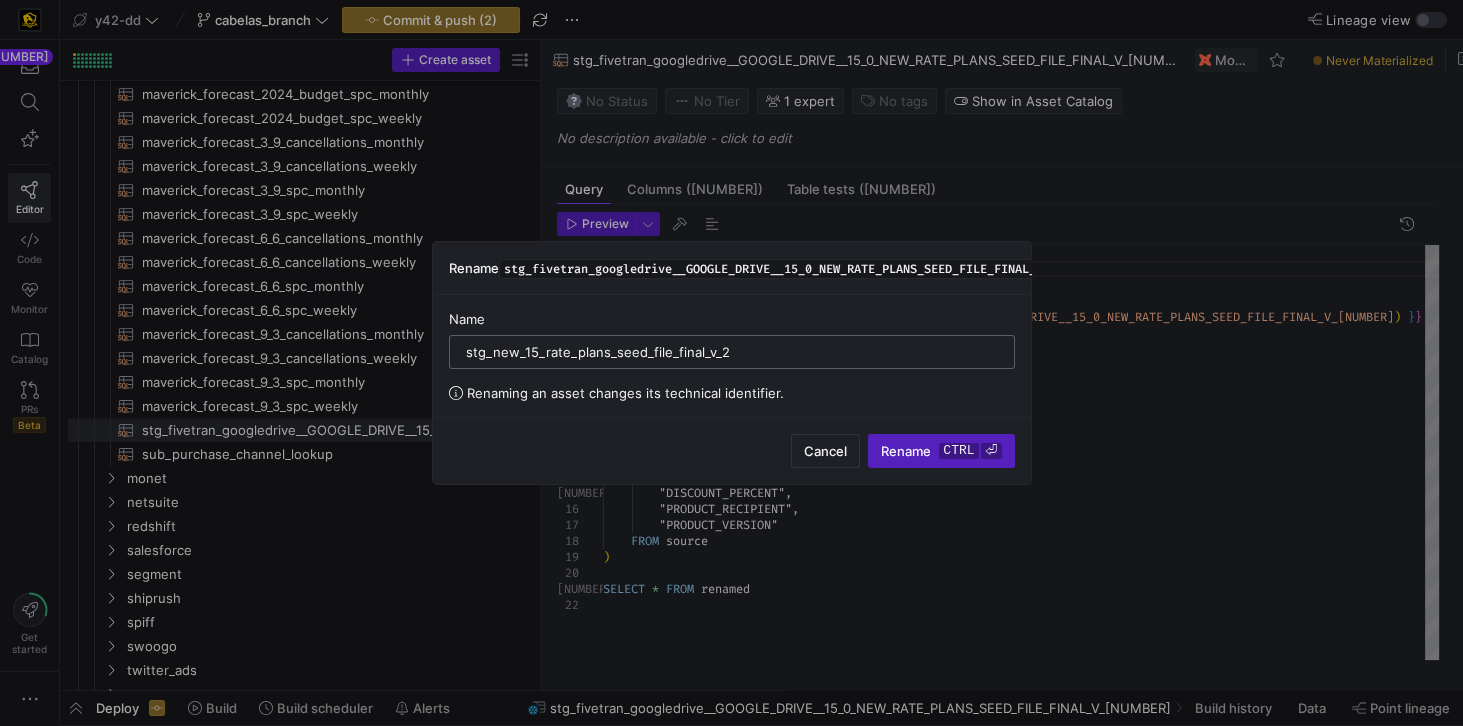 click on "stg_new_15_rate_plans_seed_file_final_v_2" at bounding box center [732, 352] 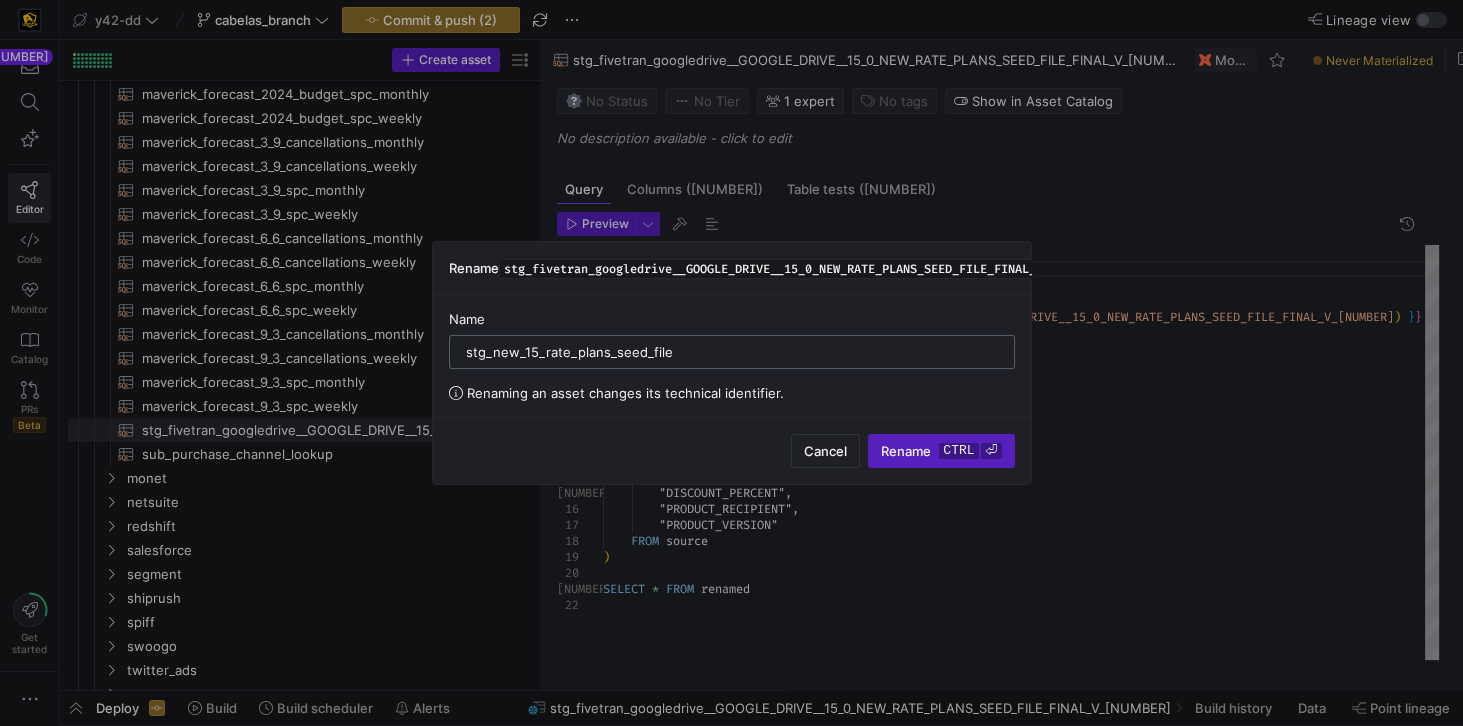 drag, startPoint x: 733, startPoint y: 361, endPoint x: 462, endPoint y: 354, distance: 271.0904 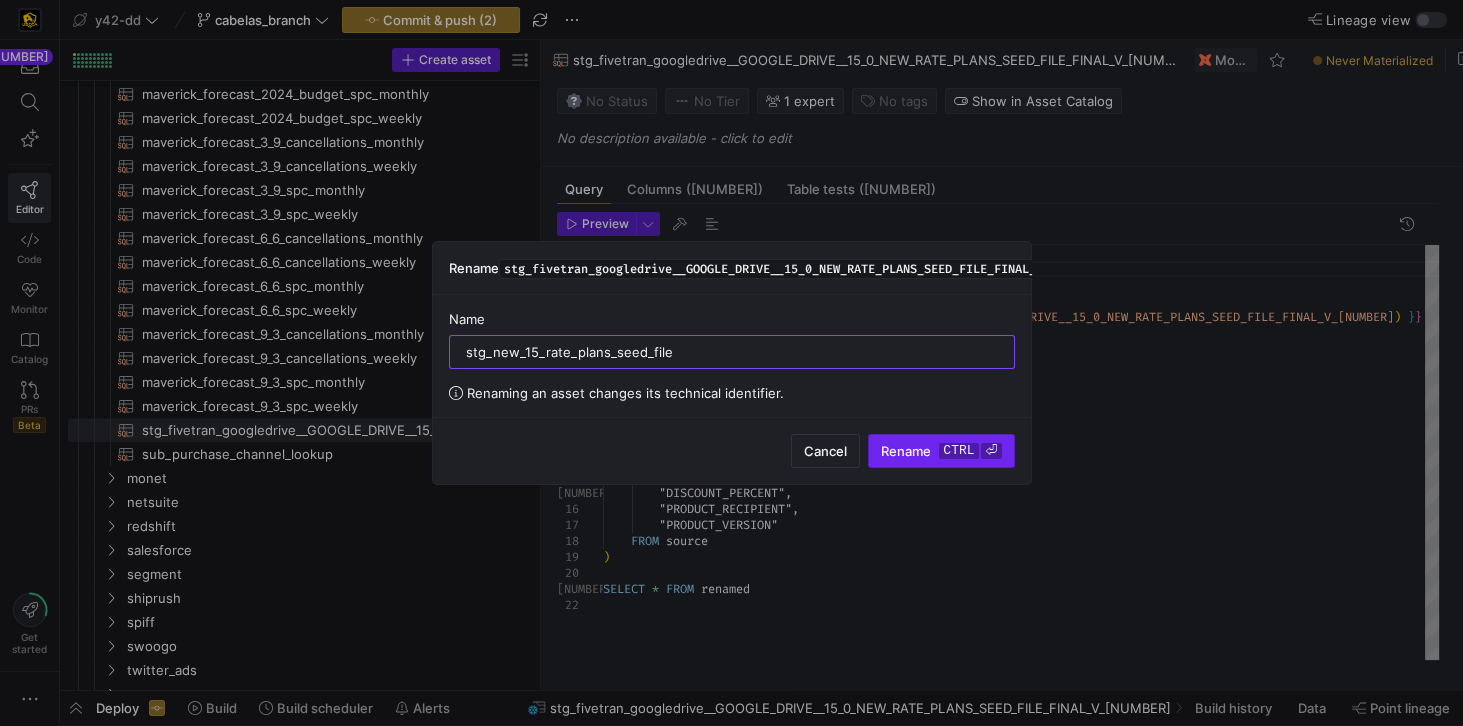 type on "stg_new_15_rate_plans_seed_file" 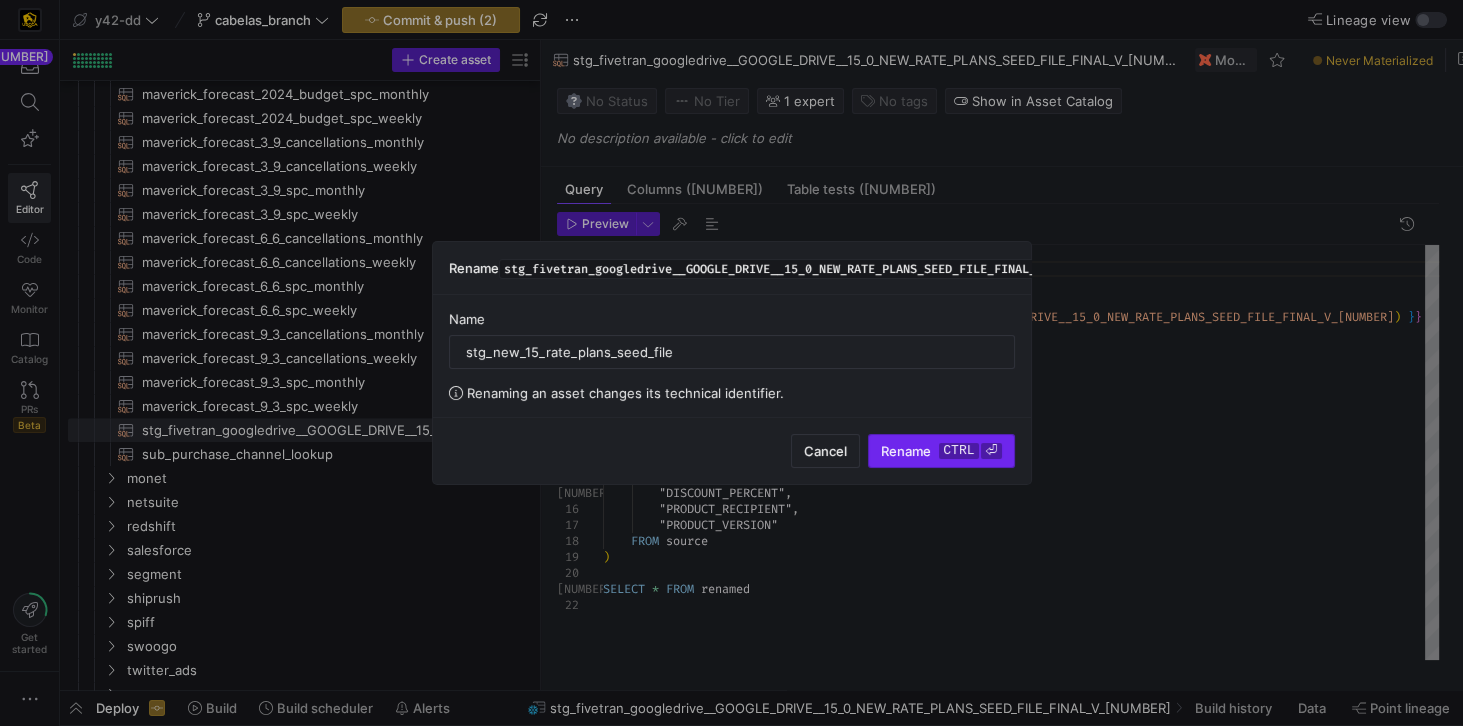 click on "Rename  ctrl ⏎" at bounding box center [941, 451] 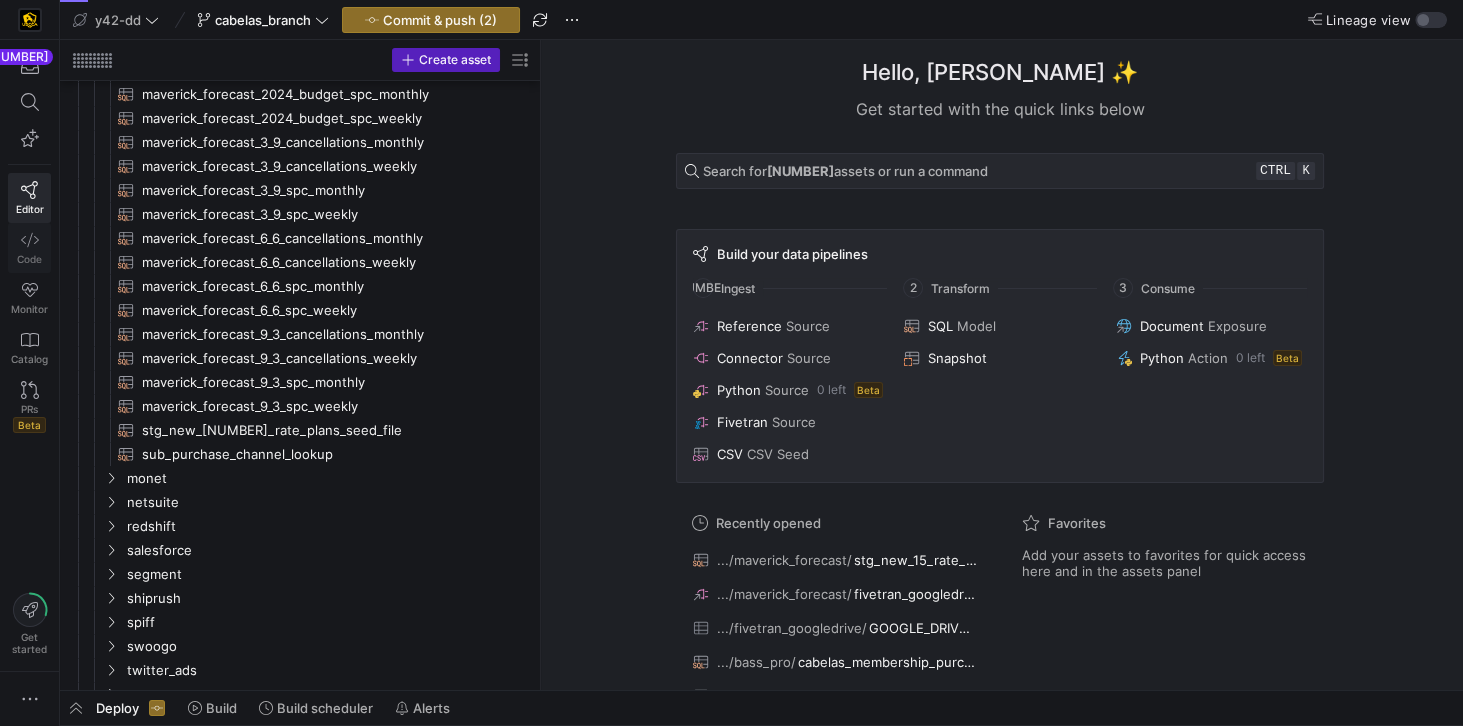 click 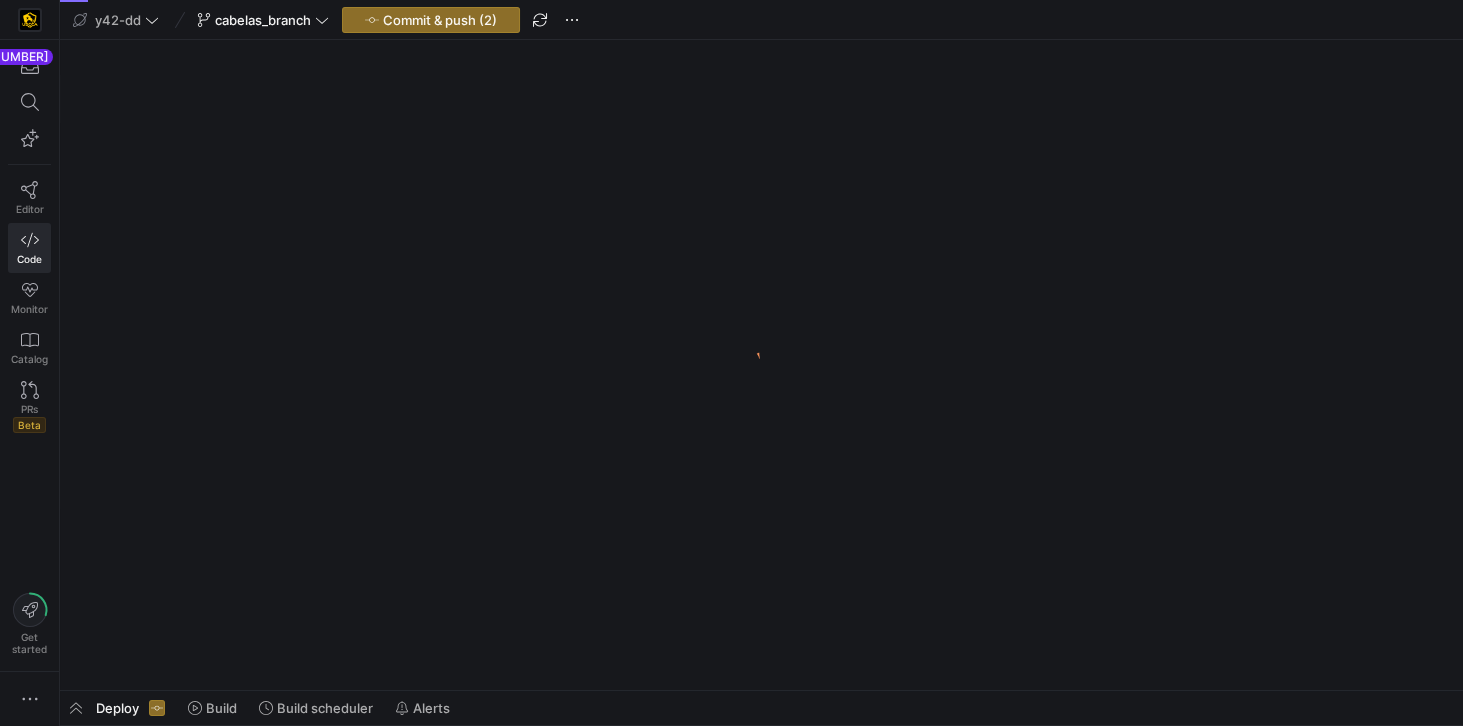 scroll, scrollTop: 0, scrollLeft: 0, axis: both 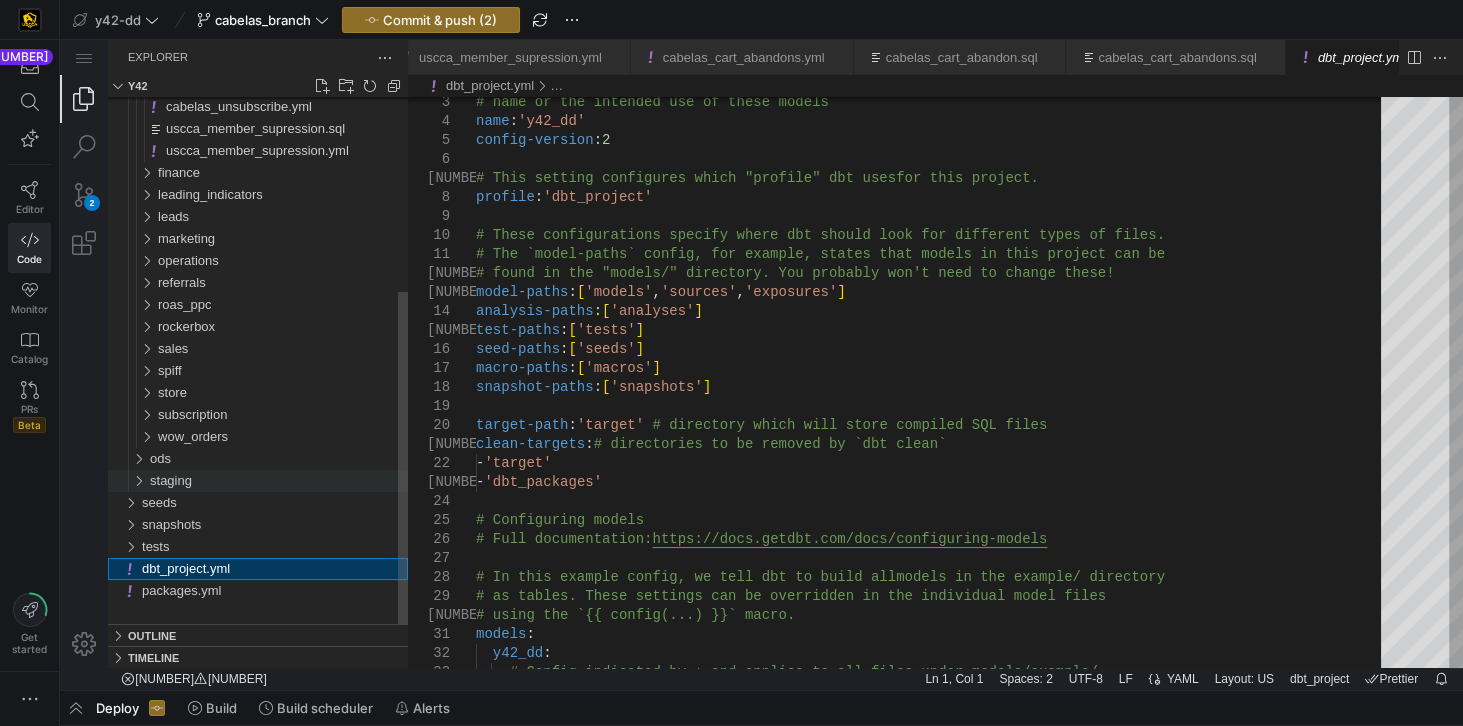 click at bounding box center (134, 481) 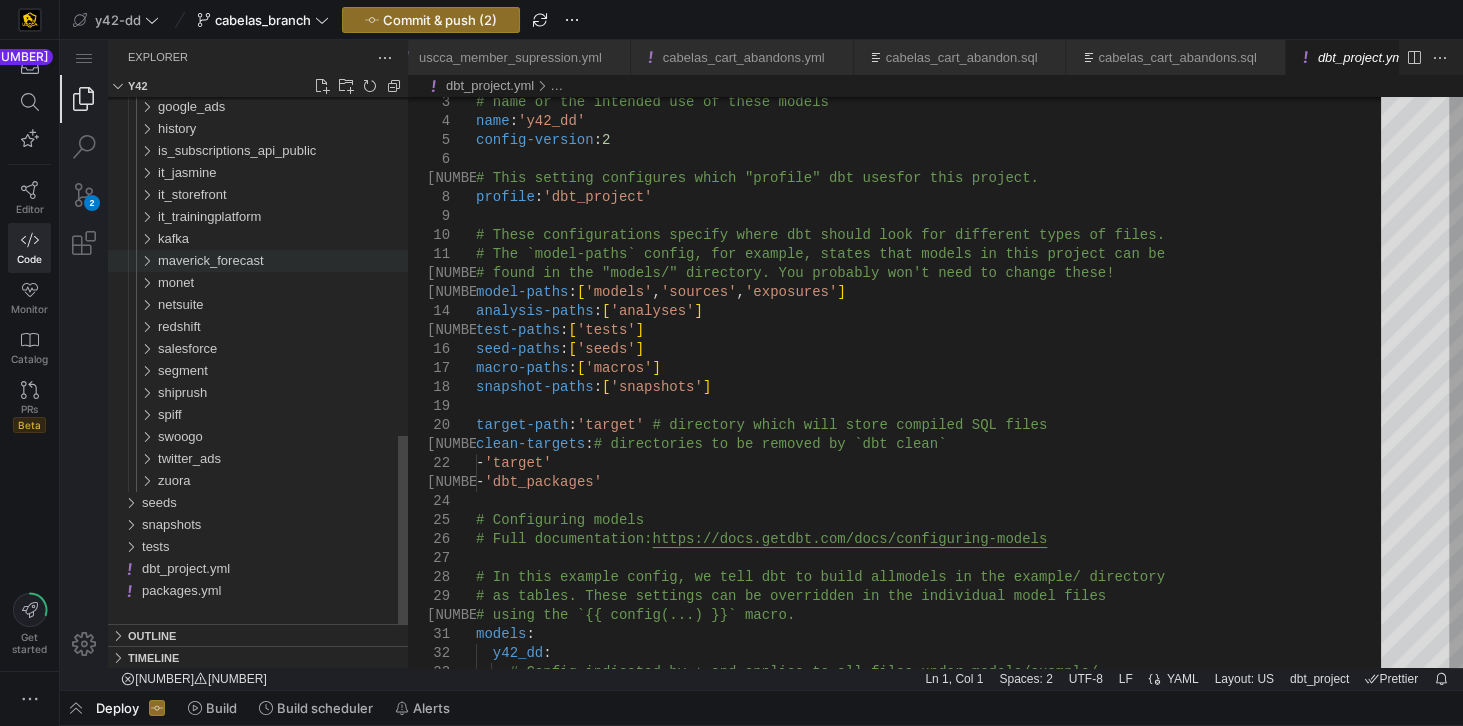 click on "maverick_forecast" at bounding box center (210, 260) 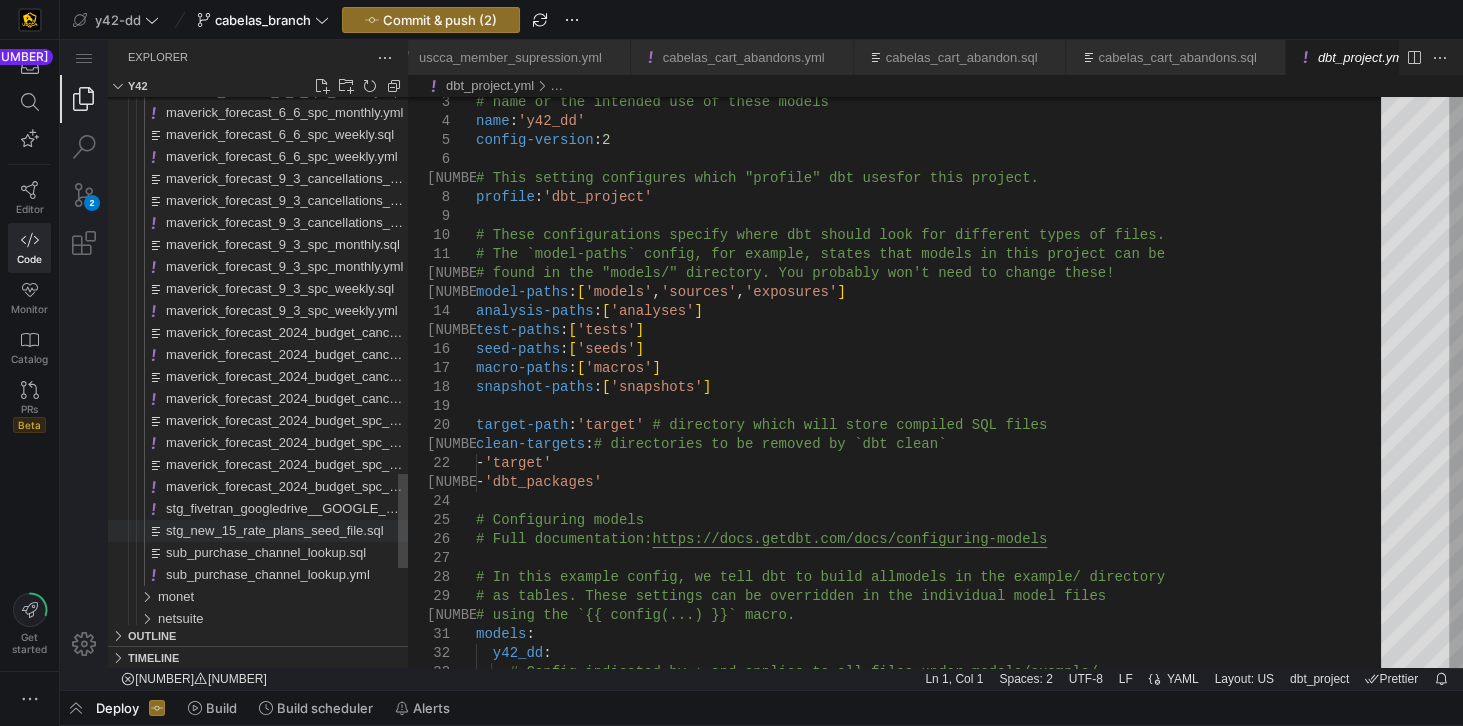 click on "stg_new_15_rate_plans_seed_file.sql" at bounding box center (275, 530) 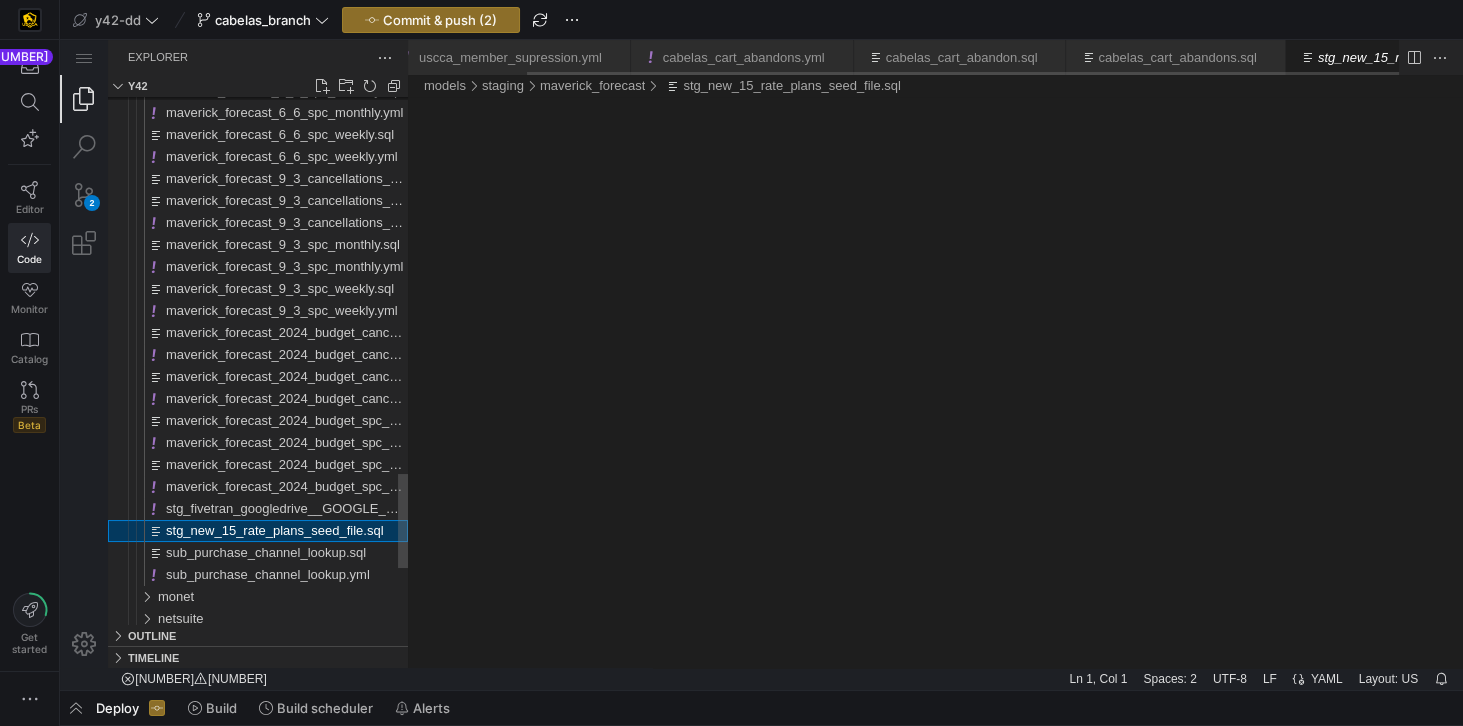 scroll, scrollTop: 0, scrollLeft: 133, axis: horizontal 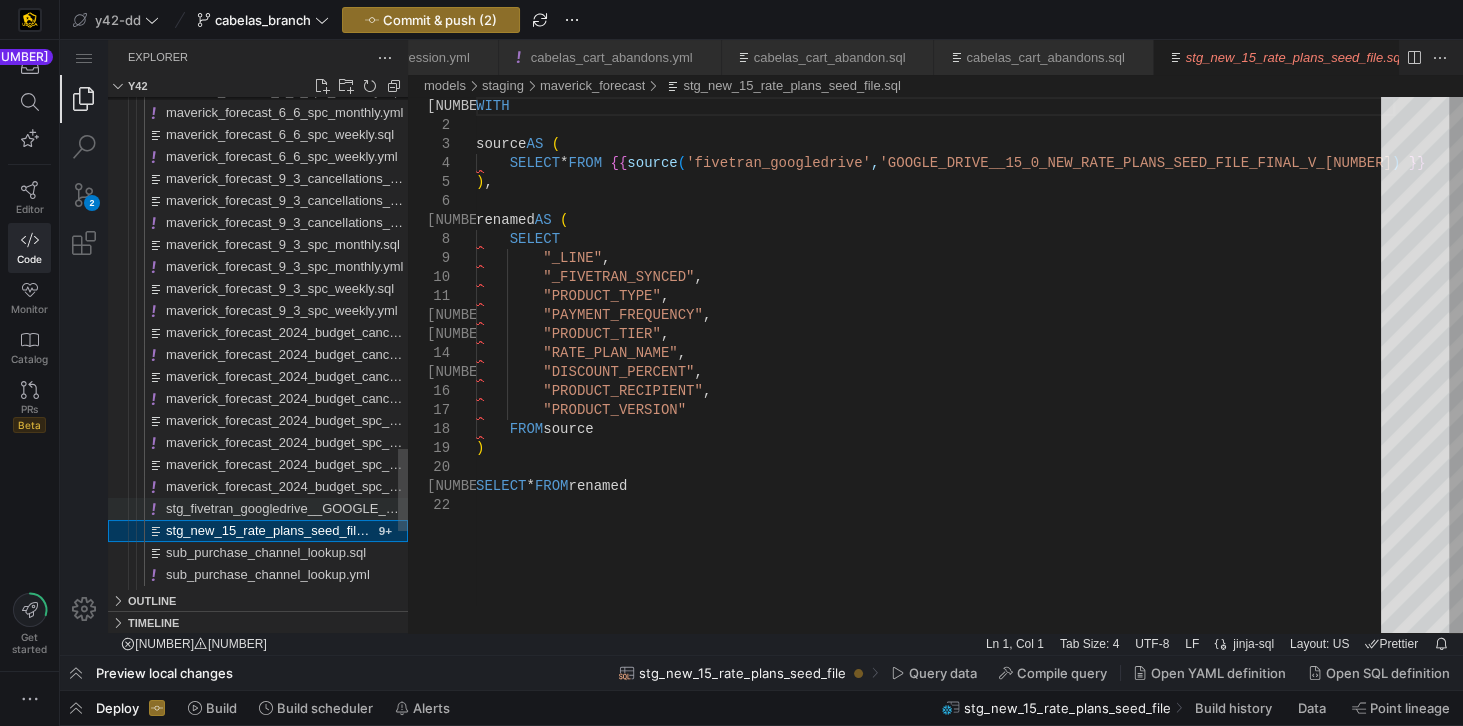 click on "stg_fivetran_googledrive__GOOGLE_DRIVE__15_0_NEW_RATE_PLANS_SEED_FILE_FINAL_V_2.yml" at bounding box center [469, 508] 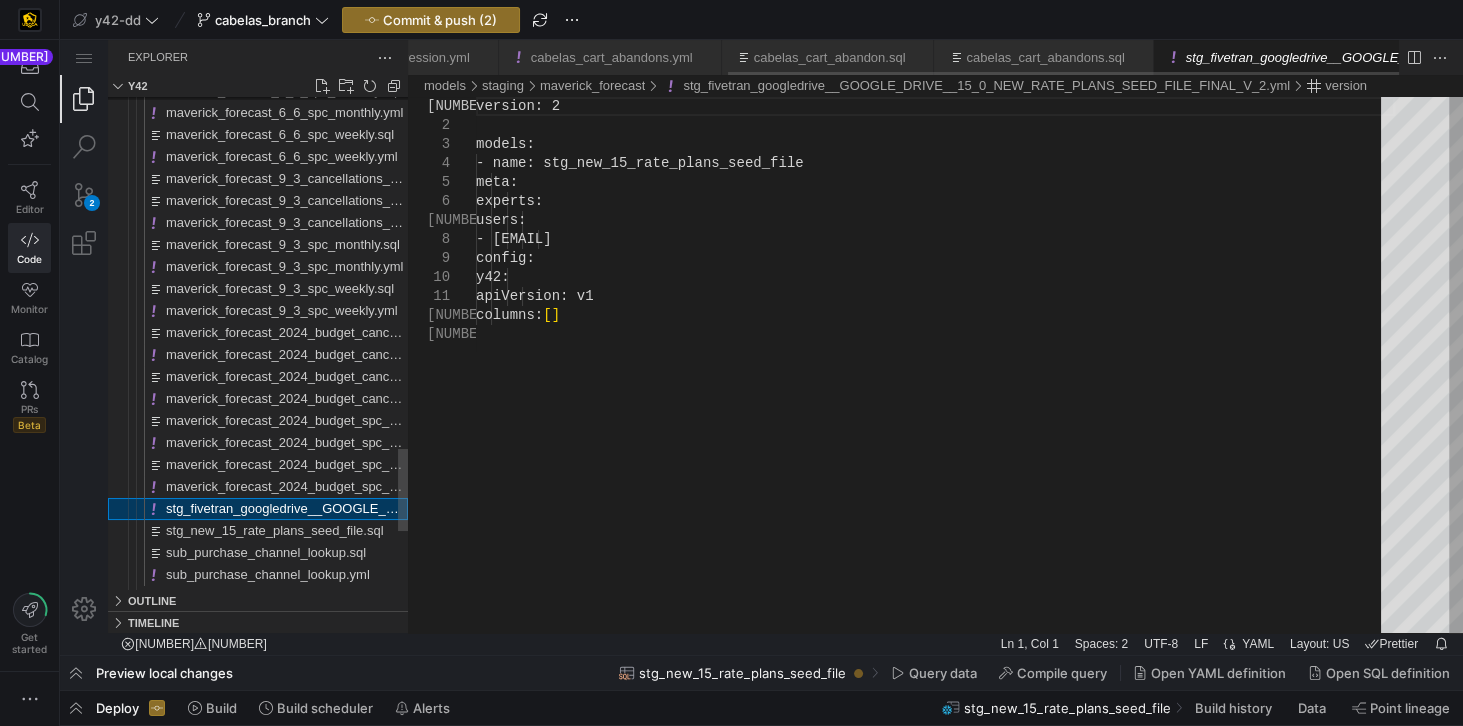 scroll, scrollTop: 0, scrollLeft: 470, axis: horizontal 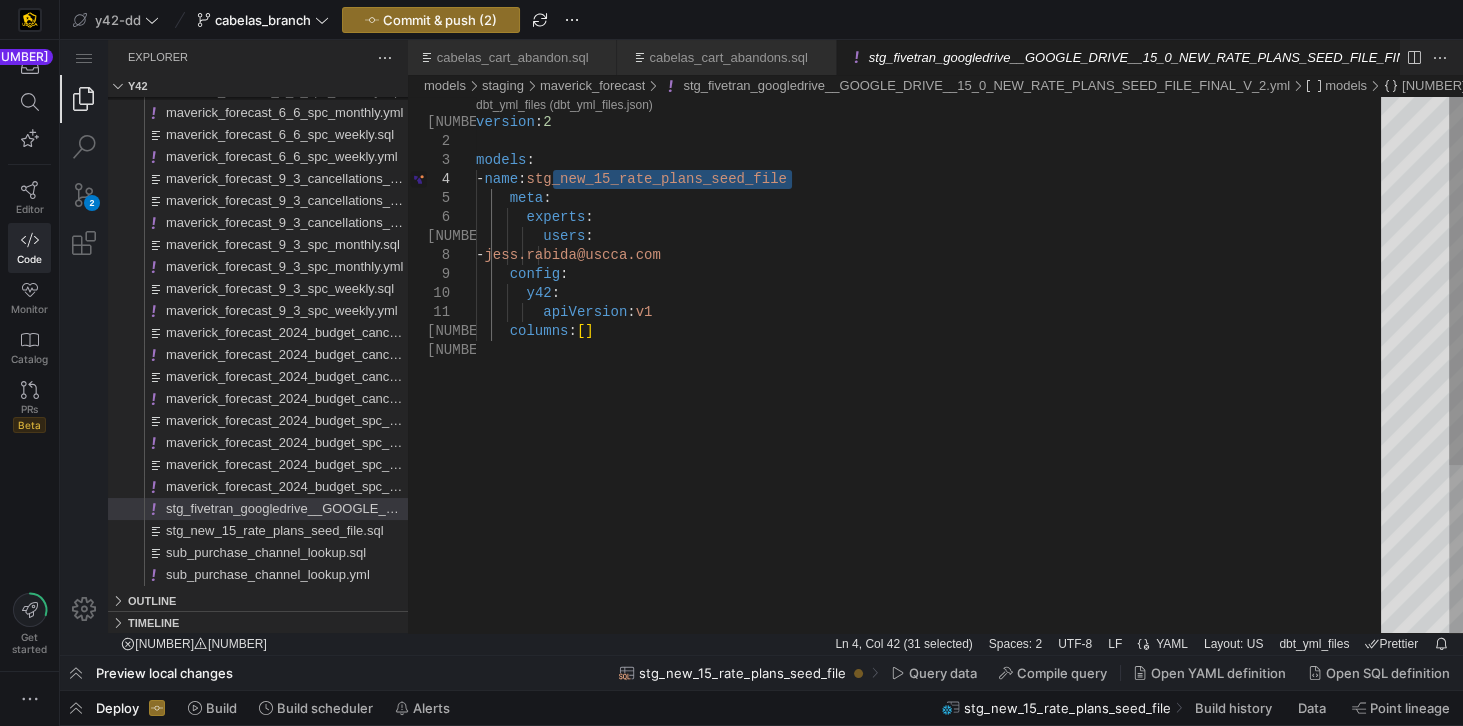 drag, startPoint x: 551, startPoint y: 178, endPoint x: 791, endPoint y: 176, distance: 240.00833 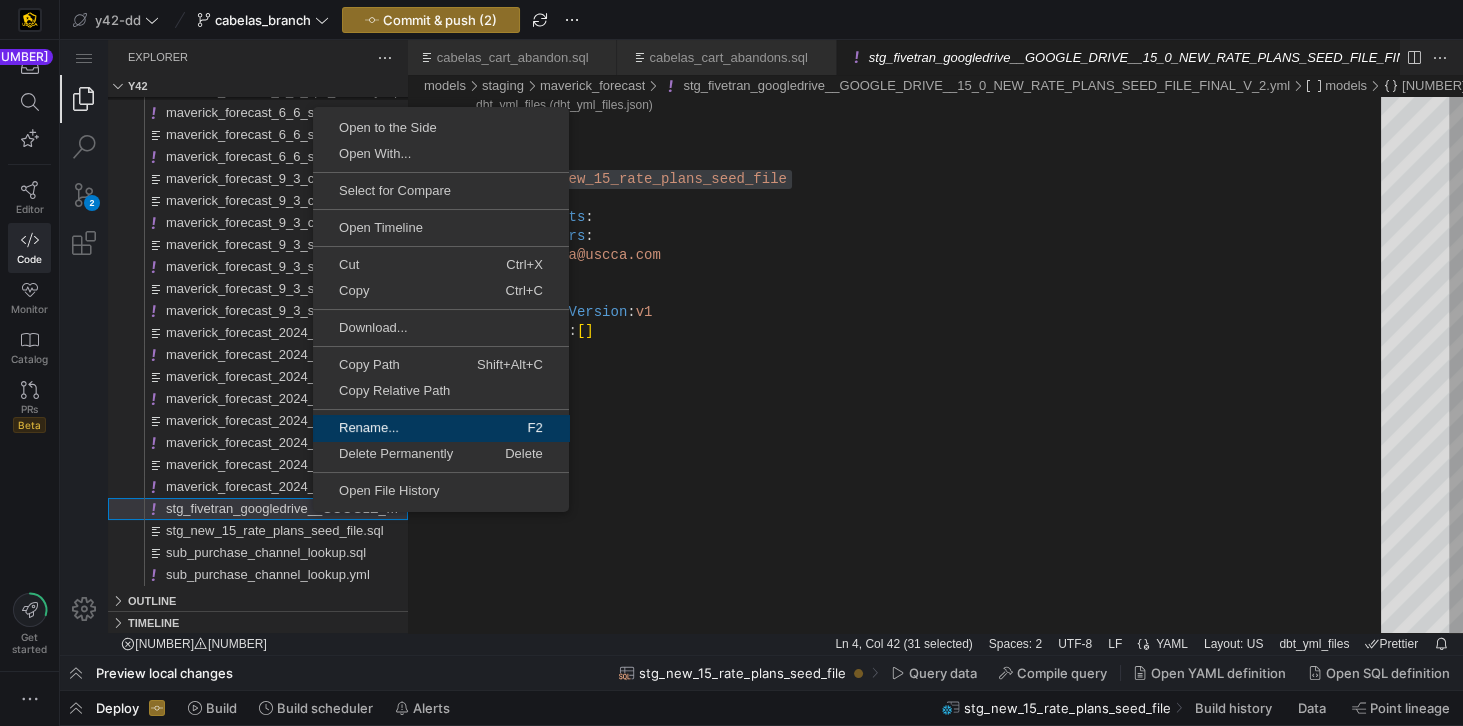click on "Rename..." at bounding box center (382, 427) 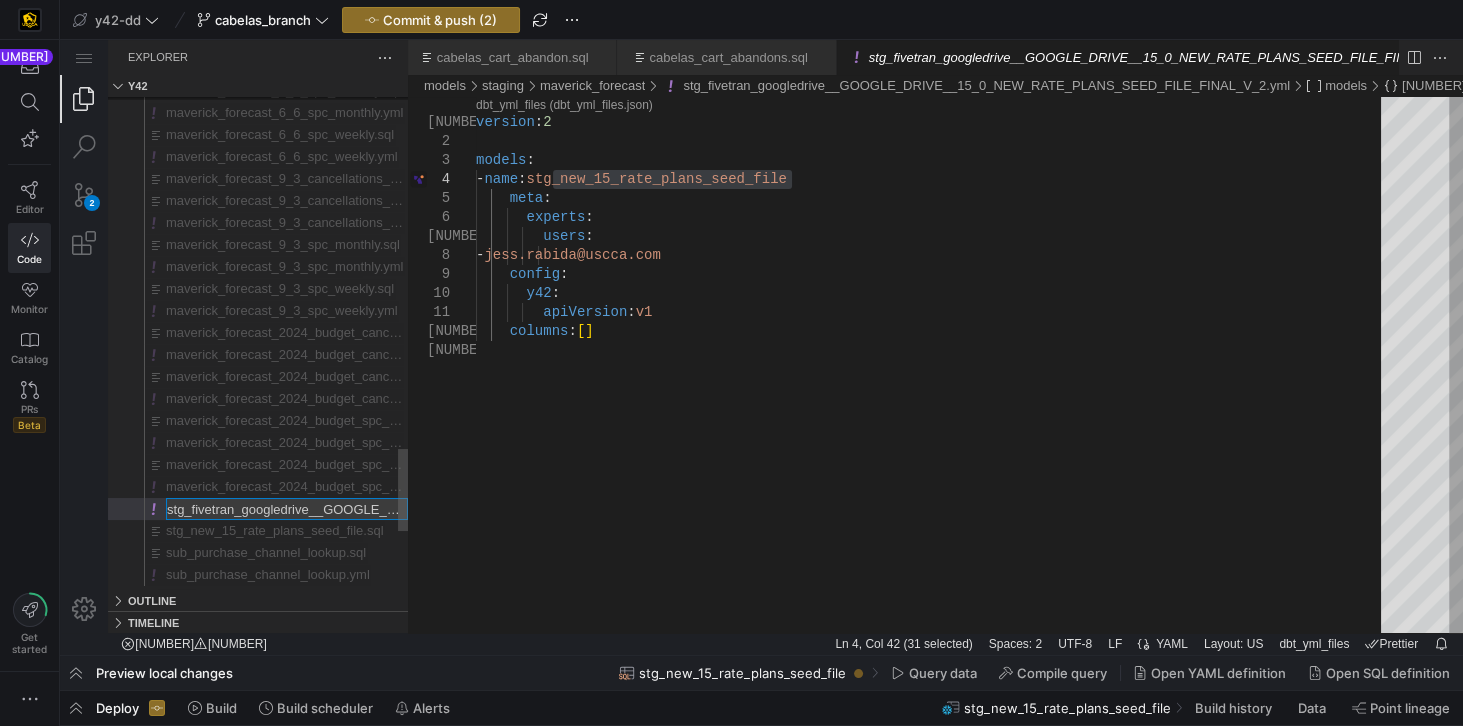 scroll, scrollTop: 0, scrollLeft: 301, axis: horizontal 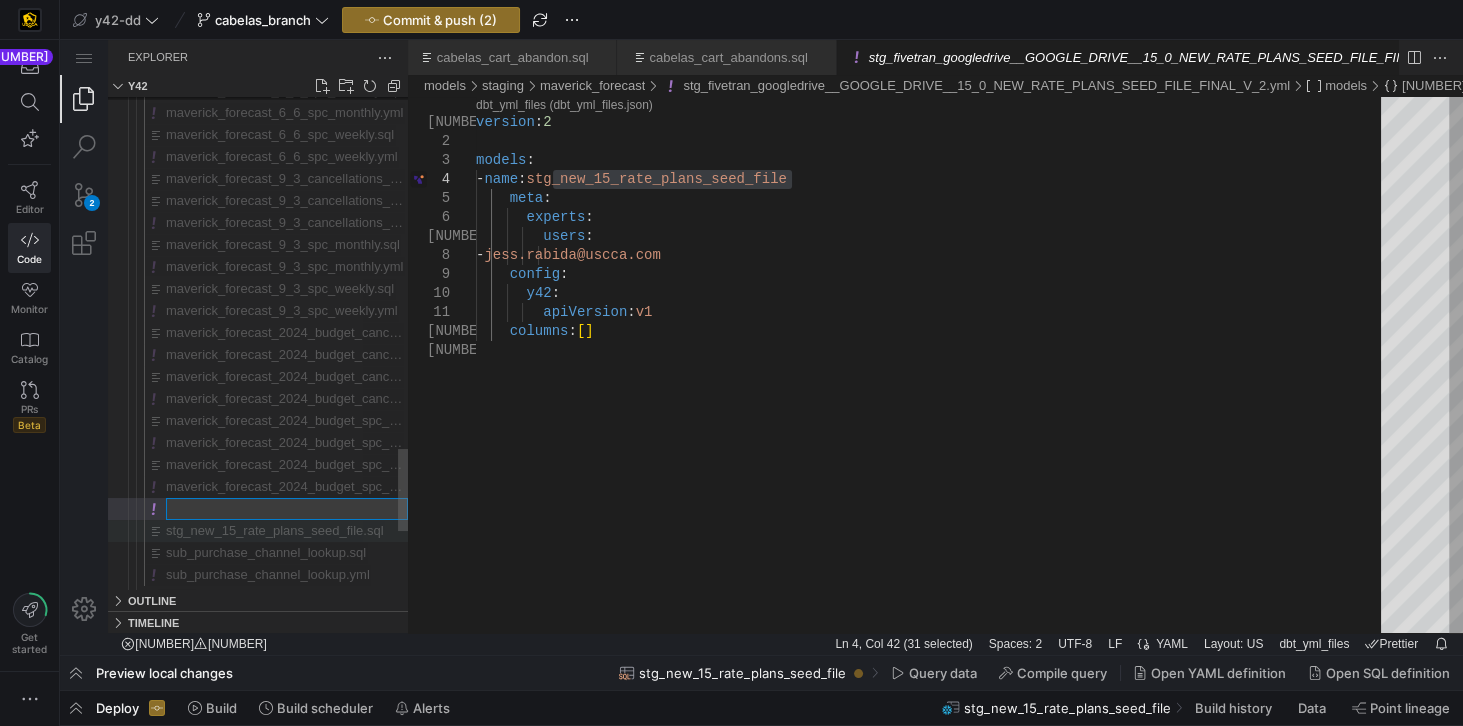 type on "stg_new_15_rate_plans_seed_file.yml" 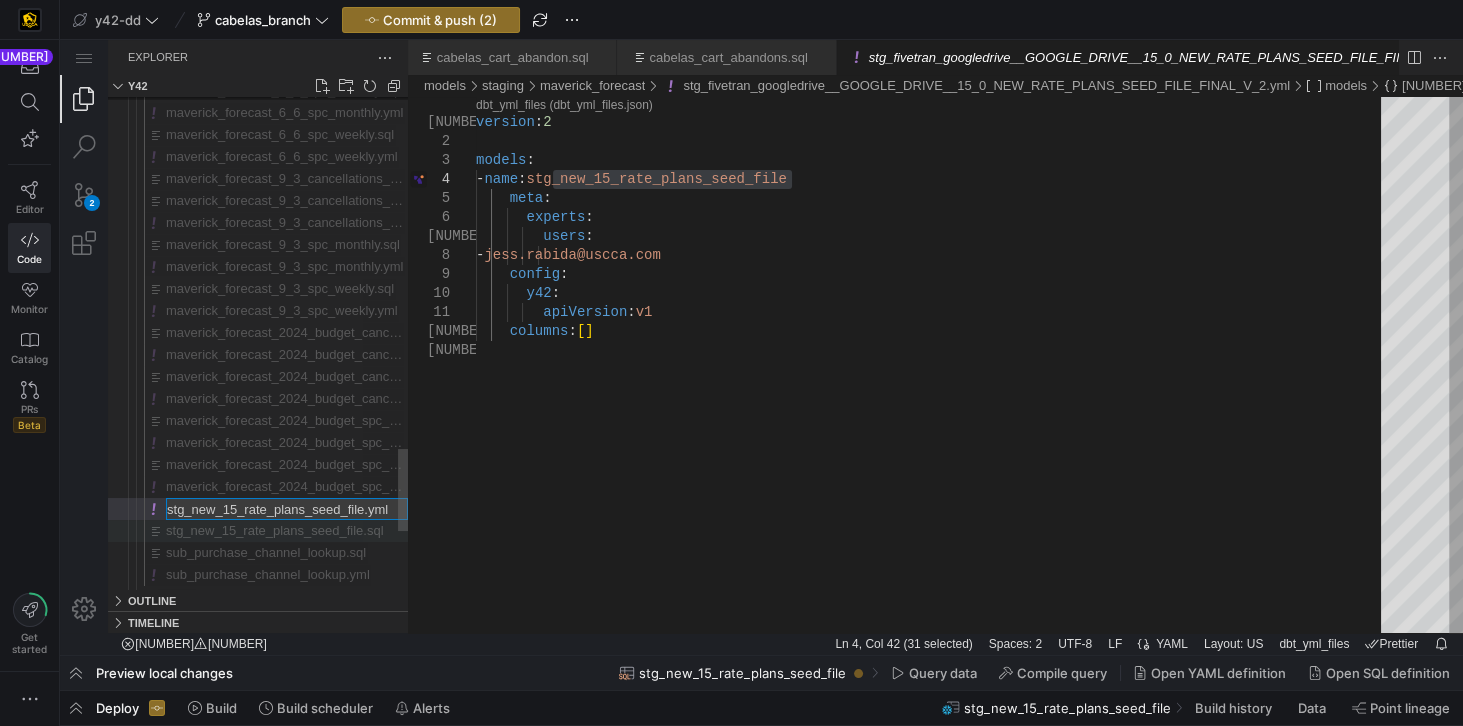scroll, scrollTop: 0, scrollLeft: 0, axis: both 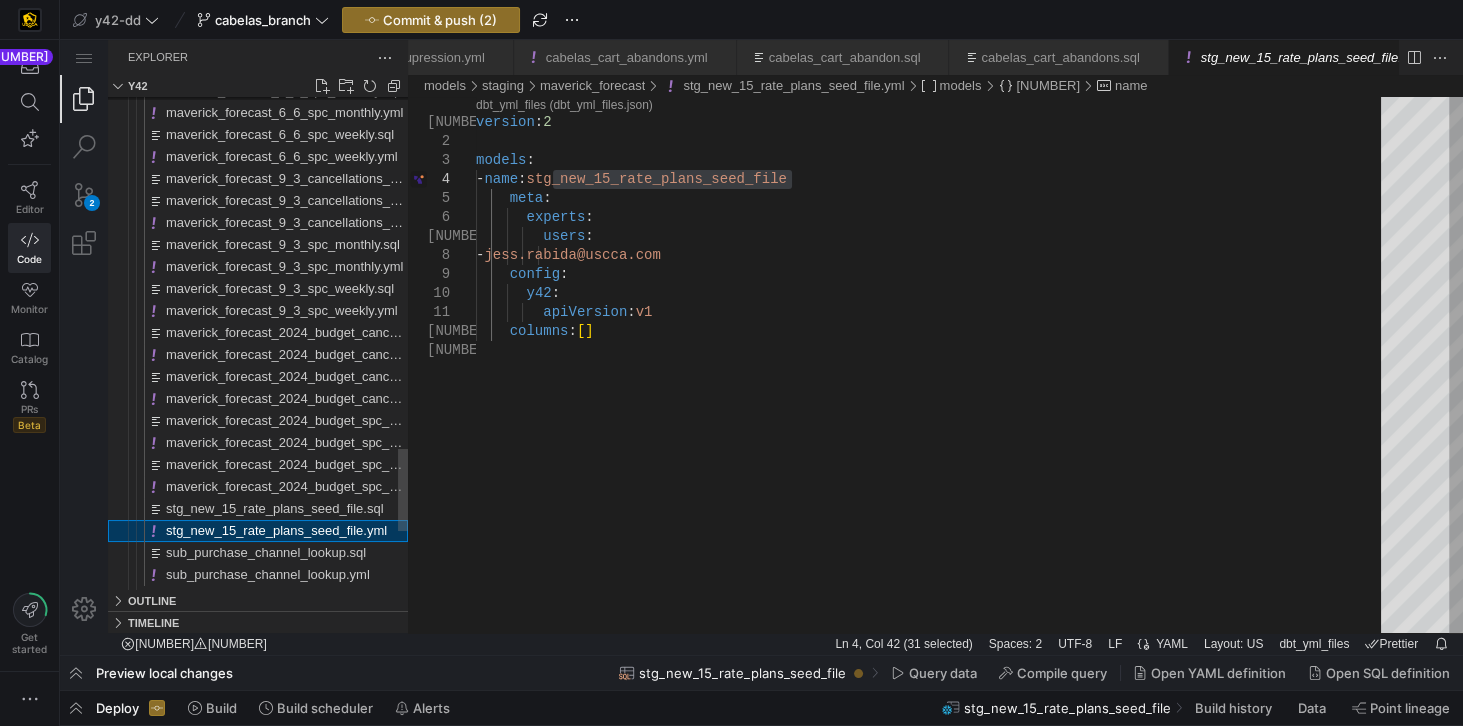 click on "stg_new_15_rate_plans_seed_file.yml" at bounding box center (276, 530) 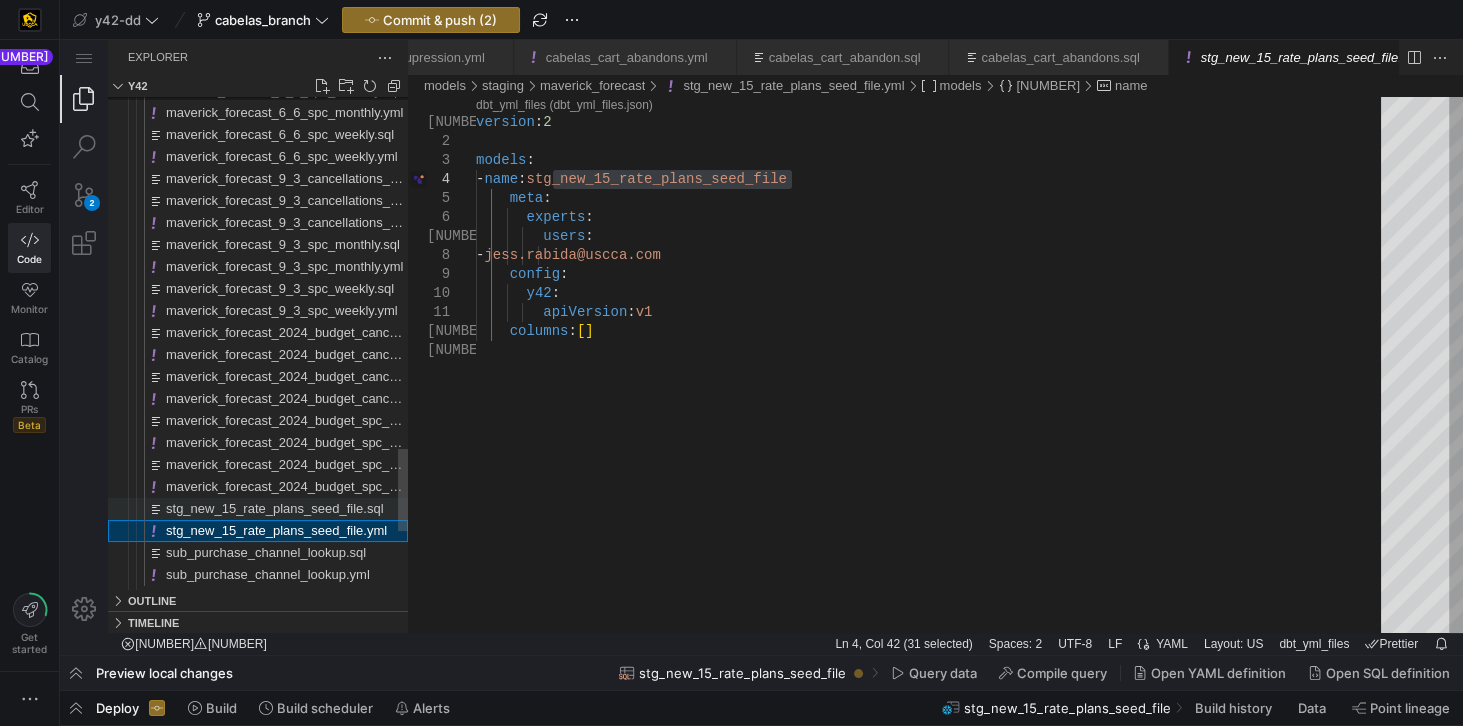 click on "stg_new_15_rate_plans_seed_file.sql" at bounding box center (287, 509) 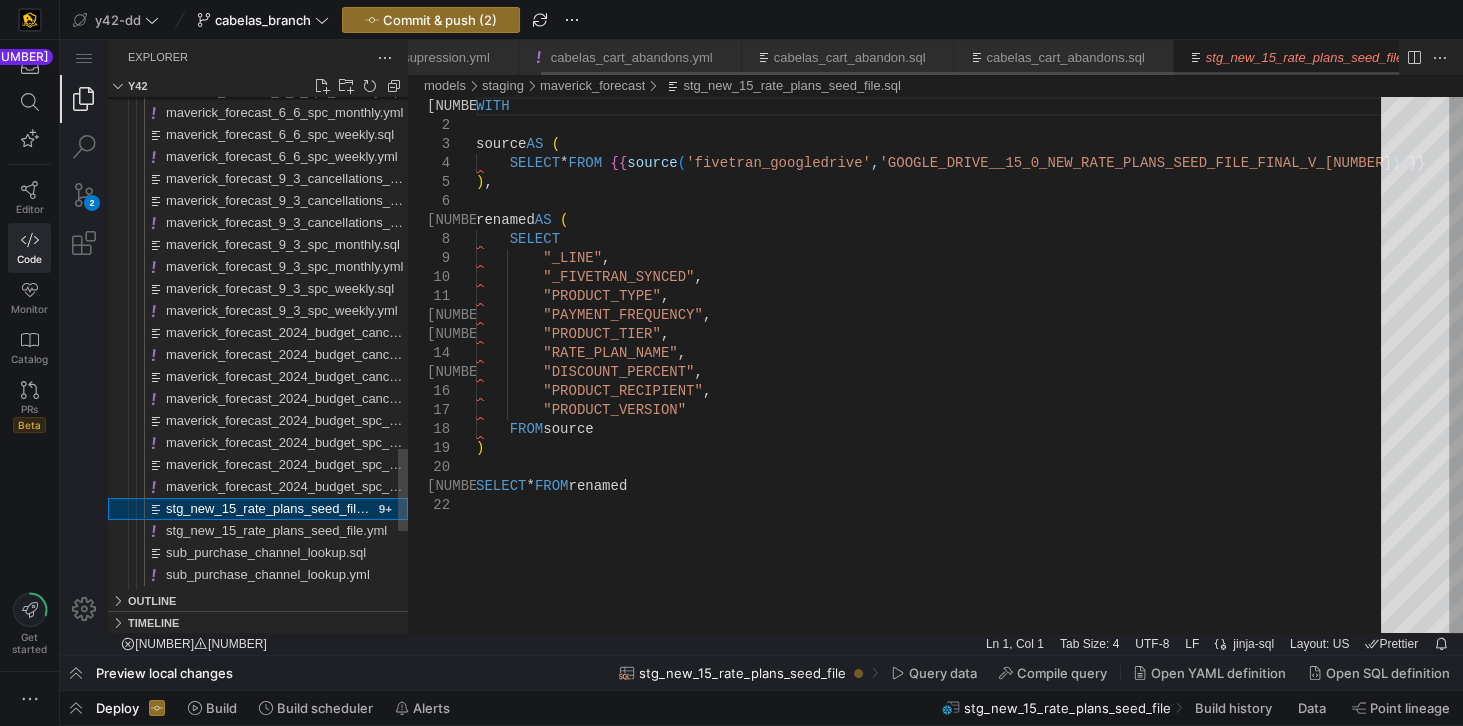 scroll, scrollTop: 0, scrollLeft: 153, axis: horizontal 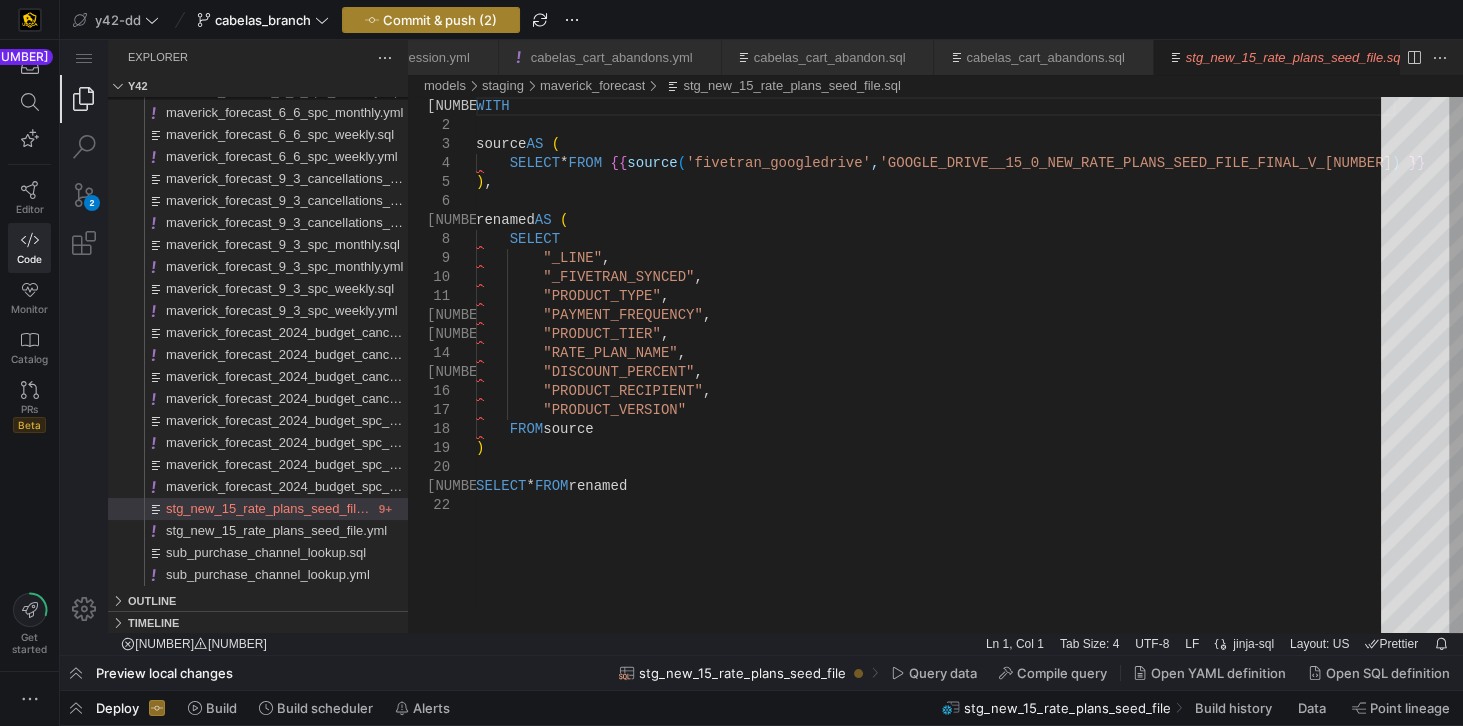 click on "Commit & push (2)" at bounding box center (440, 20) 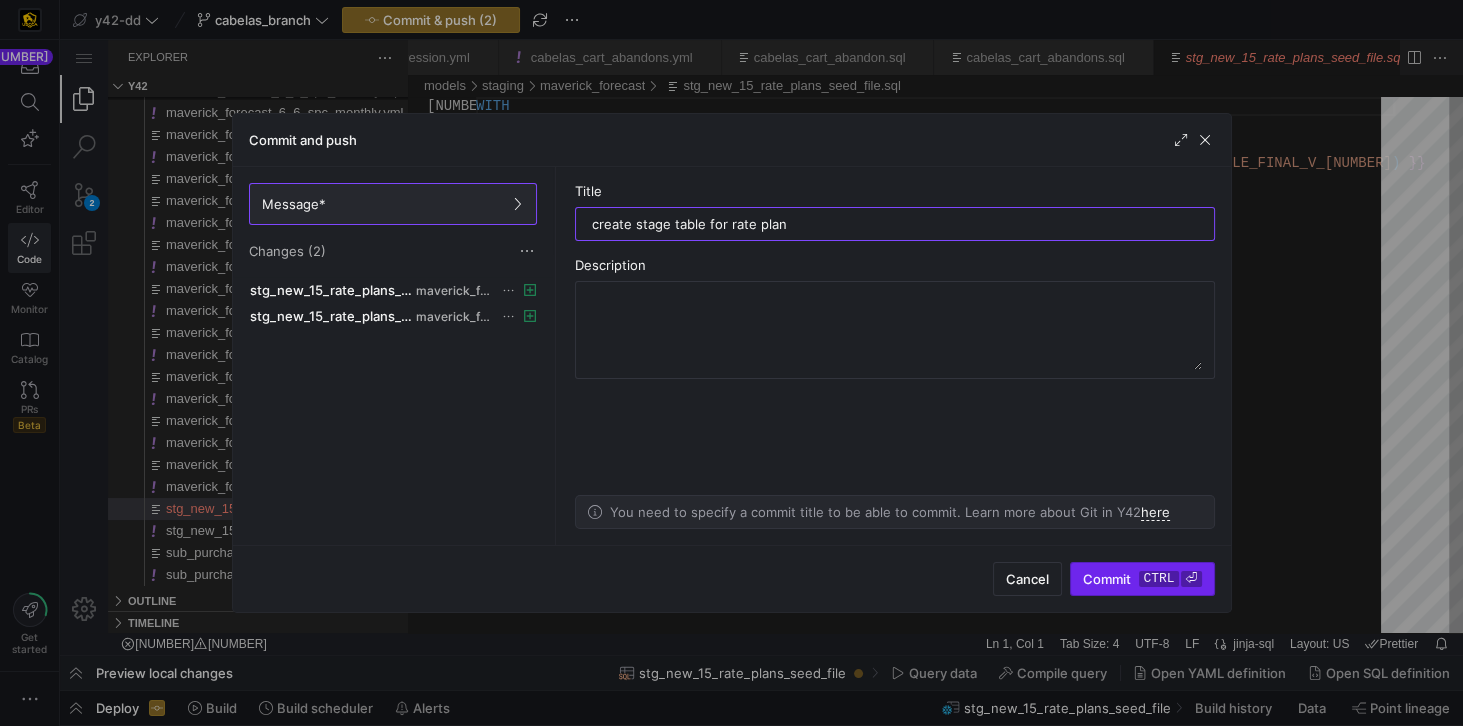 type on "create stage table for rate plan" 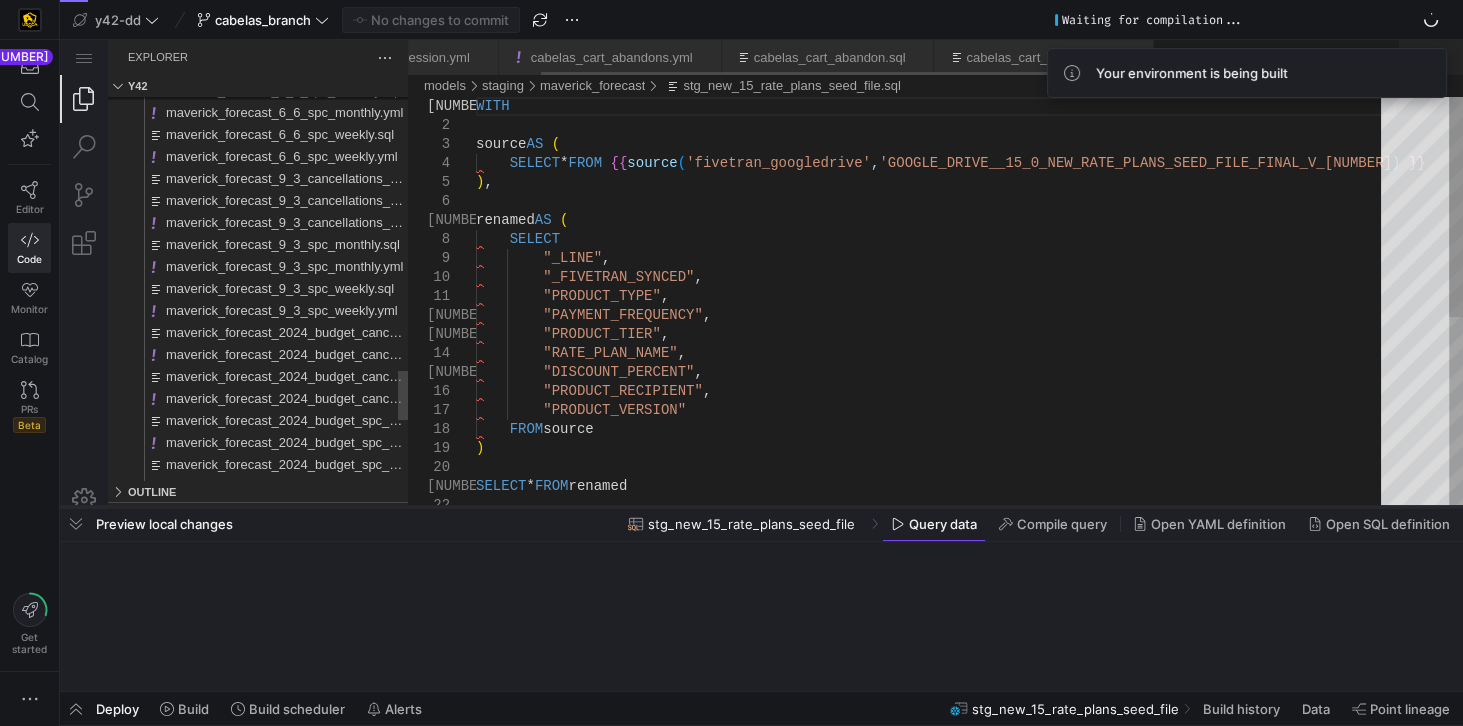 scroll, scrollTop: 0, scrollLeft: 0, axis: both 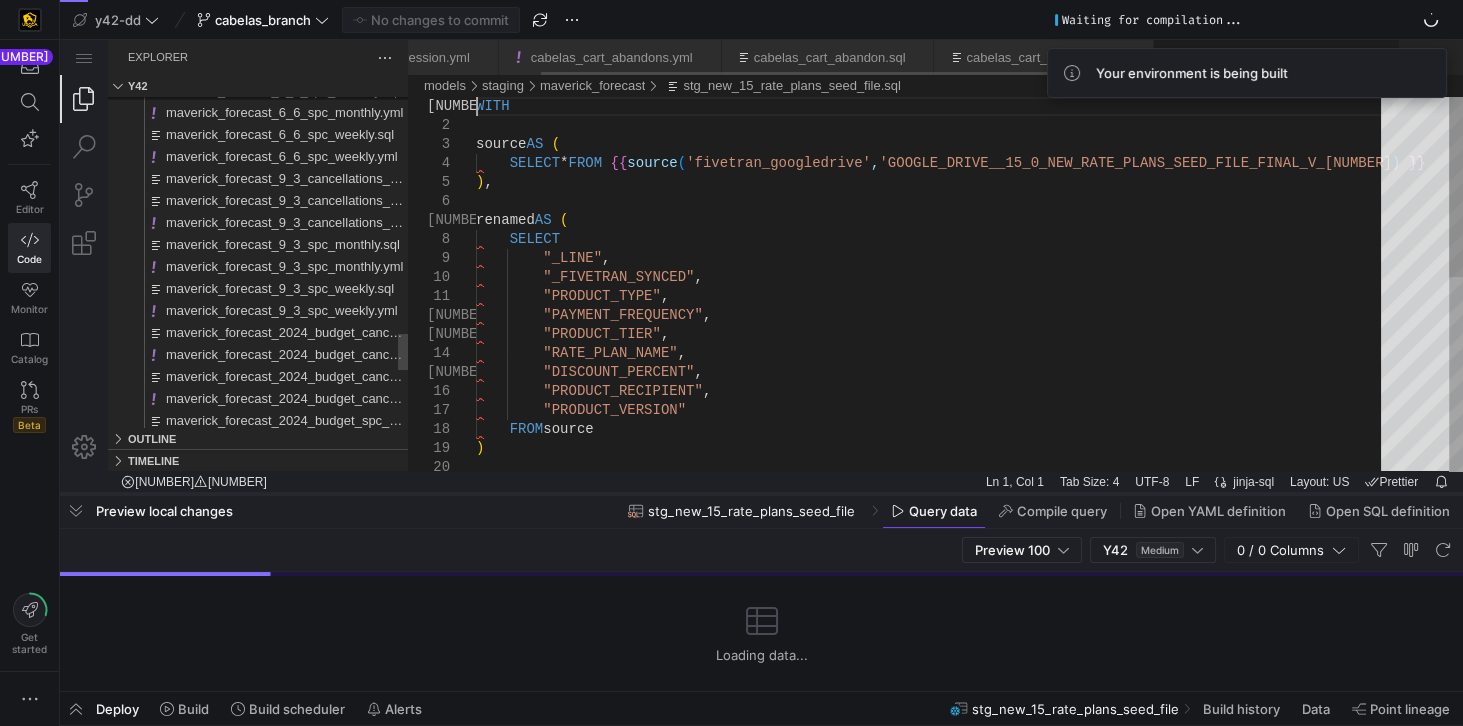 drag, startPoint x: 586, startPoint y: 655, endPoint x: 579, endPoint y: 493, distance: 162.15117 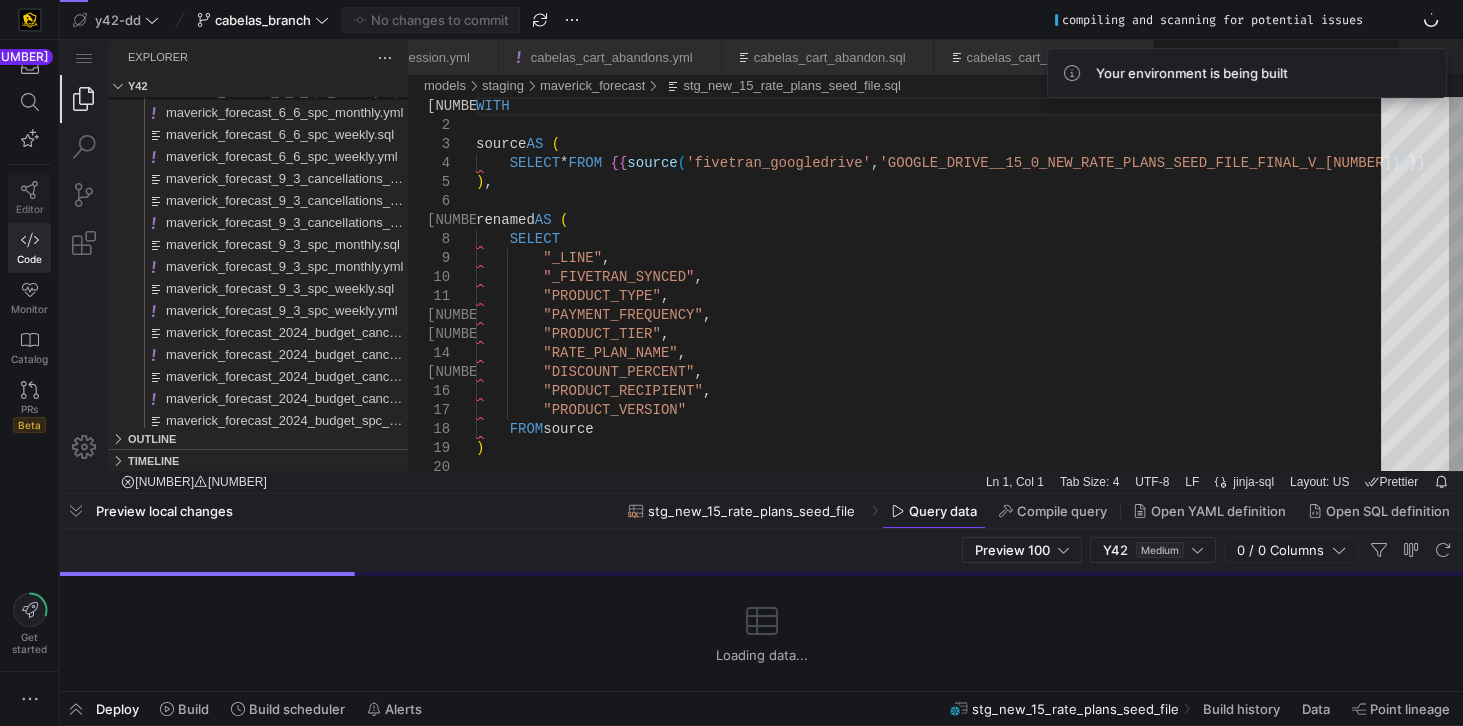 click 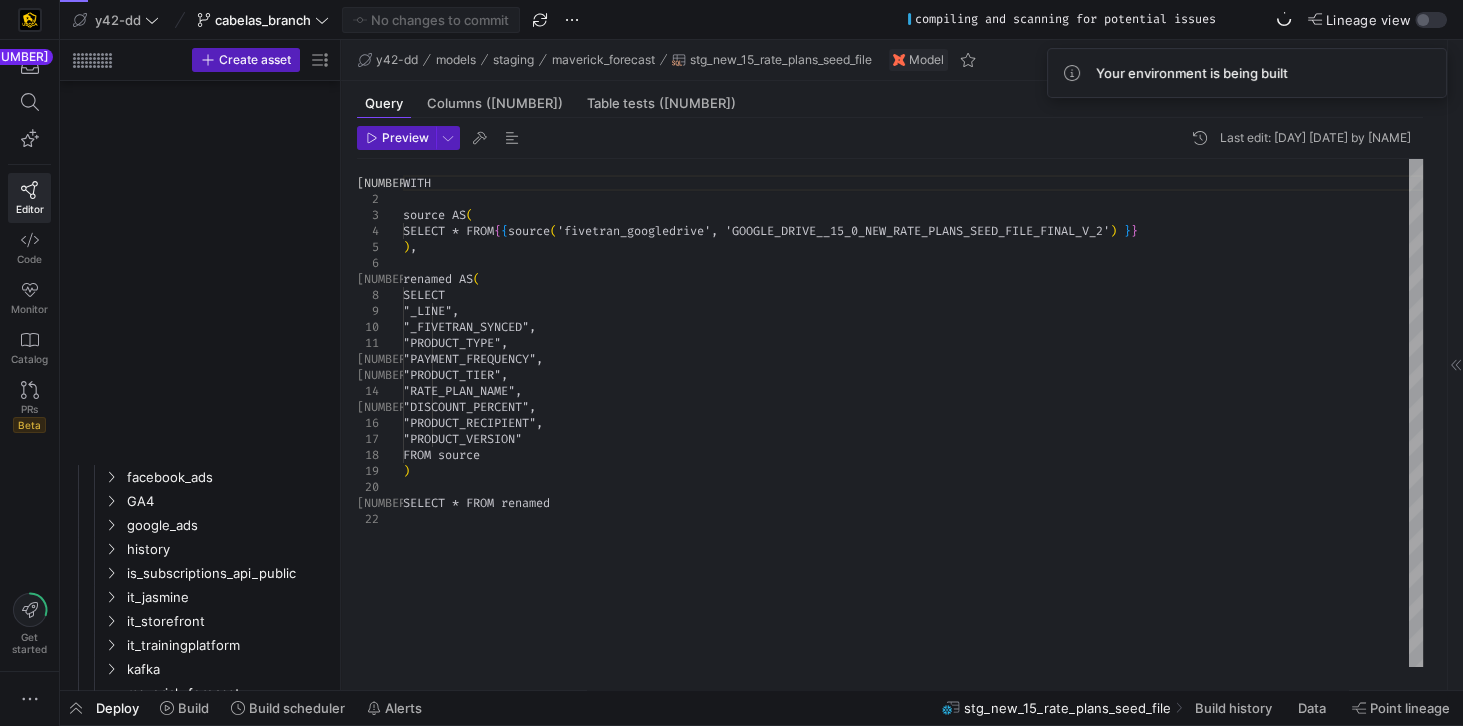 scroll, scrollTop: 1598, scrollLeft: 0, axis: vertical 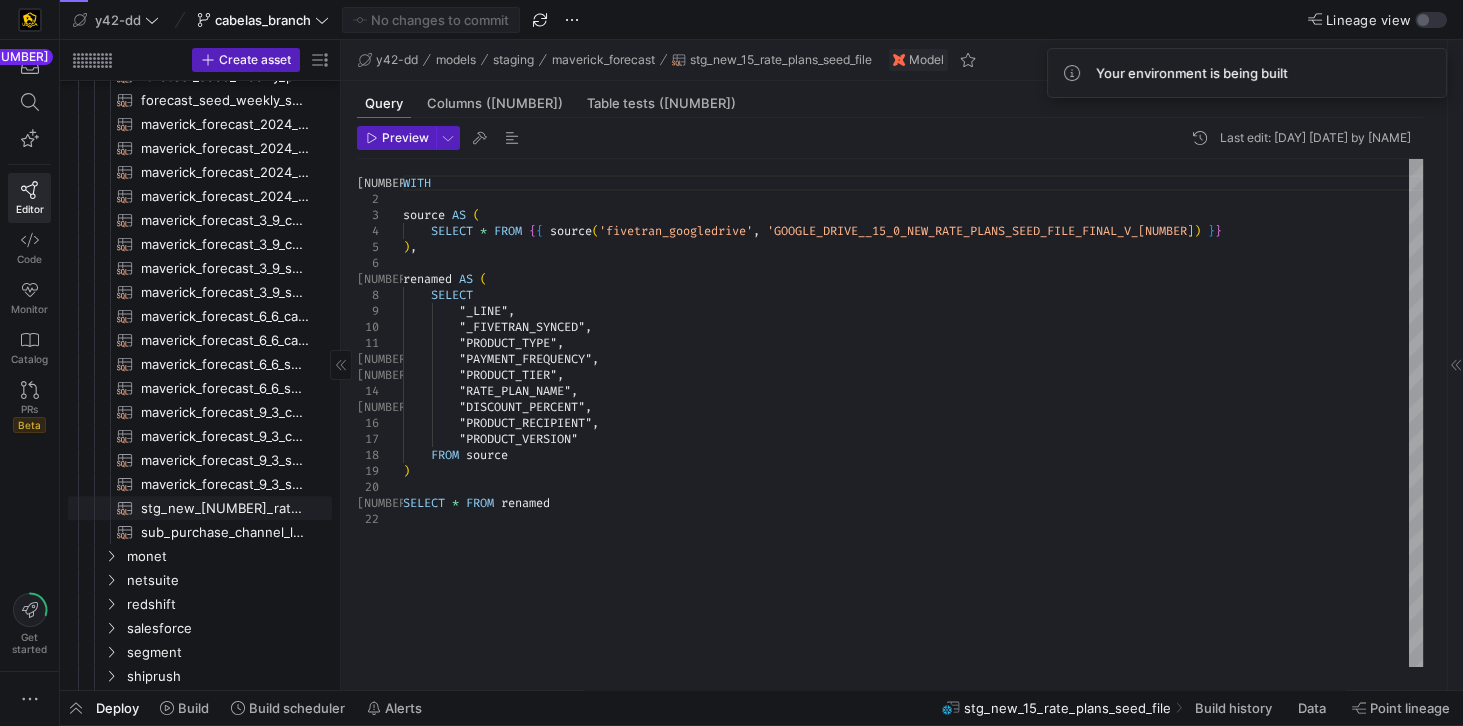 click on "stg_new_15_rate_plans_seed_file​​​​​​​​​​" 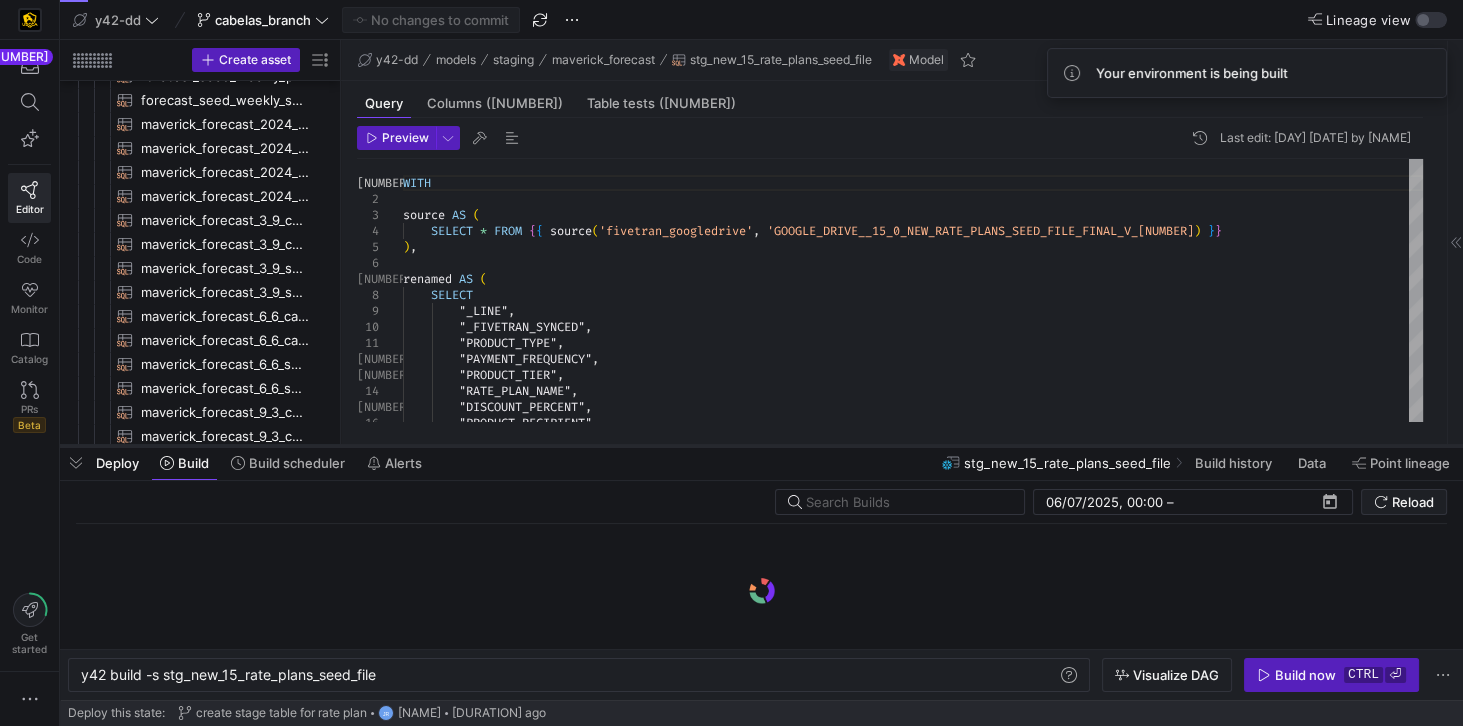 drag, startPoint x: 476, startPoint y: 692, endPoint x: 490, endPoint y: 454, distance: 238.4114 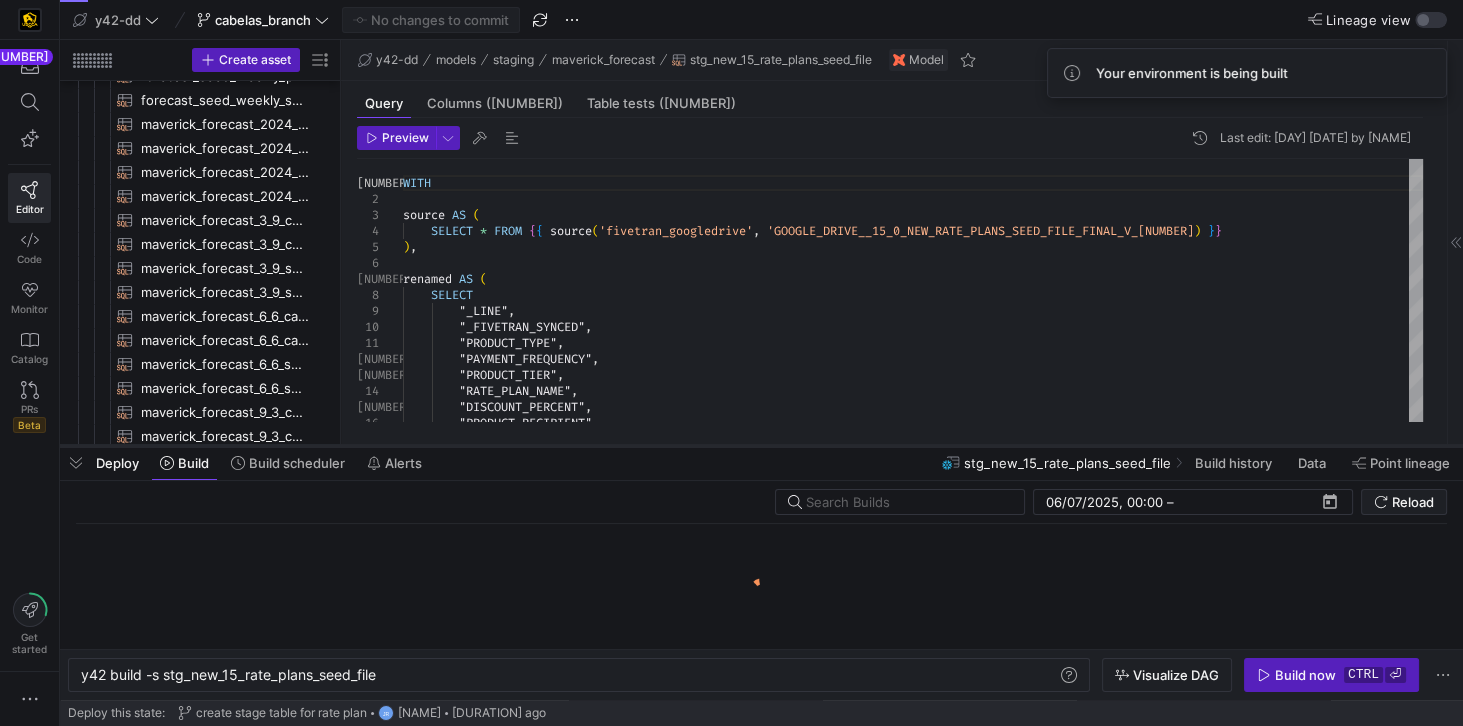 click 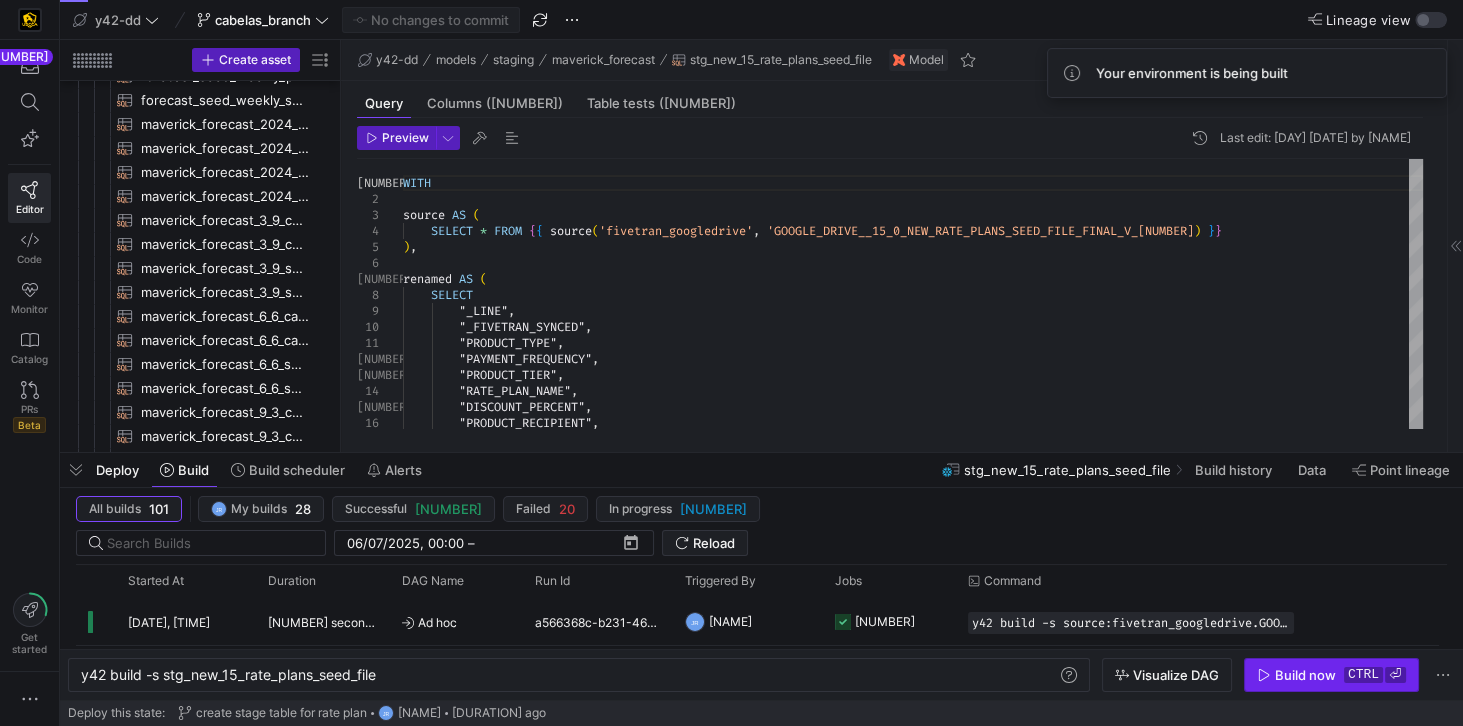 click on "Build now" at bounding box center [1305, 675] 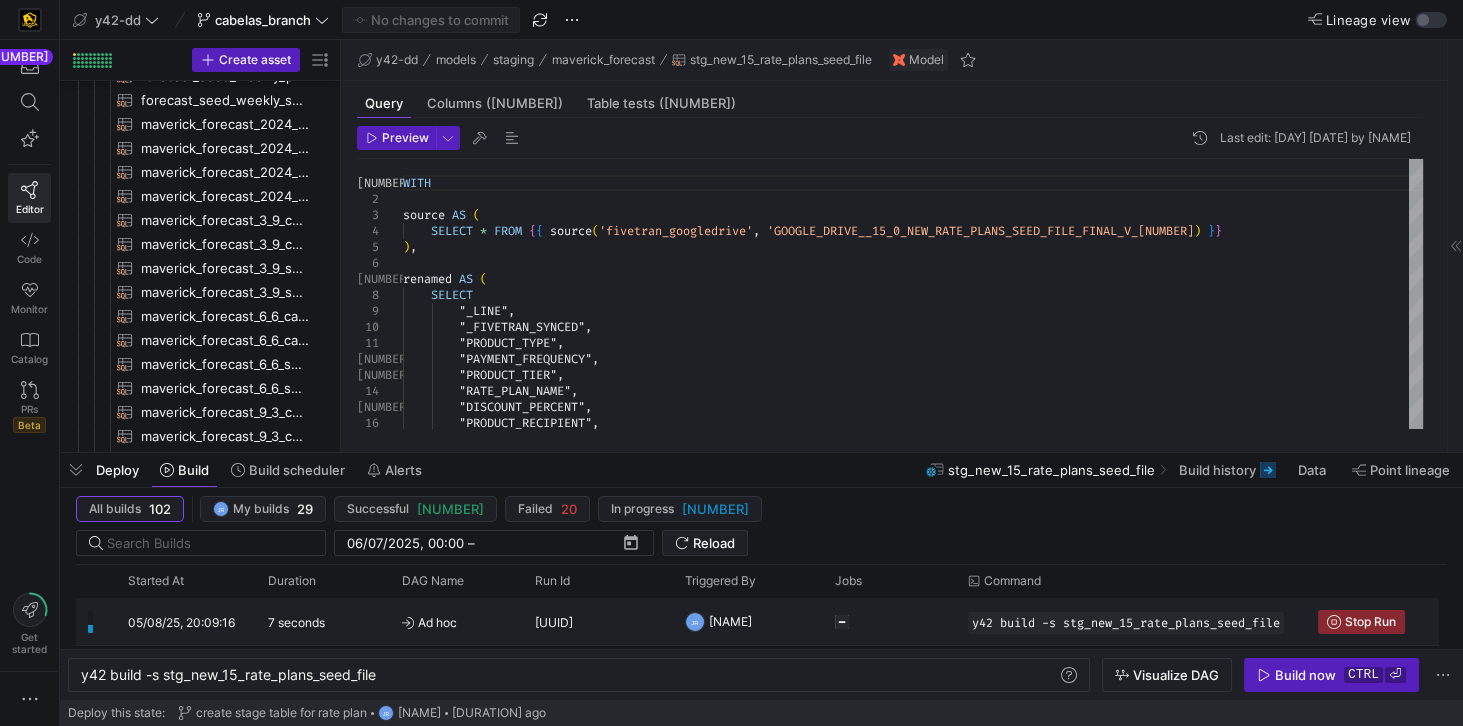 click on "0a1d3fc4-4904-49bc-857b-665cf771eff5" 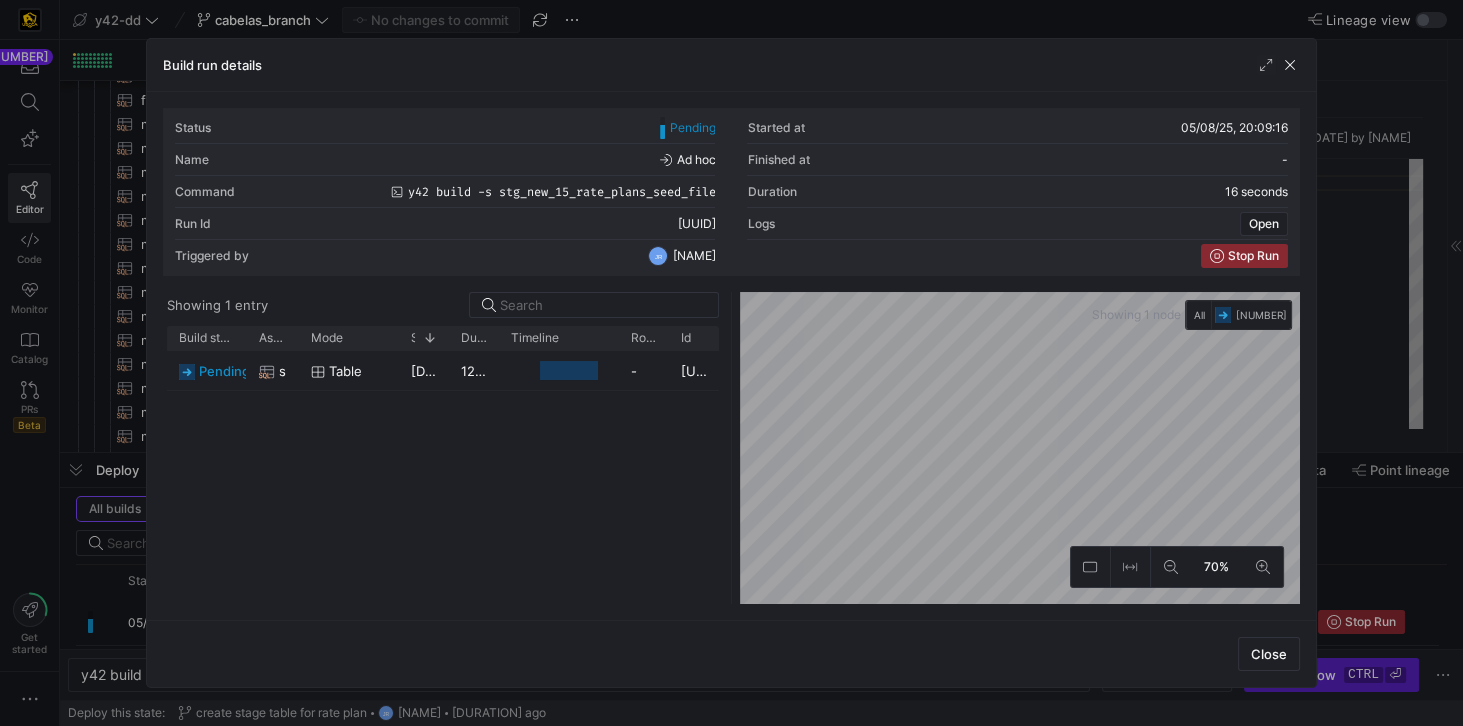 click on "pending
stg_new_15_rate_plans_seed_file
table 05/08/25, 20:09:19 12 seconds - fea46f2a-2055-4316-9b57-51e686d7569b" 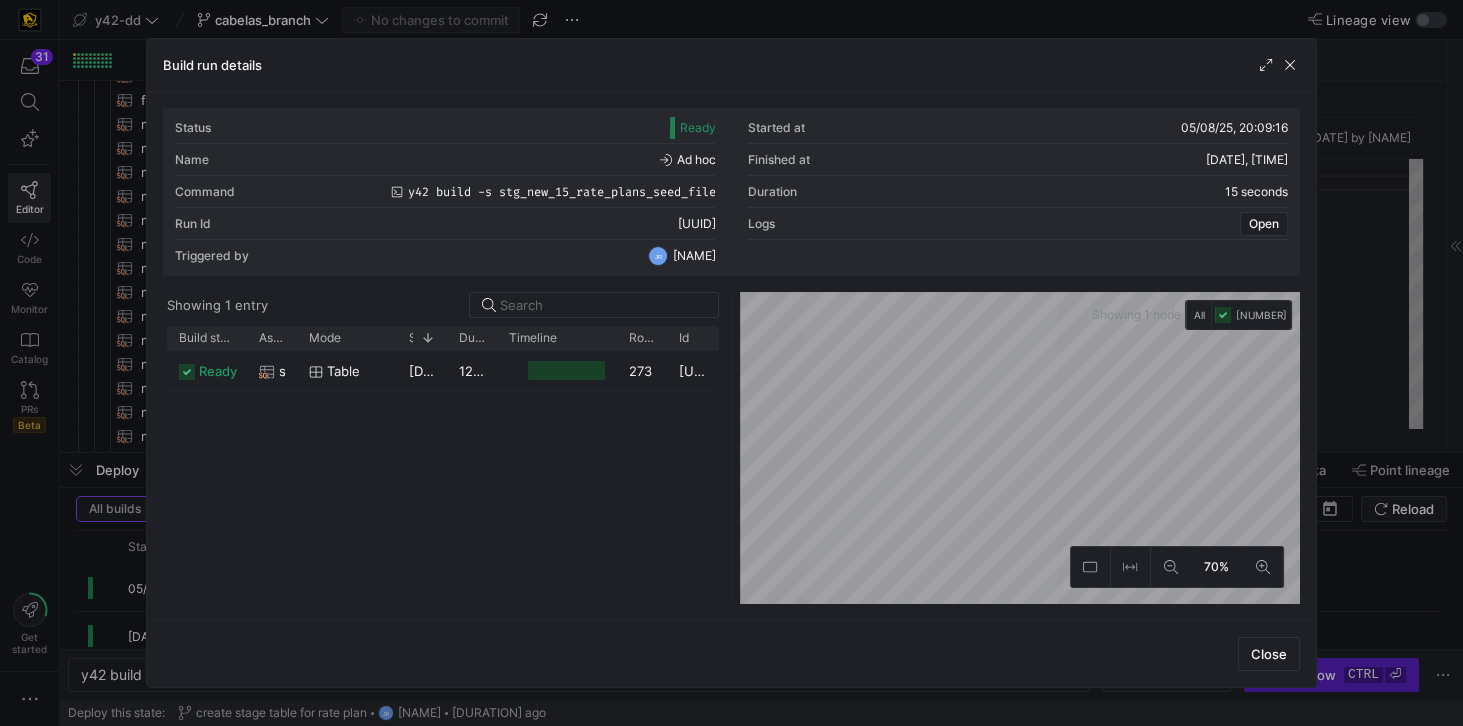 click 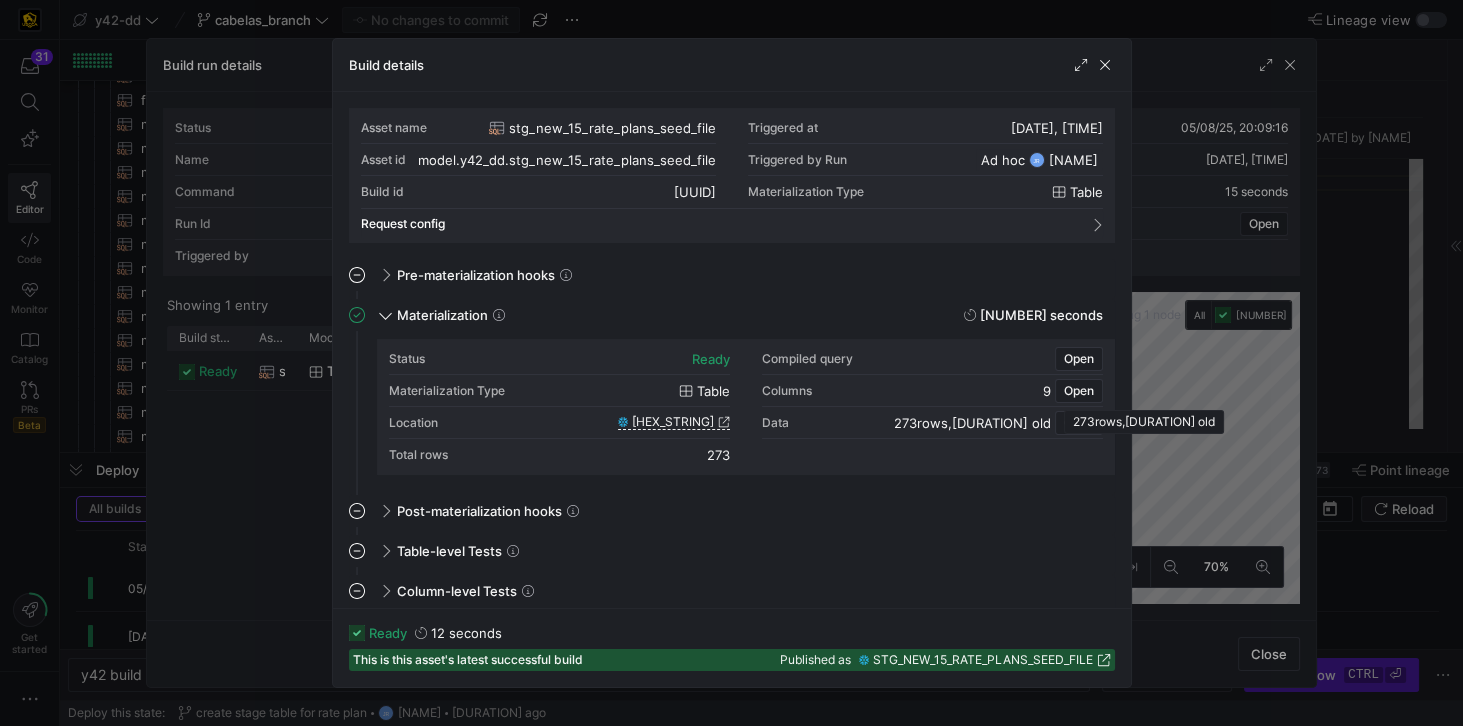click on "273   rows" at bounding box center [921, 423] 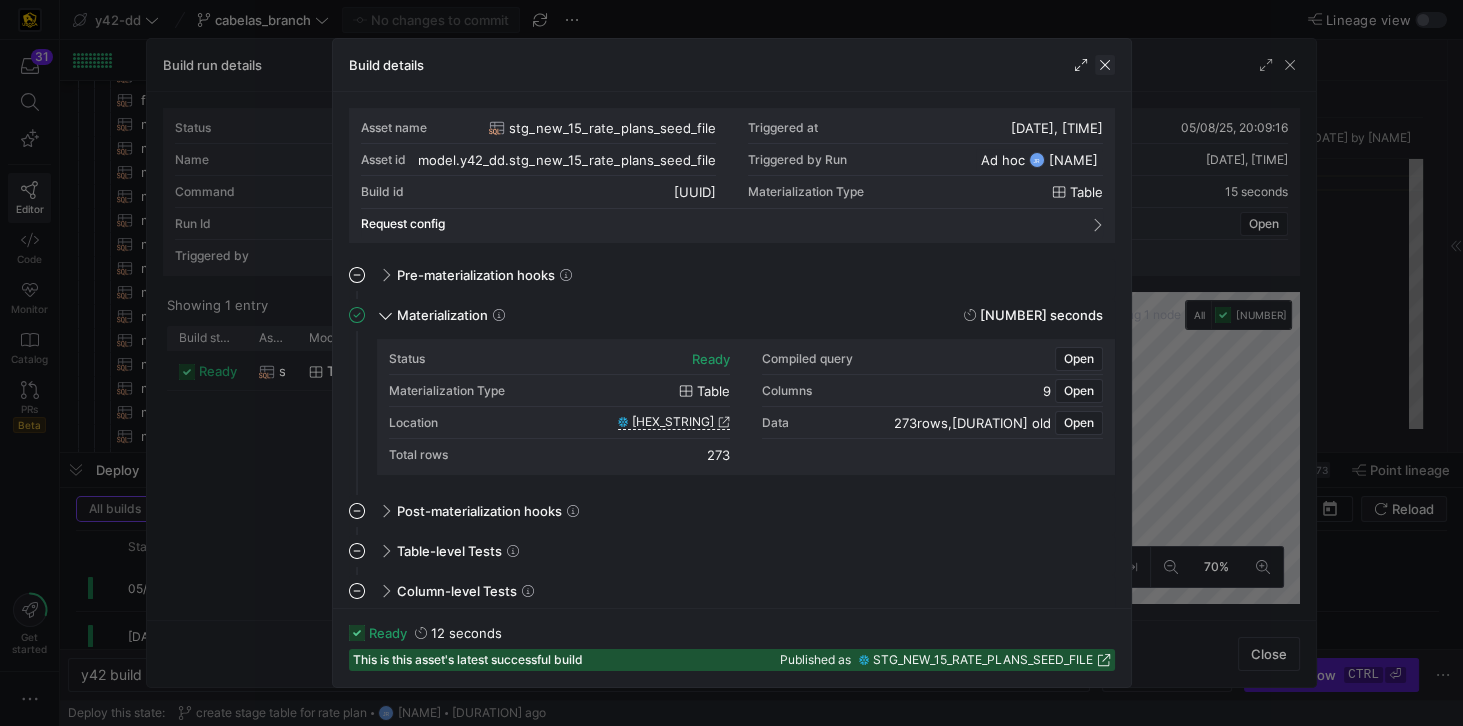 click 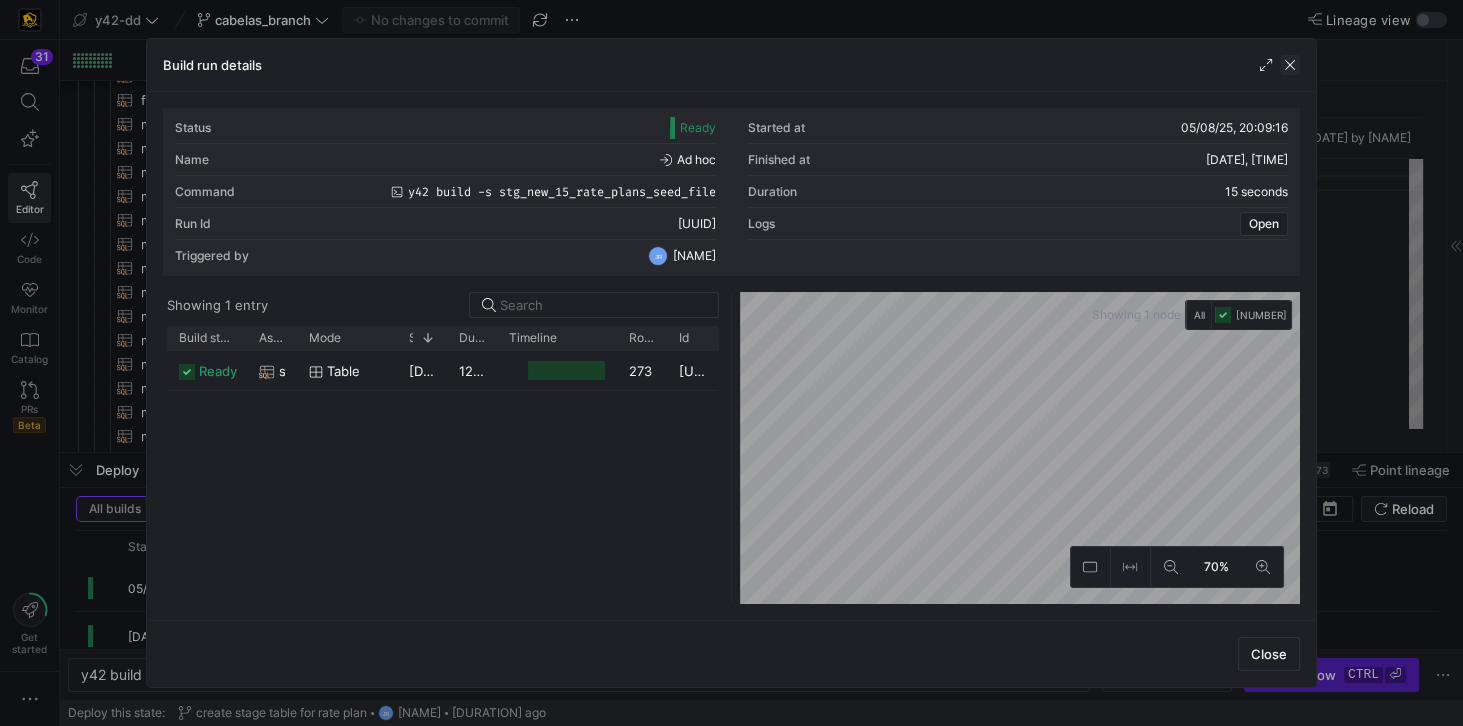 click 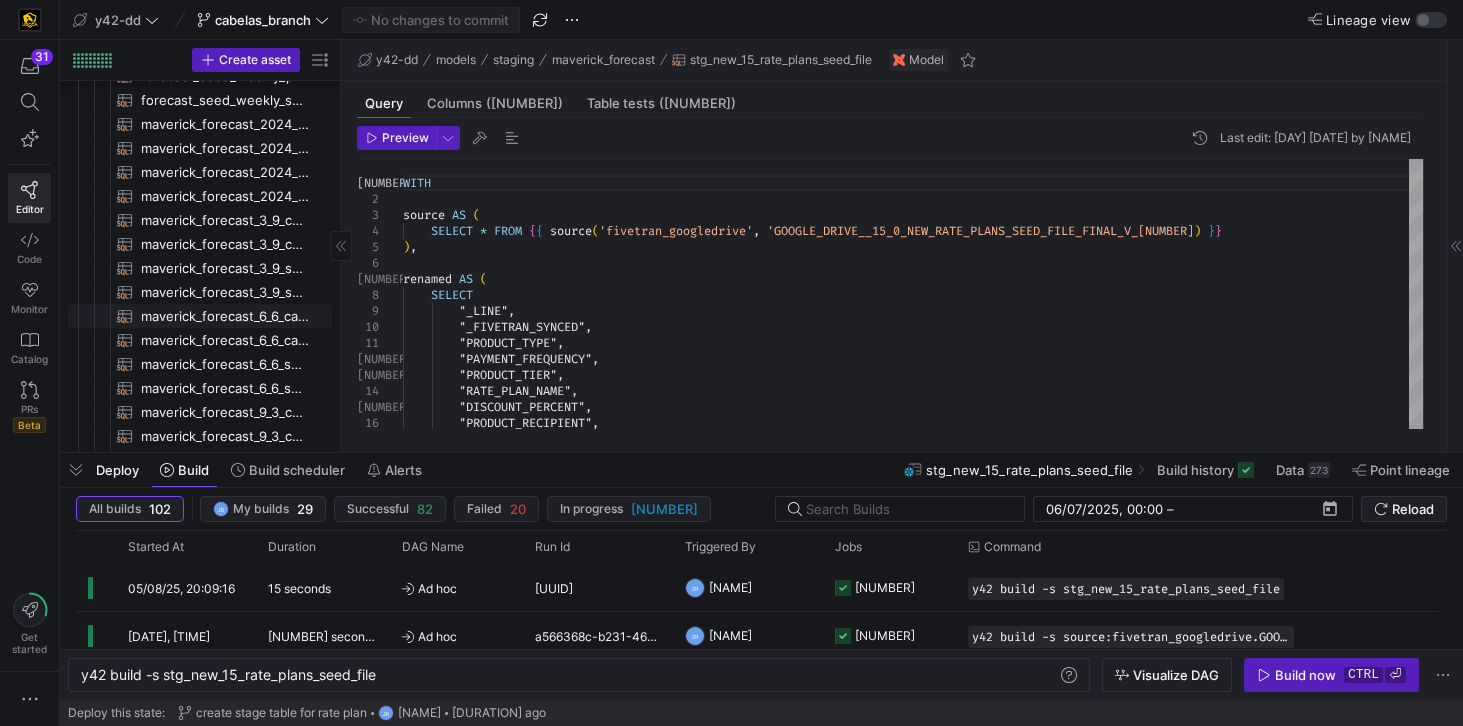 scroll, scrollTop: 1452, scrollLeft: 0, axis: vertical 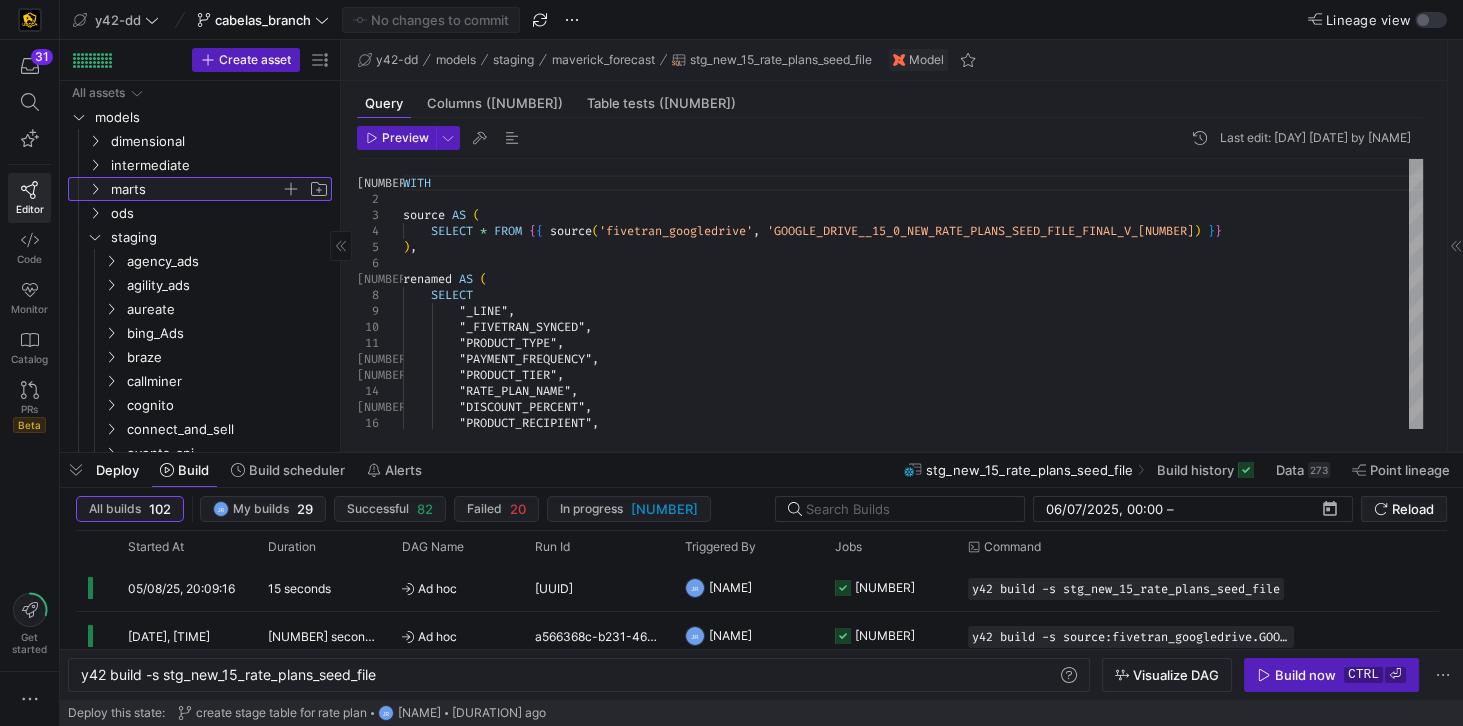 click on "marts" 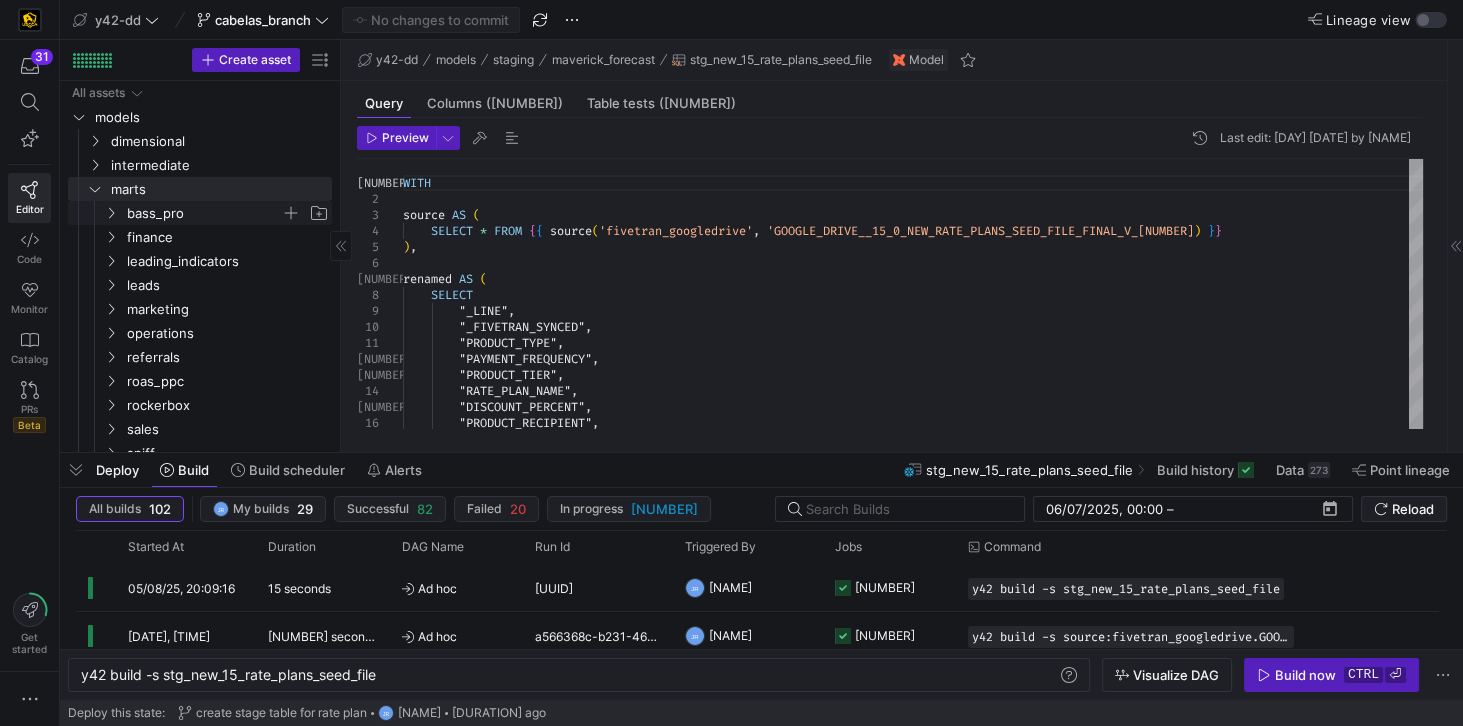 click on "bass_pro" 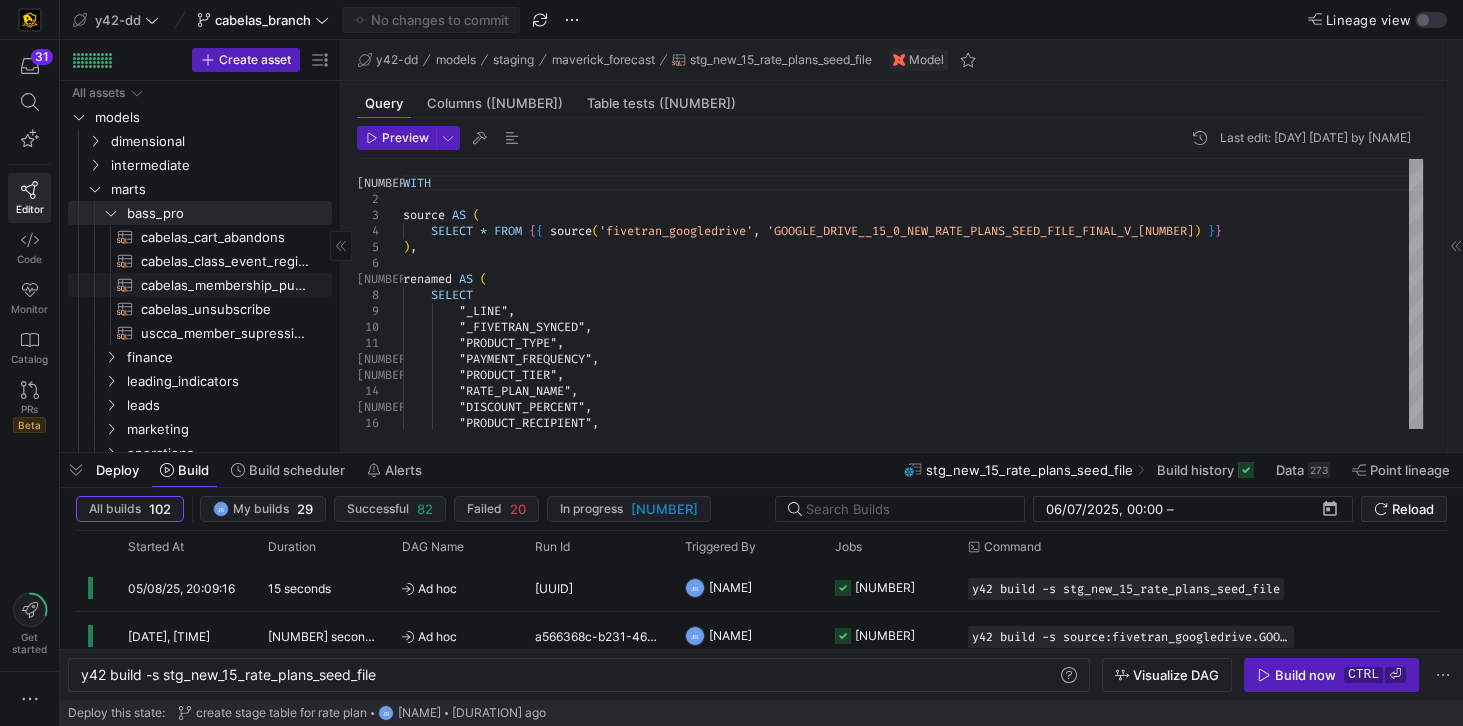 click on "cabelas_membership_purchase​​​​​​​​​​" 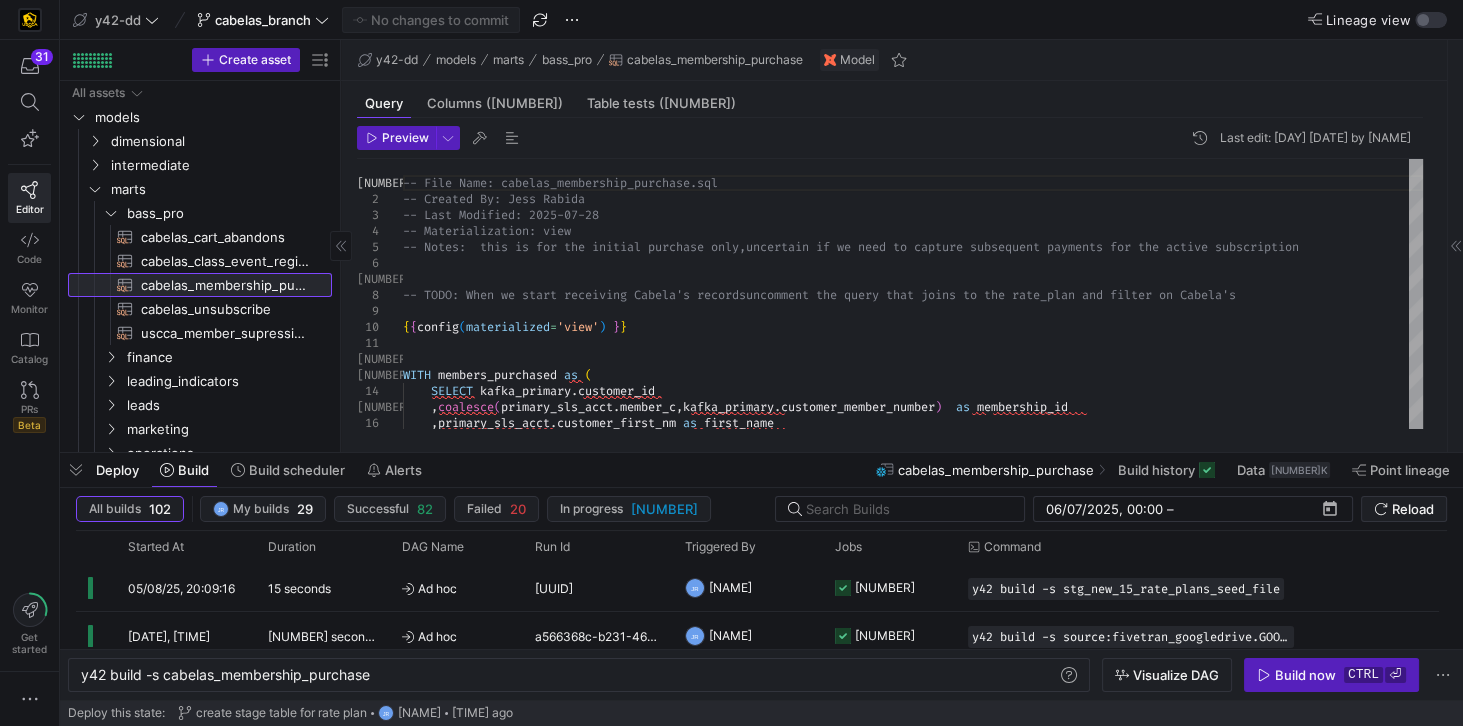 click on "cabelas_membership_purchase​​​​​​​​​​" 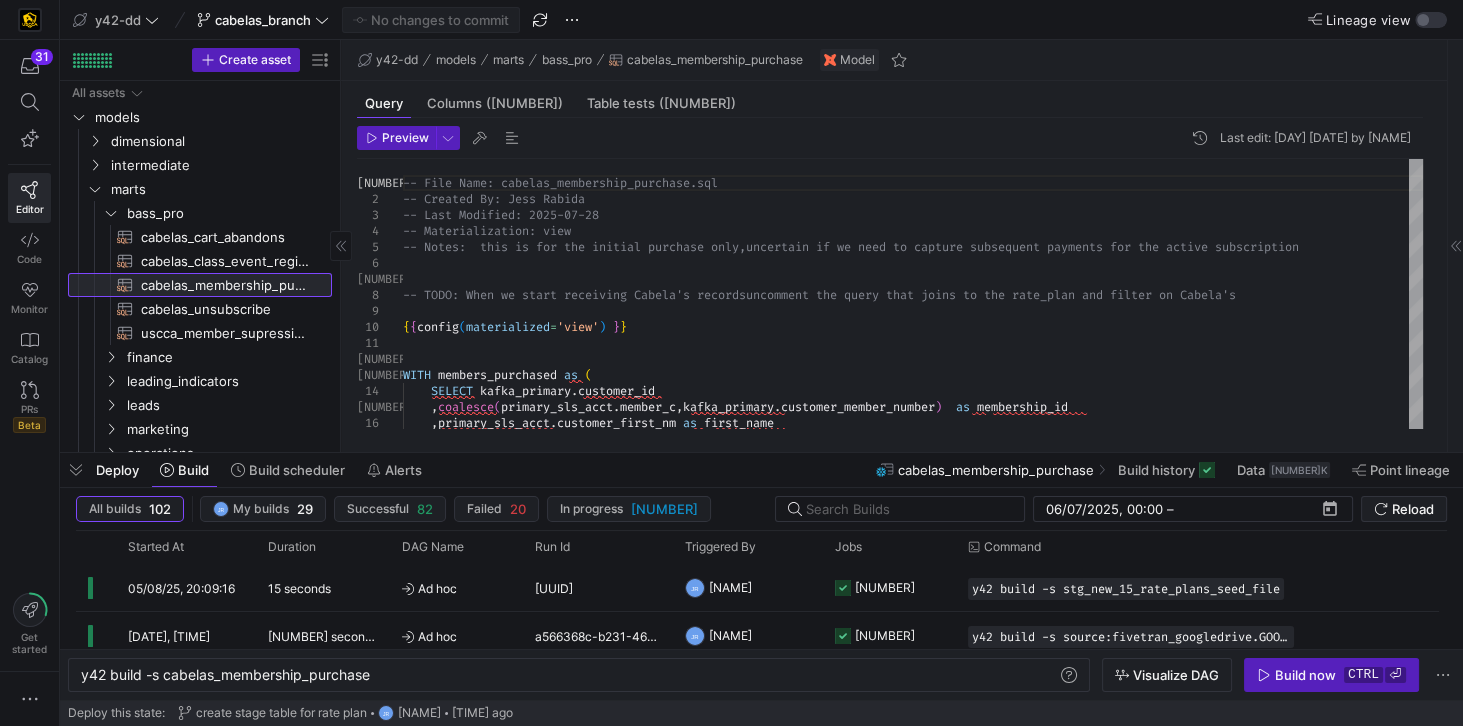 click on "cabelas_membership_purchase​​​​​​​​​​" 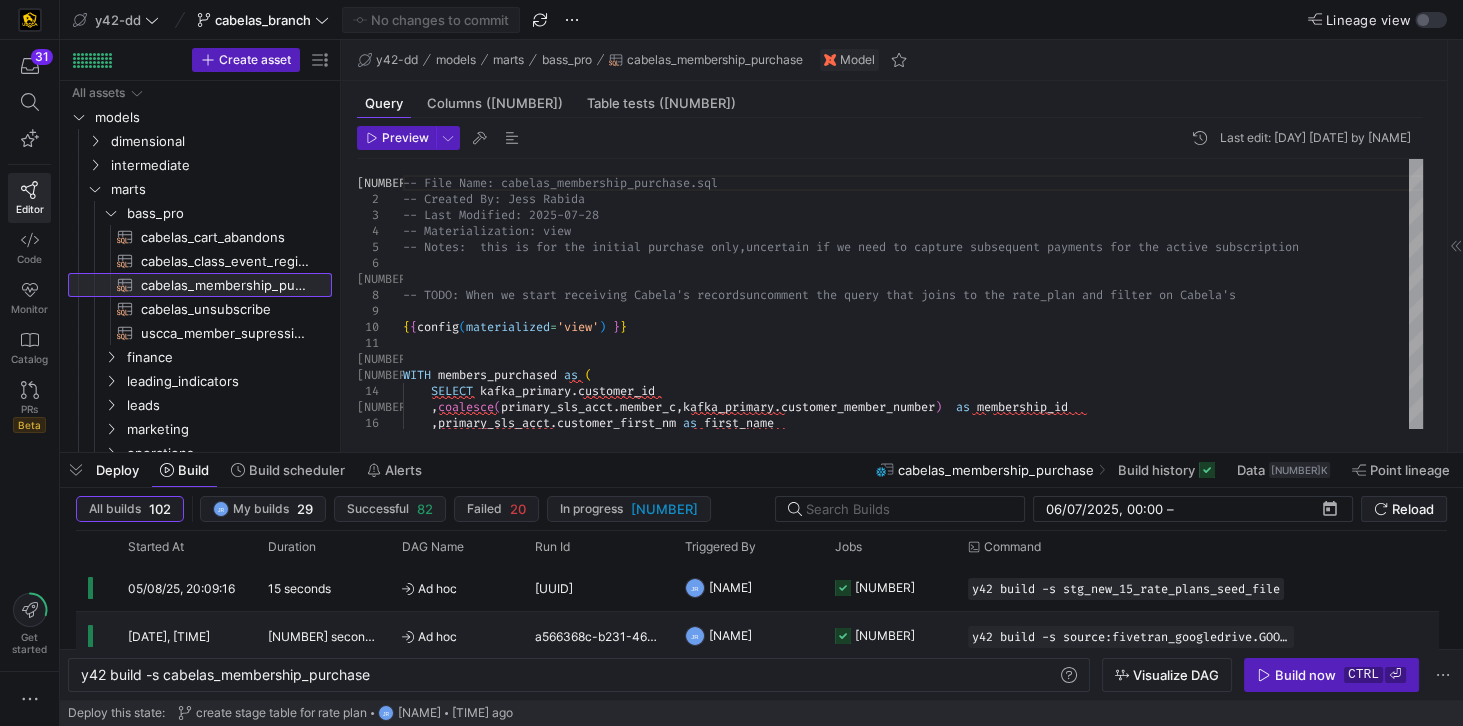 scroll, scrollTop: 41, scrollLeft: 0, axis: vertical 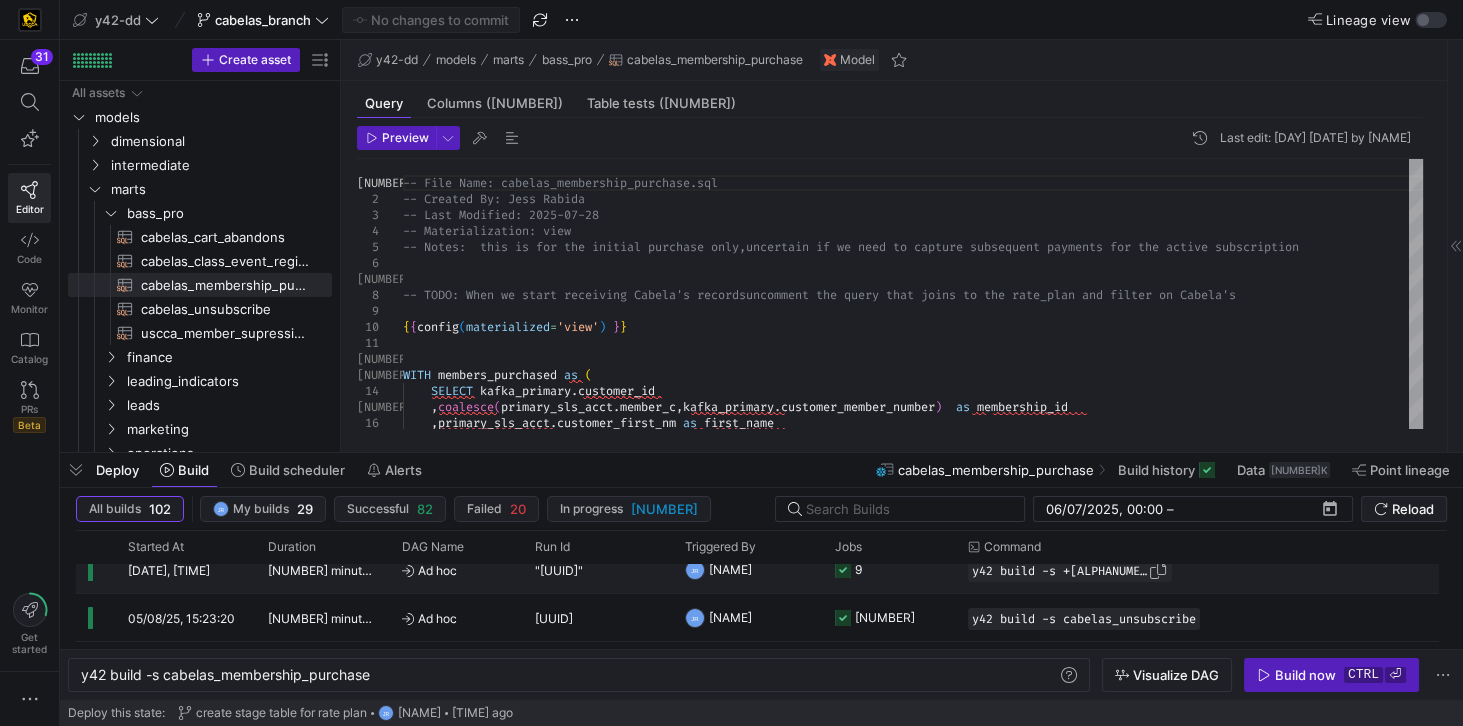 click on "y42 build -s +cabelas_membership_purchase" 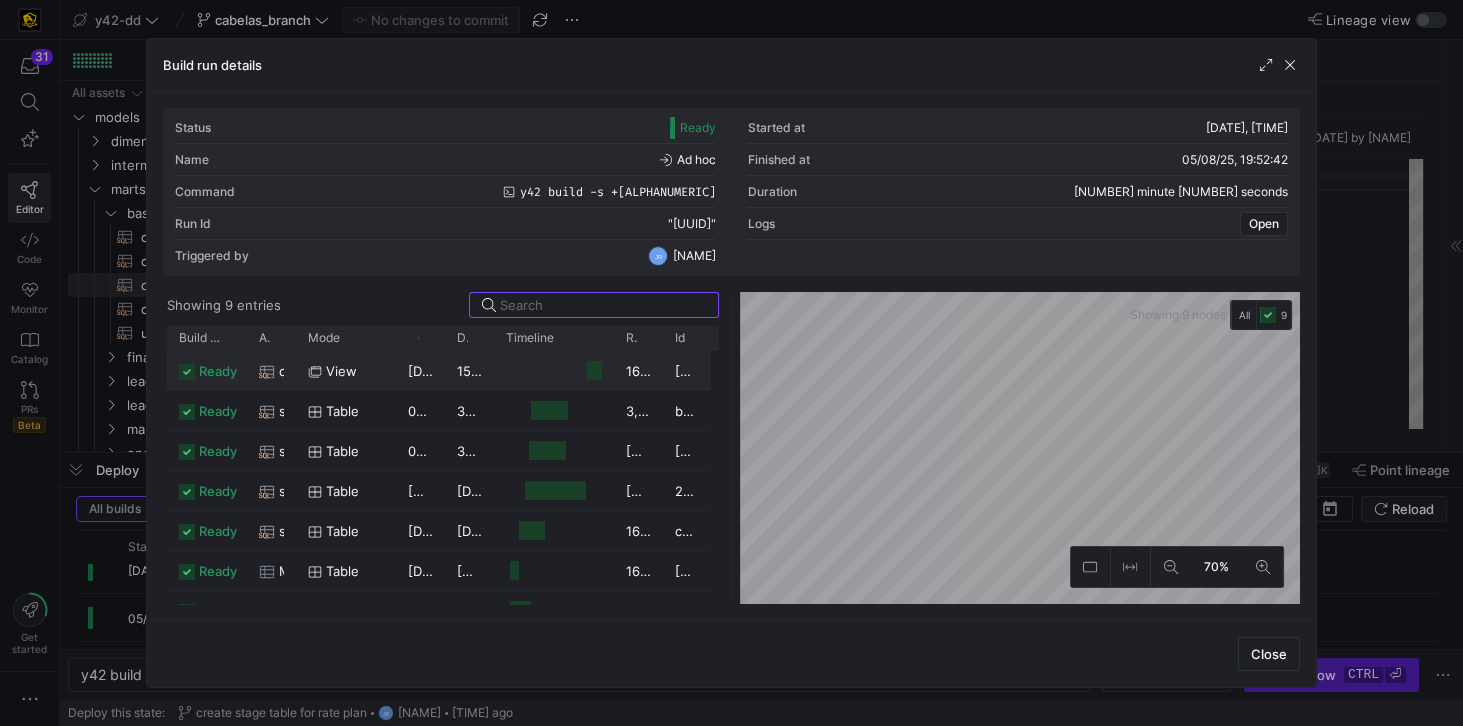 click on "view" 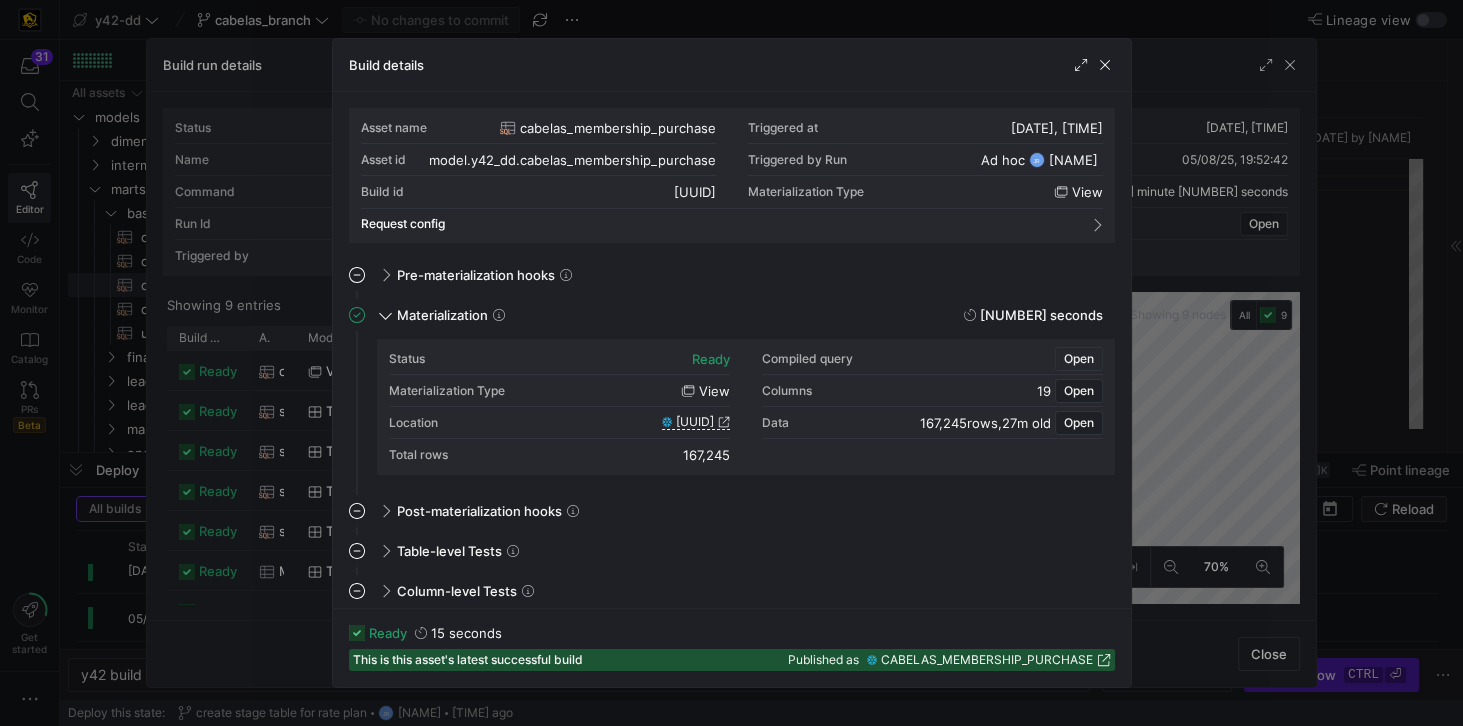 click on "Open" at bounding box center [1079, 359] 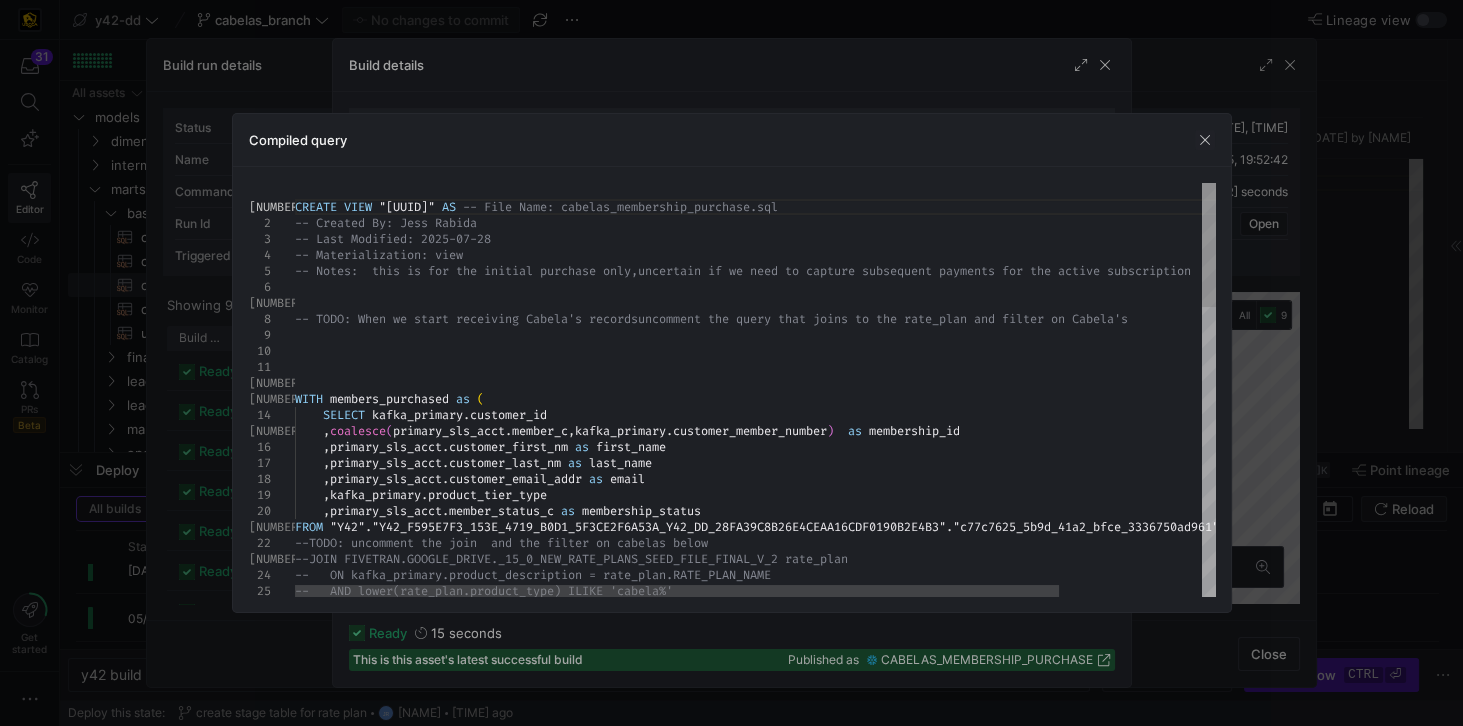 click on "WITH" at bounding box center (309, 399) 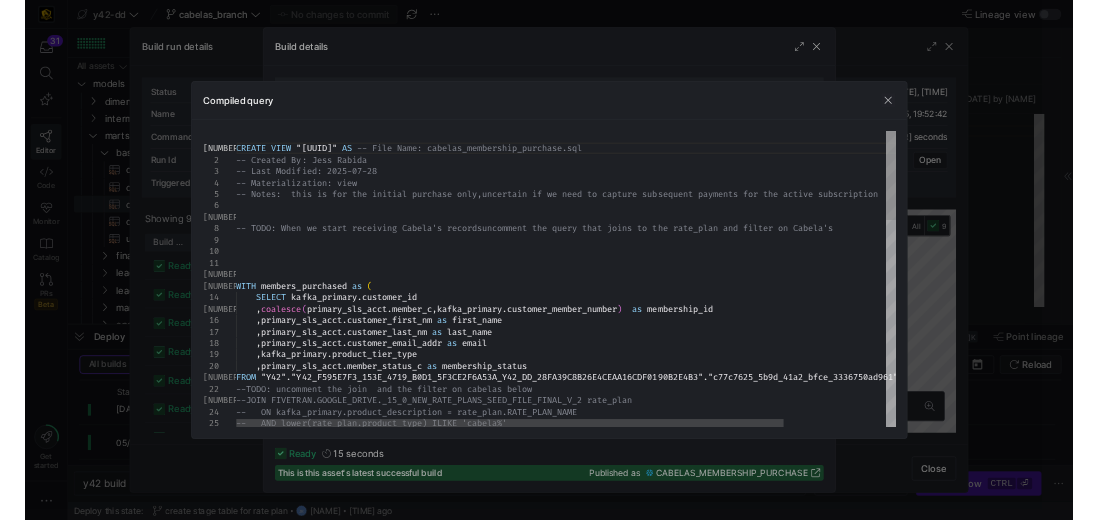 scroll, scrollTop: 0, scrollLeft: 0, axis: both 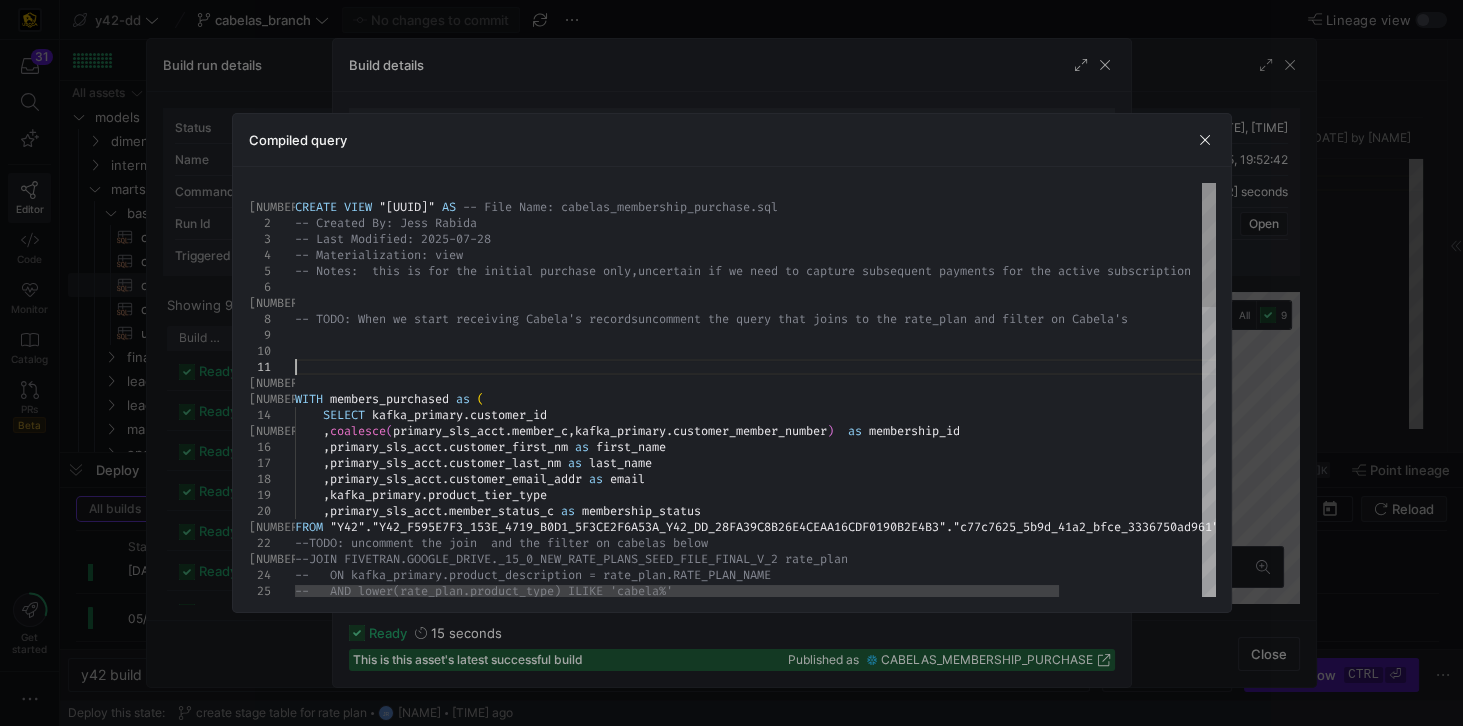 click on "CREATE   VIEW   "e7a1f847_2ae9_44fc_8615_8509e2e67fdb"   AS   -- File Name: cabelas_membership_purchase.sql -- Created By: Jess Rabida -- Last Modified: 2025-07-28 -- Materialization: view -- Notes:  this is for the initial purchase only,  uncertain if we need to capture subsequent payment s for the active subscription -- TODO: When we start receiving Cabela's records  uncomment the query that joins to the rate_plan an d filter on Cabela's     WITH   members_purchased   as   (      SELECT   kafka_primary . customer_id           , coalesce ( primary_sls_acct . member_c , kafka_primary . customer_member_number )    as   membership_id             , primary_sls_acct . customer_first_nm   as   first_name      , primary_sls_acct . customer_last_nm   as   last_name      , primary_sls_acct . customer_email_addr   as   email             , kafka_primary . product_tier_type      , primary_sls_acct .   as" at bounding box center [841, 869] 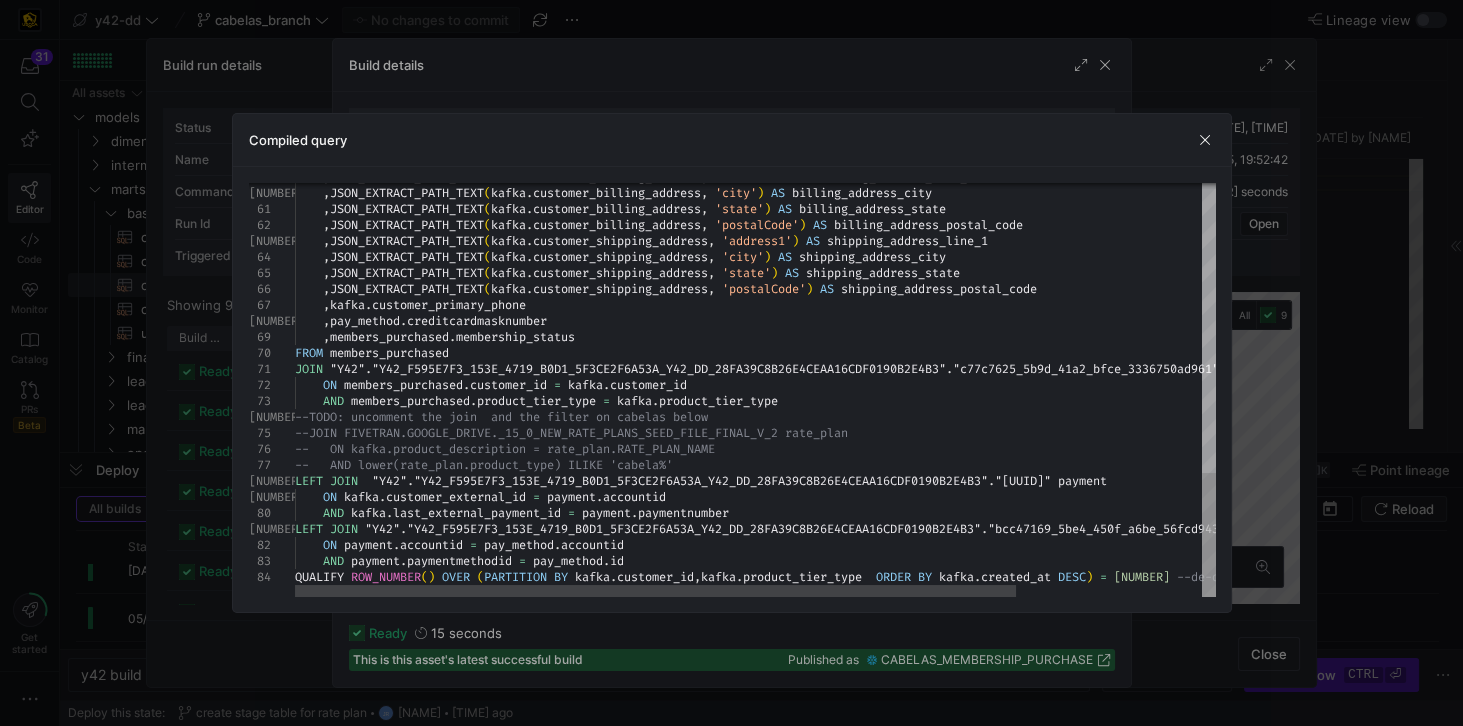 type on "WITH members_purchased as (
SELECT kafka_primary.customer_id
,coalesce(primary_sls_acct.member_c,kafka_primary.customer_member_number)  as membership_id
,primary_sls_acct.customer_first_nm as first_name
,primary_sls_acct.customer_last_nm as last_name
,primary_sls_acct.customer_email_addr as email
,kafka_primary.product_tier_type
,primary_sls_acct.member_status_c as membership_status
…LEFT JOIN "Y42"."Y42_F595E7F3_153E_4719_B0D1_5F3CE2F6A53A_Y42_DD_28FA39C8B26E4CEAA16CDF0190B2E4B3"."bcc47169_5be4_450f_a6be_56fcd943df3e" pay_method
ON payment.accountid = pay_method.accountid
AND payment.paymentmethodid = pay_method.id
QUALIFY ROW_NUMBER() OVER (PARTITION BY kafka.customer_id,kafka.product_tier_type  ORDER BY kafka.created_at DESC) = 1 --de-dup to latest record;" 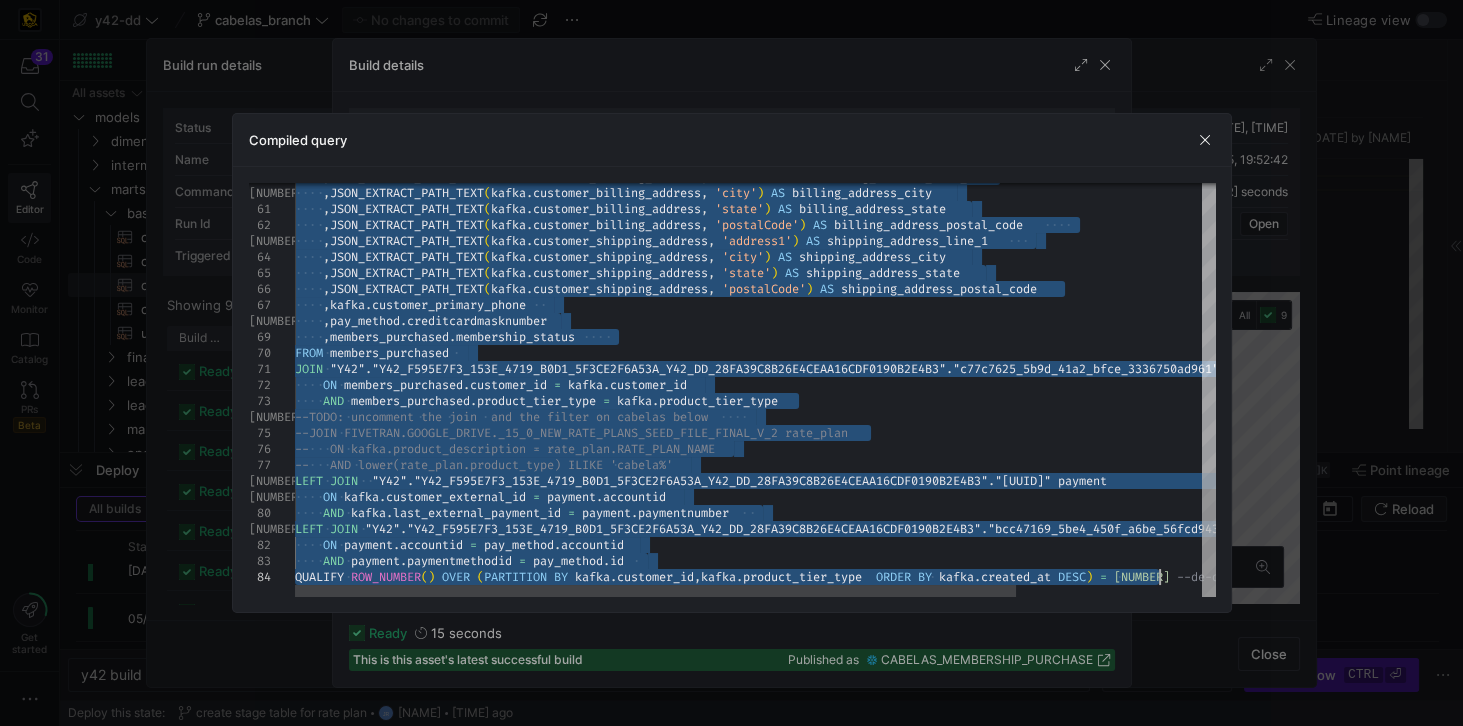 click on ", JSON_EXTRACT_PATH_TEXT ( kafka . customer_billing_address ,   'address2' )   AS   billing_address_line_2      , JSON_EXTRACT_PATH_TEXT ( kafka . customer_billing_address ,   'city' )   AS   billing_address_city      , JSON_EXTRACT_PATH_TEXT ( kafka . customer_billing_address ,   'state' )   AS   billing_address_state      , JSON_EXTRACT_PATH_TEXT ( kafka . customer_billing_address ,   'postalCode' )   AS   billing_address_postal_code           , JSON_EXTRACT_PATH_TEXT ( kafka . customer_shipping_address ,   'address1' )   AS   shipping_address_line_1          , JSON_EXTRACT_PATH_TEXT ( kafka . customer_shipping_address ,   'city' )   AS   shipping_address_city      , JSON_EXTRACT_PATH_TEXT ( kafka . customer_shipping_address ,   'state' )   AS   shipping_address_state      , JSON_EXTRACT_PATH_TEXT ( kafka . customer_shipping_address ,   'postalCode' )   AS   shipping_address_postal_code      , kafka . customer_primary_phone    , . , ." at bounding box center [874, -89] 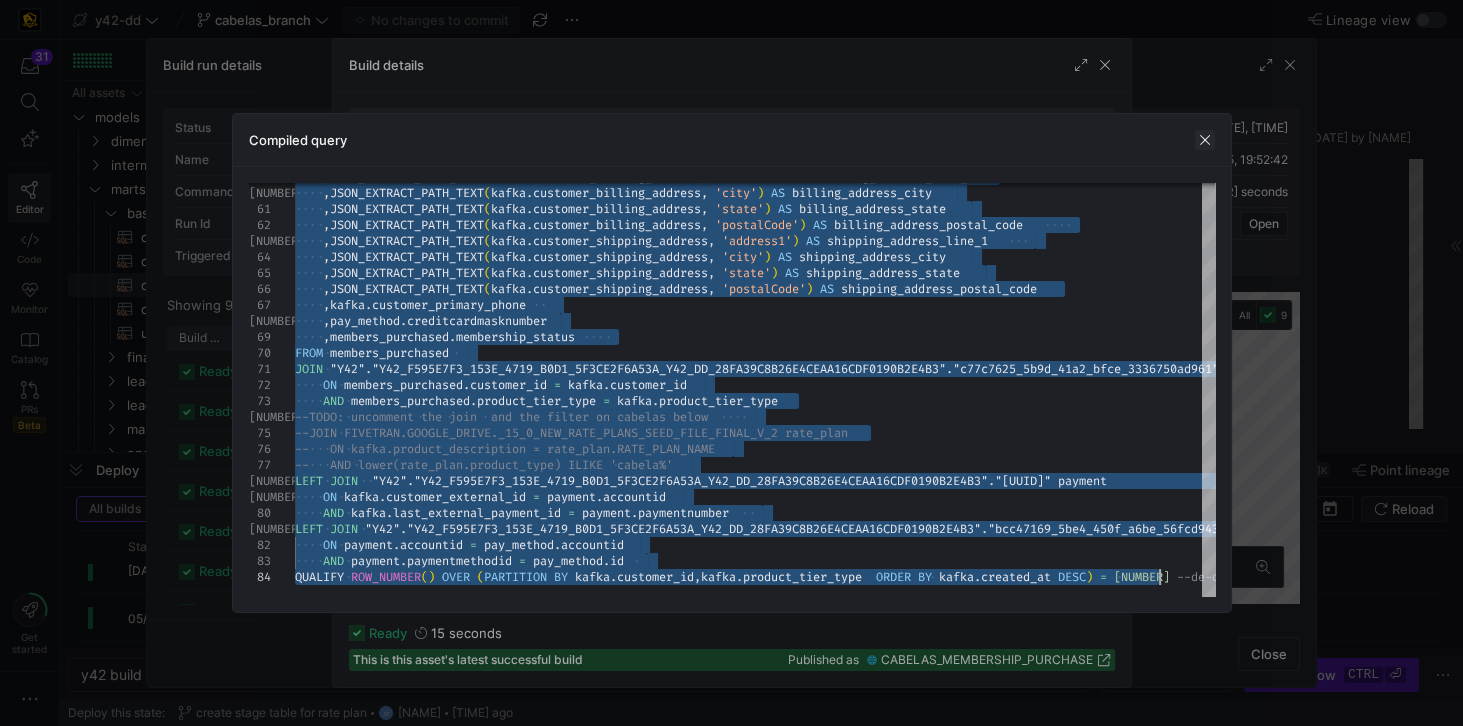 click at bounding box center (1205, 140) 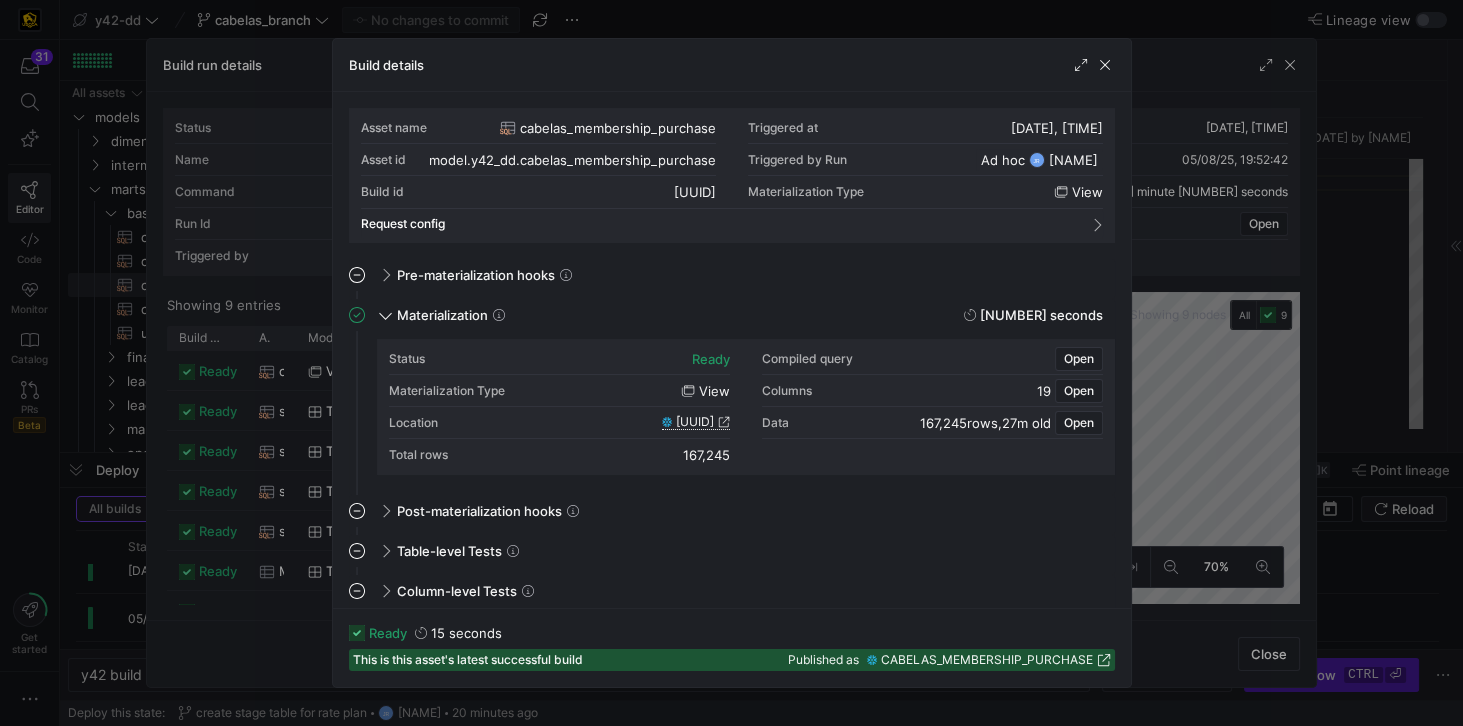 click on "e7a1f847_2ae9_44fc_8615_8509e2e67fdb" at bounding box center [695, 422] 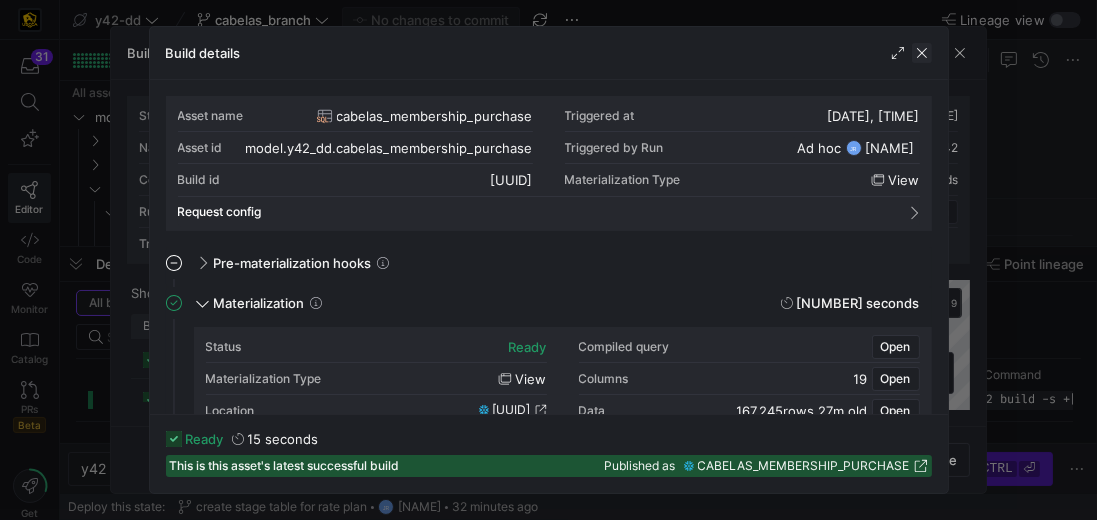 click 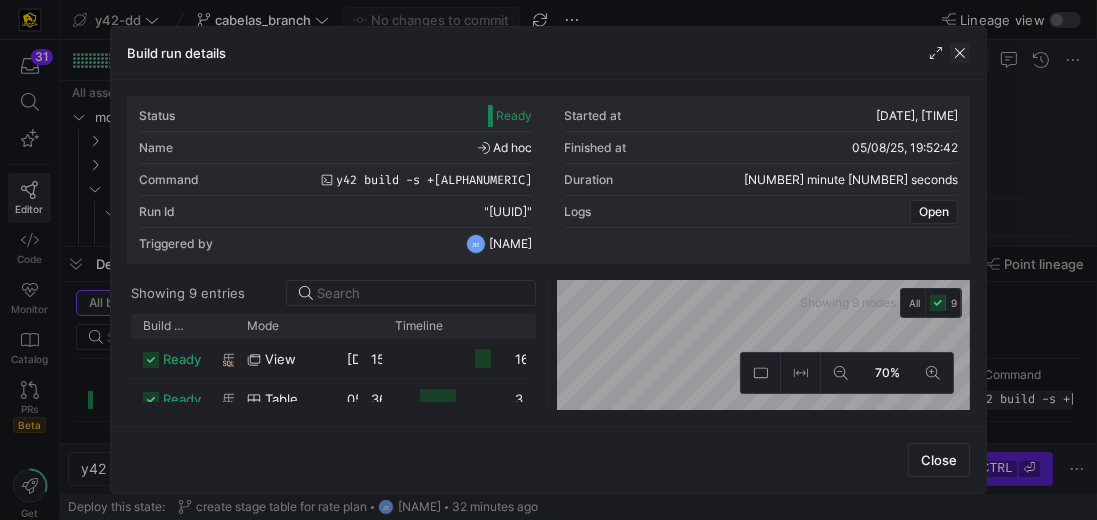 click 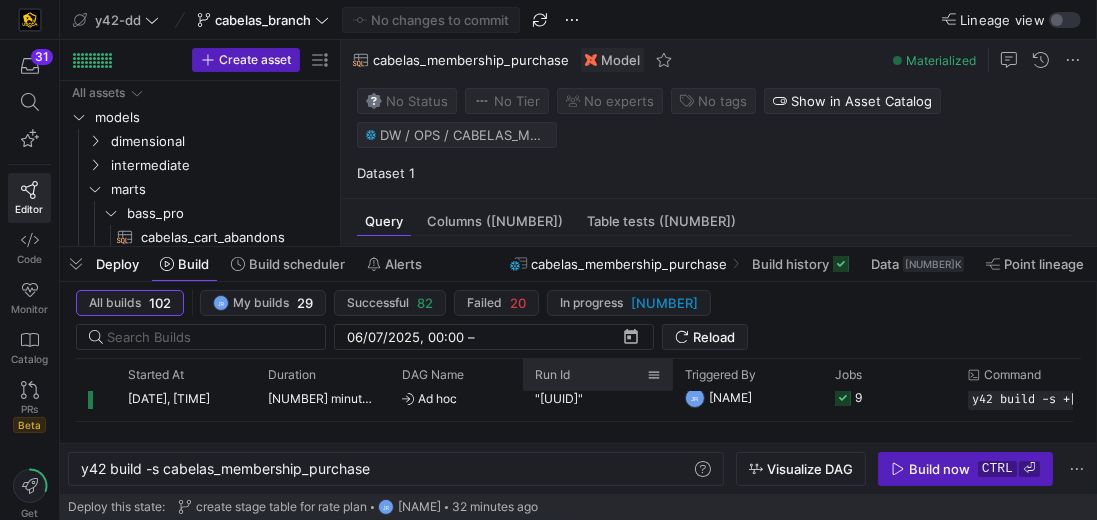 scroll, scrollTop: 253, scrollLeft: 0, axis: vertical 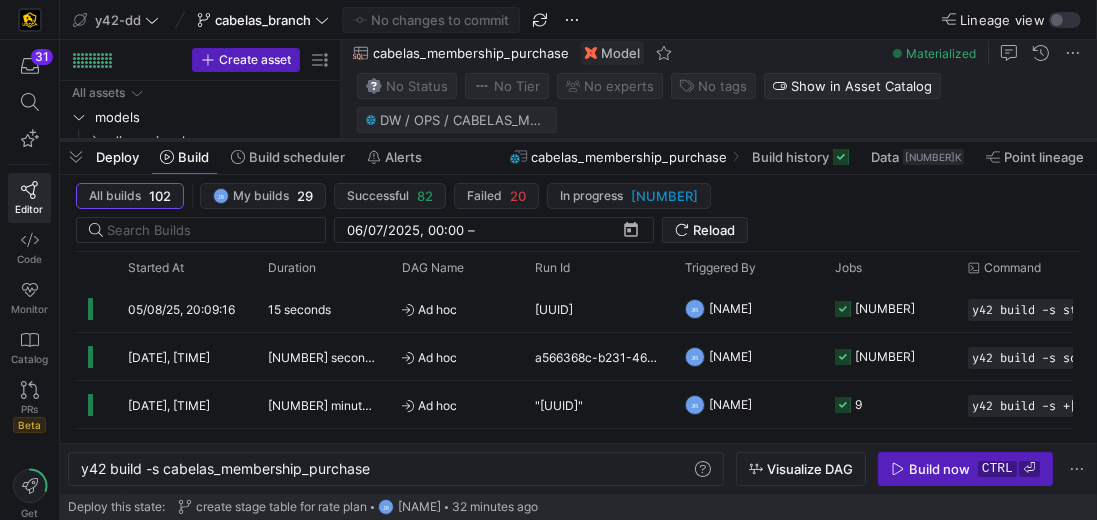 drag, startPoint x: 660, startPoint y: 245, endPoint x: 662, endPoint y: 138, distance: 107.01869 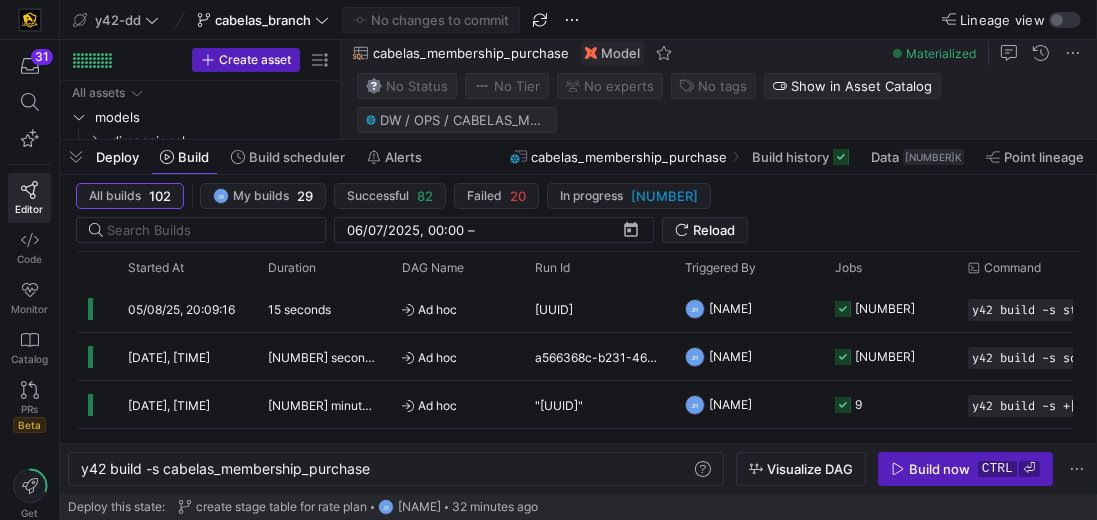scroll, scrollTop: 0, scrollLeft: 99, axis: horizontal 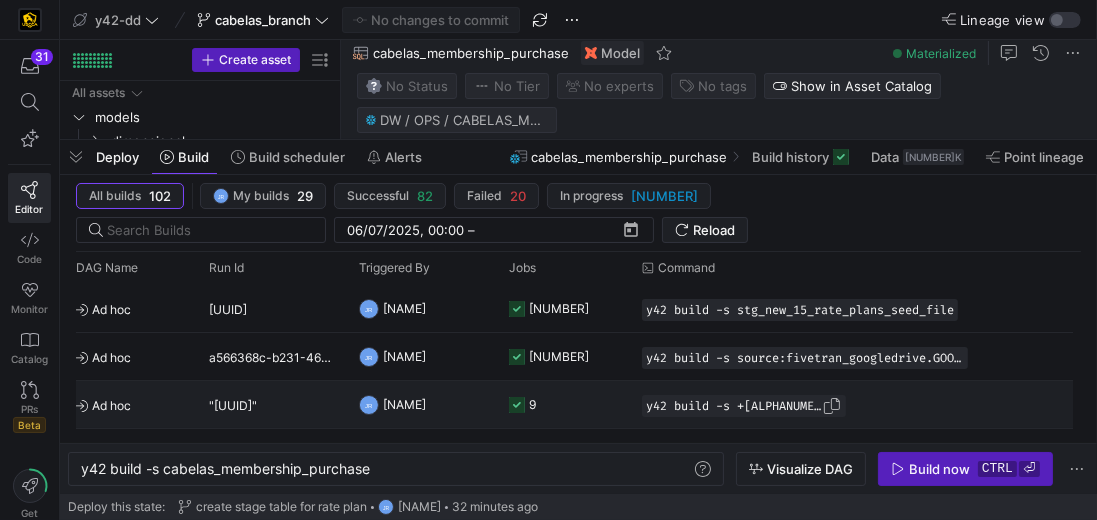 click on "y42 build -s +cabelas_membership_purchase" 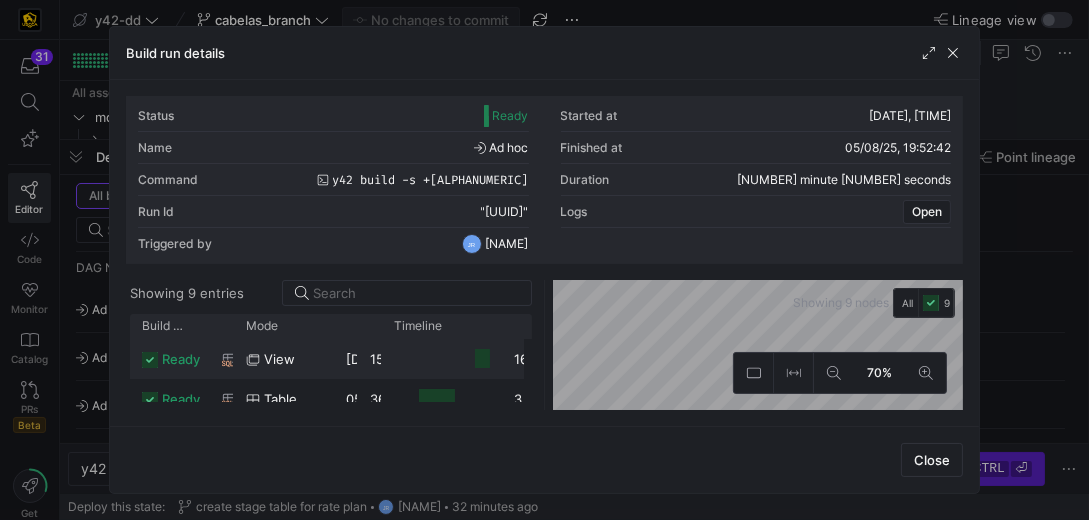 click on "view" 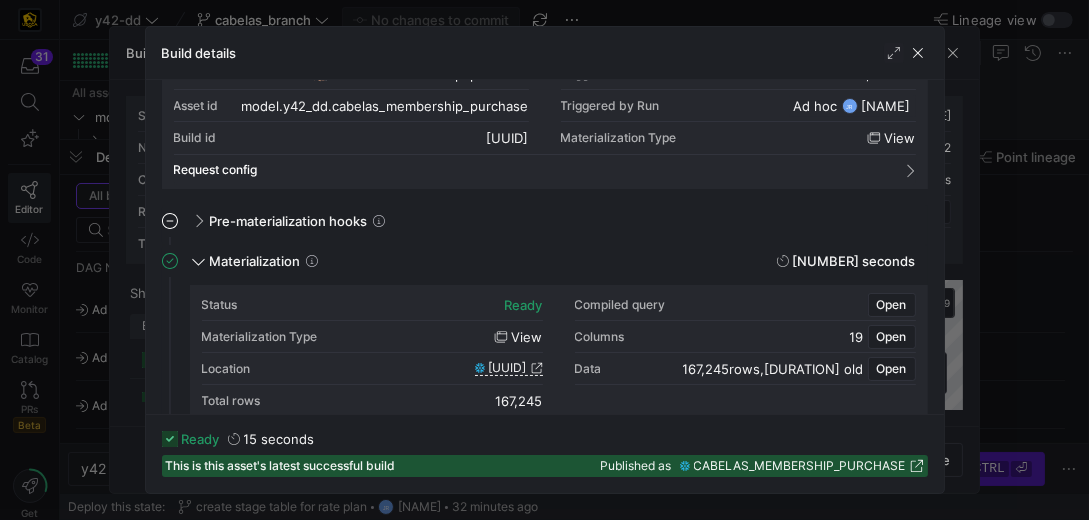 scroll, scrollTop: 57, scrollLeft: 0, axis: vertical 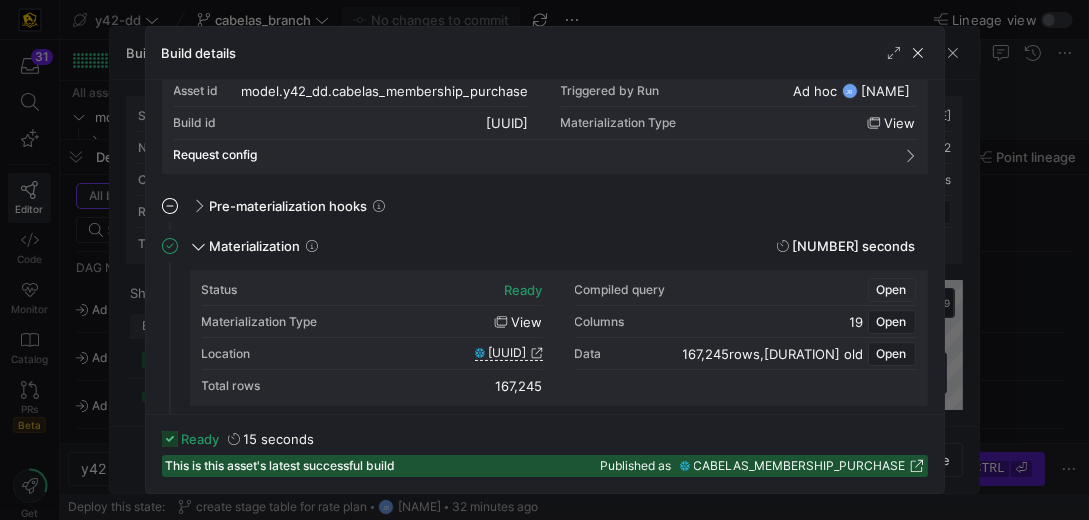 click on "Open" at bounding box center [892, 290] 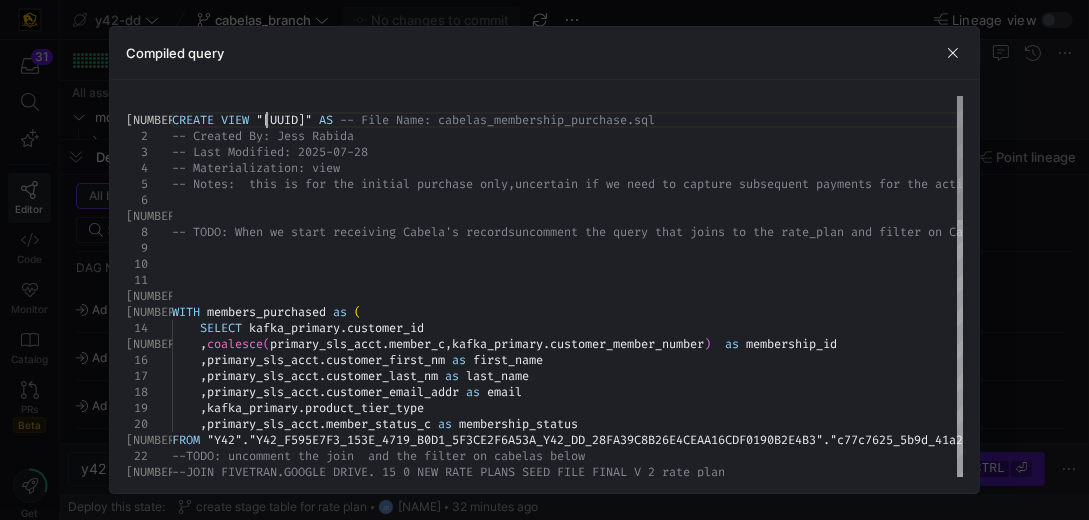 scroll, scrollTop: 0, scrollLeft: 0, axis: both 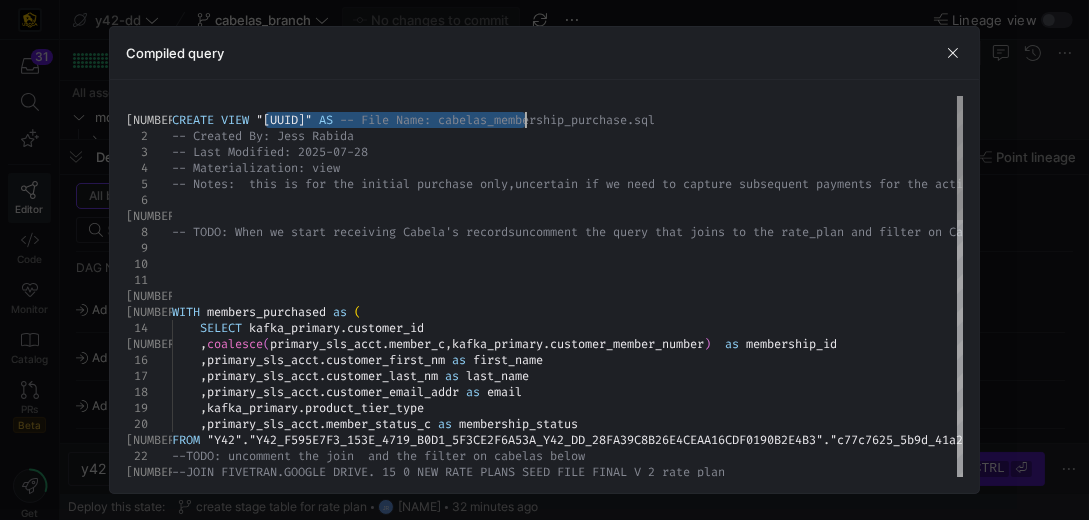 drag, startPoint x: 262, startPoint y: 101, endPoint x: 518, endPoint y: 105, distance: 256.03125 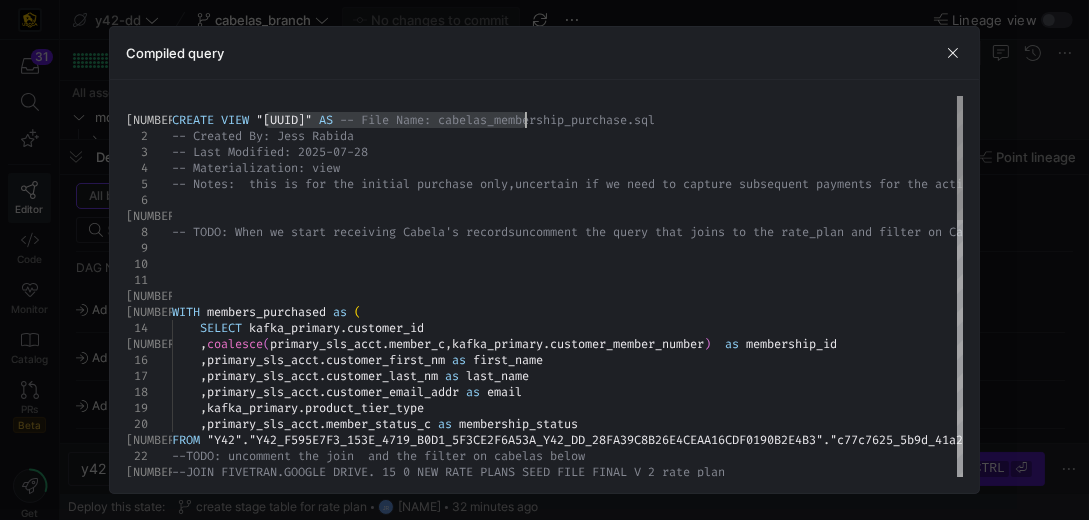 click on "CREATE   VIEW   "e7a1f847_2ae9_44fc_8615_8509e2e67fdb"   AS   -- File Name: cabelas_membership_purchase.sql -- Created By: Jess Rabida -- Last Modified: 2025-07-28 -- Materialization: view -- Notes:  this is for the initial purchase only,  uncertain if we need to capture subsequent payment s for the active subscription -- TODO: When we start receiving Cabela's records  uncomment the query that joins to the rate_plan an d filter on Cabela's     WITH   members_purchased   as   (      SELECT   kafka_primary . customer_id           , coalesce ( primary_sls_acct . member_c , kafka_primary . customer_member_number )    as   membership_id             , primary_sls_acct . customer_first_nm   as   first_name      , primary_sls_acct . customer_last_nm   as   last_name      , primary_sls_acct . customer_email_addr   as   email             , kafka_primary . product_tier_type      , primary_sls_acct .   as" at bounding box center [718, 782] 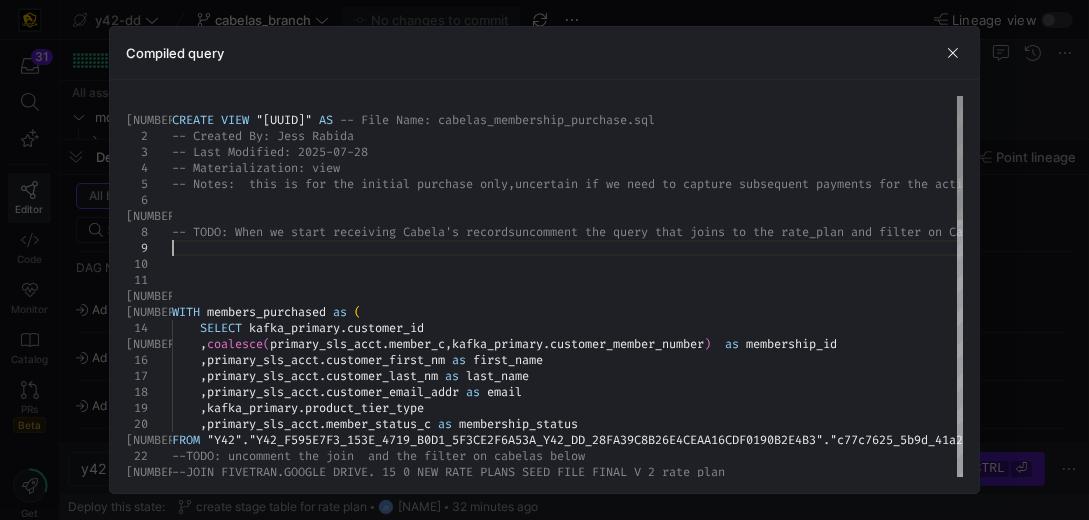 click on "CREATE   VIEW   "e7a1f847_2ae9_44fc_8615_8509e2e67fdb"   AS   -- File Name: cabelas_membership_purchase.sql -- Created By: Jess Rabida -- Last Modified: 2025-07-28 -- Materialization: view -- Notes:  this is for the initial purchase only,  uncertain if we need to capture subsequent payment s for the active subscription -- TODO: When we start receiving Cabela's records  uncomment the query that joins to the rate_plan an d filter on Cabela's     WITH   members_purchased   as   (      SELECT   kafka_primary . customer_id           , coalesce ( primary_sls_acct . member_c , kafka_primary . customer_member_number )    as   membership_id             , primary_sls_acct . customer_first_nm   as   first_name      , primary_sls_acct . customer_last_nm   as   last_name      , primary_sls_acct . customer_email_addr   as   email             , kafka_primary . product_tier_type      , primary_sls_acct .   as" at bounding box center [718, 782] 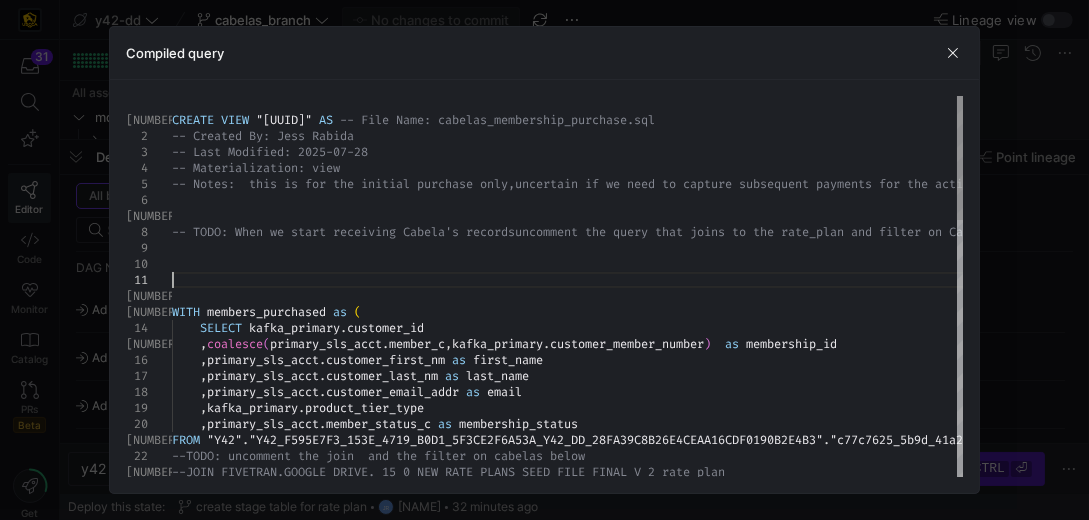 click on "CREATE   VIEW   "e7a1f847_2ae9_44fc_8615_8509e2e67fdb"   AS   -- File Name: cabelas_membership_purchase.sql -- Created By: Jess Rabida -- Last Modified: 2025-07-28 -- Materialization: view -- Notes:  this is for the initial purchase only,  uncertain if we need to capture subsequent payment s for the active subscription -- TODO: When we start receiving Cabela's records  uncomment the query that joins to the rate_plan an d filter on Cabela's     WITH   members_purchased   as   (      SELECT   kafka_primary . customer_id           , coalesce ( primary_sls_acct . member_c , kafka_primary . customer_member_number )    as   membership_id             , primary_sls_acct . customer_first_nm   as   first_name      , primary_sls_acct . customer_last_nm   as   last_name      , primary_sls_acct . customer_email_addr   as   email             , kafka_primary . product_tier_type      , primary_sls_acct .   as" at bounding box center (718, 782) 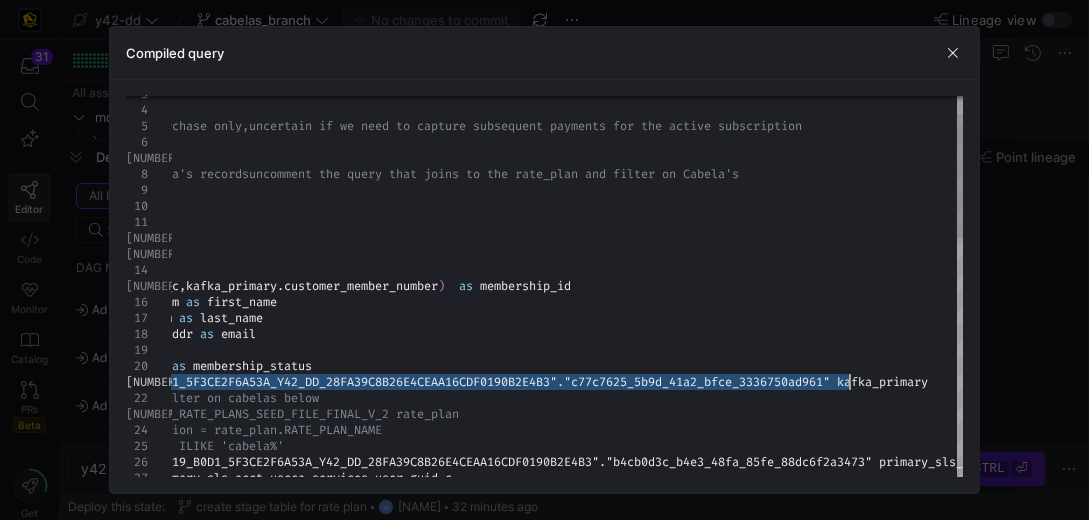 type on "FROM "Y42"."Y42_F595E7F3_153E_4719_B0D1_5F3CE2F6A53A_Y42_DD_28FA39C8B26E4CEAA16CDF0190B2E4B3"."c77c7625_5b9d_41a2_bfce_3336750ad961" kafka_primary
--TODO: uncomment the join  and the filter on cabelas below
--JOIN FIVETRAN.GOOGLE_DRIVE._15_0_NEW_RATE_PLANS_SEED_FILE_FINAL_V_2 rate_plan
--   ON kafka_primary.product_description = rate_plan.RATE_PLAN_NAME
--   AND lower(rate_plan.product_type) ILIKE 'cabela%'
LEFT JOIN  "Y42"."Y42_F595E7F3_153E_4719_B0D1_5F3CE2F6A53A_Y42_DD_28FA39C8B26E4CEAA16CDF0190B2E4B3"."b4cb0d3c_b4e3_48fa_85fe_88dc6f2a3473" primary_sls_acct
ON kafka_primary.customer_id = primary_sls_acct.uscca_ser" 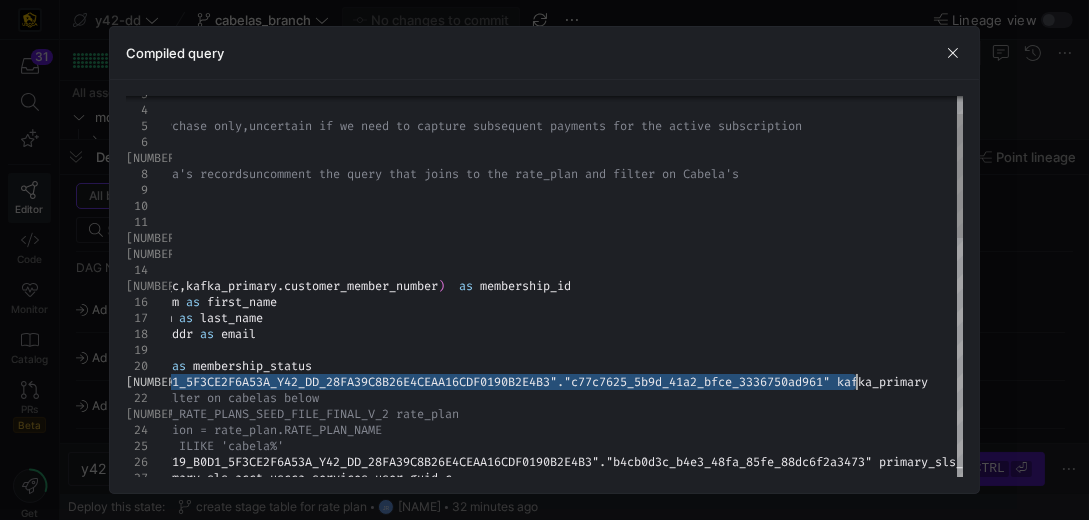 drag, startPoint x: 169, startPoint y: 363, endPoint x: 854, endPoint y: 364, distance: 685.00073 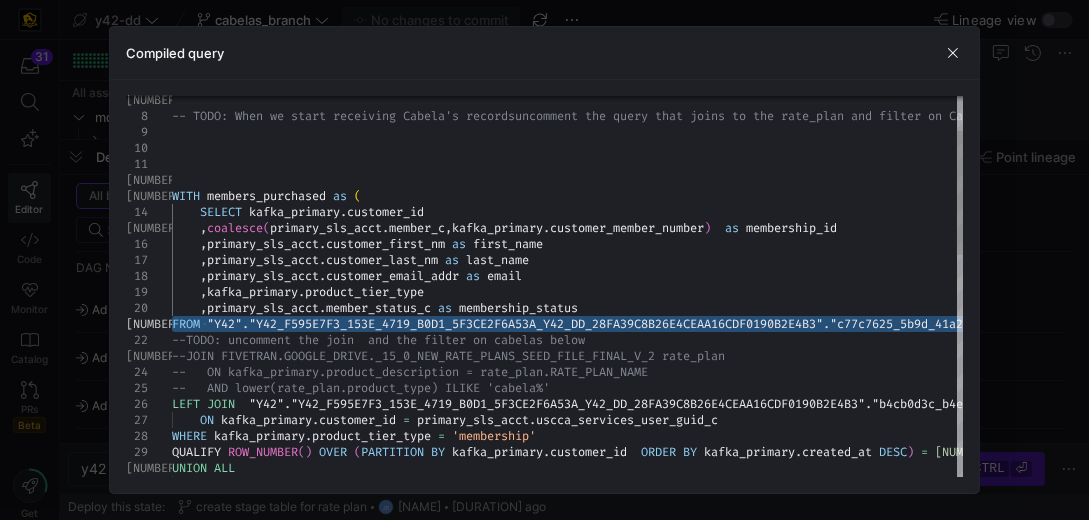 click at bounding box center [442, 504] 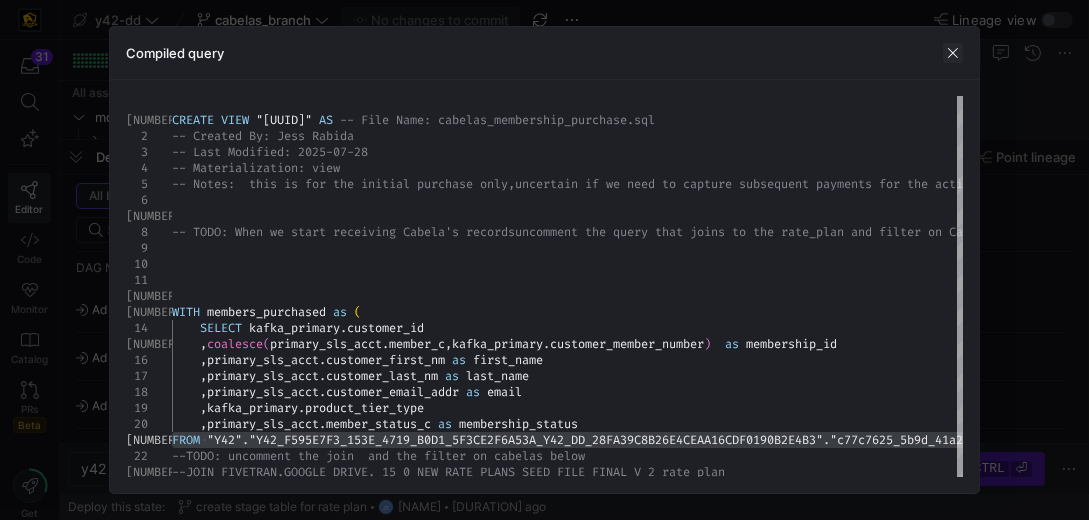 click at bounding box center [953, 53] 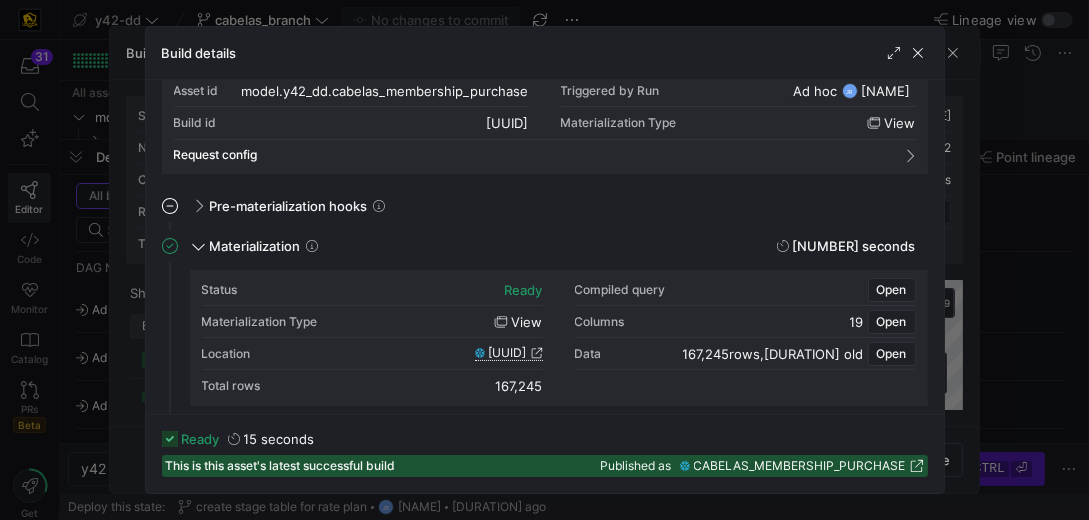 click on "e7a1f847_2ae9_44fc_8615_8509e2e67fdb" at bounding box center (508, 353) 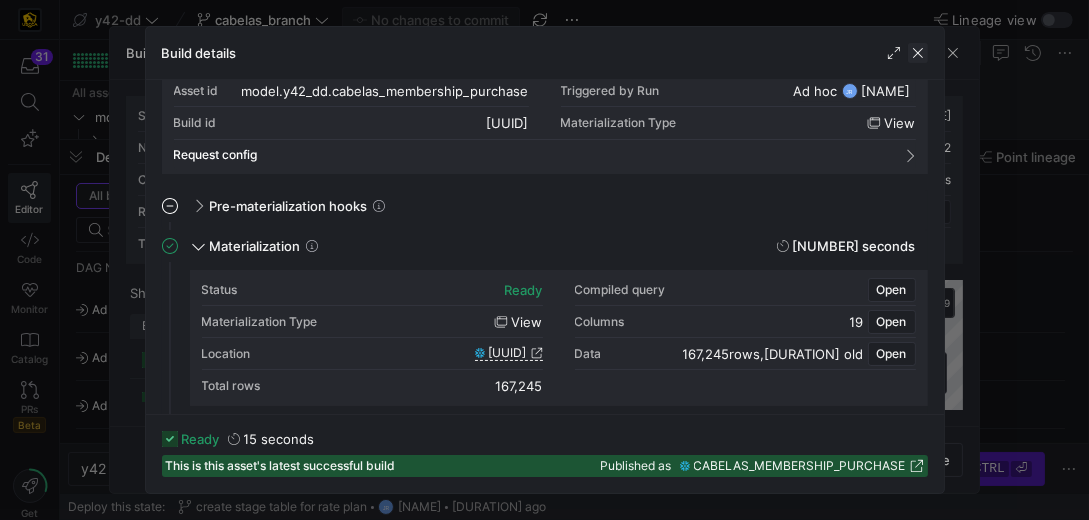 click 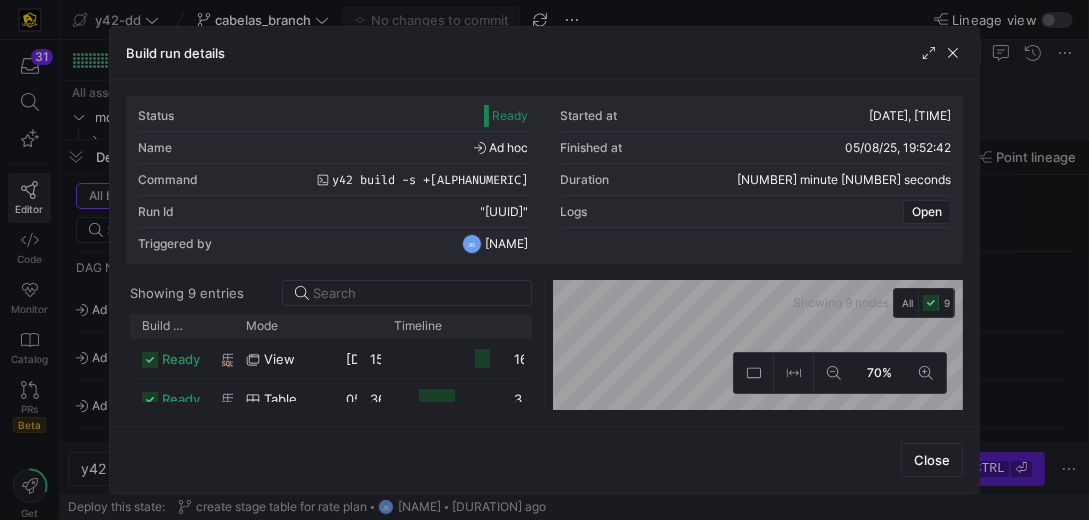 scroll, scrollTop: 226, scrollLeft: 0, axis: vertical 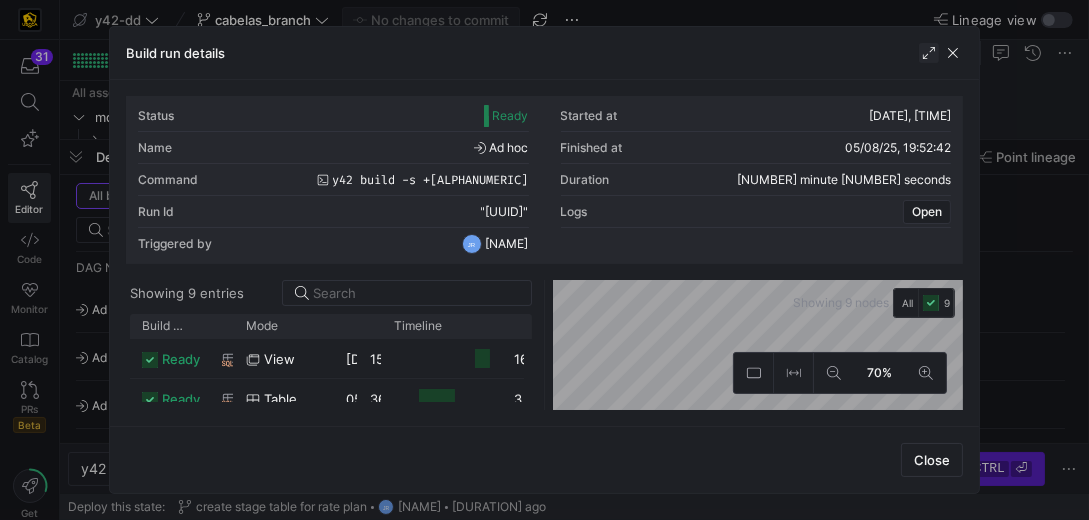 click at bounding box center [929, 53] 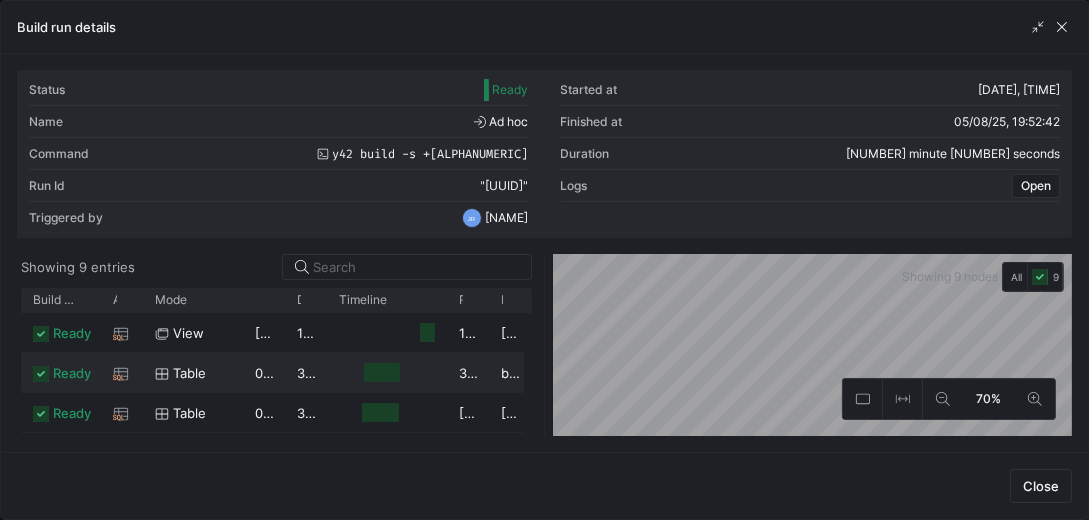 click on "table" 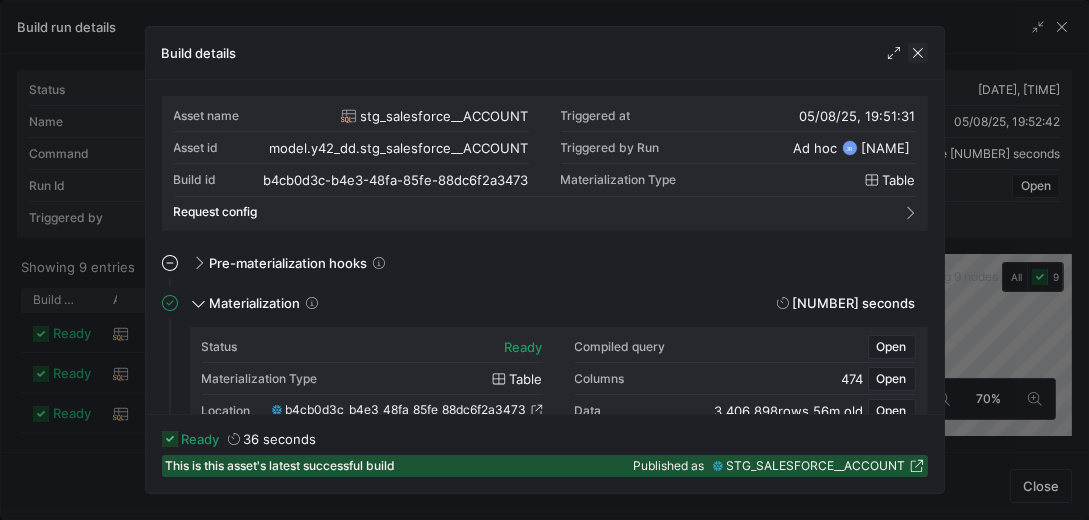 click 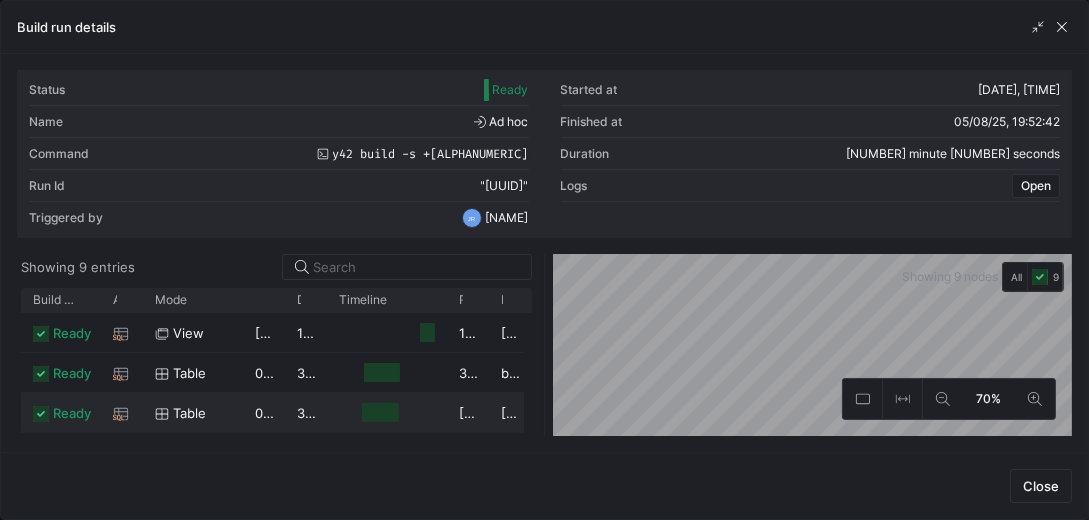 click on "table" 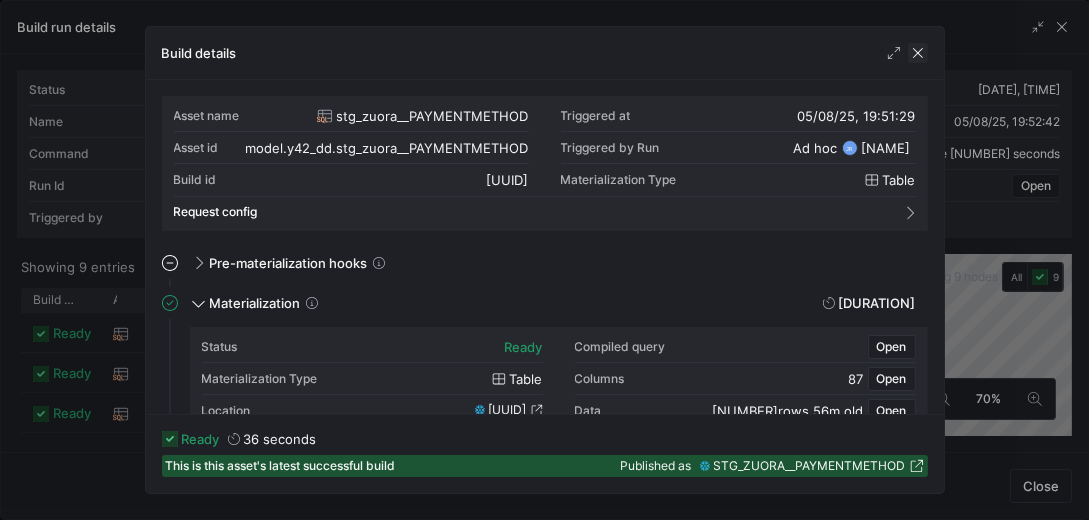 click 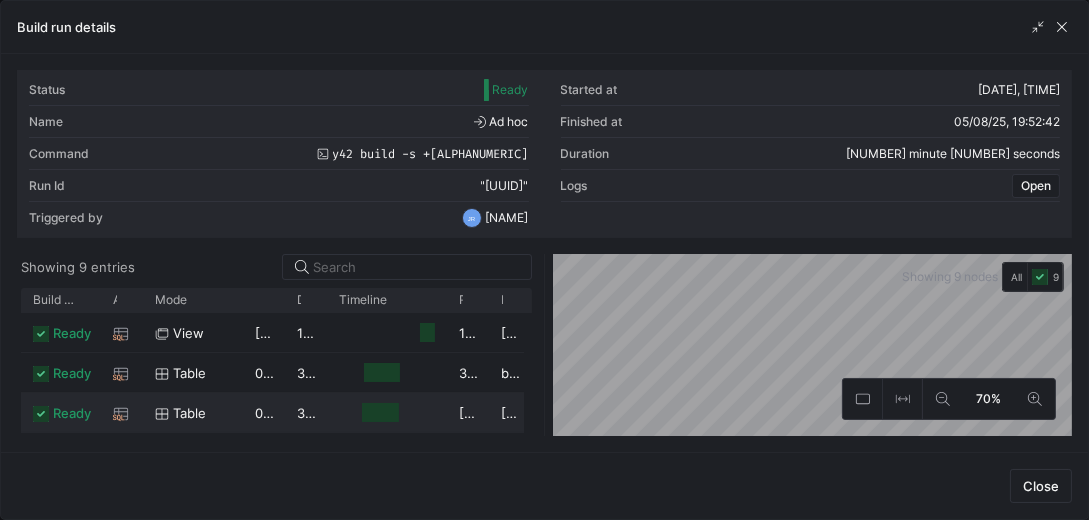 scroll, scrollTop: 92, scrollLeft: 0, axis: vertical 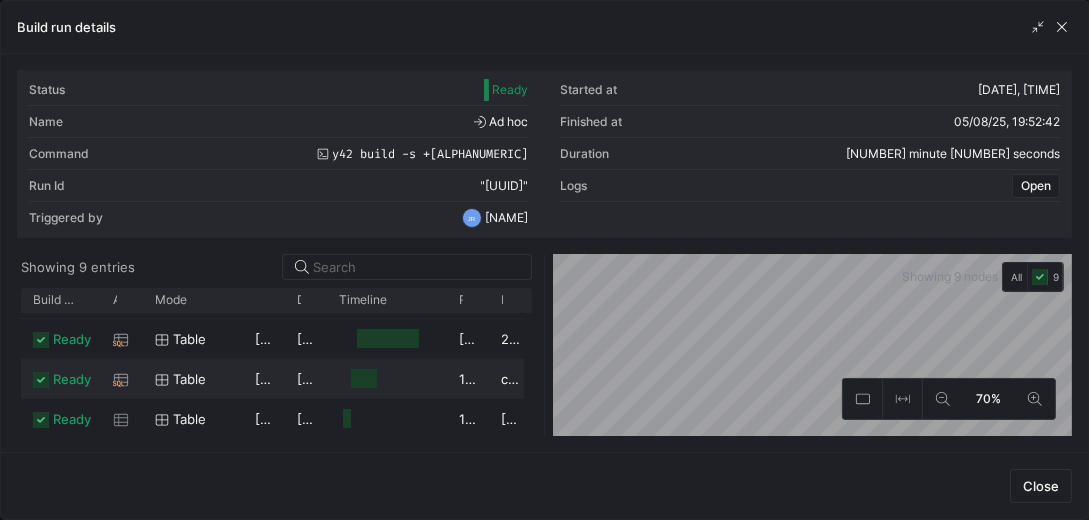 click on "table" 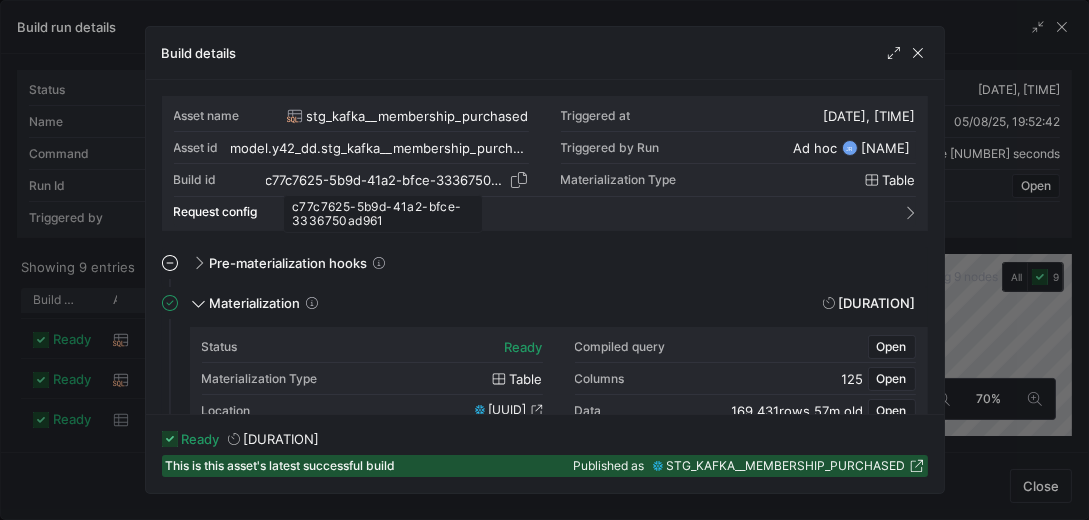 click on "c77c7625-5b9d-41a2-bfce-3336750ad961" at bounding box center (385, 180) 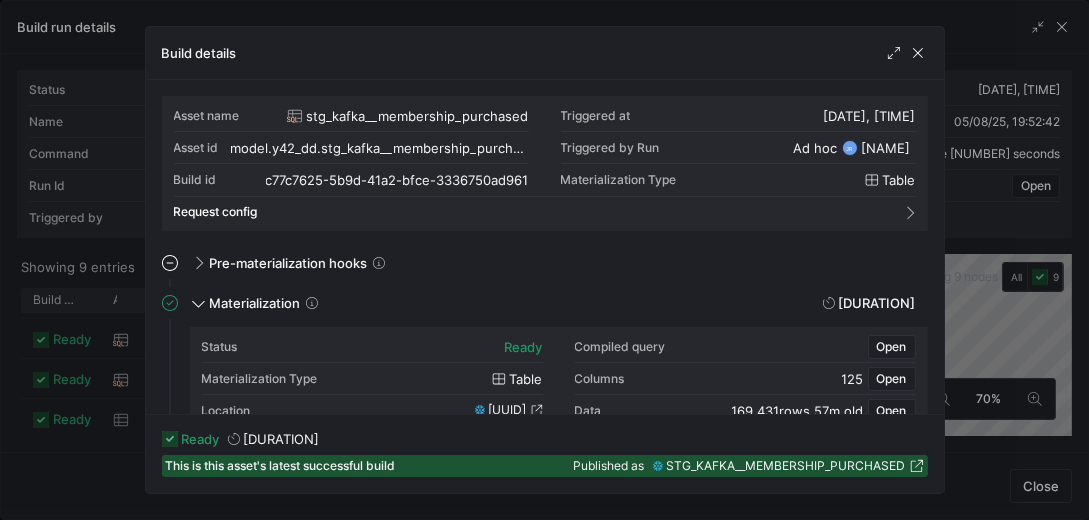click 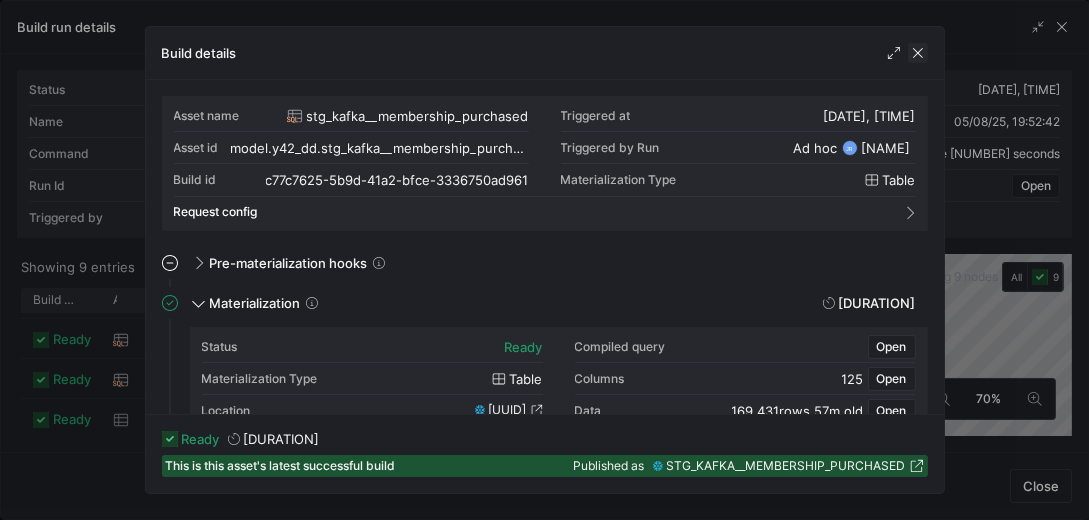 click 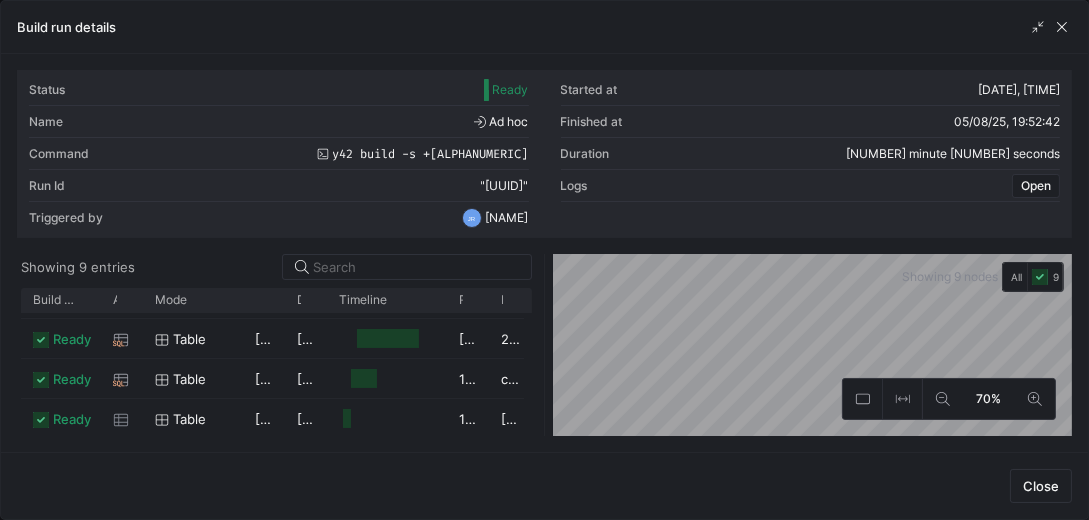 scroll, scrollTop: 196, scrollLeft: 0, axis: vertical 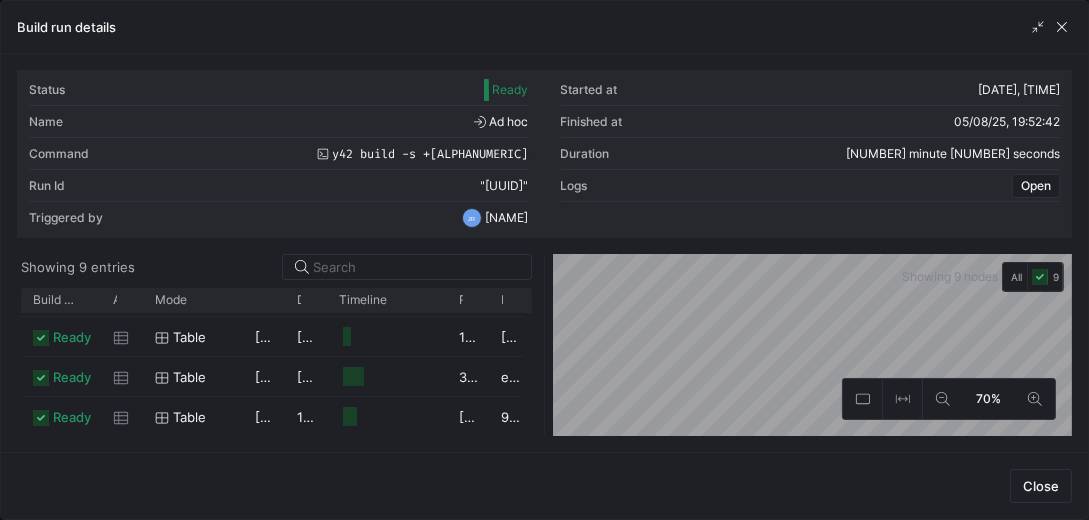 click on "Close" at bounding box center (544, 485) 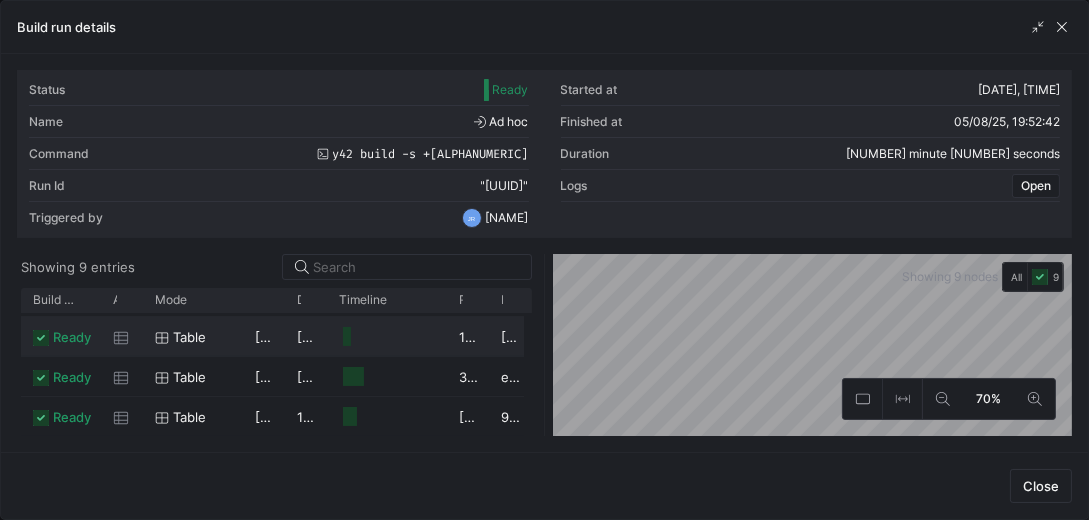 scroll, scrollTop: 149, scrollLeft: 0, axis: vertical 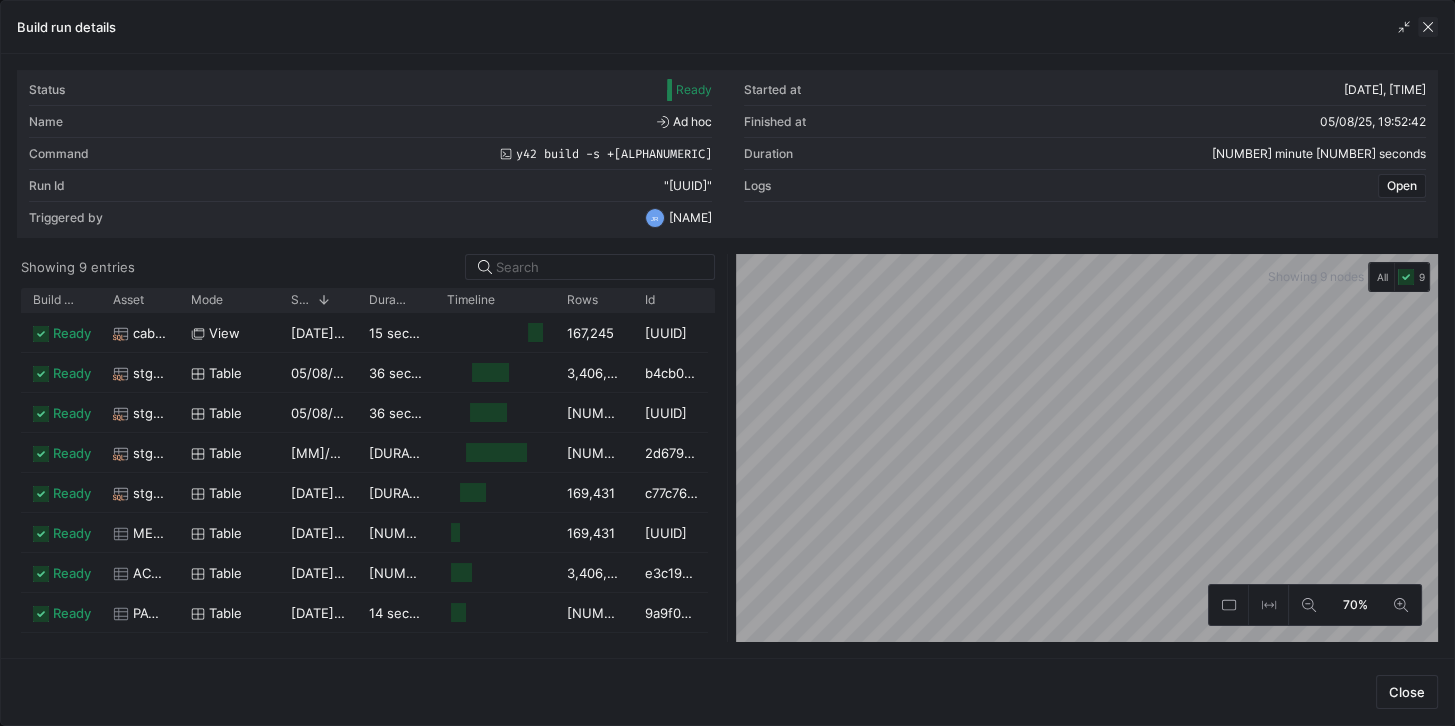 click 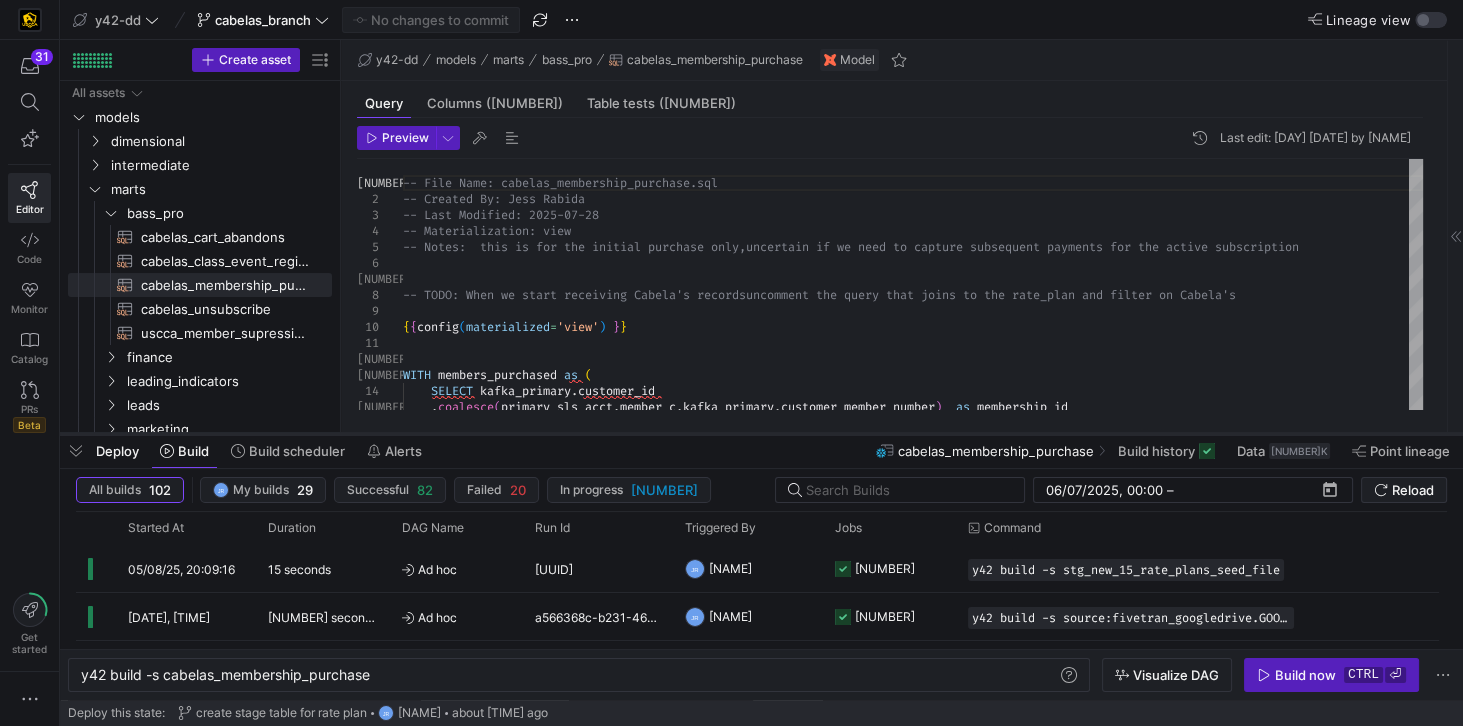 drag, startPoint x: 296, startPoint y: 344, endPoint x: 300, endPoint y: 432, distance: 88.09086 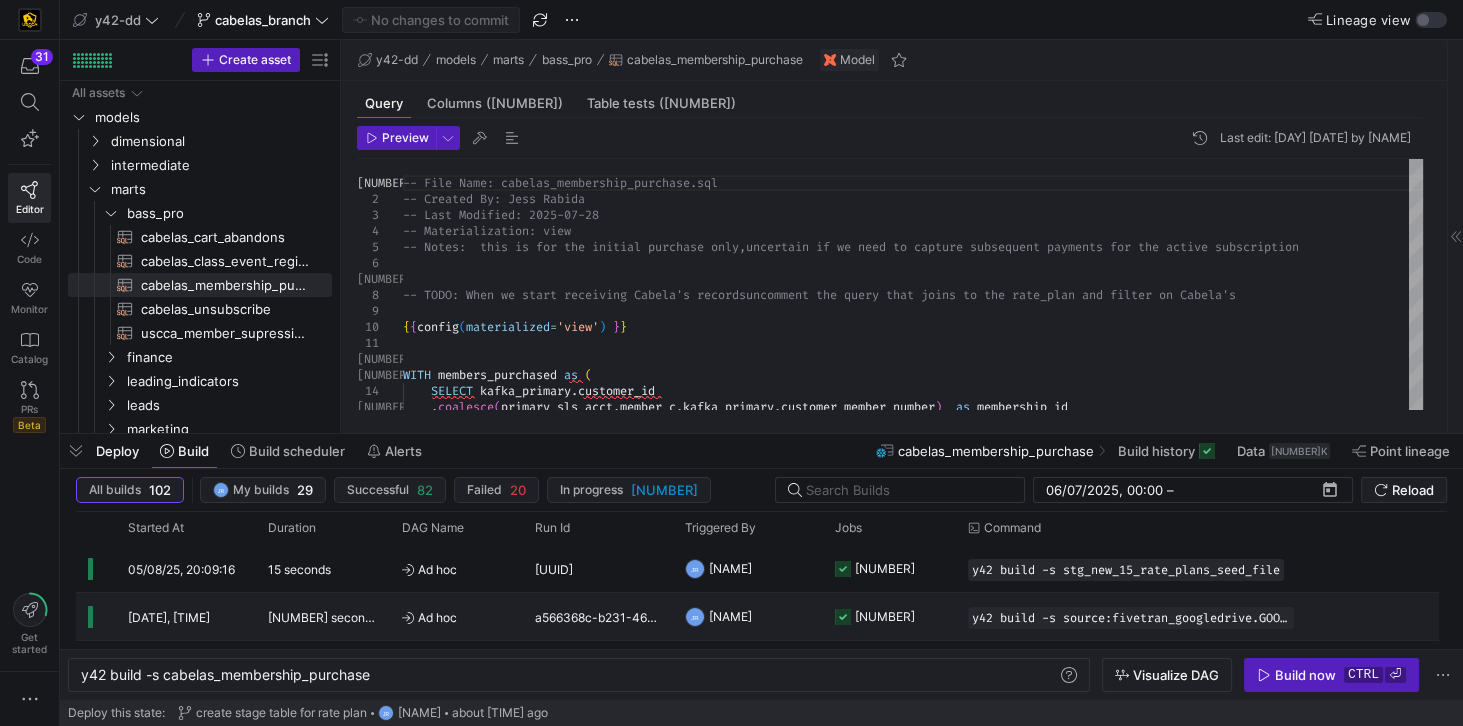 scroll, scrollTop: 57, scrollLeft: 0, axis: vertical 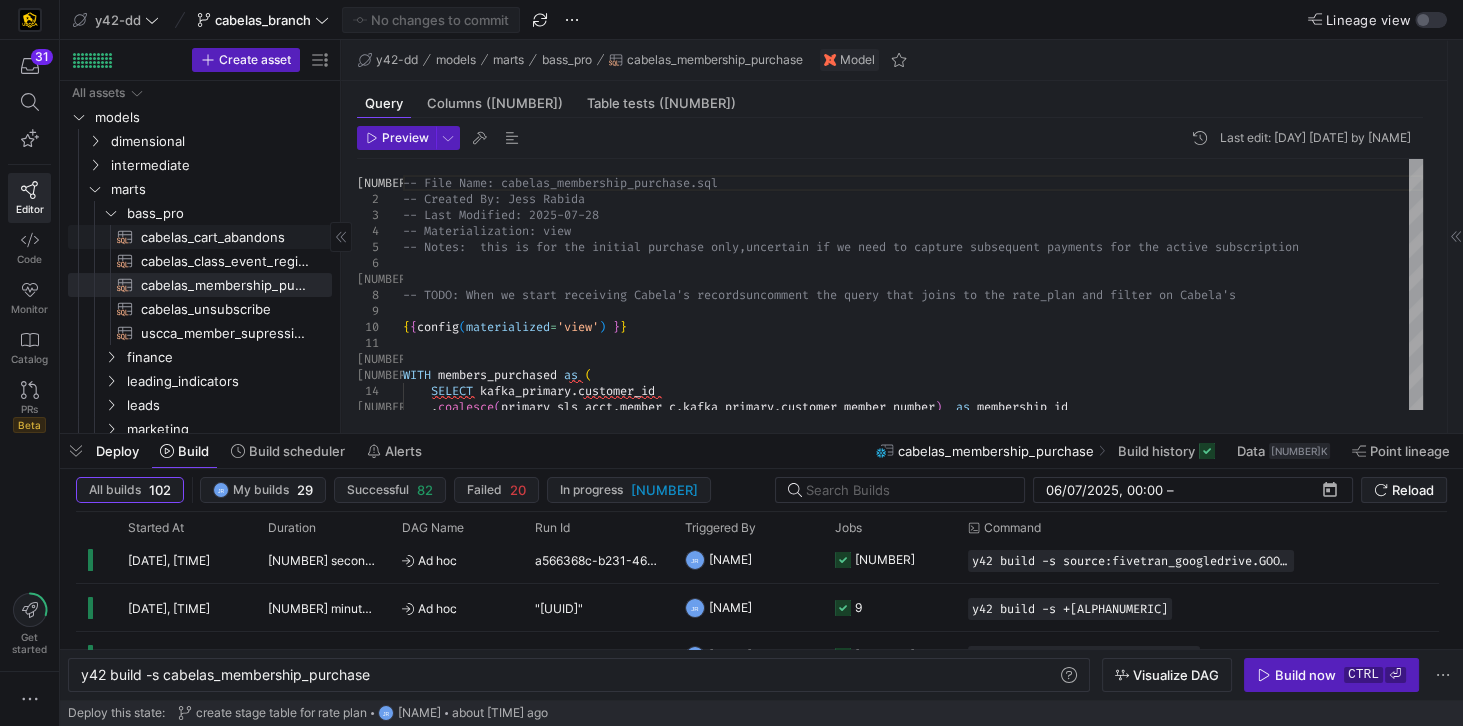 click on "cabelas_cart_abandons​​​​​​​​​​" 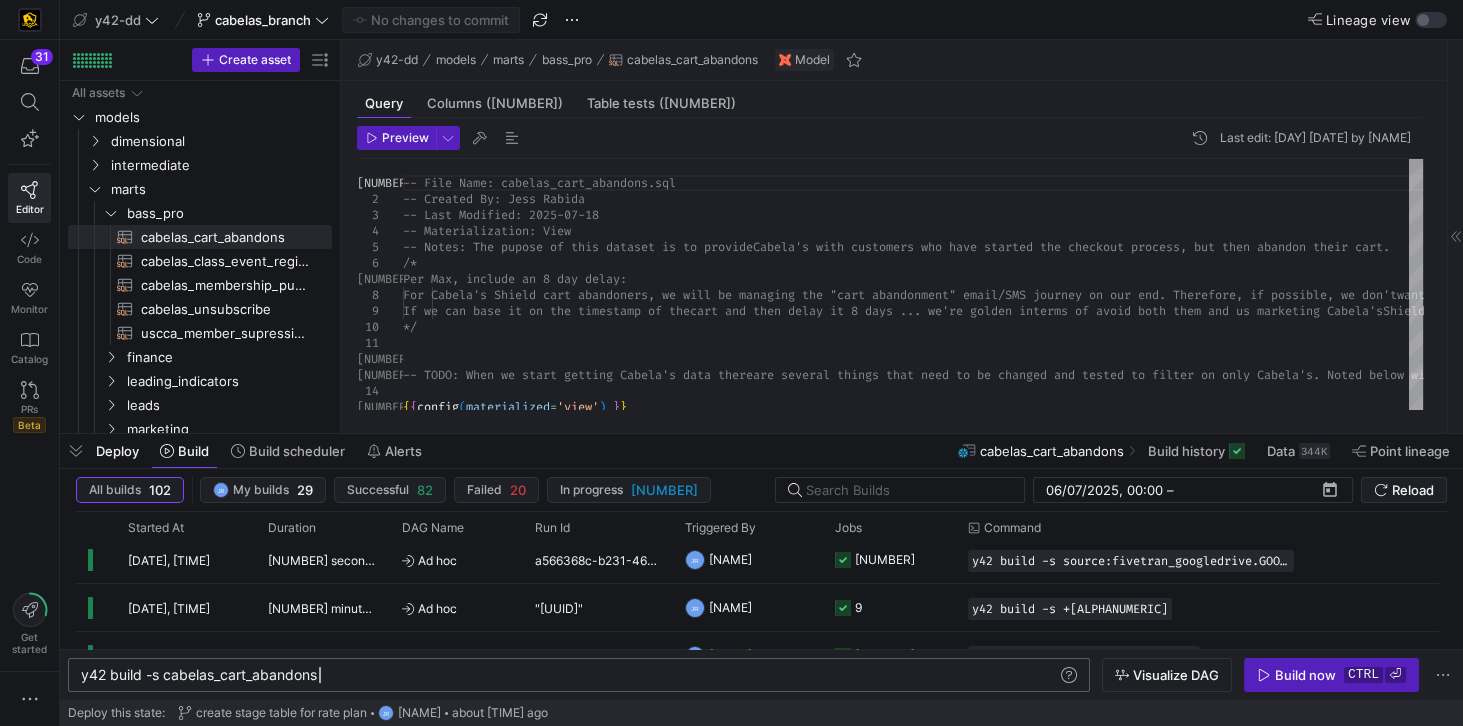 scroll, scrollTop: 0, scrollLeft: 237, axis: horizontal 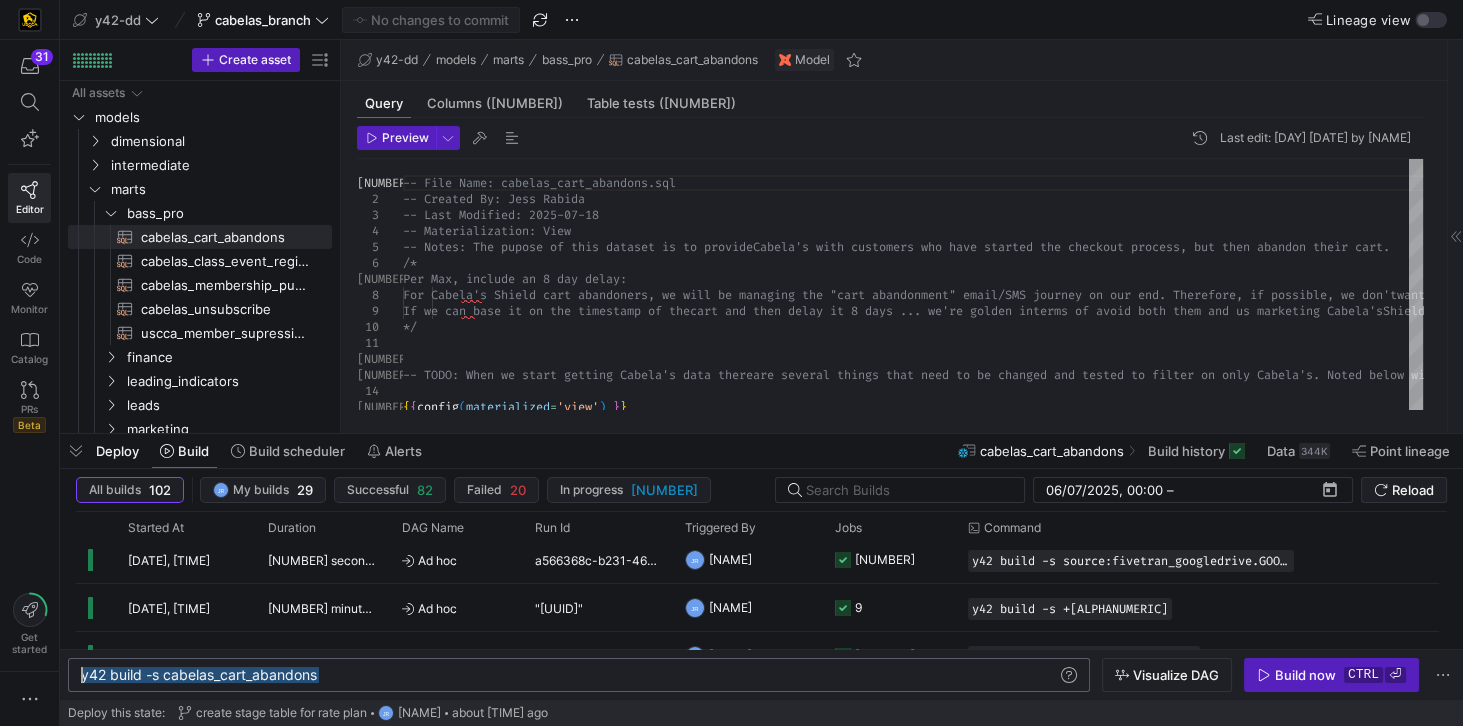 drag, startPoint x: 342, startPoint y: 683, endPoint x: 65, endPoint y: 664, distance: 277.65085 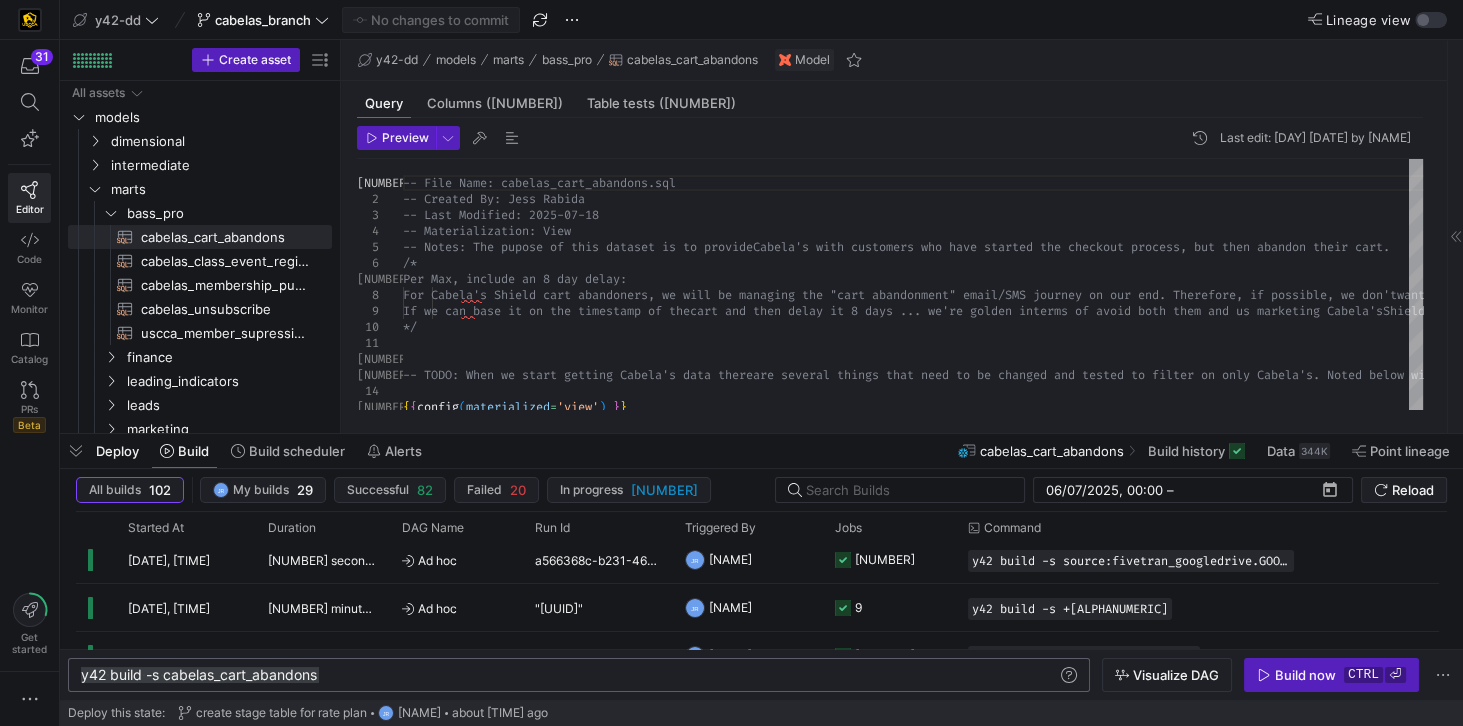 click on "y42 build -s cabelas_cart_abandons" 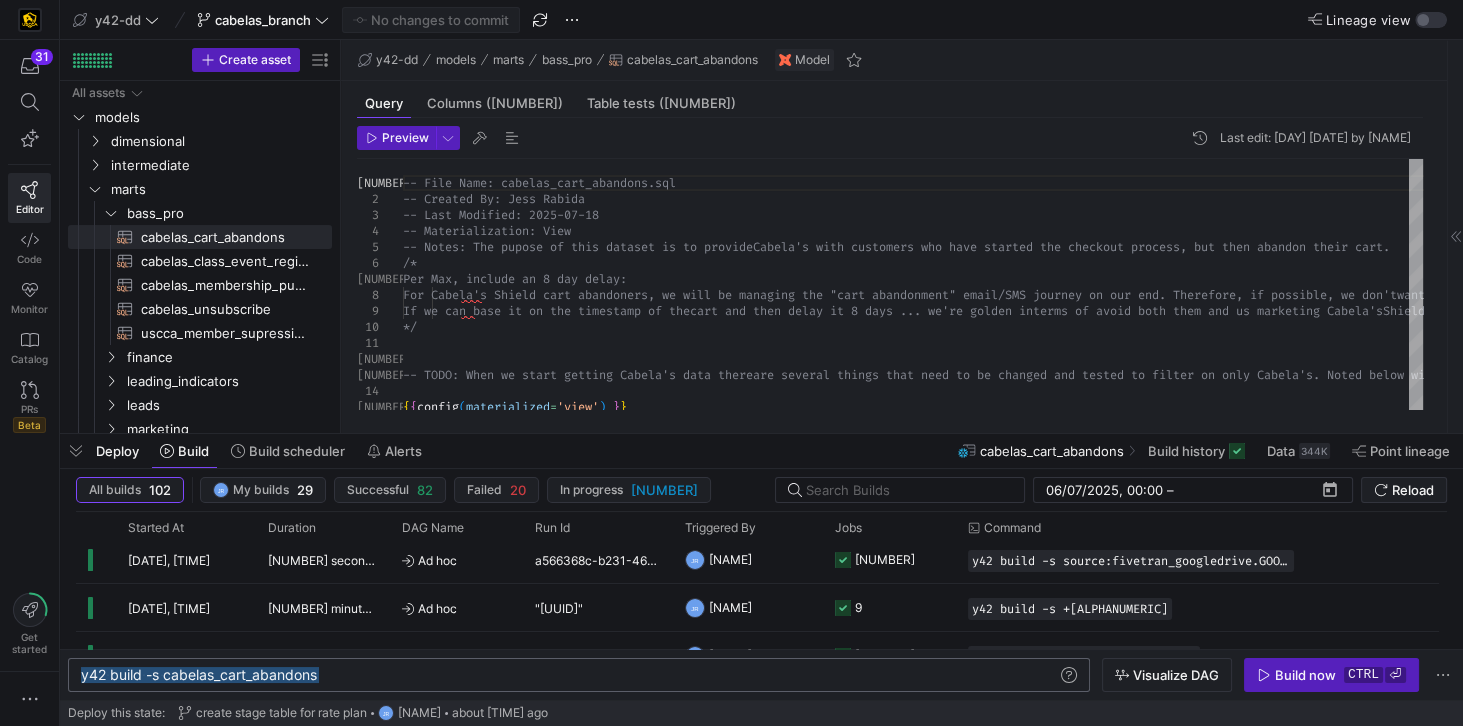 click on "y42 build -s cabelas_cart_abandons" 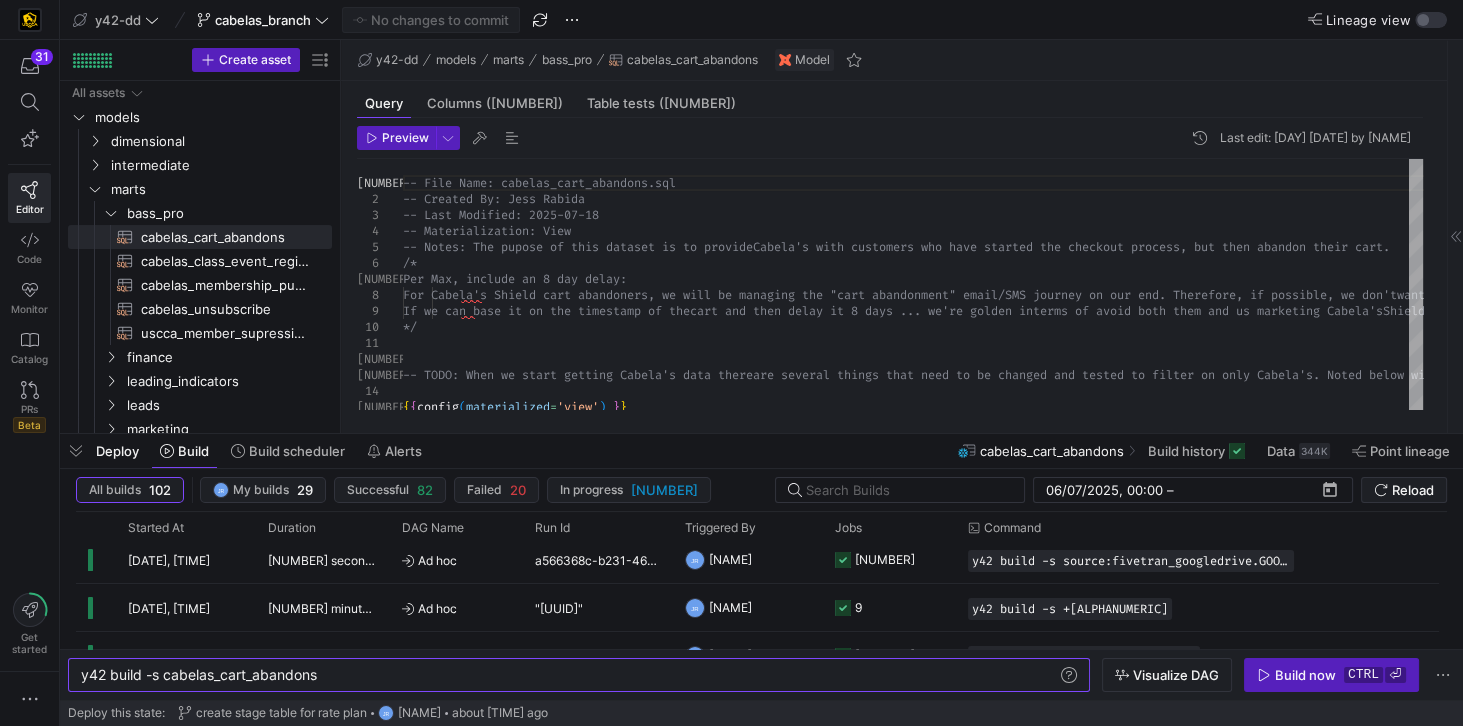 scroll, scrollTop: 0, scrollLeft: 92, axis: horizontal 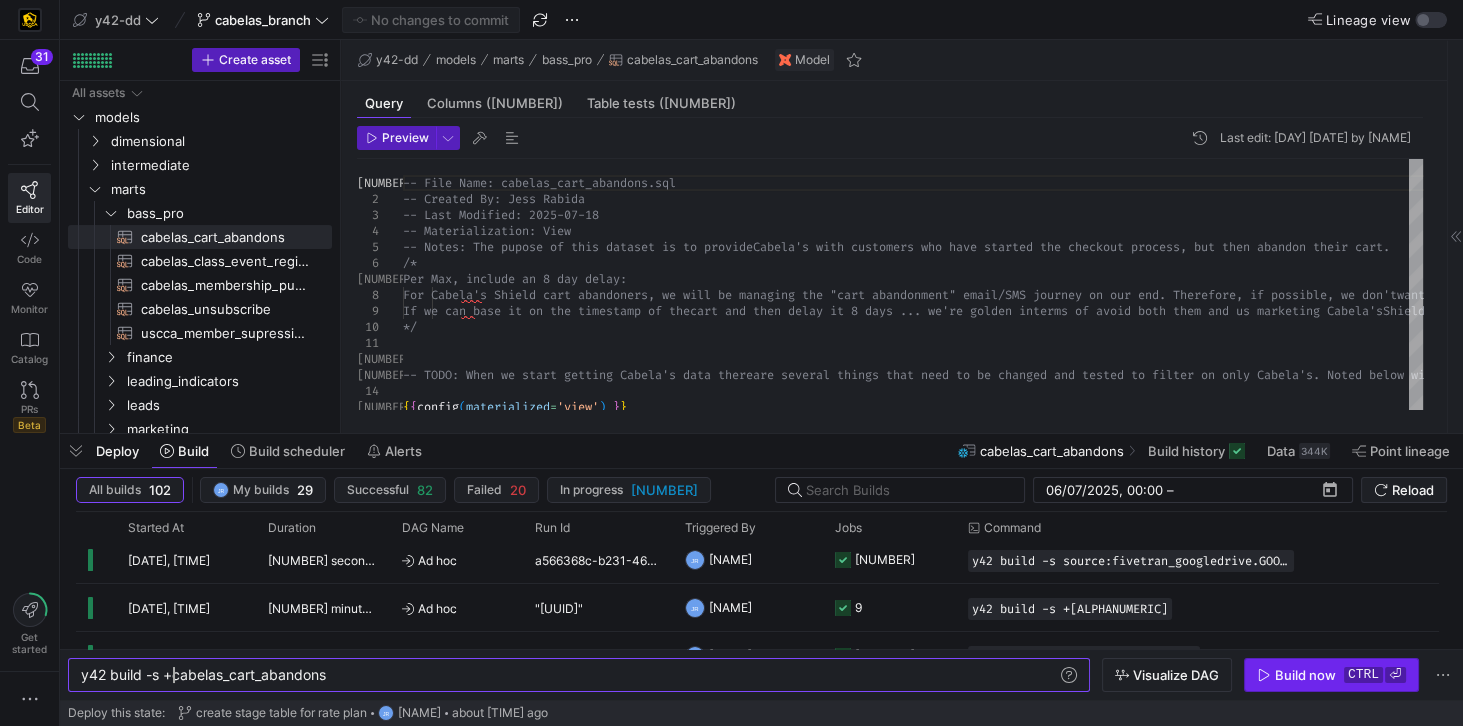 type on "y42 build -s +cabelas_cart_abandons" 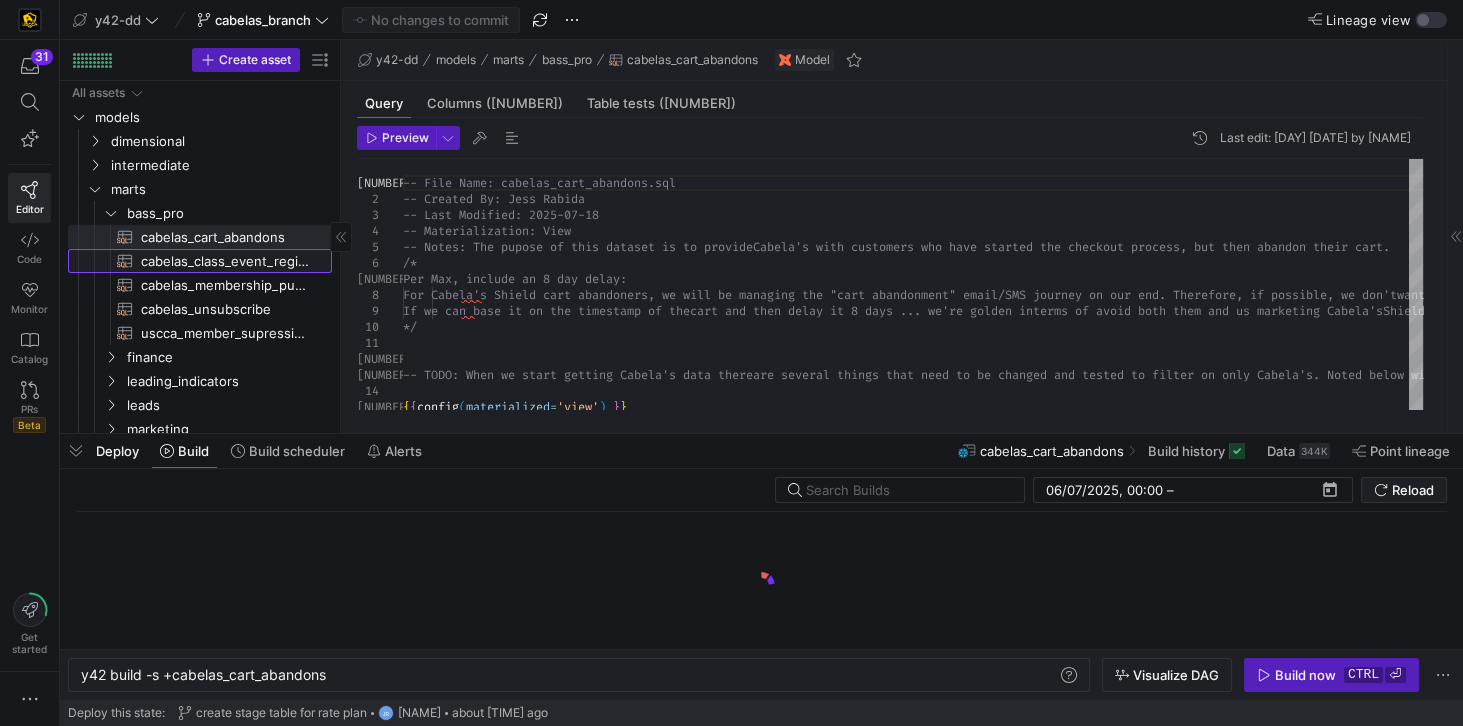 click on "cabelas_class_event_registrants​​​​​​​​​​" 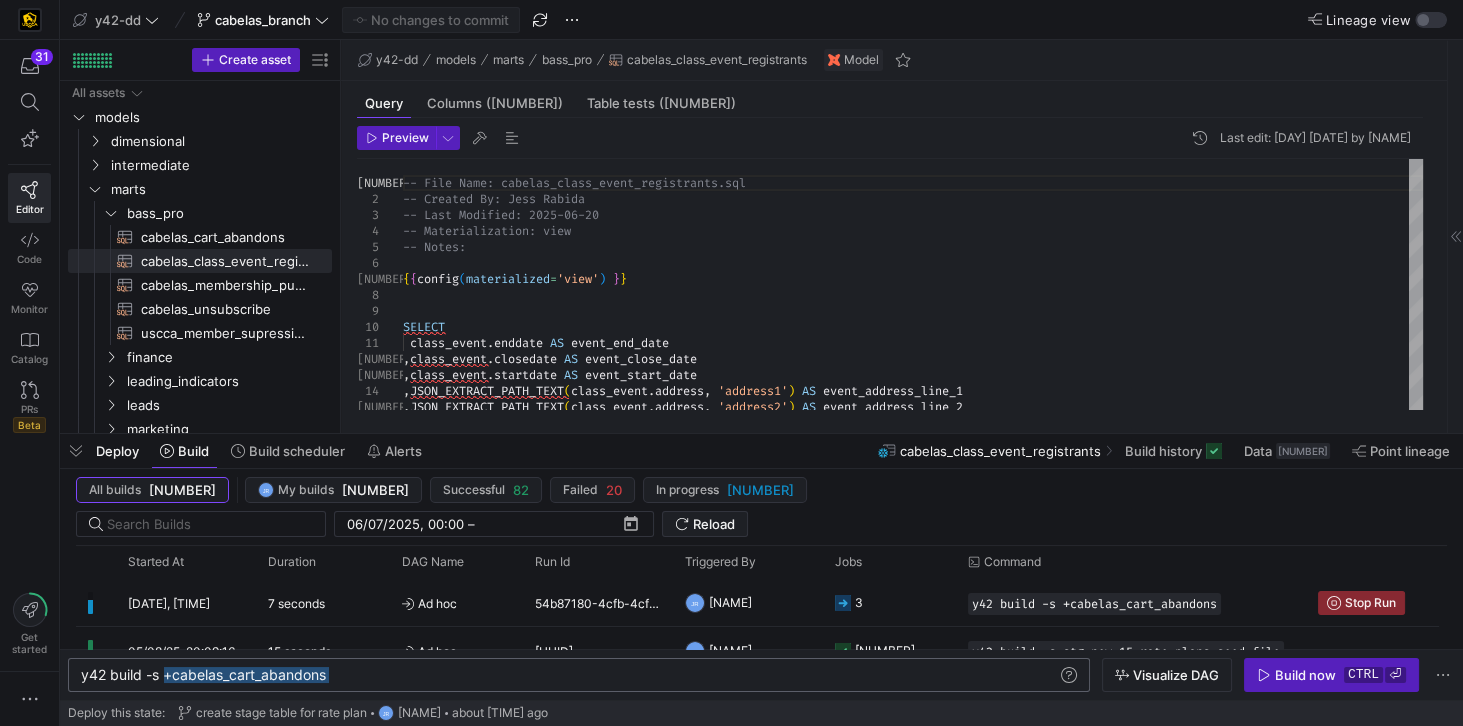 drag, startPoint x: 338, startPoint y: 681, endPoint x: 165, endPoint y: 686, distance: 173.07224 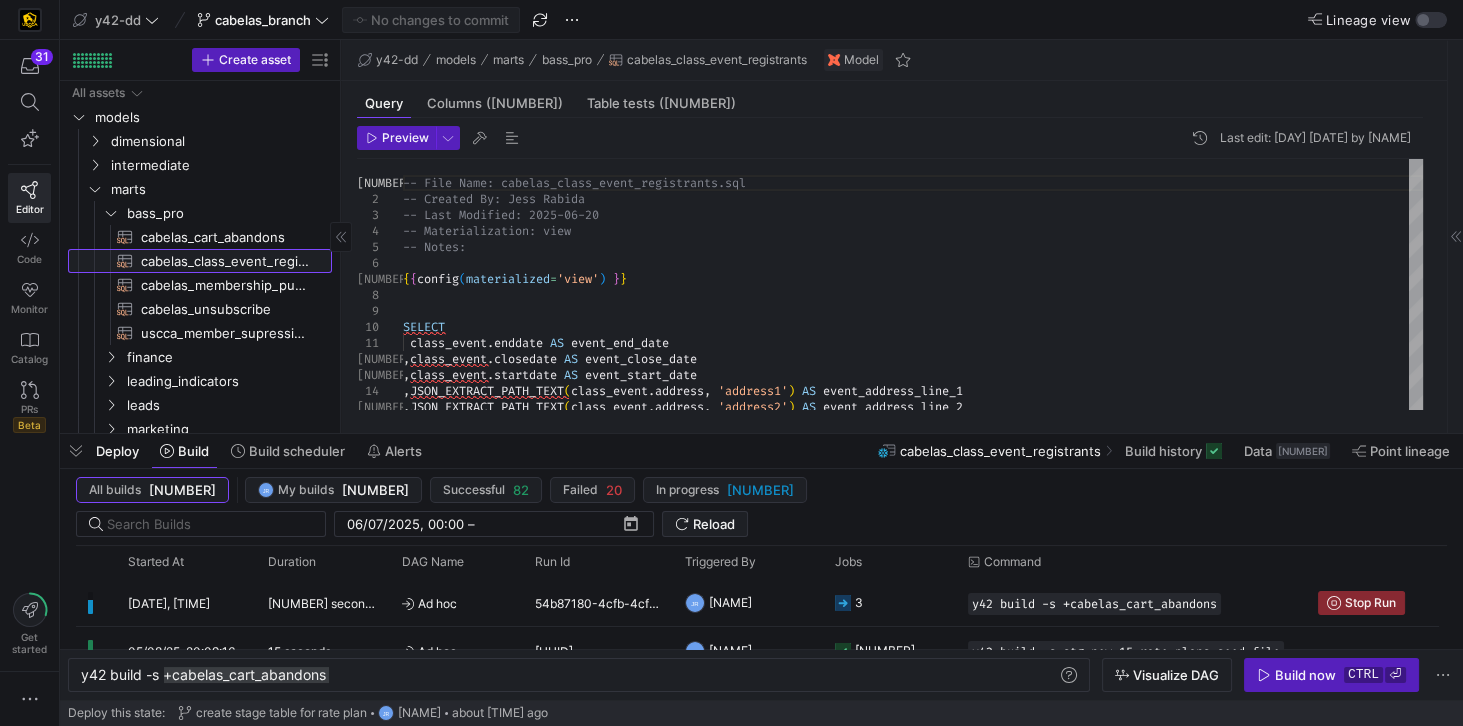 click on "cabelas_class_event_registrants​​​​​​​​​​" 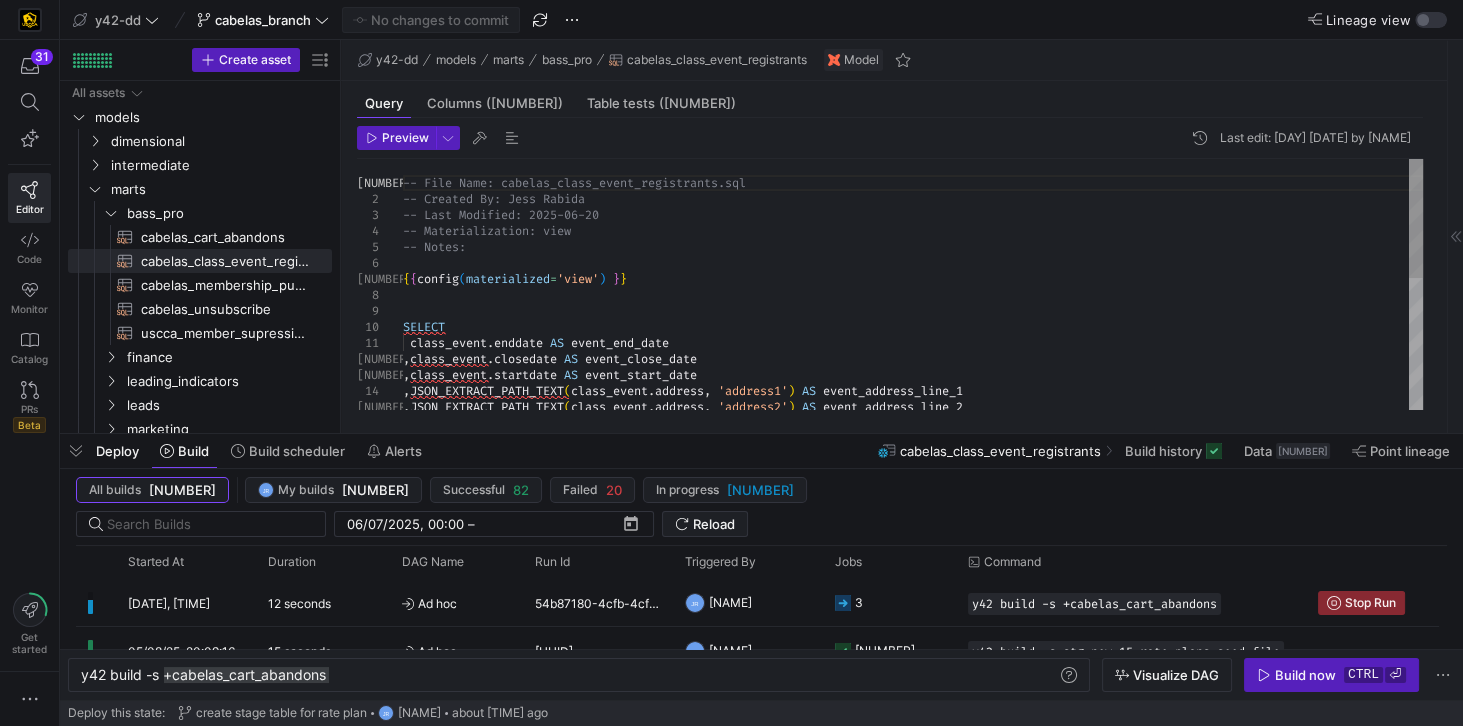 scroll, scrollTop: 0, scrollLeft: 0, axis: both 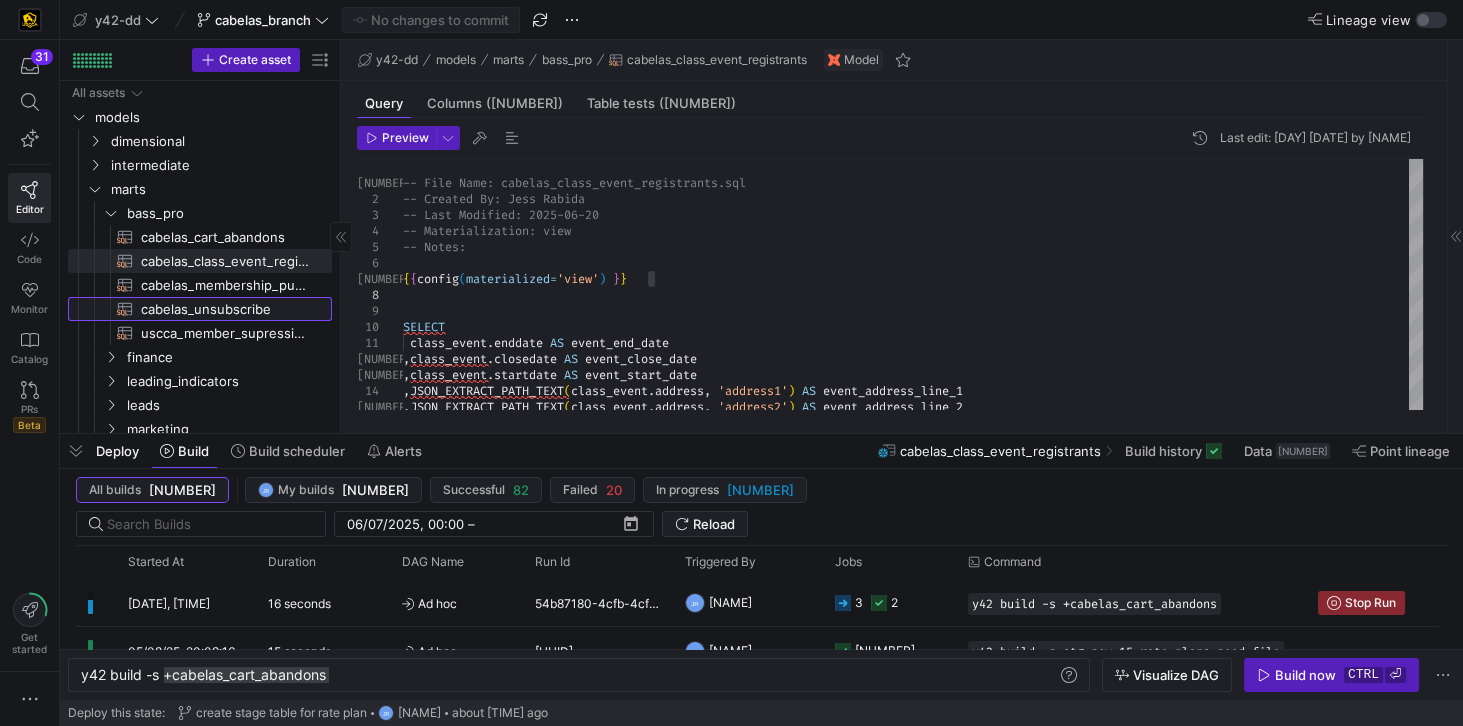 click on "cabelas_unsubscribe​​​​​​​​​​" 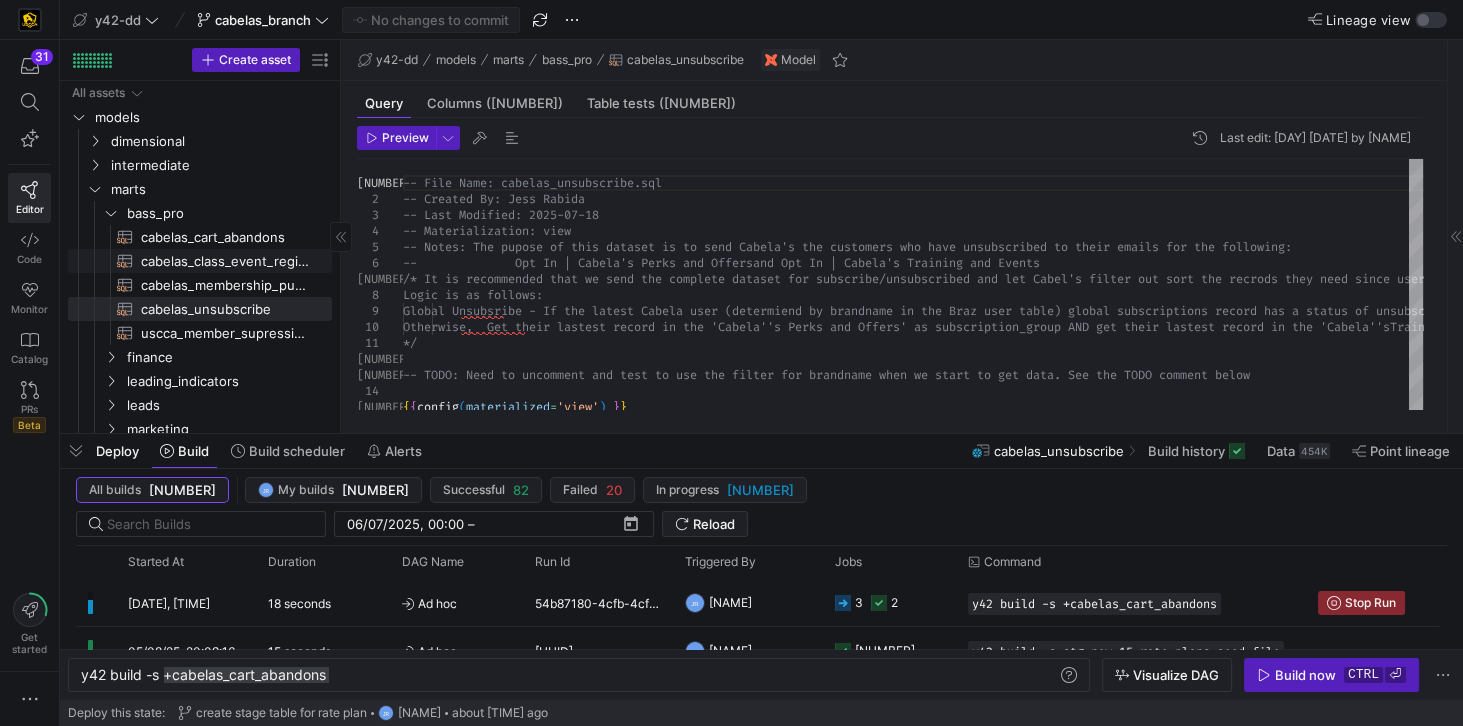 click on "cabelas_class_event_registrants​​​​​​​​​​" 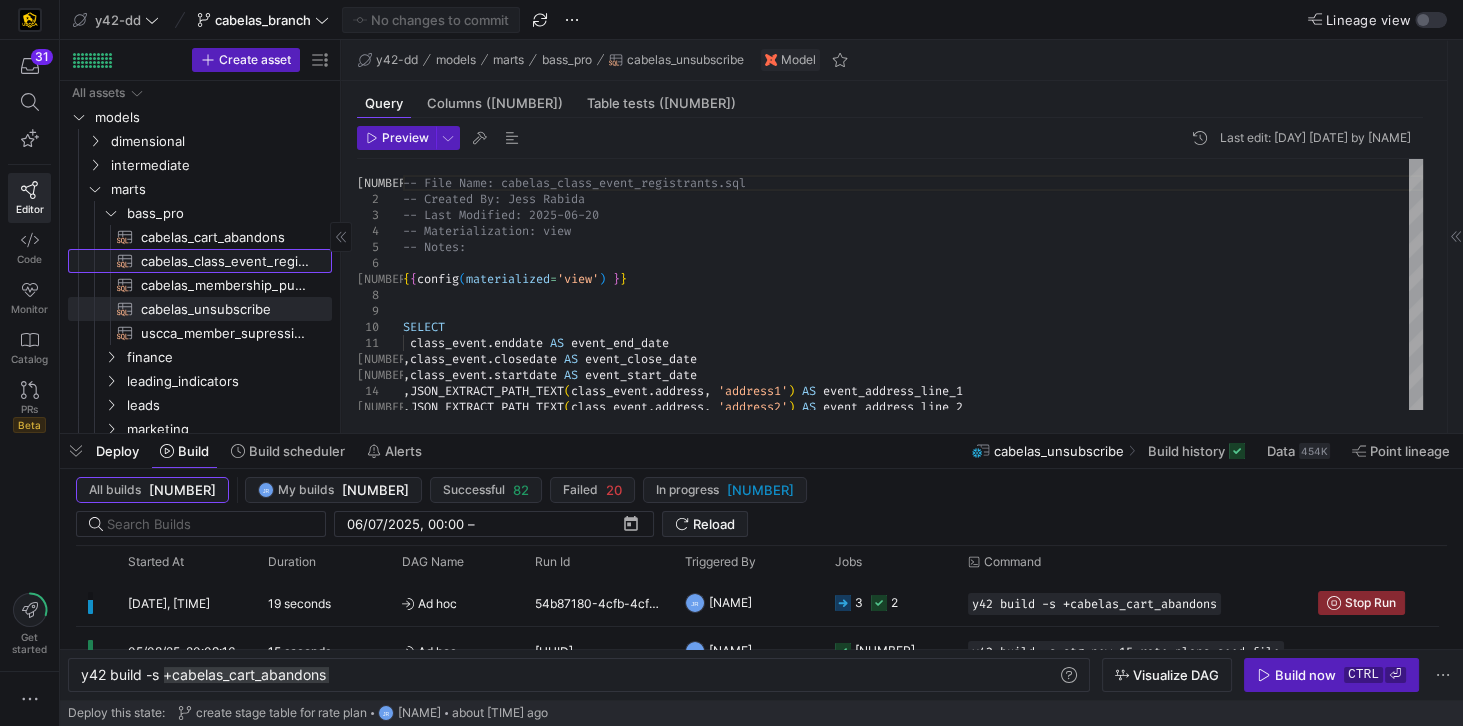 type on "-- File Name: cabelas_class_event_registrants.sql
-- Created By: Jess Rabida
-- Last Modified: 2025-06-20
-- Materialization: view
-- Notes:
{{config(materialized='view') }}
SELECT" 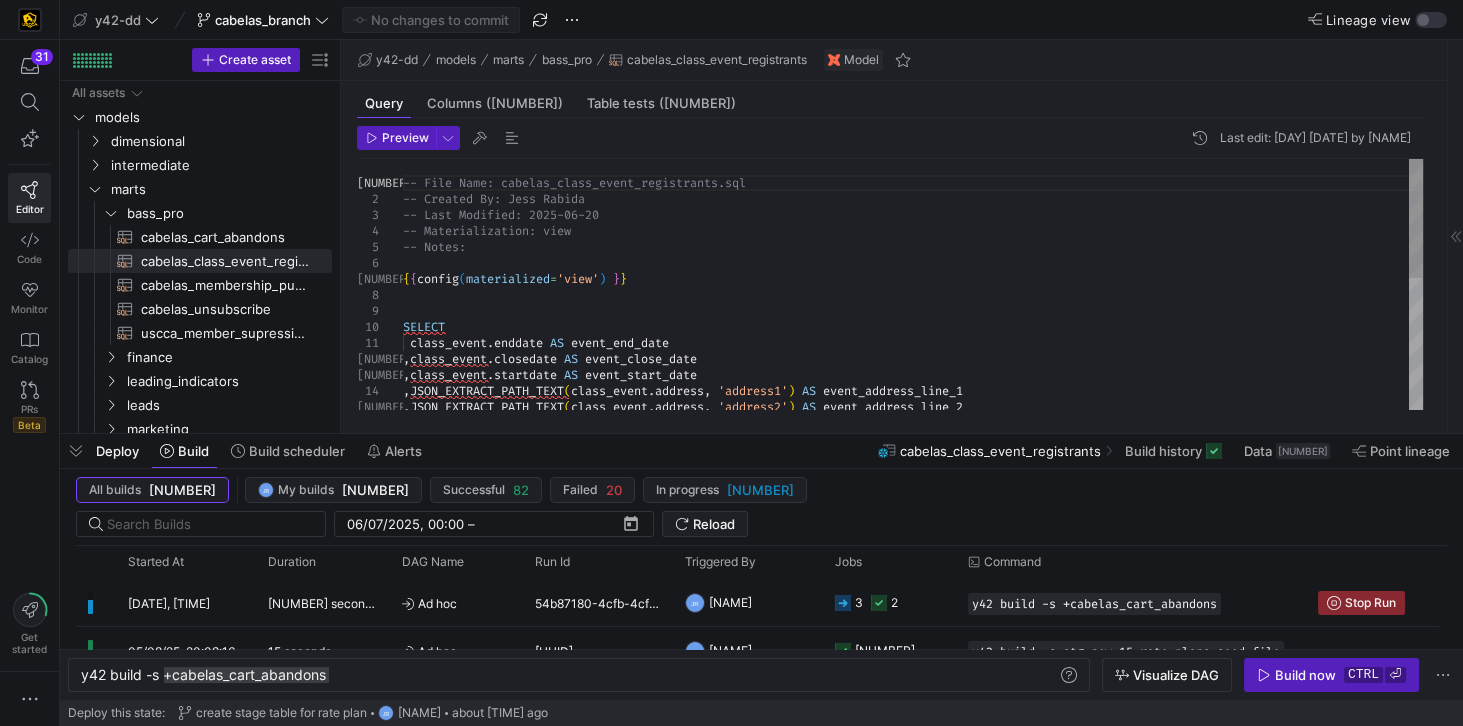 click on "-- File Name: cabelas_class_event_registrants.sql -- Created By: Jess Rabida -- Last Modified: 2025-06-20 -- Materialization: view -- Notes: { { config ( materialized = 'view' )   } }    SELECT     class_event . enddate   AS   event_end_date , class_event . closedate   AS   event_close_date , class_event . startdate   AS   event_start_date , JSON_EXTRACT_PATH_TEXT ( class_event . address ,   'address1' )   AS   event_address_line_1 , JSON_EXTRACT_PATH_TEXT ( class_event . address ,   'address2' )   AS   event_address_line_2" at bounding box center [913, 423] 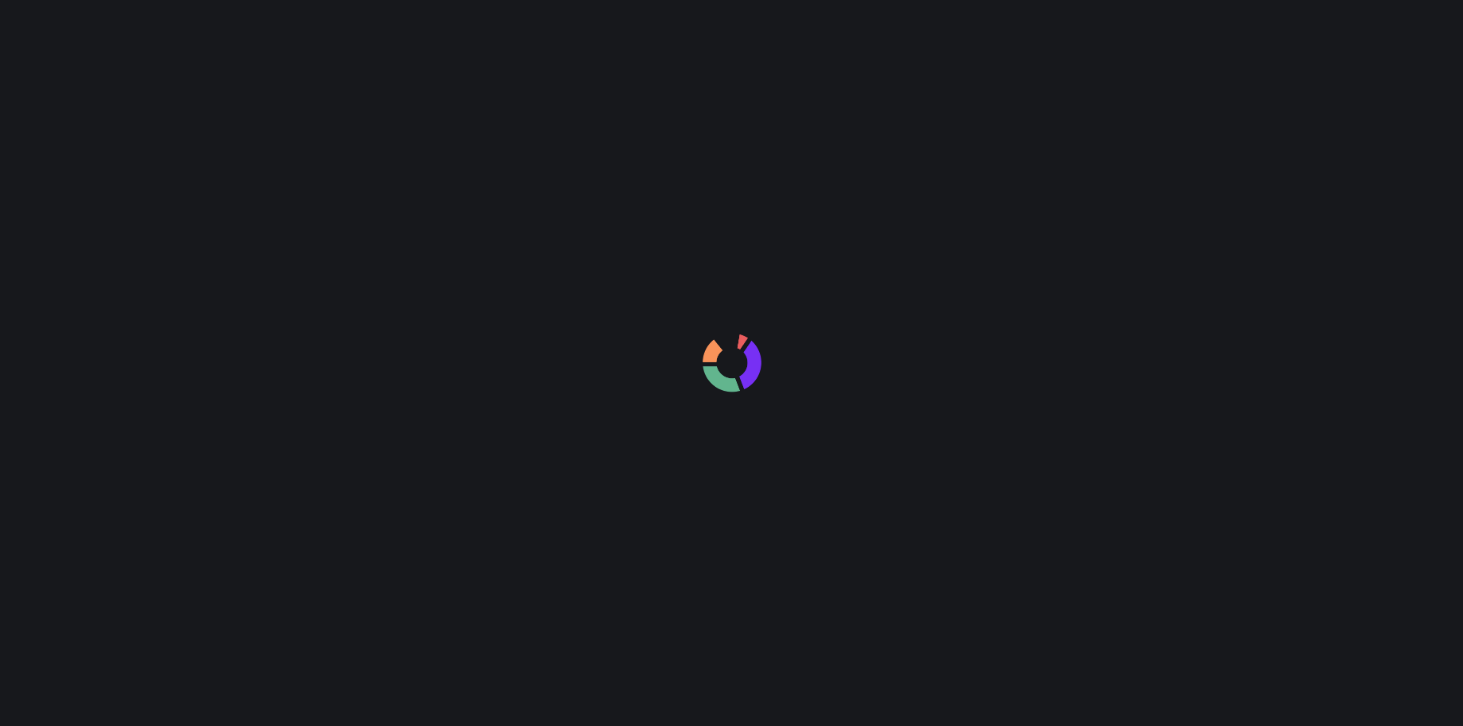 scroll, scrollTop: 0, scrollLeft: 0, axis: both 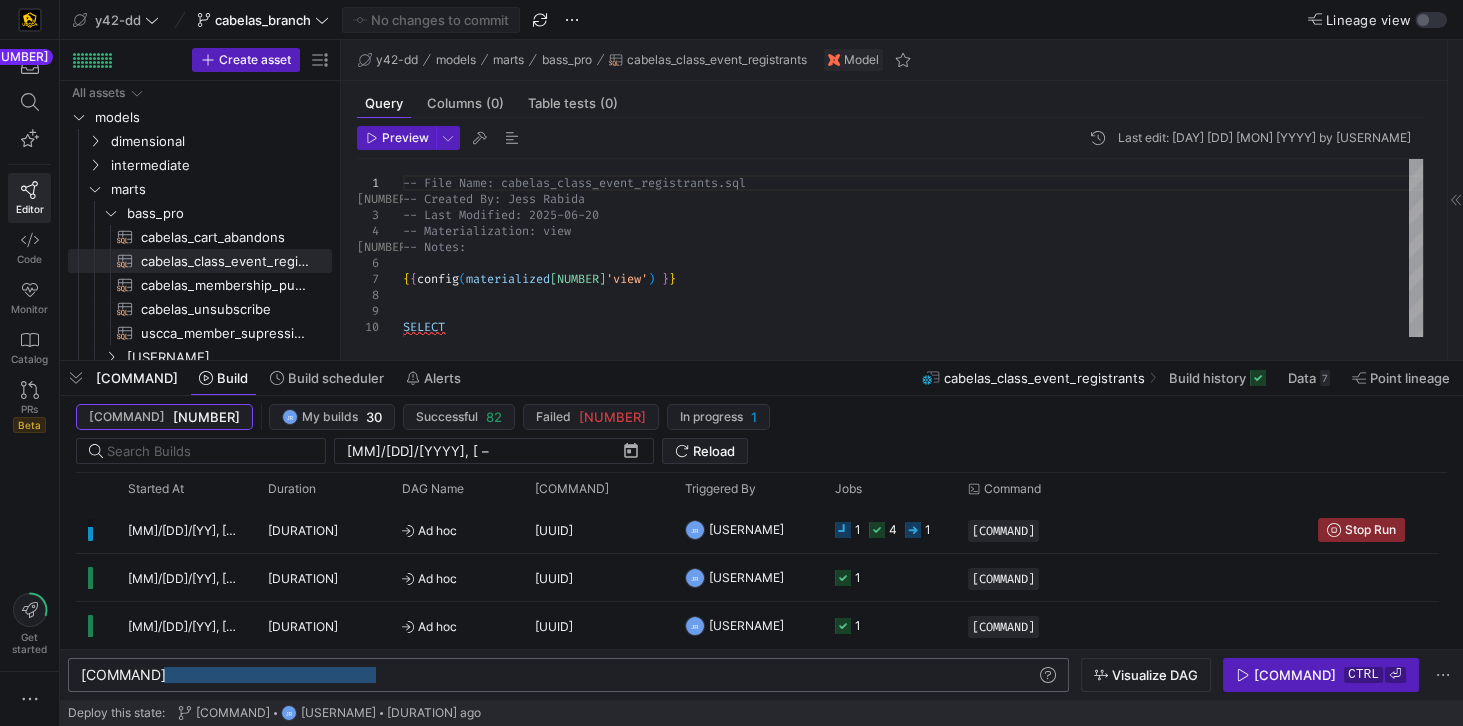 drag, startPoint x: 398, startPoint y: 681, endPoint x: 163, endPoint y: 677, distance: 235.03404 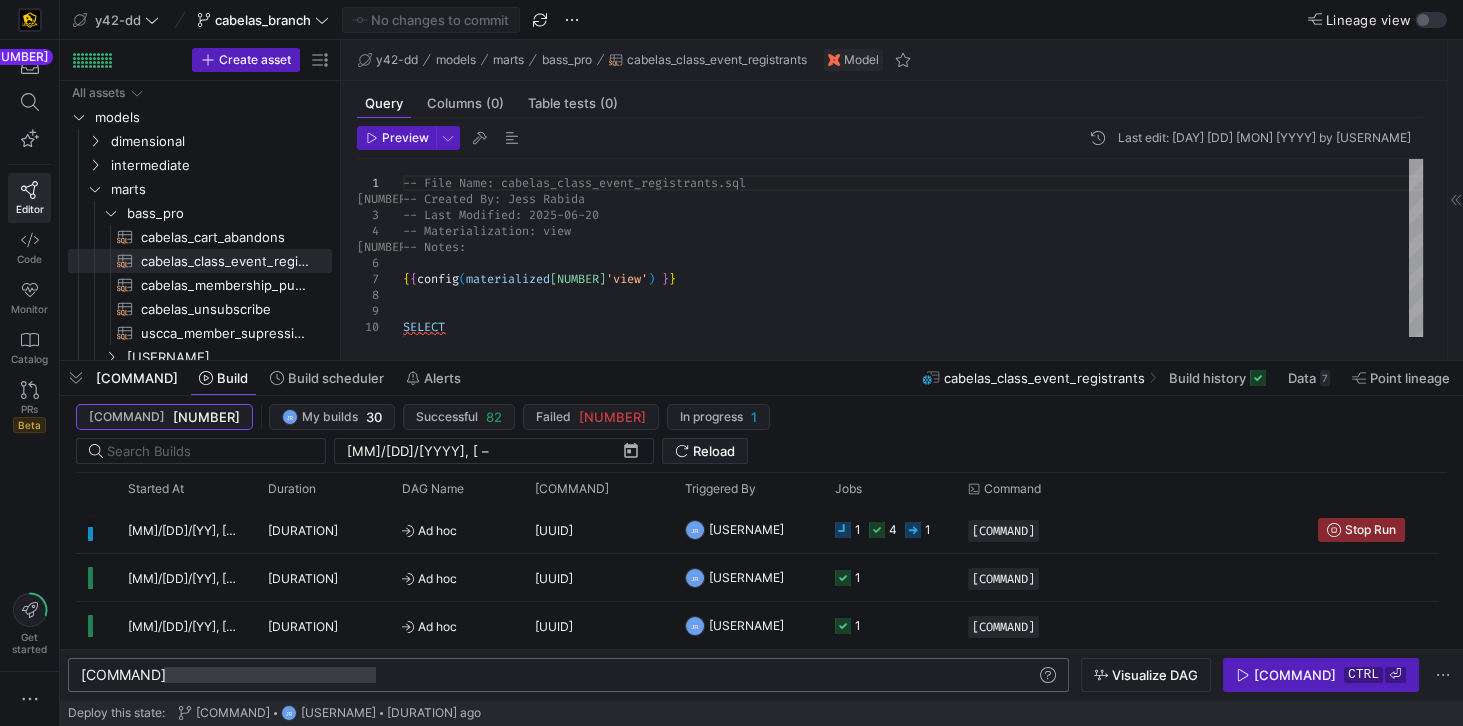 click on "y42 build -s cabelas_class_event_registrants" 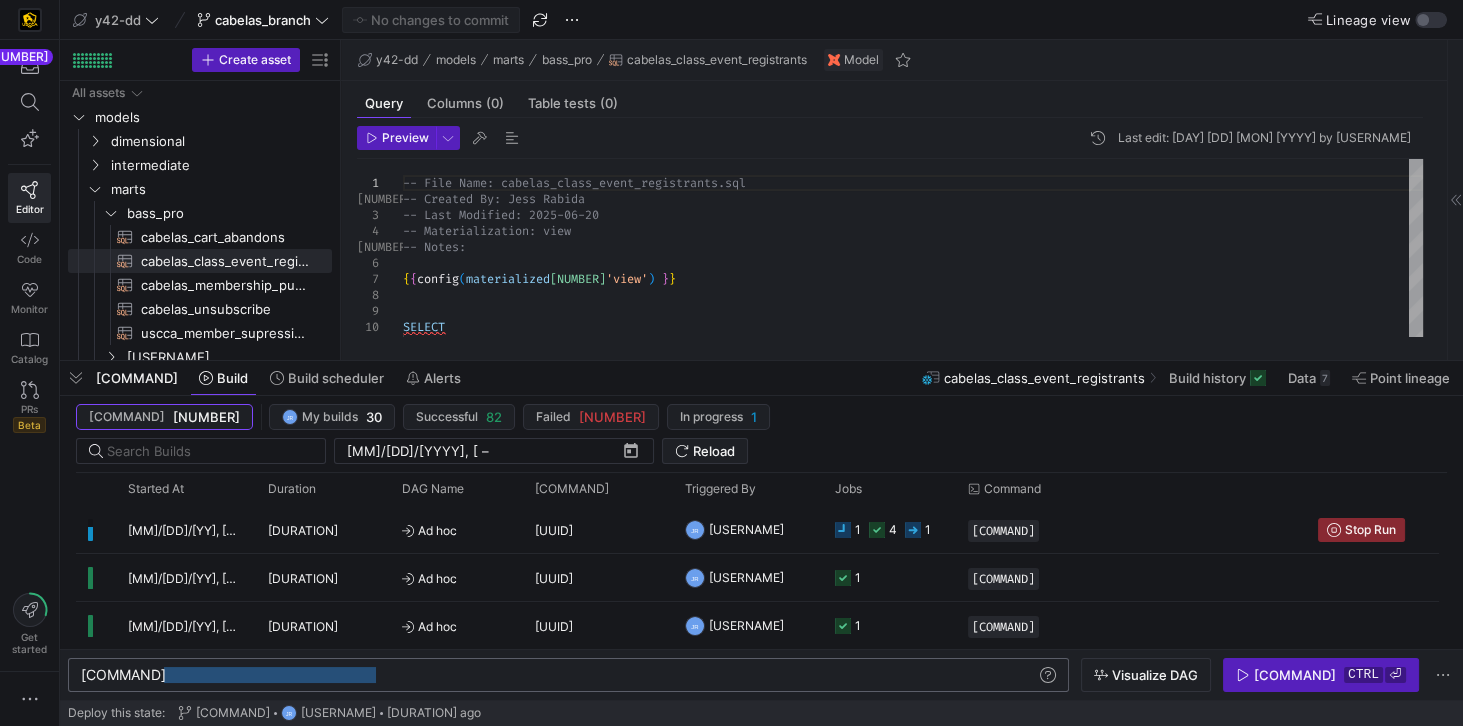 click on "y42 build -s cabelas_class_event_registrants" 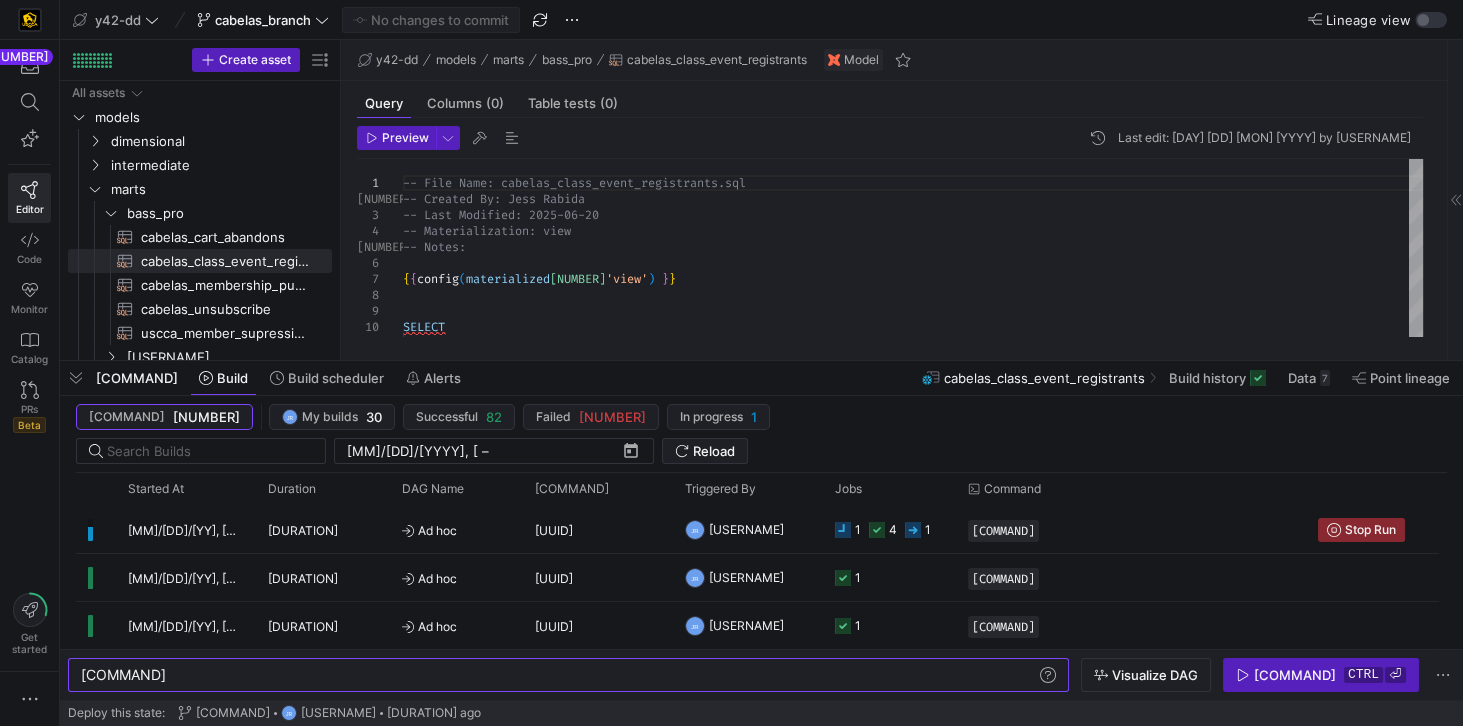 scroll, scrollTop: 0, scrollLeft: 92, axis: horizontal 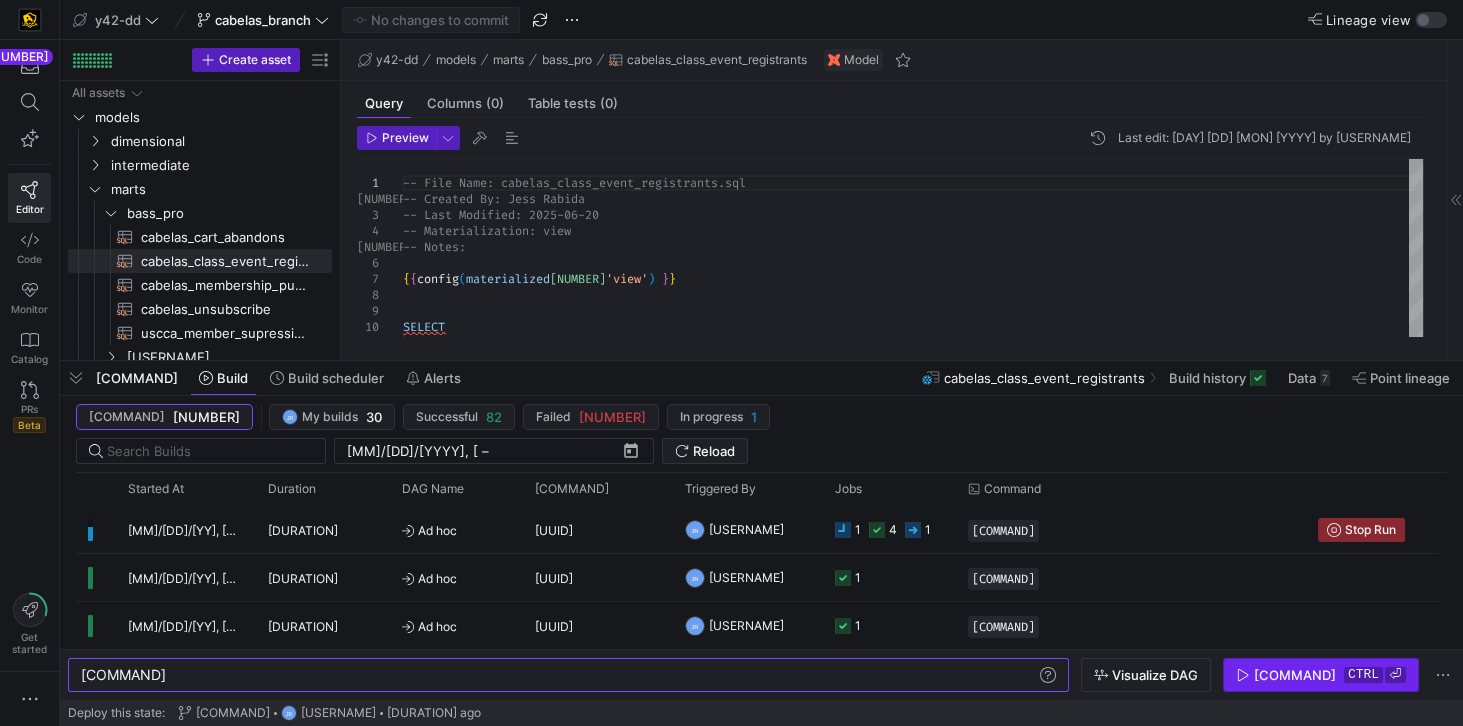 type on "y42 build -s +cabelas_class_event_registrants" 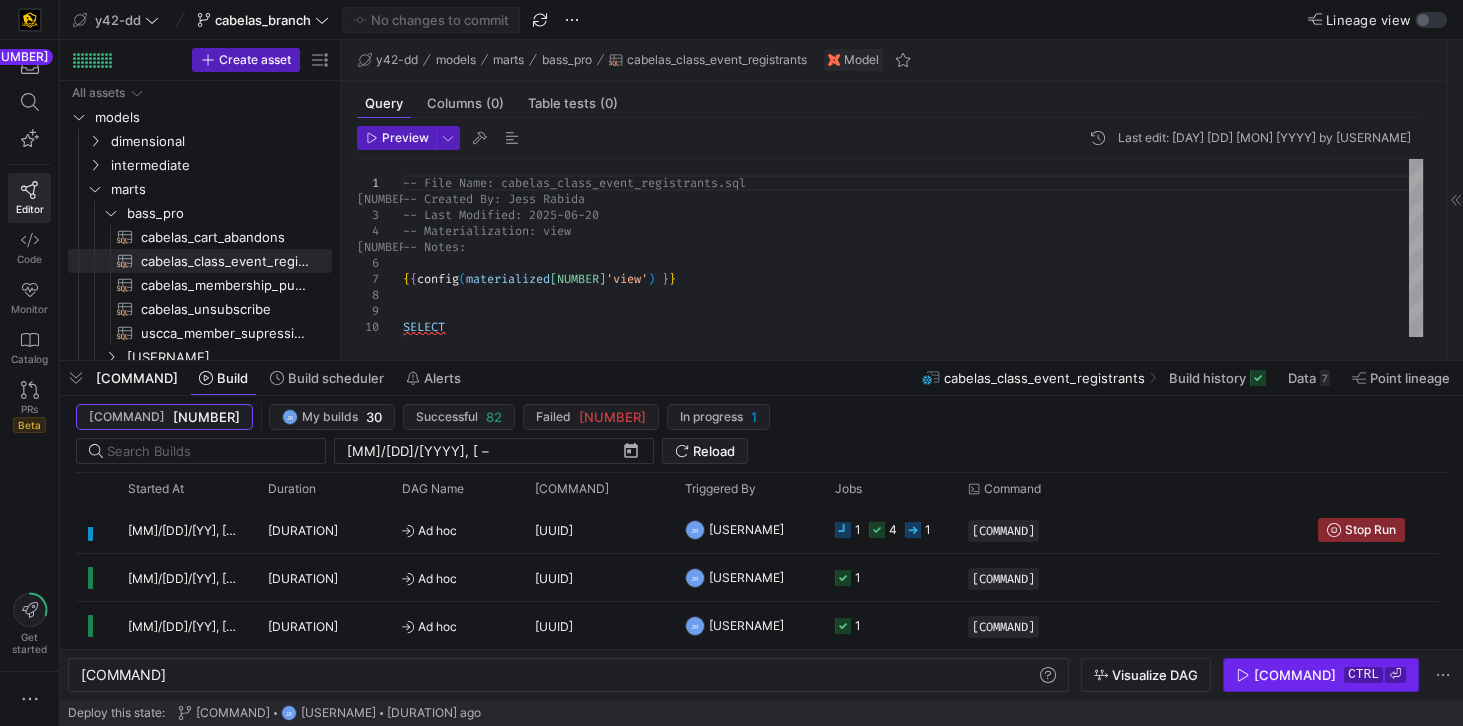 click on "Build now" at bounding box center [1295, 675] 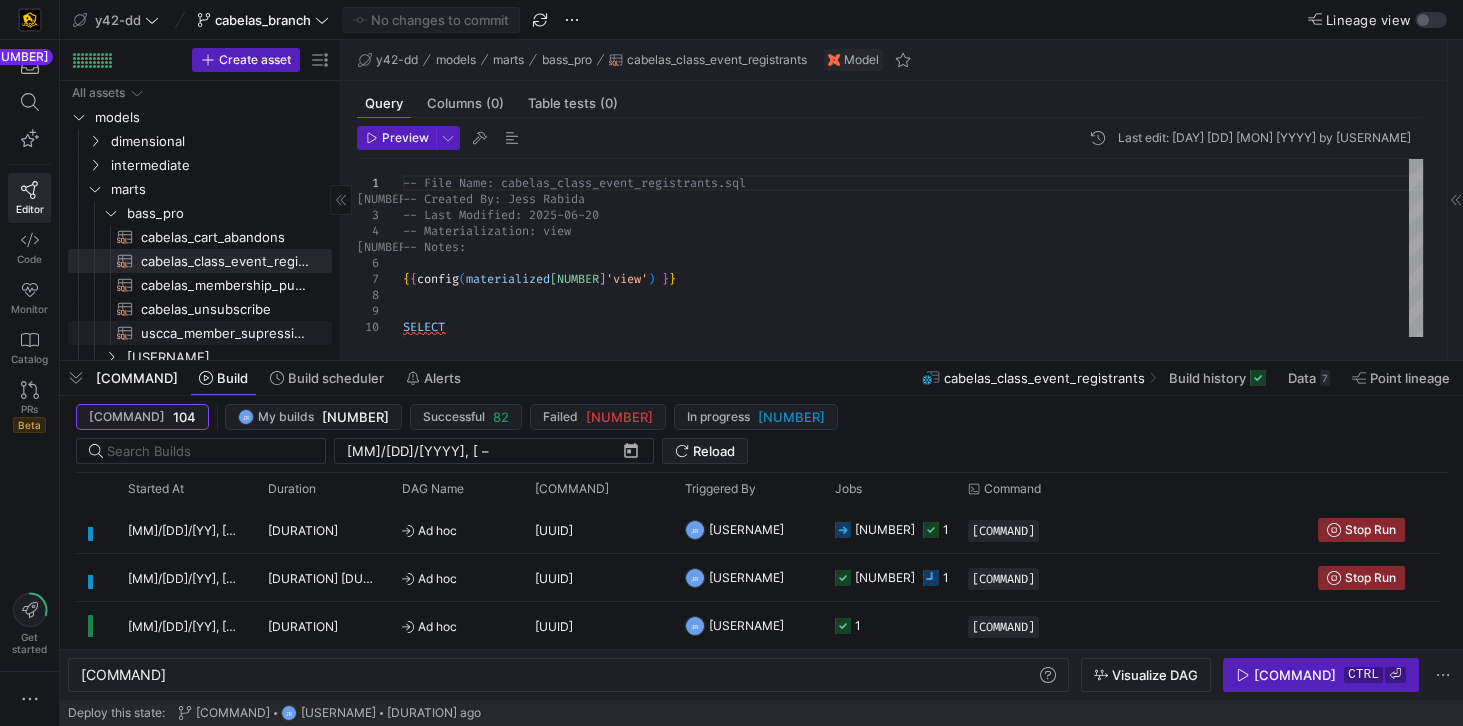 click on "uscca_member_supression​​​​​​​​​​" 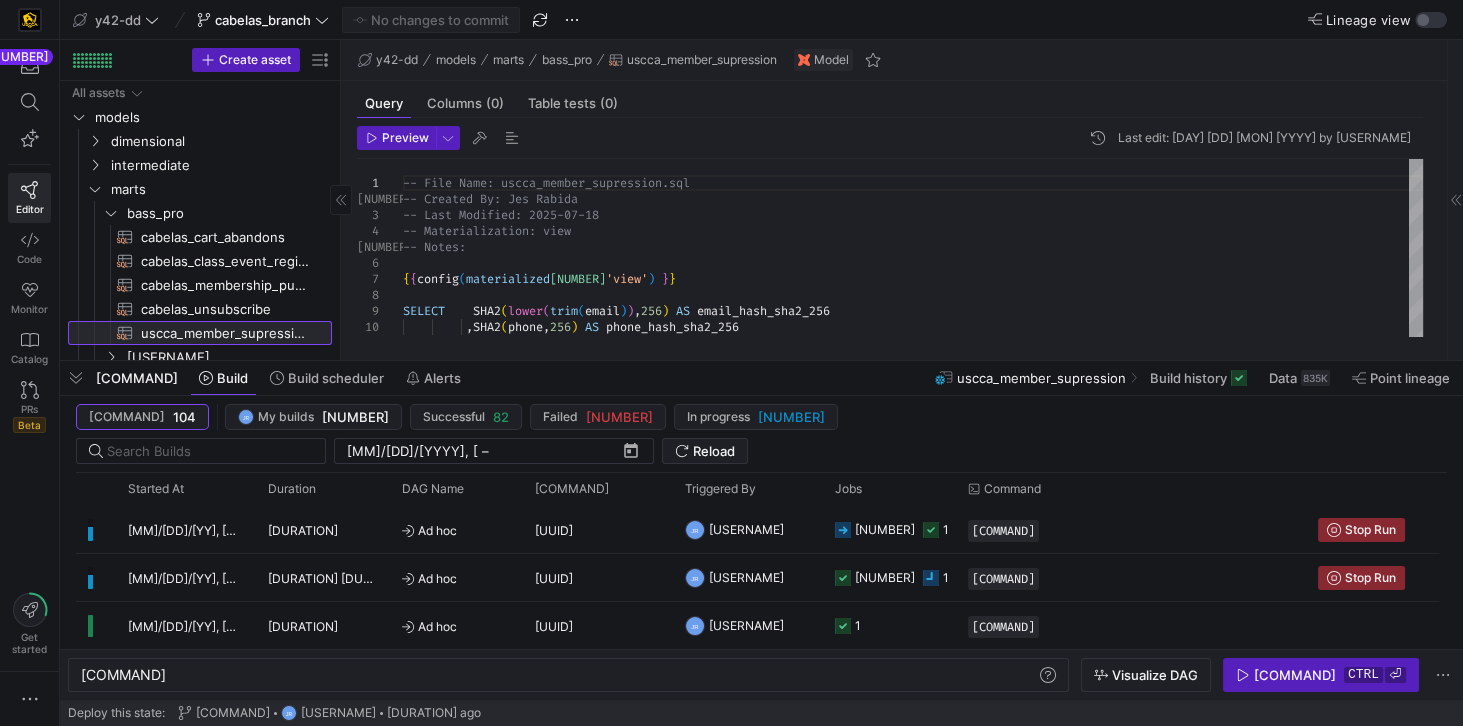 click on "uscca_member_supression​​​​​​​​​​" 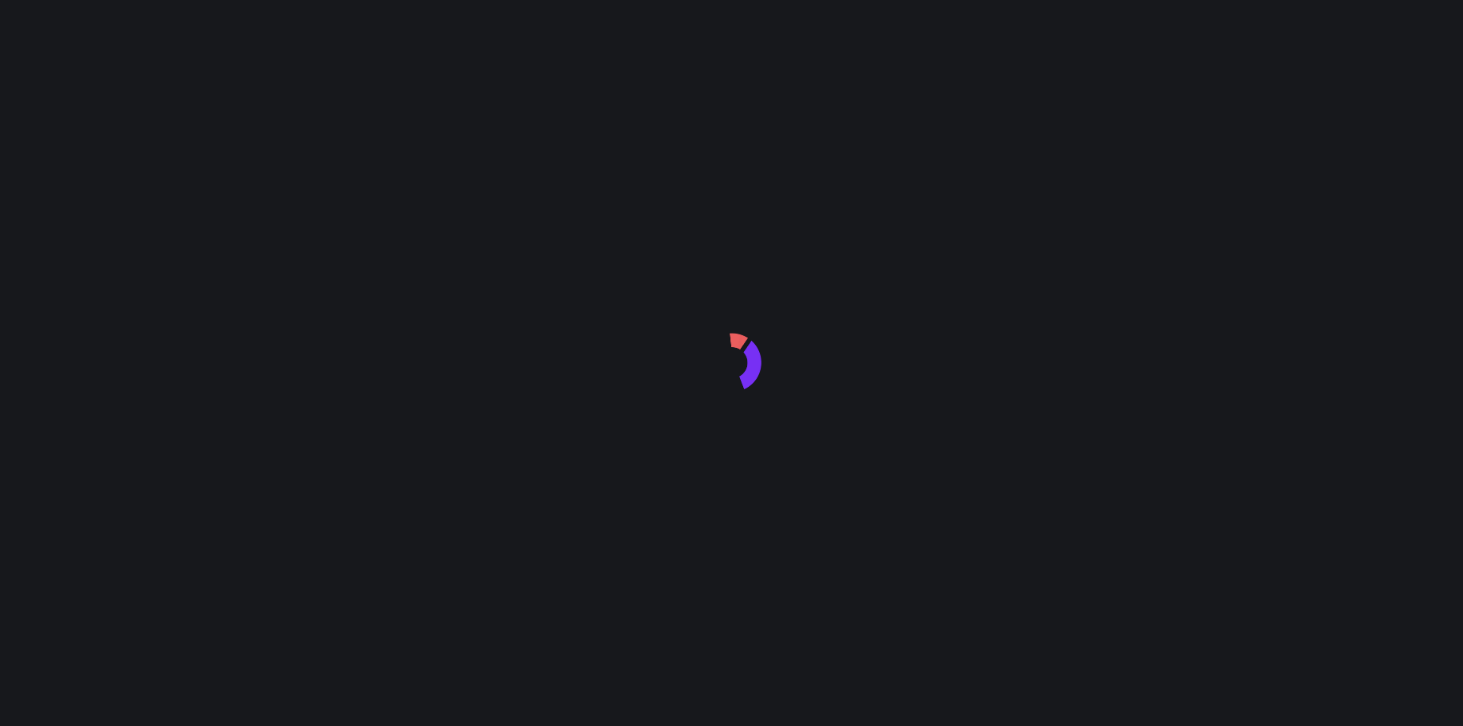scroll, scrollTop: 0, scrollLeft: 0, axis: both 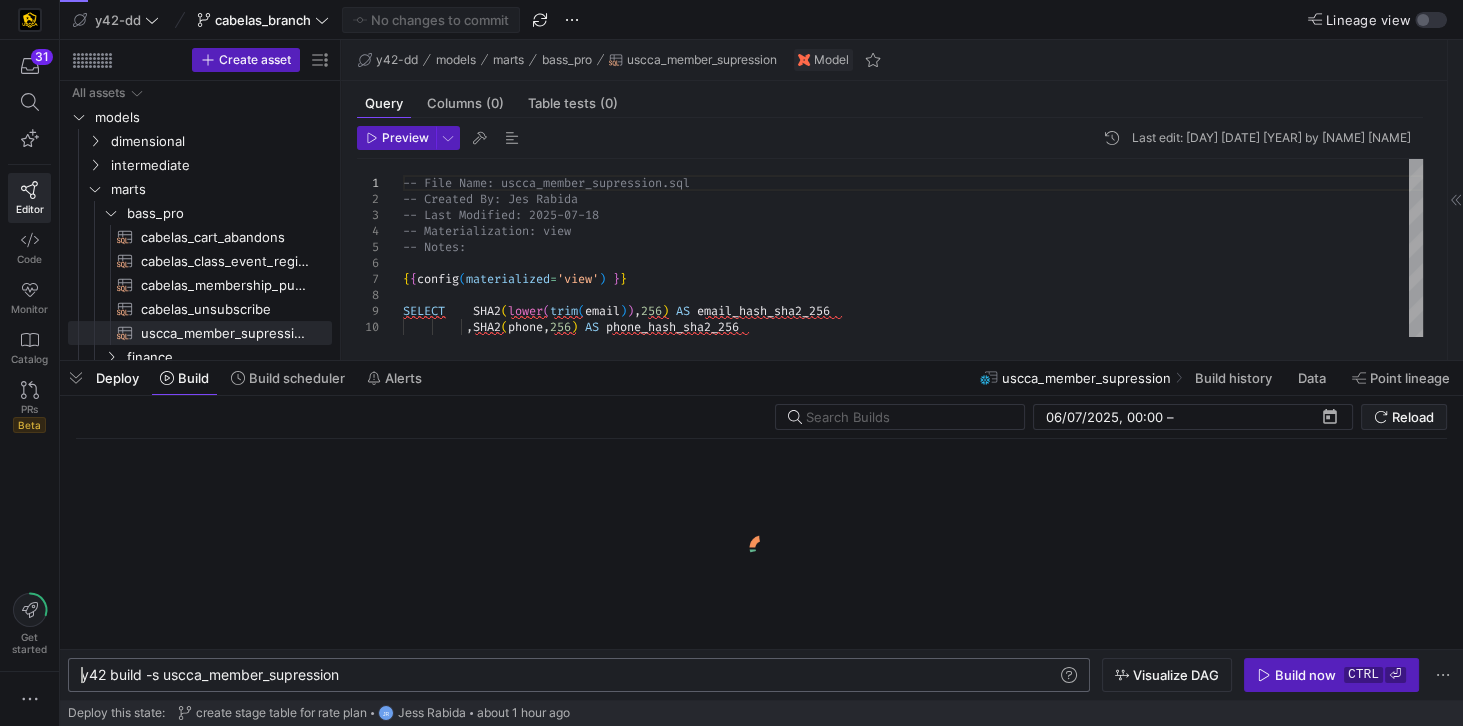 click on "y42 build -s uscca_member_supression" 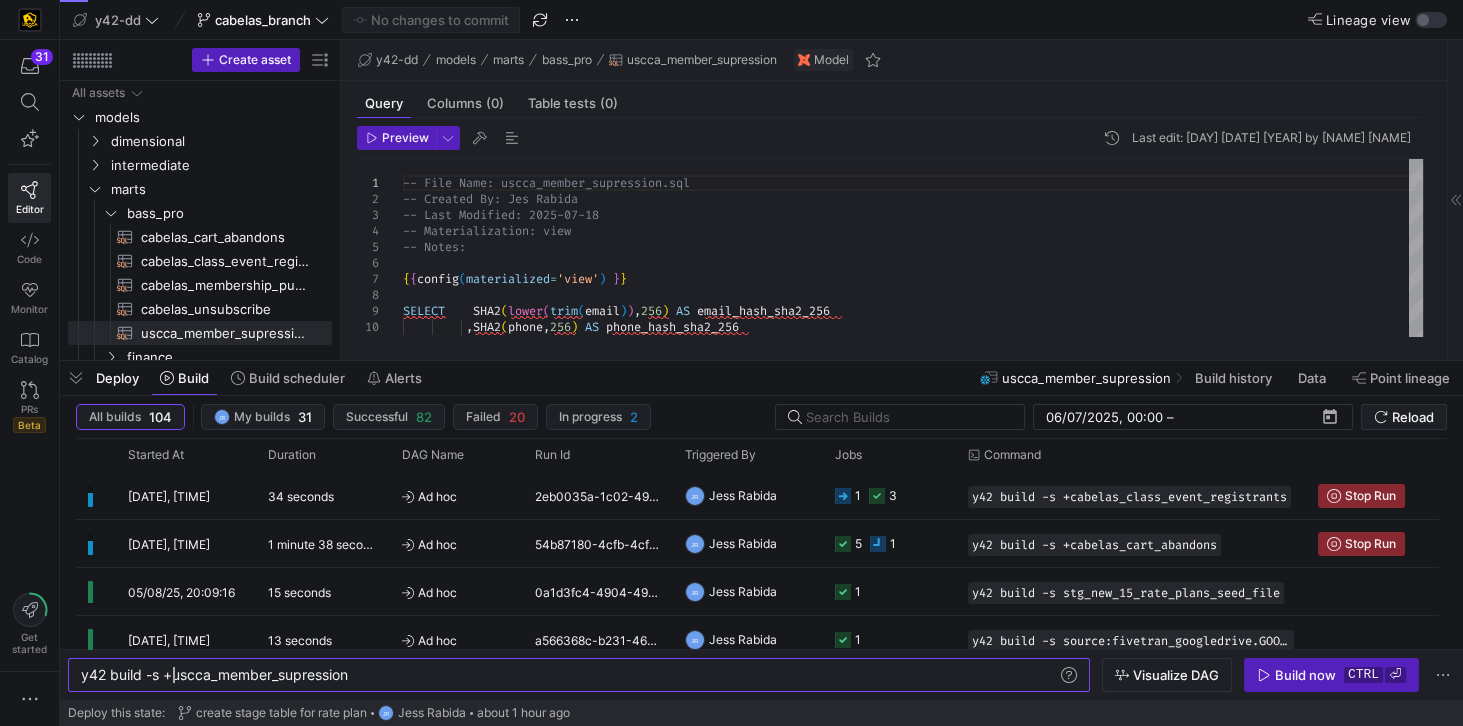 scroll, scrollTop: 0, scrollLeft: 92, axis: horizontal 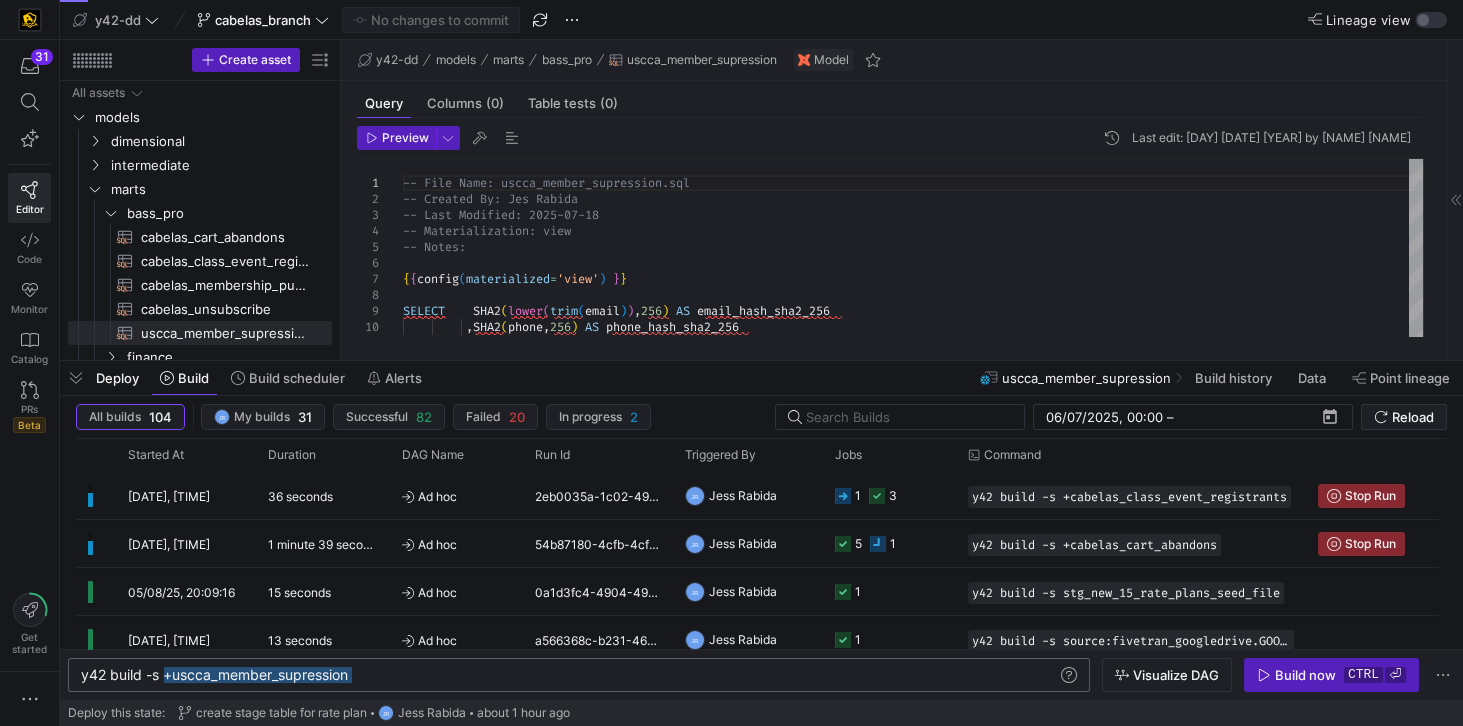 drag, startPoint x: 357, startPoint y: 680, endPoint x: 164, endPoint y: 678, distance: 193.01036 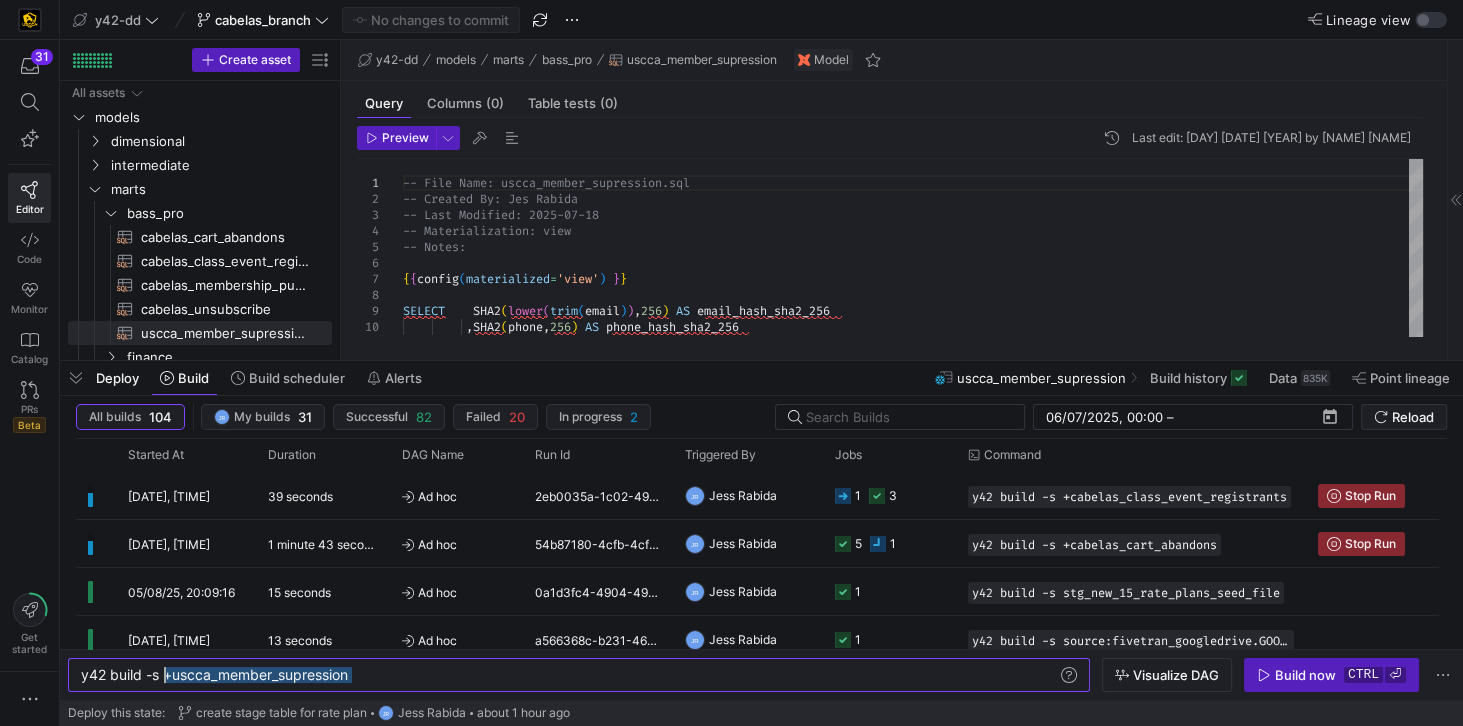 type on "y42 build -s +uscca_member_supression" 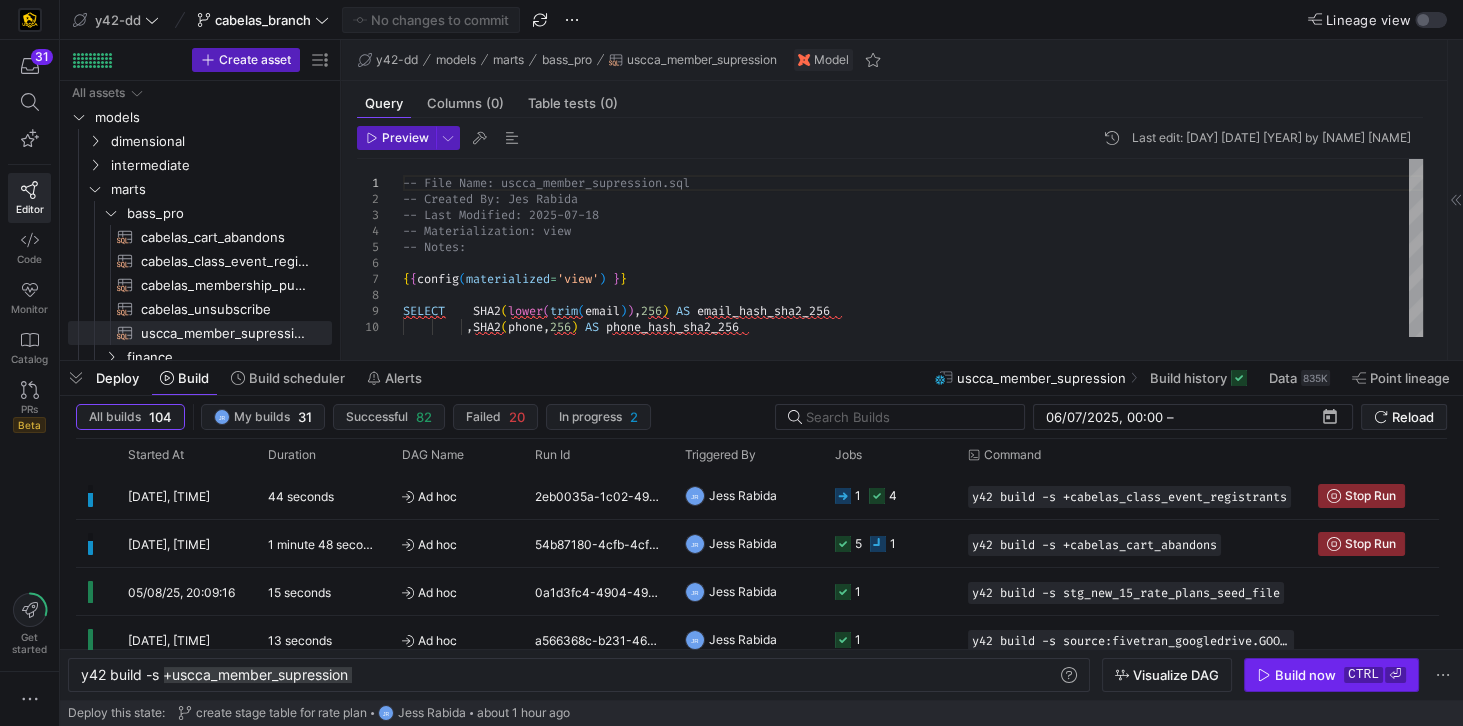 click at bounding box center [1331, 675] 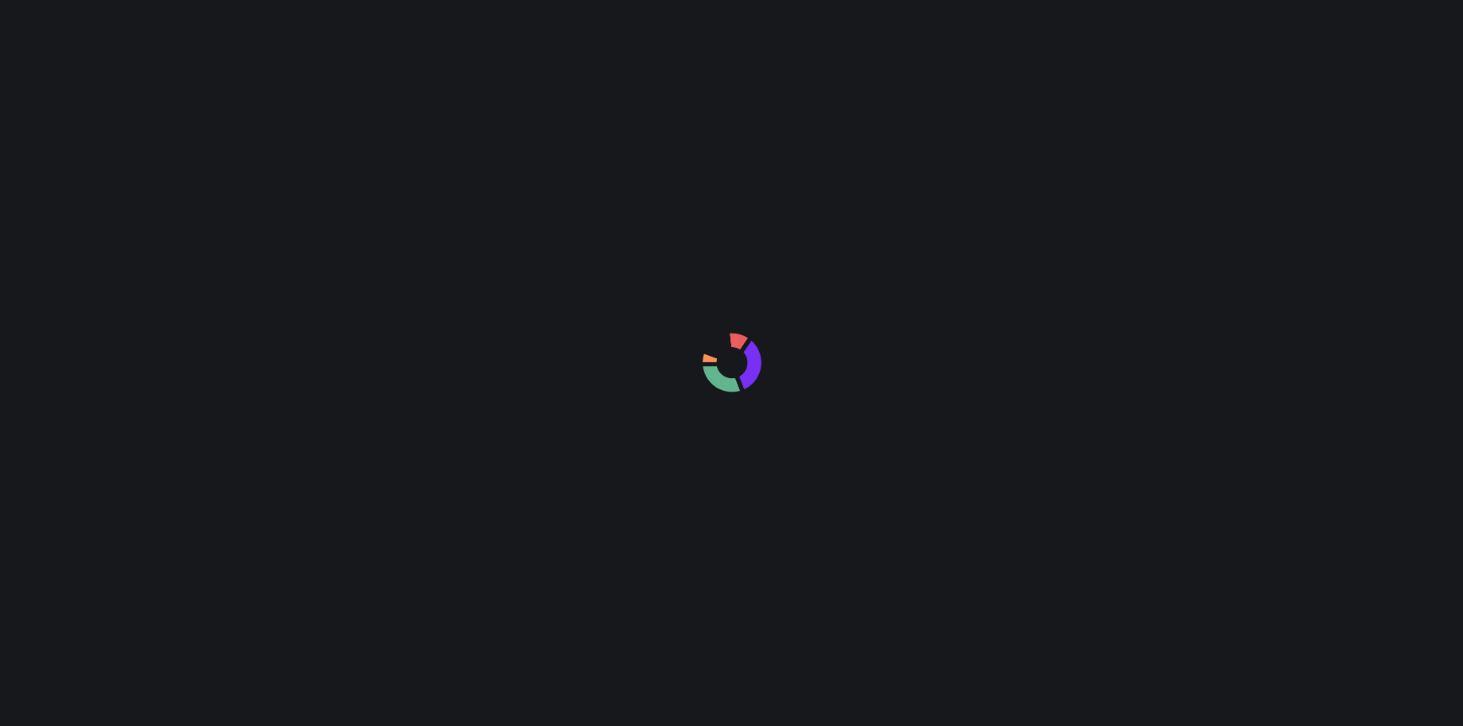 scroll, scrollTop: 0, scrollLeft: 0, axis: both 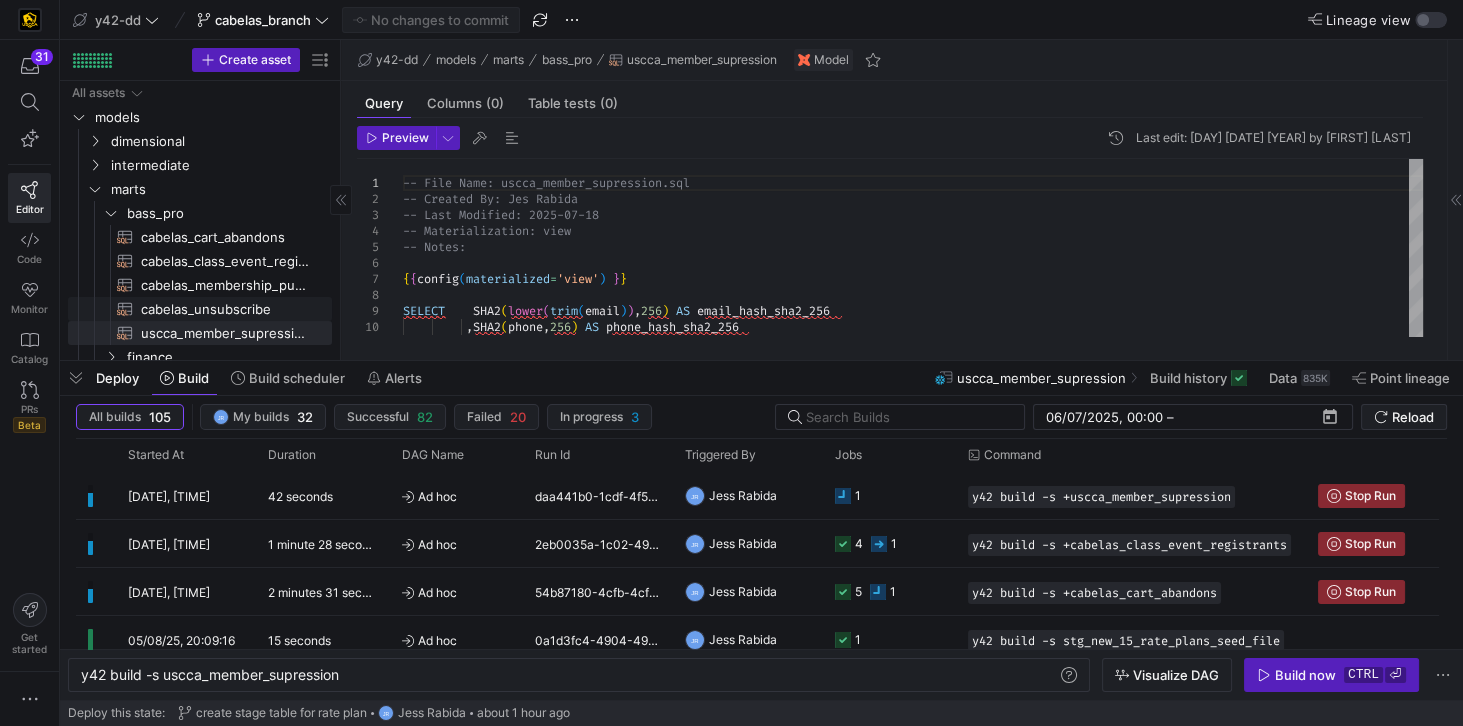 click on "cabelas_unsubscribe​​​​​​​​​​" 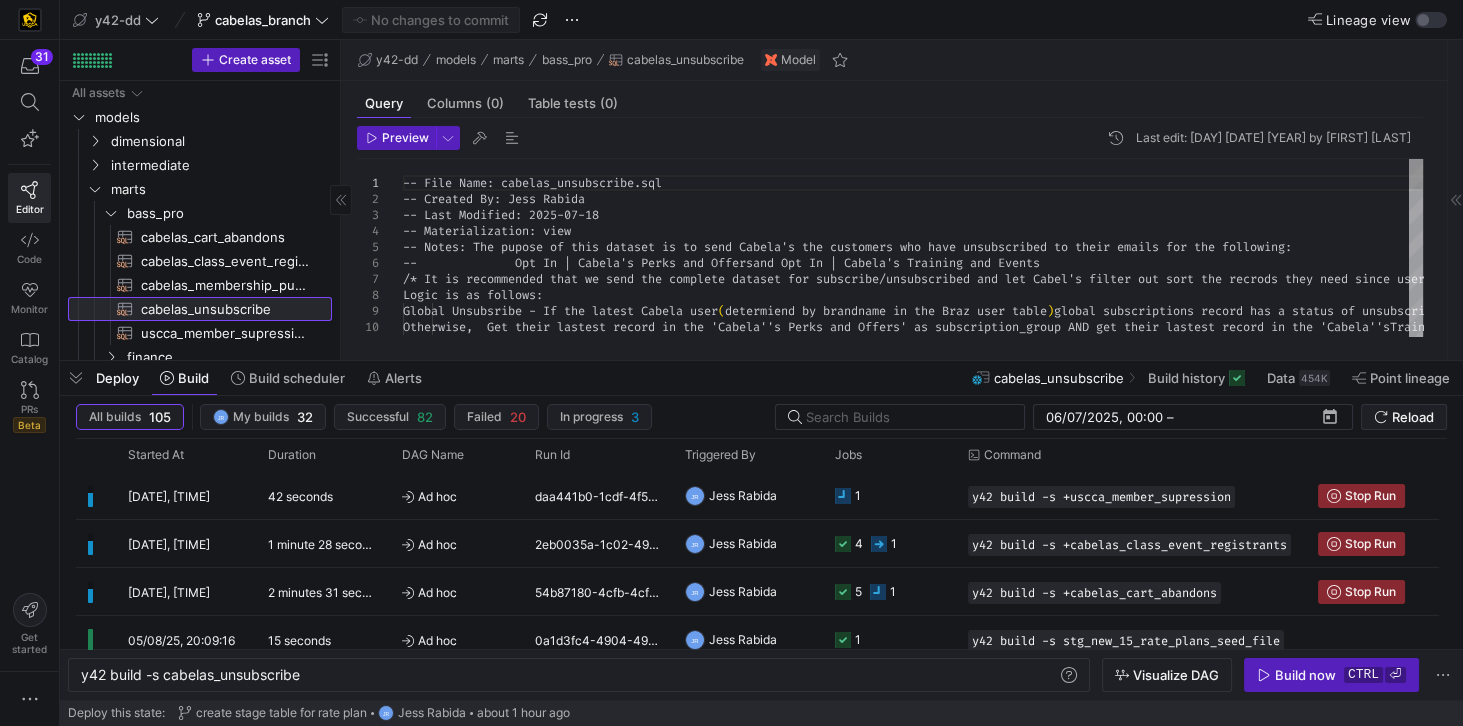 scroll, scrollTop: 0, scrollLeft: 220, axis: horizontal 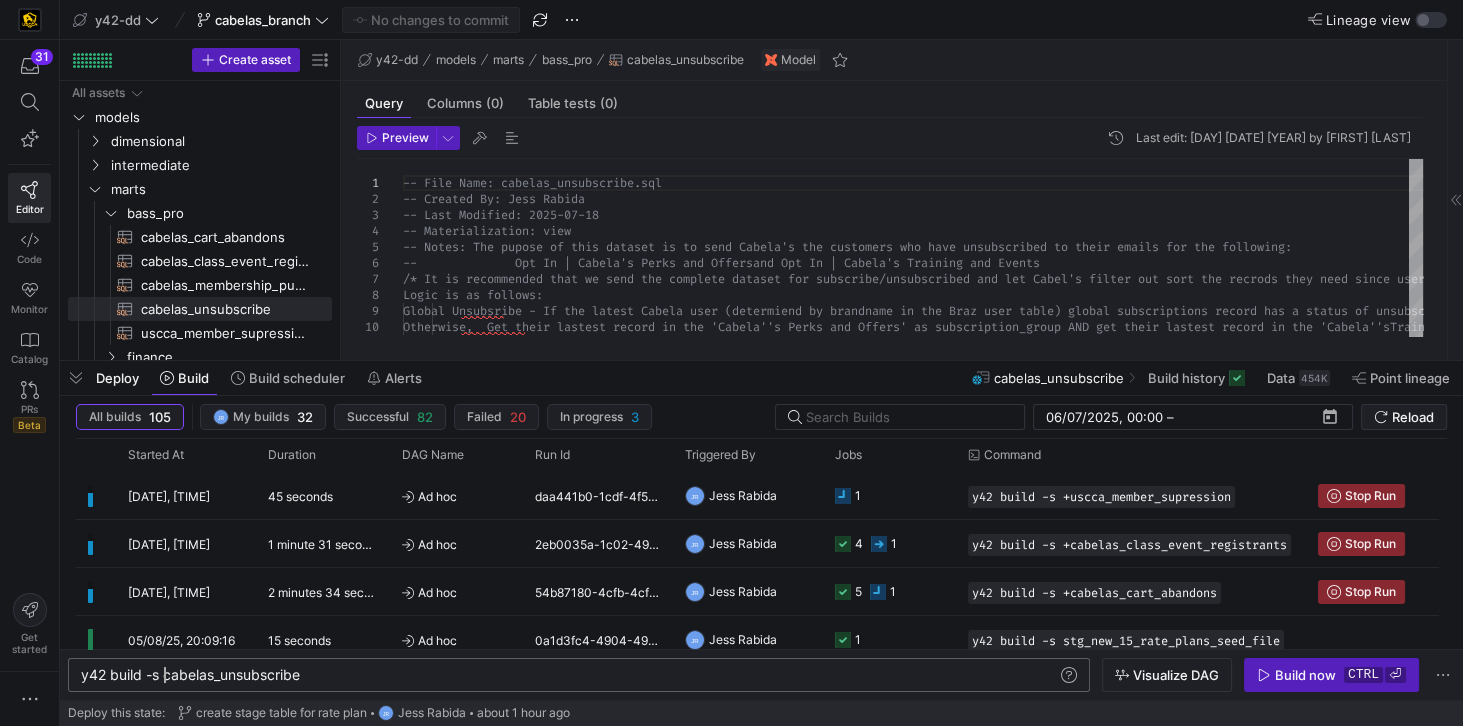 click on "y42 build -s cabelas_unsubscribe" 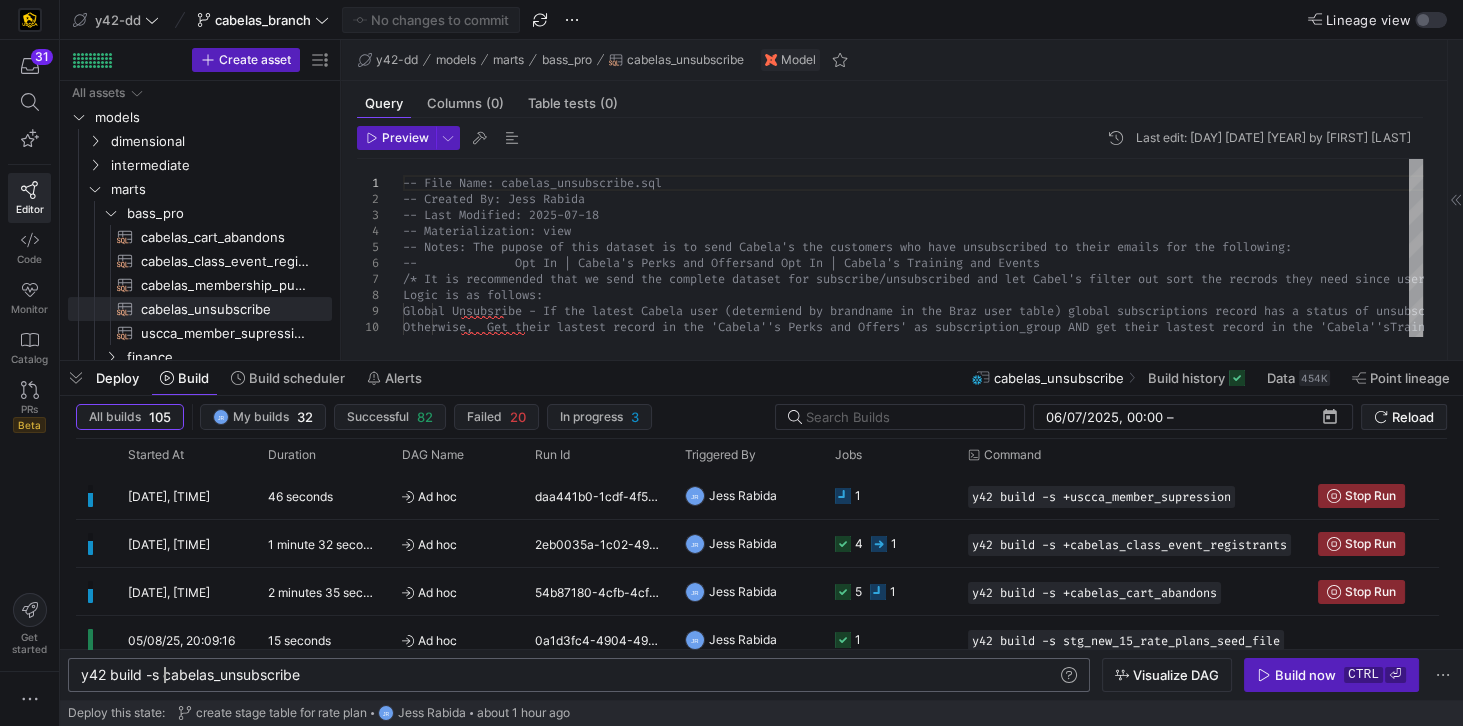 scroll, scrollTop: 0, scrollLeft: 92, axis: horizontal 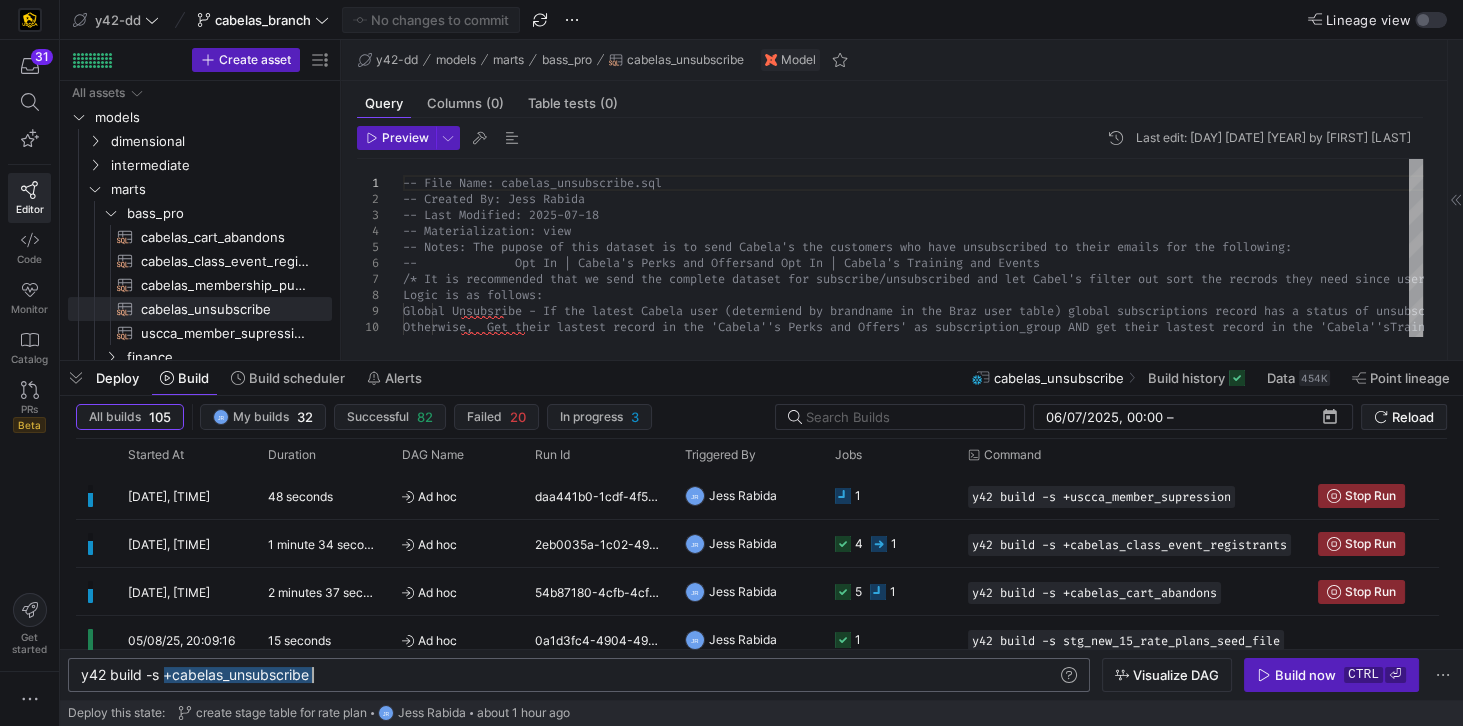 drag, startPoint x: 165, startPoint y: 677, endPoint x: 320, endPoint y: 682, distance: 155.08063 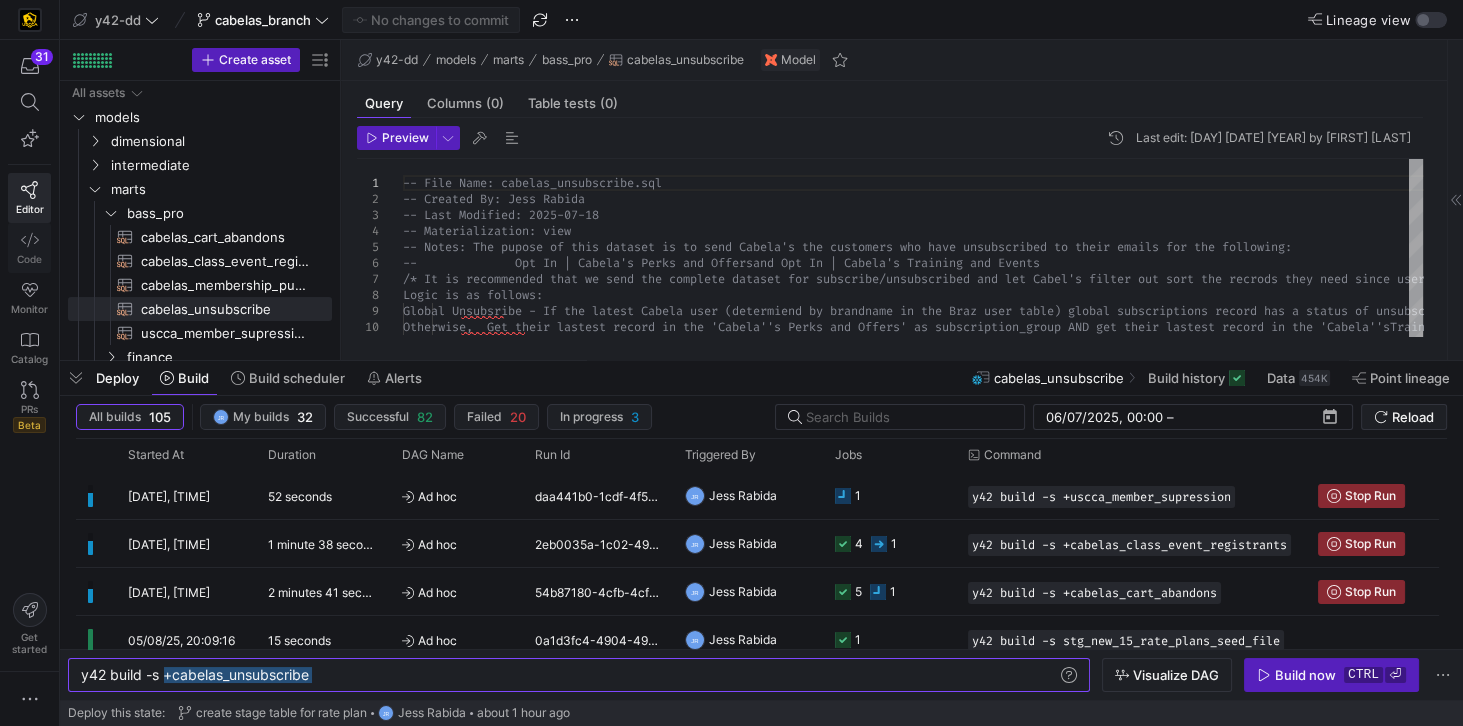 type on "y42 build -s +cabelas_unsubscribe" 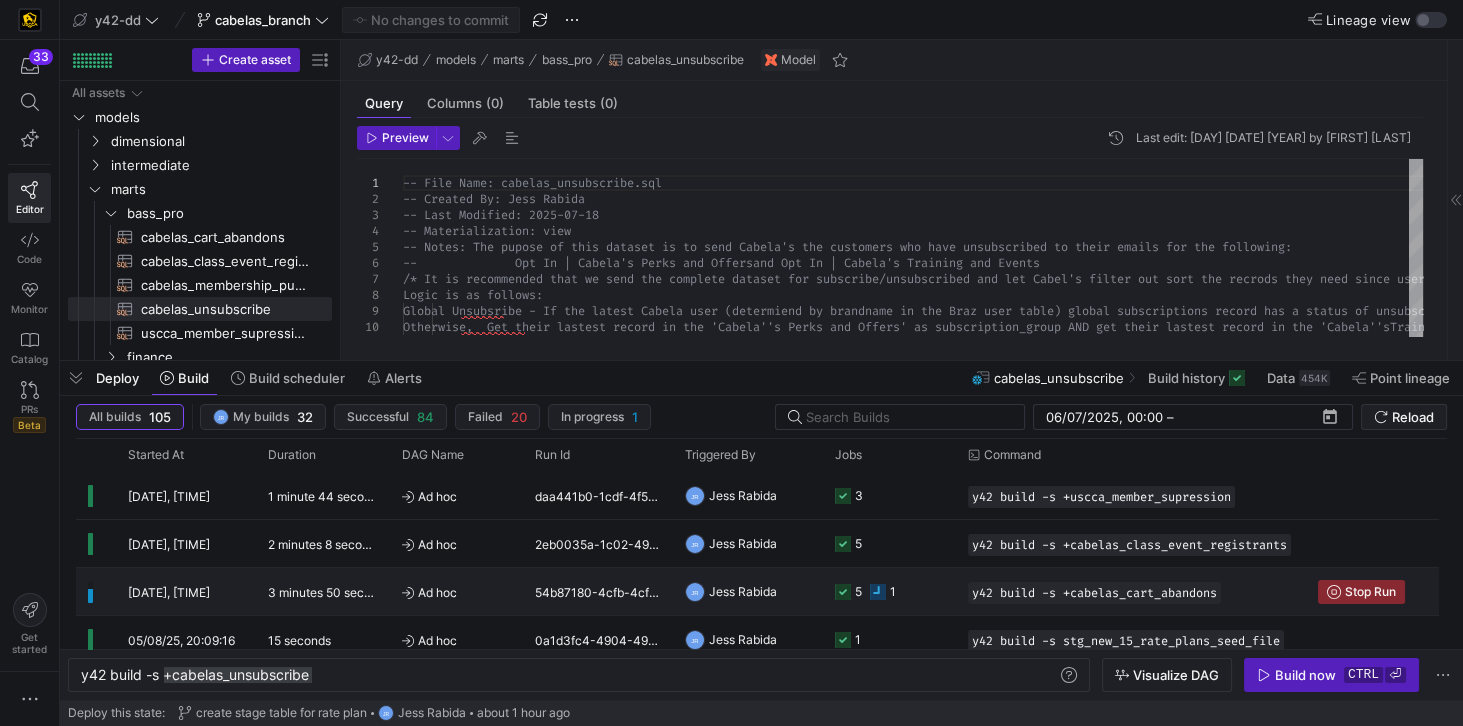 scroll, scrollTop: 24, scrollLeft: 0, axis: vertical 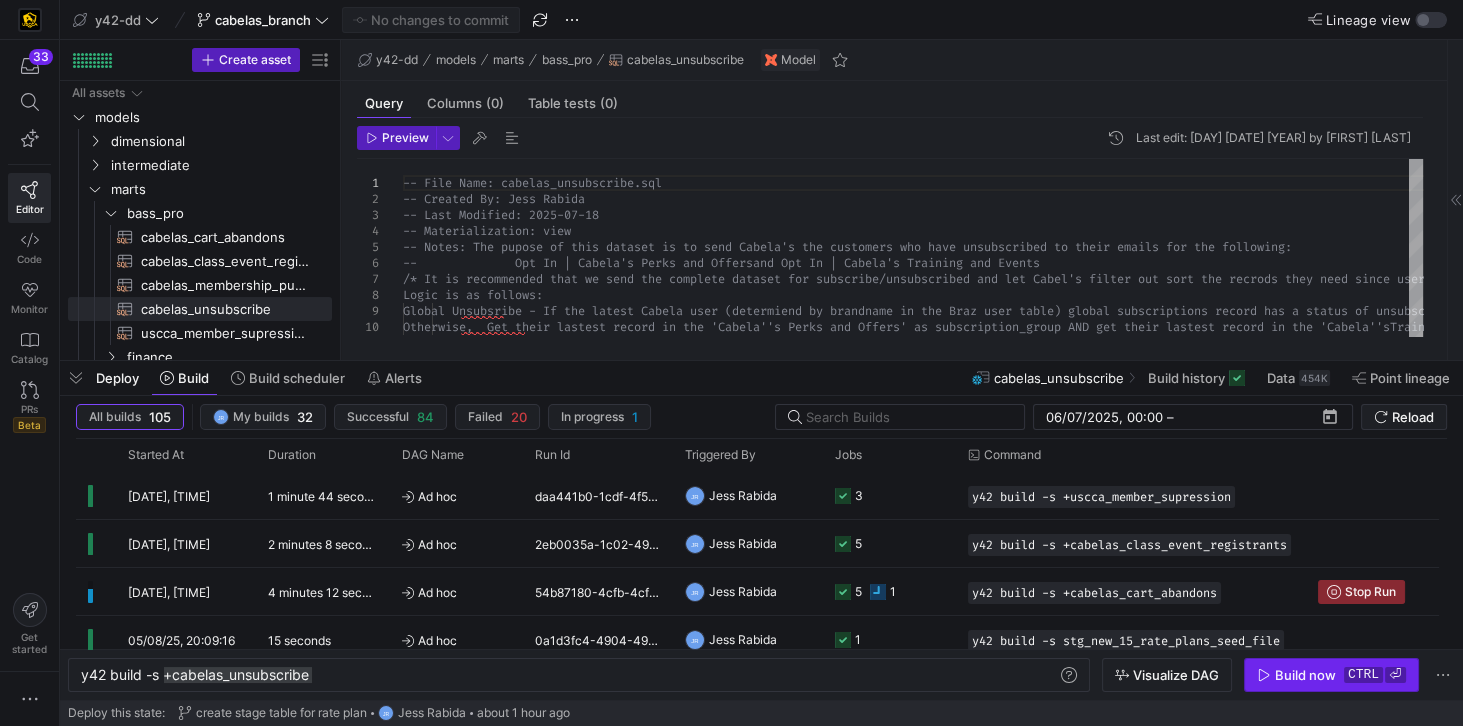 click on "Build now ctrl ⏎" at bounding box center [1331, 675] 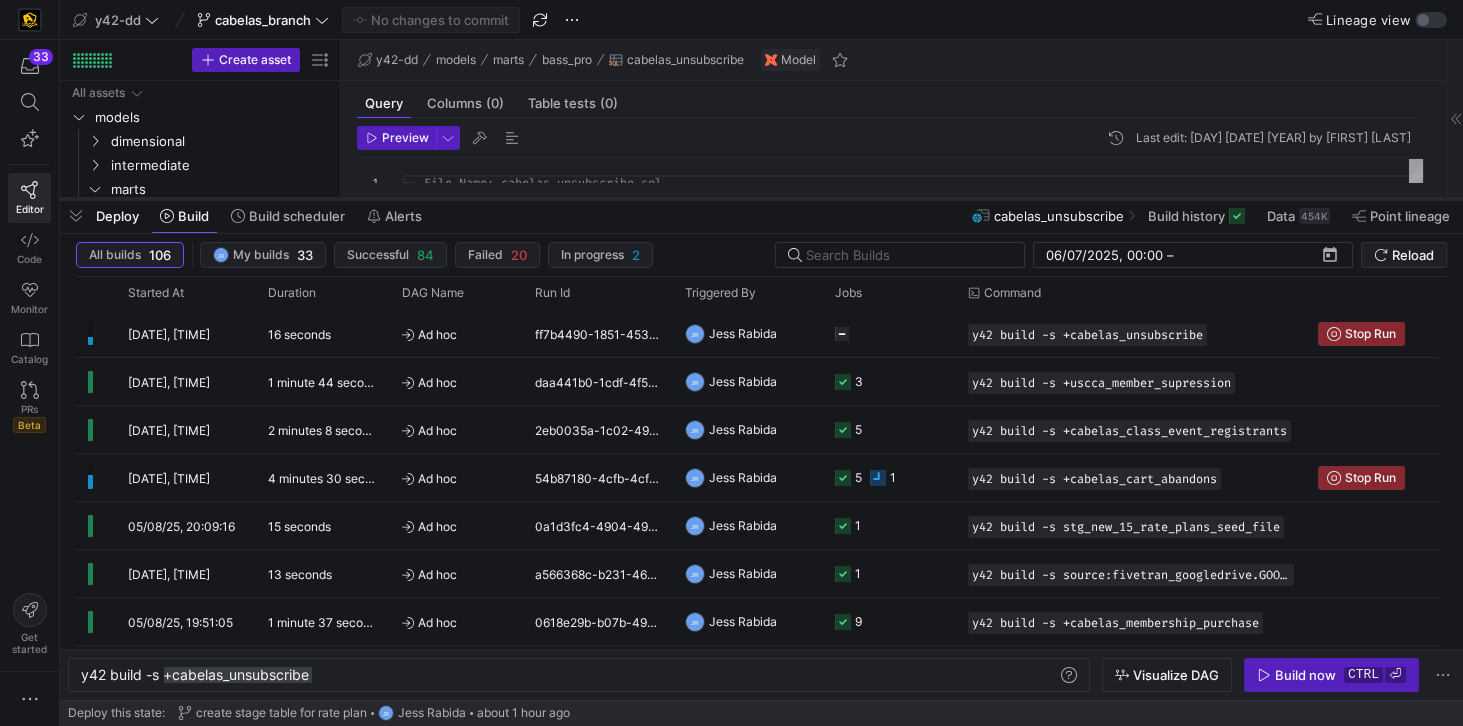 drag, startPoint x: 642, startPoint y: 362, endPoint x: 640, endPoint y: 200, distance: 162.01234 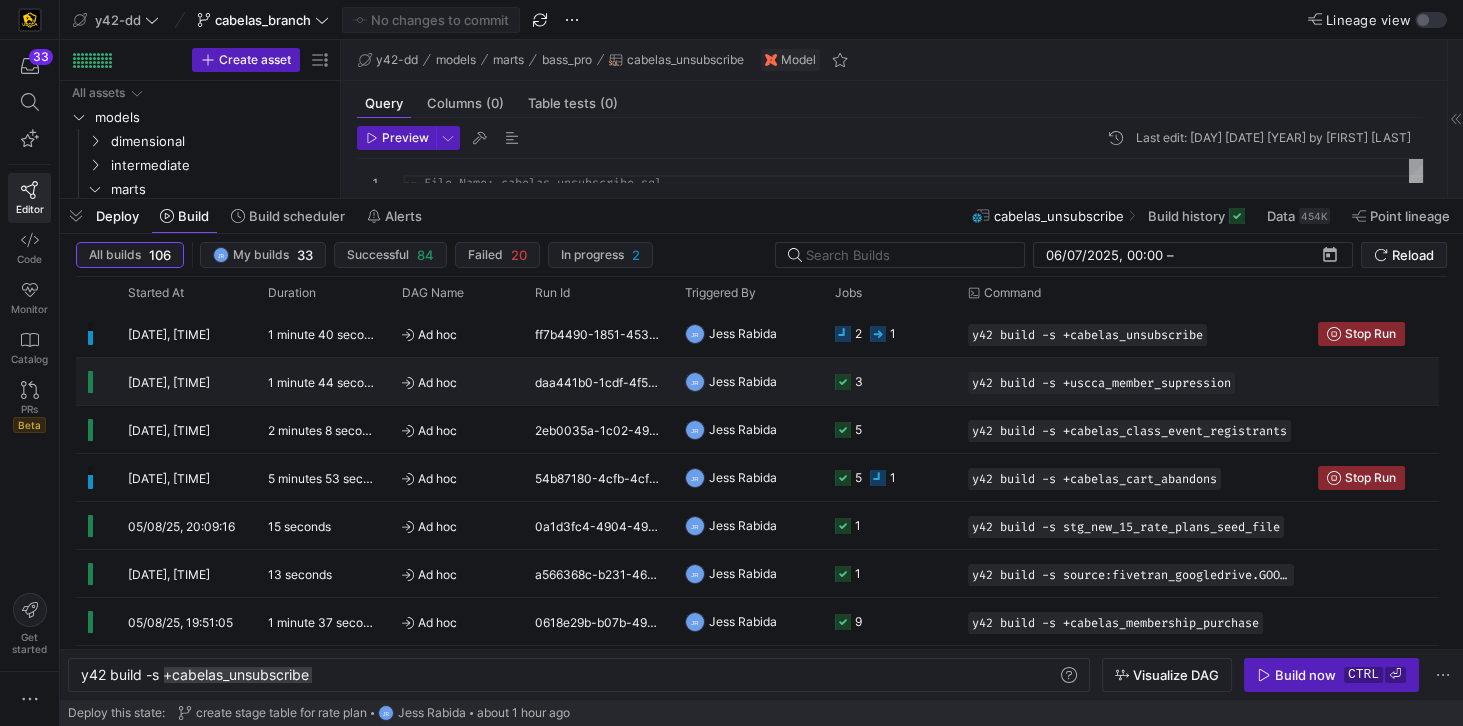 click on "daa441b0-1cdf-4f51-8209-f979fb69fde5" 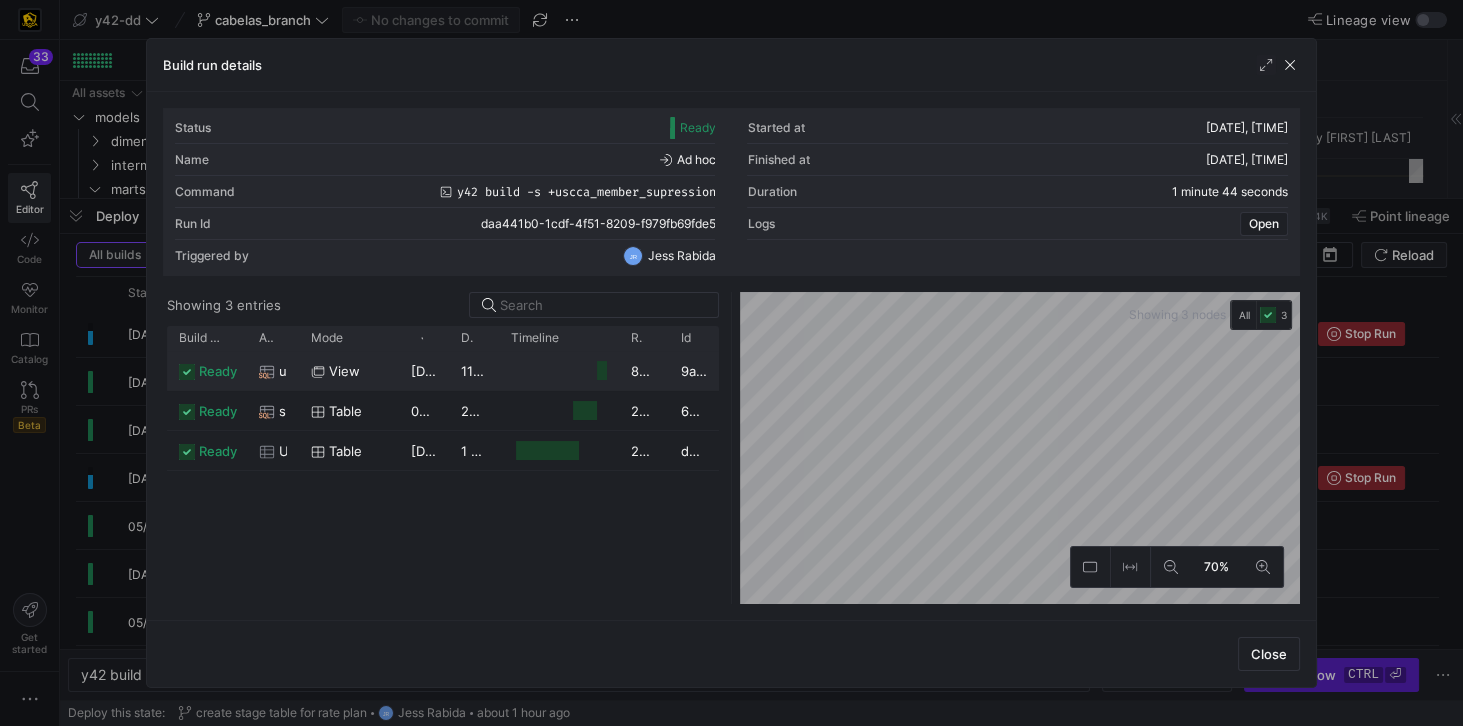 click on "view" 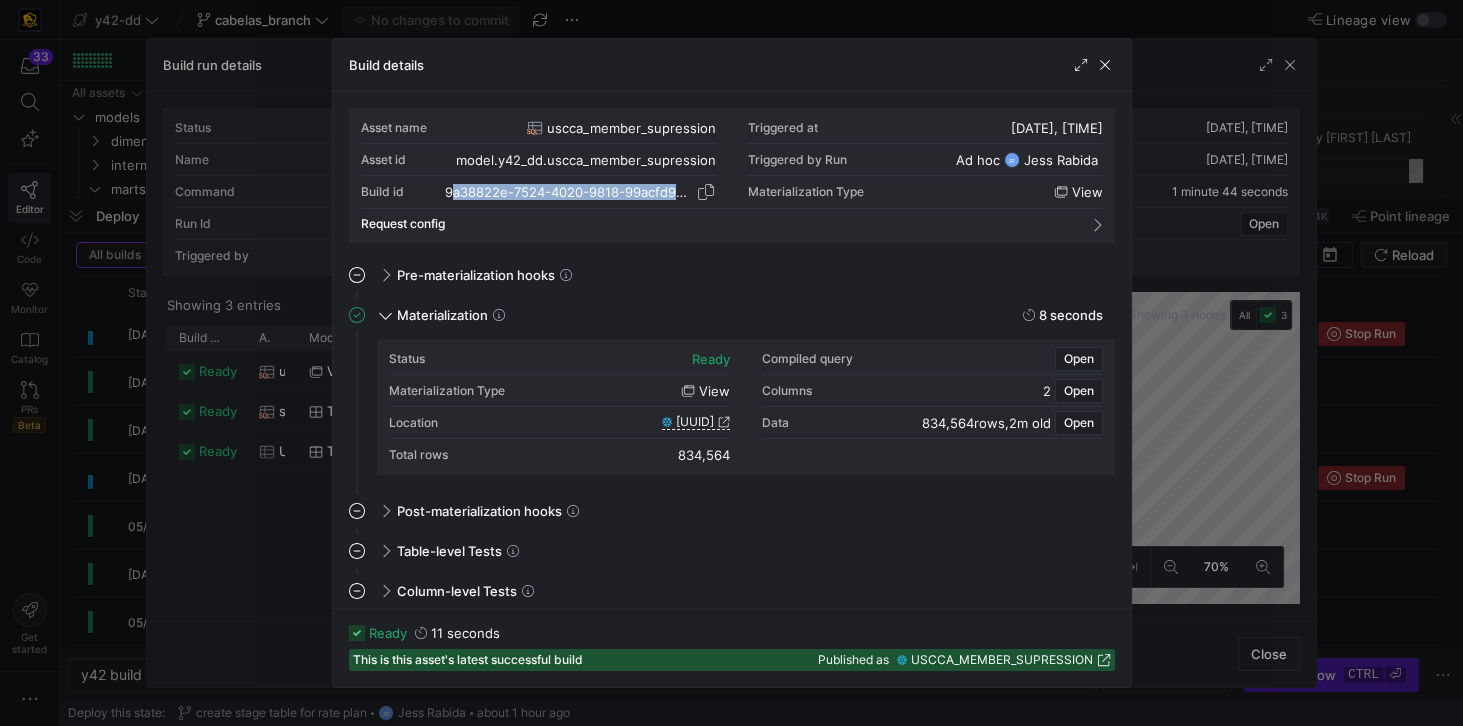 drag, startPoint x: 442, startPoint y: 188, endPoint x: 692, endPoint y: 193, distance: 250.04999 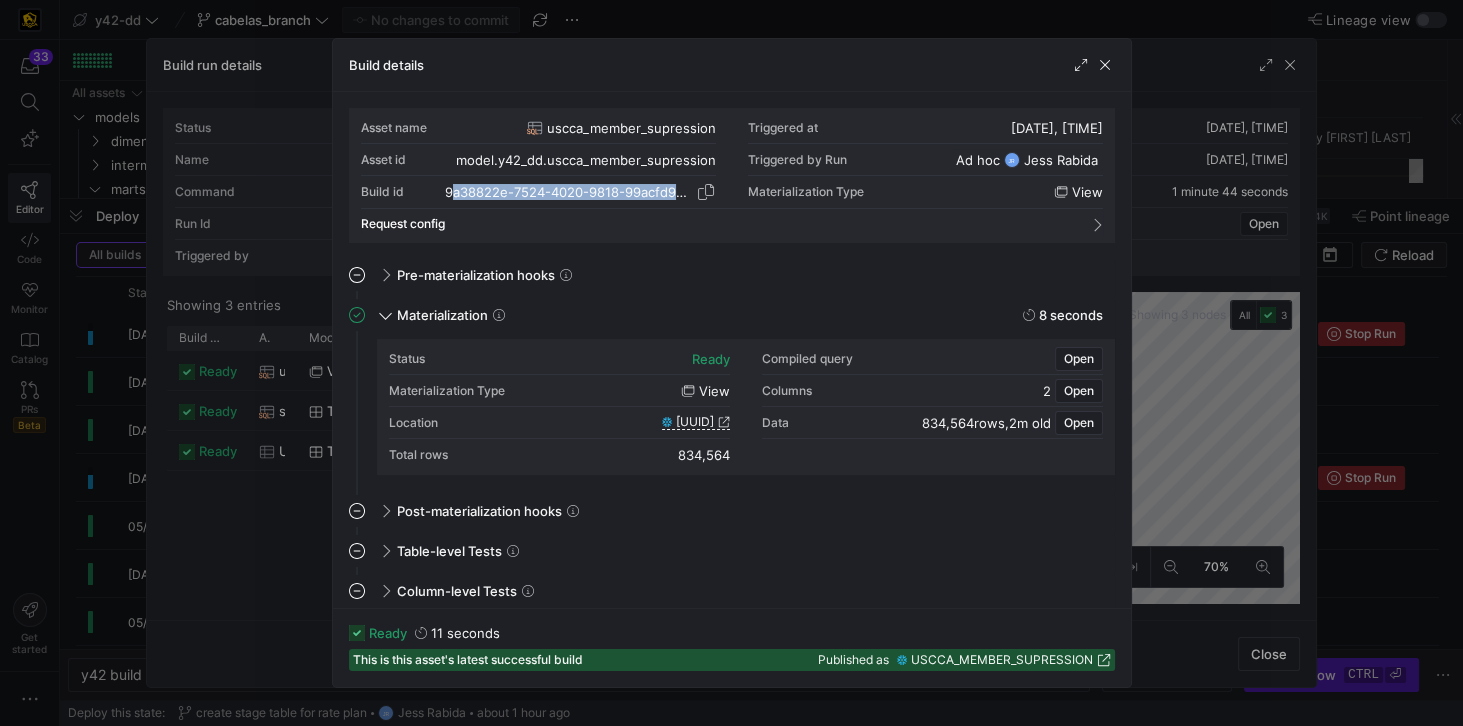 click at bounding box center [706, 192] 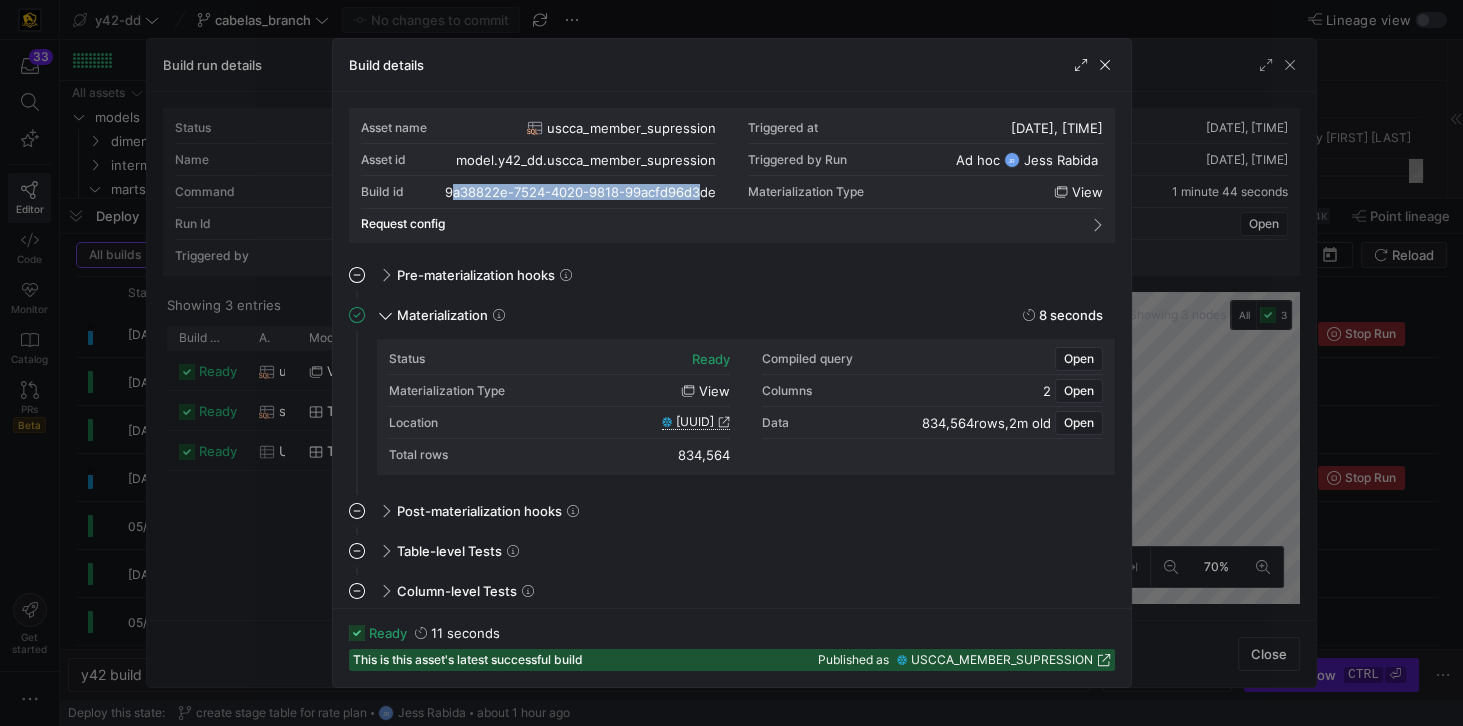 click on "9a38822e_7524_4020_9818_99acfd96d3de" at bounding box center (695, 422) 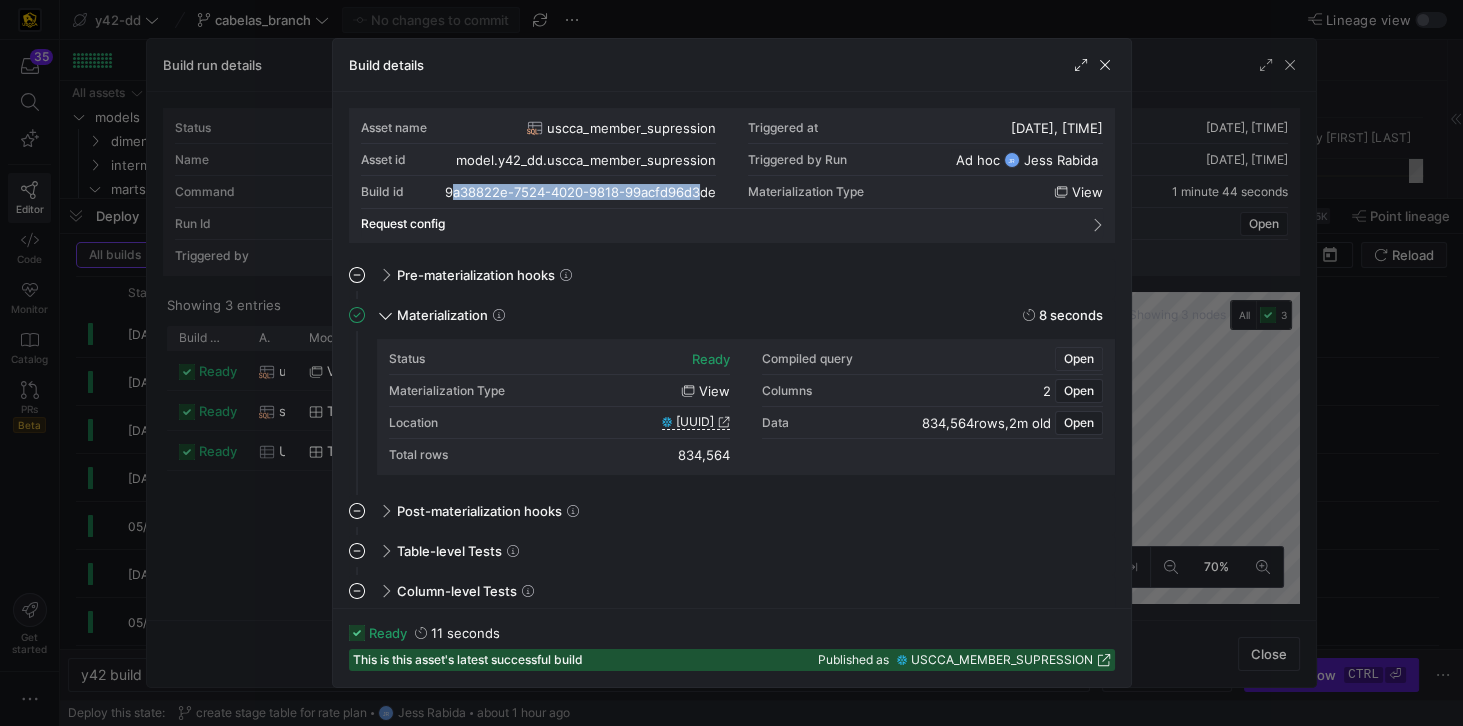 click on "Open" at bounding box center (1079, 359) 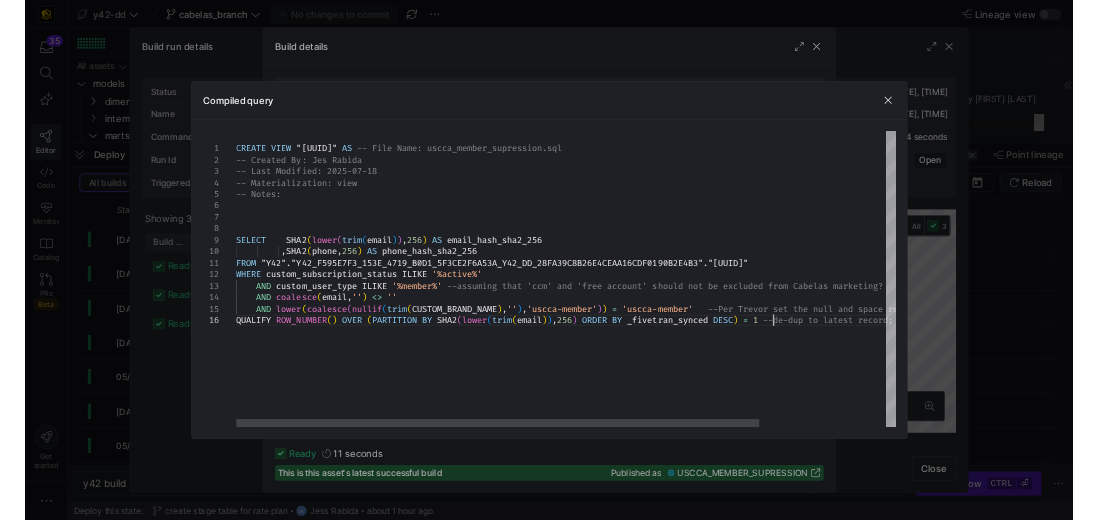 scroll, scrollTop: 0, scrollLeft: 0, axis: both 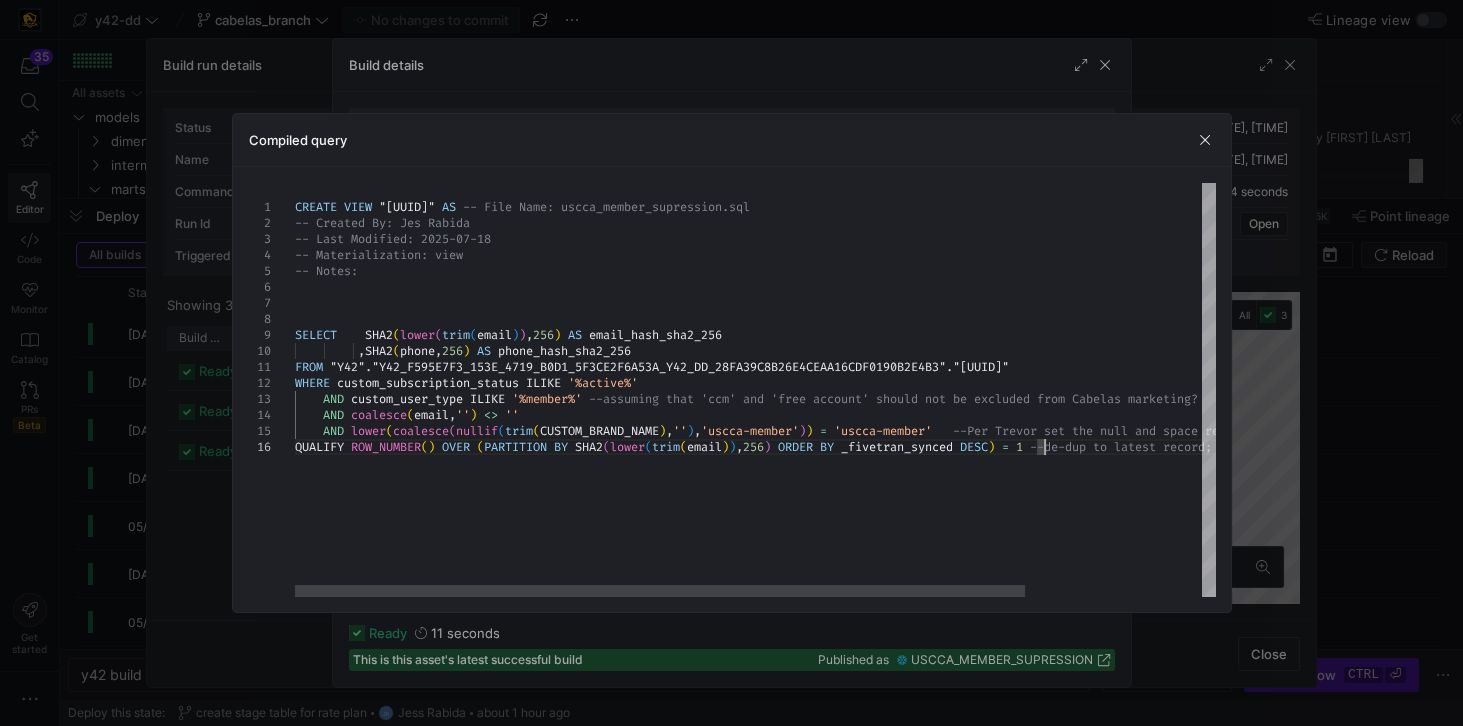 type on "CREATE VIEW "9a38822e_7524_4020_9818_99acfd96d3de" AS -- File Name: uscca_member_supression.sql
-- Created By: Jes Rabida
-- Last Modified: 2025-07-18
-- Materialization: view
-- Notes:
SELECT    SHA2(lower(trim(email)),256) AS email_hash_sha2_256
,SHA2(phone,256) AS phone_hash_sha2_256
FROM "Y42"."Y42_F595E7F3_153E_4719_B0D1_5F3CE2F6A53A_Y42_DD_28FA39C8B26E4CEAA16CDF0190B2E4B3"."6beee510_ebea_483c_aa49_0637c9064a3f"
WHERE custom_subscription_status ILIKE '%active%'
AND custom_user_type ILIKE '%member%' --assuming that 'ccm' and 'free account' should not be excluded from Cabelas marketing?
AND coalesce(email,'') <> ''
AND lower(coalesce(nullif(trim(CUSTOM_BRAND_NAME),''),'uscca-member')) = 'uscca-member'   --Per Trevor set the null and space records to uscca-member
QUALIFY ROW_NUMBER() OVER (PARTITION BY SHA2(lower(trim(email)),256) ORDER BY _fivetran_synced DESC) = 1 --de-dup to latest record;" 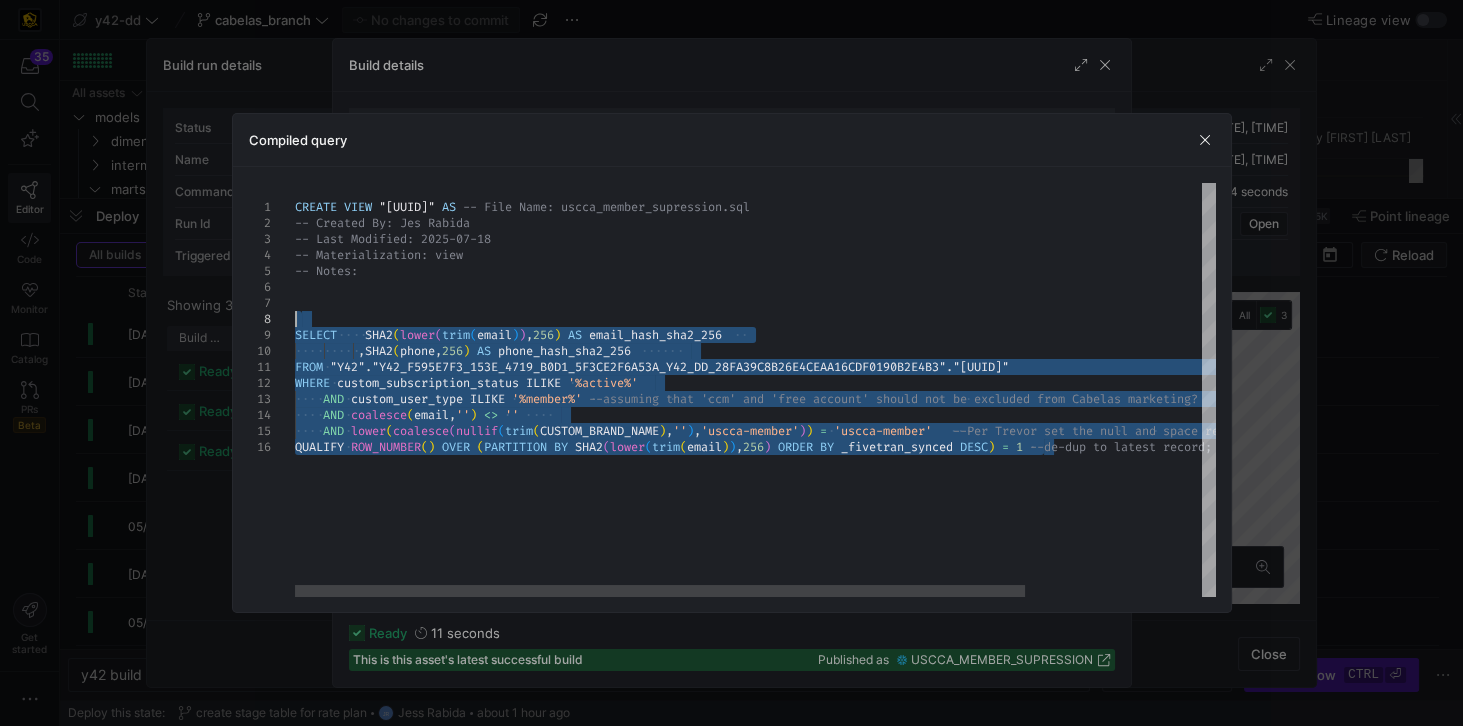 drag, startPoint x: 1046, startPoint y: 445, endPoint x: 292, endPoint y: 322, distance: 763.9666 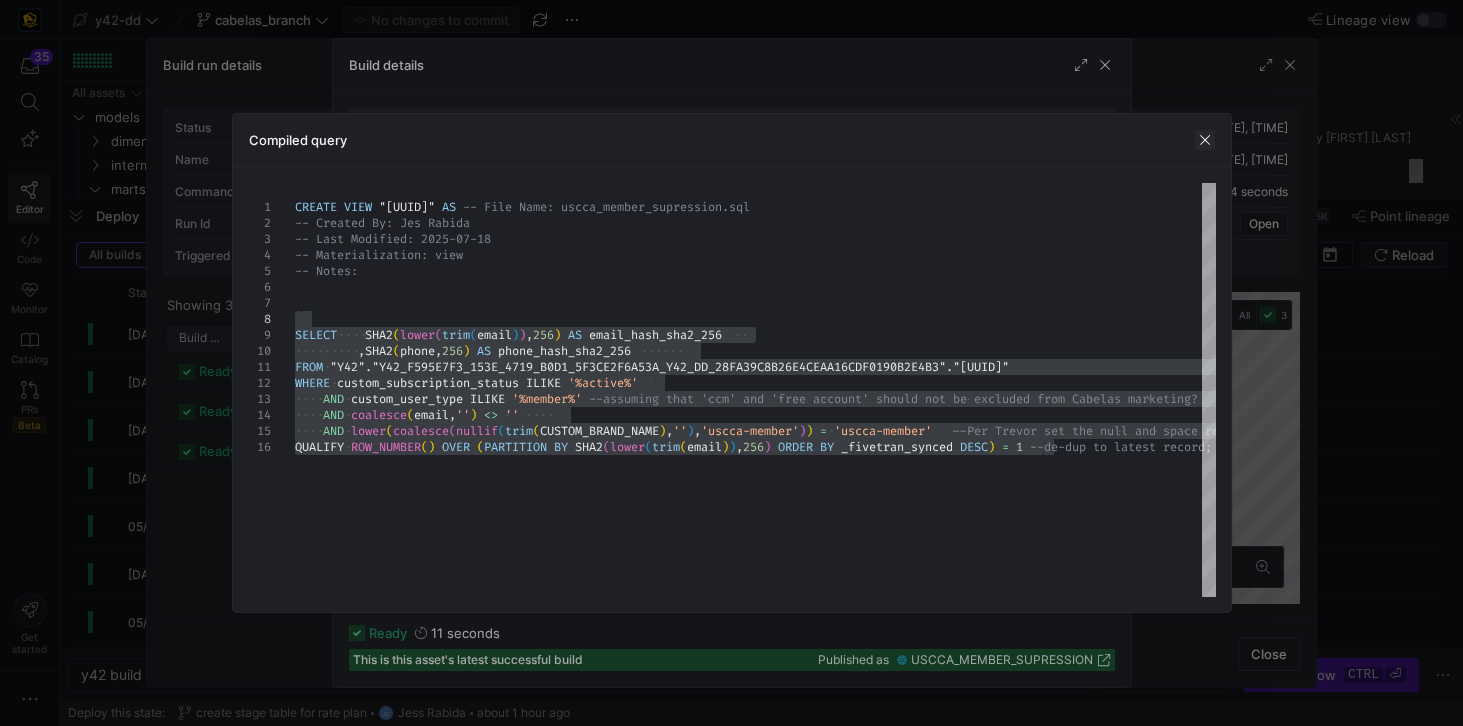 click at bounding box center (1205, 140) 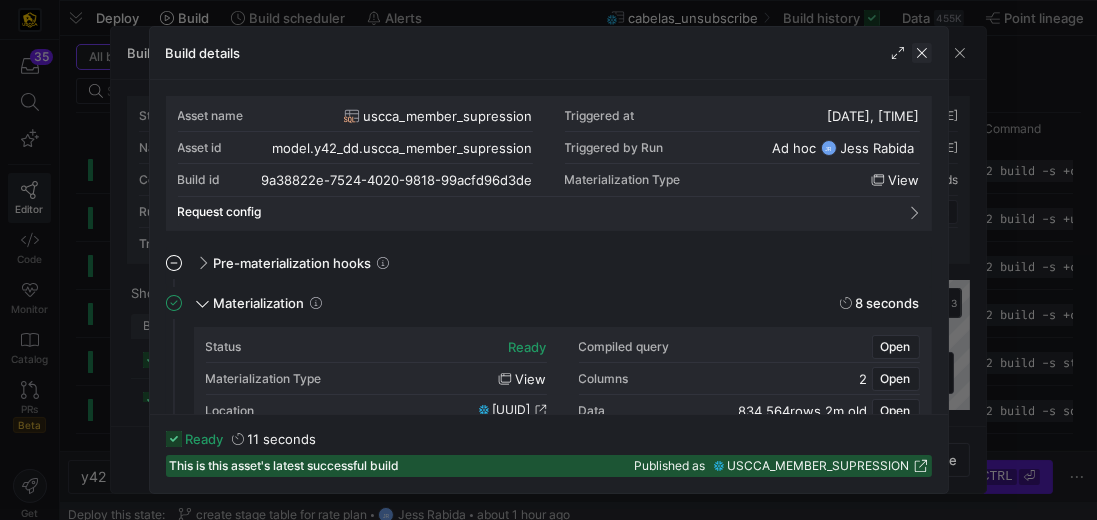 click 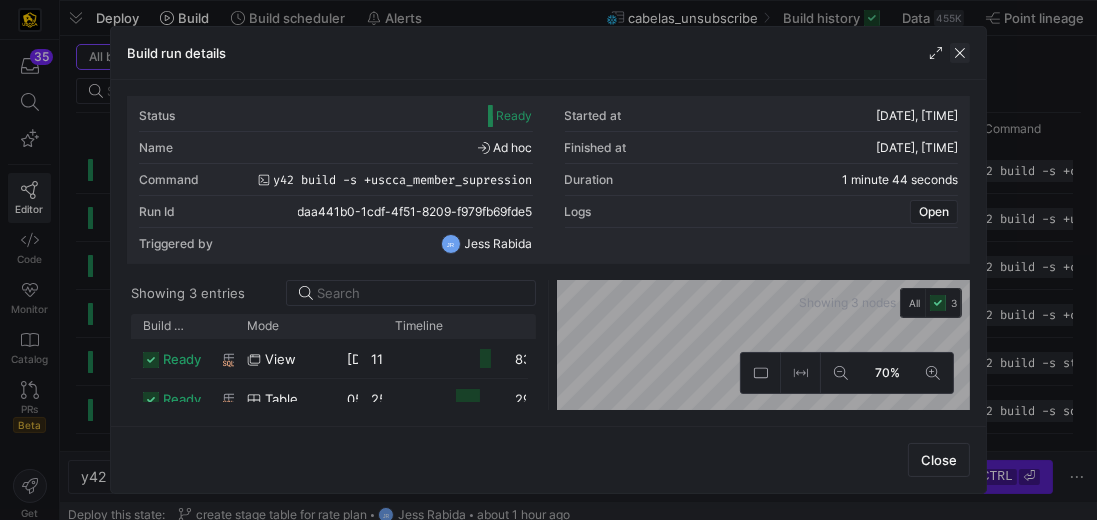 click 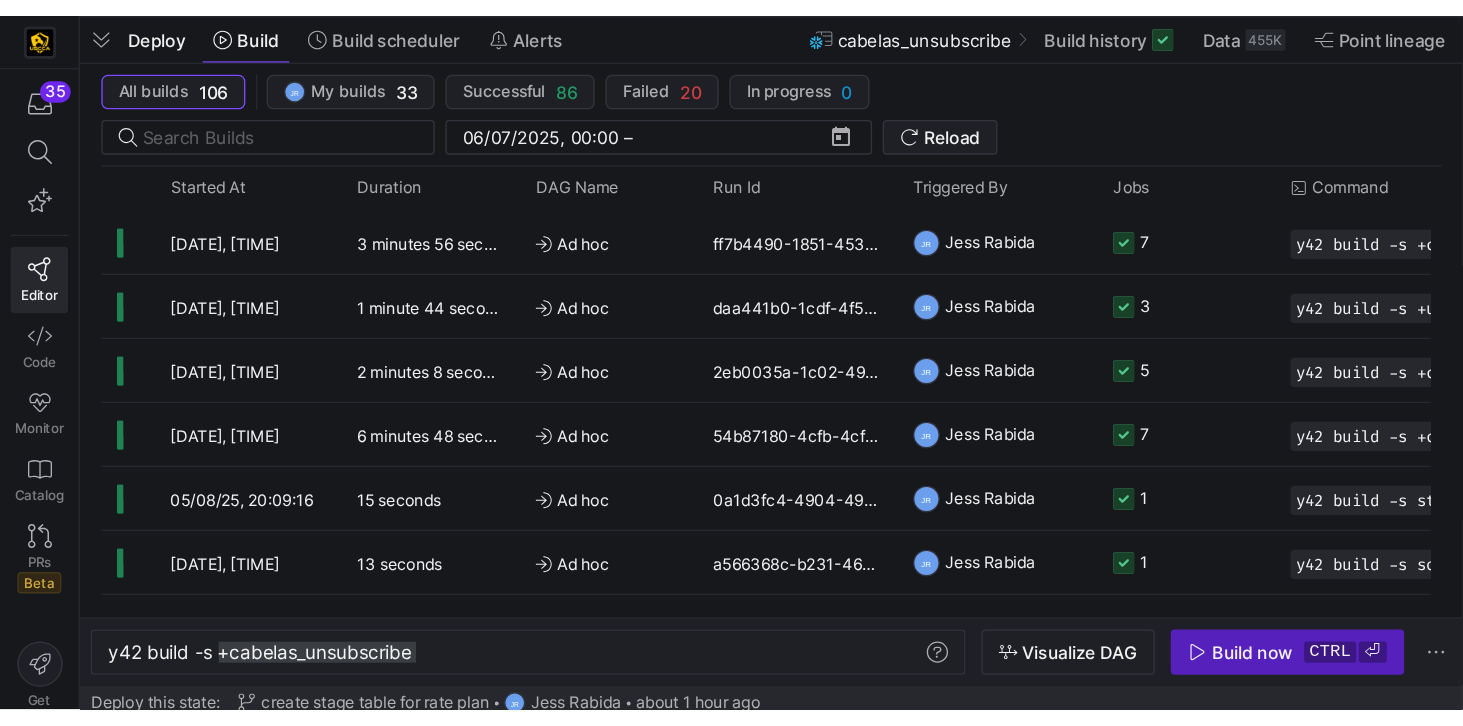 scroll, scrollTop: 0, scrollLeft: 92, axis: horizontal 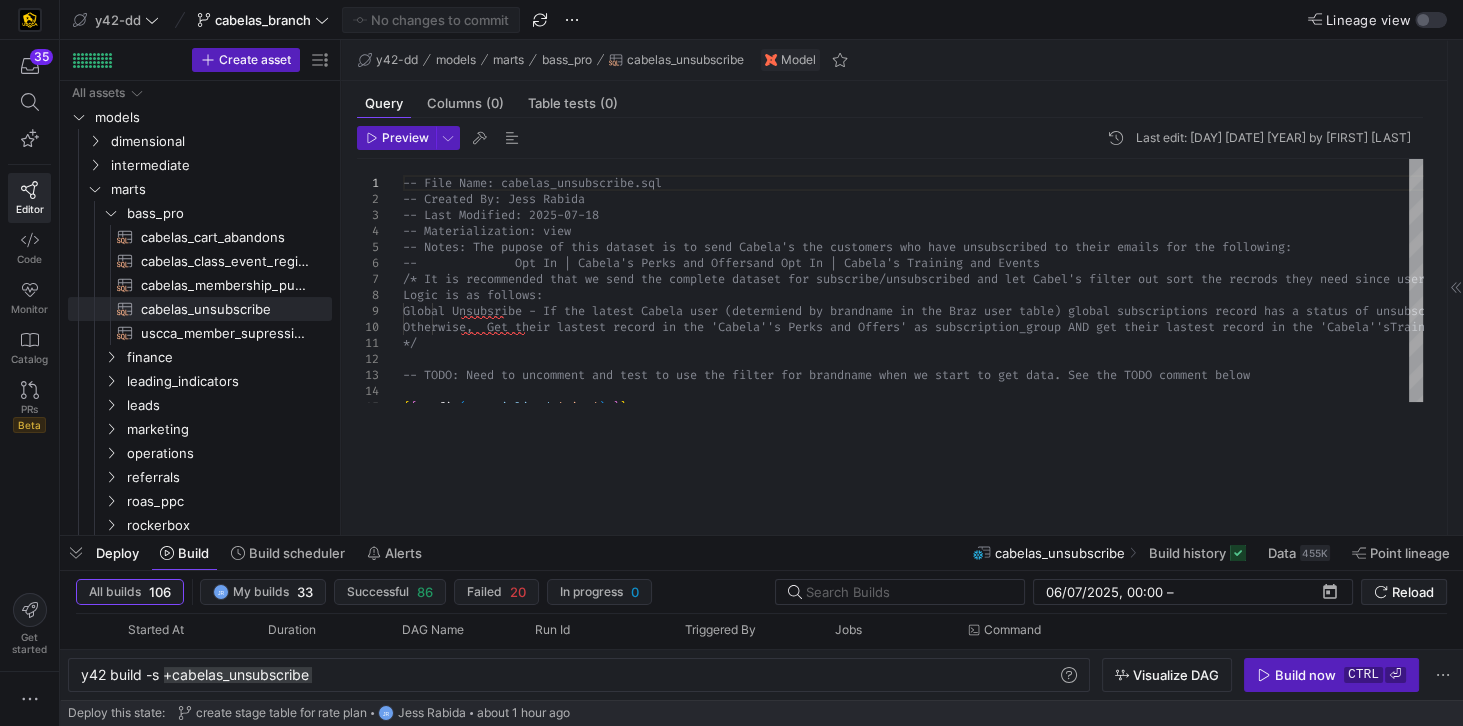 drag, startPoint x: 418, startPoint y: 201, endPoint x: 352, endPoint y: 533, distance: 338.49667 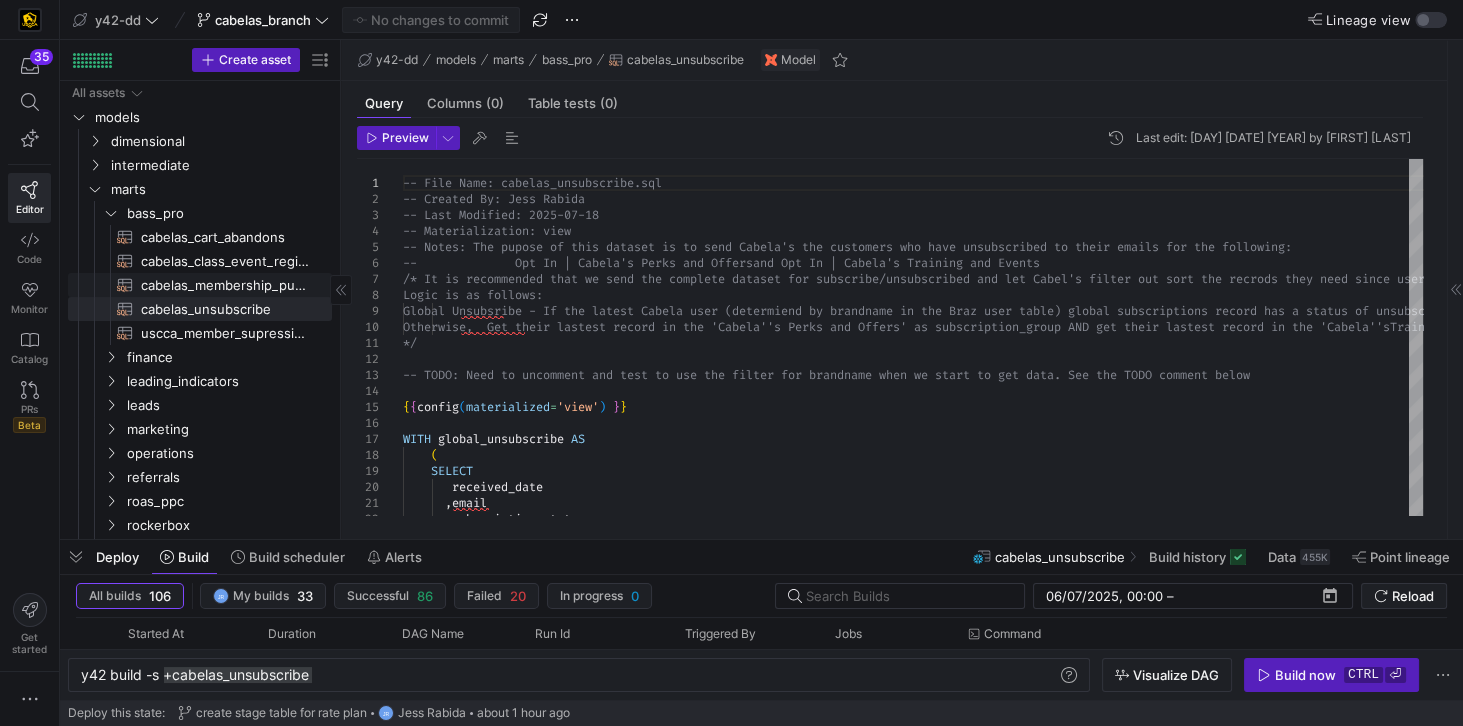 click on "cabelas_membership_purchase​​​​​​​​​​" 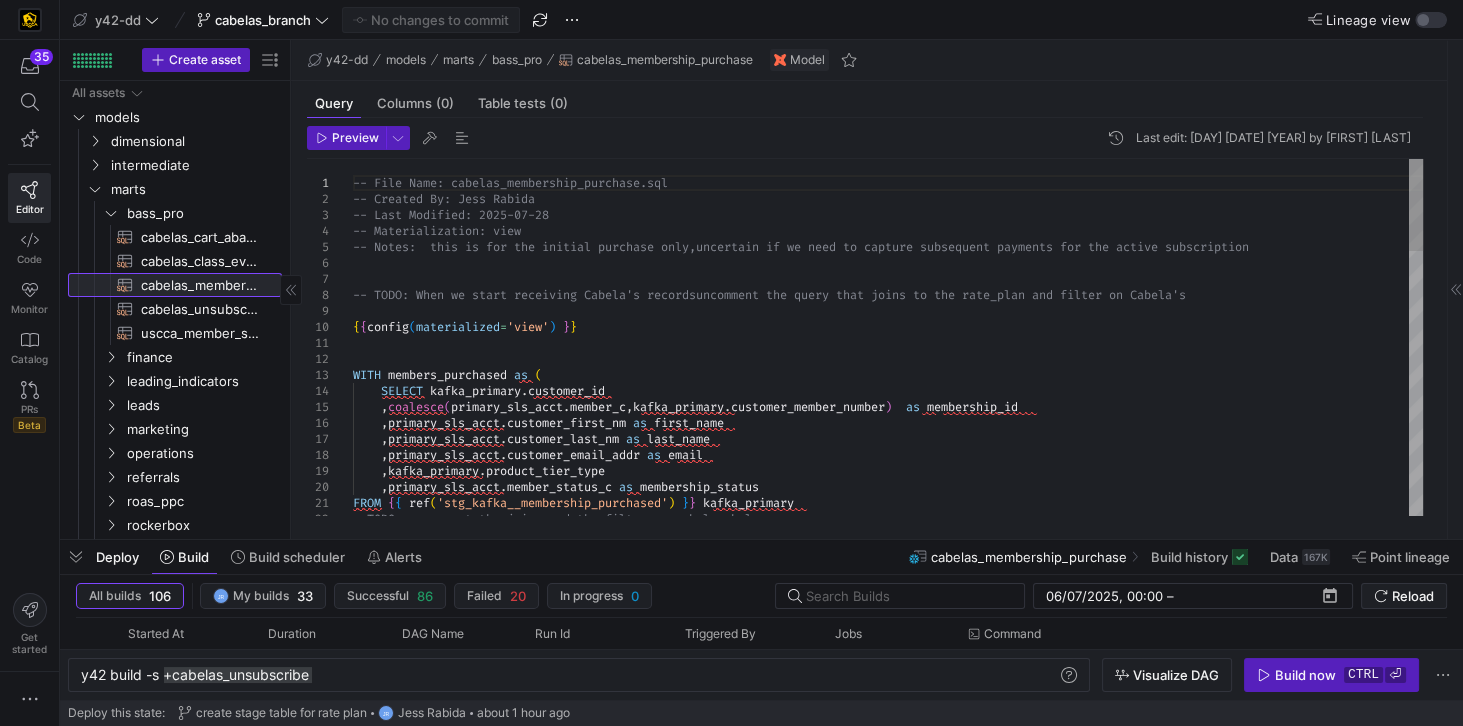 drag, startPoint x: 341, startPoint y: 318, endPoint x: 188, endPoint y: 307, distance: 153.39491 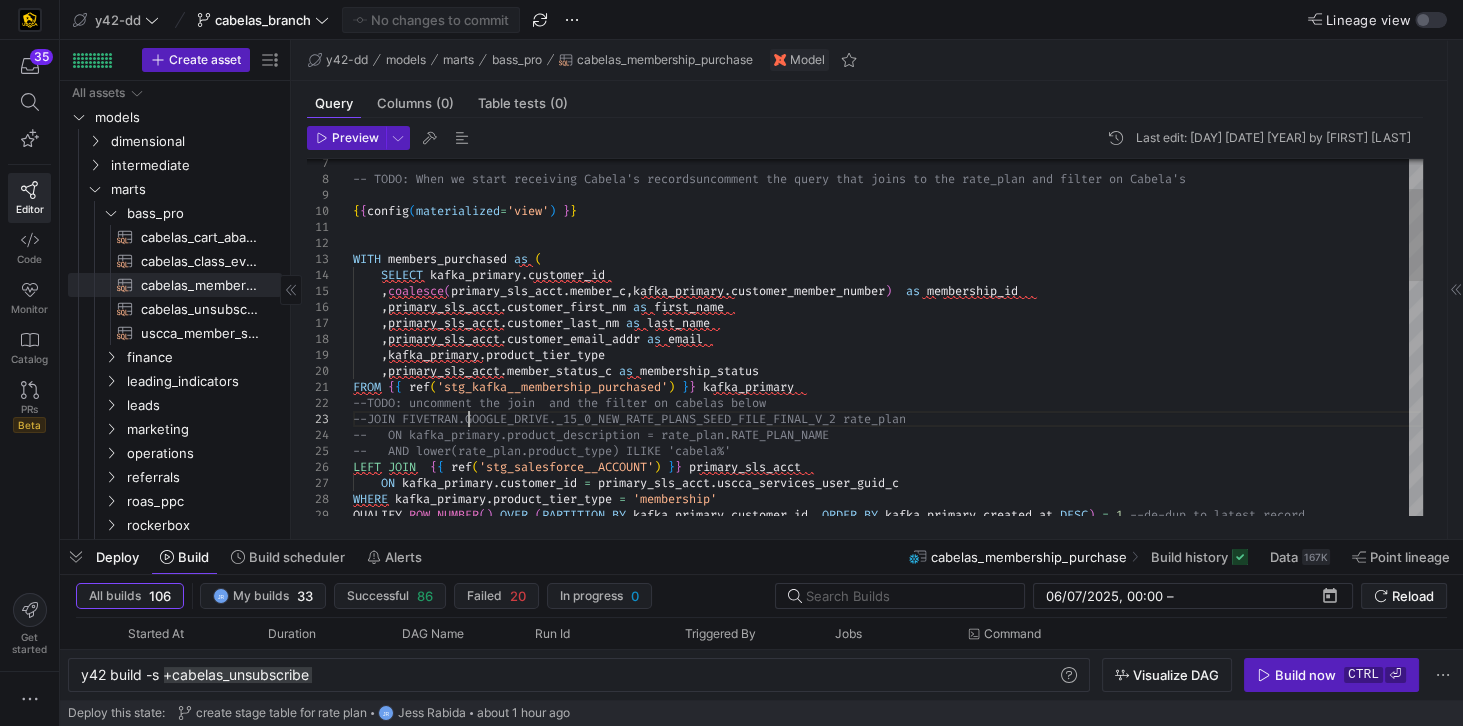 click on "-- TODO: When we start receiving Cabela's records  uncomment the query that joins to the rate_plan an d filter on Cabela's  { { config ( materialized = 'view' )   } }    WITH   members_purchased   as   (      SELECT   kafka_primary . customer_id           , coalesce ( primary_sls_acct . member_c , kafka_primary . customer_member_number )    as   membership_id             , primary_sls_acct . customer_first_nm   as   first_name      , primary_sls_acct . customer_last_nm   as   last_name      , primary_sls_acct . customer_email_addr   as   email             , kafka_primary . product_tier_type      , primary_sls_acct . member_status_c   as   membership_status FROM   { {   ref ( 'stg_kafka__membership_purchased' )   } }   kafka_primary --TODO: uncomment the join  and the filter on cabe las below     --JOIN FIVETRAN.GOOGLE_DRIVE._15_0_NEW_RATE_PLANS_ SEED_FILE_FINAL_V_2 rate_plan lan.RATE_PLAN_NAME la%' LEFT   {" at bounding box center (888, 731) 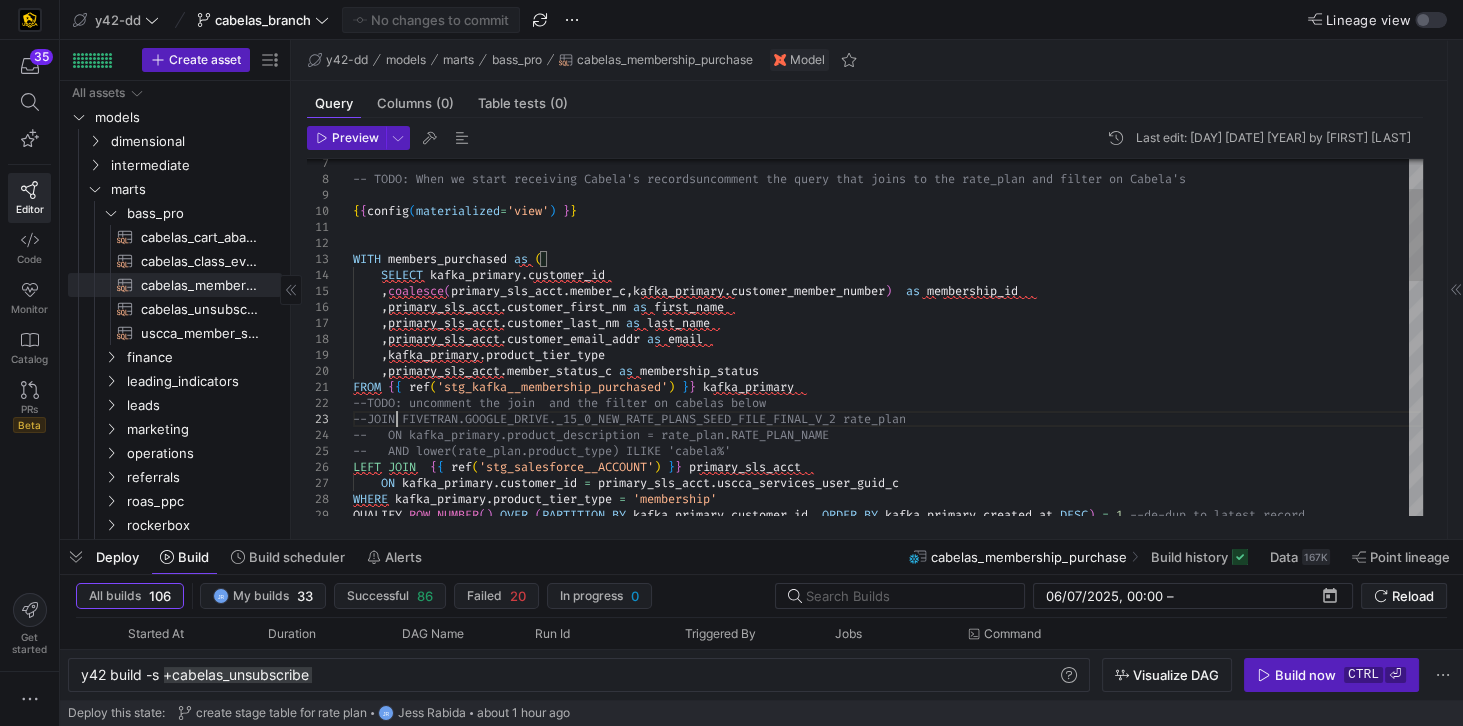 click on "-- TODO: When we start receiving Cabela's records  uncomment the query that joins to the rate_plan an d filter on Cabela's  { { config ( materialized = 'view' )   } }    WITH   members_purchased   as   (      SELECT   kafka_primary . customer_id           , coalesce ( primary_sls_acct . member_c , kafka_primary . customer_member_number )    as   membership_id             , primary_sls_acct . customer_first_nm   as   first_name      , primary_sls_acct . customer_last_nm   as   last_name      , primary_sls_acct . customer_email_addr   as   email             , kafka_primary . product_tier_type      , primary_sls_acct . member_status_c   as   membership_status FROM   { {   ref ( 'stg_kafka__membership_purchased' )   } }   kafka_primary --TODO: uncomment the join  and the filter on cabe las below     --JOIN FIVETRAN.GOOGLE_DRIVE._15_0_NEW_RATE_PLANS_ SEED_FILE_FINAL_V_2 rate_plan lan.RATE_PLAN_NAME la%' LEFT   {" at bounding box center (888, 731) 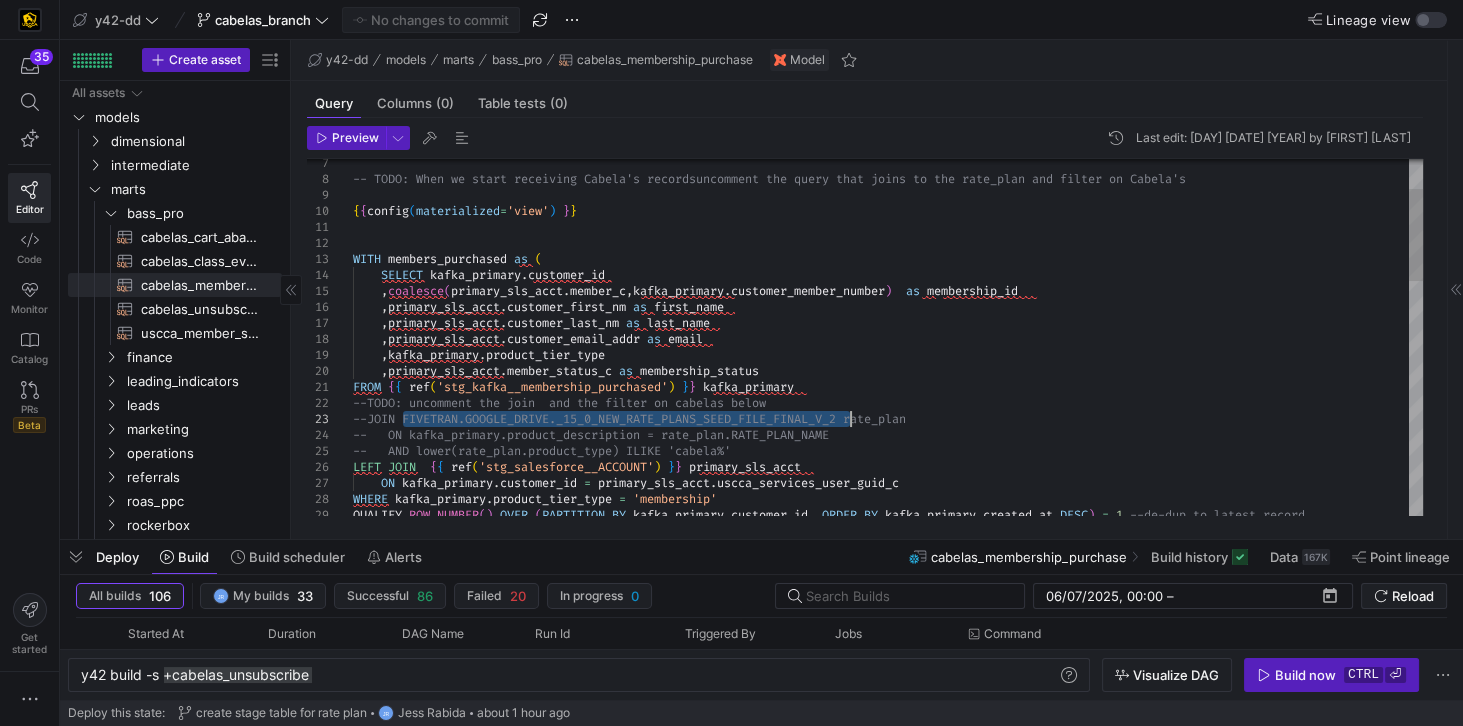 drag, startPoint x: 402, startPoint y: 418, endPoint x: 847, endPoint y: 421, distance: 445.0101 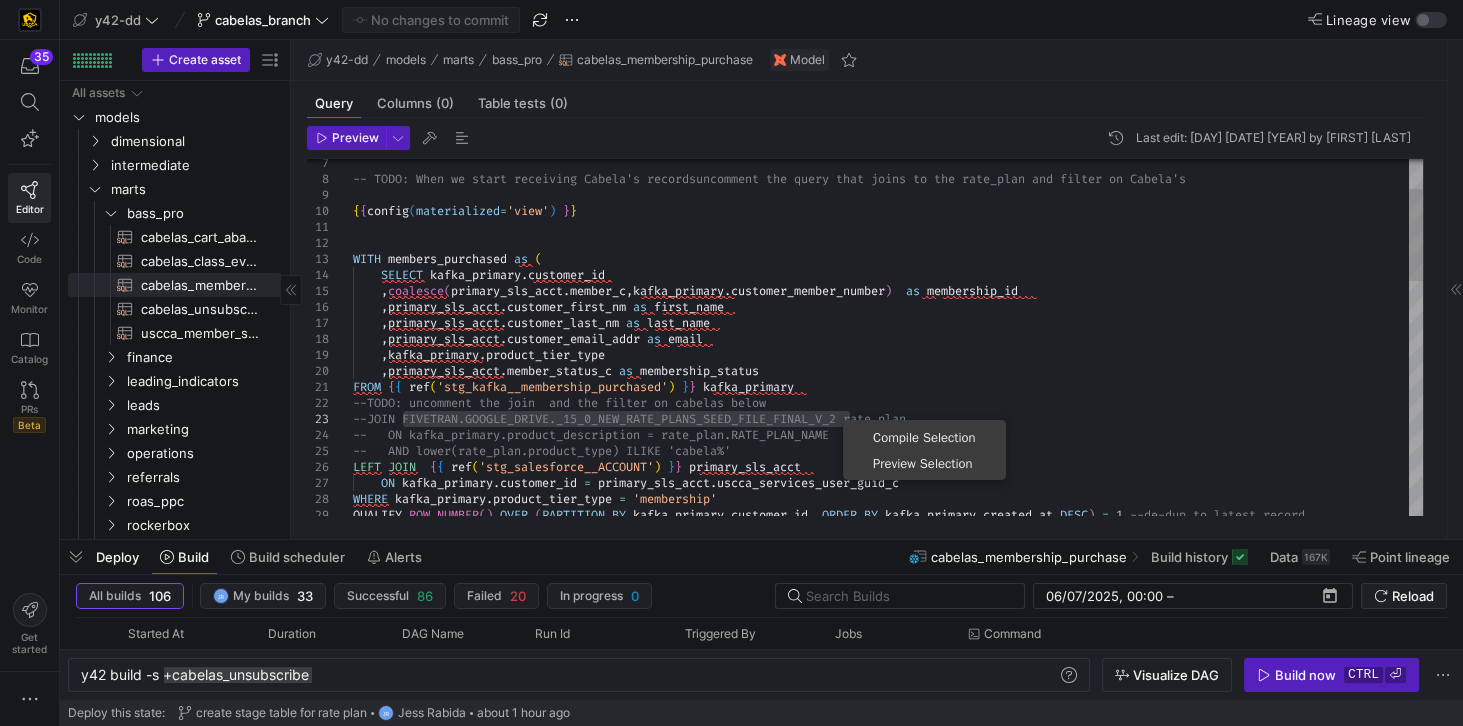 click on "-- TODO: When we start receiving Cabela's records  uncomment the query that joins to the rate_plan an d filter on Cabela's  { { config ( materialized = 'view' )   } }    WITH   members_purchased   as   (      SELECT   kafka_primary . customer_id           , coalesce ( primary_sls_acct . member_c , kafka_primary . customer_member_number )    as   membership_id             , primary_sls_acct . customer_first_nm   as   first_name      , primary_sls_acct . customer_last_nm   as   last_name      , primary_sls_acct . customer_email_addr   as   email             , kafka_primary . product_tier_type      , primary_sls_acct . member_status_c   as   membership_status FROM   { {   ref ( 'stg_kafka__membership_purchased' )   } }   kafka_primary --TODO: uncomment the join  and the filter on cabe las below     --JOIN FIVETRAN.GOOGLE_DRIVE._15_0_NEW_RATE_PLANS_ SEED_FILE_FINAL_V_2 rate_plan lan.RATE_PLAN_NAME la%' LEFT   {" at bounding box center (888, 731) 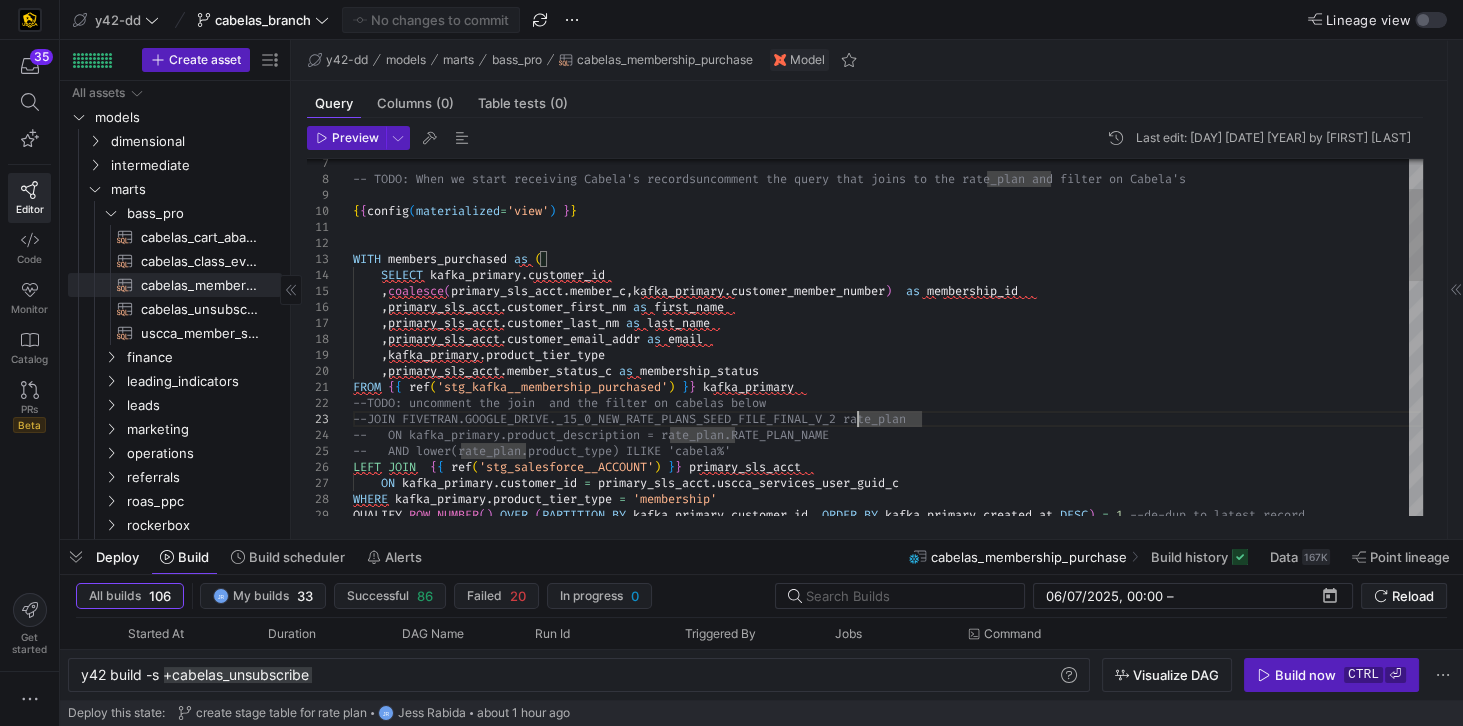 click on "-- TODO: When we start receiving Cabela's records  uncomment the query that joins to the rate_plan an d filter on Cabela's  { { config ( materialized = 'view' )   } }    WITH   members_purchased   as   (      SELECT   kafka_primary . customer_id           , coalesce ( primary_sls_acct . member_c , kafka_primary . customer_member_number )    as   membership_id             , primary_sls_acct . customer_first_nm   as   first_name      , primary_sls_acct . customer_last_nm   as   last_name      , primary_sls_acct . customer_email_addr   as   email             , kafka_primary . product_tier_type      , primary_sls_acct . member_status_c   as   membership_status FROM   { {   ref ( 'stg_kafka__membership_purchased' )   } }   kafka_primary --TODO: uncomment the join  and the filter on cabe las below     --JOIN FIVETRAN.GOOGLE_DRIVE._15_0_NEW_RATE_PLANS_ SEED_FILE_FINAL_V_2 rate_plan lan.RATE_PLAN_NAME la%' LEFT   {" at bounding box center (888, 731) 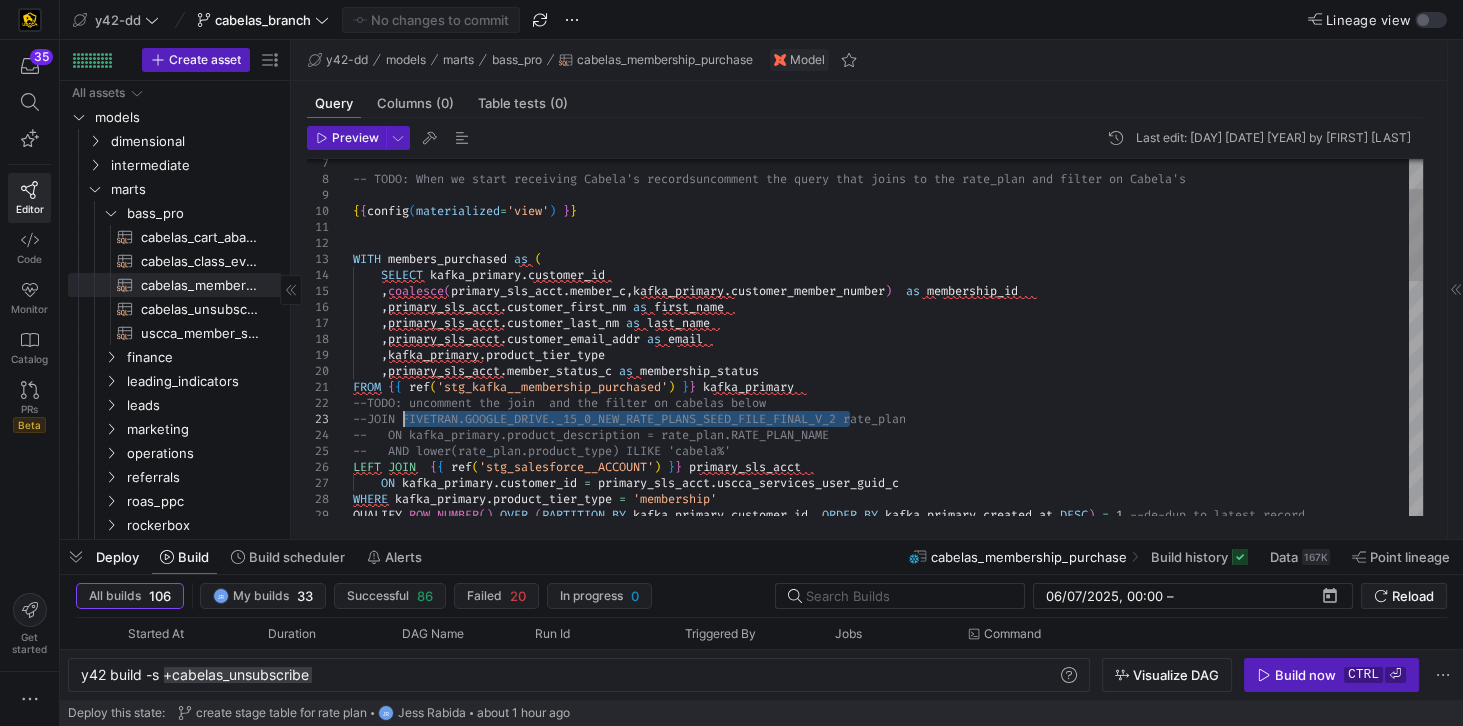 drag, startPoint x: 850, startPoint y: 414, endPoint x: 402, endPoint y: 420, distance: 448.0402 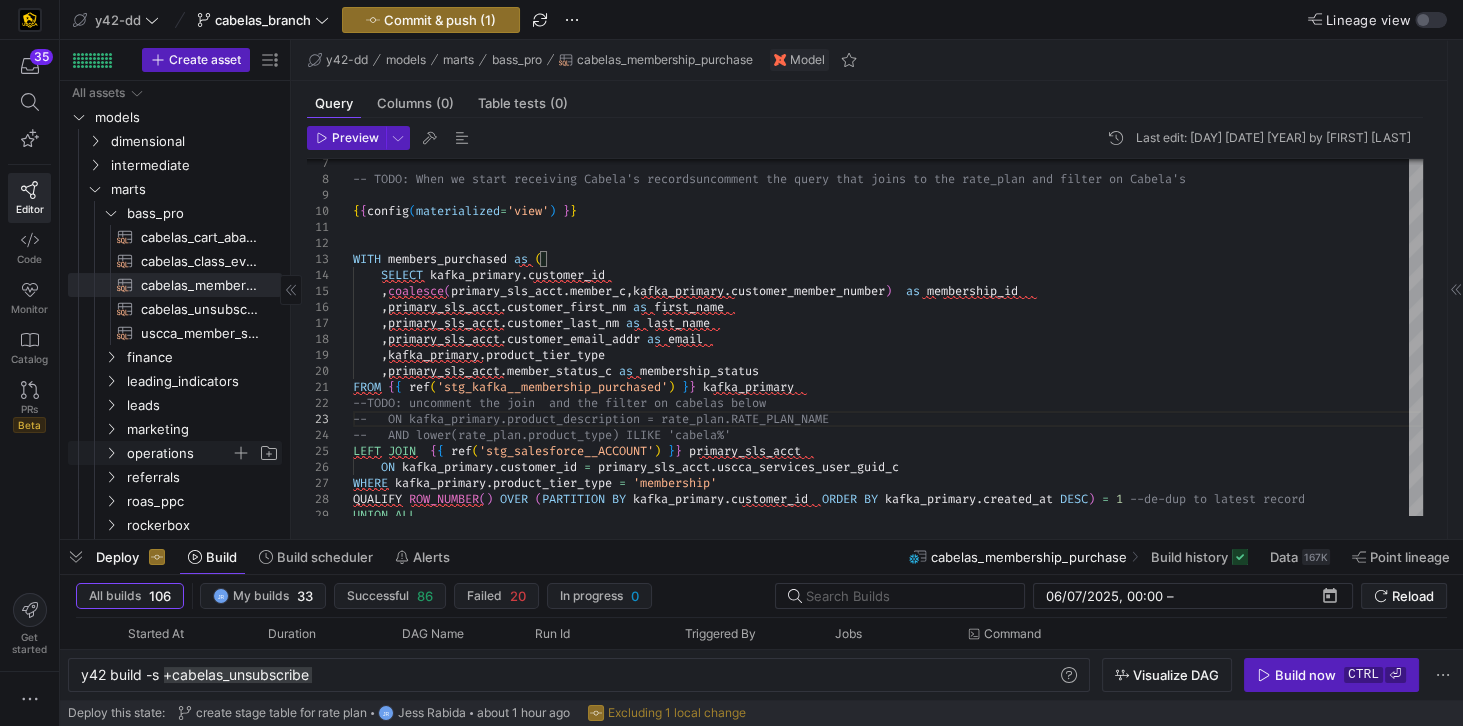 scroll, scrollTop: 107, scrollLeft: 0, axis: vertical 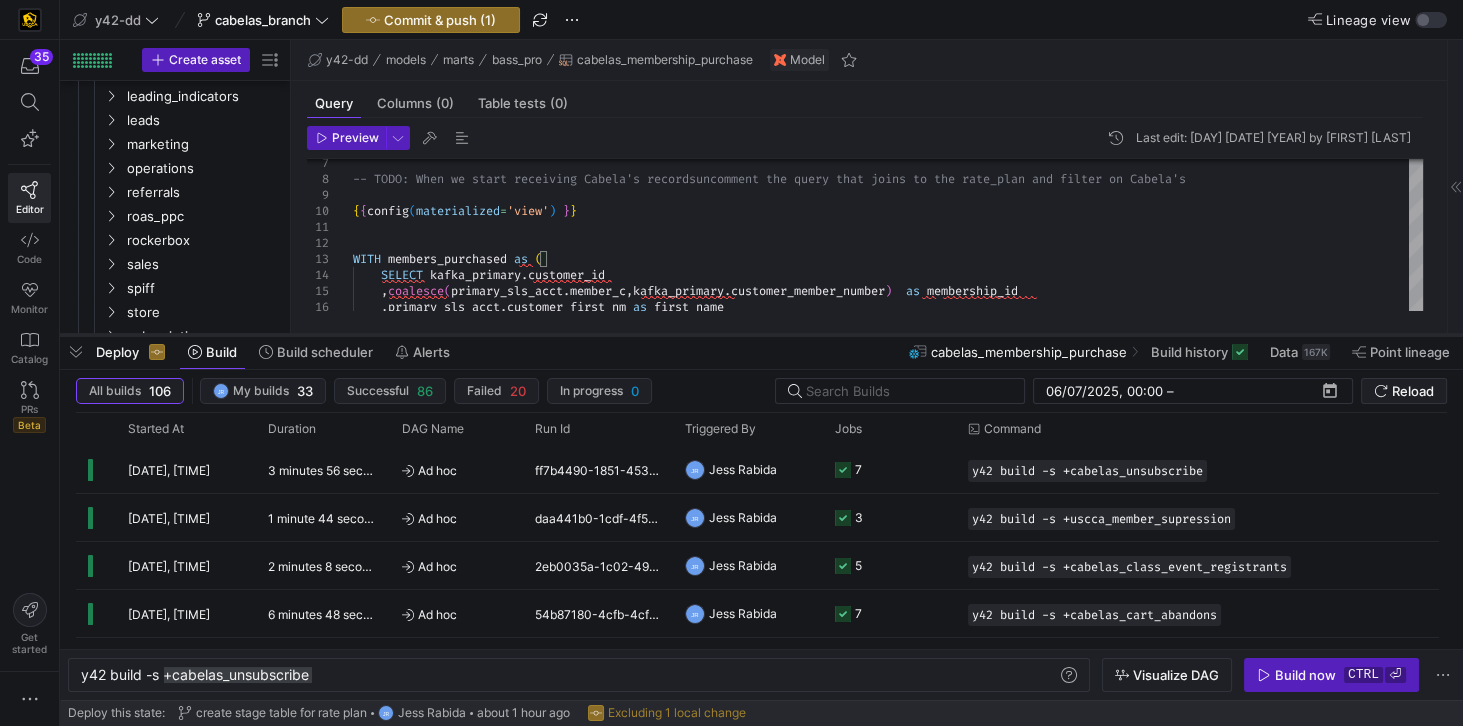drag, startPoint x: 507, startPoint y: 541, endPoint x: 553, endPoint y: 331, distance: 214.97906 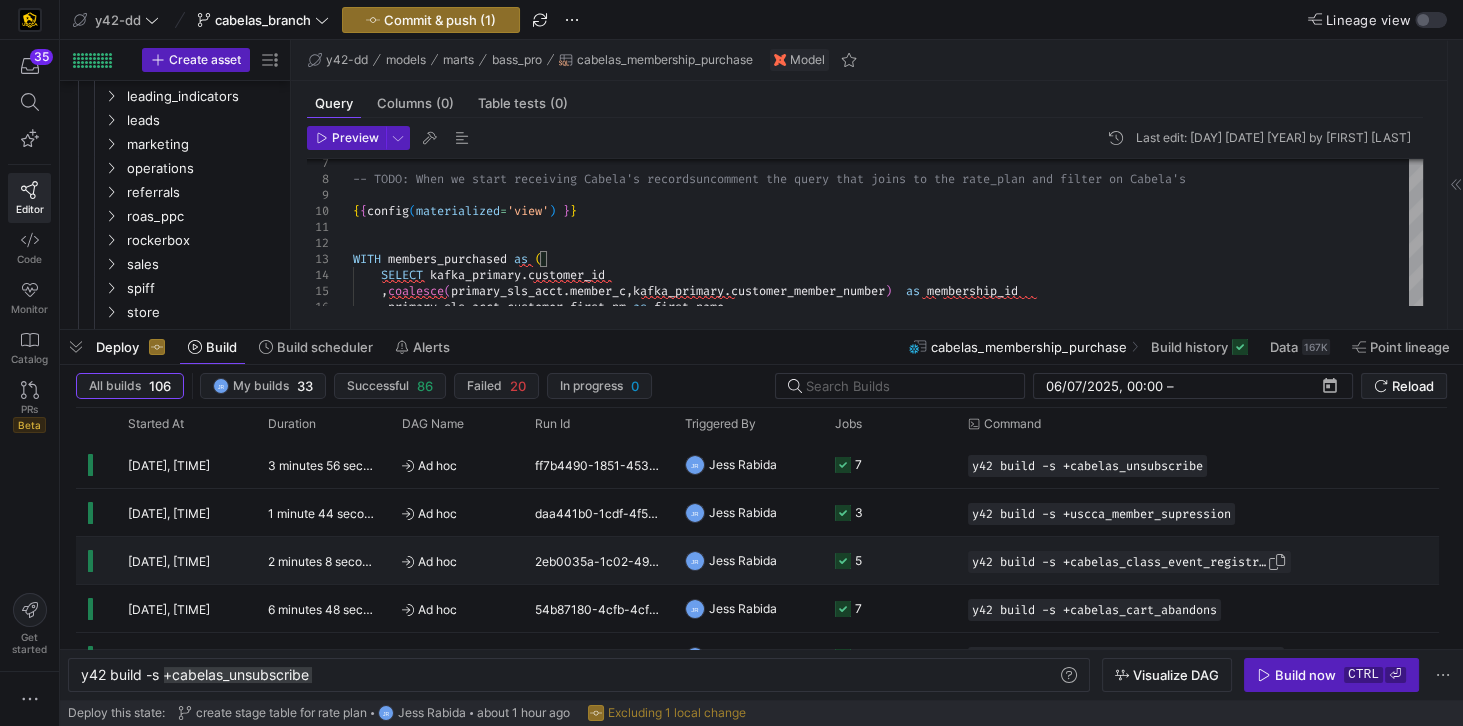 scroll, scrollTop: 36, scrollLeft: 0, axis: vertical 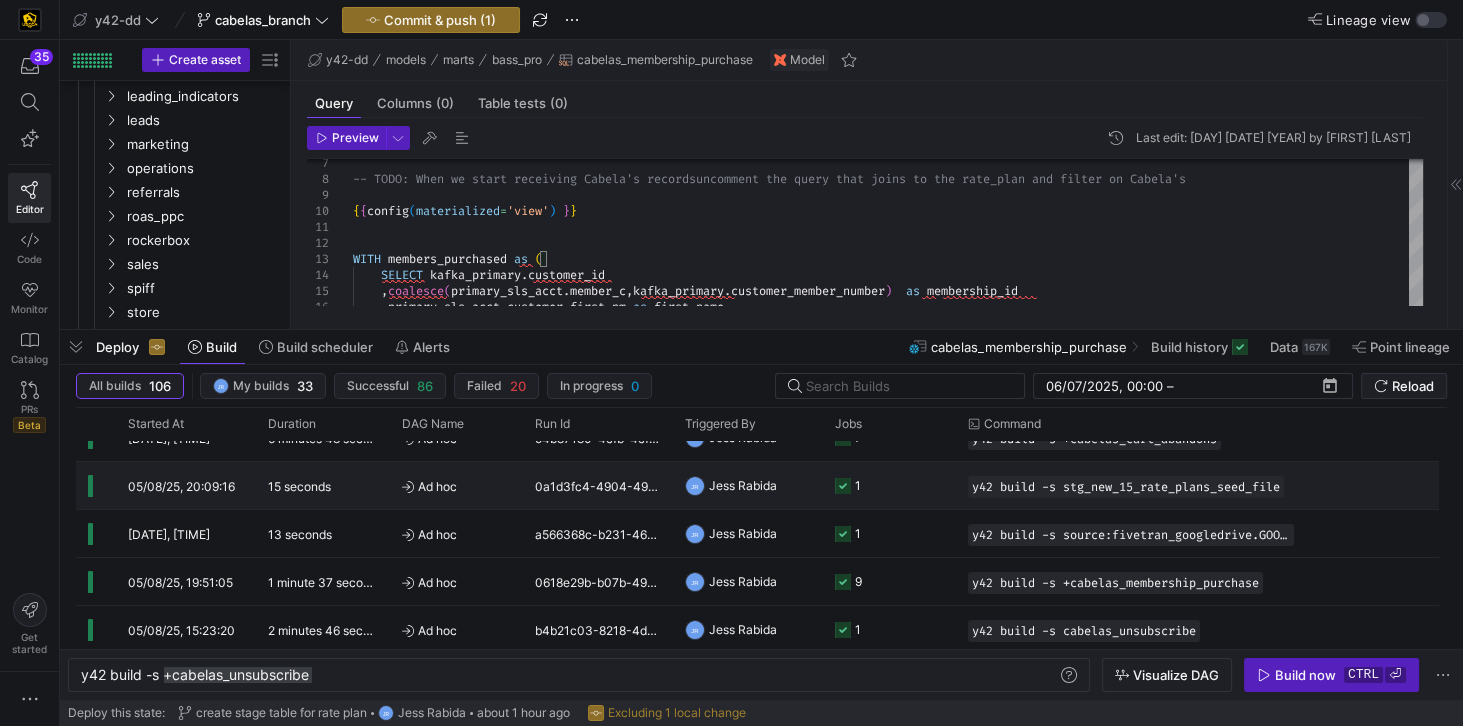 click on "0a1d3fc4-4904-49bc-857b-665cf771eff5" 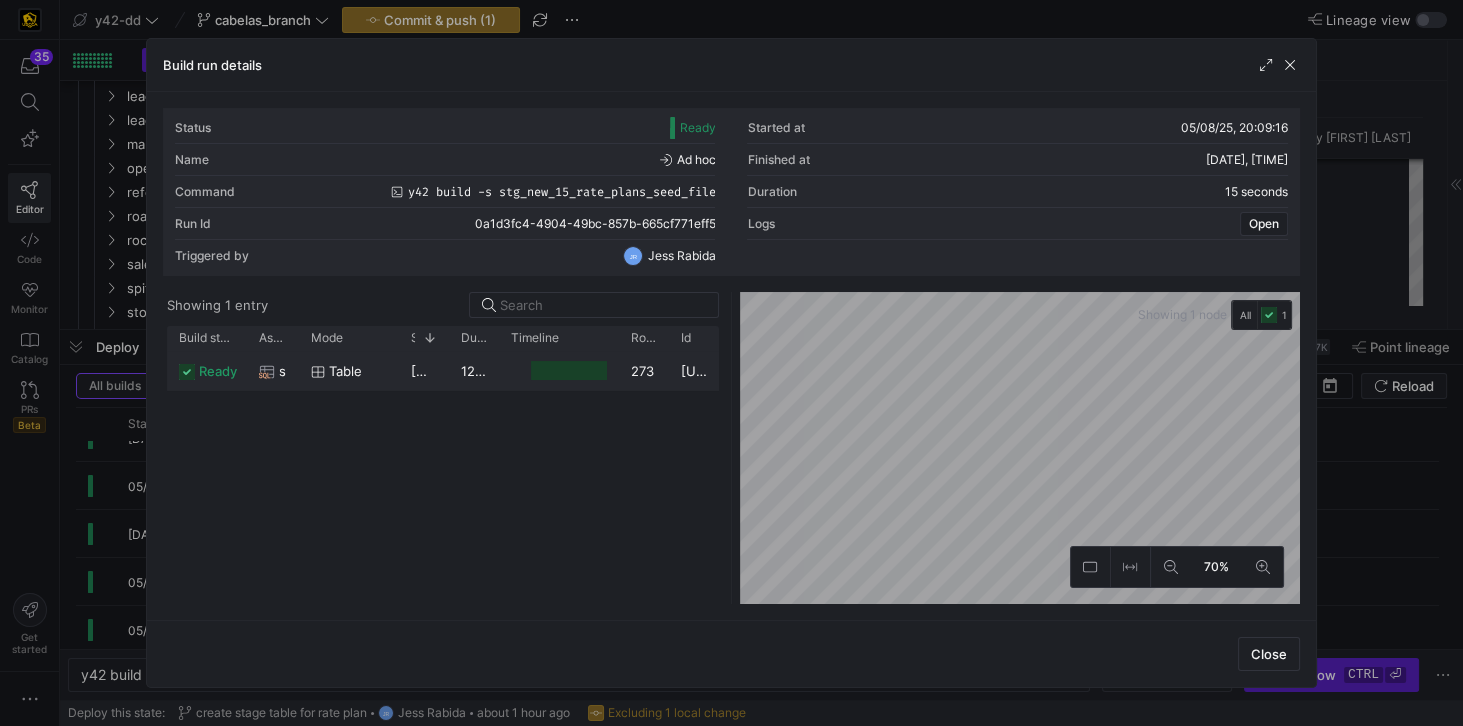 click on "05/08/25, 20:09:19" 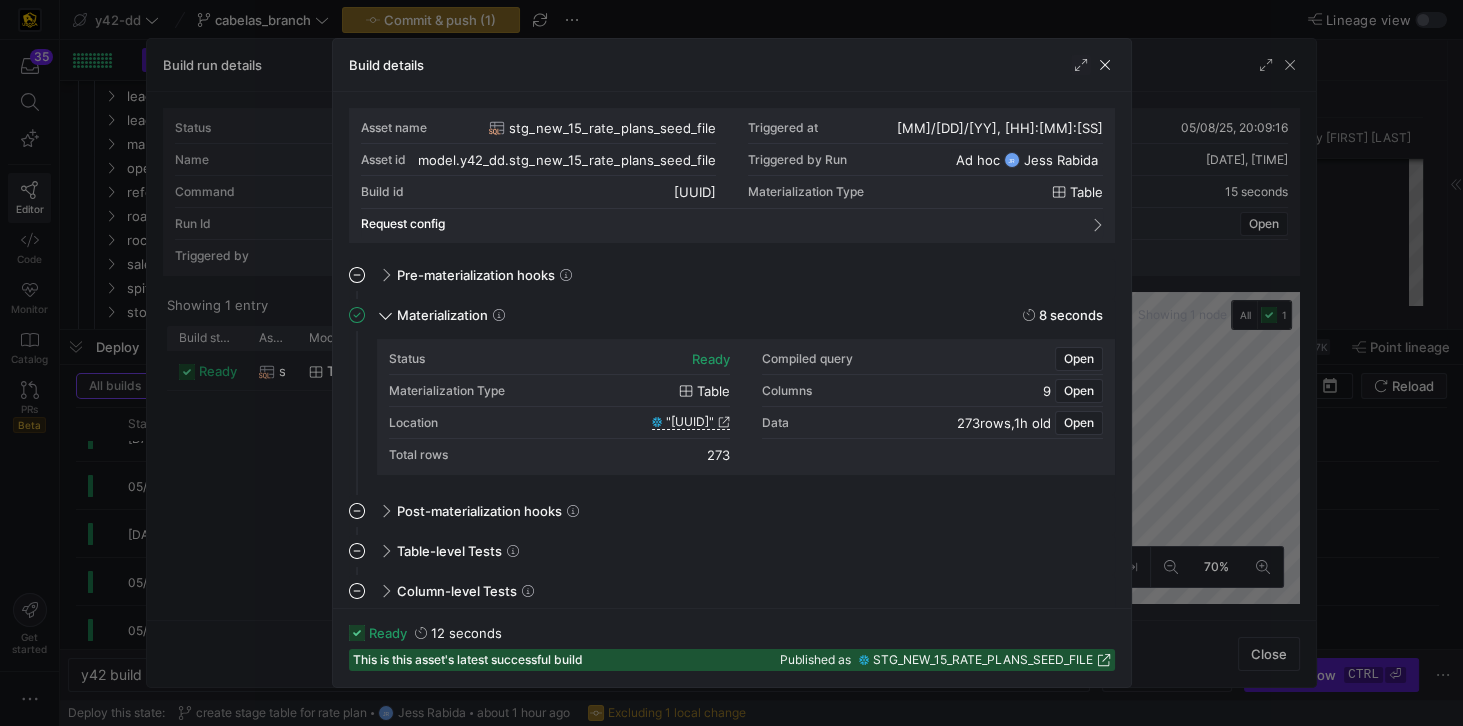 click on "STG_NEW_15_RATE_PLANS_SEED_FILE" at bounding box center (983, 660) 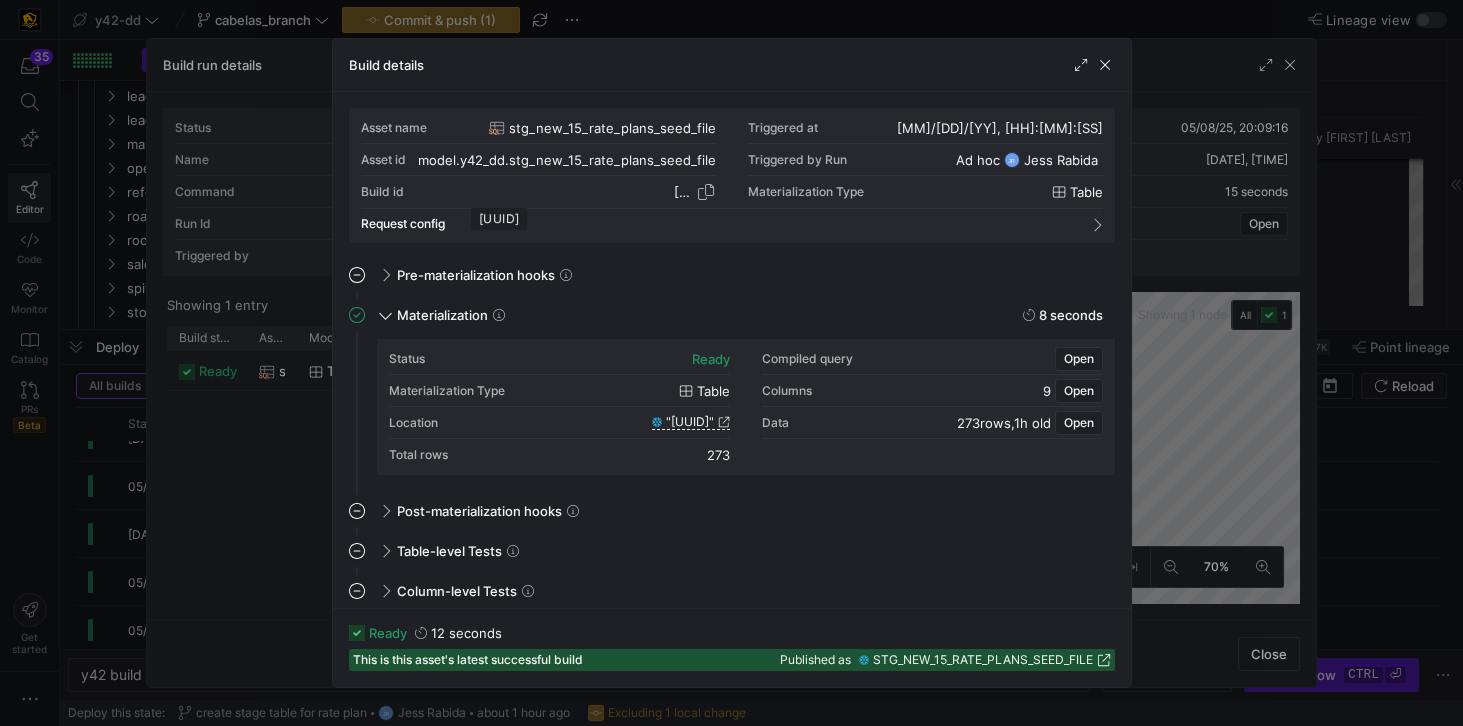 click on "fea46f2a-2055-4316-9b57-51e686d7569b" at bounding box center [683, 192] 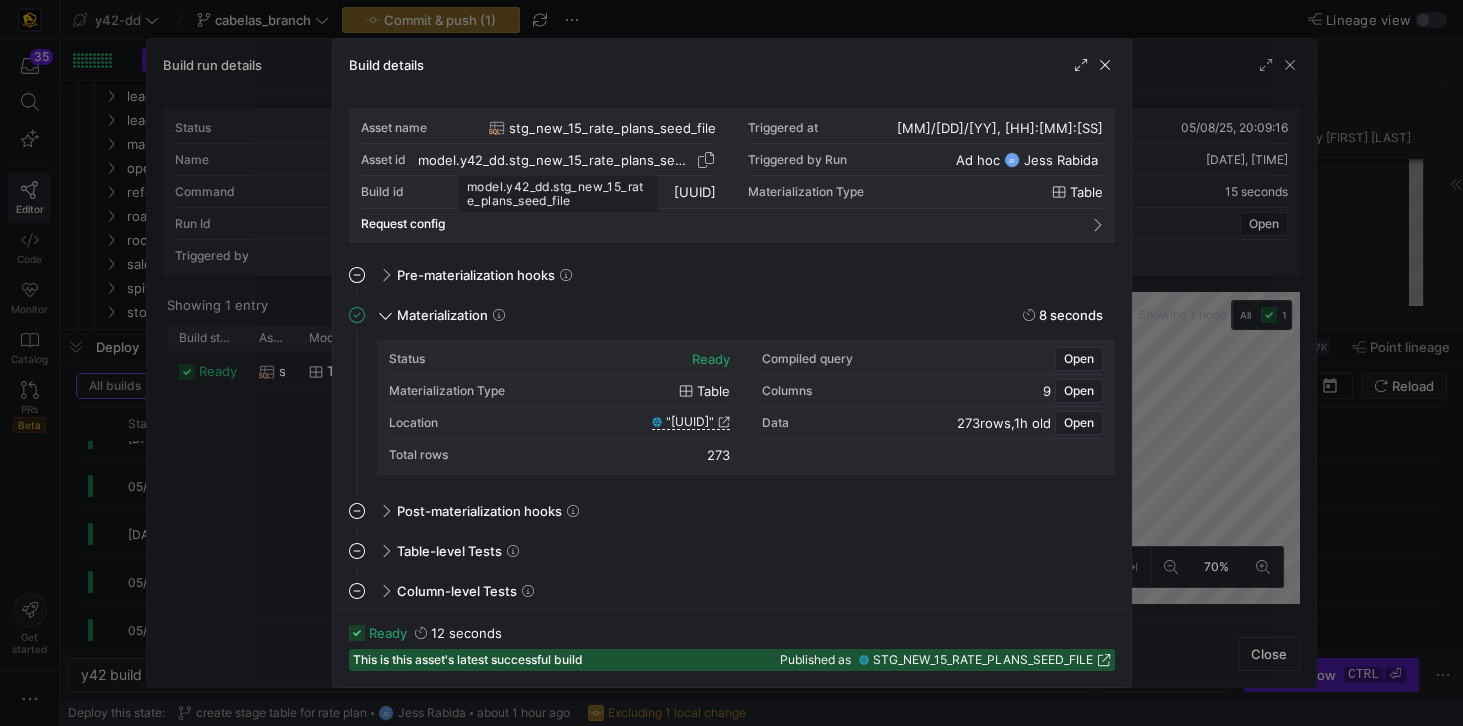 click on "model.y42_dd.stg_new_15_rate_plans_seed_file" at bounding box center [555, 160] 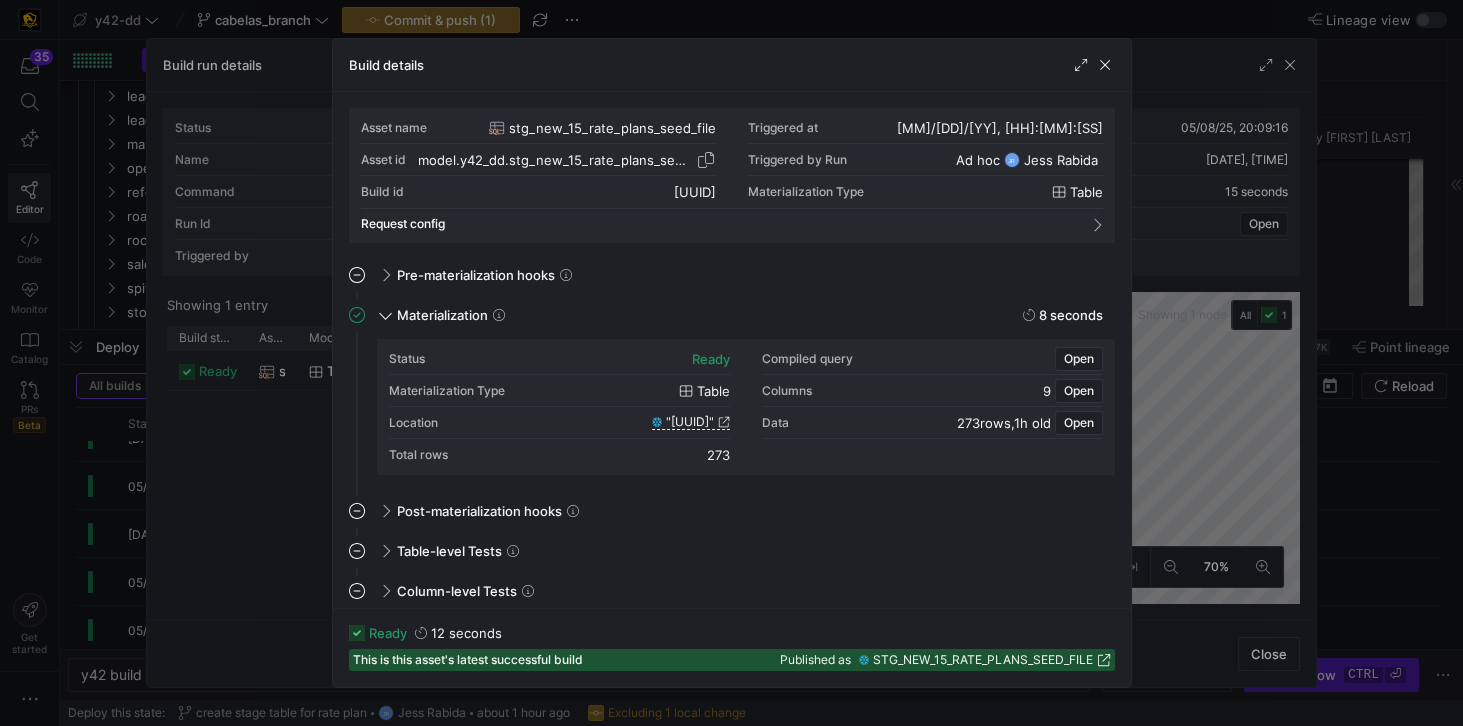 click at bounding box center (706, 160) 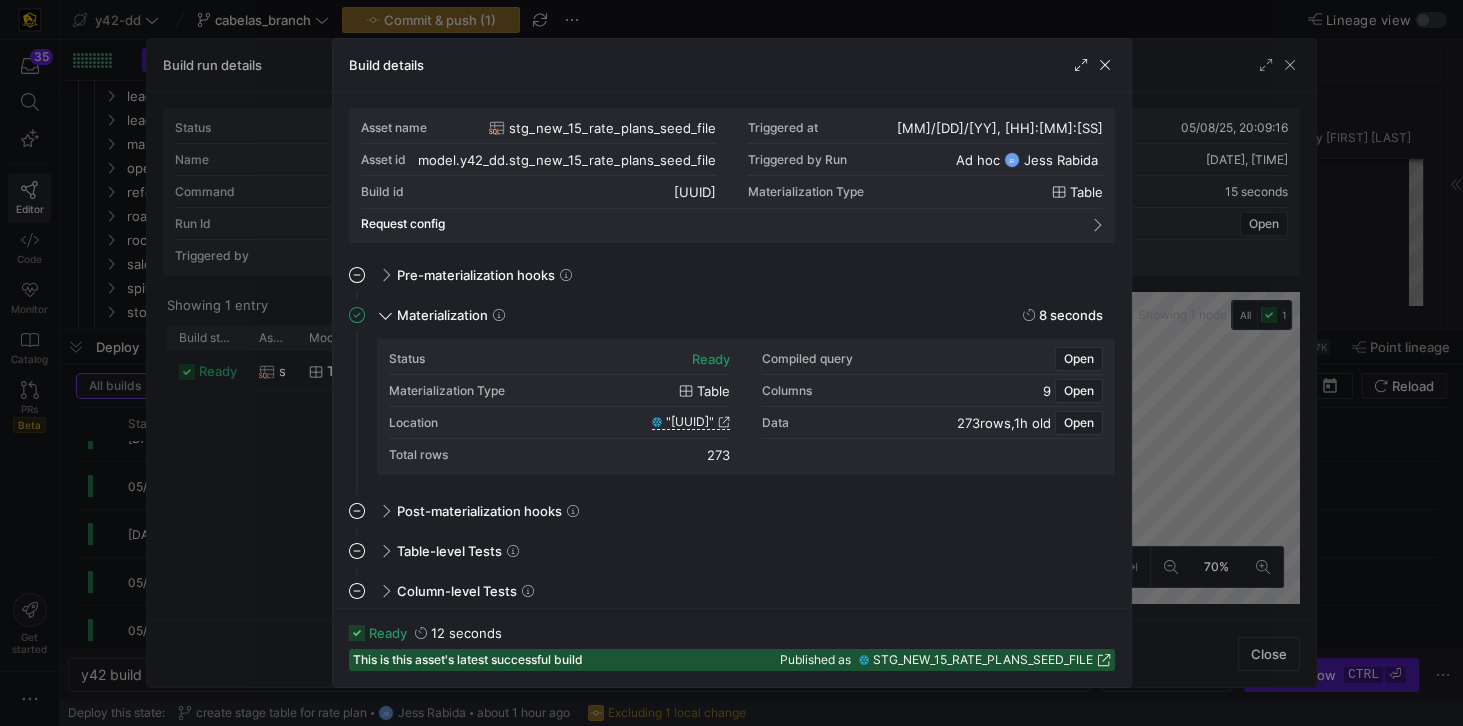 click on "Pre-materialization hooks  This job has no hooks" at bounding box center (732, 279) 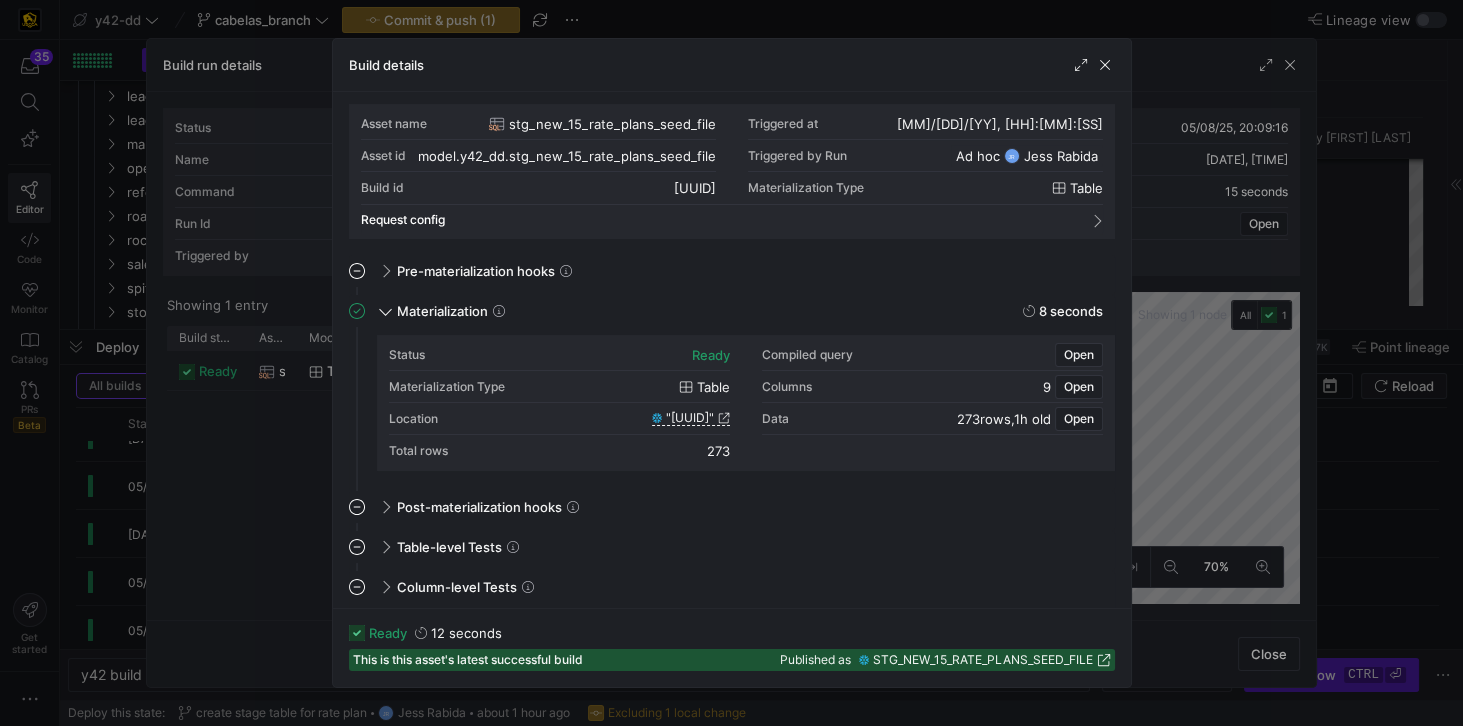click 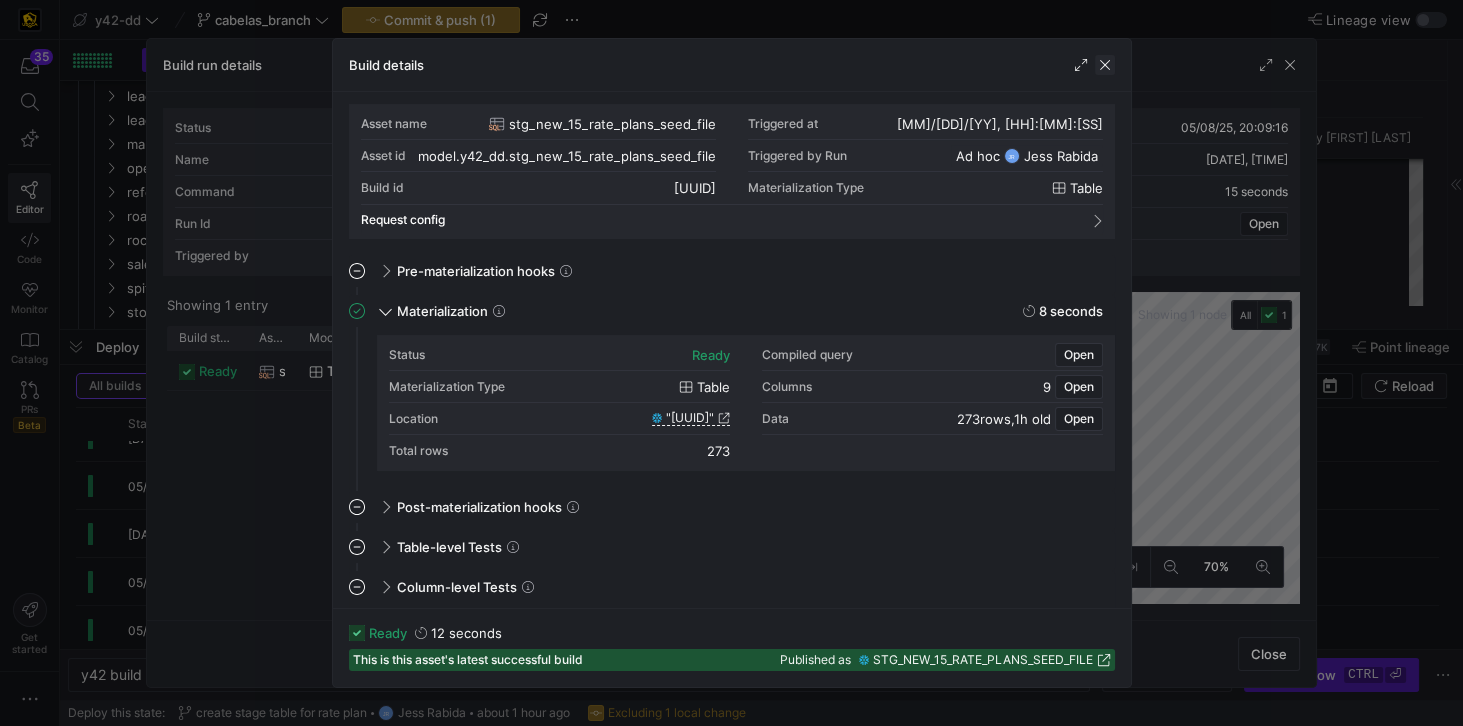 click 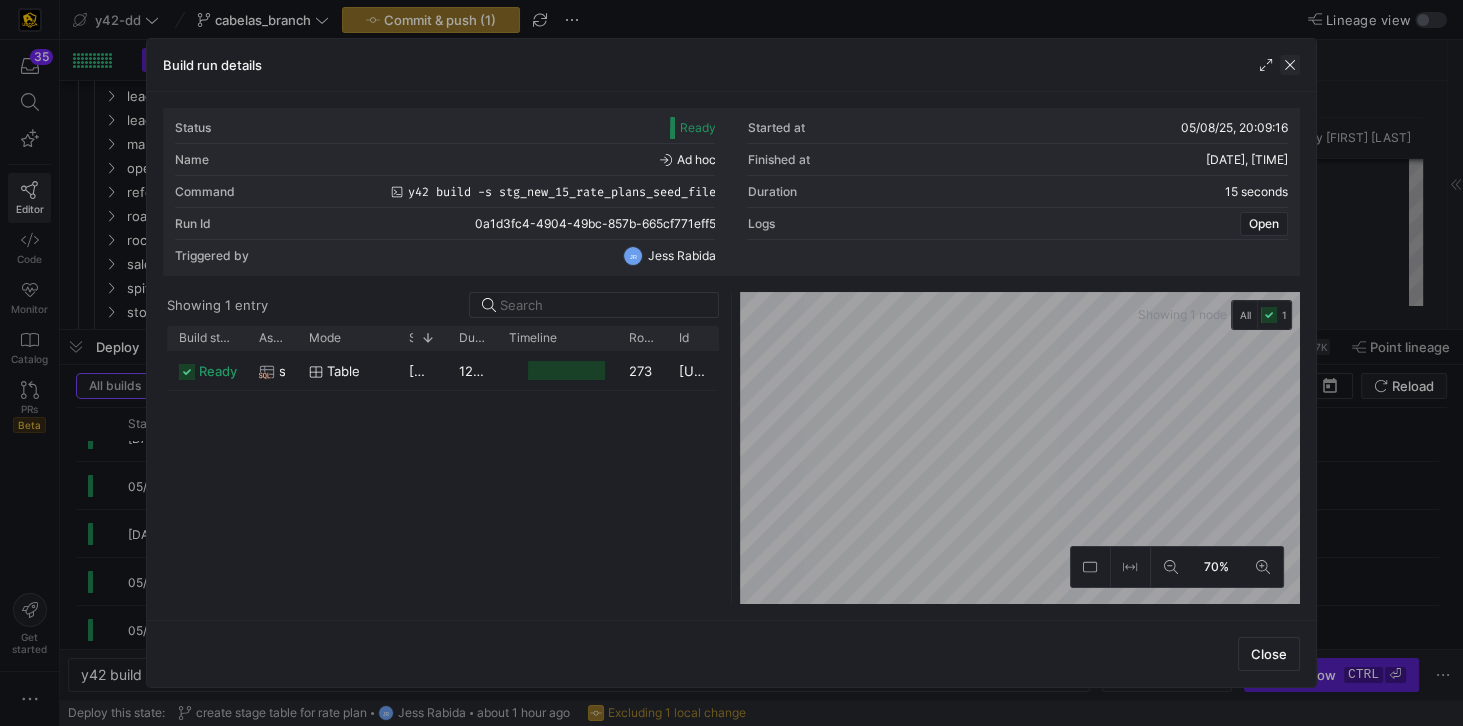 click 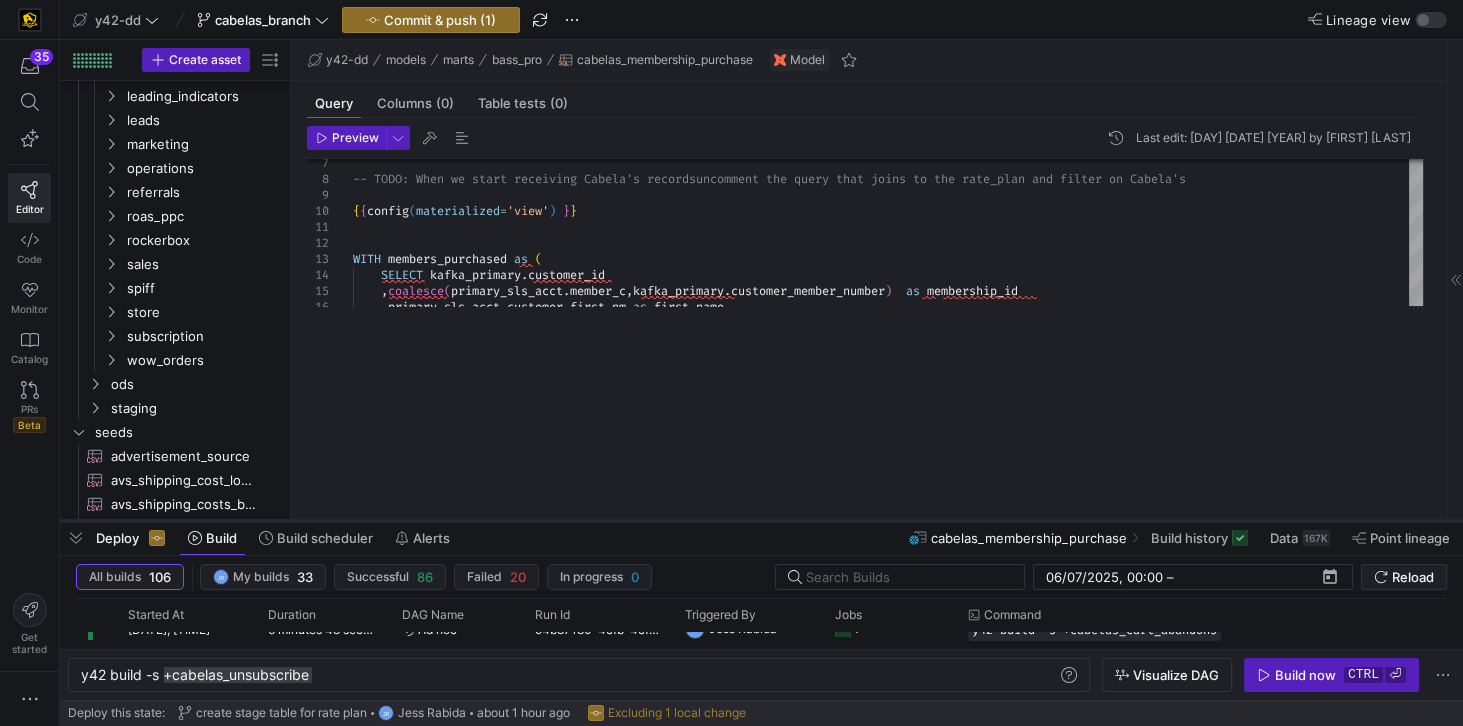 drag, startPoint x: 147, startPoint y: 332, endPoint x: 140, endPoint y: 524, distance: 192.12756 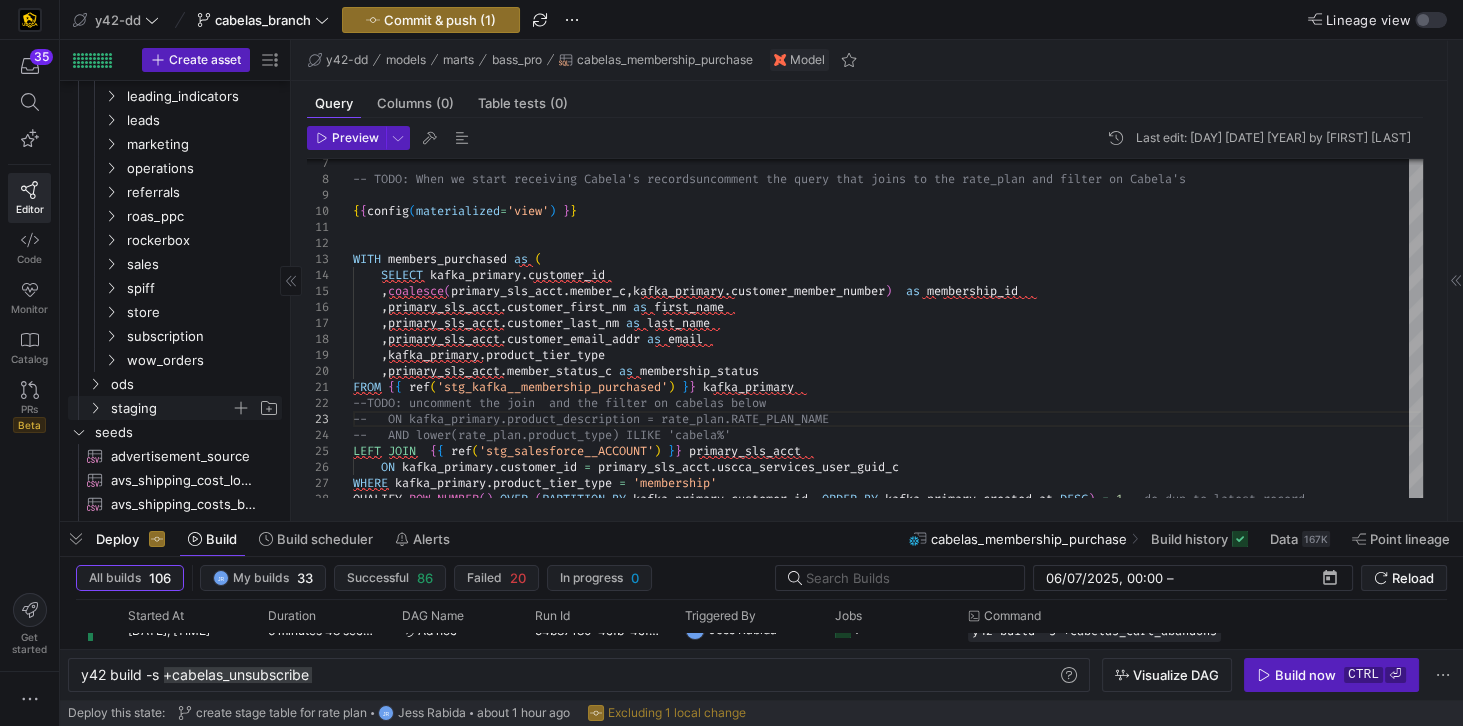 click on "staging" 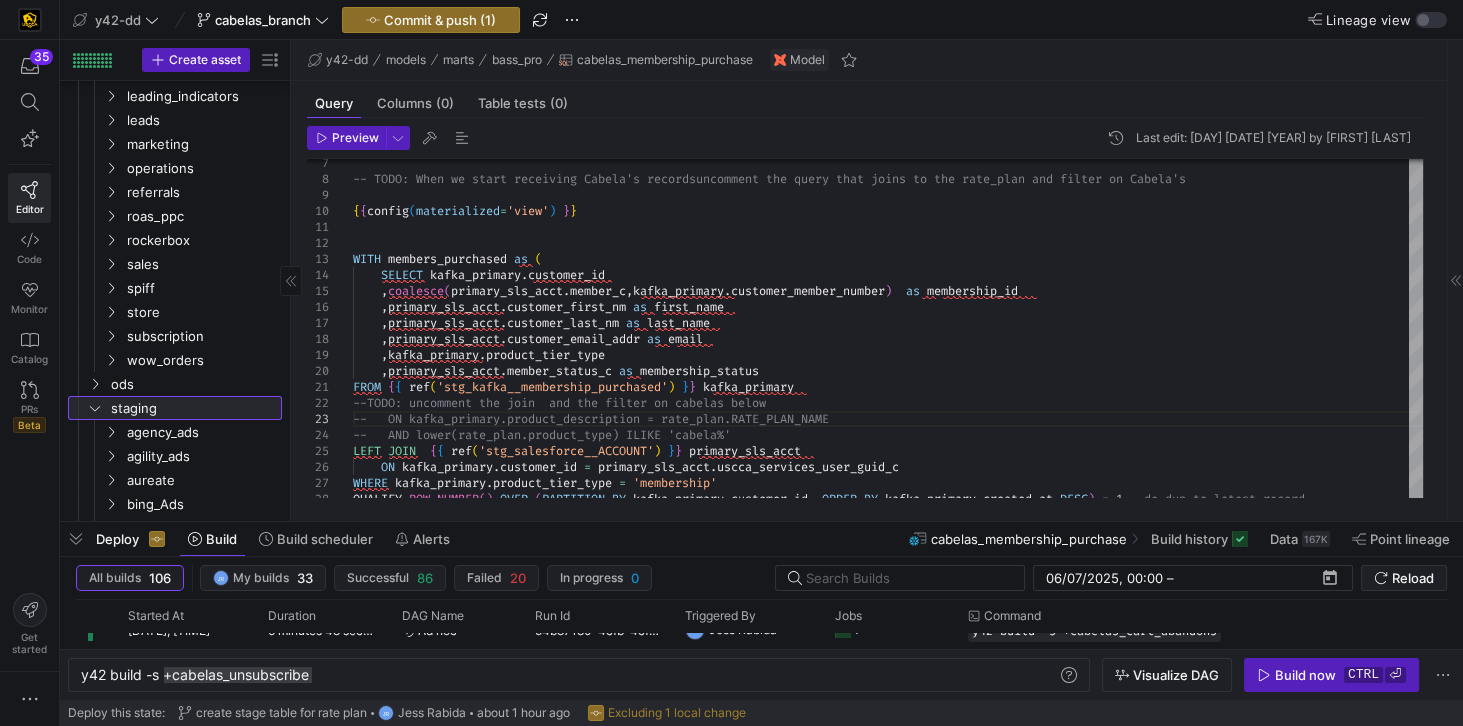 scroll, scrollTop: 451, scrollLeft: 0, axis: vertical 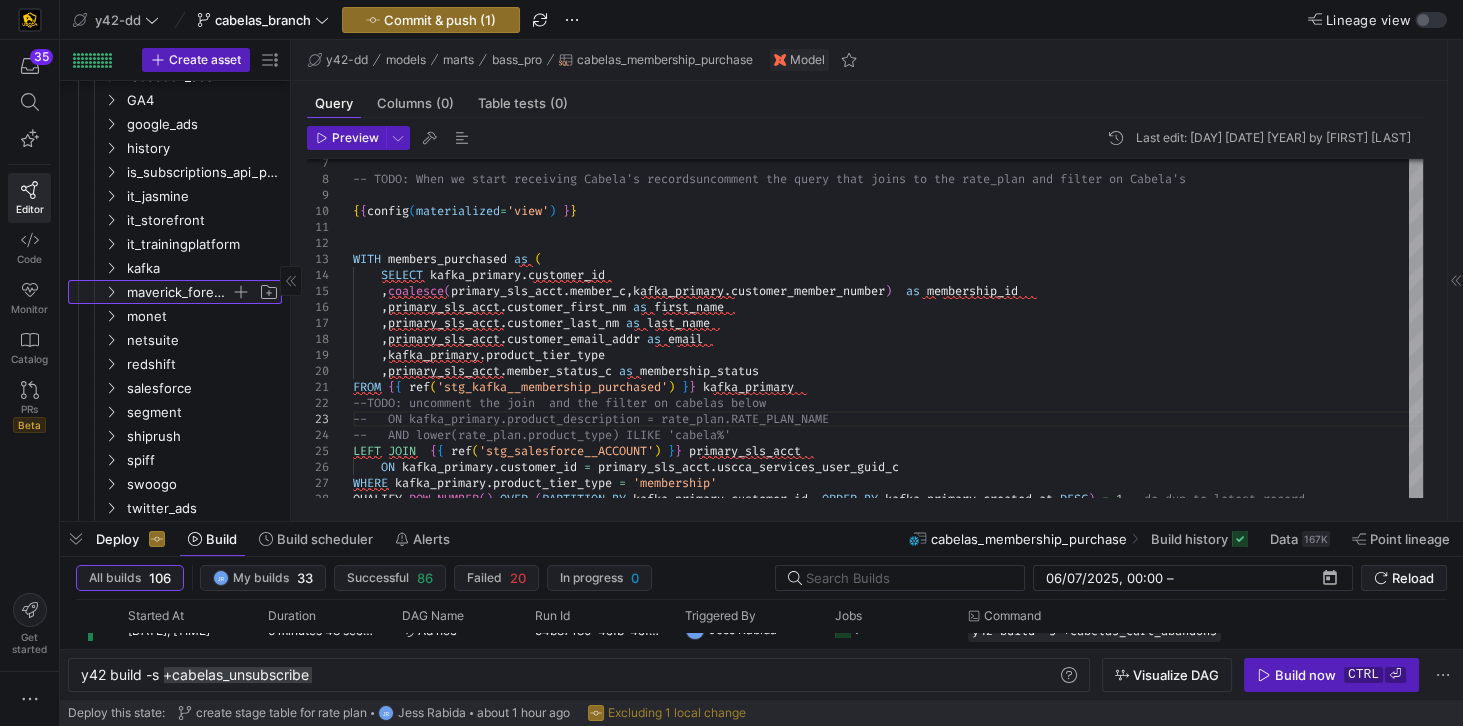 click on "maverick_forecast" 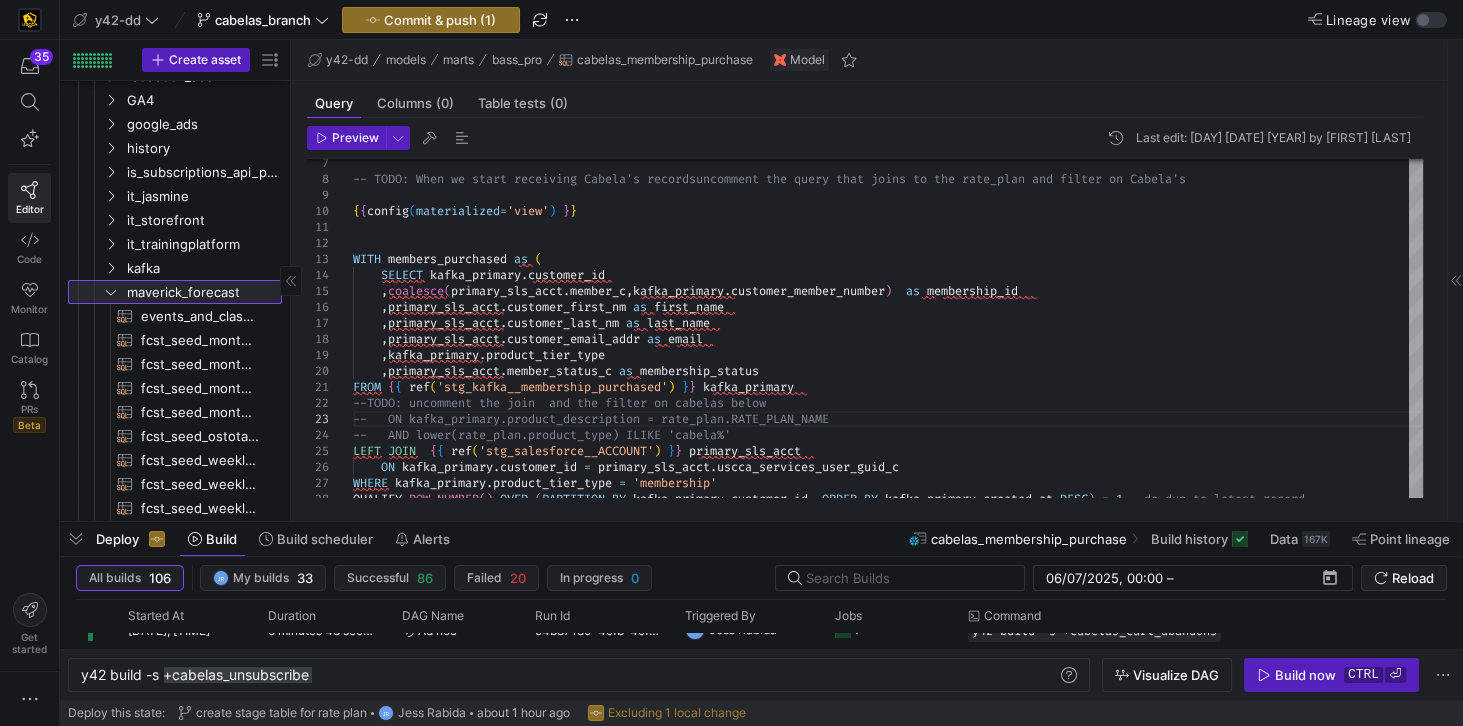 scroll, scrollTop: 1142, scrollLeft: 0, axis: vertical 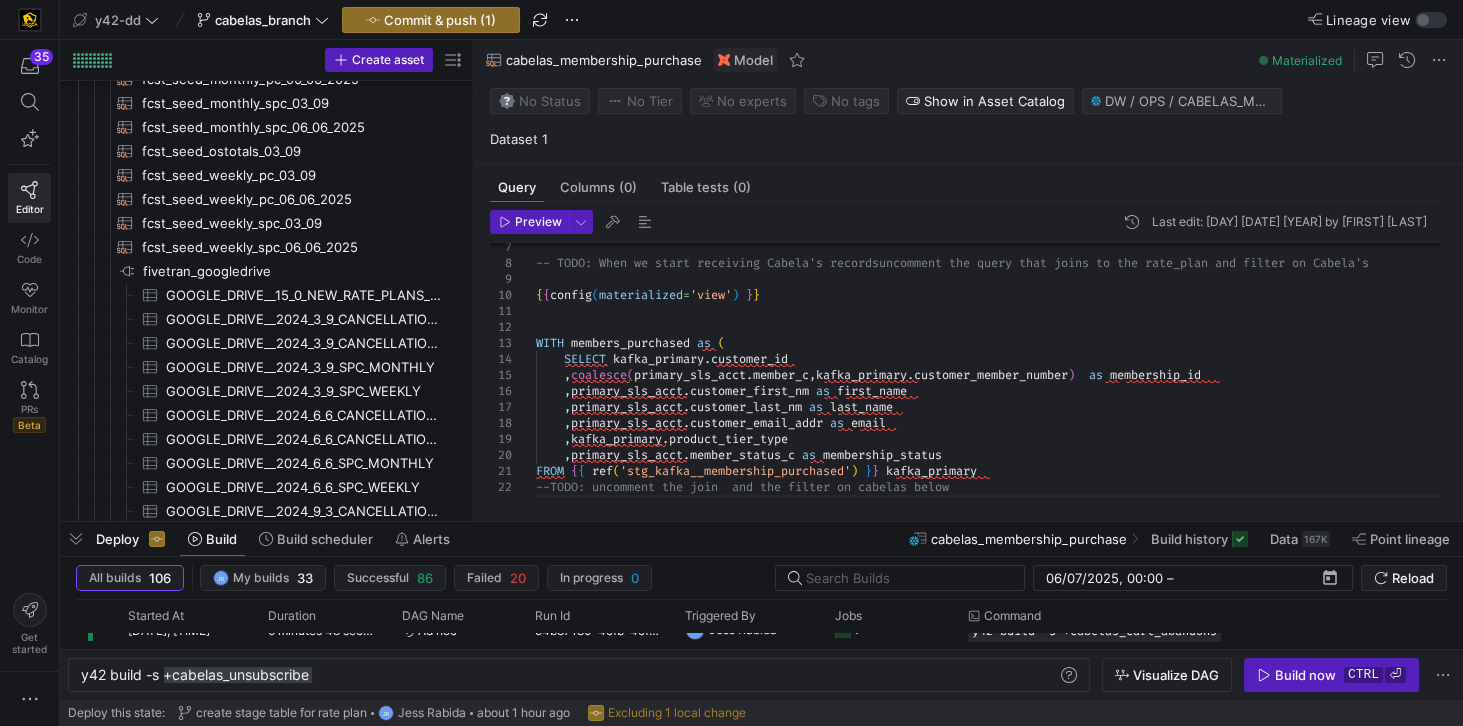 drag, startPoint x: 291, startPoint y: 440, endPoint x: 474, endPoint y: 454, distance: 183.53474 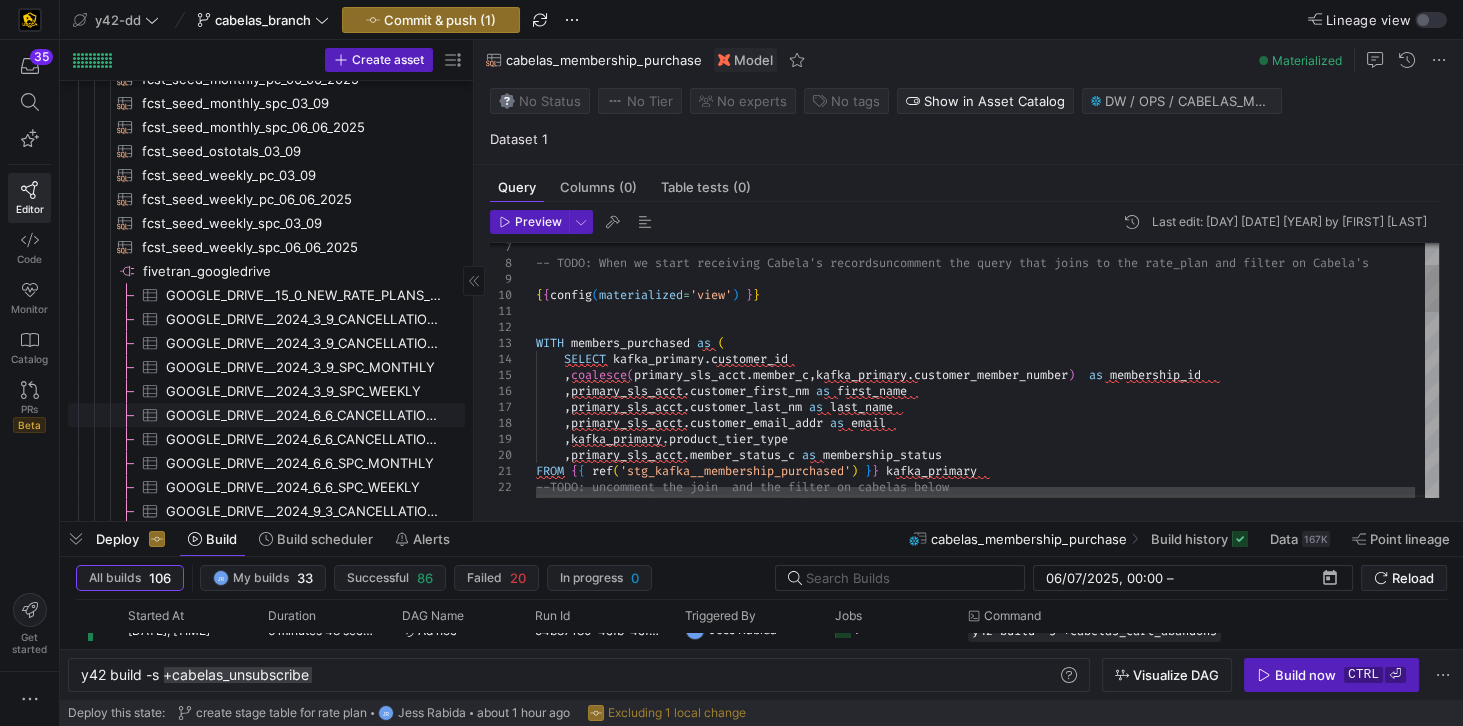 scroll, scrollTop: 1408, scrollLeft: 0, axis: vertical 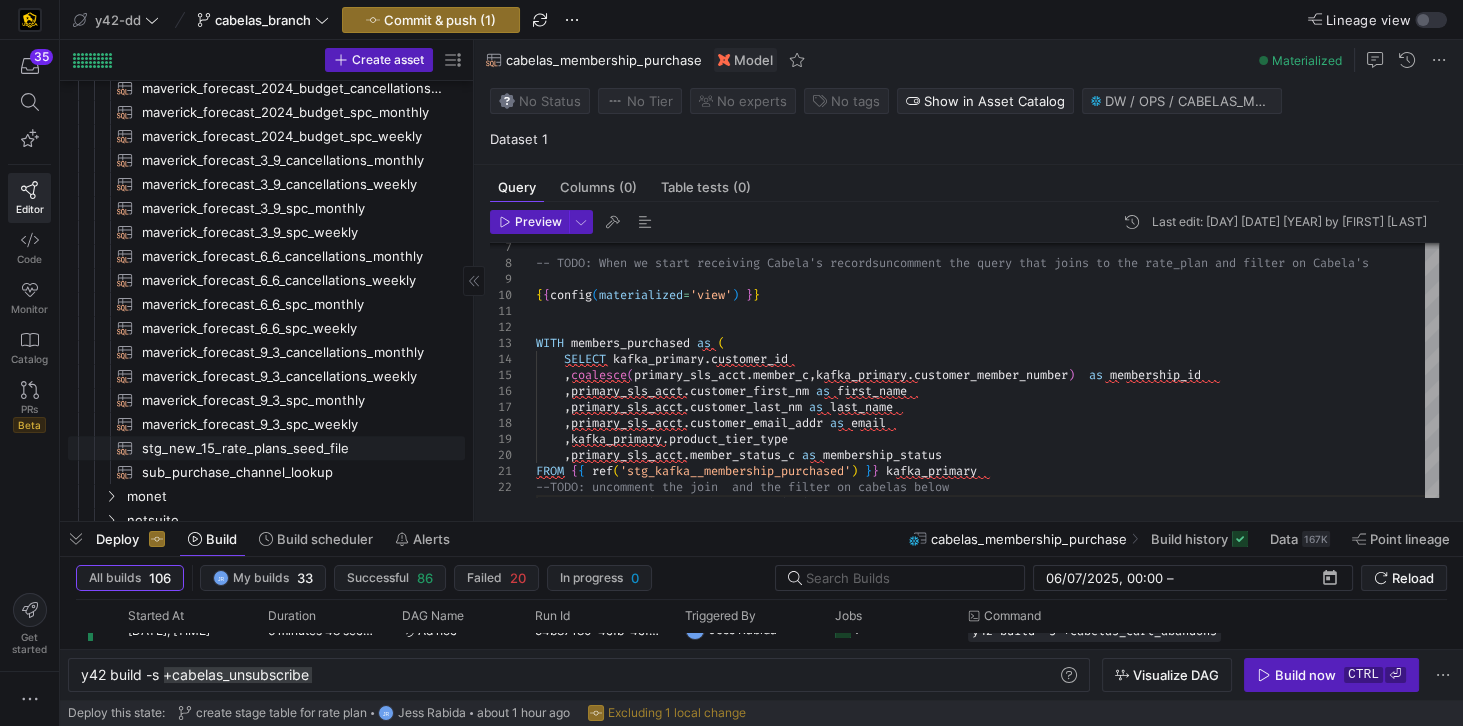 click on "stg_new_15_rate_plans_seed_file​​​​​​​​​​" 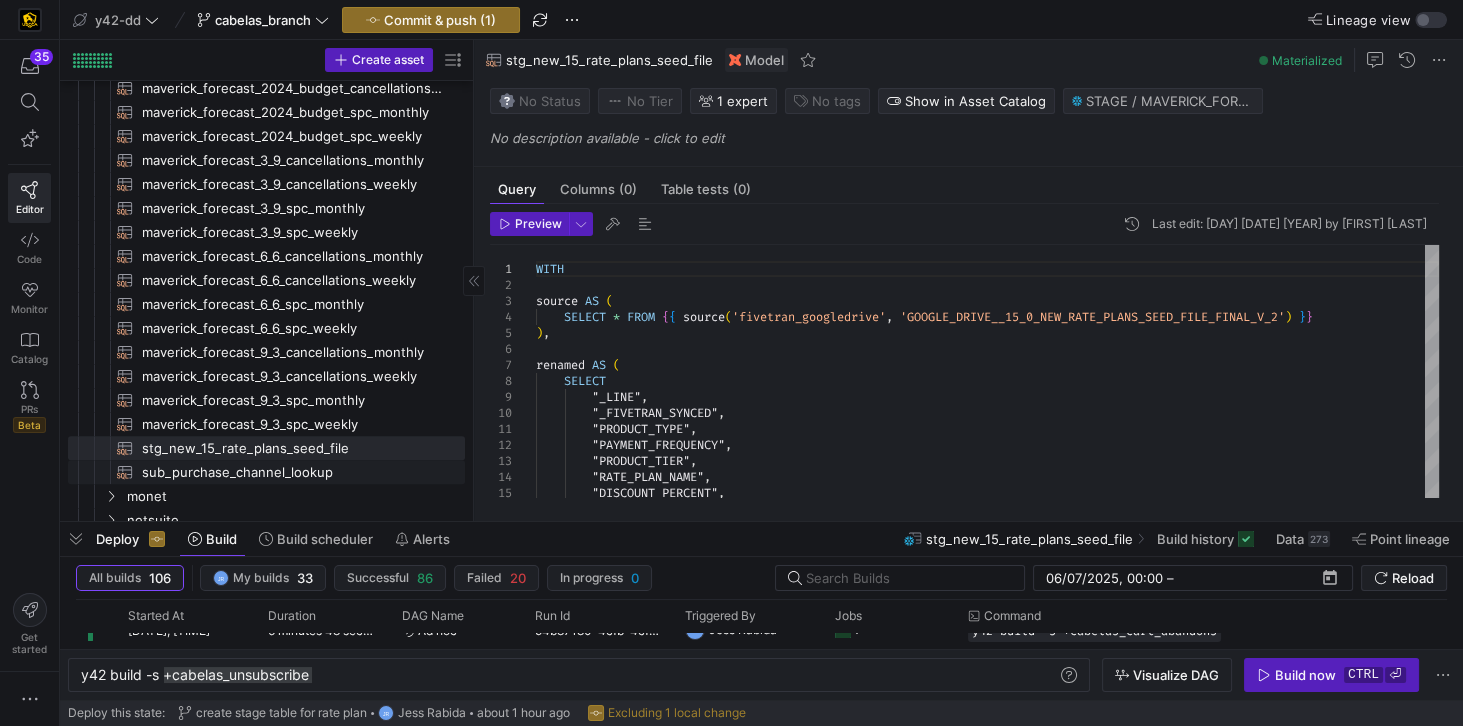 click on "sub_purchase_channel_lookup​​​​​​​​​​" 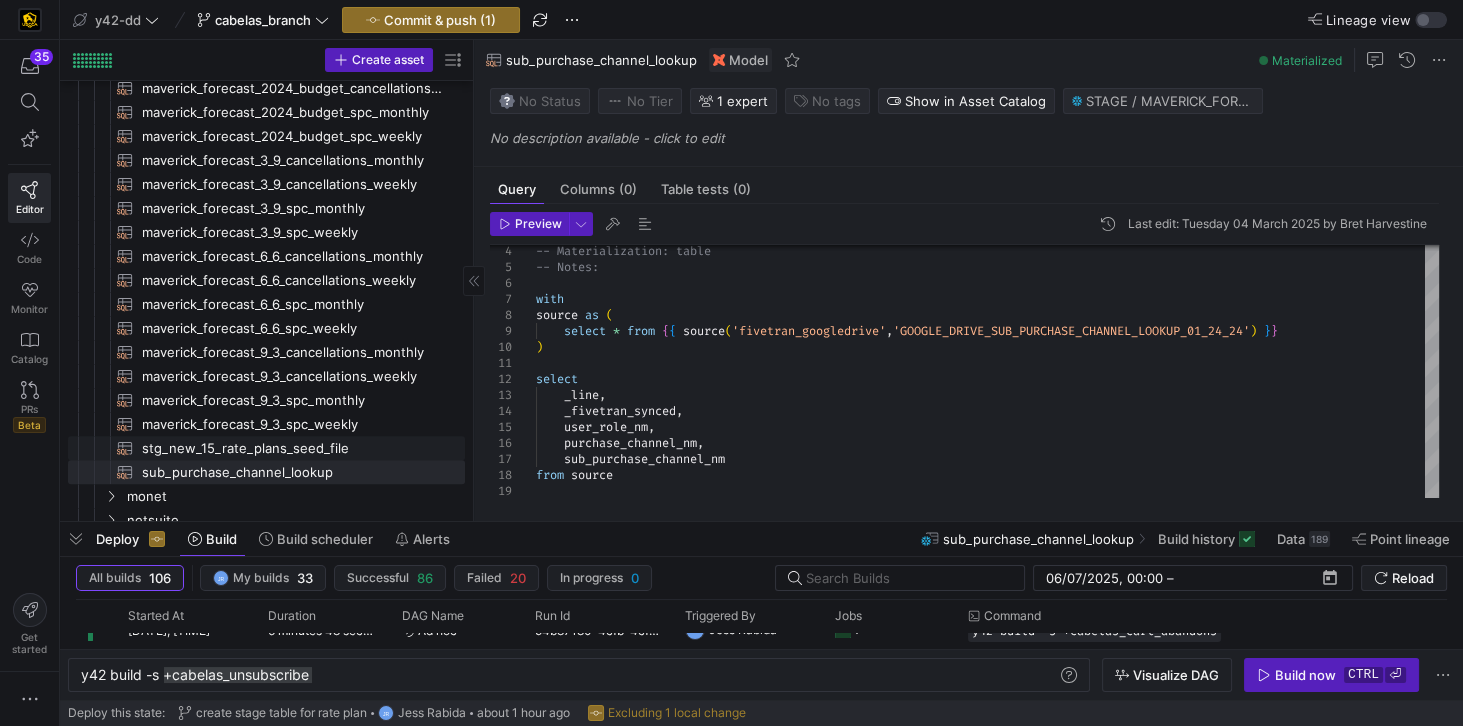 click on "stg_new_15_rate_plans_seed_file​​​​​​​​​​" 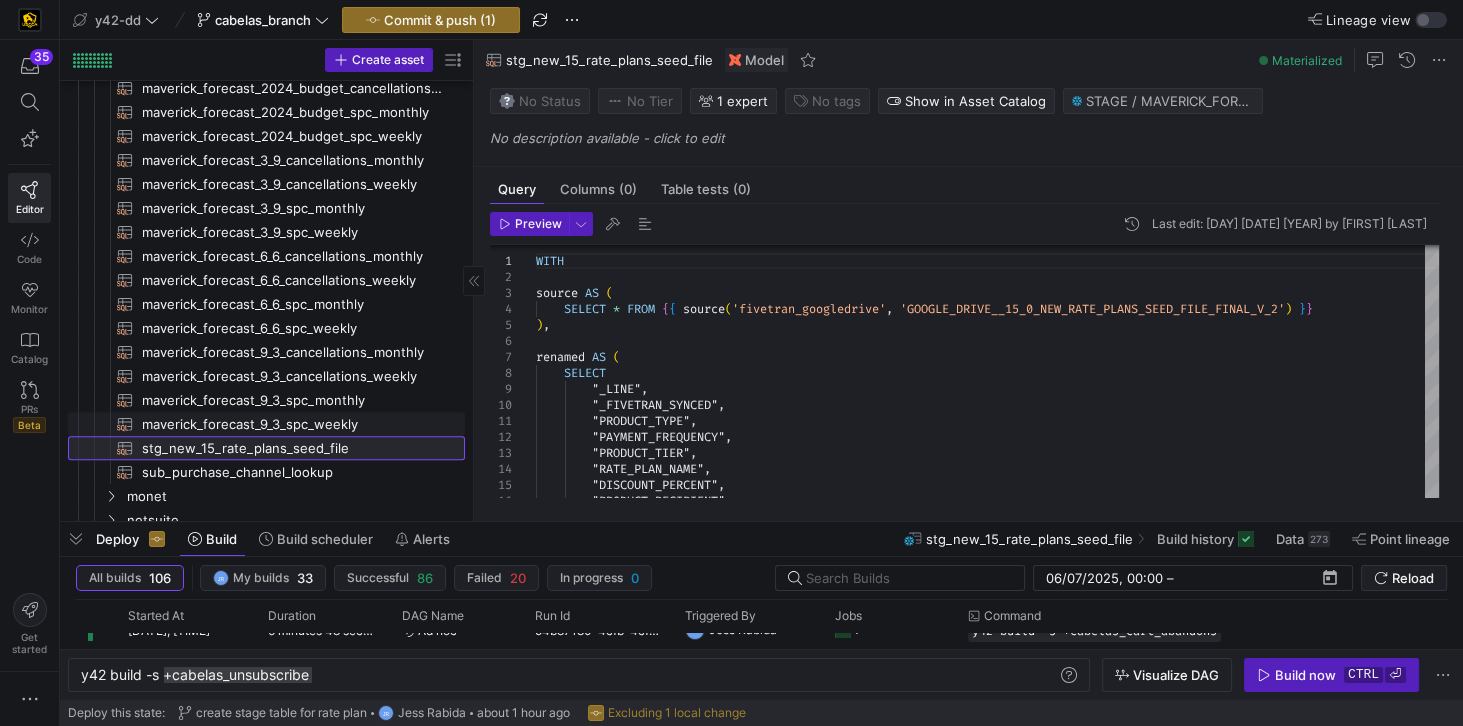 scroll, scrollTop: 2249, scrollLeft: 0, axis: vertical 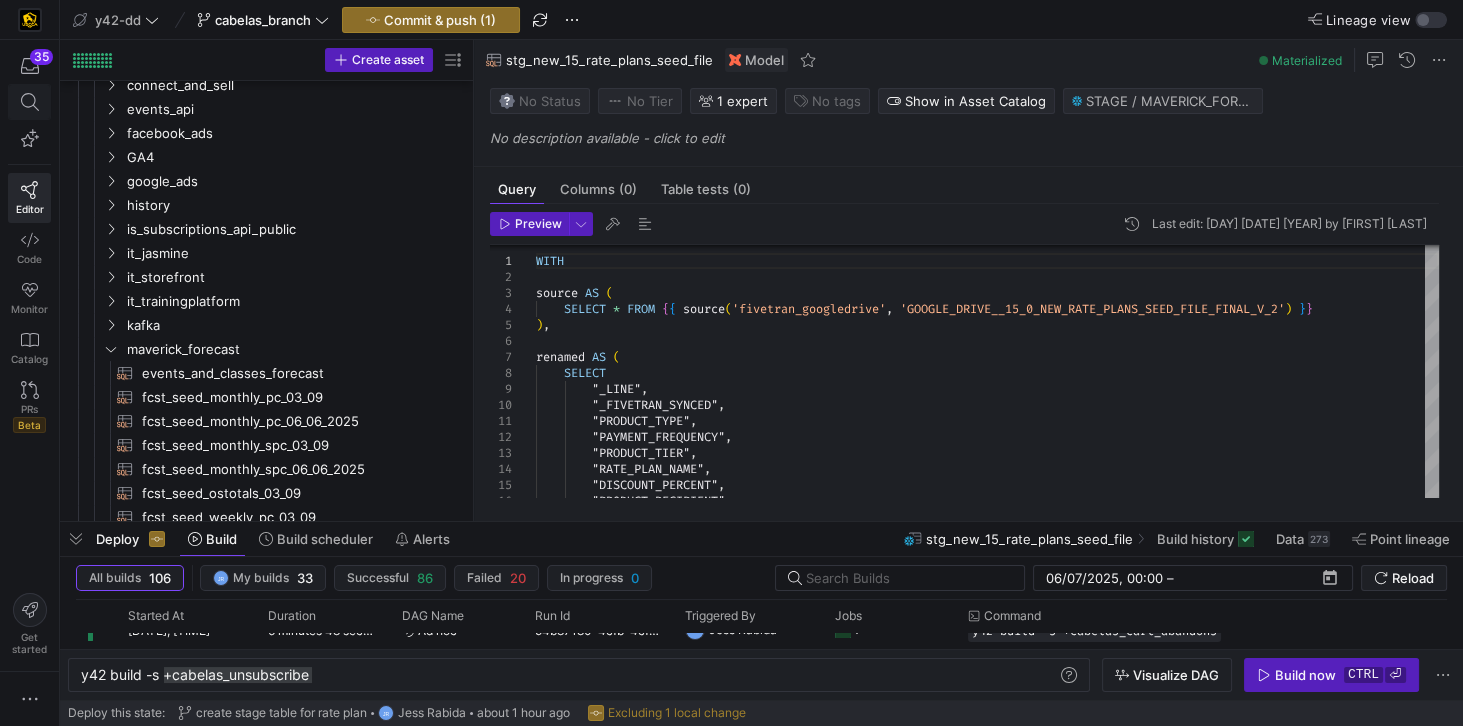 click 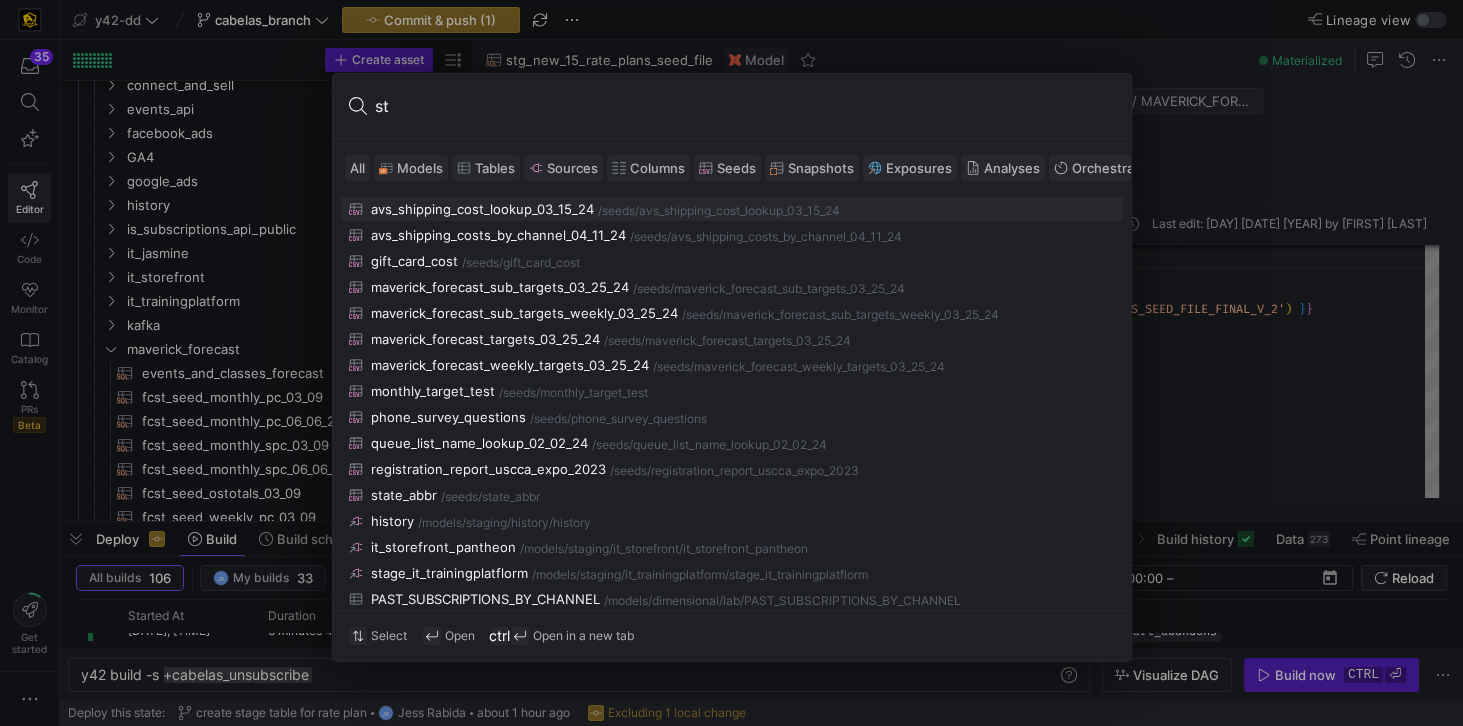 type on "s" 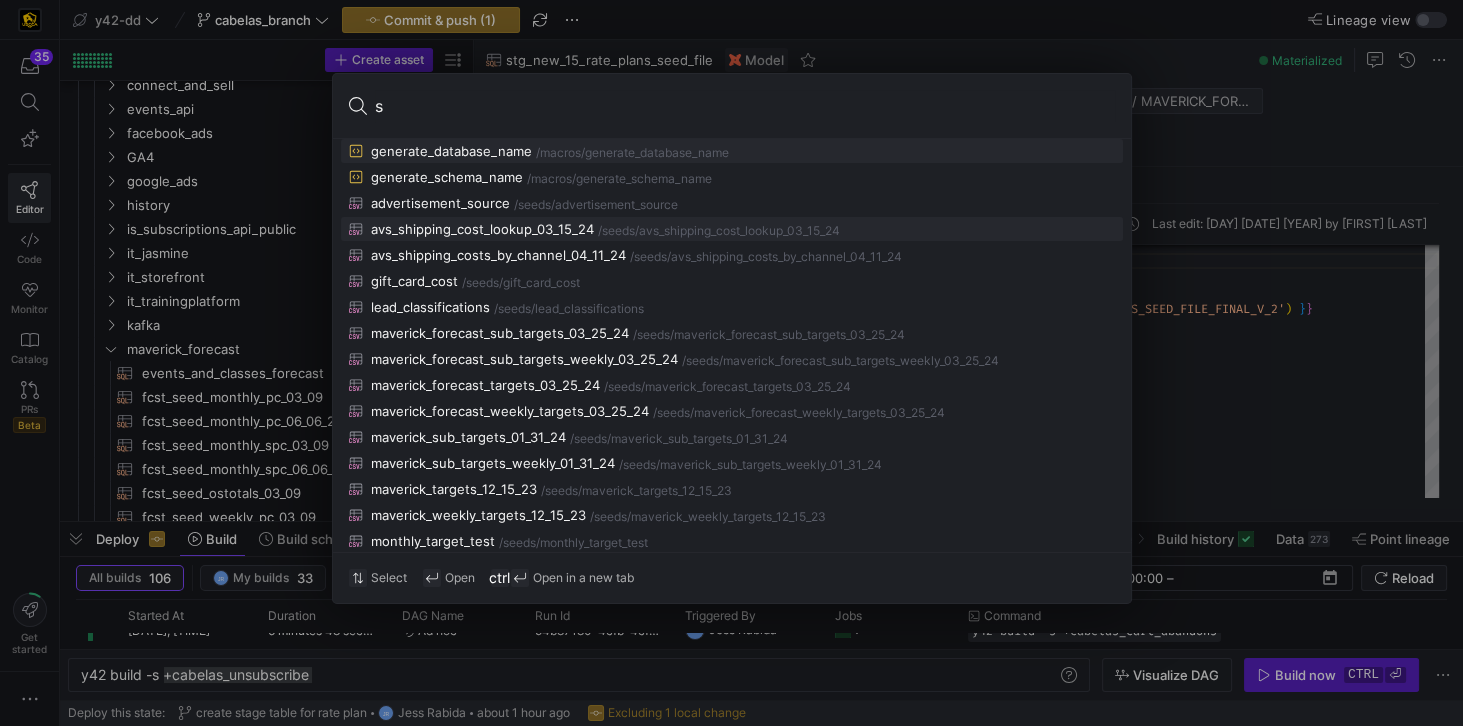 type 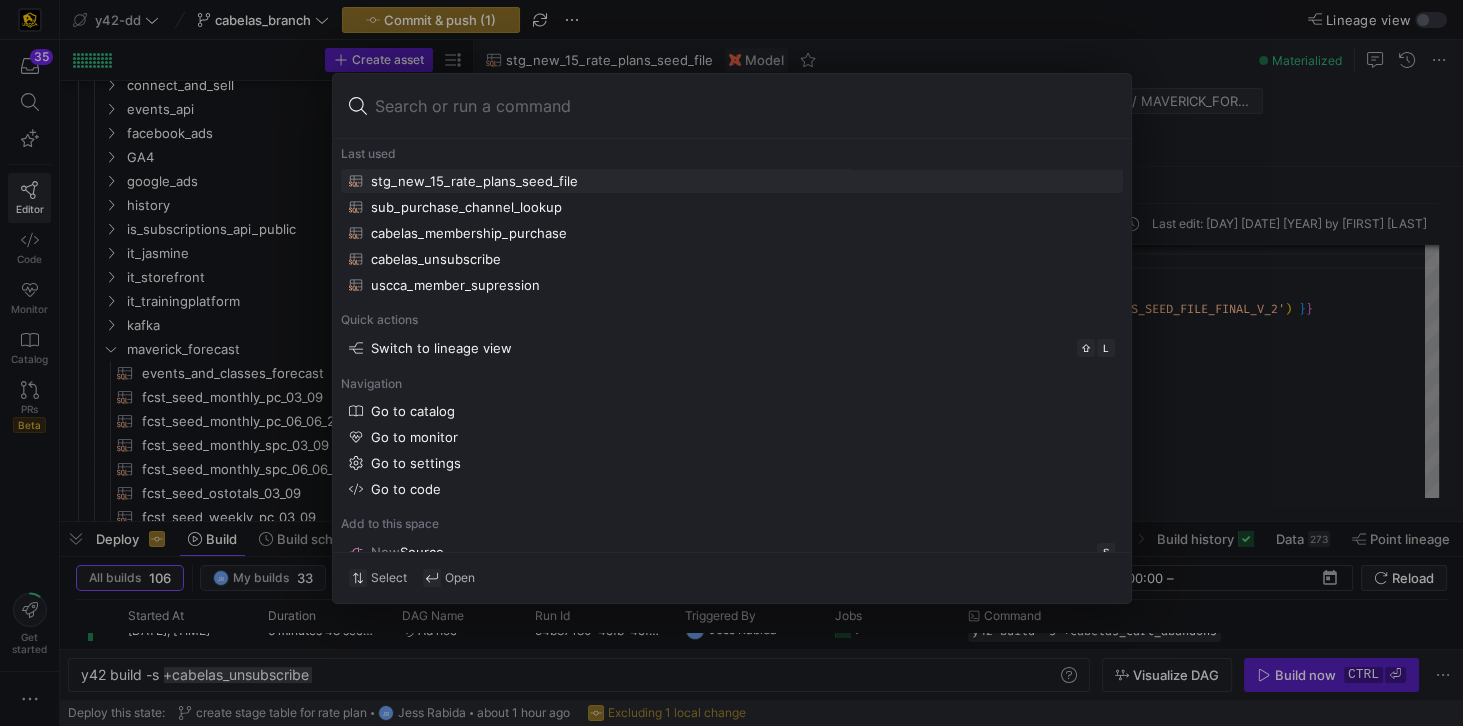 click on "stg_new_15_rate_plans_seed_file" at bounding box center (474, 181) 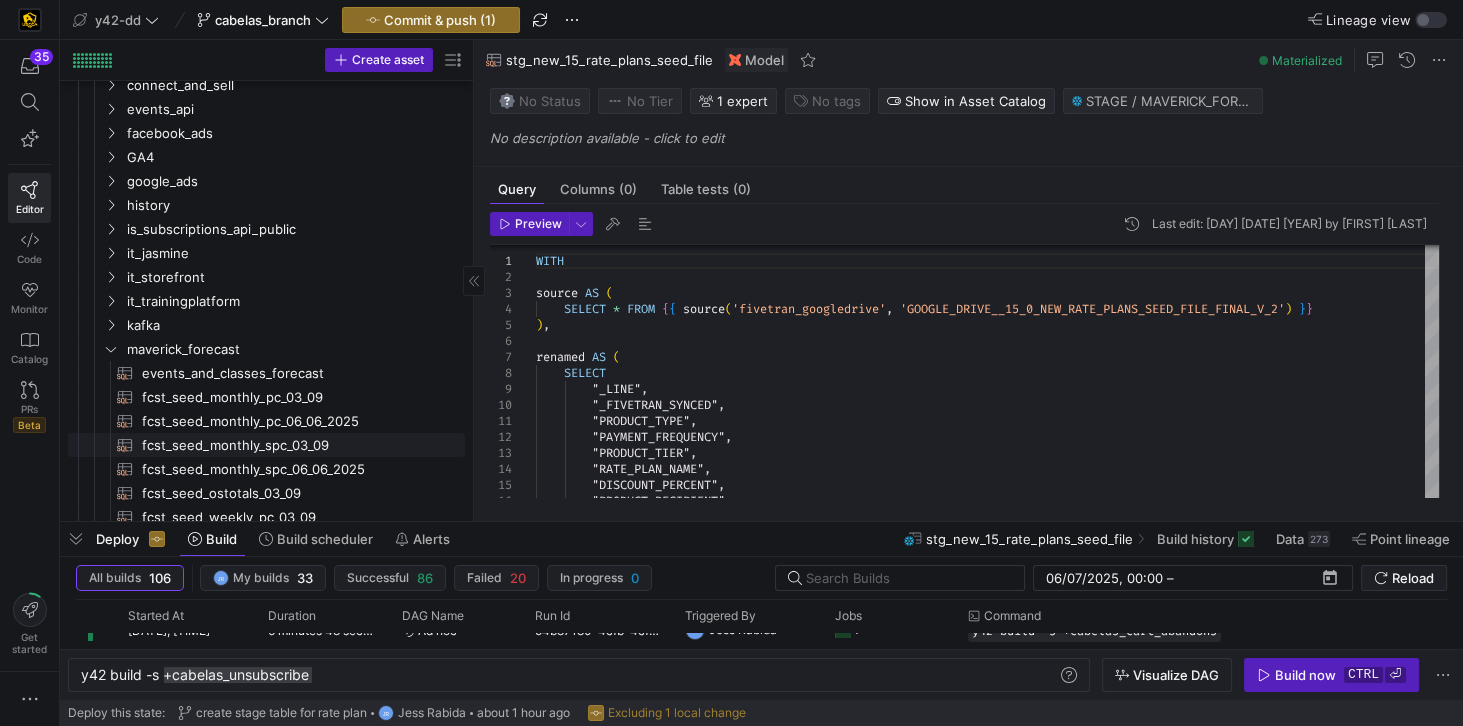 scroll, scrollTop: 857, scrollLeft: 0, axis: vertical 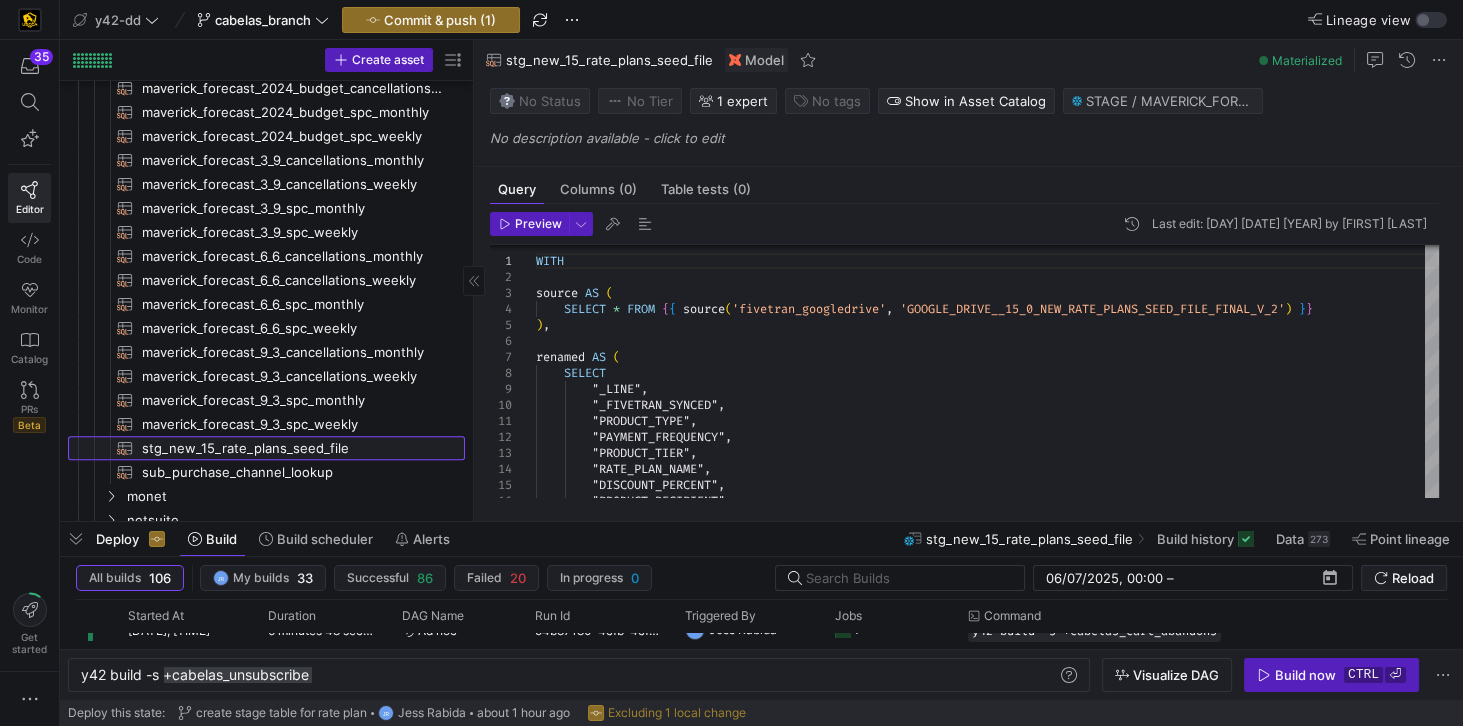 click on "stg_new_15_rate_plans_seed_file​​​​​​​​​​" 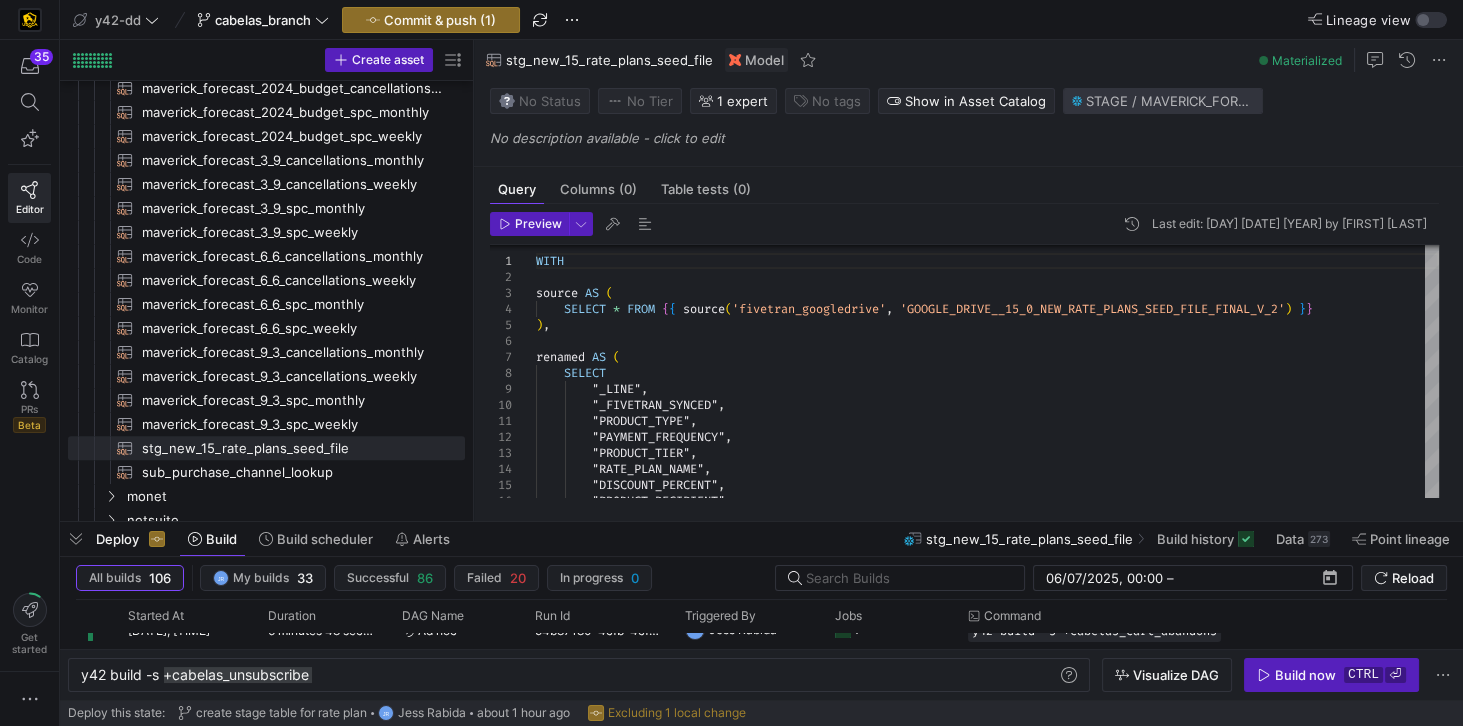 click on "STAGE / MAVERICK_FORECAST / STG_NEW_15_RATE_PLANS_SEED_FILE" at bounding box center [1170, 101] 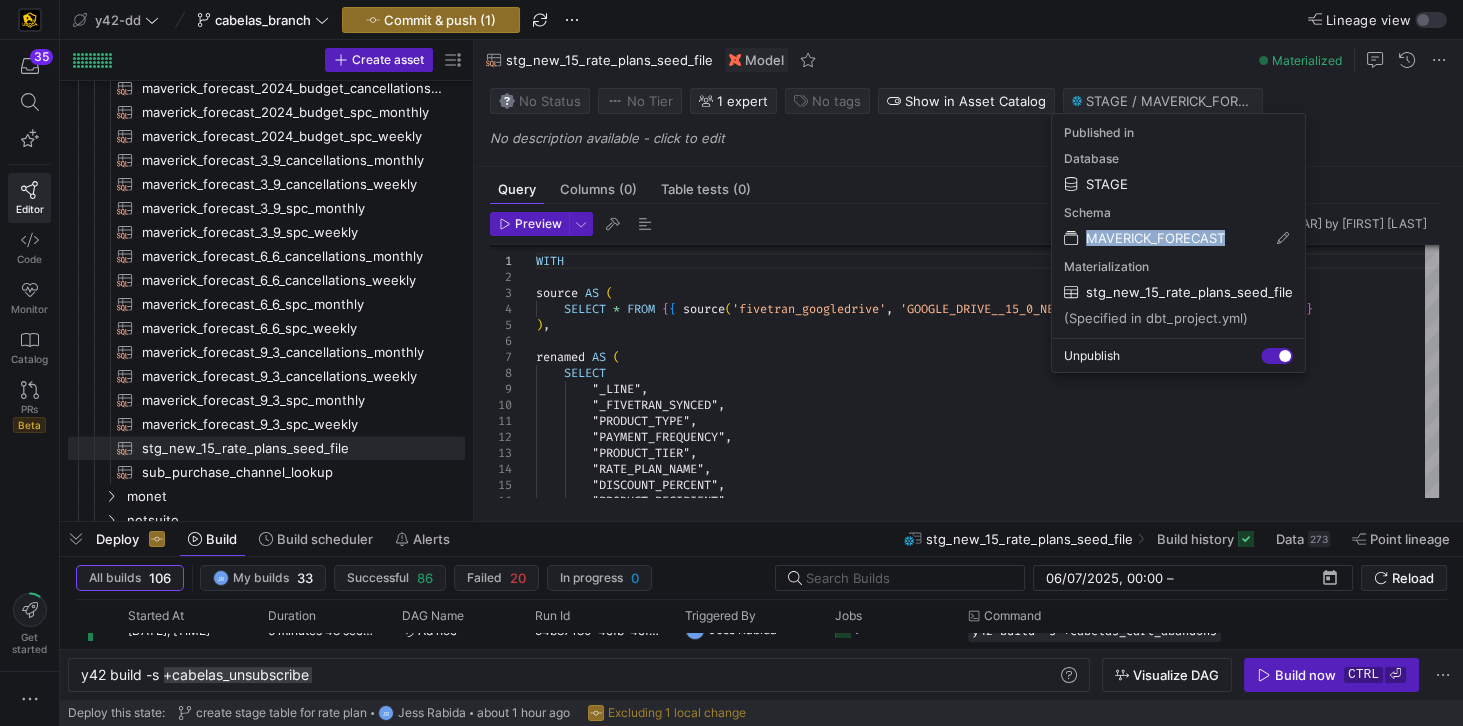 drag, startPoint x: 1234, startPoint y: 239, endPoint x: 1074, endPoint y: 234, distance: 160.07811 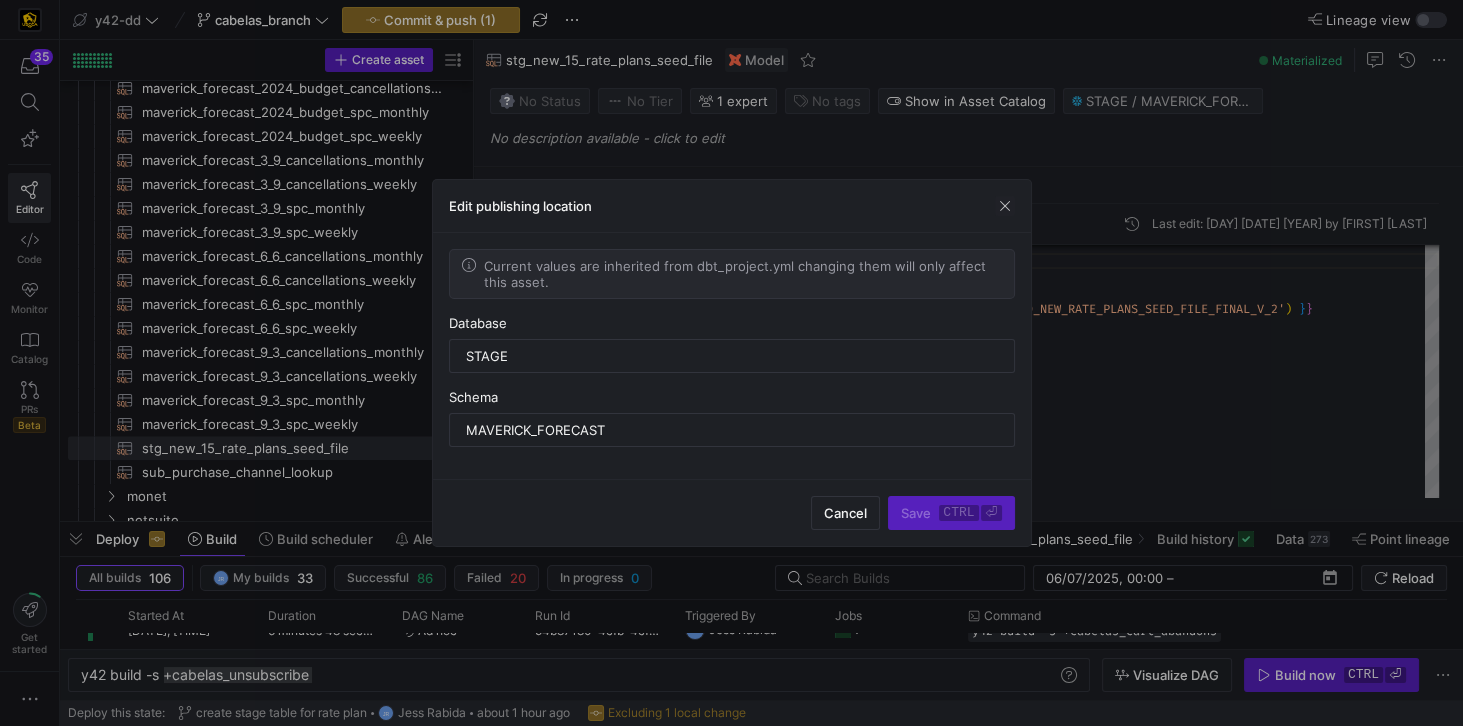 type 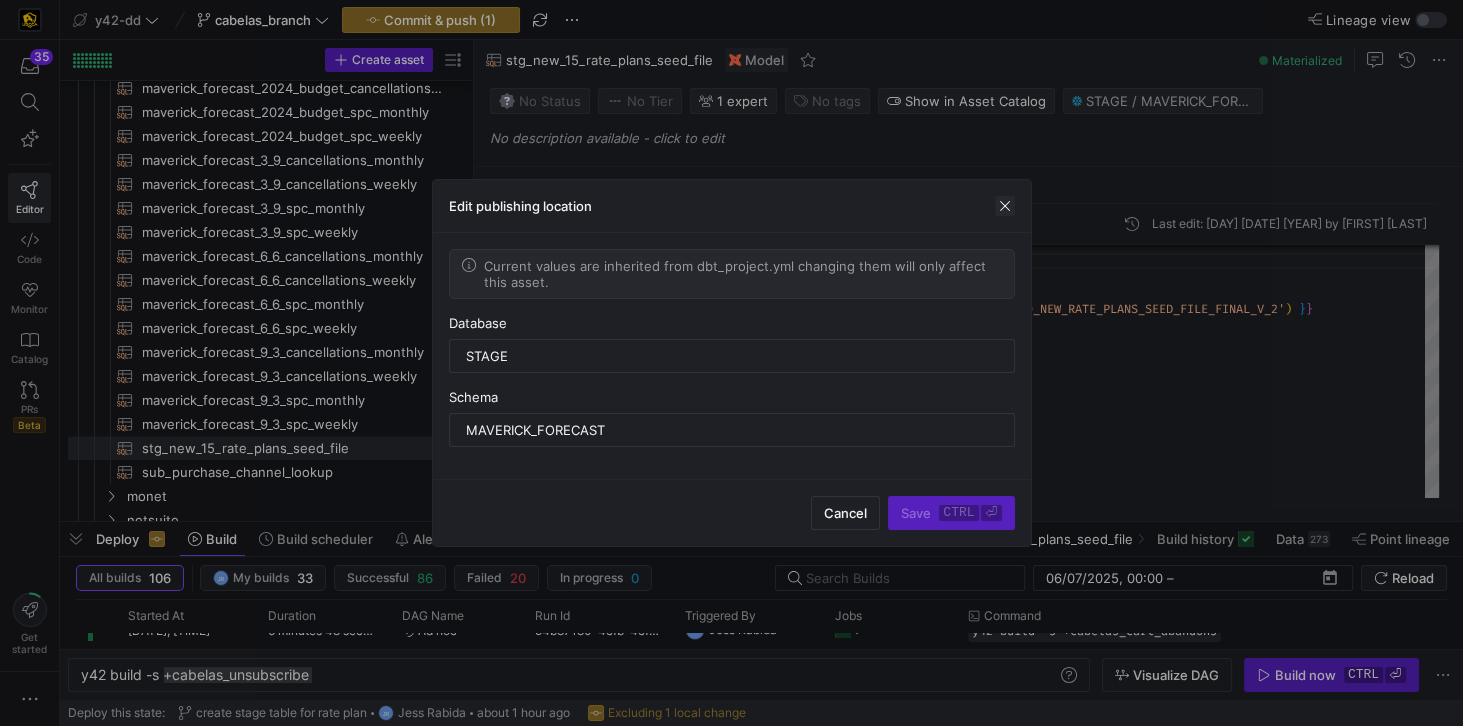 click at bounding box center (1005, 206) 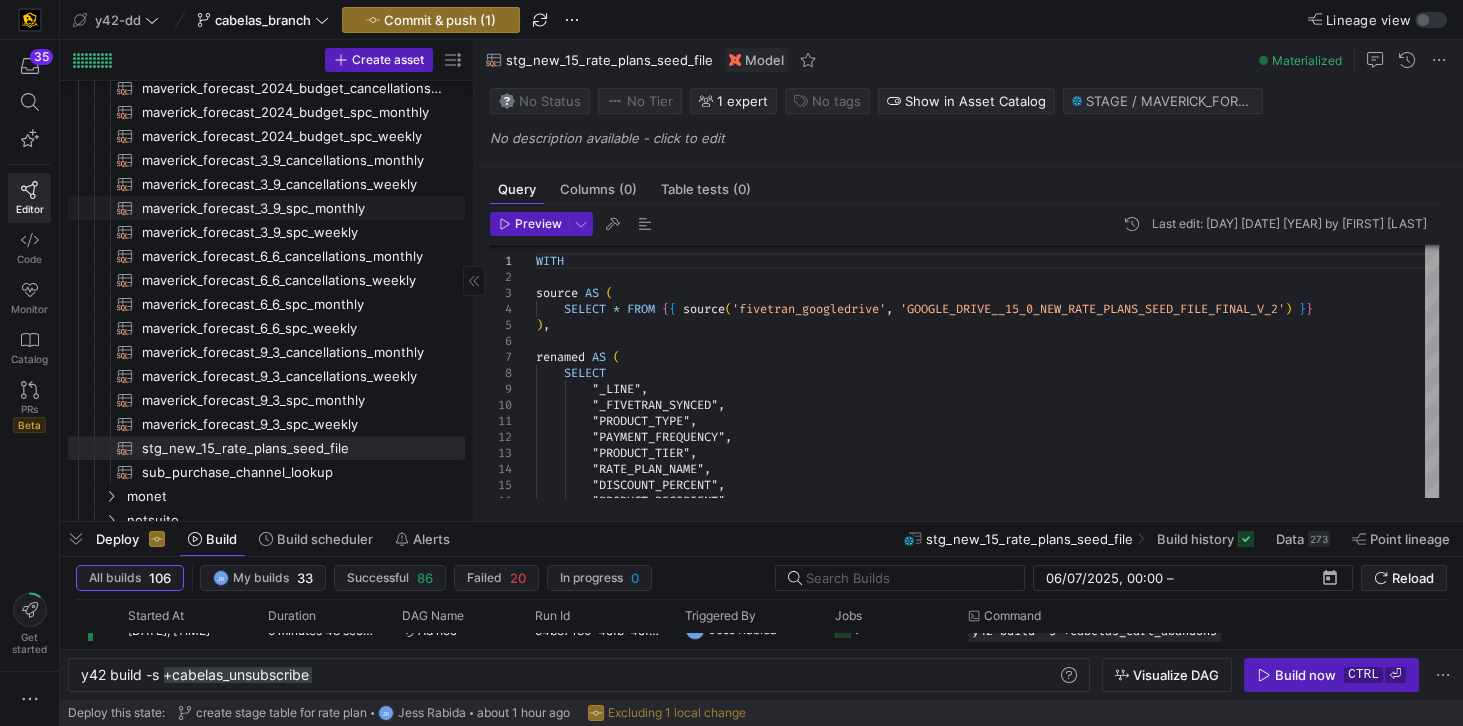 scroll, scrollTop: 1889, scrollLeft: 0, axis: vertical 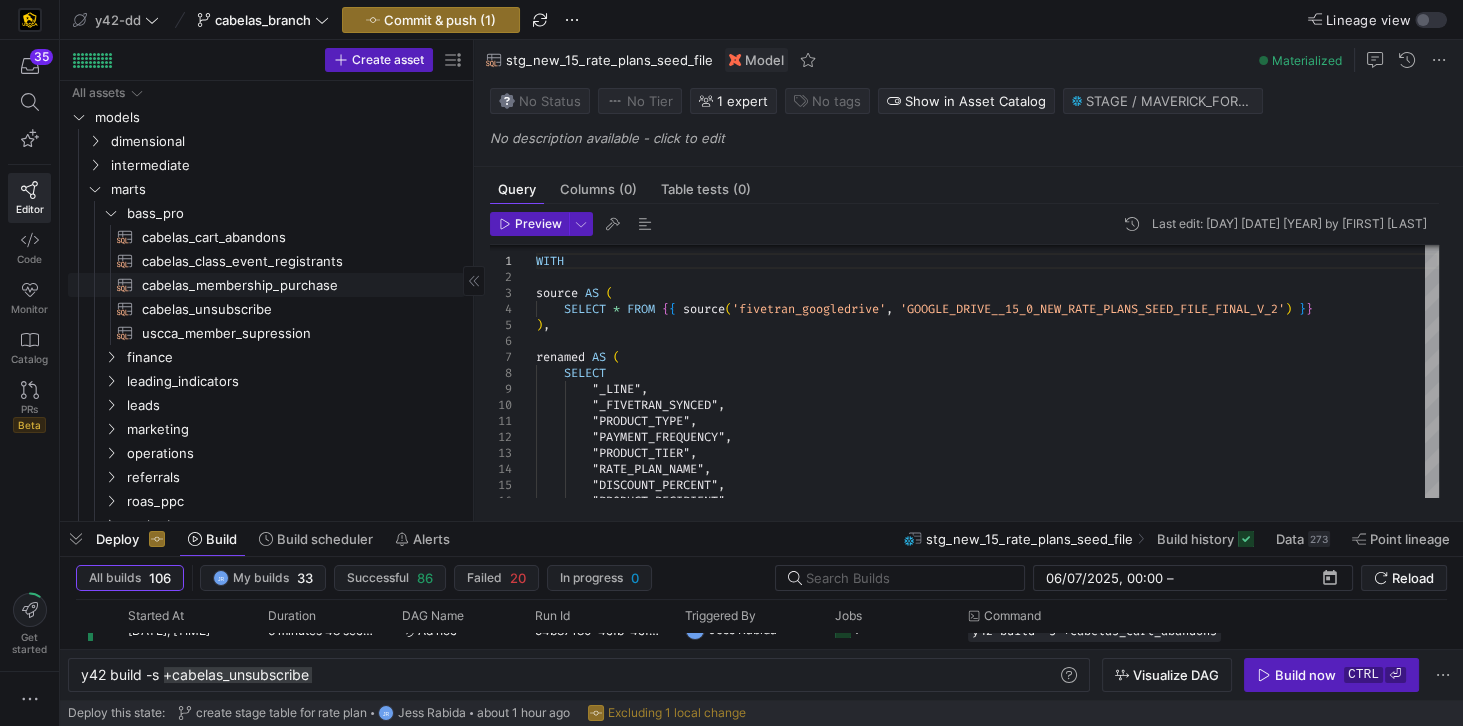 click on "cabelas_membership_purchase​​​​​​​​​​" 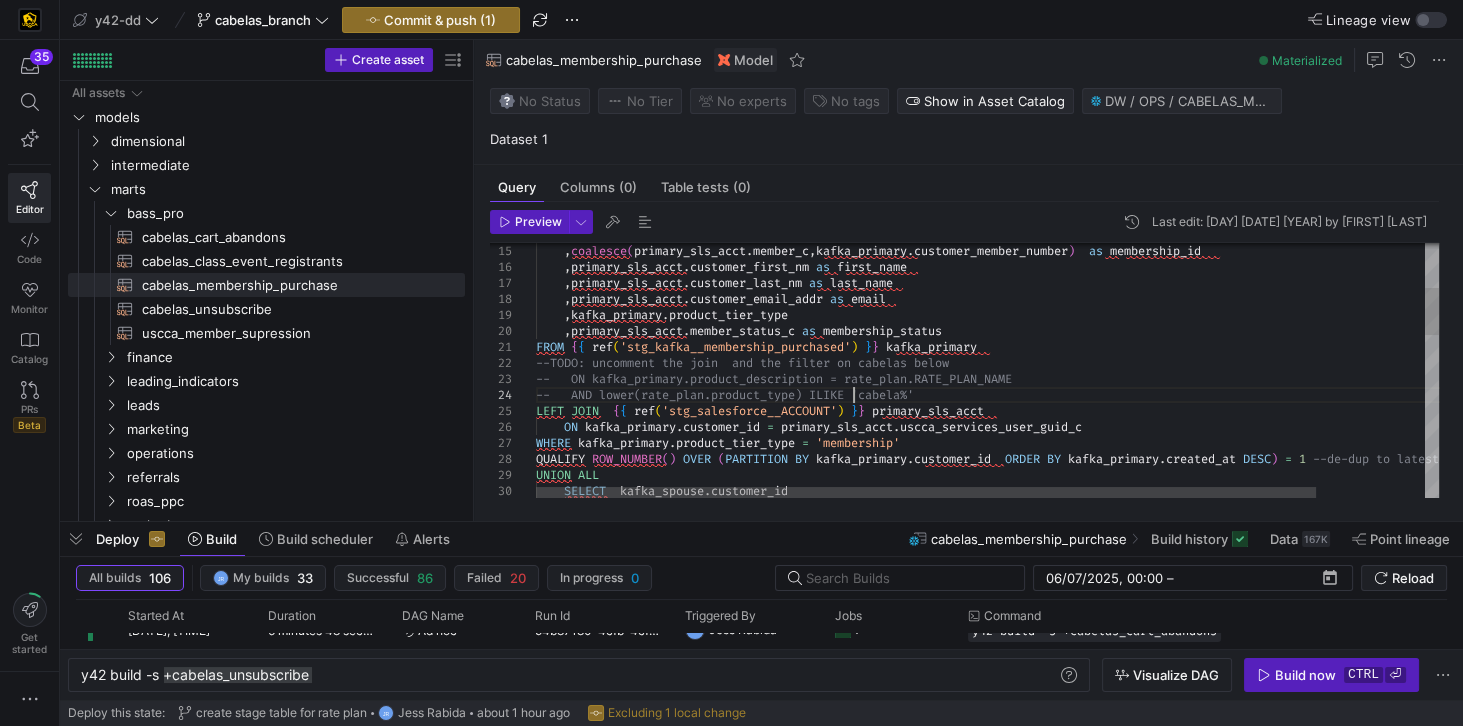 scroll, scrollTop: 0, scrollLeft: 0, axis: both 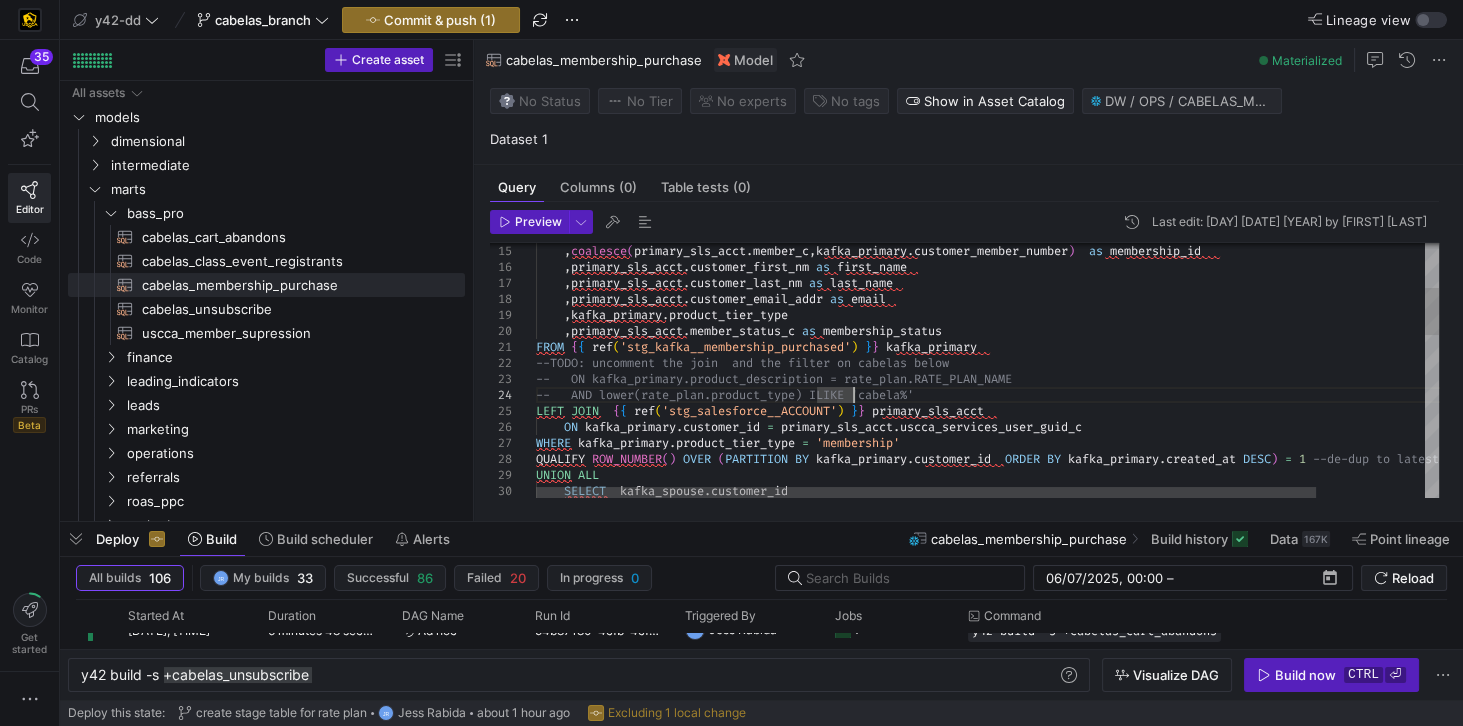 type on "FROM {{ ref('stg_kafka__membership_purchased') }} kafka_primary
--TODO: uncomment the join  and the filter on cabelas below
--   ON kafka_primary.product_description = rate_plan.RATE_PLAN_NAME
--   AND lower(rate_plan.product_type) ILIKE 'cabela%'
LEFT JOIN  {{ ref('stg_salesforce__ACCOUNT') }} primary_sls_acct
ON kafka_primary.customer_id = primary_sls_acct.uscca_services_user_guid_c
WHERE kafka_primary.product_tier_type = 'membership'
QUALIFY ROW_NUMBER() OVER (PARTITION BY kafka_primary.customer_id  ORDER BY kafka_primary.created_at DESC) = 1 --de-dup to latest record
UNION ALL
SELECT  kafka_spou" 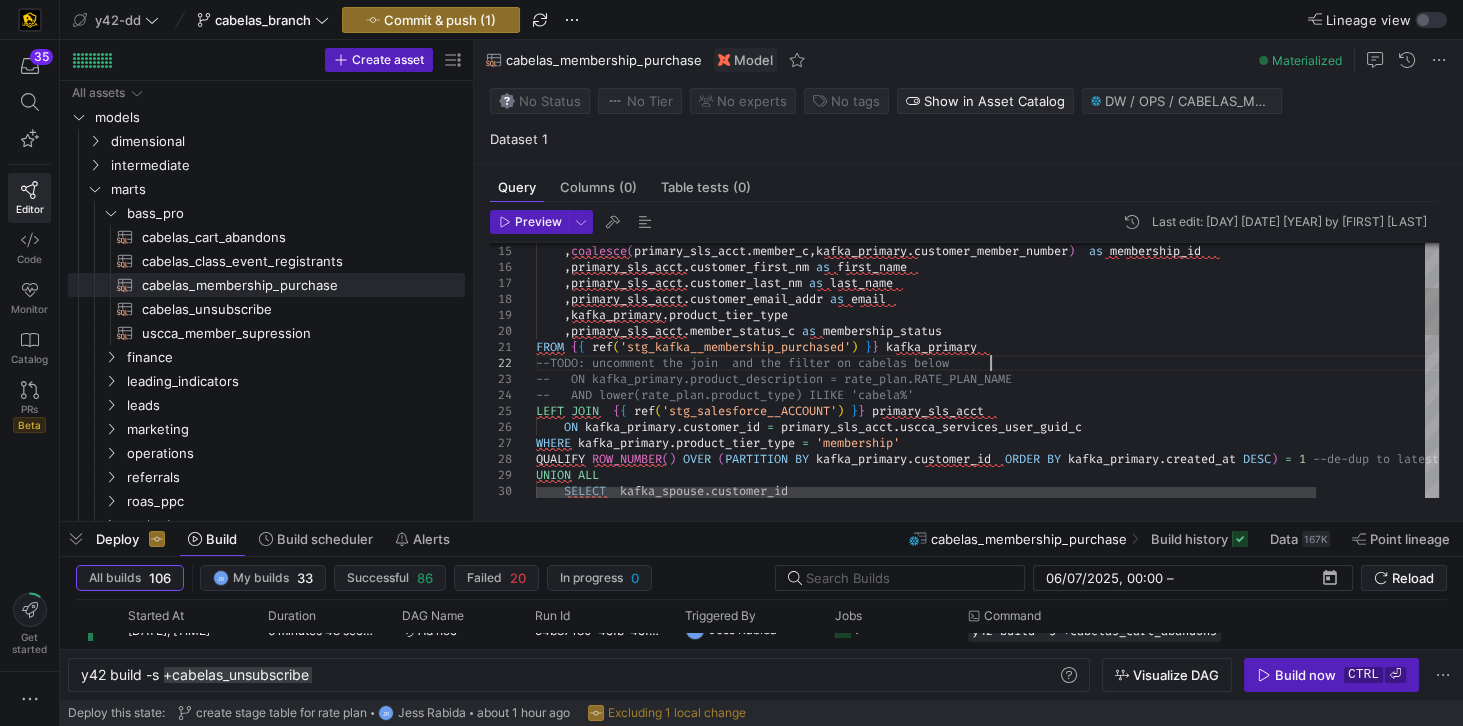 click on ", coalesce ( primary_sls_acct . member_c , kafka_primary . customer_member_number )    as   membership_id             , primary_sls_acct . customer_first_nm   as   first_name      , primary_sls_acct . customer_last_nm   as   last_name      , primary_sls_acct . customer_email_addr   as   email             , kafka_primary . product_tier_type      , primary_sls_acct . member_status_c   as   membership_status FROM   { {   ref ( 'stg_kafka__membership_purchased' )   } }   kafka_primary --TODO: uncomment the join  and the filter on cabe las below     --   ON kafka_primary.product_description = rate_p lan.RATE_PLAN_NAME --   AND lower(rate_plan.product_type) ILIKE 'cabe la%' LEFT   JOIN    { {   ref ( 'stg_salesforce__ACCOUNT' )   } }   primary_sls_acct      ON   kafka_primary . customer_id   =   primary_sls_acct . uscca_services_user_guid_c WHERE   kafka_primary . product_tier_type   =   'membership' QUALIFY   ( )" at bounding box center [1050, 689] 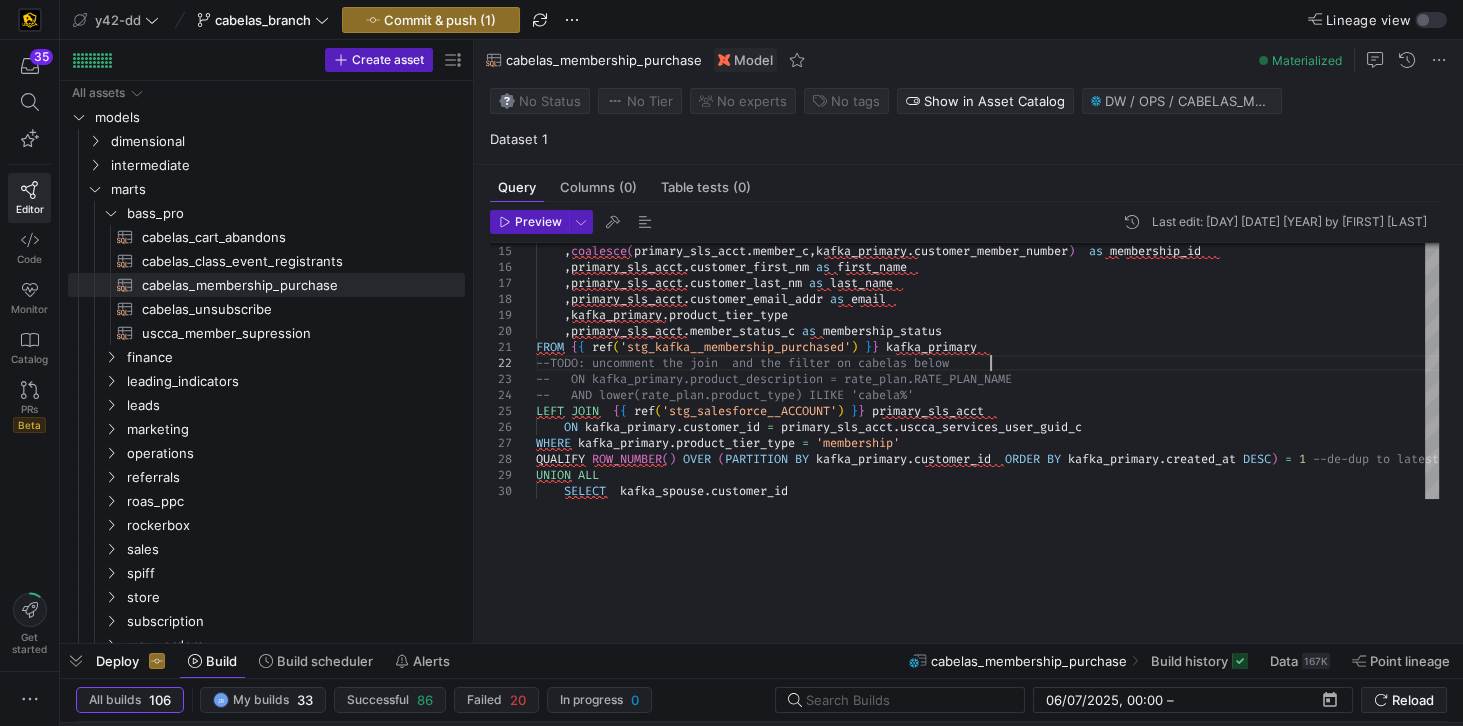 drag, startPoint x: 787, startPoint y: 524, endPoint x: 761, endPoint y: 646, distance: 124.73973 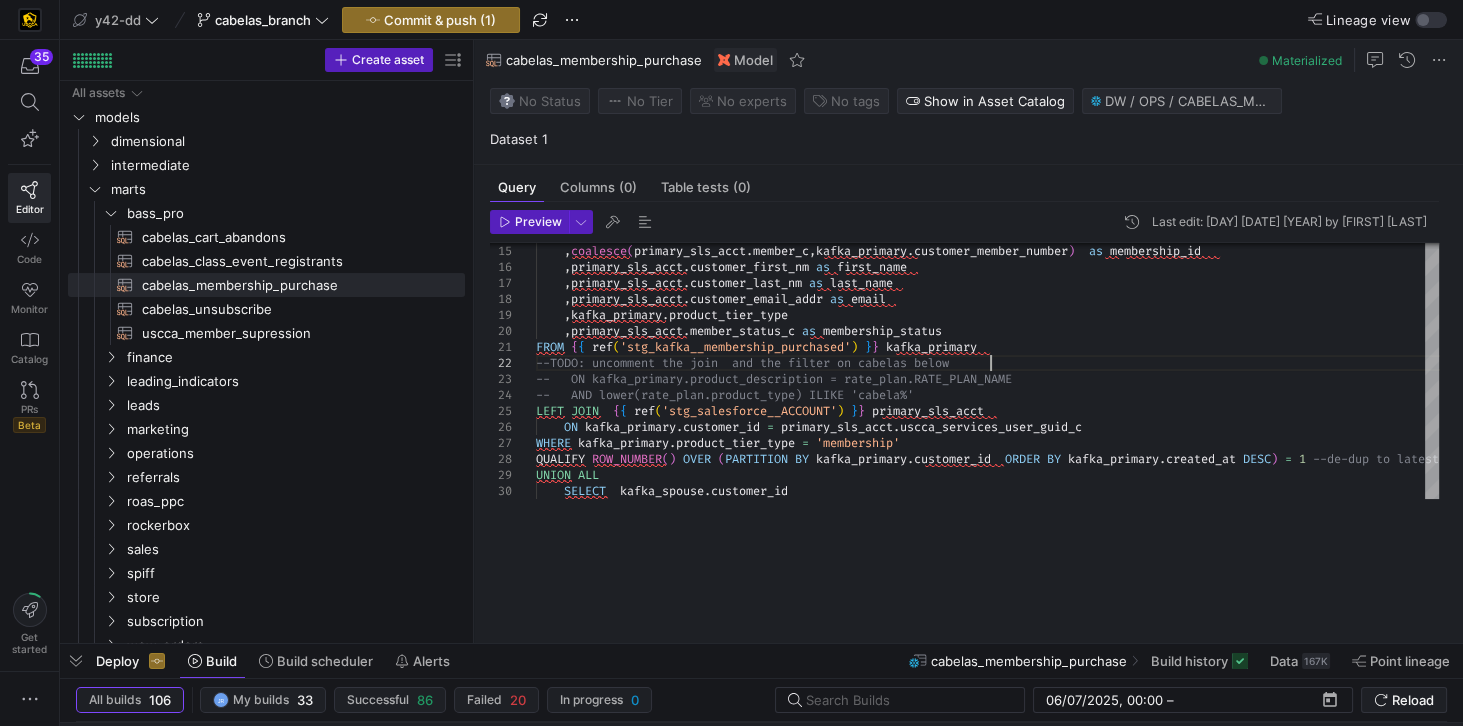 click 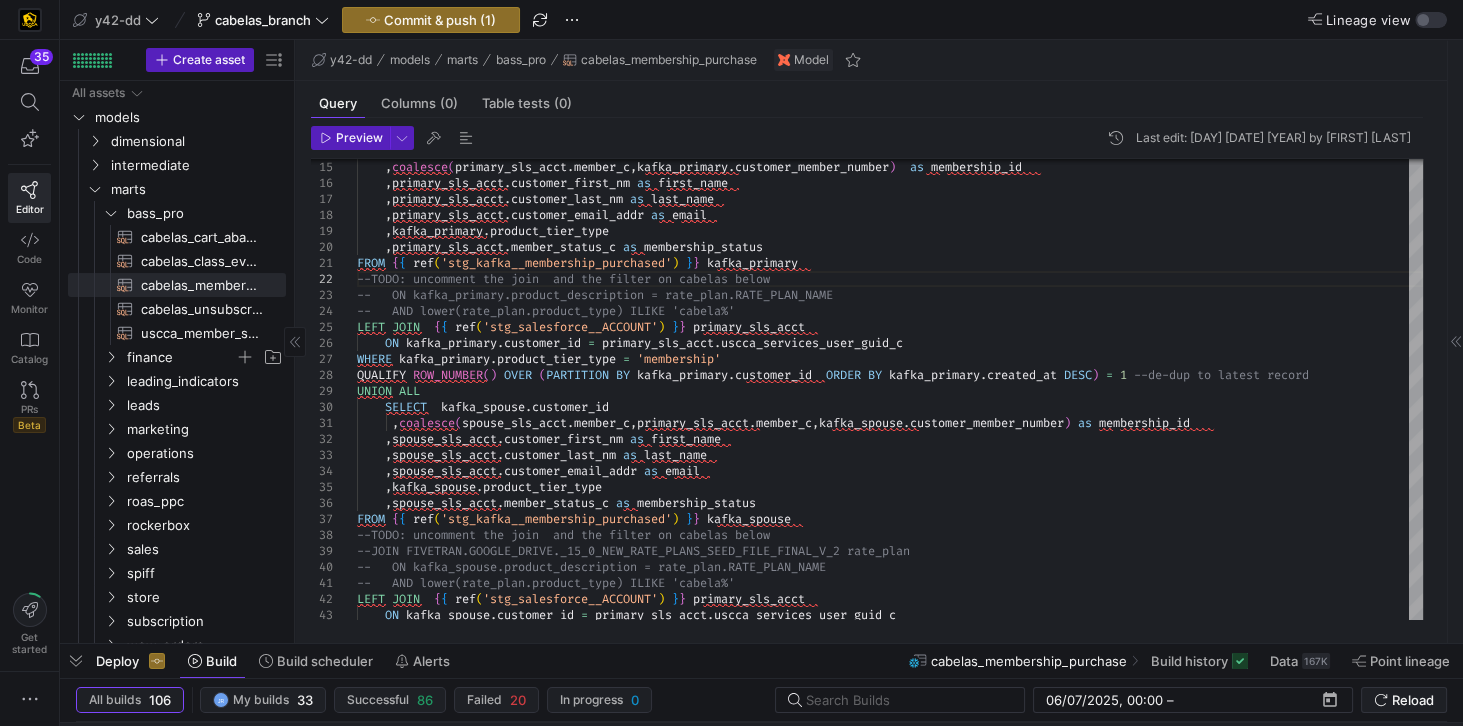 drag, startPoint x: 473, startPoint y: 361, endPoint x: 460, endPoint y: 361, distance: 13 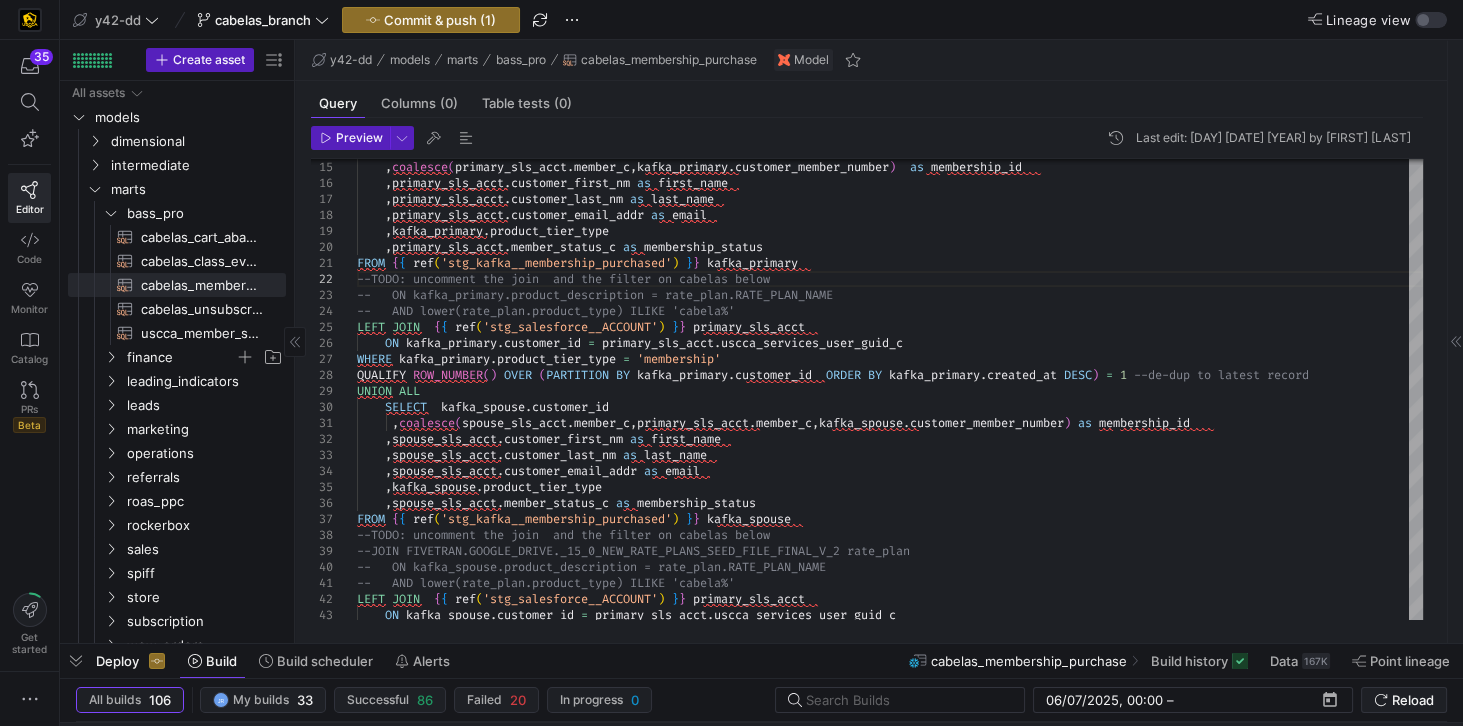 click 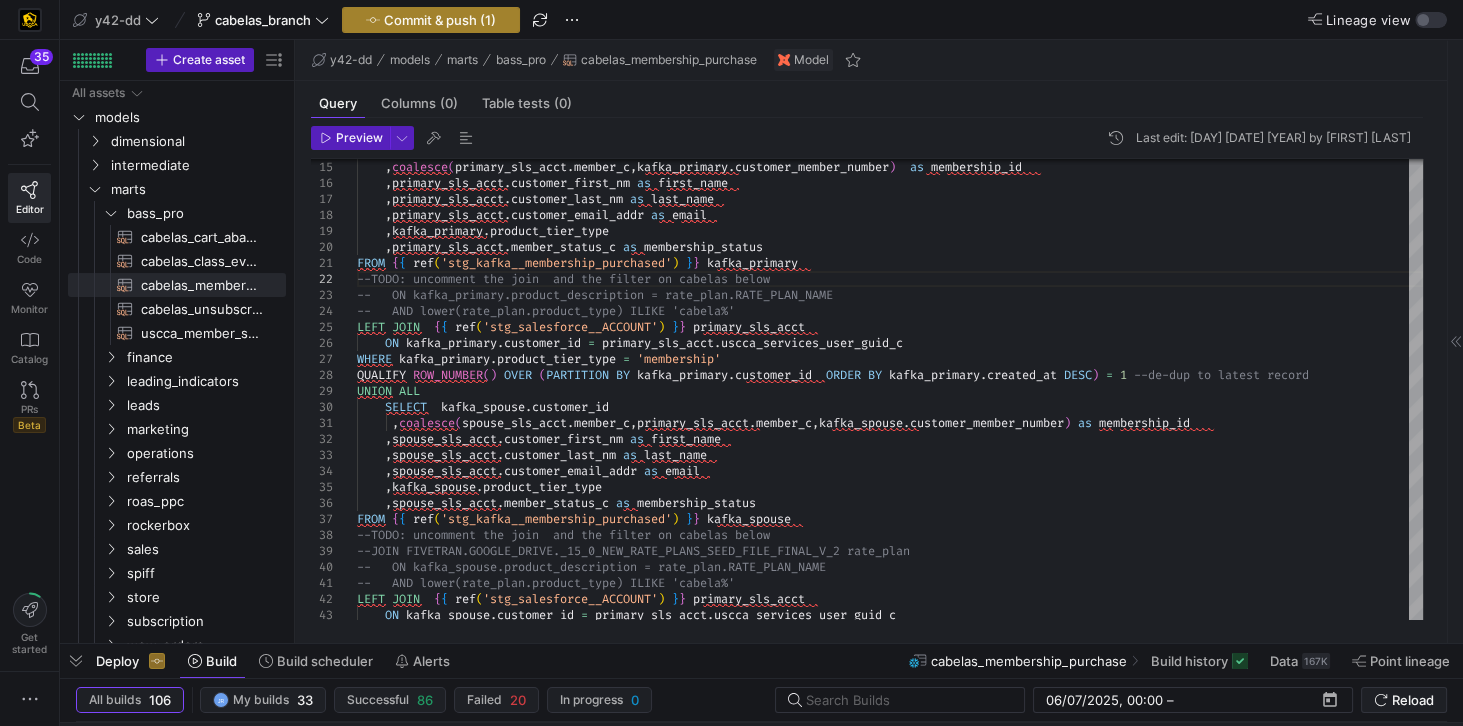 click on "Commit & push (1)" at bounding box center [440, 20] 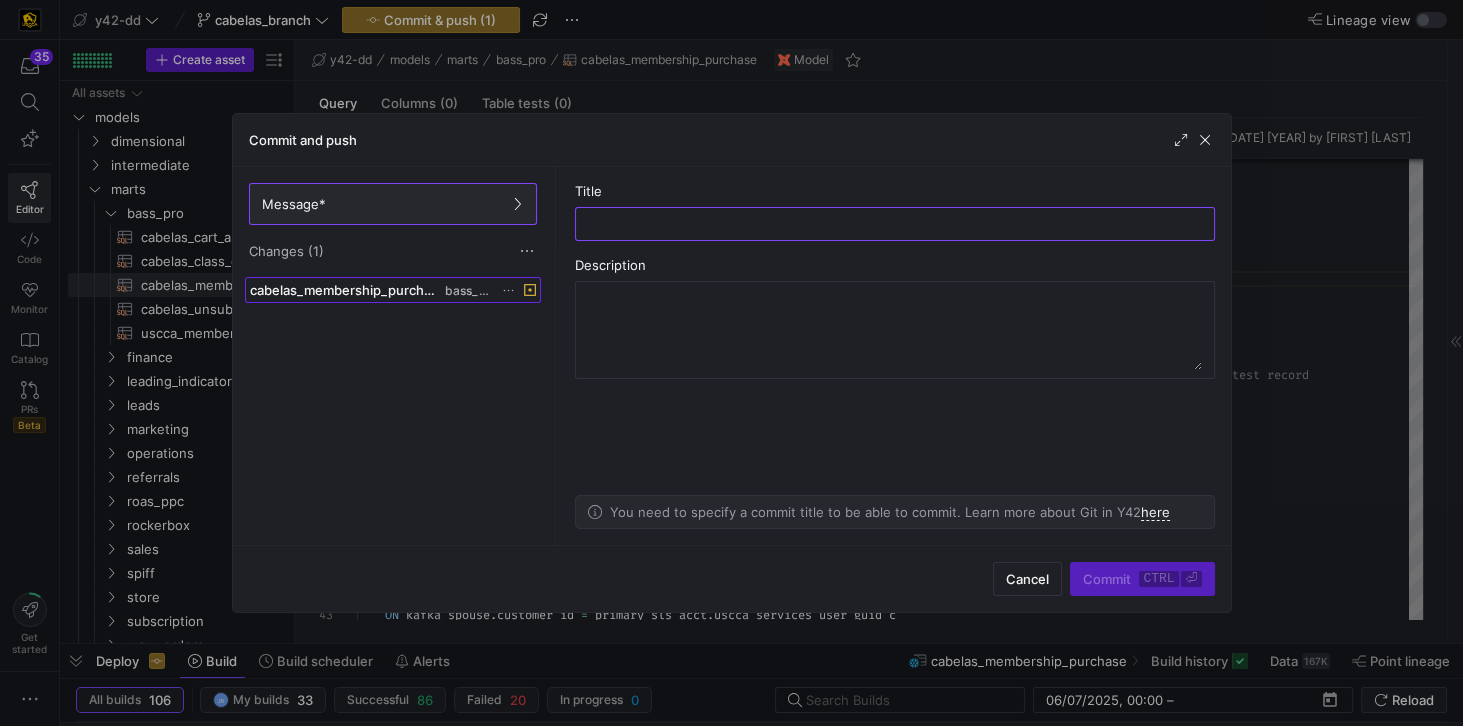 click on "cabelas_membership_purchase.sql" at bounding box center [345, 290] 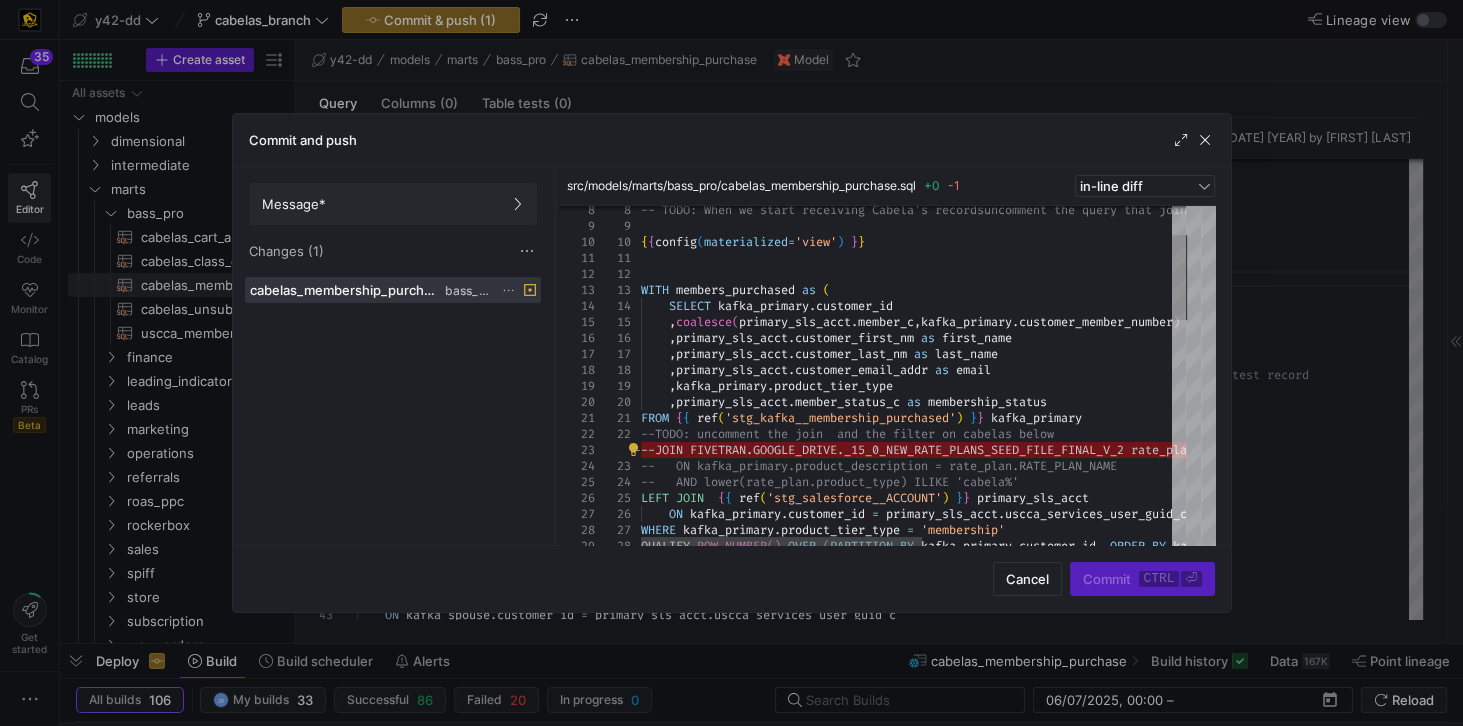 click on "-- TODO: When we start receiving Cabela's records  uncomment the query that joins to the rate_plan an d filter on Cabela's  { { config ( materialized = 'view' )   } }    WITH   members_purchased   as   (      SELECT   kafka_primary . customer_id           , coalesce ( primary_sls_acct . member_c , kafka_primary . customer_member_number )    as   membership_id             , primary_sls_acct . customer_first_nm   as   first_name      , primary_sls_acct . customer_last_nm   as   last_name      , primary_sls_acct . customer_email_addr   as   email             , kafka_primary . product_tier_type      , primary_sls_acct . member_status_c   as   membership_status FROM   { {   ref ( 'stg_kafka__membership_purchased' )   } }   kafka_primary --TODO: uncomment the join  and the filter on cabe las below     --   ON kafka_primary.product_description = rate_p lan.RATE_PLAN_NAME la%' LEFT   JOIN    { {   ref ( )" at bounding box center [1155, 776] 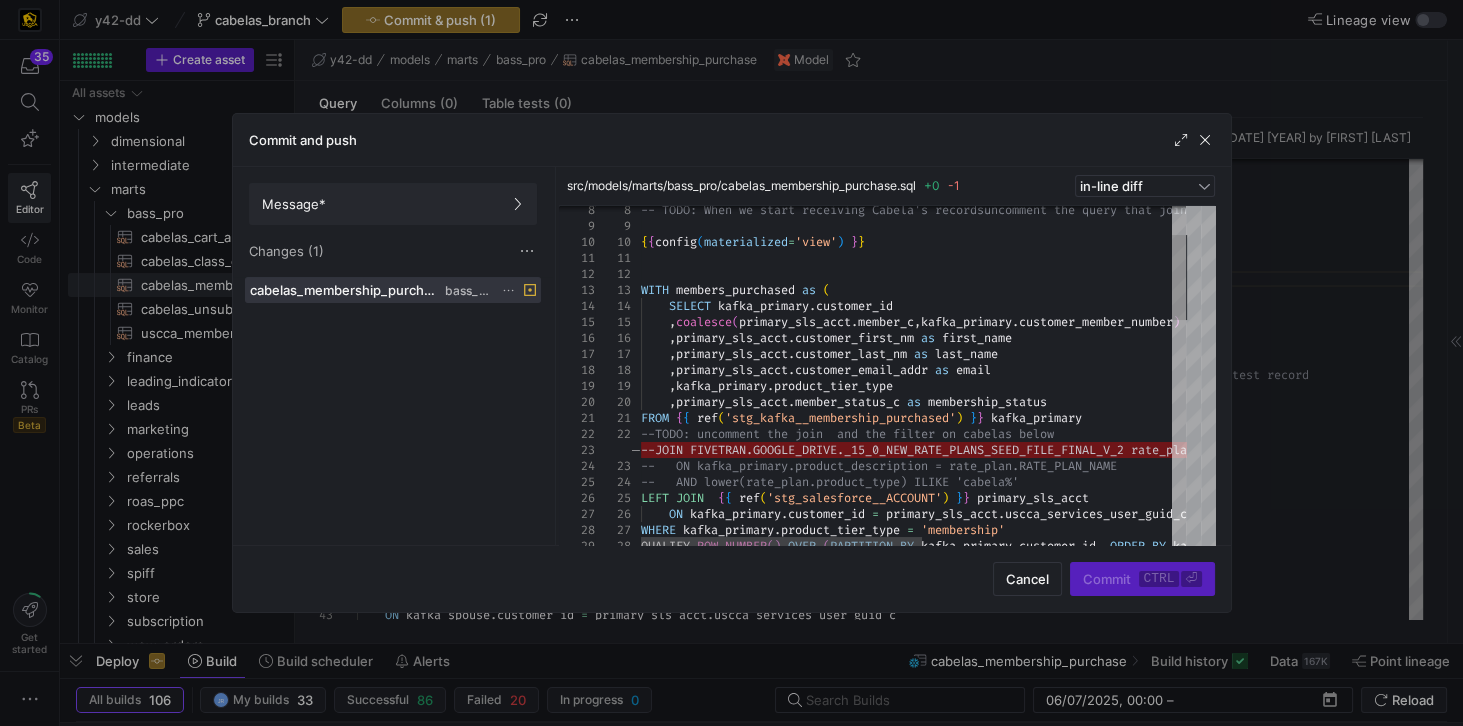 drag, startPoint x: 641, startPoint y: 448, endPoint x: 1182, endPoint y: 446, distance: 541.0037 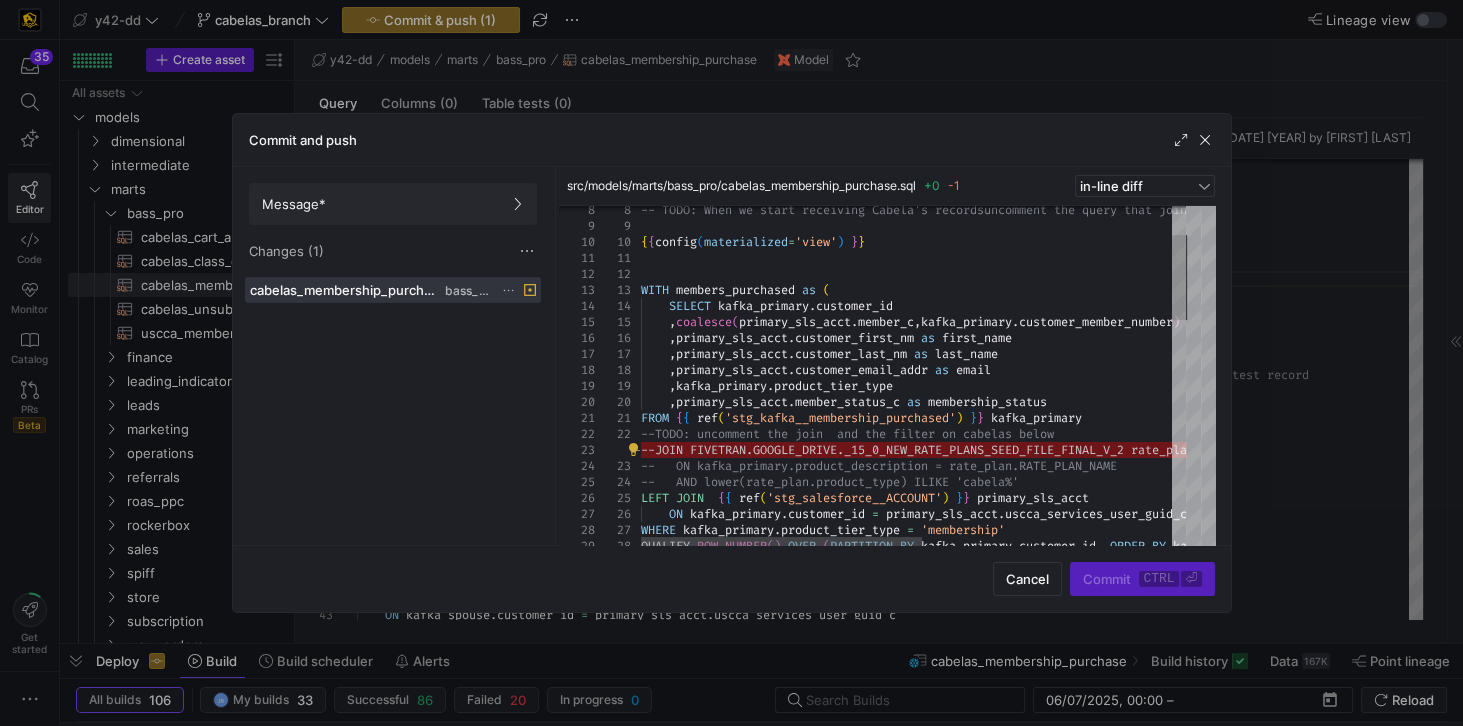 click on "-- TODO: When we start receiving Cabela's records  uncomment the query that joins to the rate_plan an d filter on Cabela's  { { config ( materialized = 'view' )   } }    WITH   members_purchased   as   (      SELECT   kafka_primary . customer_id           , coalesce ( primary_sls_acct . member_c , kafka_primary . customer_member_number )    as   membership_id             , primary_sls_acct . customer_first_nm   as   first_name      , primary_sls_acct . customer_last_nm   as   last_name      , primary_sls_acct . customer_email_addr   as   email             , kafka_primary . product_tier_type      , primary_sls_acct . member_status_c   as   membership_status FROM   { {   ref ( 'stg_kafka__membership_purchased' )   } }   kafka_primary --TODO: uncomment the join  and the filter on cabe las below     --   ON kafka_primary.product_description = rate_p lan.RATE_PLAN_NAME la%' LEFT   JOIN    { {   ref ( )" at bounding box center [1155, 776] 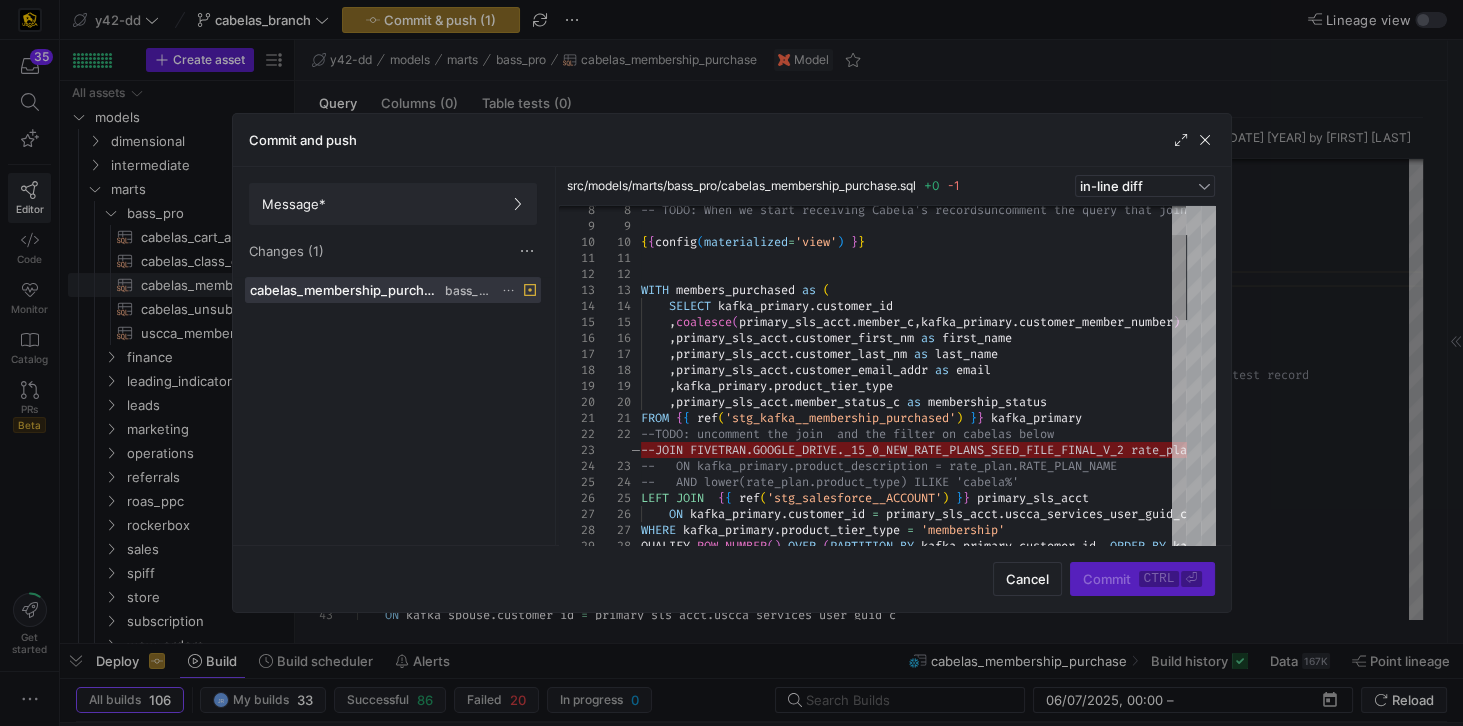 click on "8 9 10 11 12 13 14 15 16 17 18 19 20 21 22 23 24 25 26 27 28 29 -- TODO: When we start receiving Cabela's records  uncomment the query that joins to the rate_plan an d filter on Cabela's  { { config ( materialized = 'view' )   } }    WITH   members_purchased   as   (      SELECT   kafka_primary . customer_id           , coalesce ( primary_sls_acct . member_c , kafka_primary . customer_member_number )    as   membership_id             , primary_sls_acct . customer_first_nm   as   first_name      , primary_sls_acct . customer_last_nm   as   last_name      , primary_sls_acct . customer_email_addr   as   email             , kafka_primary . product_tier_type      , primary_sls_acct . member_status_c   as   membership_status FROM   { {   ref ( 'stg_kafka__membership_purchased' )   } }   kafka_primary --TODO: uncomment the join  and the filter on cabe las below     --JOIN FIVETRAN.GOOGLE_DRIVE._15_0_NEW_RATE_PLANS_ {" at bounding box center [887, 375] 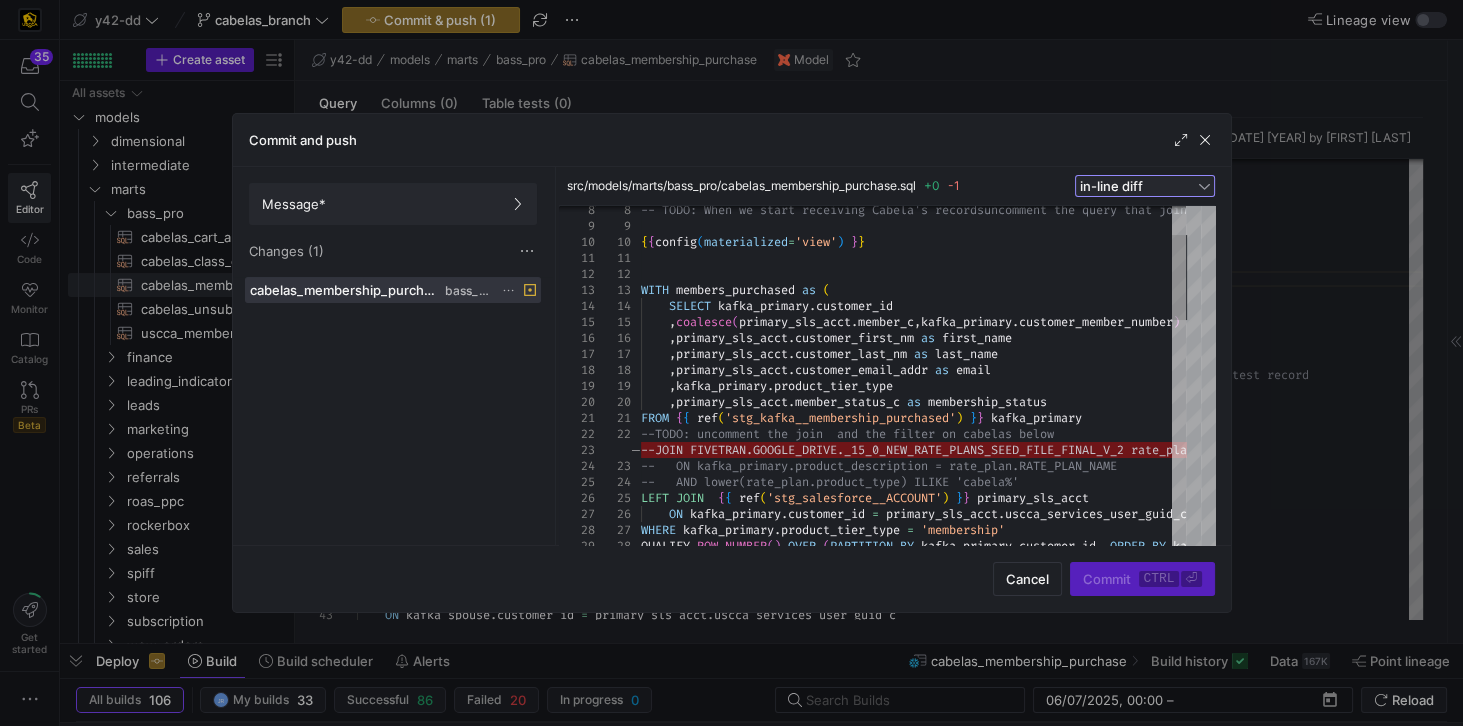 click on "in-line diff" at bounding box center (1111, 186) 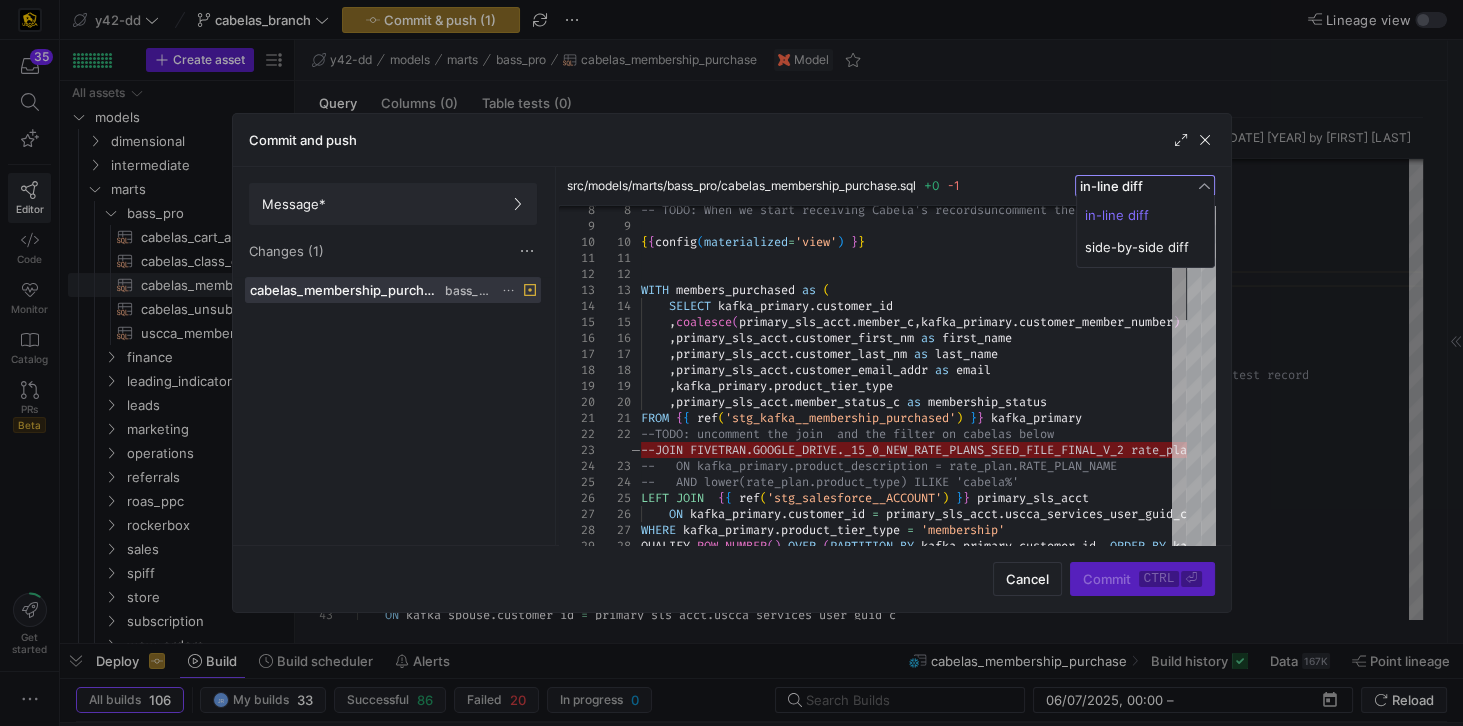 click at bounding box center [731, 363] 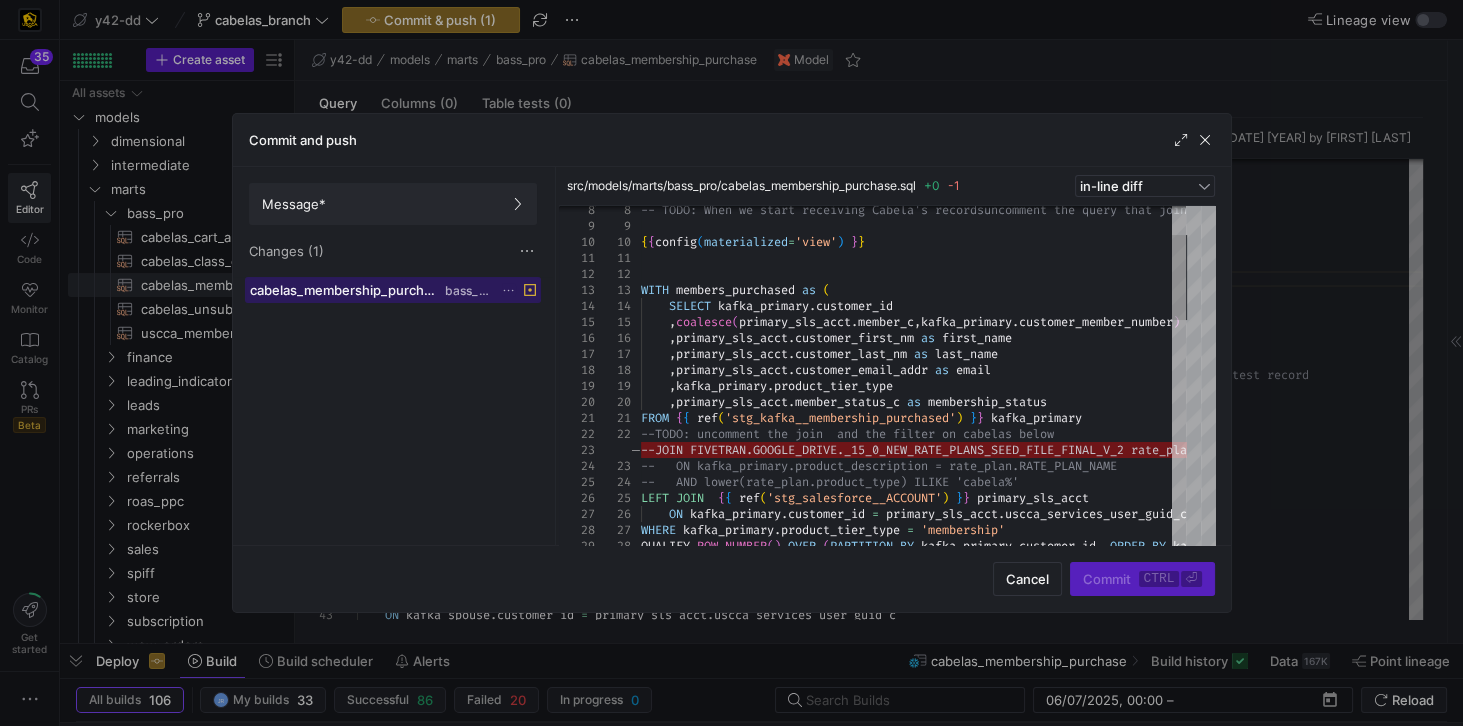 click on "bass_pro" at bounding box center (468, 291) 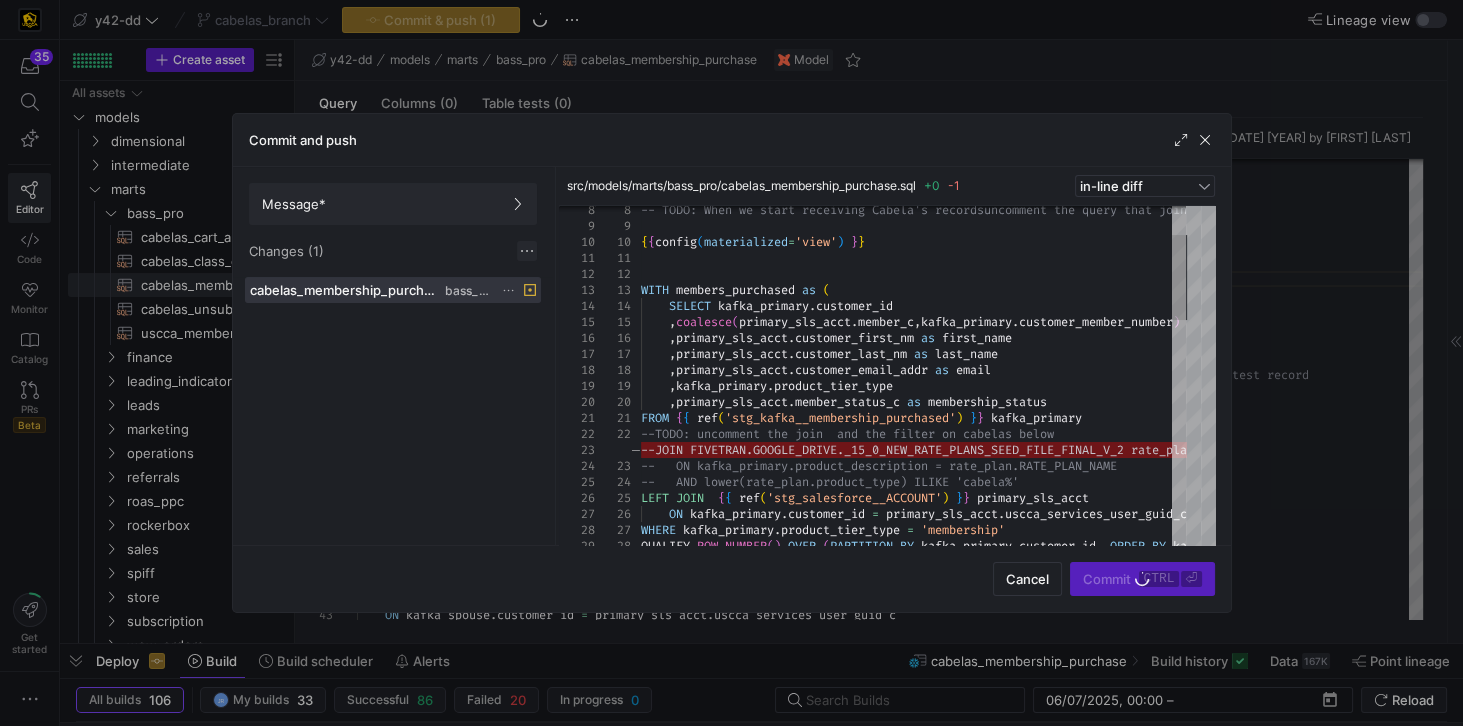click at bounding box center [527, 251] 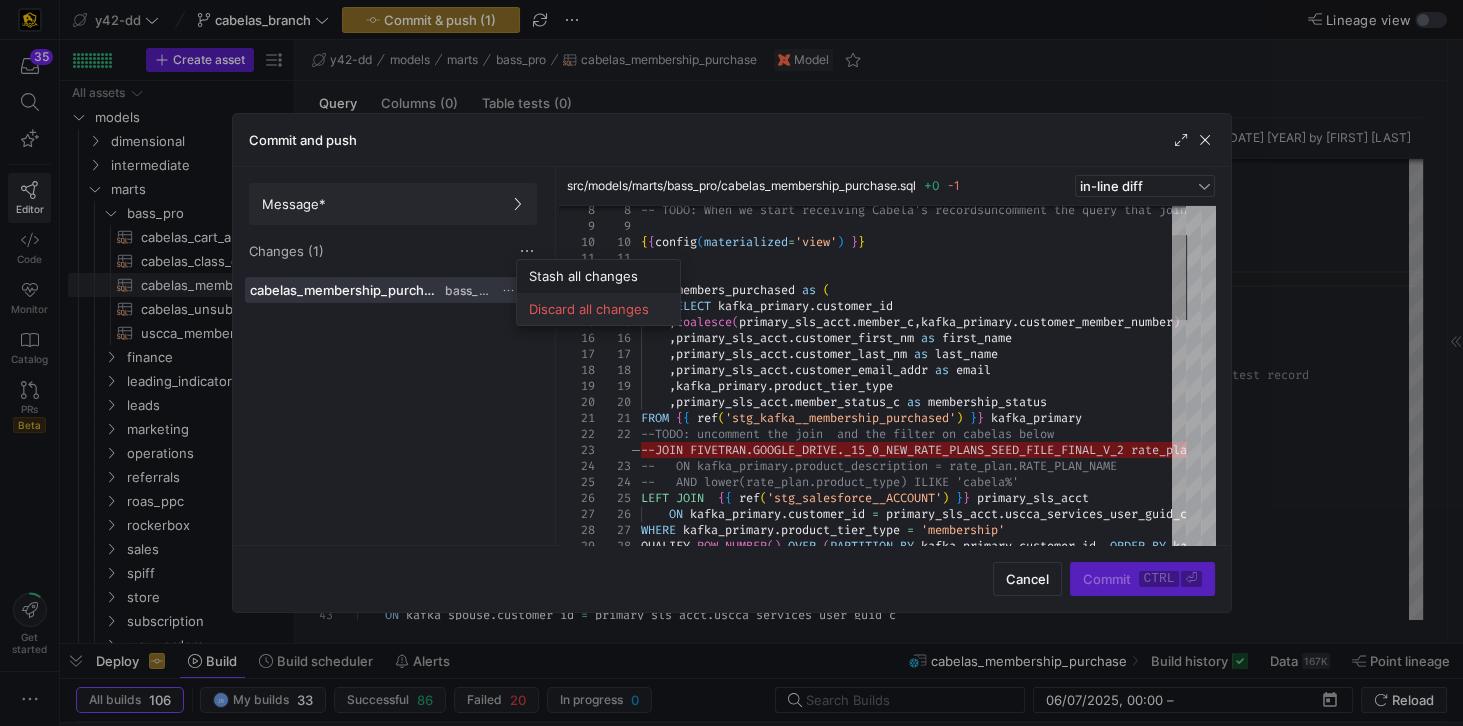 click on "Discard all changes" at bounding box center (598, 309) 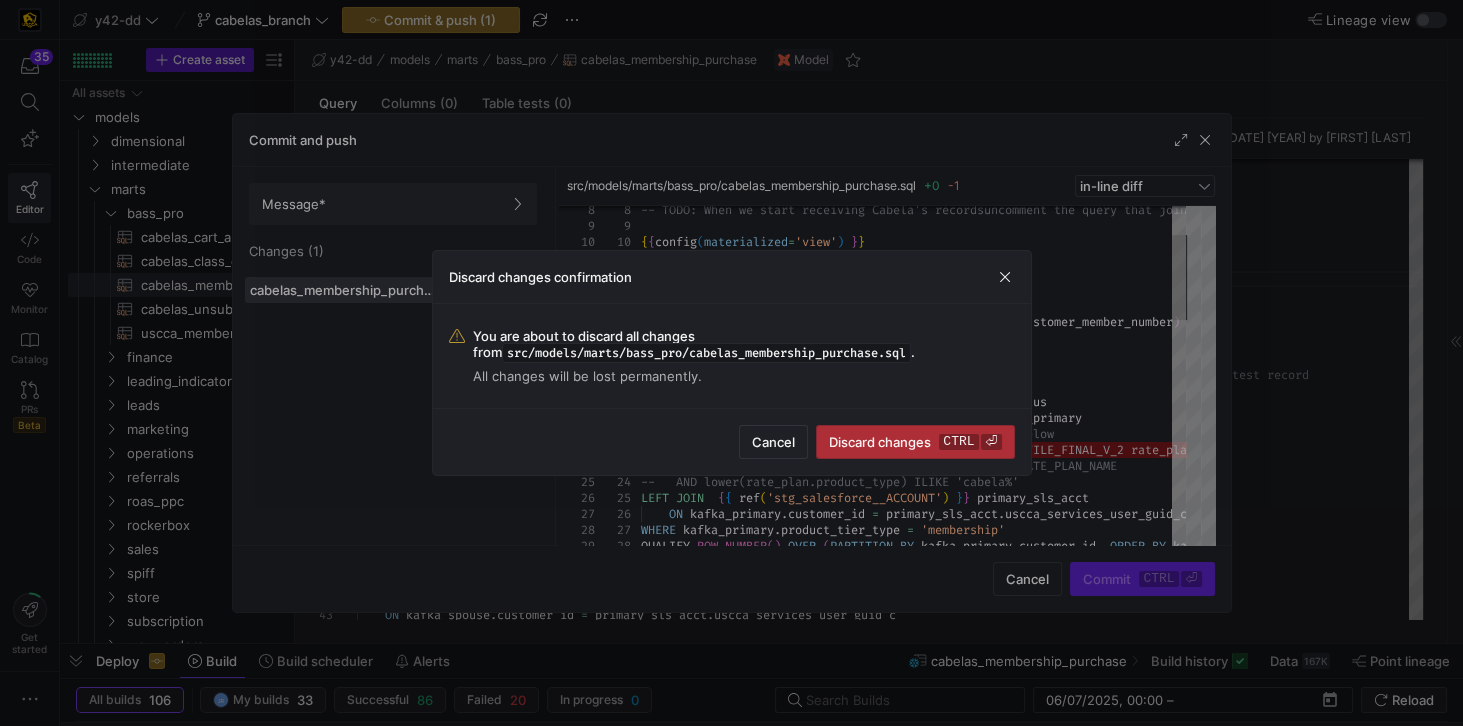 click on "Discard changes  ctrl ⏎" at bounding box center [915, 442] 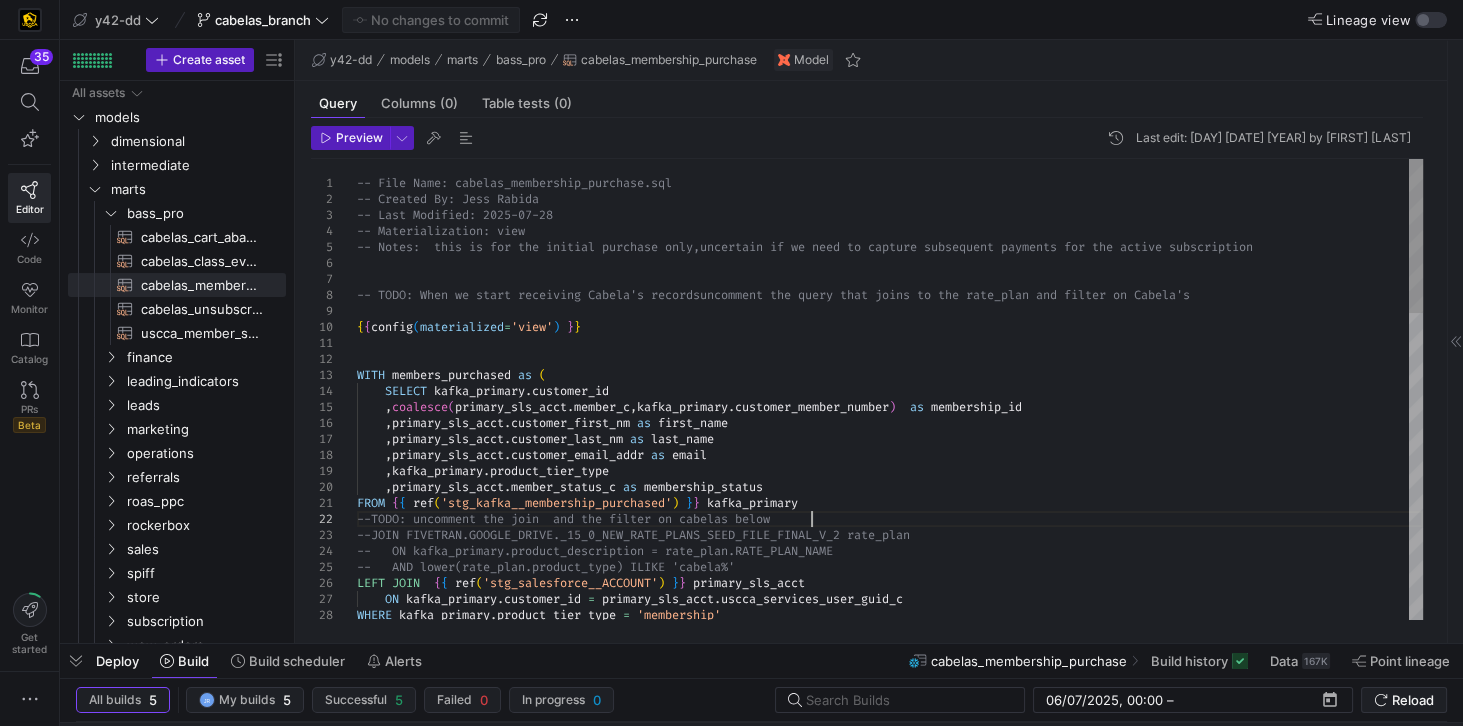 scroll, scrollTop: 0, scrollLeft: 0, axis: both 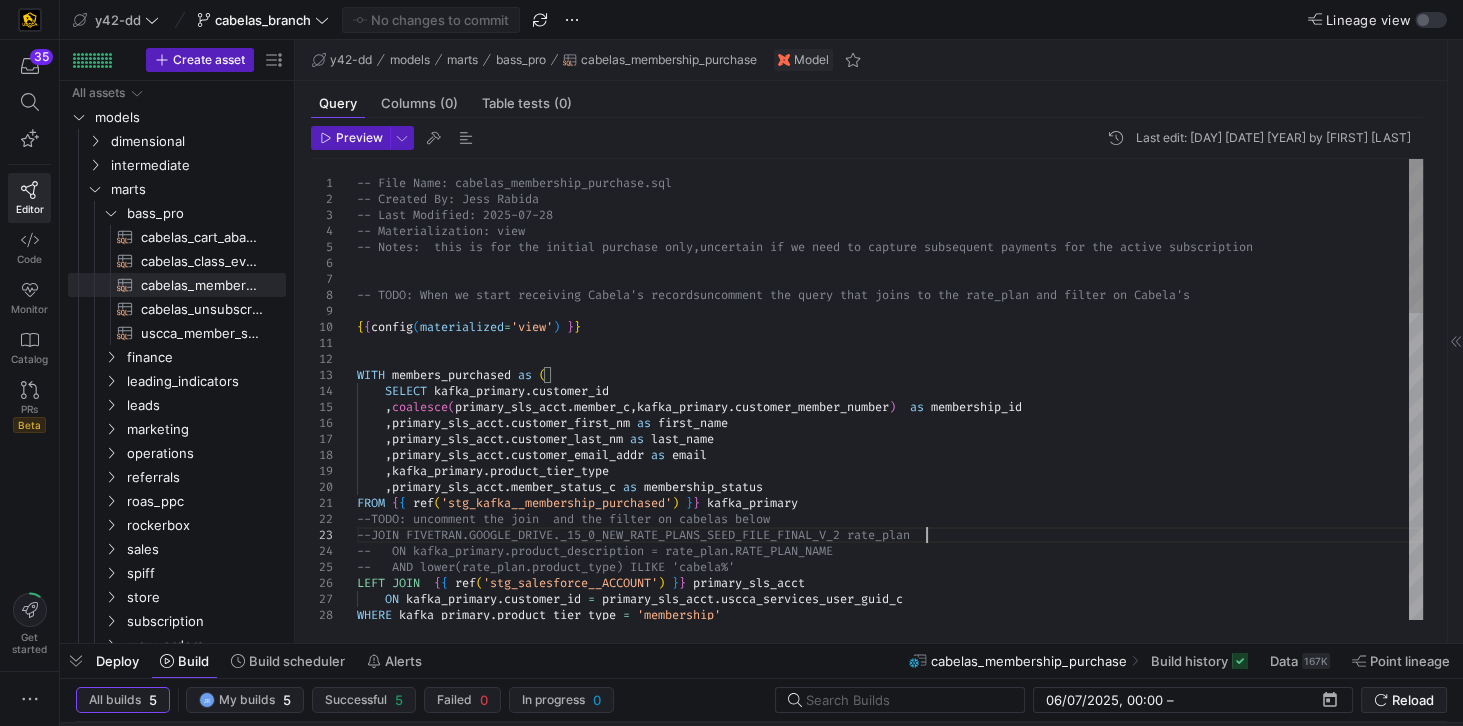 click on "-- File Name: cabelas_membership_purchase.sql -- Created By: Jess Rabida -- Last Modified: 2025-07-28 -- Materialization: view -- Notes:  this is for the initial purchase only,  uncertain if we need to capture subsequent payment s for the active subscription -- TODO: When we start receiving Cabela's records  uncomment the query that joins to the rate_plan an d filter on Cabela's  { { config ( materialized = 'view' )   } }    WITH   members_purchased   as   (      SELECT   kafka_primary . customer_id           , coalesce ( primary_sls_acct . member_c , kafka_primary . customer_member_number )    as   membership_id             , primary_sls_acct . customer_first_nm   as   first_name      , primary_sls_acct . customer_last_nm   as   last_name      , primary_sls_acct . customer_email_addr   as   email             , kafka_primary . product_tier_type      , primary_sls_acct . member_status_c   as" at bounding box center [890, 847] 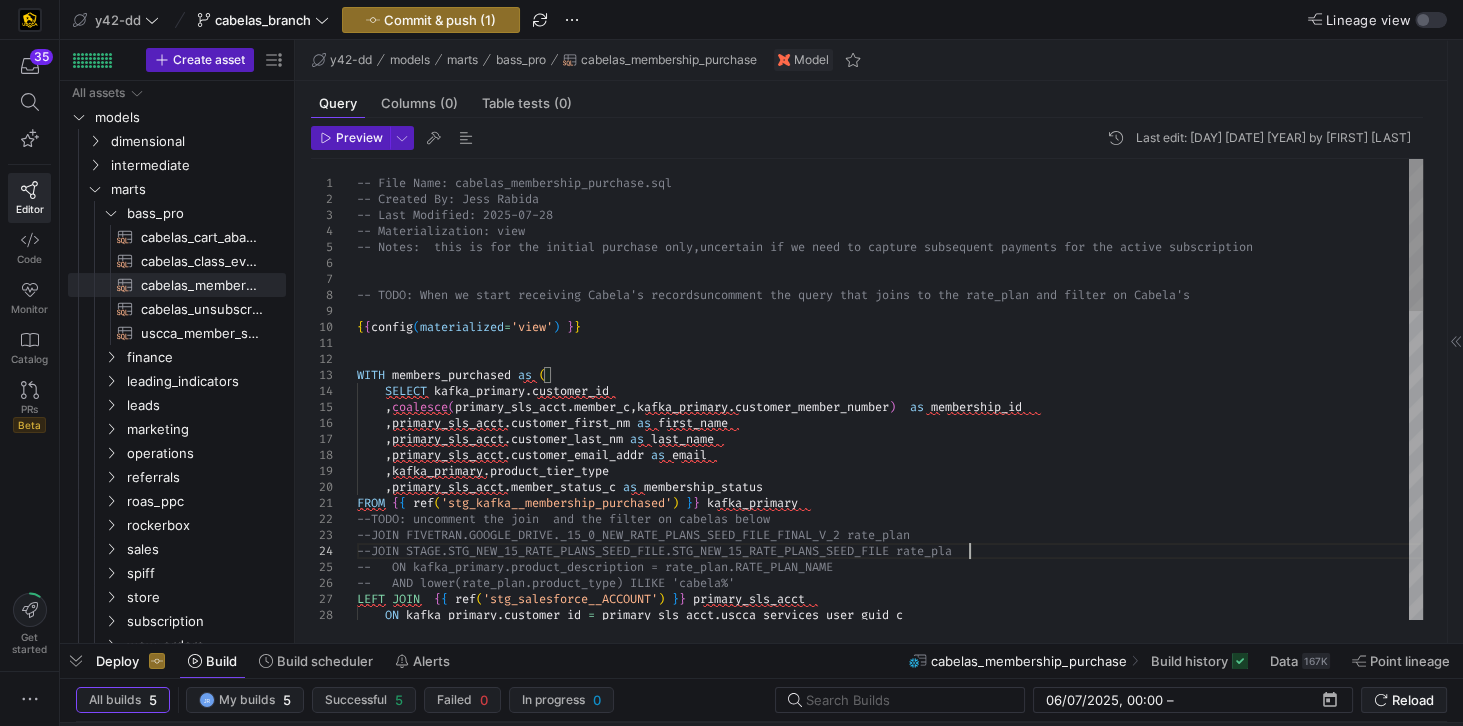 scroll, scrollTop: 47, scrollLeft: 617, axis: both 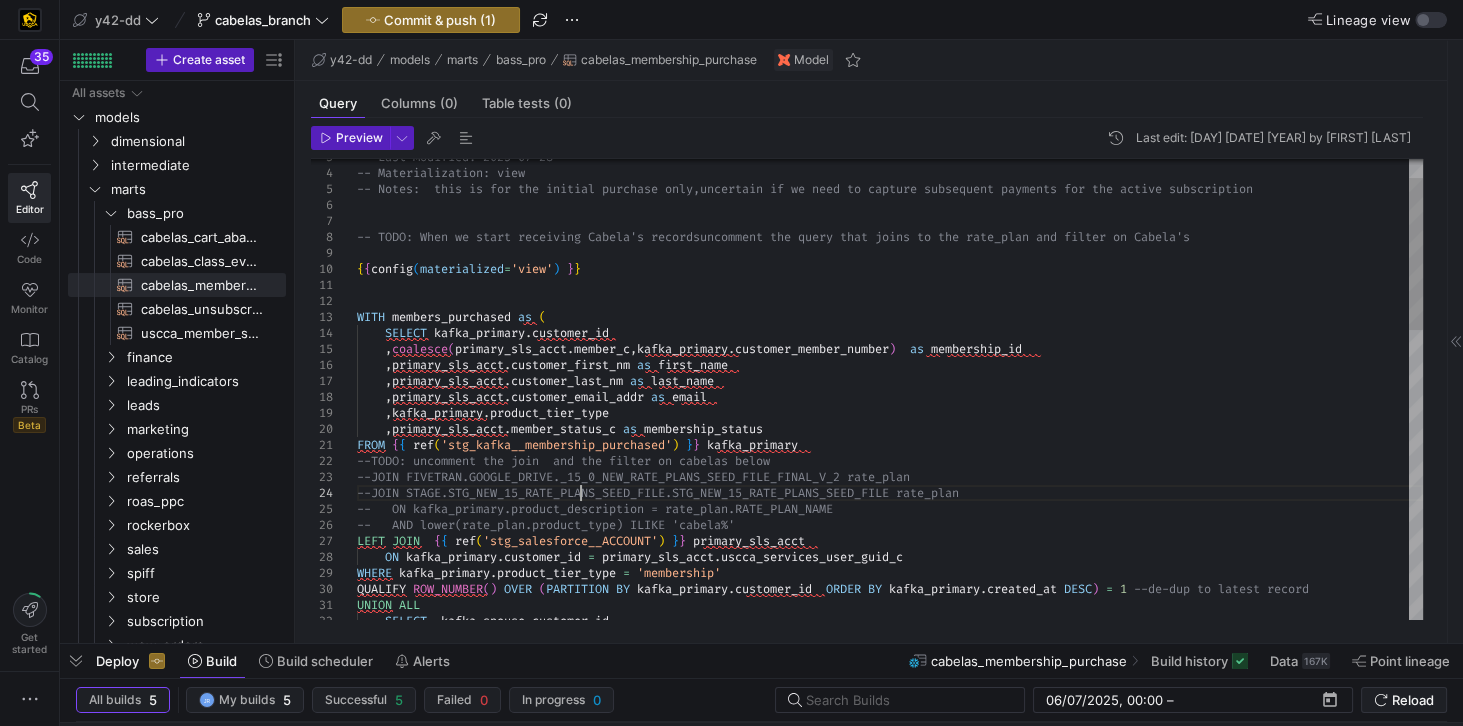 click on "-- Last Modified: 2025-07-28 -- Materialization: view -- Notes:  this is for the initial purchase only,  uncertain if we need to capture subsequent payment s for the active subscription -- TODO: When we start receiving Cabela's records  uncomment the query that joins to the rate_plan an d filter on Cabela's  { { config ( materialized = 'view' )   } }    WITH   members_purchased   as   (      SELECT   kafka_primary . customer_id           , coalesce ( primary_sls_acct . member_c , kafka_primary . customer_member_number )    as   membership_id             , primary_sls_acct . customer_first_nm   as   first_name      , primary_sls_acct . customer_last_nm   as   last_name      , primary_sls_acct . customer_email_addr   as   email             , kafka_primary . product_tier_type      , primary_sls_acct . member_status_c   as   membership_status FROM   { {   ref ( 'stg_kafka__membership_purchased' )   } } {" at bounding box center [890, 797] 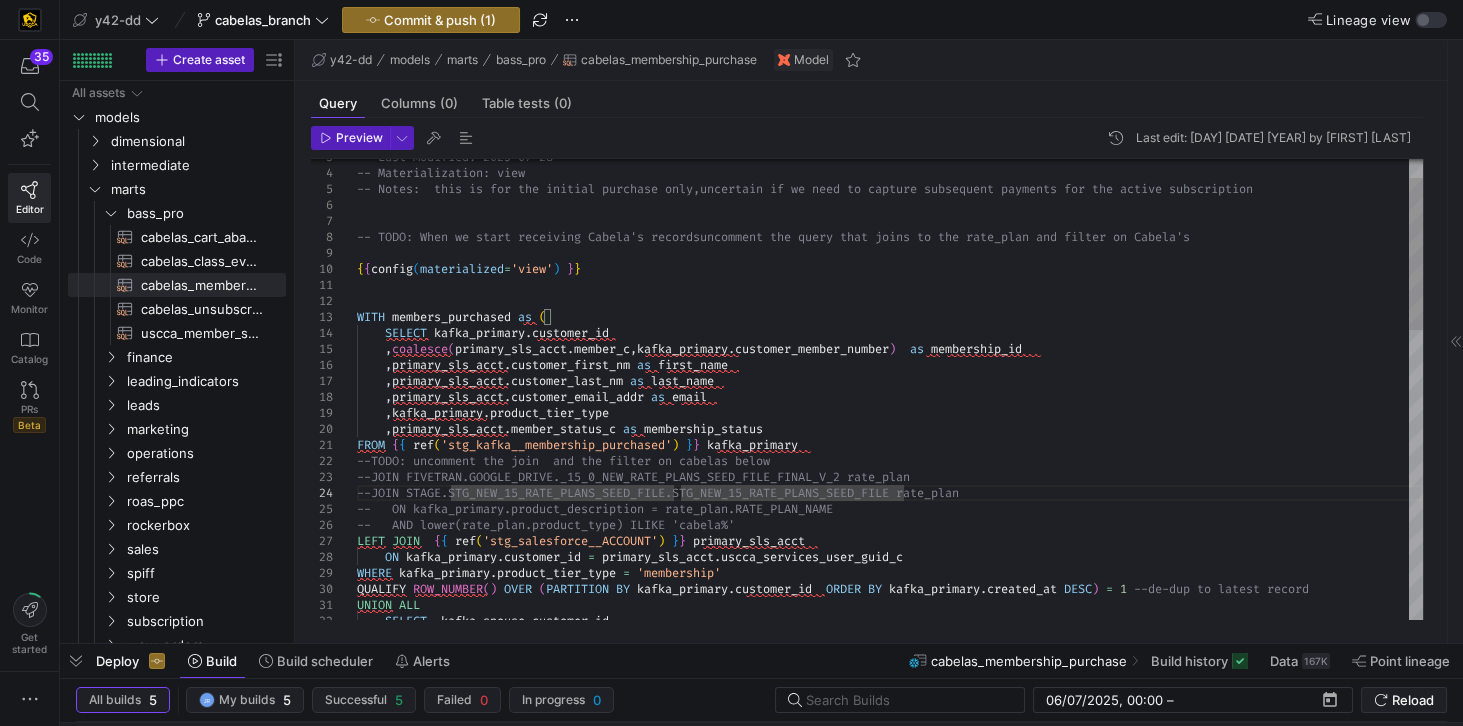 click on "-- Last Modified: 2025-07-28 -- Materialization: view -- Notes:  this is for the initial purchase only,  uncertain if we need to capture subsequent payment s for the active subscription -- TODO: When we start receiving Cabela's records  uncomment the query that joins to the rate_plan an d filter on Cabela's  { { config ( materialized = 'view' )   } }    WITH   members_purchased   as   (      SELECT   kafka_primary . customer_id           , coalesce ( primary_sls_acct . member_c , kafka_primary . customer_member_number )    as   membership_id             , primary_sls_acct . customer_first_nm   as   first_name      , primary_sls_acct . customer_last_nm   as   last_name      , primary_sls_acct . customer_email_addr   as   email             , kafka_primary . product_tier_type      , primary_sls_acct . member_status_c   as   membership_status FROM   { {   ref ( 'stg_kafka__membership_purchased' )   } } {" at bounding box center (890, 797) 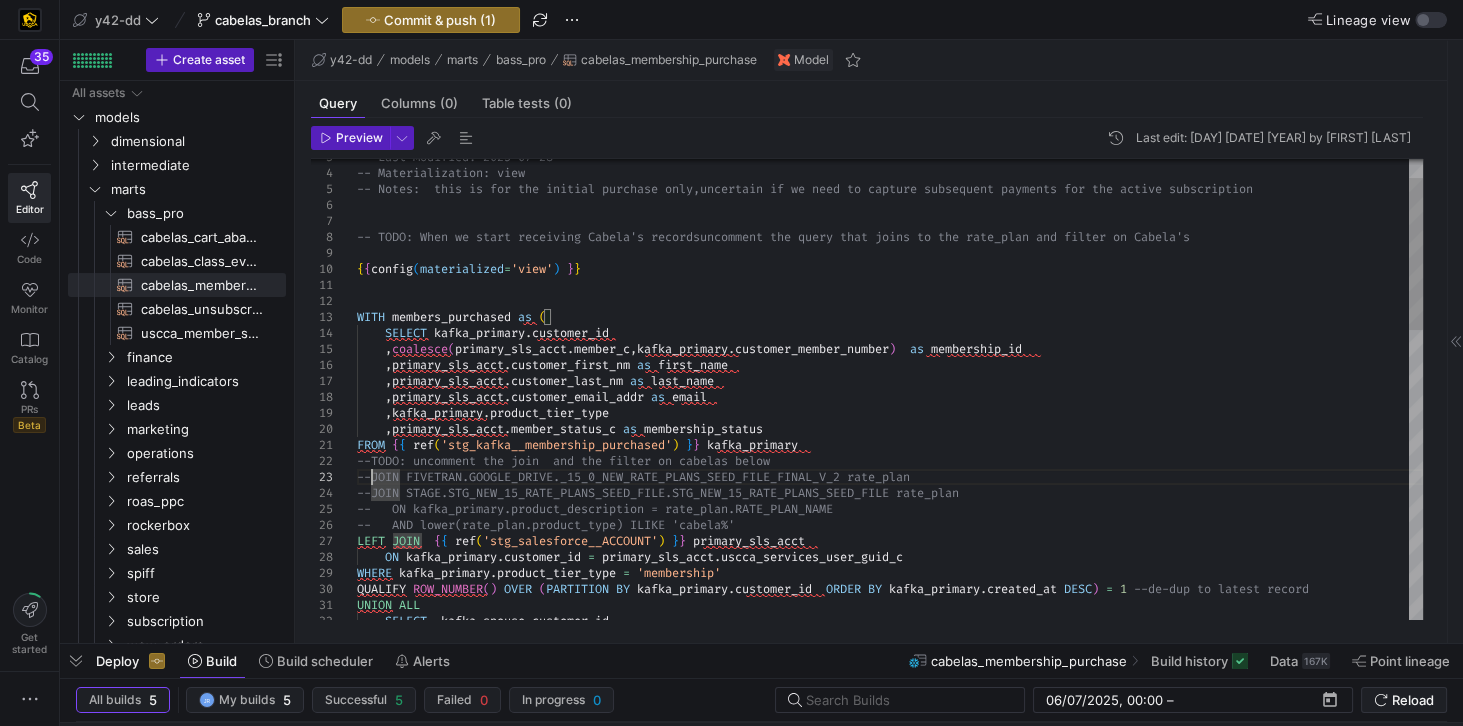 click on "-- Last Modified: 2025-07-28 -- Materialization: view -- Notes:  this is for the initial purchase only,  uncertain if we need to capture subsequent payment s for the active subscription -- TODO: When we start receiving Cabela's records  uncomment the query that joins to the rate_plan an d filter on Cabela's  { { config ( materialized = 'view' )   } }    WITH   members_purchased   as   (      SELECT   kafka_primary . customer_id           , coalesce ( primary_sls_acct . member_c , kafka_primary . customer_member_number )    as   membership_id             , primary_sls_acct . customer_first_nm   as   first_name      , primary_sls_acct . customer_last_nm   as   last_name      , primary_sls_acct . customer_email_addr   as   email             , kafka_primary . product_tier_type      , primary_sls_acct . member_status_c   as   membership_status FROM   { {   ref ( 'stg_kafka__membership_purchased' )   } } {" at bounding box center (890, 797) 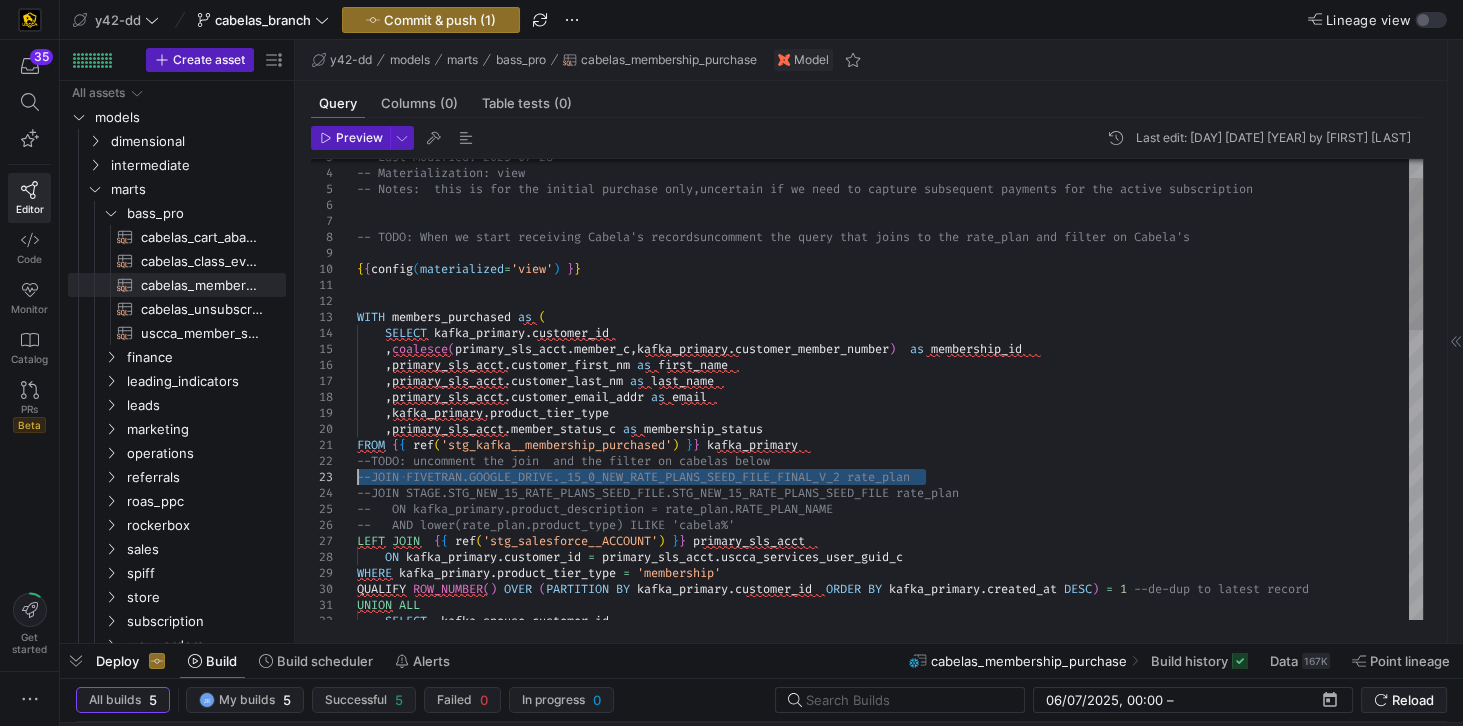 drag, startPoint x: 945, startPoint y: 475, endPoint x: 349, endPoint y: 480, distance: 596.021 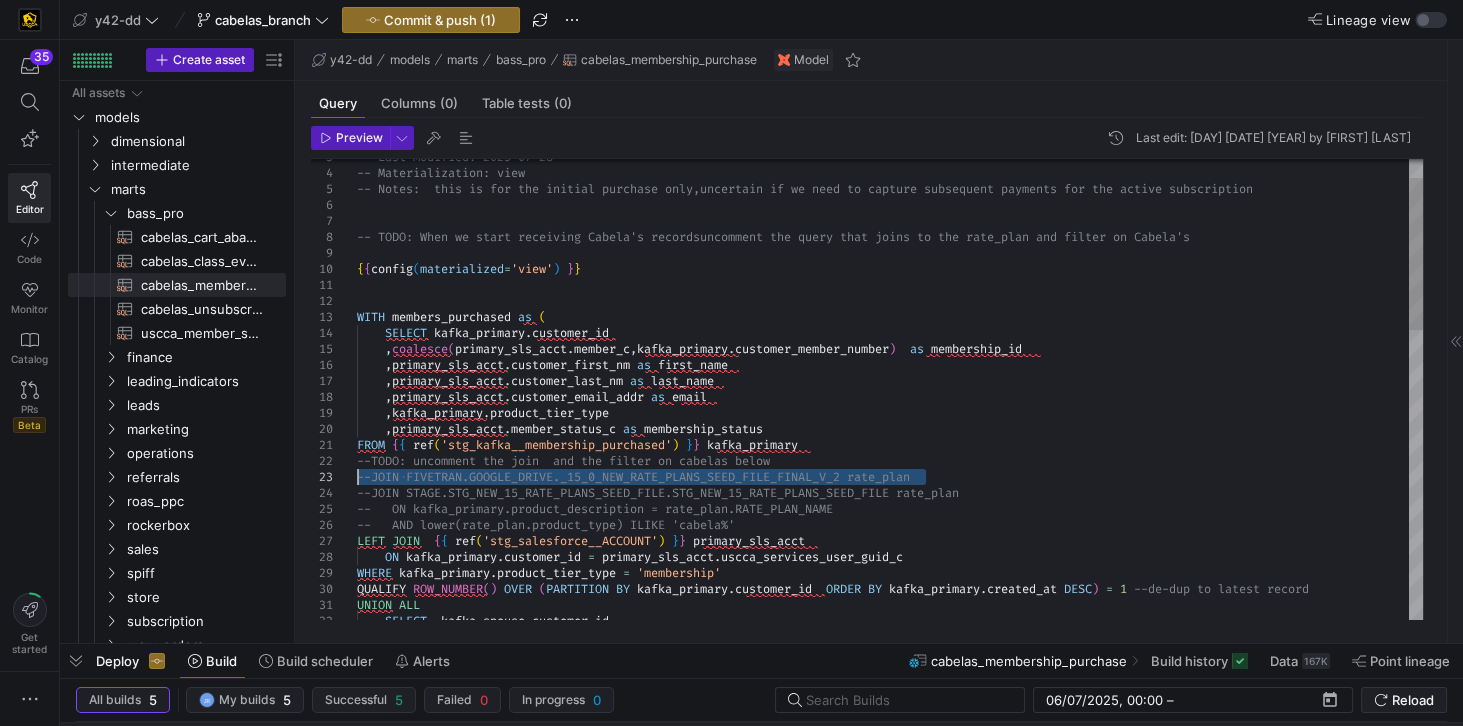 click on "-- Last Modified: 2025-07-28 -- Materialization: view -- Notes:  this is for the initial purchase only,  uncertain if we need to capture subsequent payment s for the active subscription -- TODO: When we start receiving Cabela's records  uncomment the query that joins to the rate_plan an d filter on Cabela's  { { config ( materialized = 'view' )   } }    WITH   members_purchased   as   (      SELECT   kafka_primary . customer_id           , coalesce ( primary_sls_acct . member_c , kafka_primary . customer_member_number )    as   membership_id             , primary_sls_acct . customer_first_nm   as   first_name      , primary_sls_acct . customer_last_nm   as   last_name      , primary_sls_acct . customer_email_addr   as   email             , kafka_primary . product_tier_type      , primary_sls_acct . member_status_c   as   membership_status FROM   { {   ref ( 'stg_kafka__membership_purchased' )   } } {" at bounding box center [890, 797] 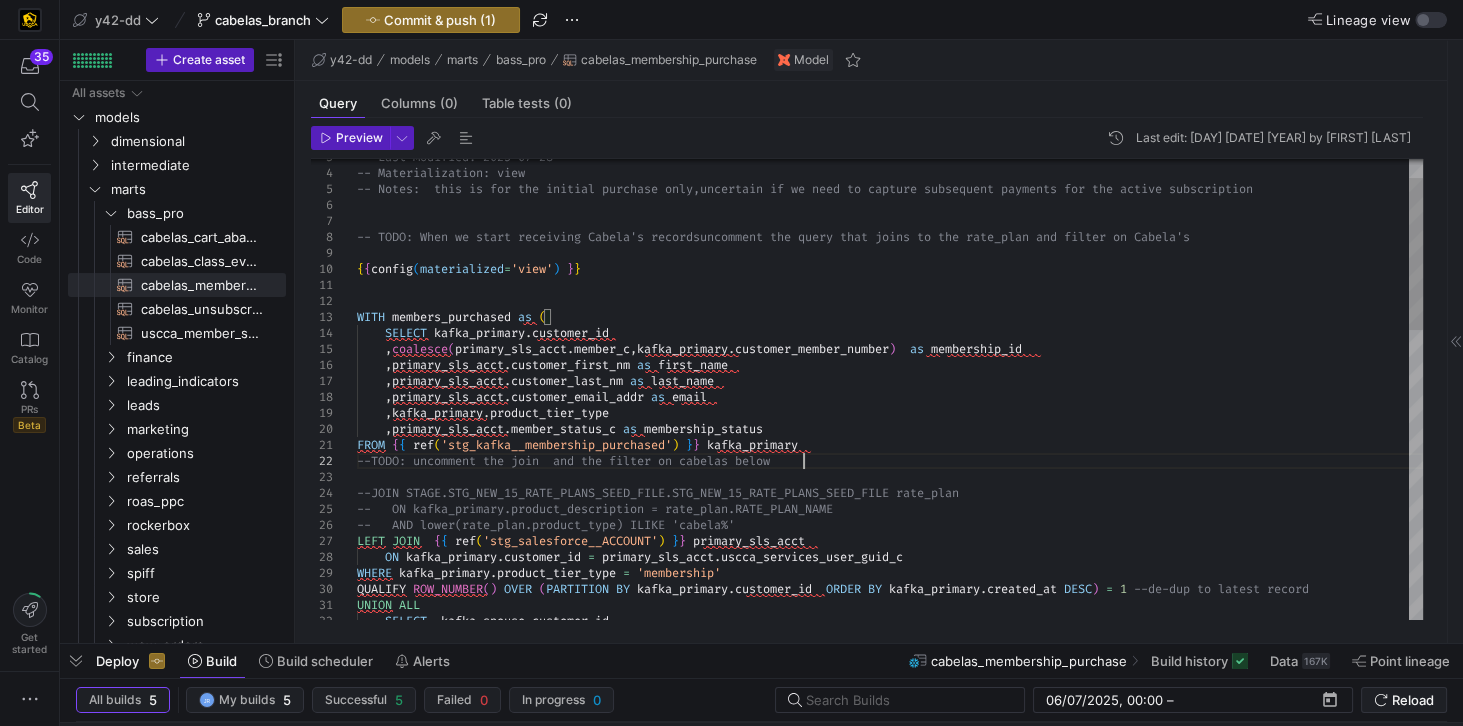 click on "-- Last Modified: 2025-07-28 -- Materialization: view -- Notes:  this is for the initial purchase only,  uncertain if we need to capture subsequent payment s for the active subscription -- TODO: When we start receiving Cabela's records  uncomment the query that joins to the rate_plan an d filter on Cabela's  { { config ( materialized = 'view' )   } }    WITH   members_purchased   as   (      SELECT   kafka_primary . customer_id           , coalesce ( primary_sls_acct . member_c , kafka_primary . customer_member_number )    as   membership_id             , primary_sls_acct . customer_first_nm   as   first_name      , primary_sls_acct . customer_last_nm   as   last_name      , primary_sls_acct . customer_email_addr   as   email             , kafka_primary . product_tier_type      , primary_sls_acct . member_status_c   as   membership_status FROM   { {   ref ( 'stg_kafka__membership_purchased' )   } } {" at bounding box center [890, 797] 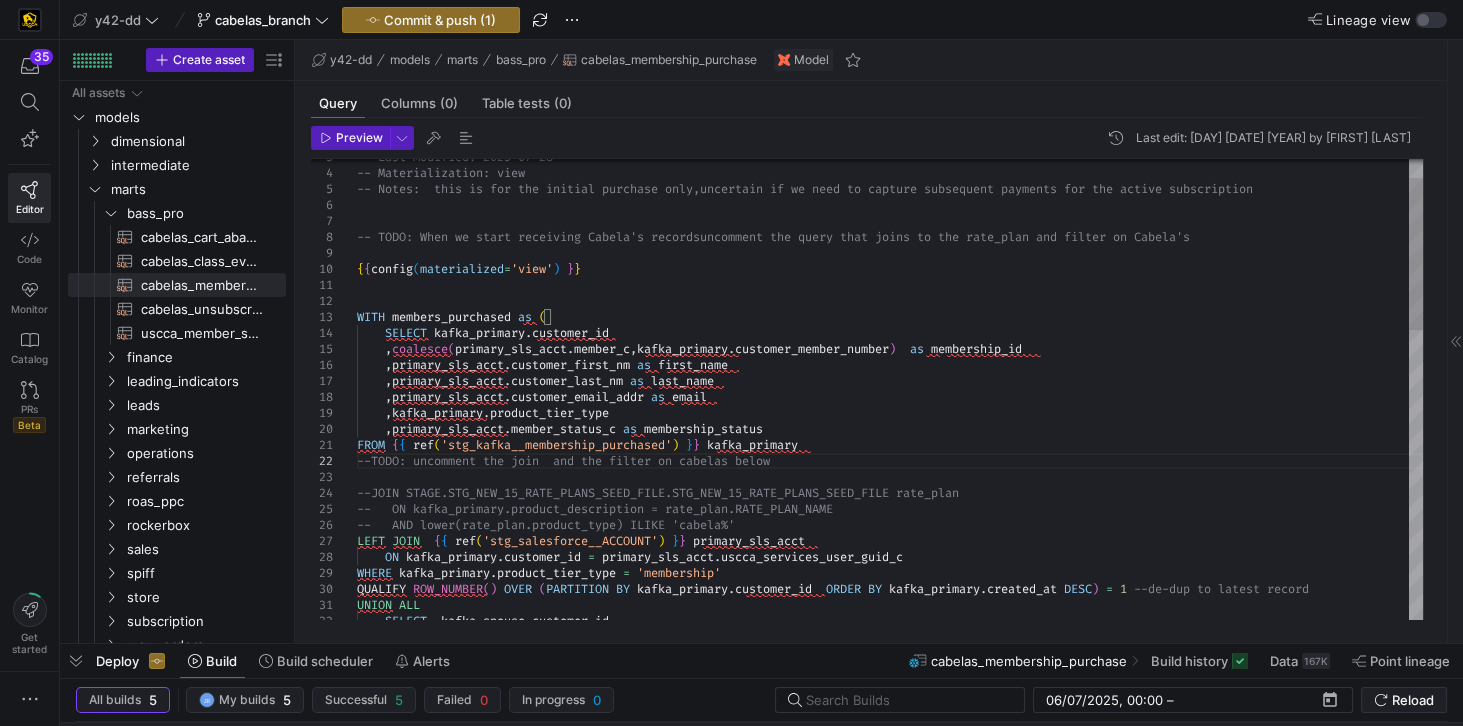 click on "-- Last Modified: 2025-07-28 -- Materialization: view -- Notes:  this is for the initial purchase only,  uncertain if we need to capture subsequent payment s for the active subscription -- TODO: When we start receiving Cabela's records  uncomment the query that joins to the rate_plan an d filter on Cabela's  { { config ( materialized = 'view' )   } }    WITH   members_purchased   as   (      SELECT   kafka_primary . customer_id           , coalesce ( primary_sls_acct . member_c , kafka_primary . customer_member_number )    as   membership_id             , primary_sls_acct . customer_first_nm   as   first_name      , primary_sls_acct . customer_last_nm   as   last_name      , primary_sls_acct . customer_email_addr   as   email             , kafka_primary . product_tier_type      , primary_sls_acct . member_status_c   as   membership_status FROM   { {   ref ( 'stg_kafka__membership_purchased' )   } } {" at bounding box center [890, 797] 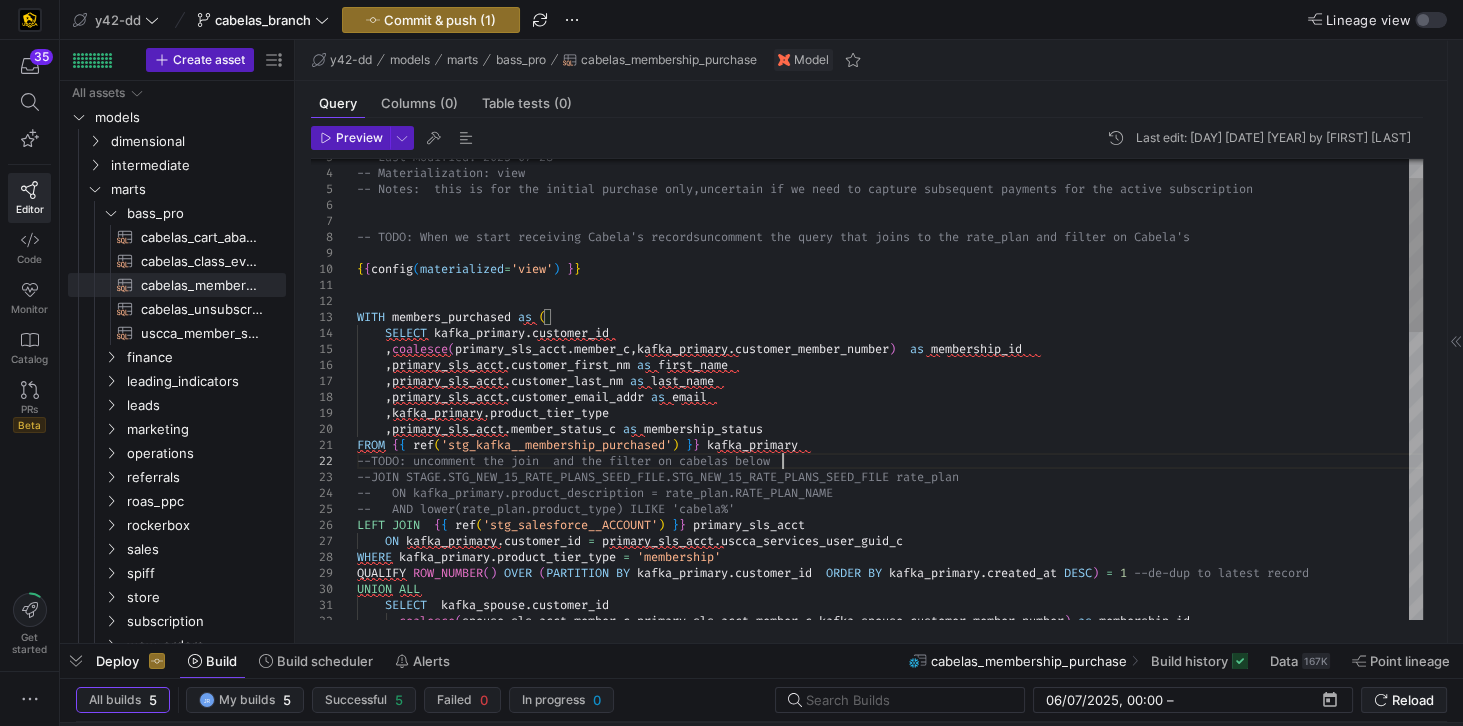 click on "-- Last Modified: 2025-07-28 -- Materialization: view -- Notes:  this is for the initial purchase only,  uncertain if we need to capture subsequent payment s for the active subscription -- TODO: When we start receiving Cabela's records  uncomment the query that joins to the rate_plan an d filter on Cabela's  { { config ( materialized = 'view' )   } }    WITH   members_purchased   as   (      SELECT   kafka_primary . customer_id           , coalesce ( primary_sls_acct . member_c , kafka_primary . customer_member_number )    as   membership_id             , primary_sls_acct . customer_first_nm   as   first_name      , primary_sls_acct . customer_last_nm   as   last_name      , primary_sls_acct . customer_email_addr   as   email             , kafka_primary . product_tier_type      , primary_sls_acct . member_status_c   as   membership_status FROM   { {   ref ( 'stg_kafka__membership_purchased' )   } } {" at bounding box center (890, 789) 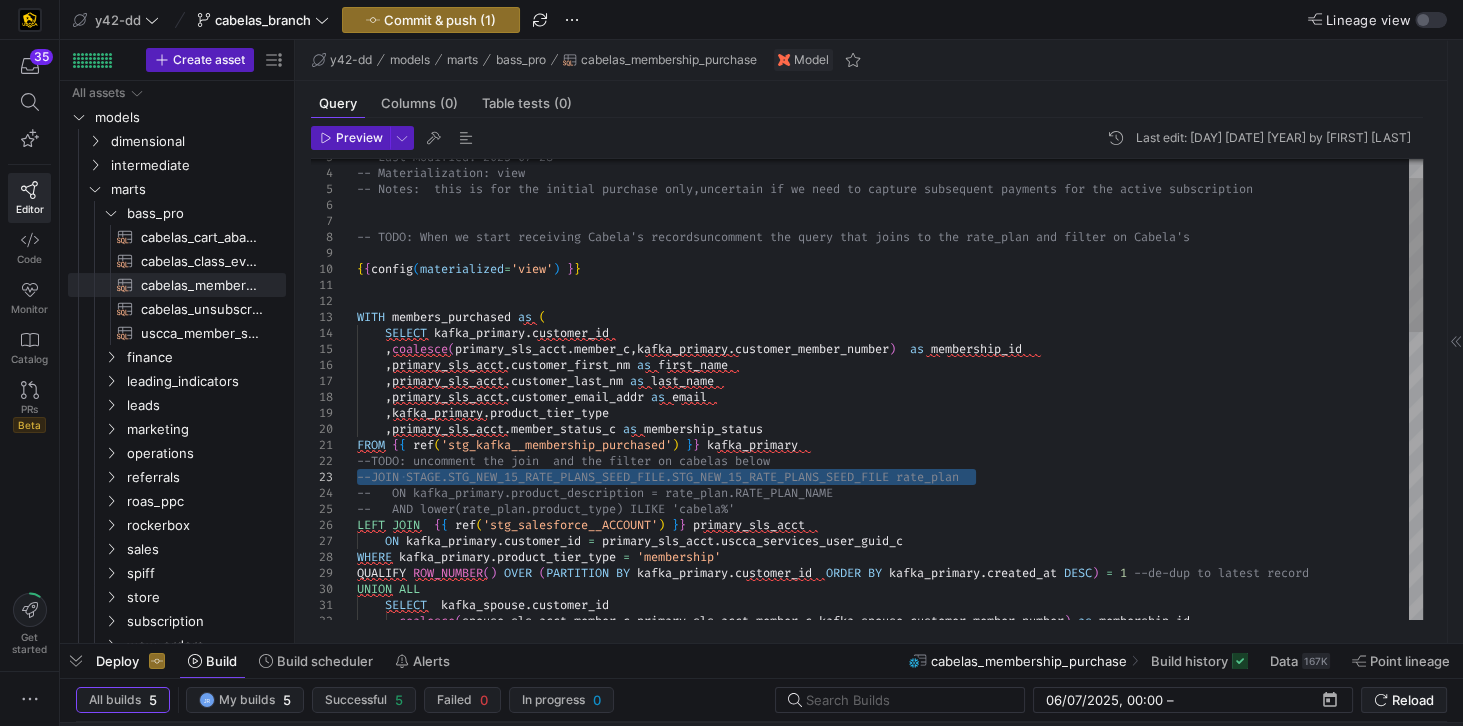 drag, startPoint x: 996, startPoint y: 477, endPoint x: 351, endPoint y: 482, distance: 645.0194 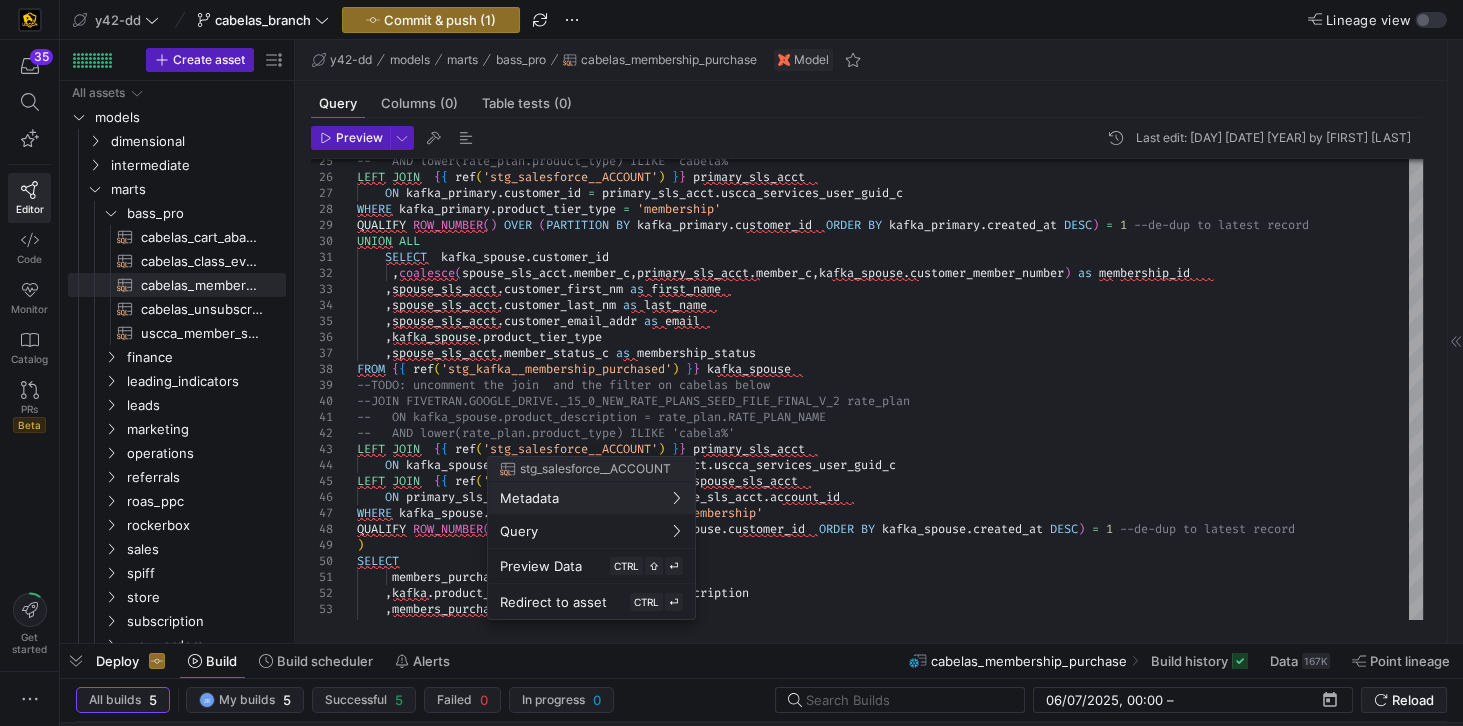 click at bounding box center (731, 363) 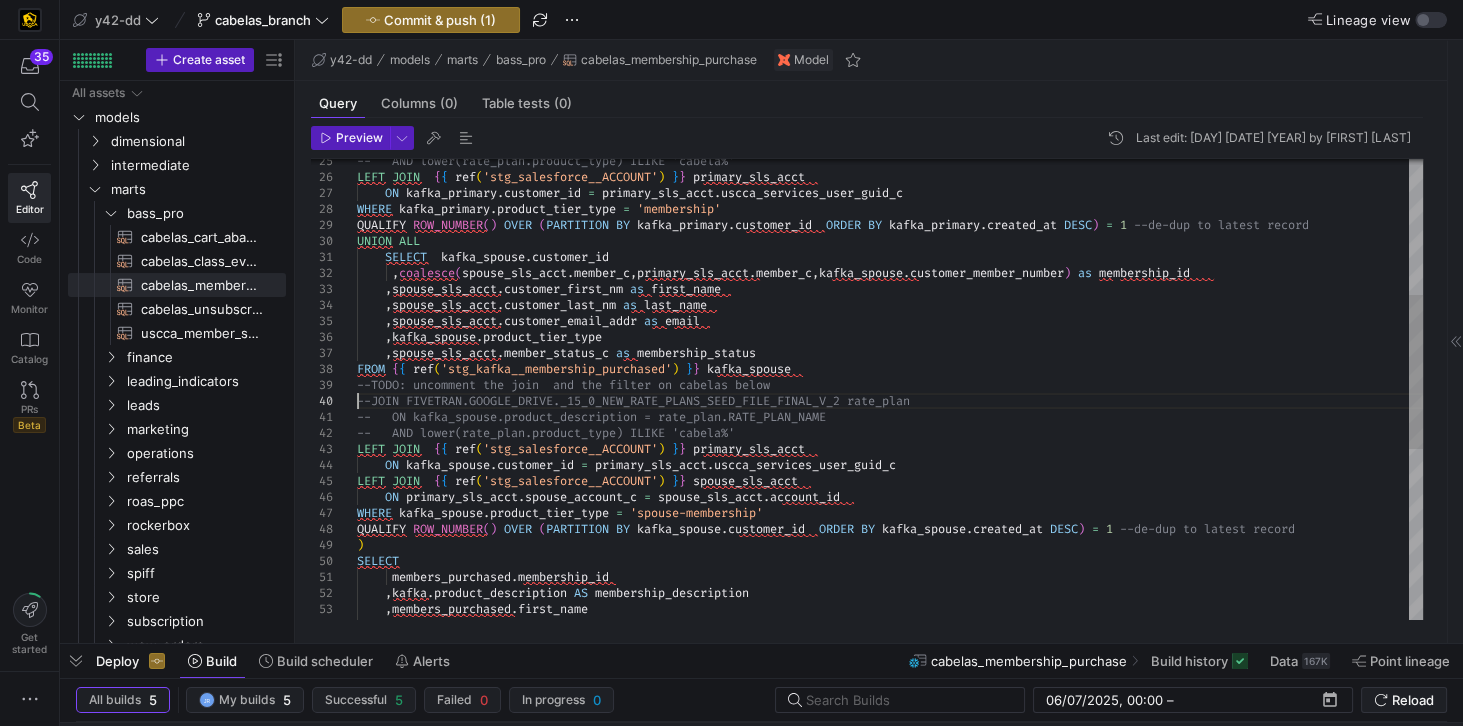 click on "--   AND lower(rate_plan.product_type) ILIKE 'cabe la%' LEFT   JOIN    { {   ref ( 'stg_salesforce__ACCOUNT' )   } }   primary_sls_acct      ON   kafka_primary . customer_id   =   primary_sls_acct . uscca_services_user_guid_c WHERE   kafka_primary . product_tier_type   =   'membership' QUALIFY   ROW_NUMBER ( )   OVER   ( PARTITION   BY   kafka_primary . customer_id    ORDER   BY   kafka_primary . created_at   DESC )   =   1   --de-dup to latest record  UNION   ALL      SELECT    kafka_spouse . customer_id       , coalesce ( spouse_sls_acct . member_c , primary_sls_acct . member_c , kafka_spouse . customer_member_number )   as   membership_id          , spouse_sls_acct . customer_first_nm   as   first_name      , spouse_sls_acct . customer_last_nm   as   last_name      , spouse_sls_acct . customer_email_addr   as   email             , kafka_spouse . product_tier_type      , spouse_sls_acct . member_status_c   as   FROM" at bounding box center [890, 441] 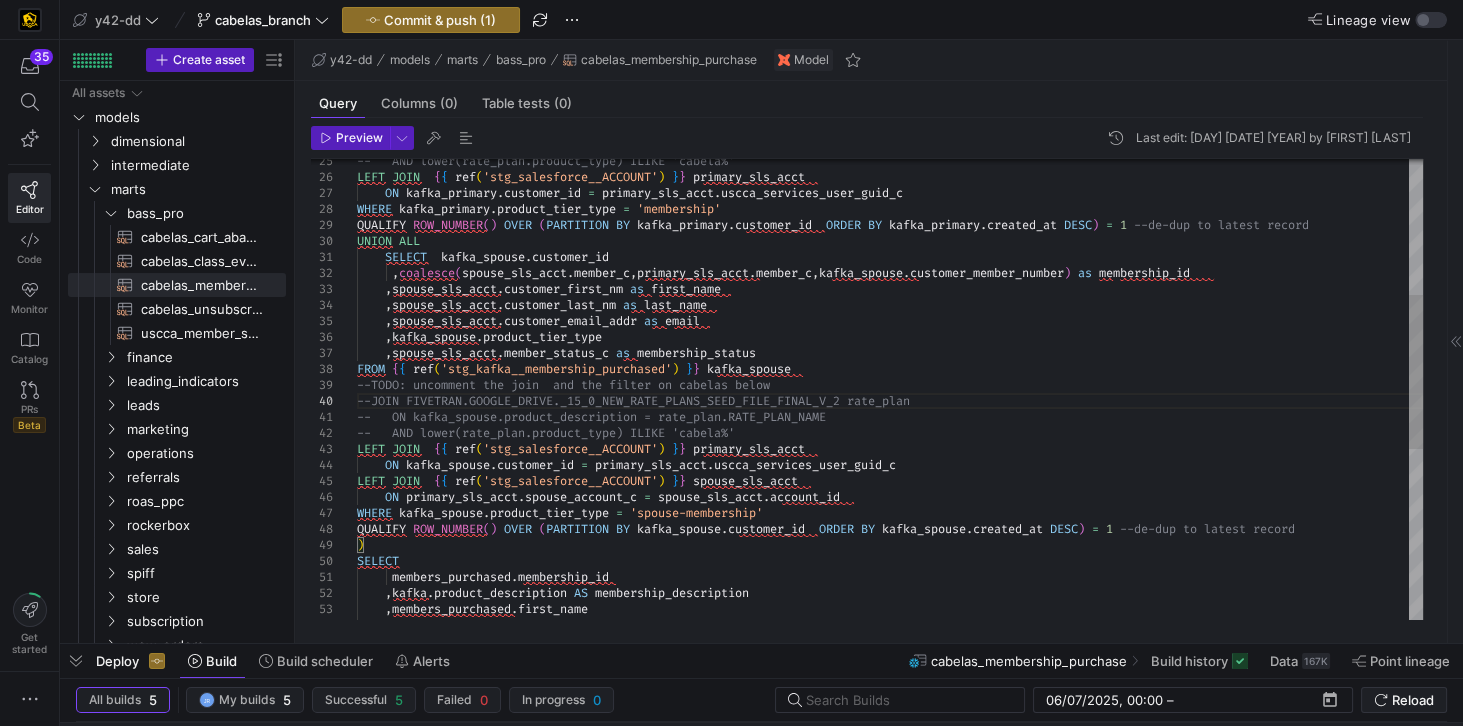 click on "--   AND lower(rate_plan.product_type) ILIKE 'cabe la%' LEFT   JOIN    { {   ref ( 'stg_salesforce__ACCOUNT' )   } }   primary_sls_acct      ON   kafka_primary . customer_id   =   primary_sls_acct . uscca_services_user_guid_c WHERE   kafka_primary . product_tier_type   =   'membership' QUALIFY   ROW_NUMBER ( )   OVER   ( PARTITION   BY   kafka_primary . customer_id    ORDER   BY   kafka_primary . created_at   DESC )   =   1   --de-dup to latest record  UNION   ALL      SELECT    kafka_spouse . customer_id       , coalesce ( spouse_sls_acct . member_c , primary_sls_acct . member_c , kafka_spouse . customer_member_number )   as   membership_id          , spouse_sls_acct . customer_first_nm   as   first_name      , spouse_sls_acct . customer_last_nm   as   last_name      , spouse_sls_acct . customer_email_addr   as   email             , kafka_spouse . product_tier_type      , spouse_sls_acct . member_status_c   as   FROM" at bounding box center [890, 441] 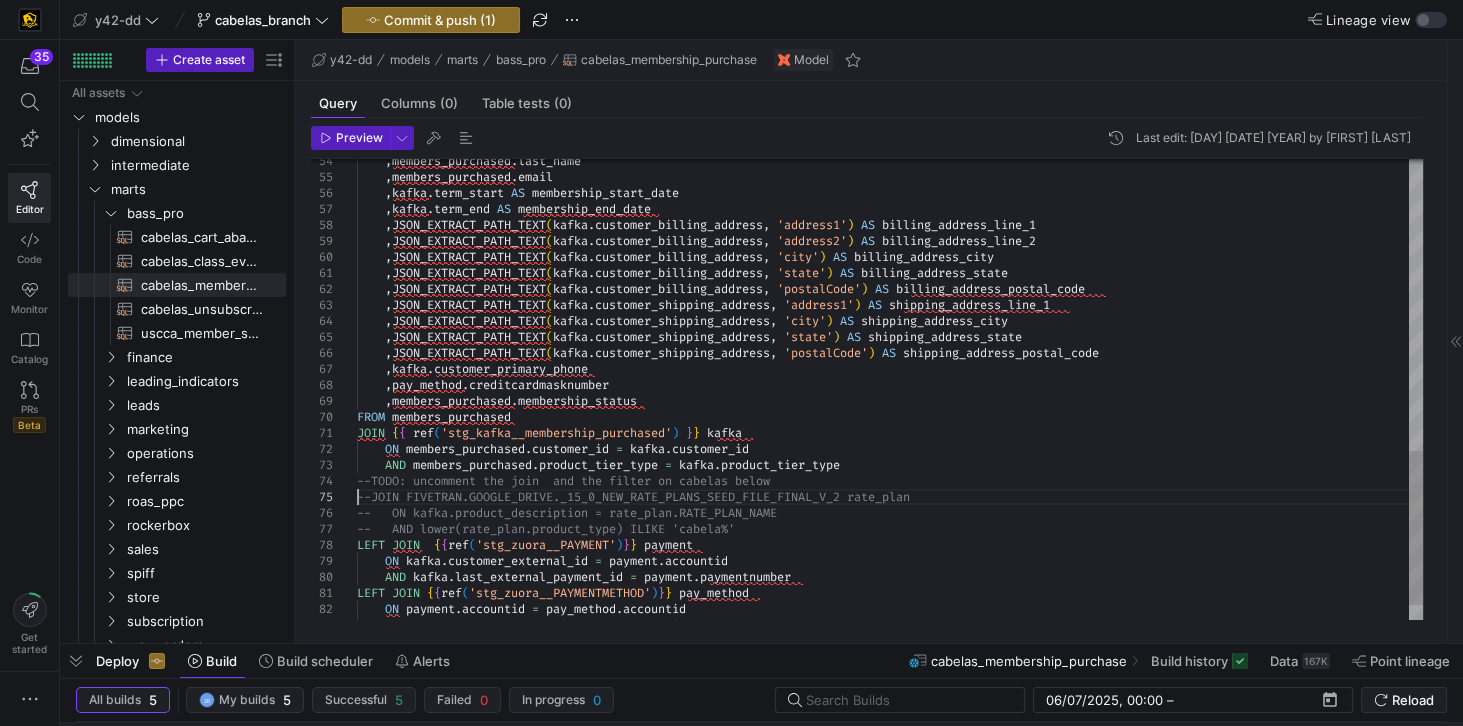 scroll, scrollTop: 47, scrollLeft: 567, axis: both 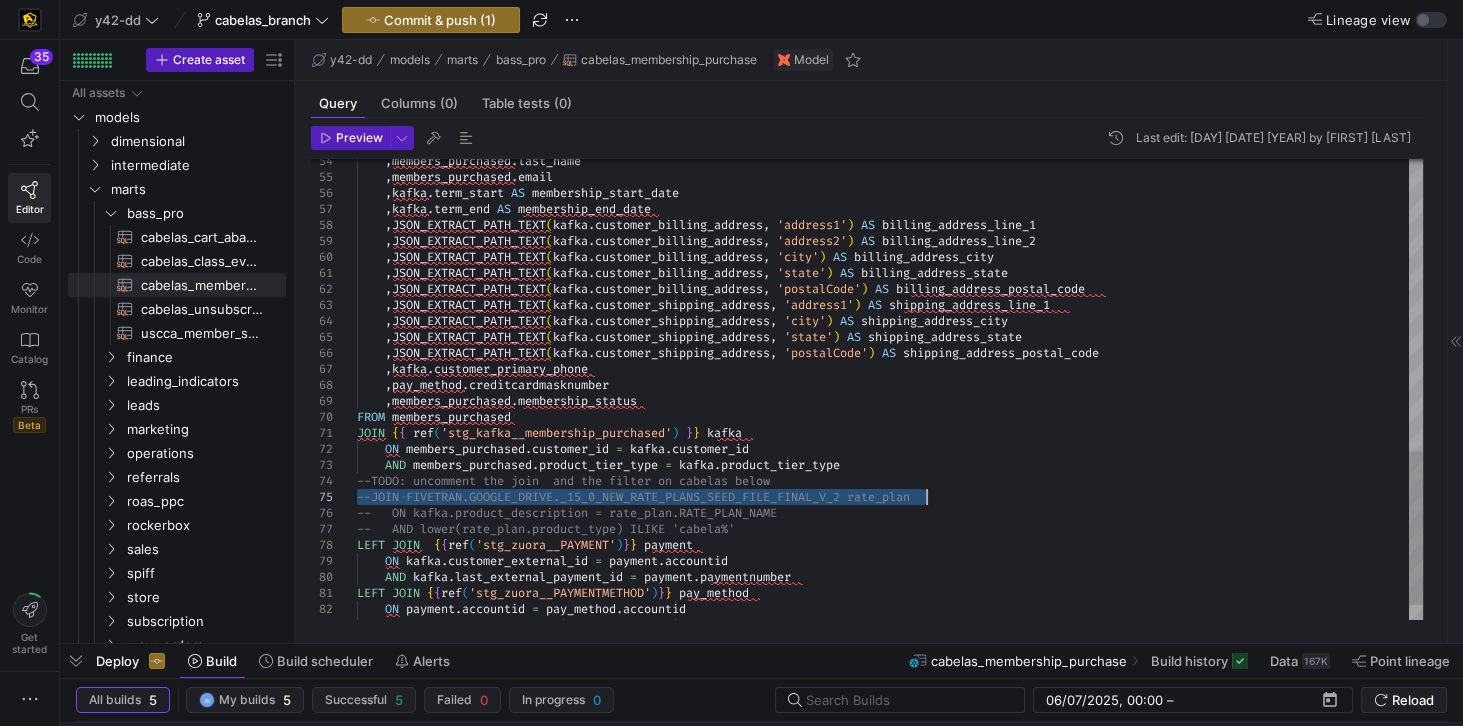 click on ", members_purchased . last_name      , members_purchased . email      , kafka . term_start   AS   membership_start_date      , kafka . term_end   AS   membership_end_date           , JSON_EXTRACT_PATH_TEXT ( kafka . customer_billing_address ,   'address1' )   AS   billing_address_line_1      , JSON_EXTRACT_PATH_TEXT ( kafka . customer_billing_address ,   'address2' )   AS   billing_address_line_2      , JSON_EXTRACT_PATH_TEXT ( kafka . customer_billing_address ,   'city' )   AS   billing_address_city      , JSON_EXTRACT_PATH_TEXT ( kafka . customer_billing_address ,   'state' )   AS   billing_address_state      , JSON_EXTRACT_PATH_TEXT ( kafka . customer_billing_address ,   'postalCode' )   AS   billing_address_postal_code           , JSON_EXTRACT_PATH_TEXT ( kafka . customer_shipping_address ,   'address1' )   AS   shipping_address_line_1          , JSON_EXTRACT_PATH_TEXT ( kafka . customer_shipping_address ,   'city' )   AS" at bounding box center (890, -23) 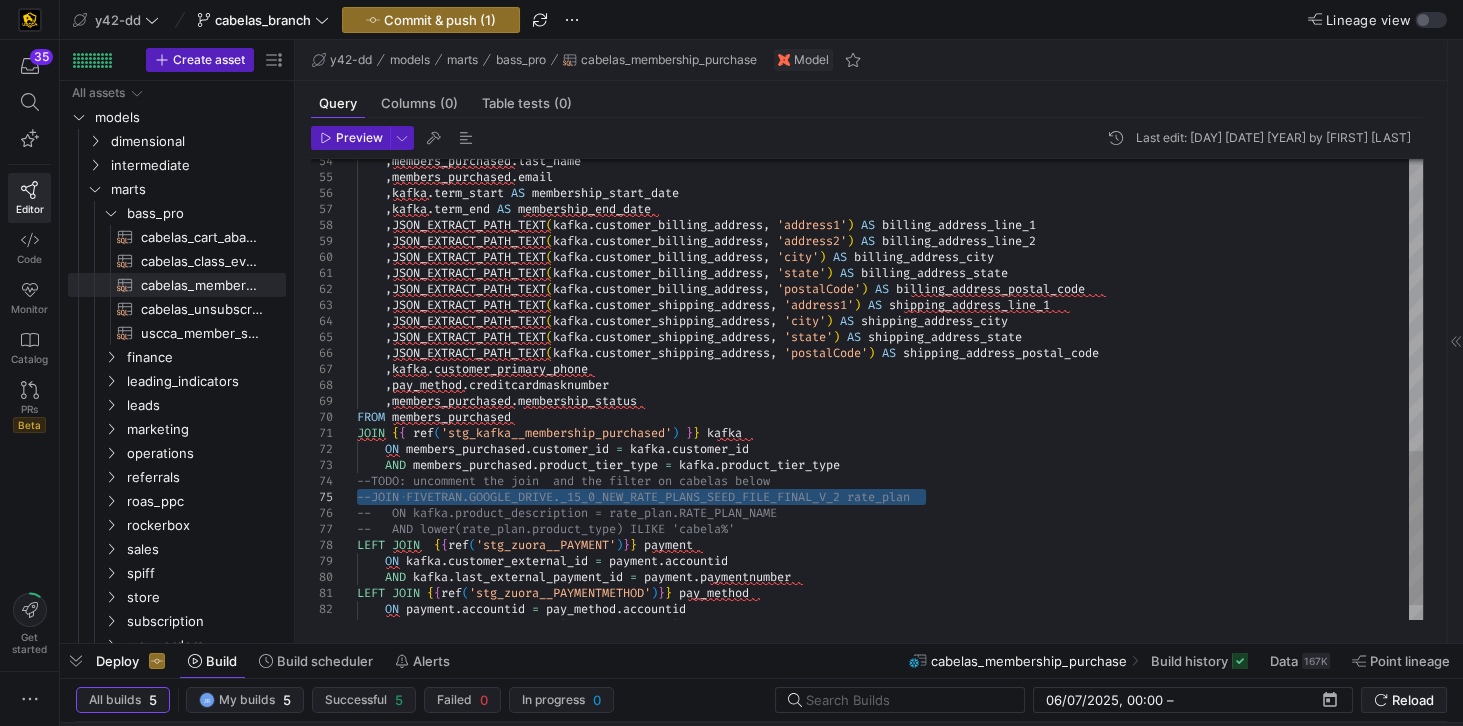 type on "JOIN {{ ref('stg_kafka__membership_purchased') }} kafka
ON members_purchased.customer_id = kafka.customer_id
AND members_purchased.product_tier_type = kafka.product_tier_type
--TODO: uncomment the join  and the filter on cabelas below
--JOIN STAGE.STG_NEW_15_RATE_PLANS_SEED_FILE.STG_NEW_15_RATE_PLANS_SEED_FILE rate_plan
--   ON kafka.product_description = rate_plan.RATE_PLAN_NAME
--   AND lower(rate_plan.product_type) ILIKE 'cabela%'
LEFT JOIN  {{ref('stg_zuora__PAYMENT')}} payment
ON kafka.customer_external_id = payment.accountid
AND kafka.last_external_payment_id = payment.paymentnumber" 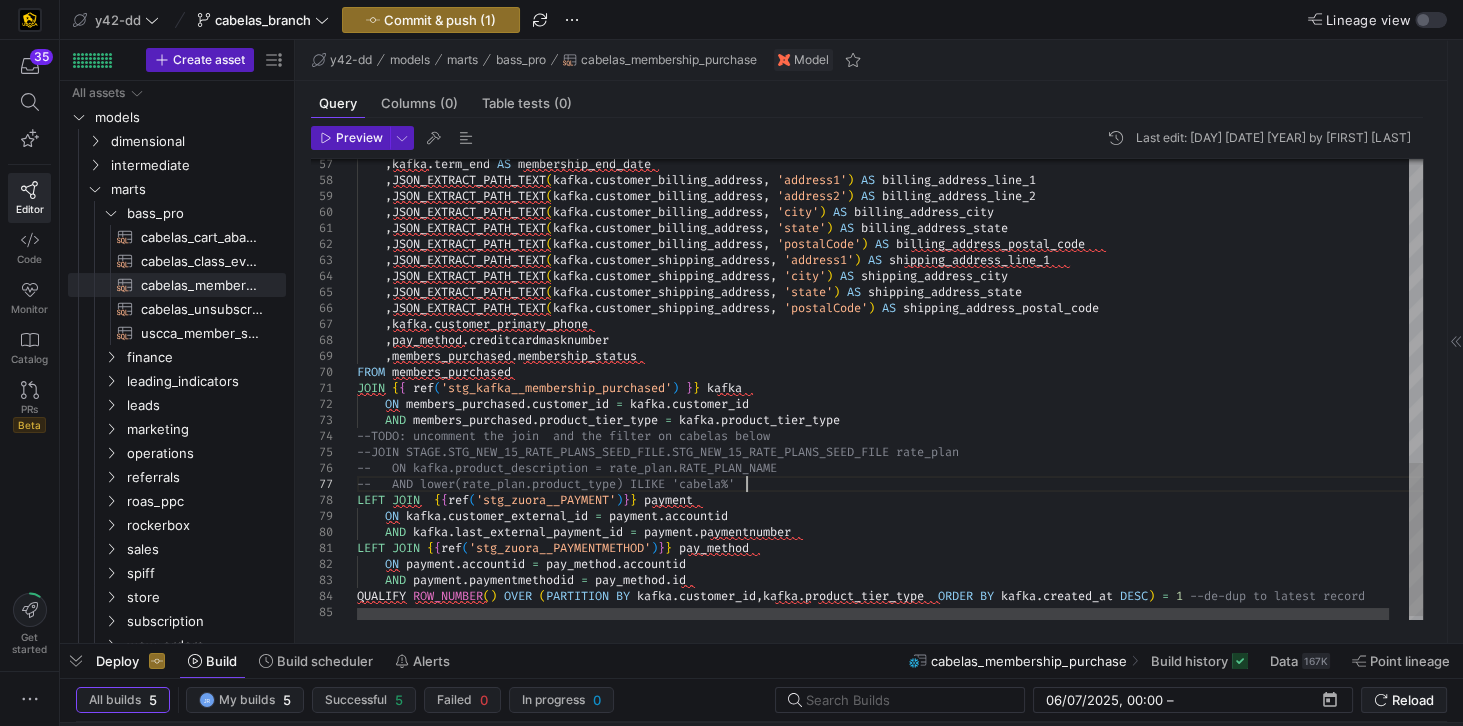 click on ", kafka . term_end   AS   membership_end_date           , JSON_EXTRACT_PATH_TEXT ( kafka . customer_billing_address ,   'address1' )   AS   billing_address_line_1      , JSON_EXTRACT_PATH_TEXT ( kafka . customer_billing_address ,   'address2' )   AS   billing_address_line_2      , JSON_EXTRACT_PATH_TEXT ( kafka . customer_billing_address ,   'city' )   AS   billing_address_city      , JSON_EXTRACT_PATH_TEXT ( kafka . customer_billing_address ,   'state' )   AS   billing_address_state      , JSON_EXTRACT_PATH_TEXT ( kafka . customer_billing_address ,   'postalCode' )   AS   billing_address_postal_code           , JSON_EXTRACT_PATH_TEXT ( kafka . customer_shipping_address ,   'address1' )   AS   shipping_address_line_1          , JSON_EXTRACT_PATH_TEXT ( kafka . customer_shipping_address ,   'city' )   AS   shipping_address_city      , JSON_EXTRACT_PATH_TEXT ( kafka . customer_shipping_address ,   'state' )   AS        , ( kafka ." at bounding box center [900, -62] 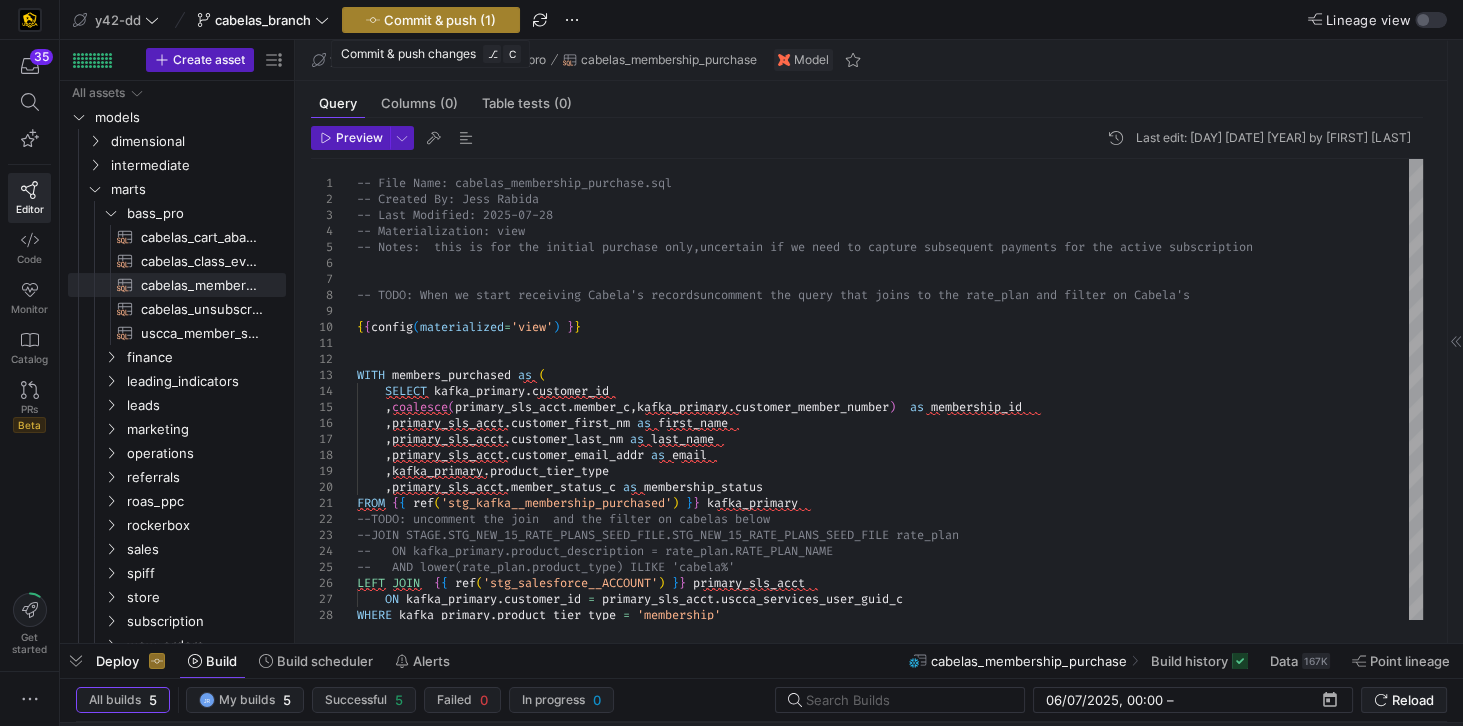 click on "Commit & push (1)" at bounding box center (440, 20) 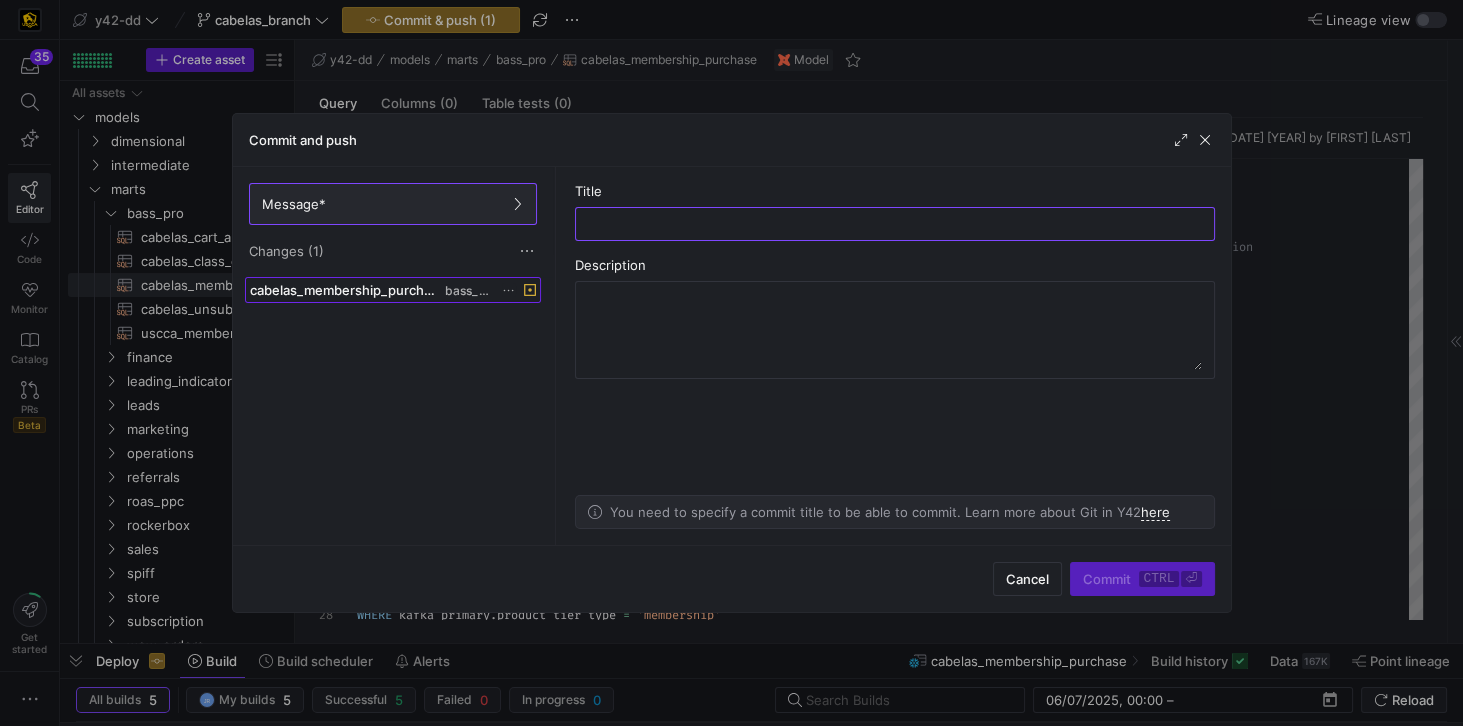 click on "cabelas_membership_purchase.sql" at bounding box center [345, 290] 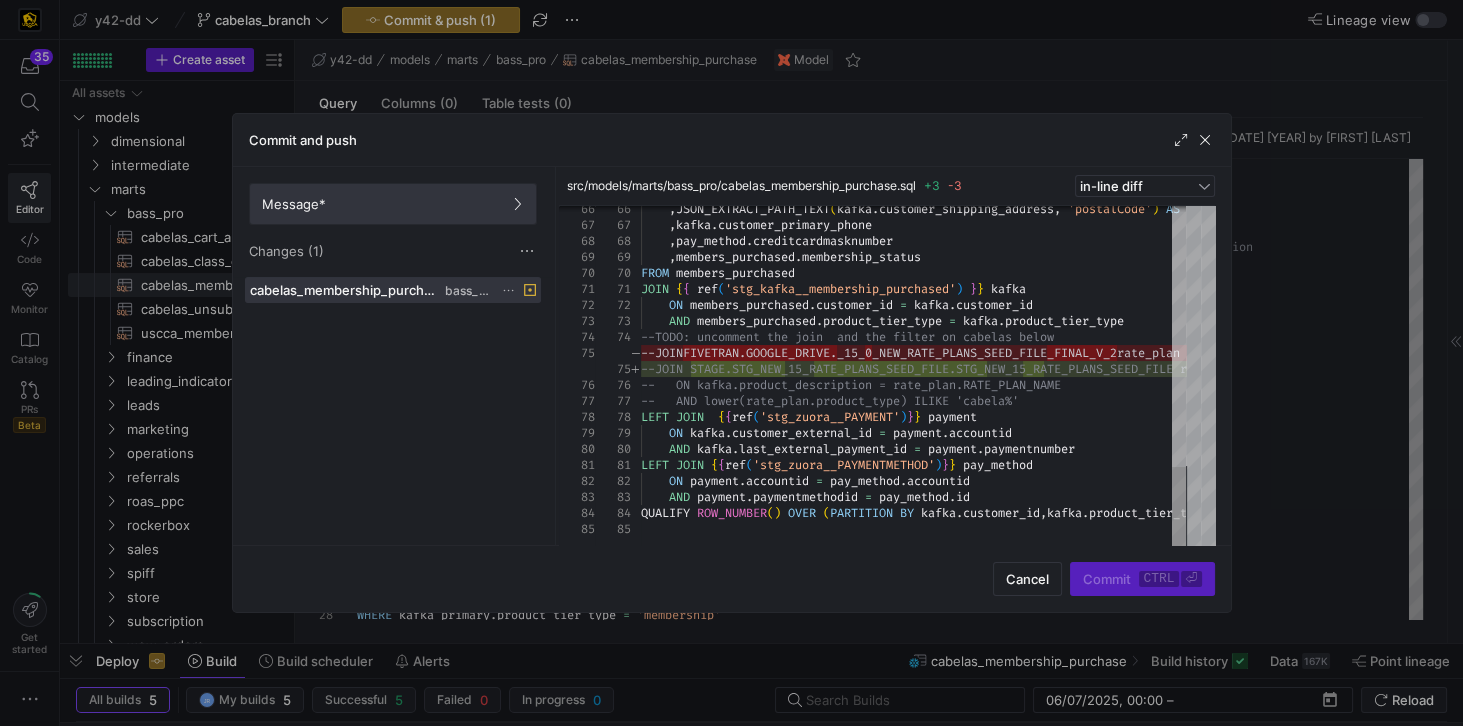 click on "Message*" at bounding box center (393, 204) 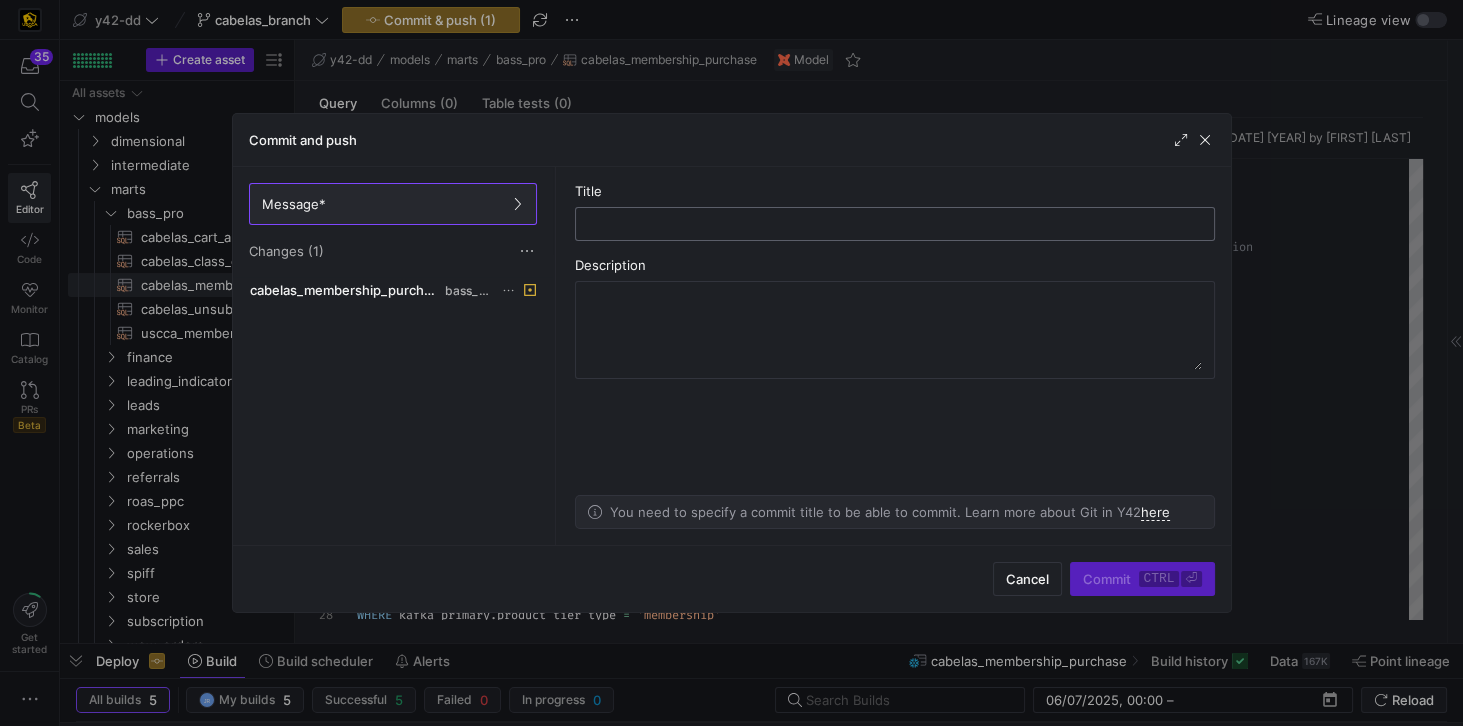 click at bounding box center [895, 224] 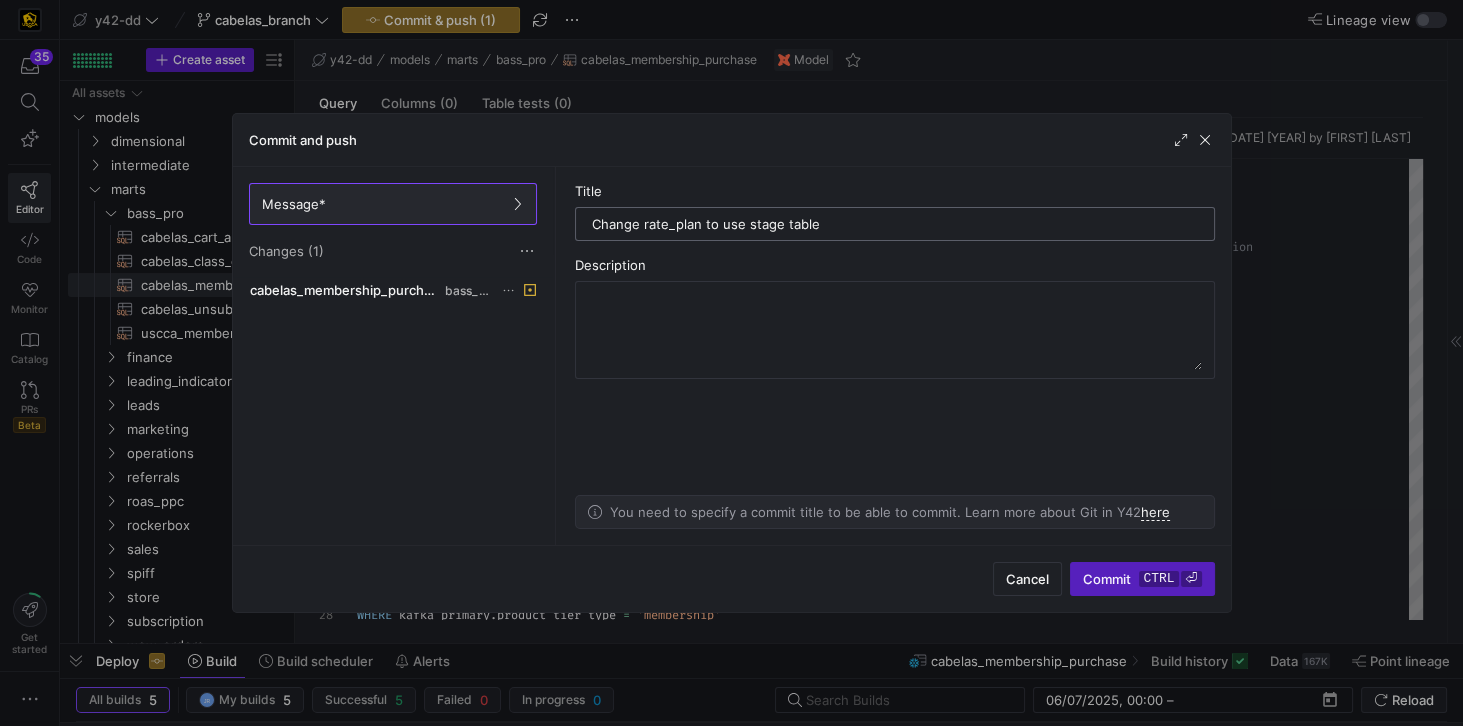 click on "Change rate_plan to use stage table" at bounding box center (895, 224) 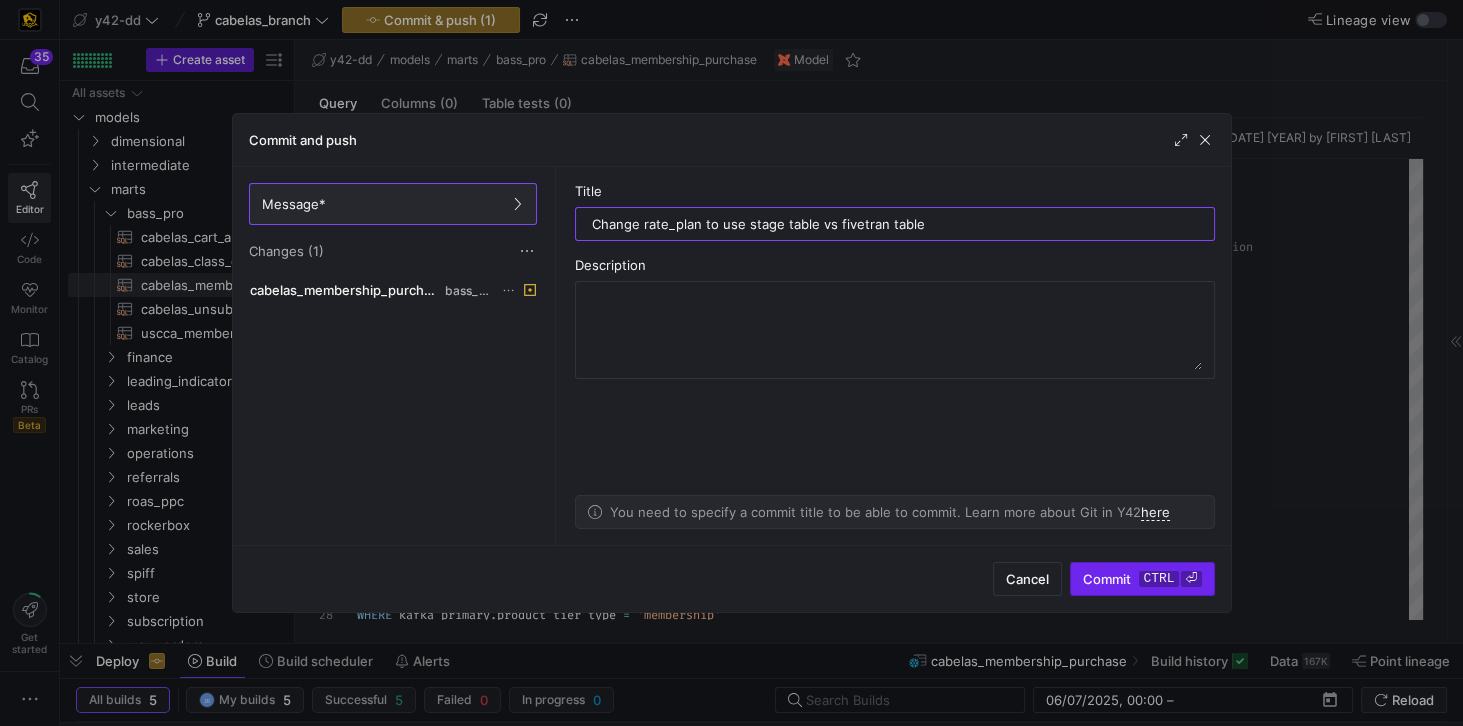 type on "Change rate_plan to use stage table vs fivetran table" 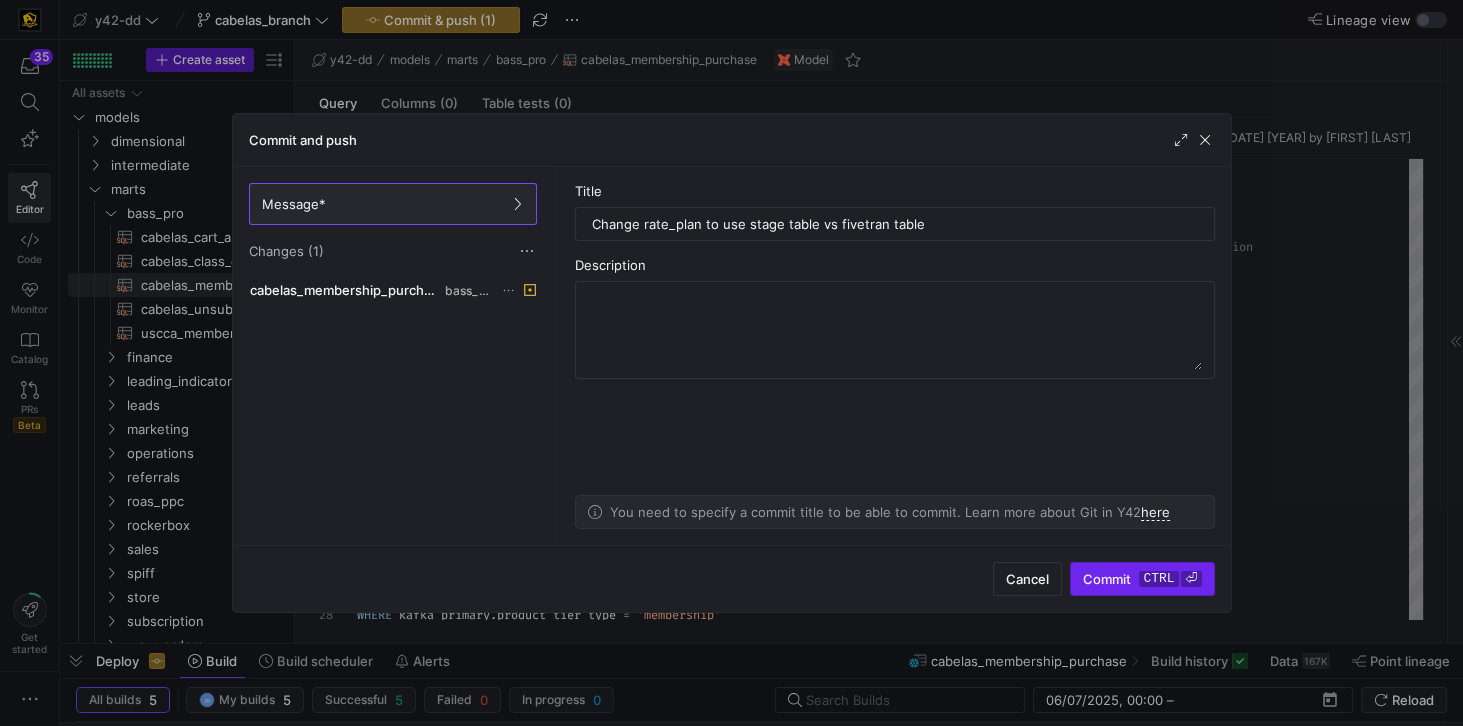 click on "Commit  ctrl ⏎" at bounding box center (1142, 579) 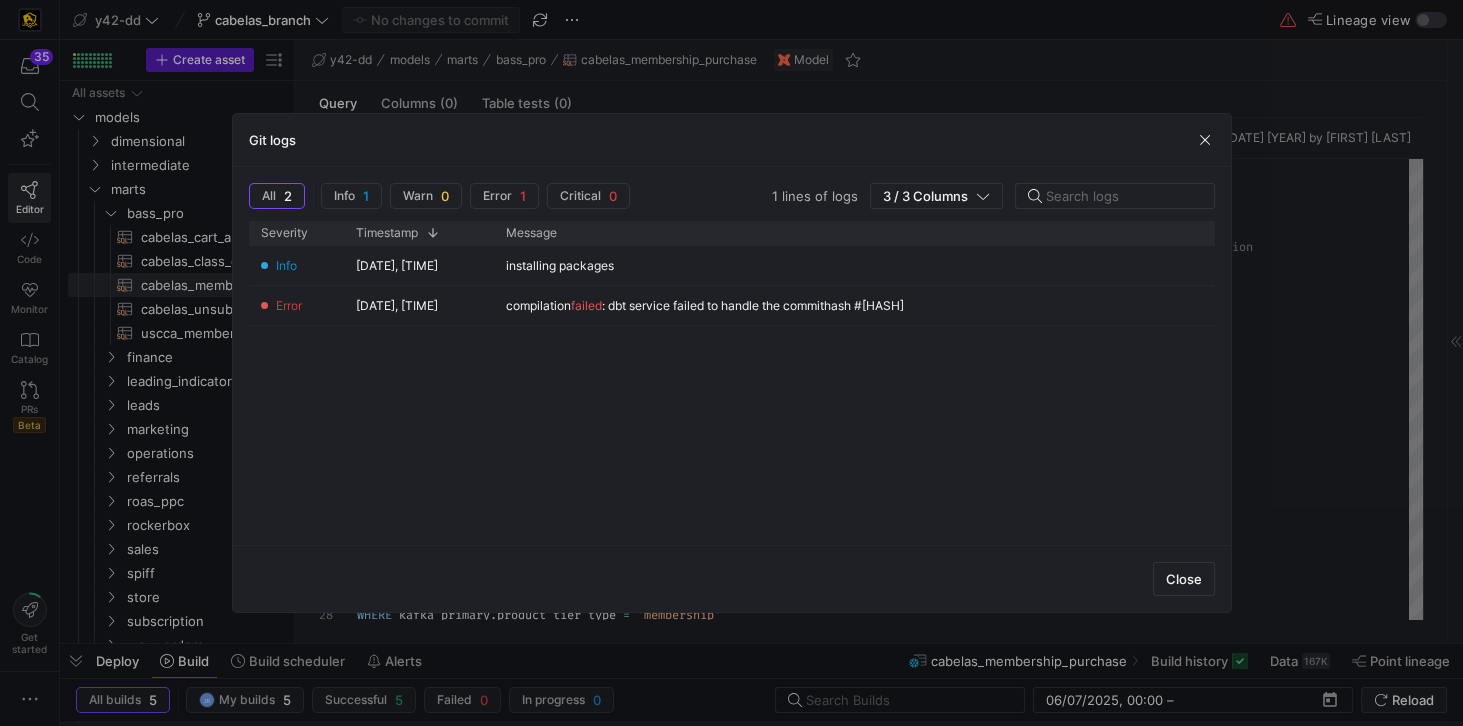 drag, startPoint x: 753, startPoint y: 314, endPoint x: 757, endPoint y: 357, distance: 43.185646 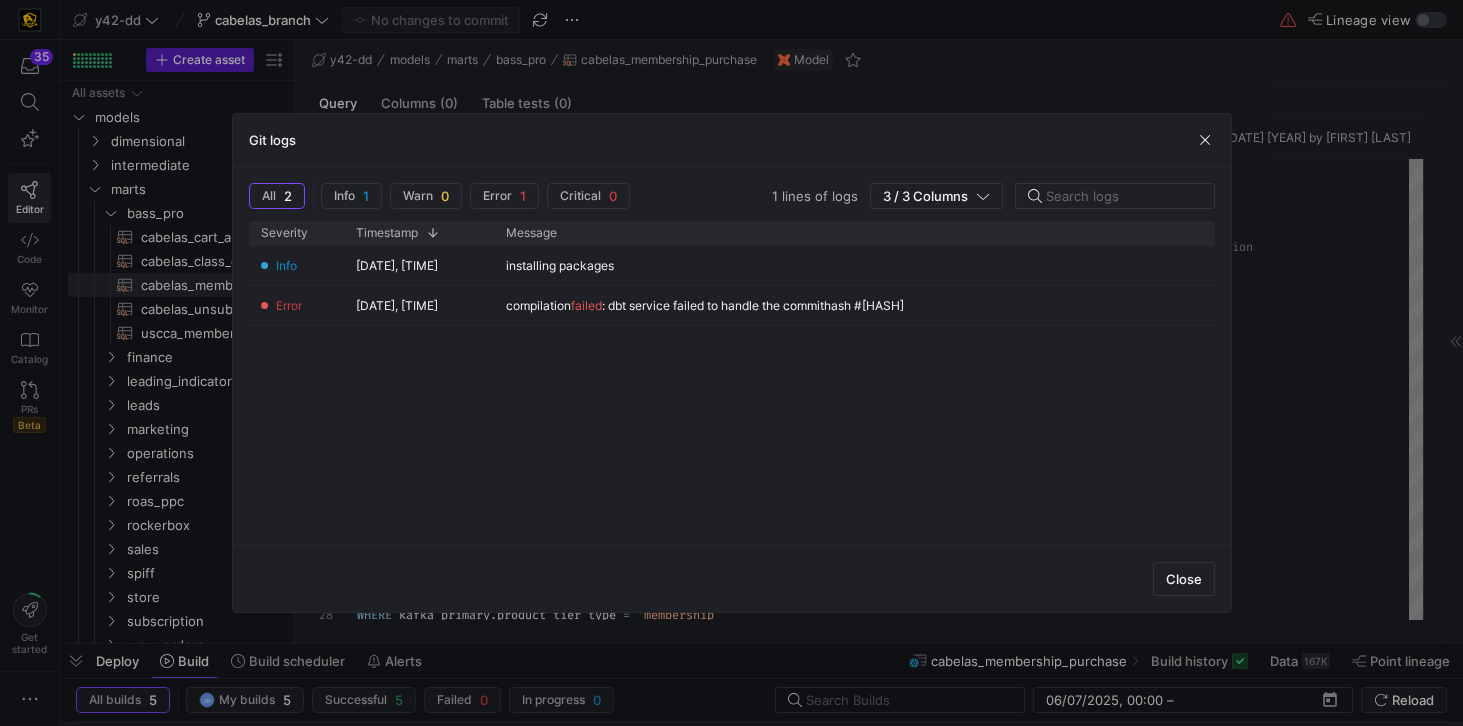 click on "Info 05/08/25, 21:39:12
installing packages
Error 05/08/25, 21:39:11
compilation  failed : dbt service failed to handle the commithash #9e6532d71cc88335d36fe876cddc5e6f976e869c" at bounding box center (732, 387) 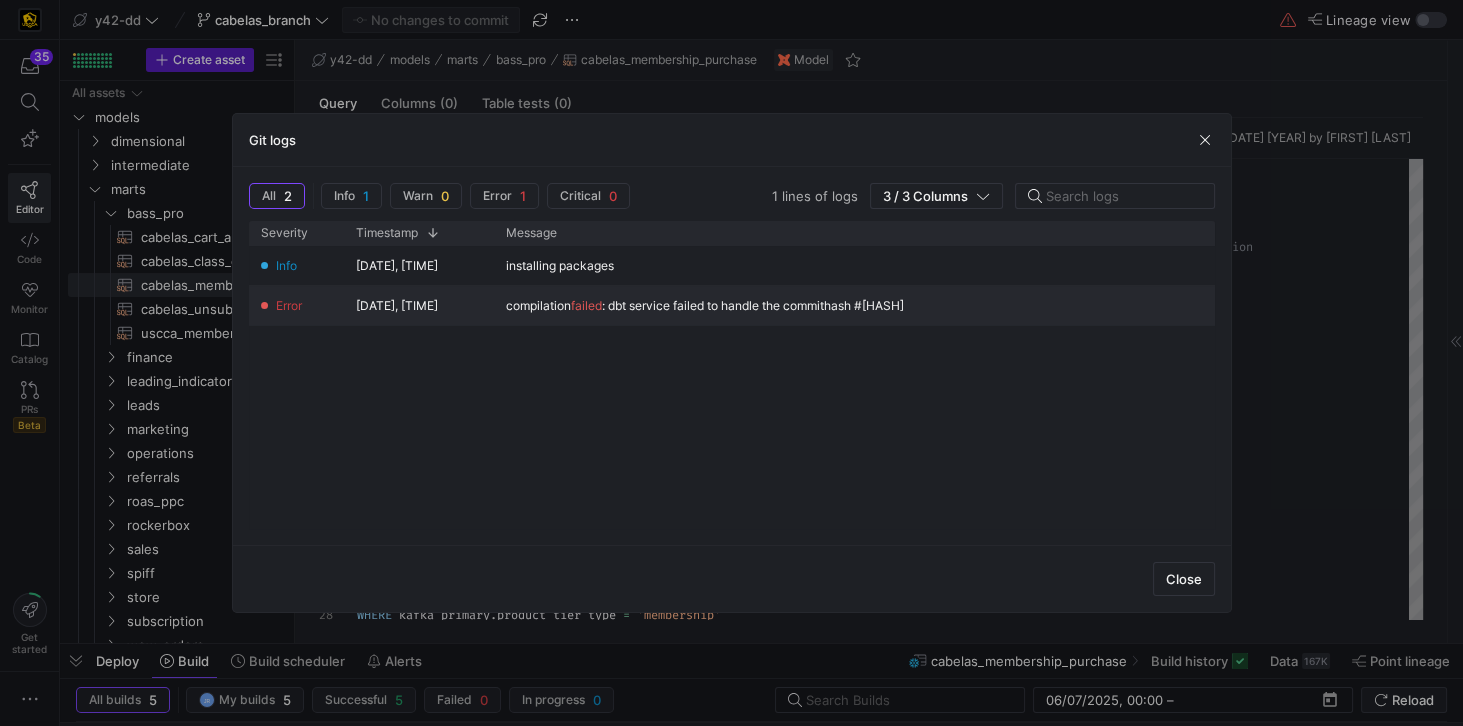 click on "compilation  failed : dbt service failed to handle the commithash #9e6532d71cc88335d36fe876cddc5e6f976e869c" at bounding box center (705, 306) 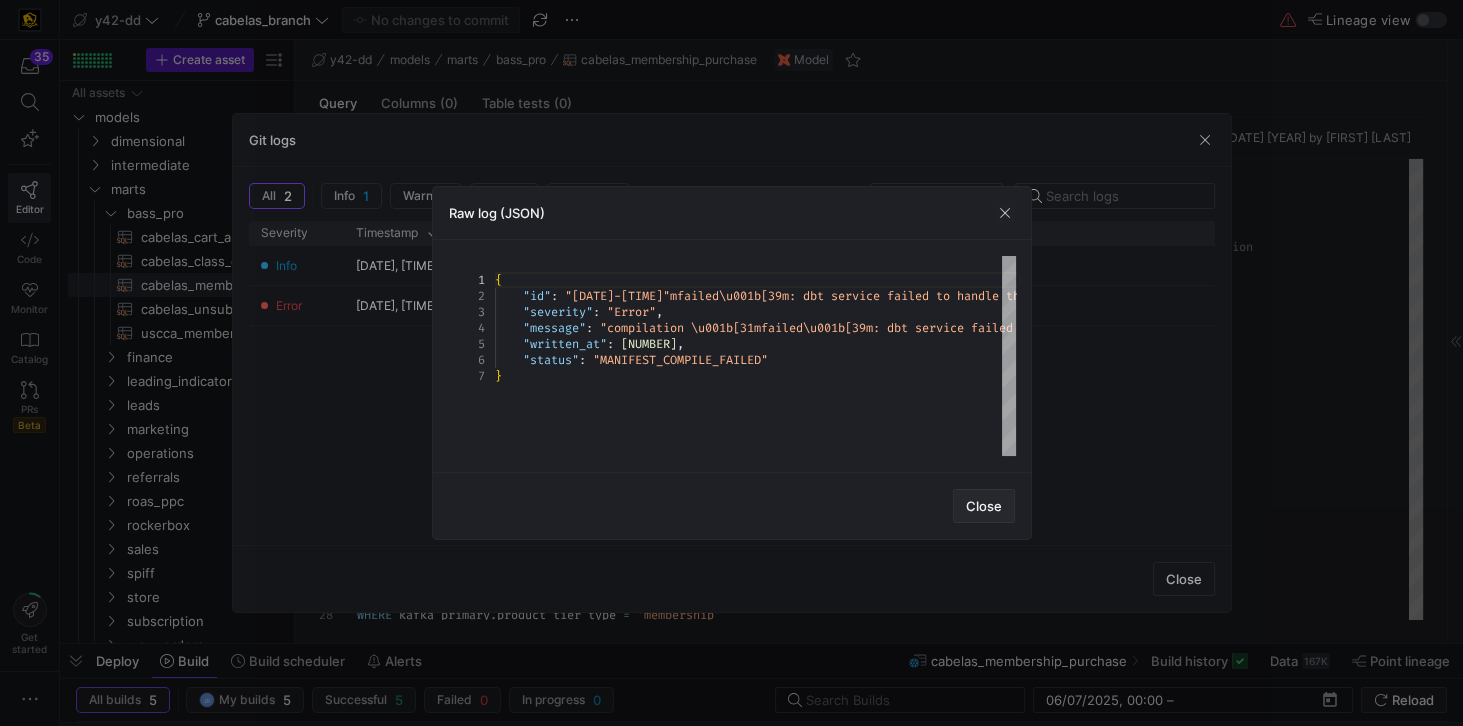 click on "Close" at bounding box center [984, 506] 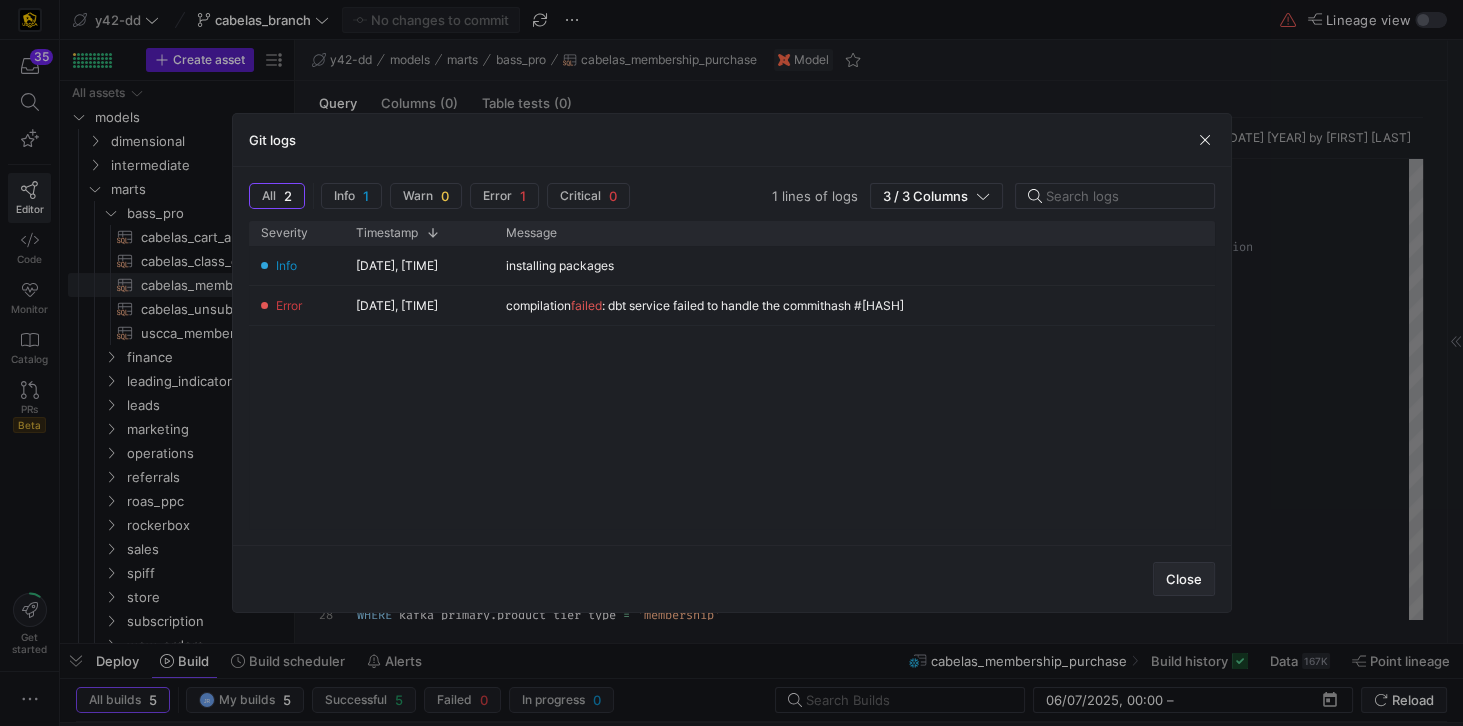 click on "Close" at bounding box center (1184, 579) 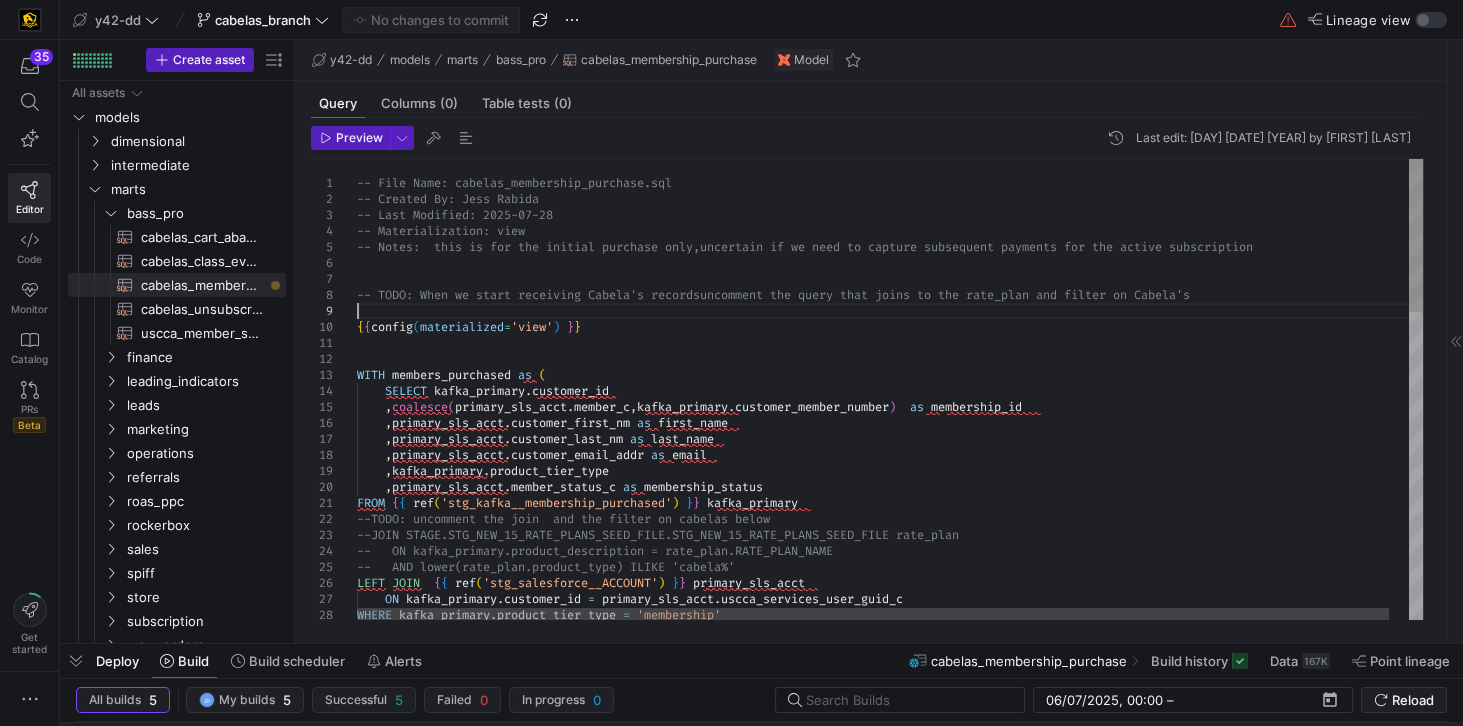 type on "-- File Name: cabelas_membership_purchase.sql
-- Created By: Jess Rabida
-- Last Modified: 2025-07-28
-- Materialization: view
-- Notes:  this is for the initial purchase only, uncertain if we need to capture subsequent payments for the active subscription
-- TODO: When we start receiving Cabela's records uncomment the query that joins to the rate_plan and filter on Cabela's
{{config(materialized='view') }}" 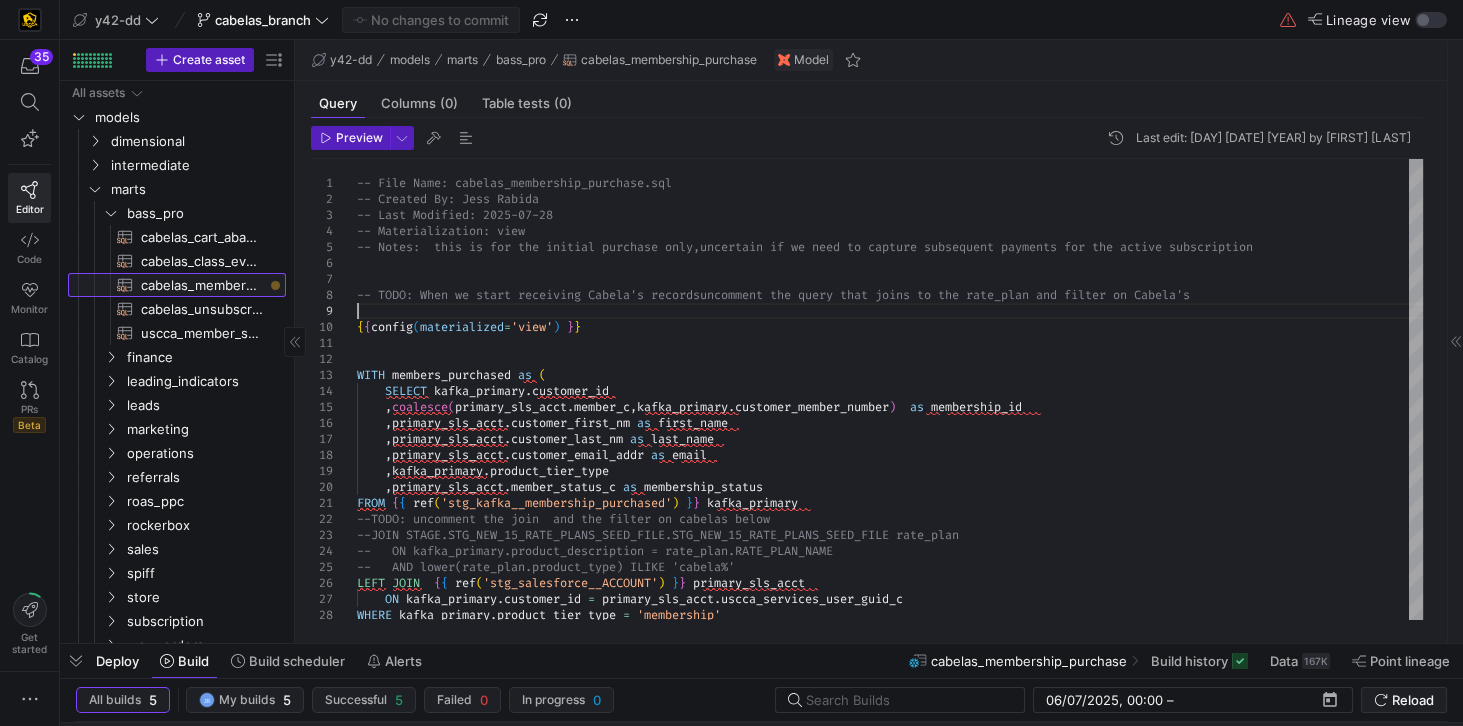 click on "cabelas_membership_purchase​​​​​​​​​​" 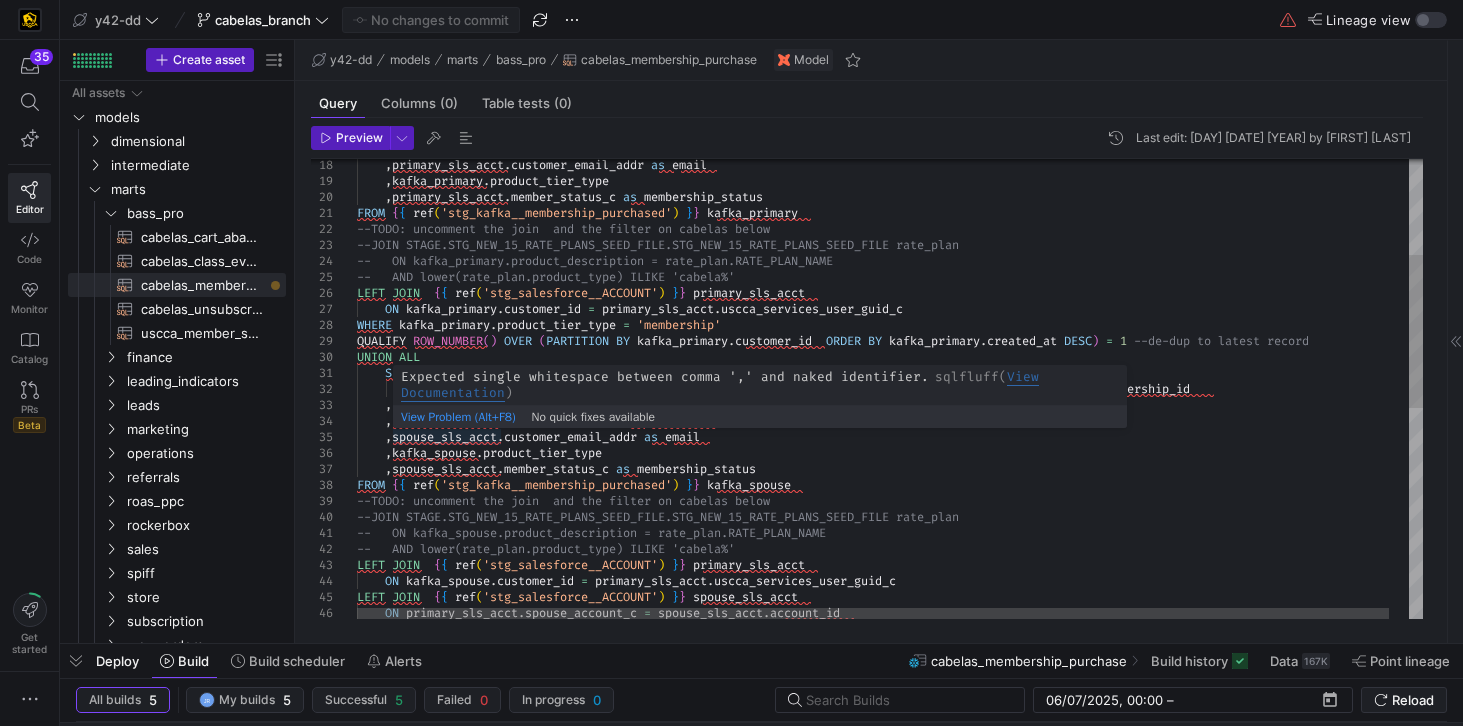 scroll, scrollTop: 0, scrollLeft: 0, axis: both 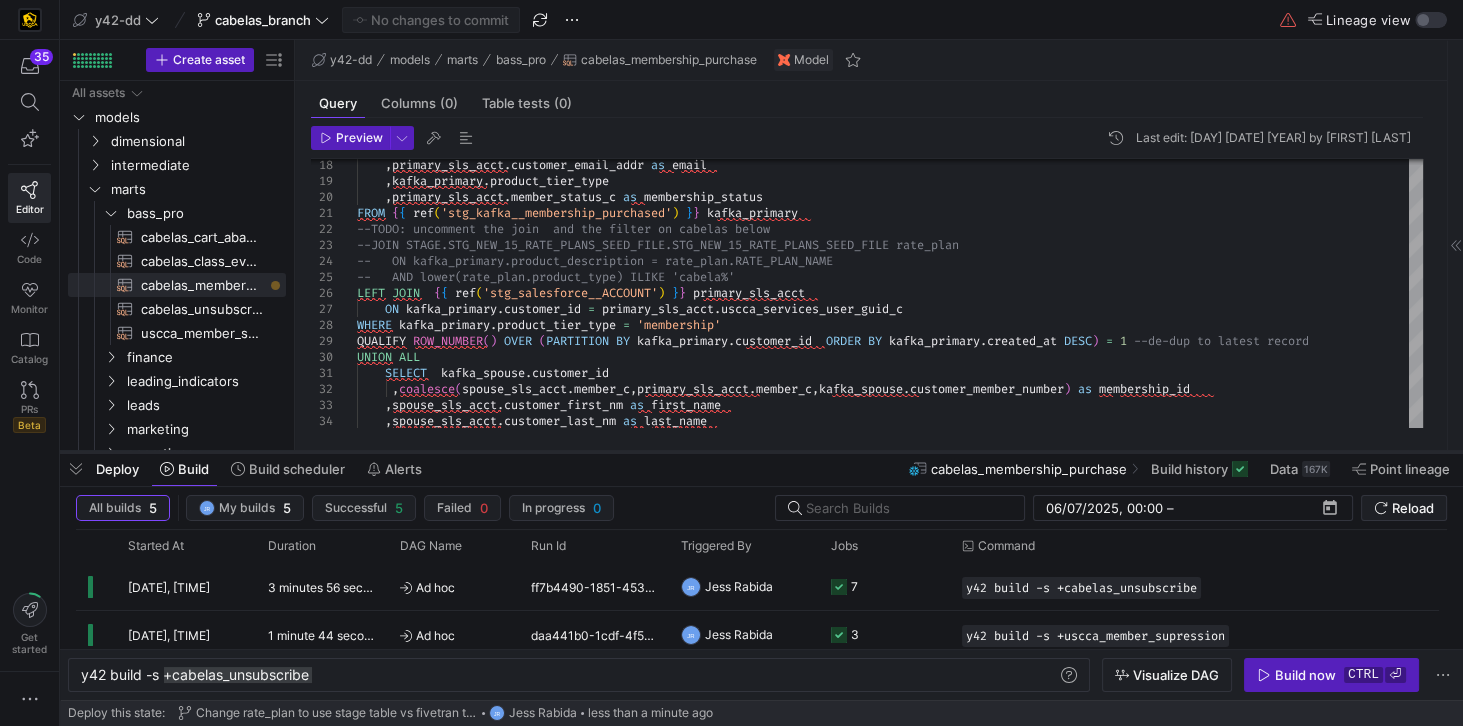 drag, startPoint x: 947, startPoint y: 643, endPoint x: 981, endPoint y: 451, distance: 194.98718 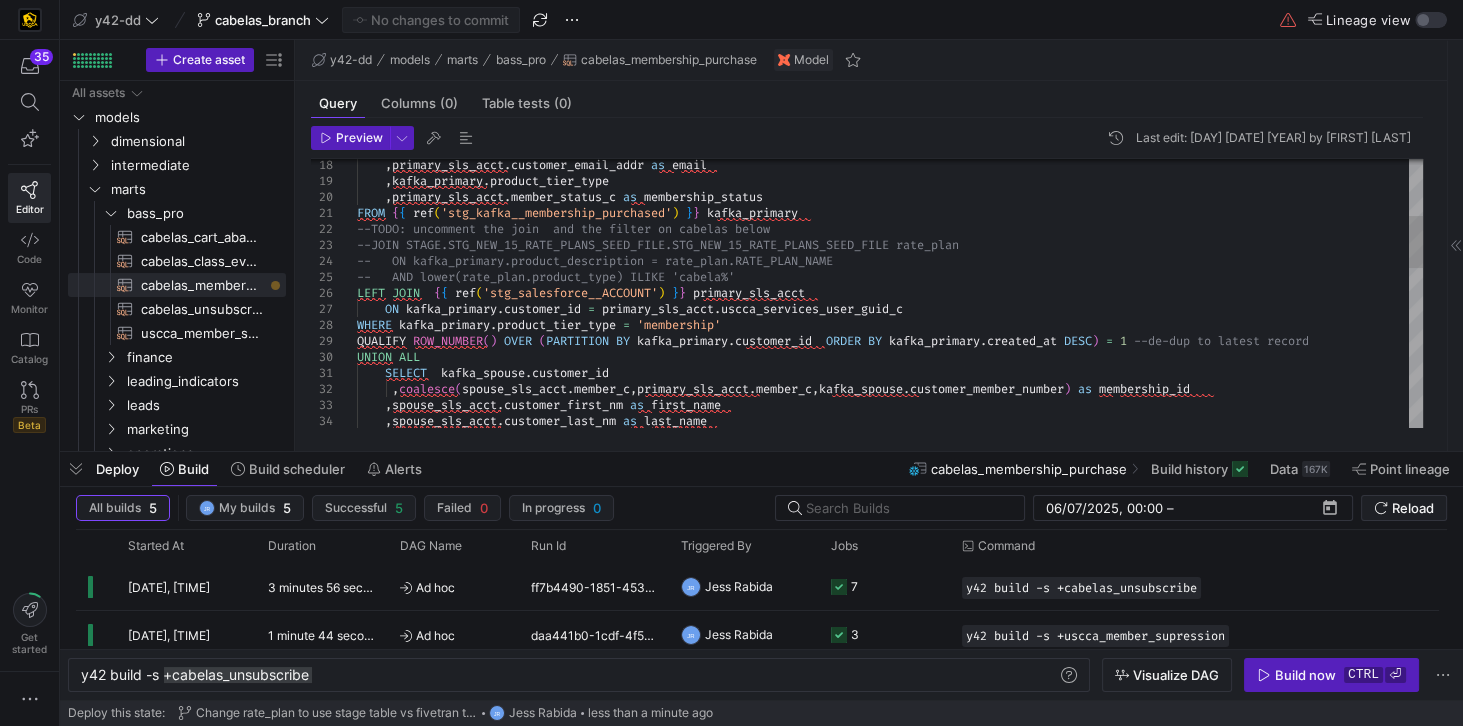 type on "FROM {{ ref('stg_kafka__membership_purchased') }} kafka_primary
--TODO: uncomment the join  and the filter on cabelas below
--JOIN STAGE.STG_NEW_15_RATE_PLANS_SEED_FILE.STG_NEW_15_RATE_PLANS_SEED_FILE rate_plan
--   ON kafka_primary.product_description = rate_plan.RATE_PLAN_NAME
--   AND lower(rate_plan.product_type) ILIKE 'cabela%'
LEFT JOIN  {{ ref('stg_salesforce__ACCOUNT') }} primary_sls_acct
ON kafka_primary.customer_id = primary_sls_acct.uscca_services_user_guid_c
WHERE kafka_primary.product_tier_type = 'membership'
QUALIFY ROW_NUMBER() OVER (PARTITION BY kafka_primary.customer_id  ORDER BY kafka_primary.created_at DESC) = 1 --de-dup to latest record
UNION ALL" 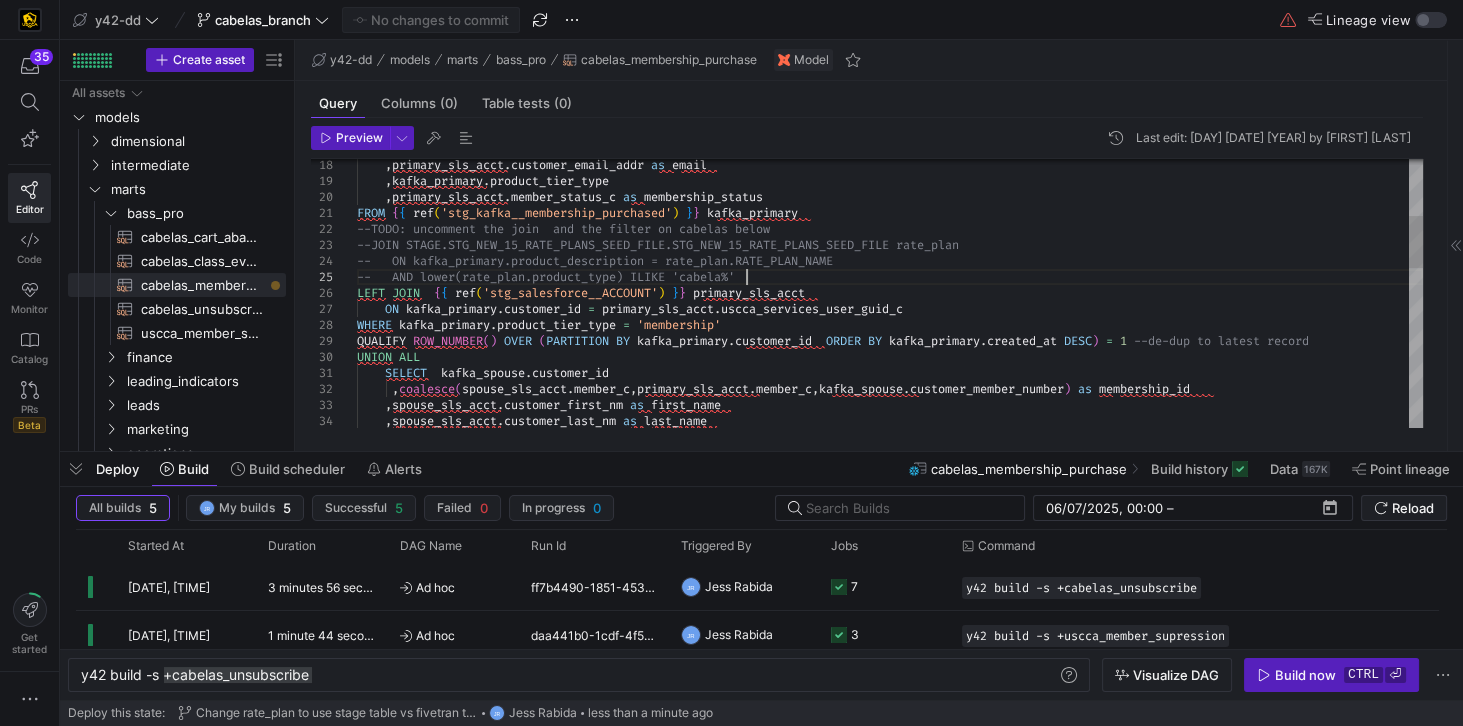 scroll, scrollTop: 47, scrollLeft: 0, axis: vertical 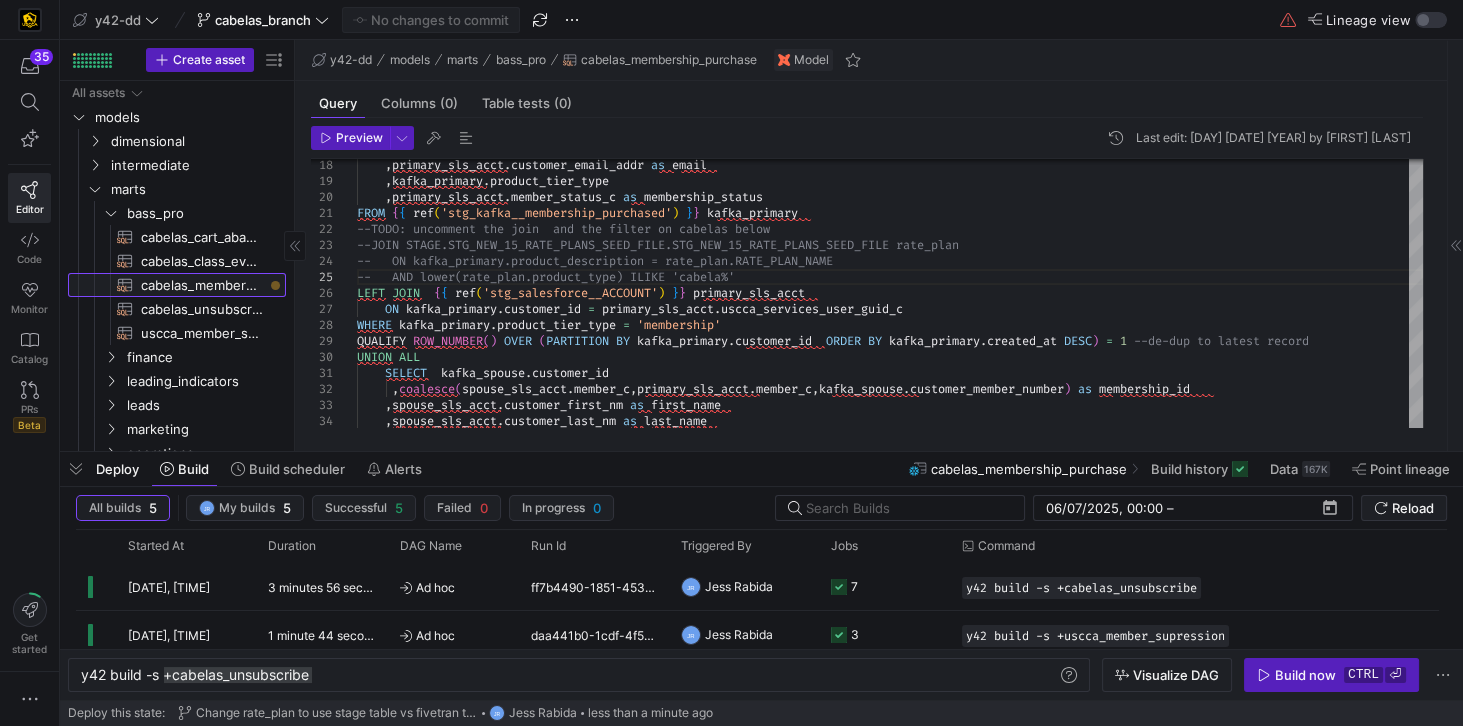 click on "cabelas_membership_purchase​​​​​​​​​​" 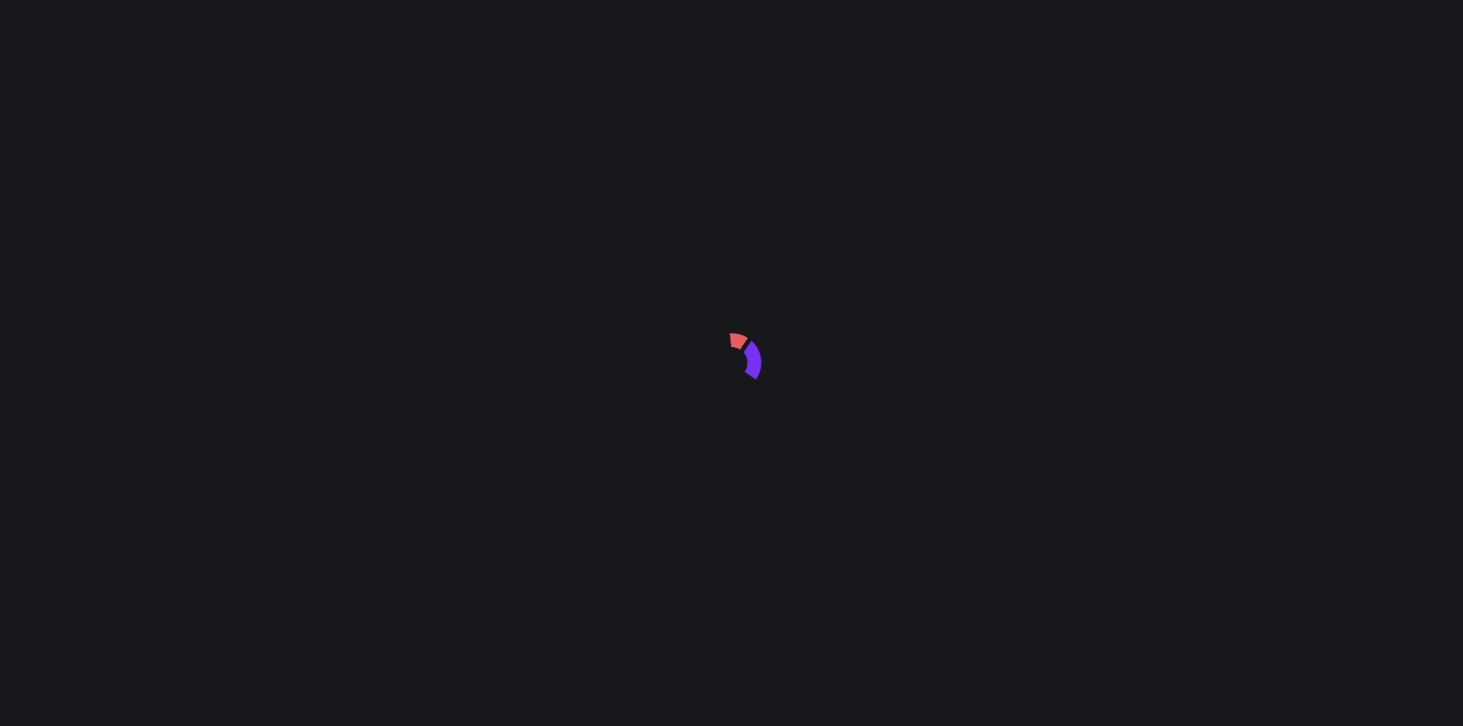 scroll, scrollTop: 0, scrollLeft: 0, axis: both 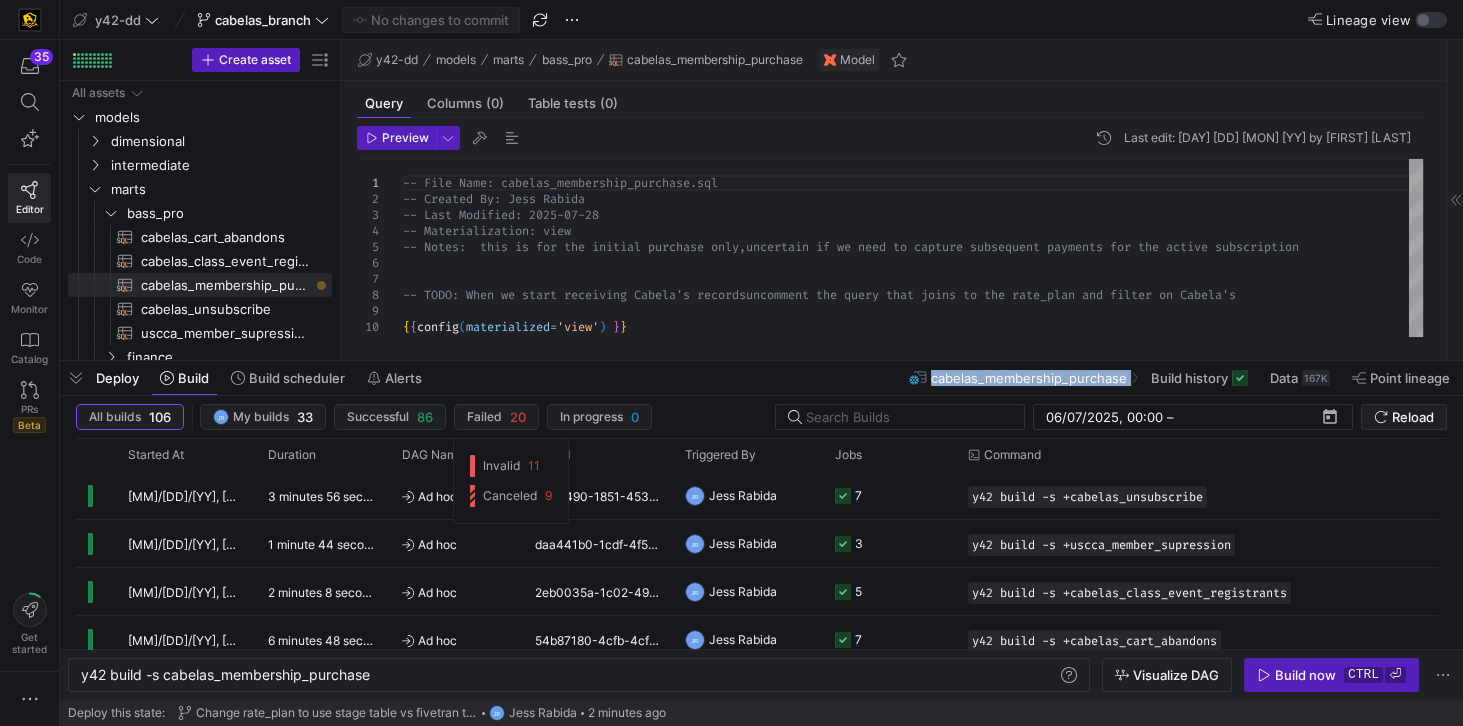 drag, startPoint x: 517, startPoint y: 366, endPoint x: 519, endPoint y: 418, distance: 52.03845 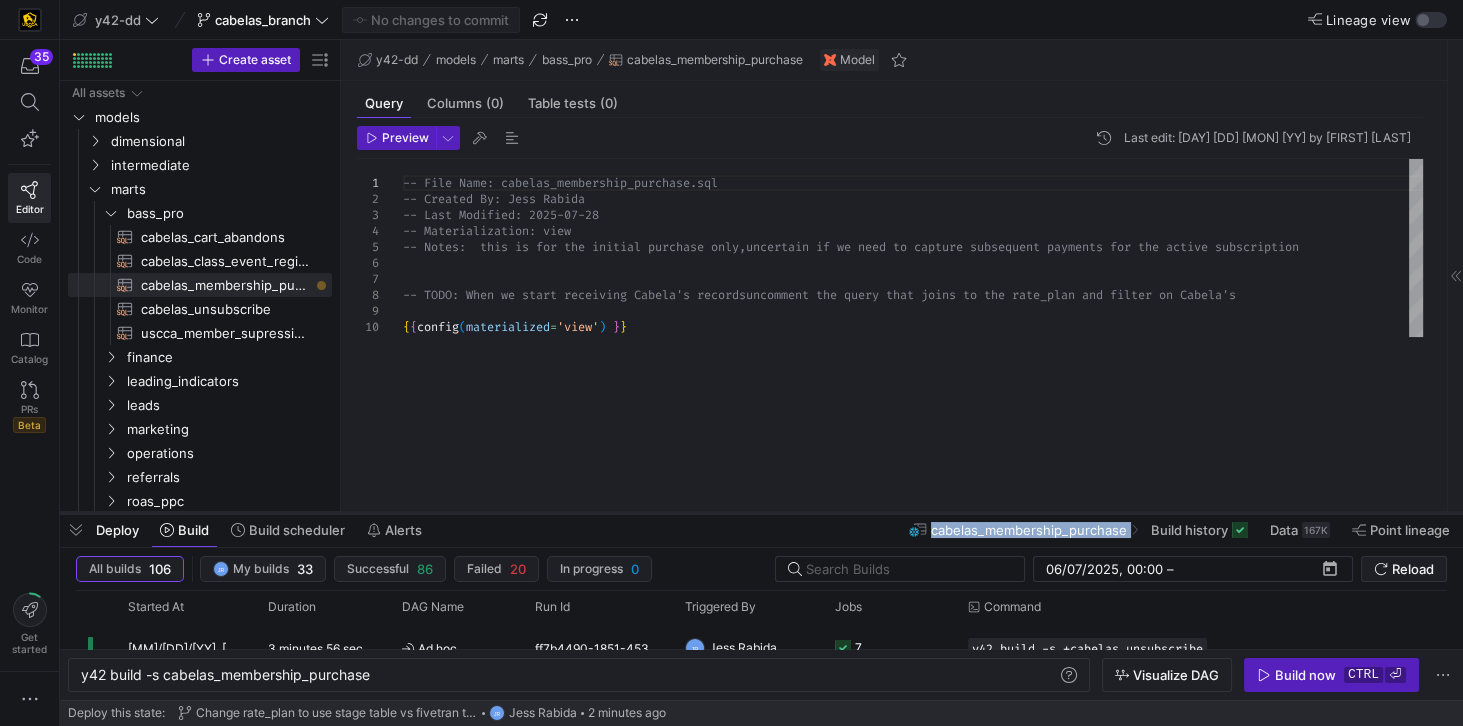 drag, startPoint x: 534, startPoint y: 362, endPoint x: 581, endPoint y: 514, distance: 159.1006 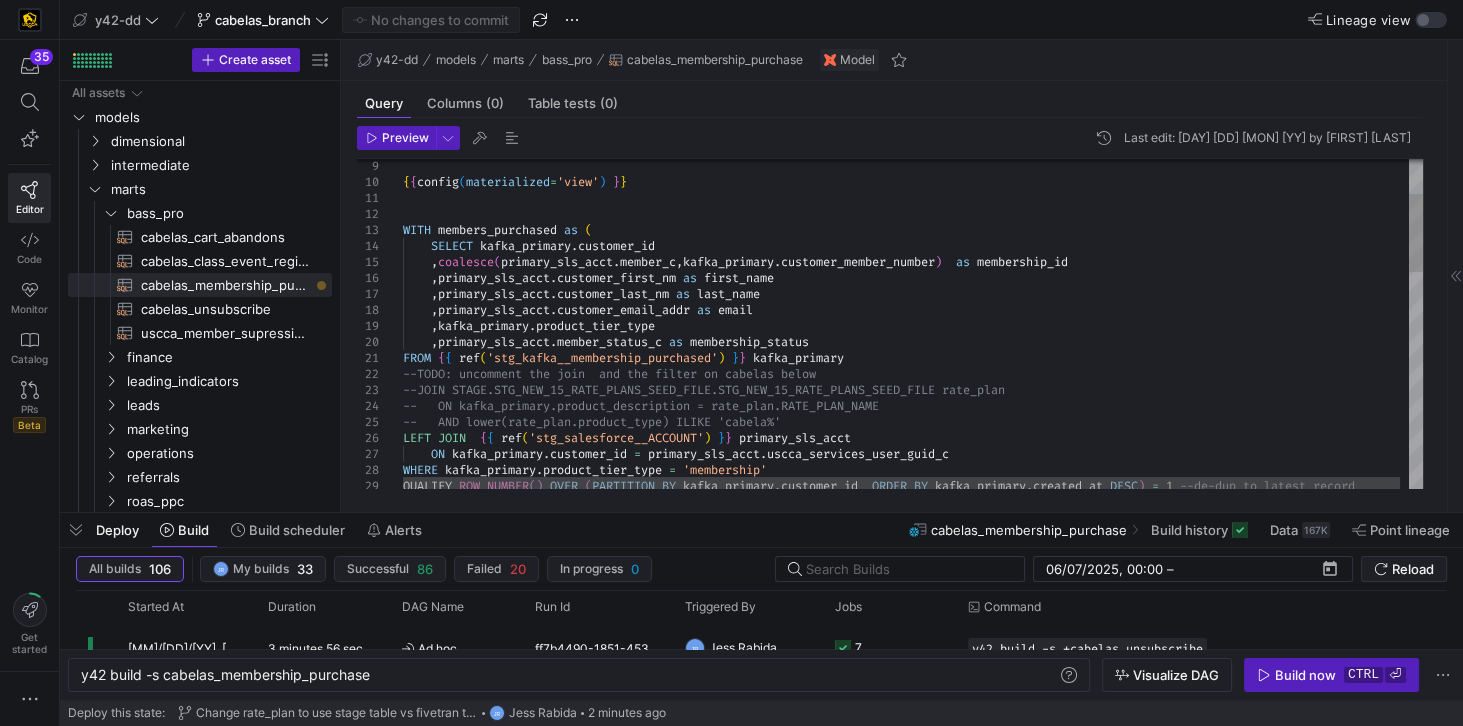 scroll, scrollTop: 0, scrollLeft: 0, axis: both 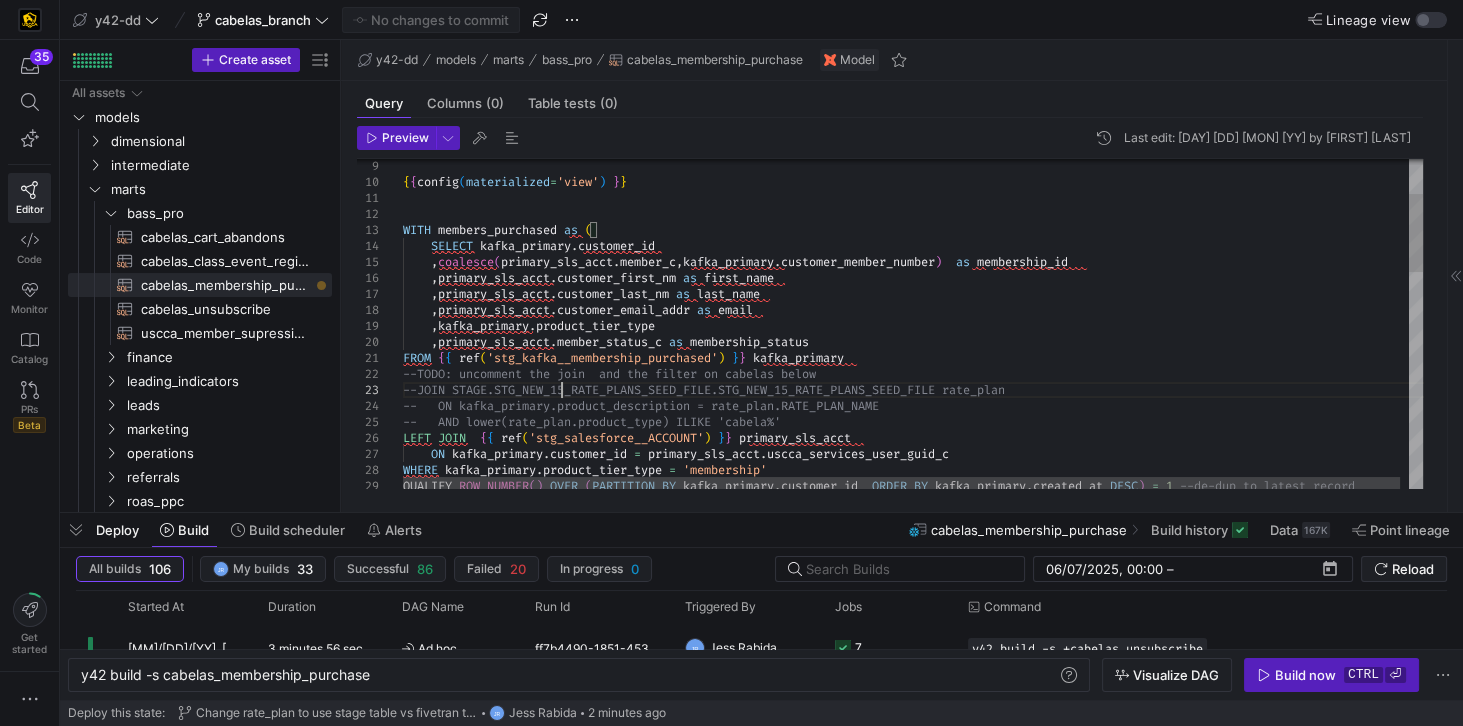 click on "{ { config ( materialized = 'view' )   } }    WITH   members_purchased   as   (      SELECT  kafka_primary . customer_id           , coalesce ( primary_sls_acct . member_c ,kafka_primary . customer_member_number )    as   membership_id             , primary_sls_acct . customer_first_nm   as   first_name      , primary_sls_acct . customer_last_nm   as   last_name      , primary_sls_acct . customer_email_addr   as   email             ,kafka_primary . product_tier_type      , primary_sls_acct . member_status_c   as   membership_status FROM   { {   ref ( 'stg_kafka__membership_purchased' )   } }  kafka_primary --TODO: uncomment the join  and the filter on cabe las below --JOIN STAGE.STG_NEW_15_RATE_PLANS_SEED_FILE.STG_N EW_15_RATE_PLANS_SEED_FILE rate_plan --   ON kafka_primary.product_description = rate_p lan.RATE_PLAN_NAME --   AND lower(rate_plan.product_type) ILIKE 'cabe la%' LEFT   JOIN    { {   ref ( )   } } ." at bounding box center [917, 708] 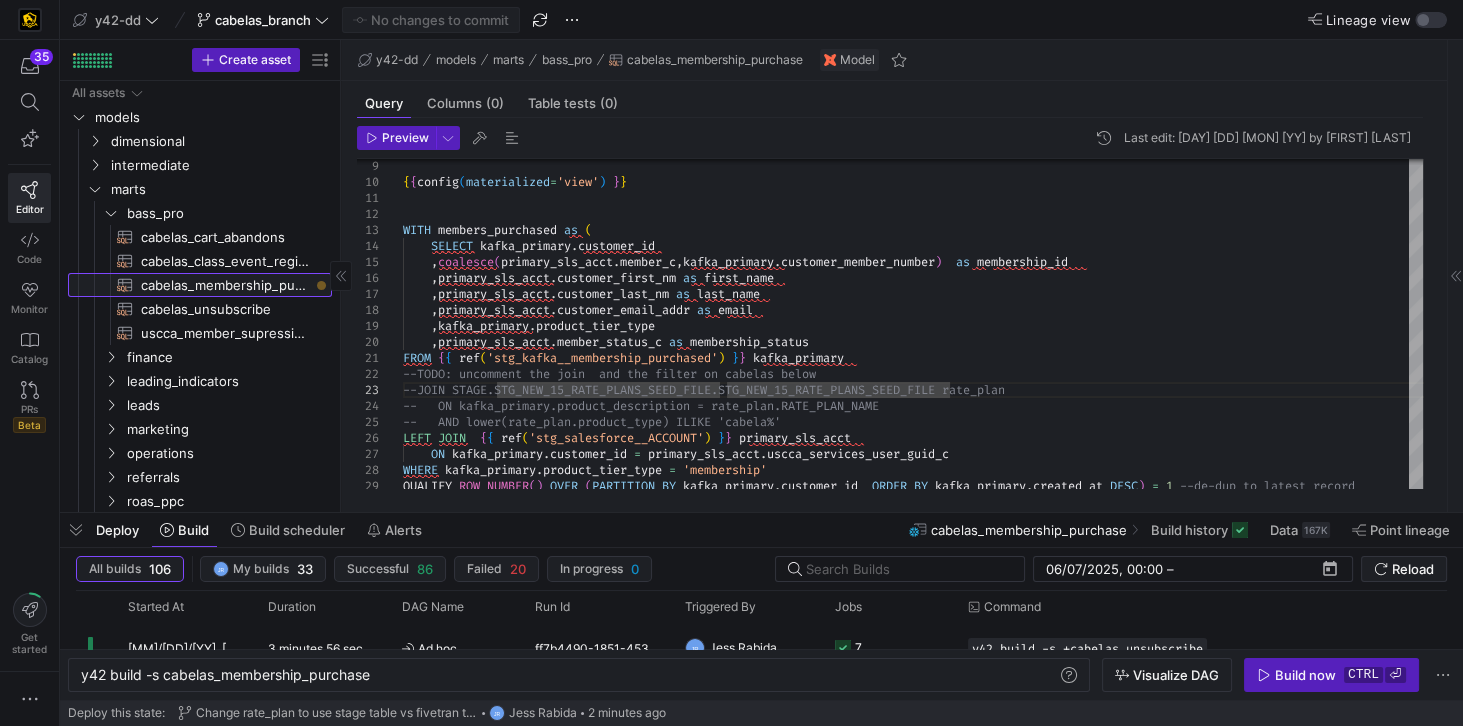 click on "cabelas_membership_purchase​​​​​​​​​​" 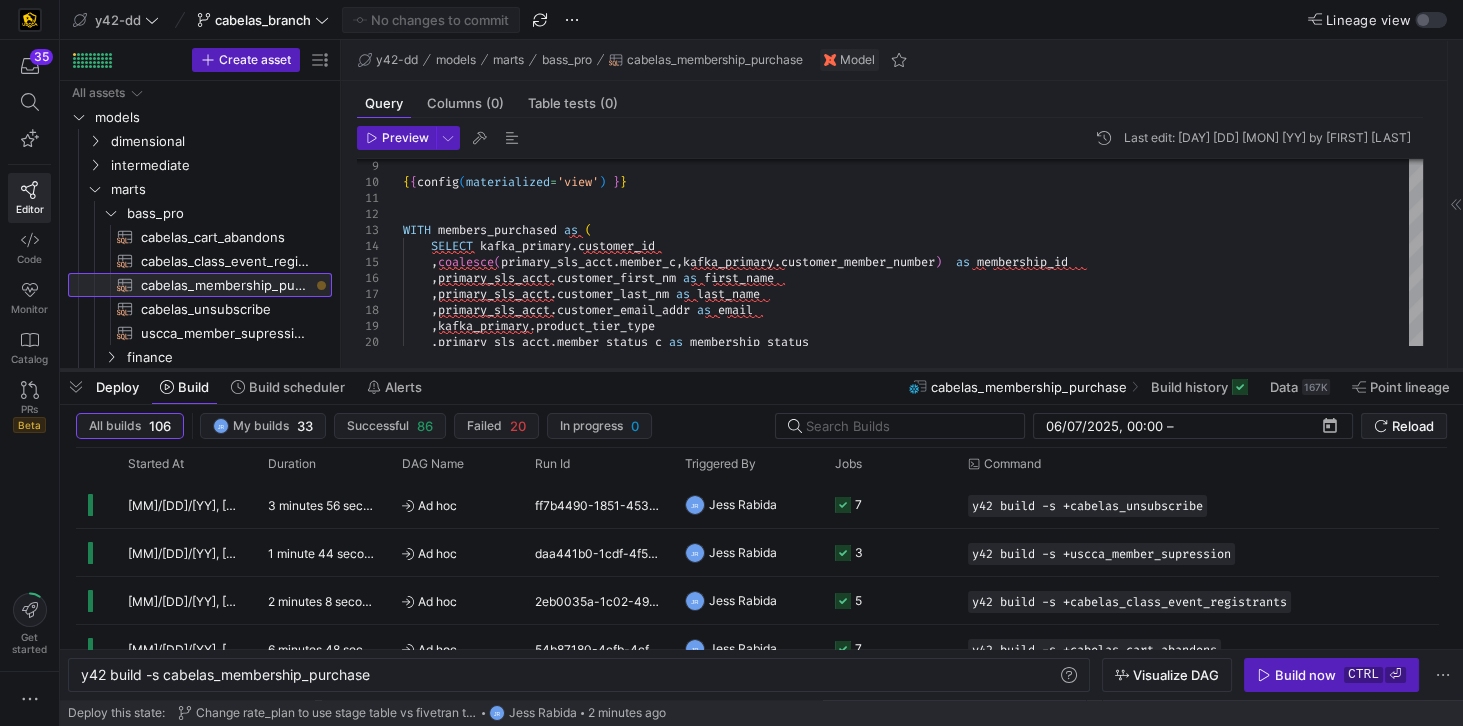drag, startPoint x: 628, startPoint y: 516, endPoint x: 673, endPoint y: 373, distance: 149.91331 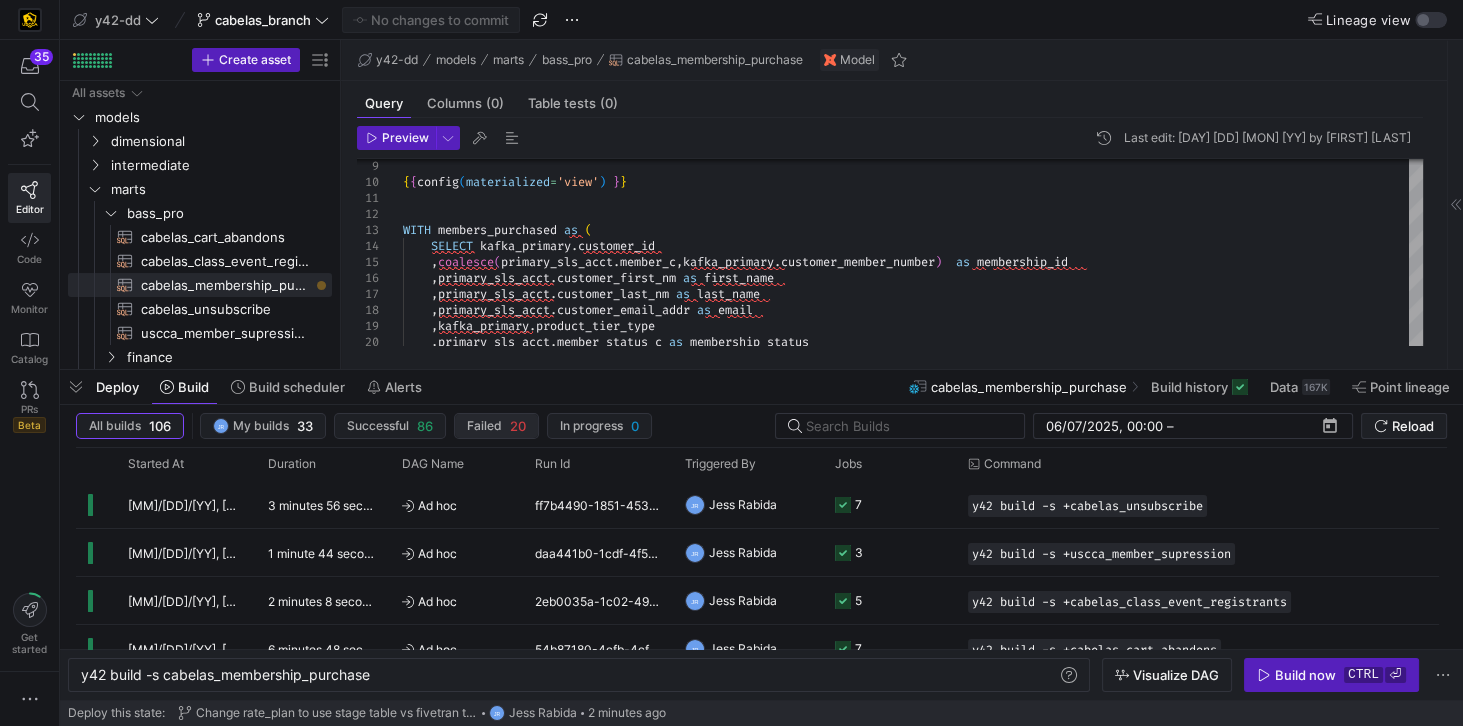 click on "Failed 20" at bounding box center [390, 426] 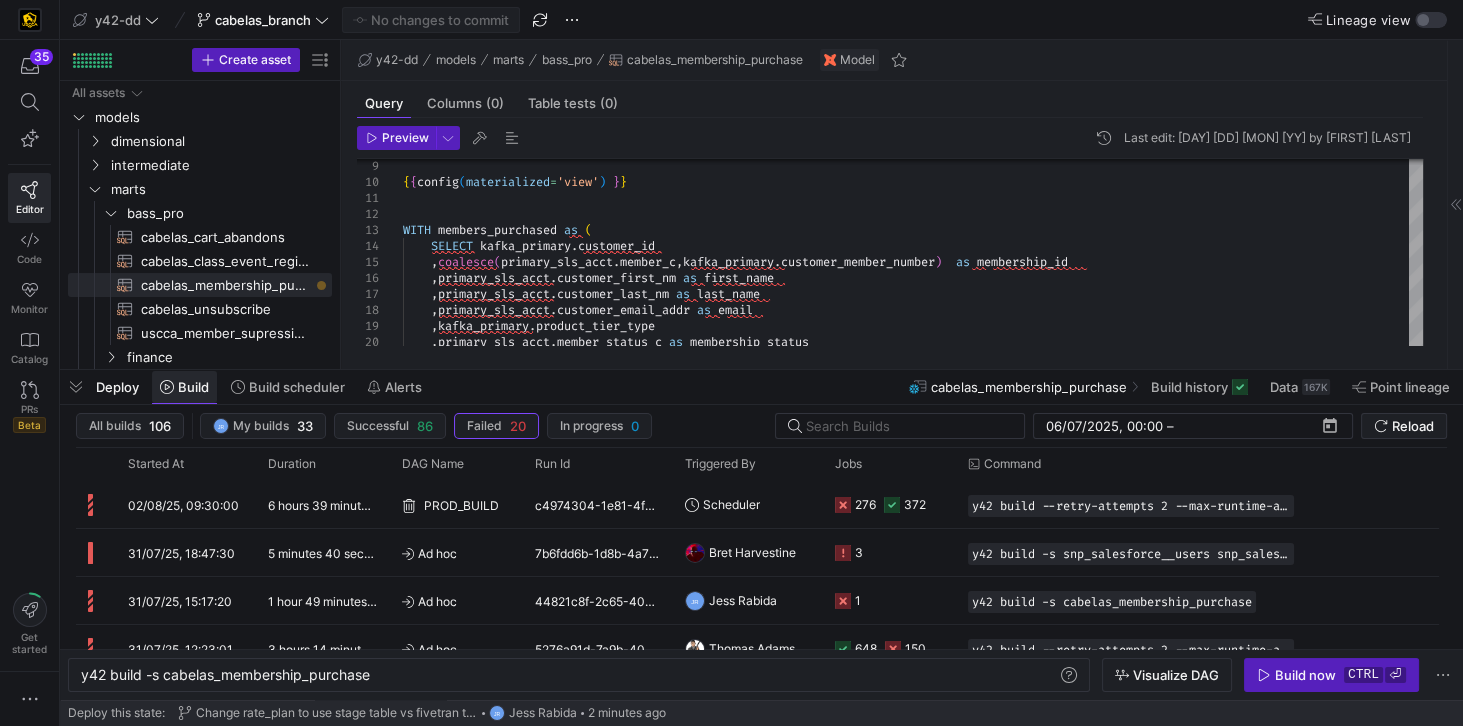 click 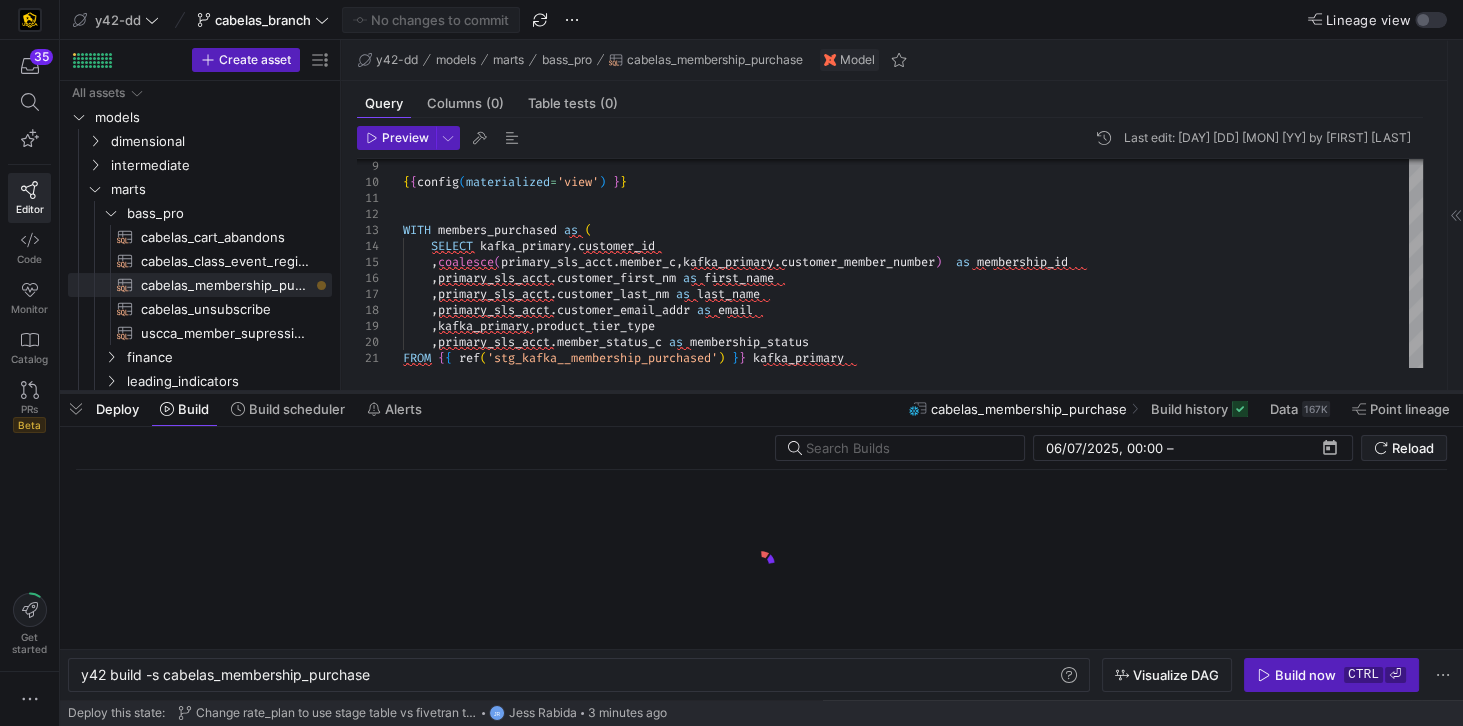 drag, startPoint x: 448, startPoint y: 692, endPoint x: 505, endPoint y: 391, distance: 306.3495 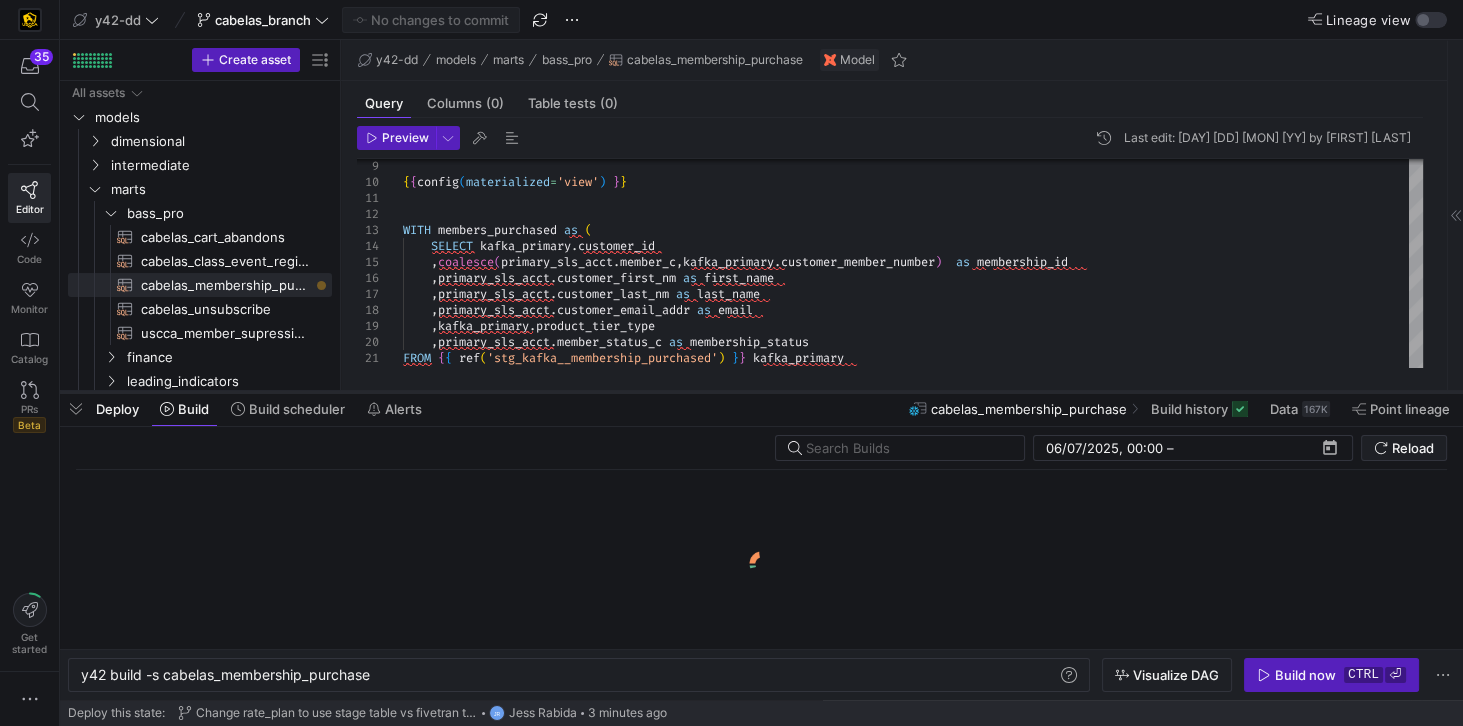 click 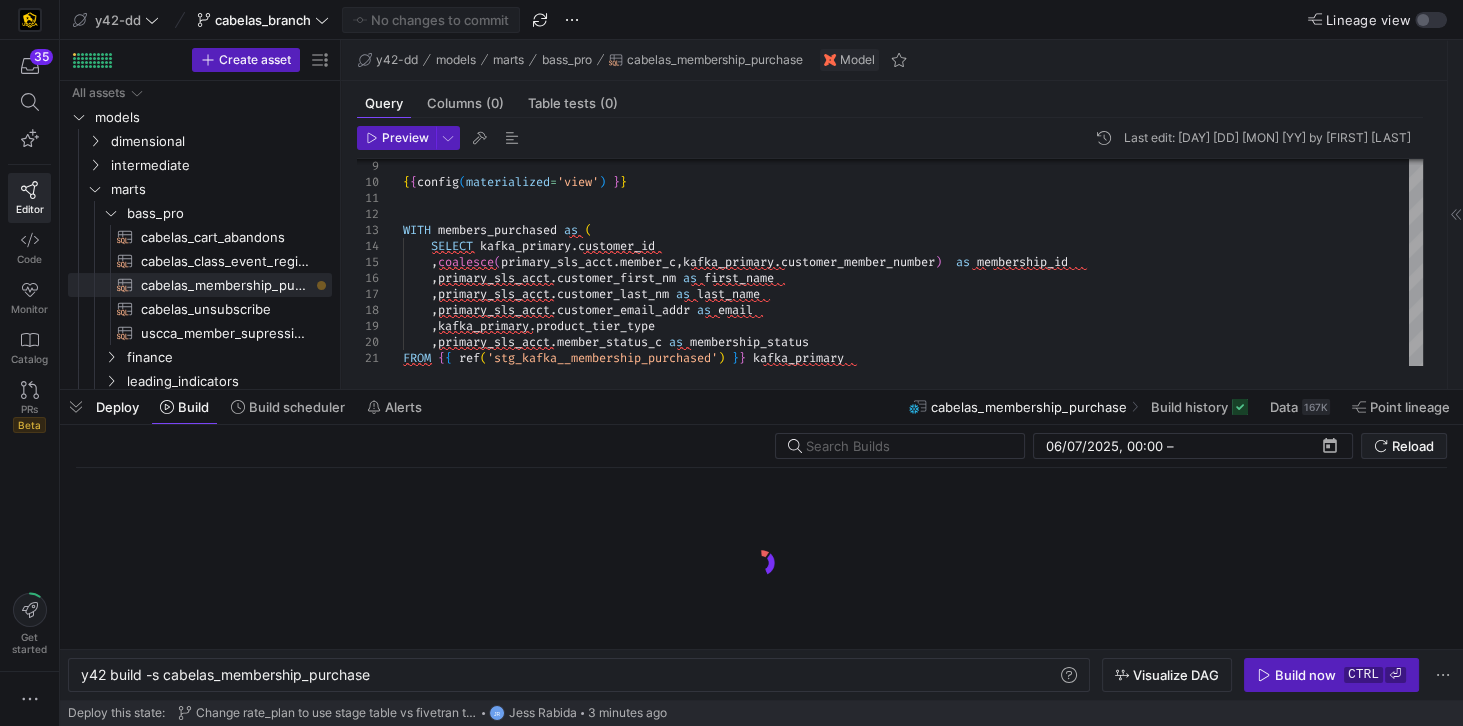 click 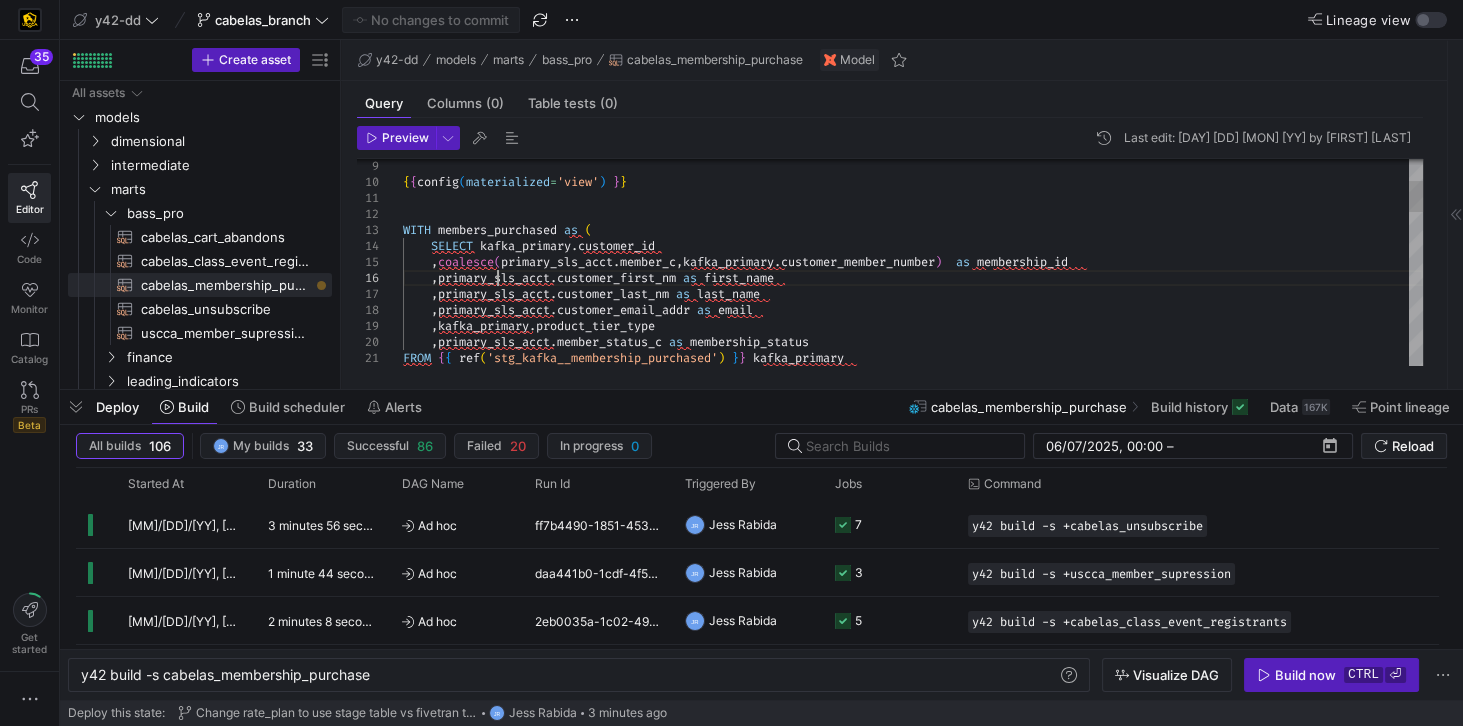 scroll, scrollTop: 0, scrollLeft: 157, axis: horizontal 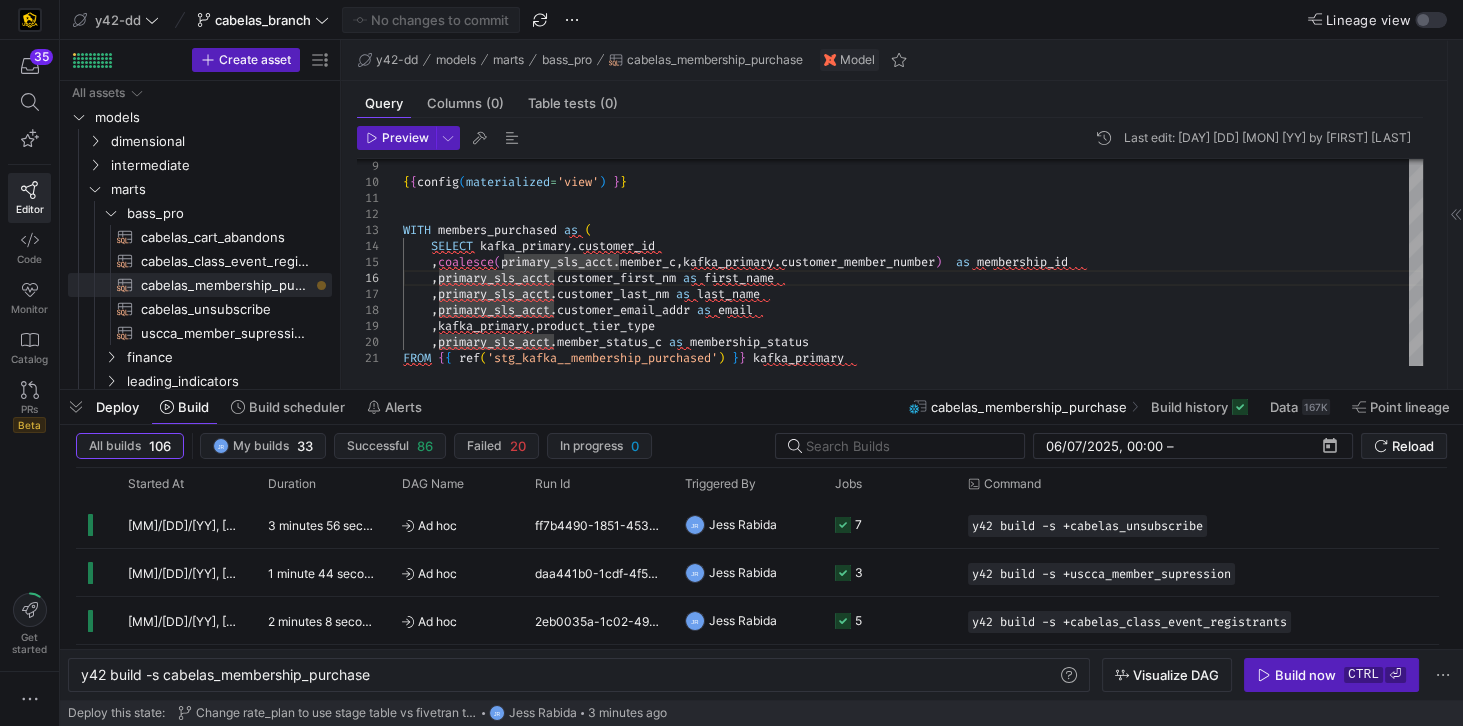 click on "Deploy Build Build scheduler Alerts
cabelas_membership_purchase Build history
Data  167K  Point lineage" 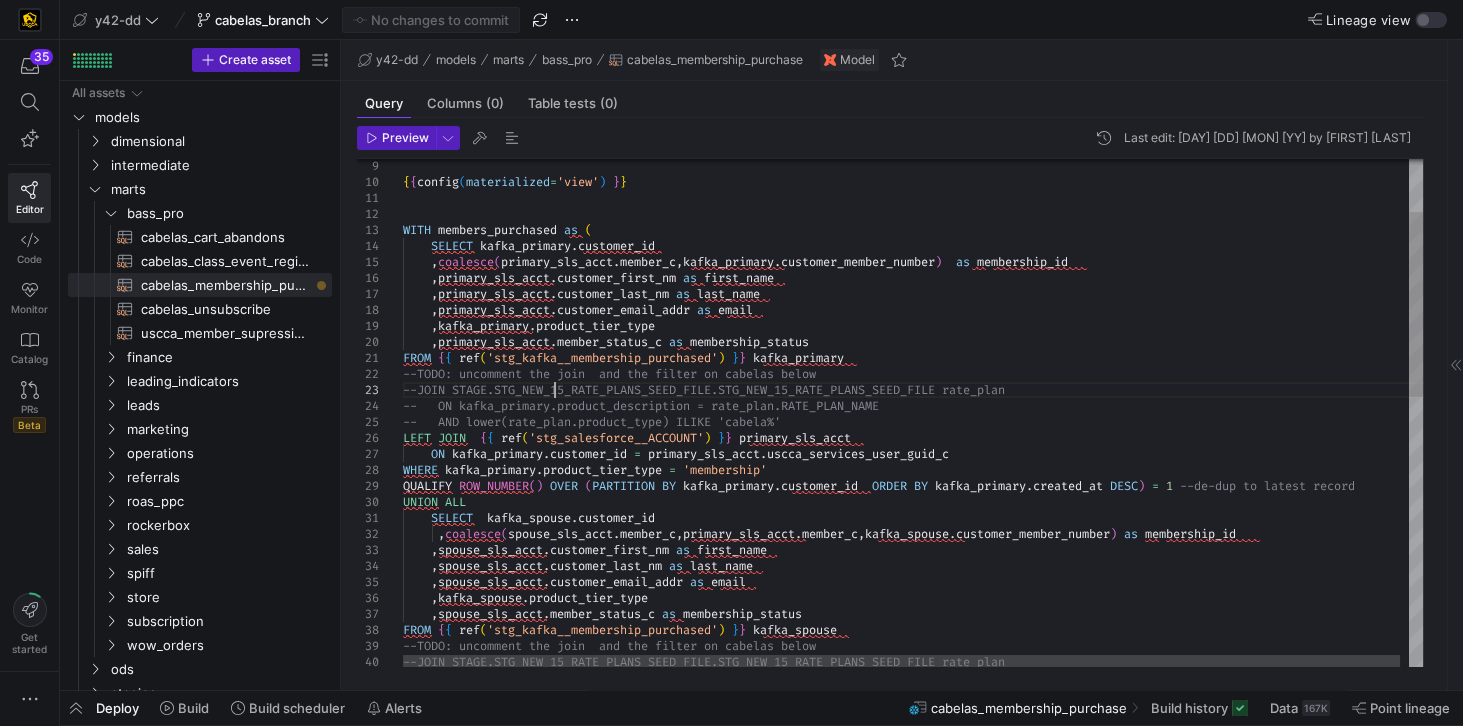 drag, startPoint x: 555, startPoint y: 388, endPoint x: 542, endPoint y: 390, distance: 13.152946 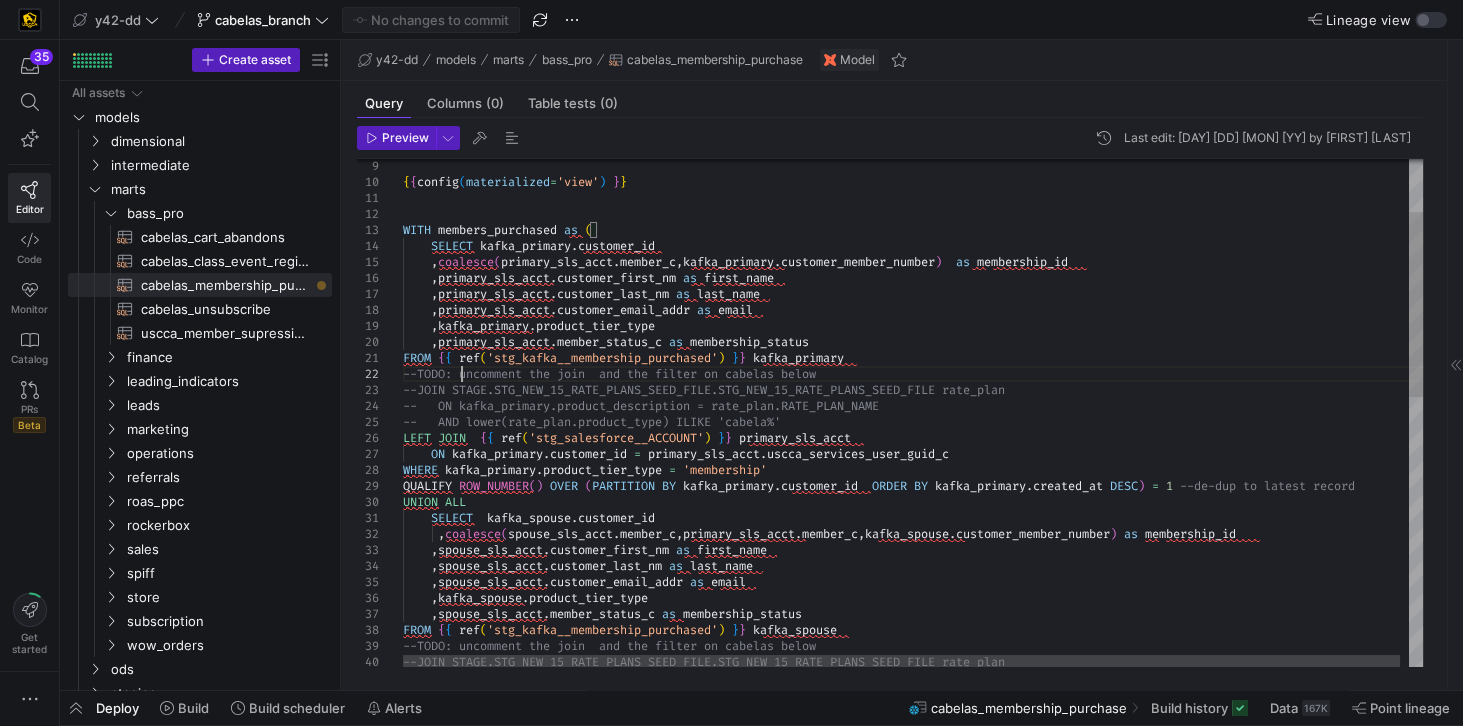 click on "{ { config ( materialized = 'view' )   } }    WITH   members_purchased   as   (      SELECT  kafka_primary . customer_id           , coalesce ( primary_sls_acct . member_c ,kafka_primary . customer_member_number )    as   membership_id             , primary_sls_acct . customer_first_nm   as   first_name      , primary_sls_acct . customer_last_nm   as   last_name      , primary_sls_acct . customer_email_addr   as   email             ,kafka_primary . product_tier_type      , primary_sls_acct . member_status_c   as   membership_status FROM   { {   ref ( 'stg_kafka__membership_purchased' )   } }  kafka_primary --TODO: uncomment the join  and the filter on cabe las below --JOIN STAGE.STG_NEW_15_RATE_PLANS_SEED_FILE.STG_N EW_15_RATE_PLANS_SEED_FILE rate_plan --   ON kafka_primary.product_description = rate_p lan.RATE_PLAN_NAME --   AND lower(rate_plan.product_type) ILIKE 'cabe la%' LEFT   JOIN    { {   ref ( )   } } ." at bounding box center [917, 708] 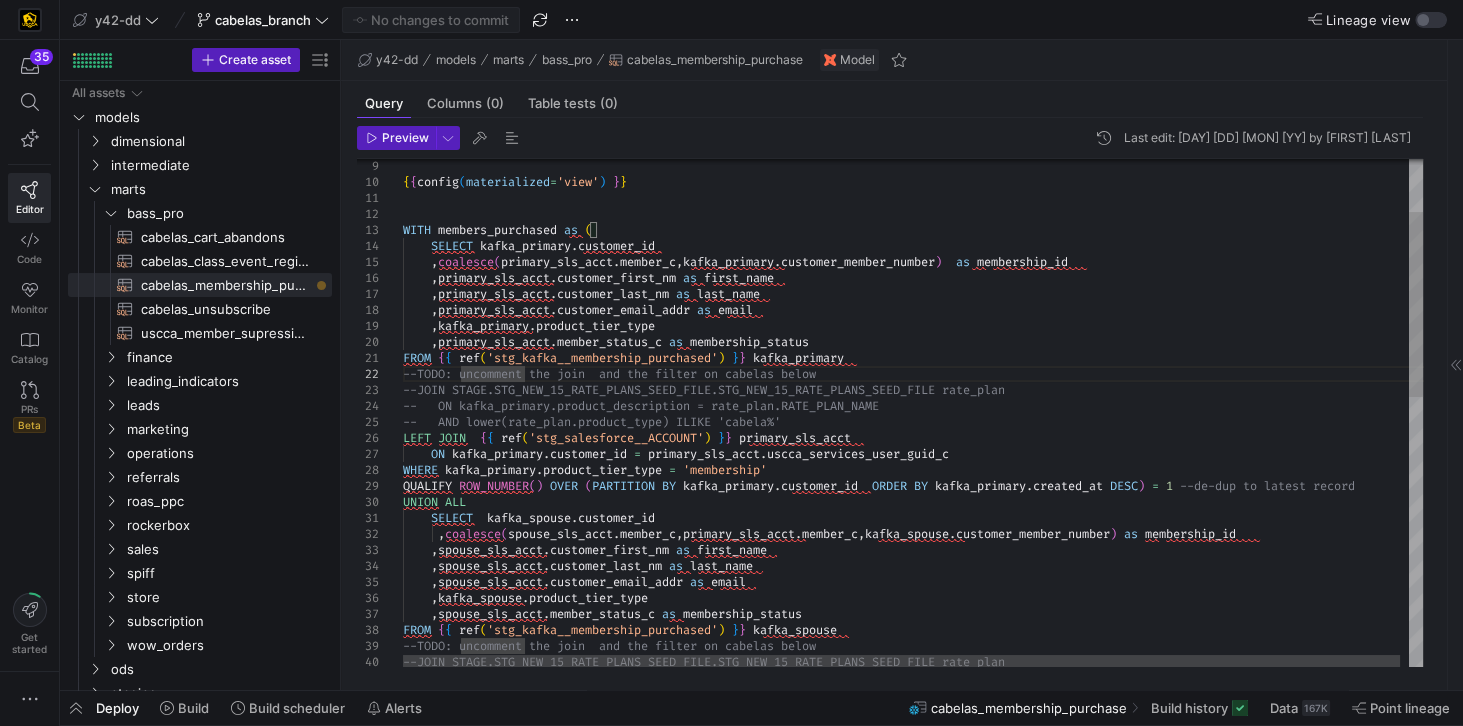 click on "{ { config ( materialized = 'view' )   } }    WITH   members_purchased   as   (      SELECT  kafka_primary . customer_id           , coalesce ( primary_sls_acct . member_c ,kafka_primary . customer_member_number )    as   membership_id             , primary_sls_acct . customer_first_nm   as   first_name      , primary_sls_acct . customer_last_nm   as   last_name      , primary_sls_acct . customer_email_addr   as   email             ,kafka_primary . product_tier_type      , primary_sls_acct . member_status_c   as   membership_status FROM   { {   ref ( 'stg_kafka__membership_purchased' )   } }  kafka_primary --TODO: uncomment the join  and the filter on cabe las below --JOIN STAGE.STG_NEW_15_RATE_PLANS_SEED_FILE.STG_N EW_15_RATE_PLANS_SEED_FILE rate_plan --   ON kafka_primary.product_description = rate_p lan.RATE_PLAN_NAME --   AND lower(rate_plan.product_type) ILIKE 'cabe la%' LEFT   JOIN    { {   ref ( )   } } ." at bounding box center (917, 708) 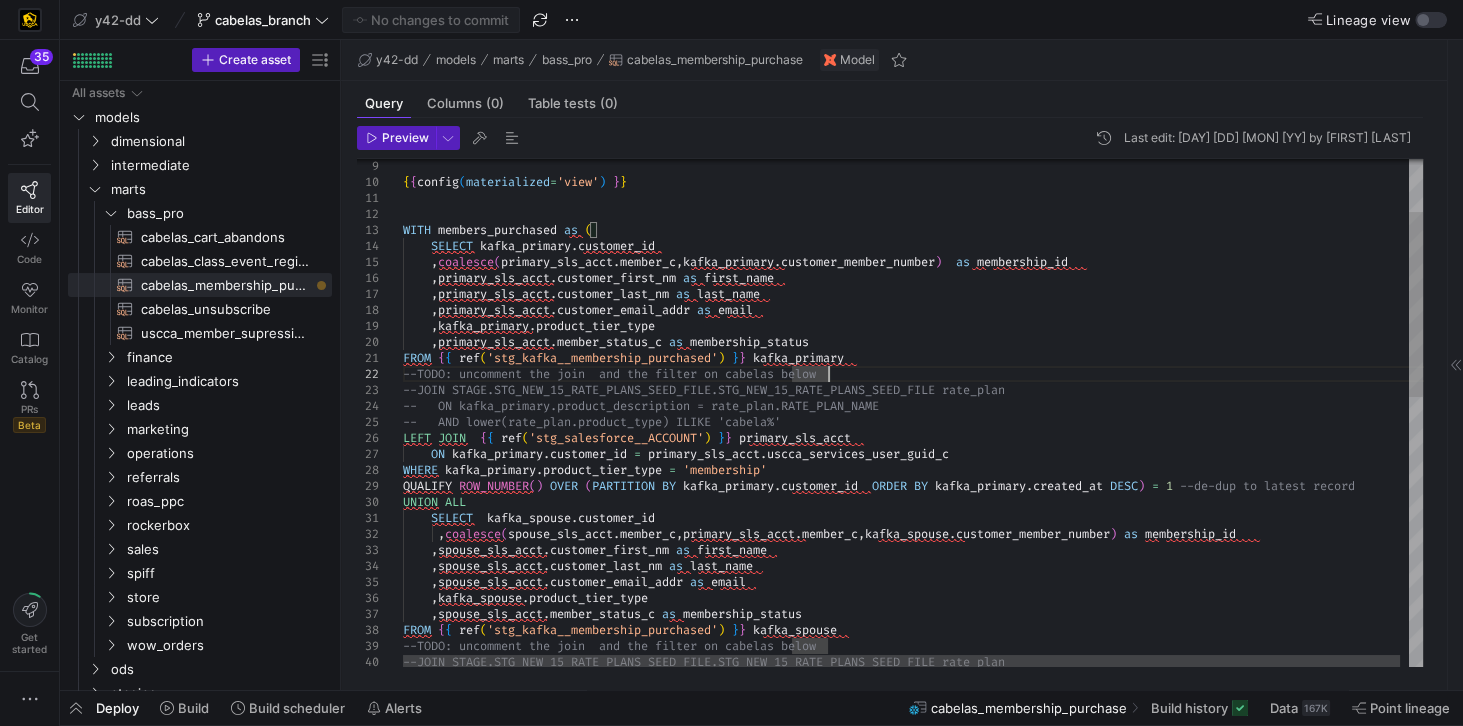 click on "{ { config ( materialized = 'view' )   } }    WITH   members_purchased   as   (      SELECT  kafka_primary . customer_id           , coalesce ( primary_sls_acct . member_c ,kafka_primary . customer_member_number )    as   membership_id             , primary_sls_acct . customer_first_nm   as   first_name      , primary_sls_acct . customer_last_nm   as   last_name      , primary_sls_acct . customer_email_addr   as   email             ,kafka_primary . product_tier_type      , primary_sls_acct . member_status_c   as   membership_status FROM   { {   ref ( 'stg_kafka__membership_purchased' )   } }  kafka_primary --TODO: uncomment the join  and the filter on cabe las below --JOIN STAGE.STG_NEW_15_RATE_PLANS_SEED_FILE.STG_N EW_15_RATE_PLANS_SEED_FILE rate_plan --   ON kafka_primary.product_description = rate_p lan.RATE_PLAN_NAME --   AND lower(rate_plan.product_type) ILIKE 'cabe la%' LEFT   JOIN    { {   ref ( )   } } ." at bounding box center [917, 708] 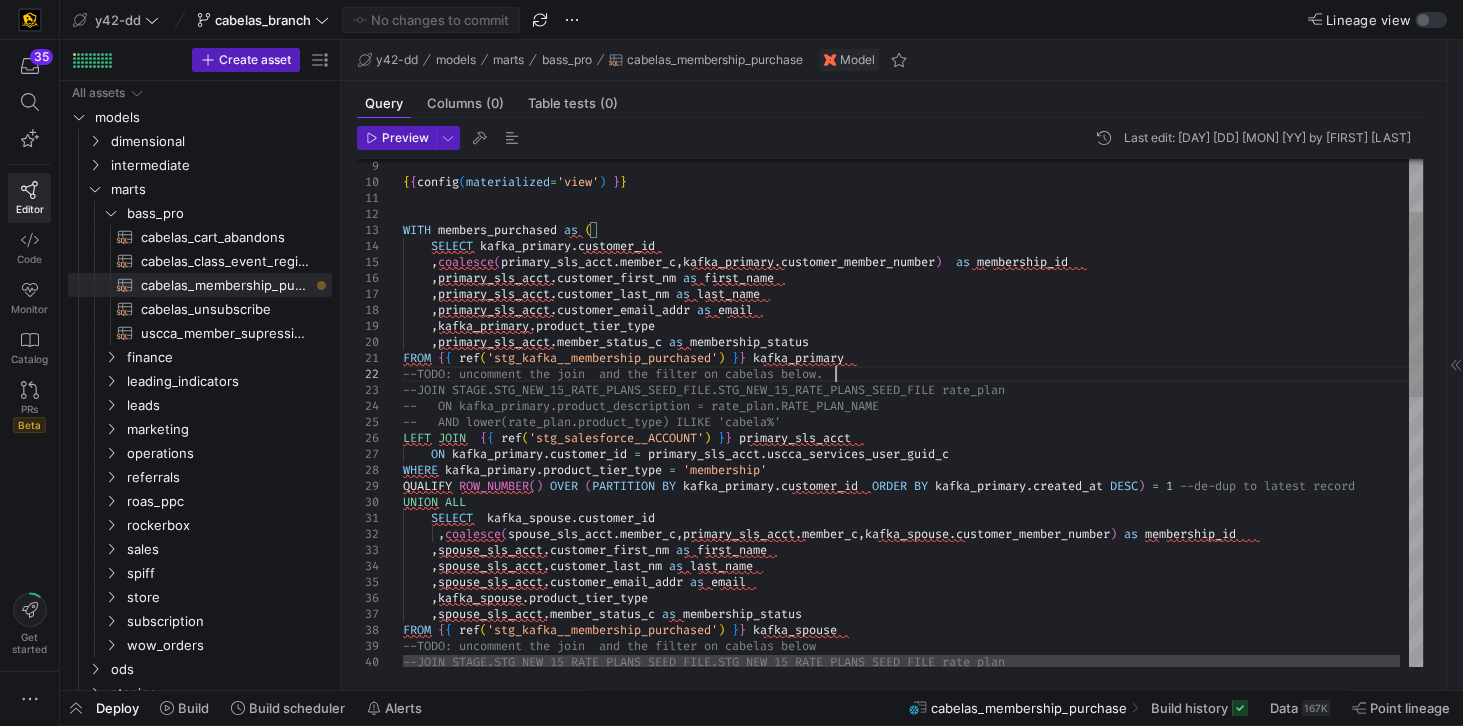 scroll, scrollTop: 16, scrollLeft: 430, axis: both 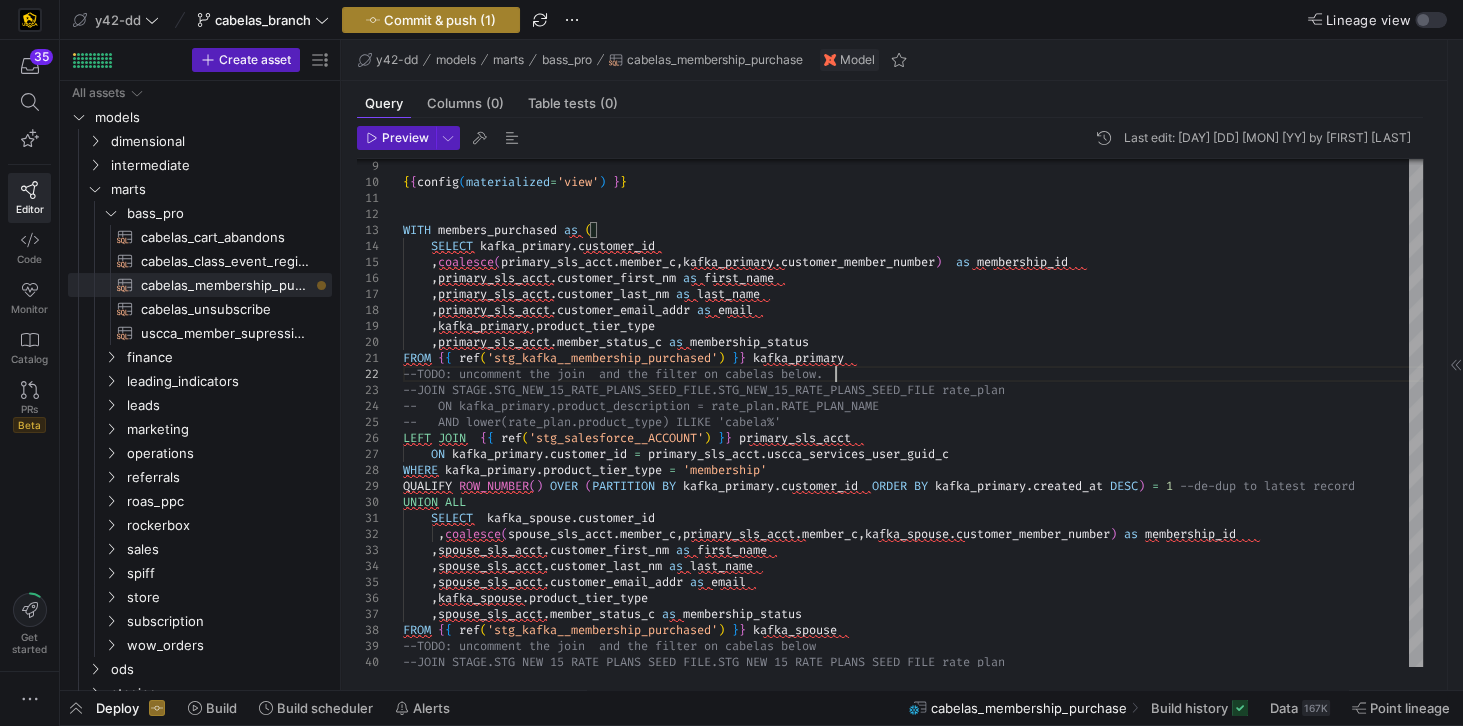 type on "FROM {{ ref('stg_kafka__membership_purchased') }} kafka_primary
--TODO: uncomment the join  and the filter on cabelas below.
--JOIN STAGE.STG_NEW_15_RATE_PLANS_SEED_FILE.STG_NEW_15_RATE_PLANS_SEED_FILE rate_plan
--   ON kafka_primary.product_description = rate_plan.RATE_PLAN_NAME
--   AND lower(rate_plan.product_type) ILIKE 'cabela%'
LEFT JOIN  {{ ref('stg_salesforce__ACCOUNT') }} primary_sls_acct
ON kafka_primary.customer_id = primary_sls_acct.uscca_services_user_guid_c
WHERE kafka_primary.product_tier_type = 'membership'
QUALIFY ROW_NUMBER() OVER (PARTITION BY kafka_primary.customer_id  ORDER BY kafka_pr" 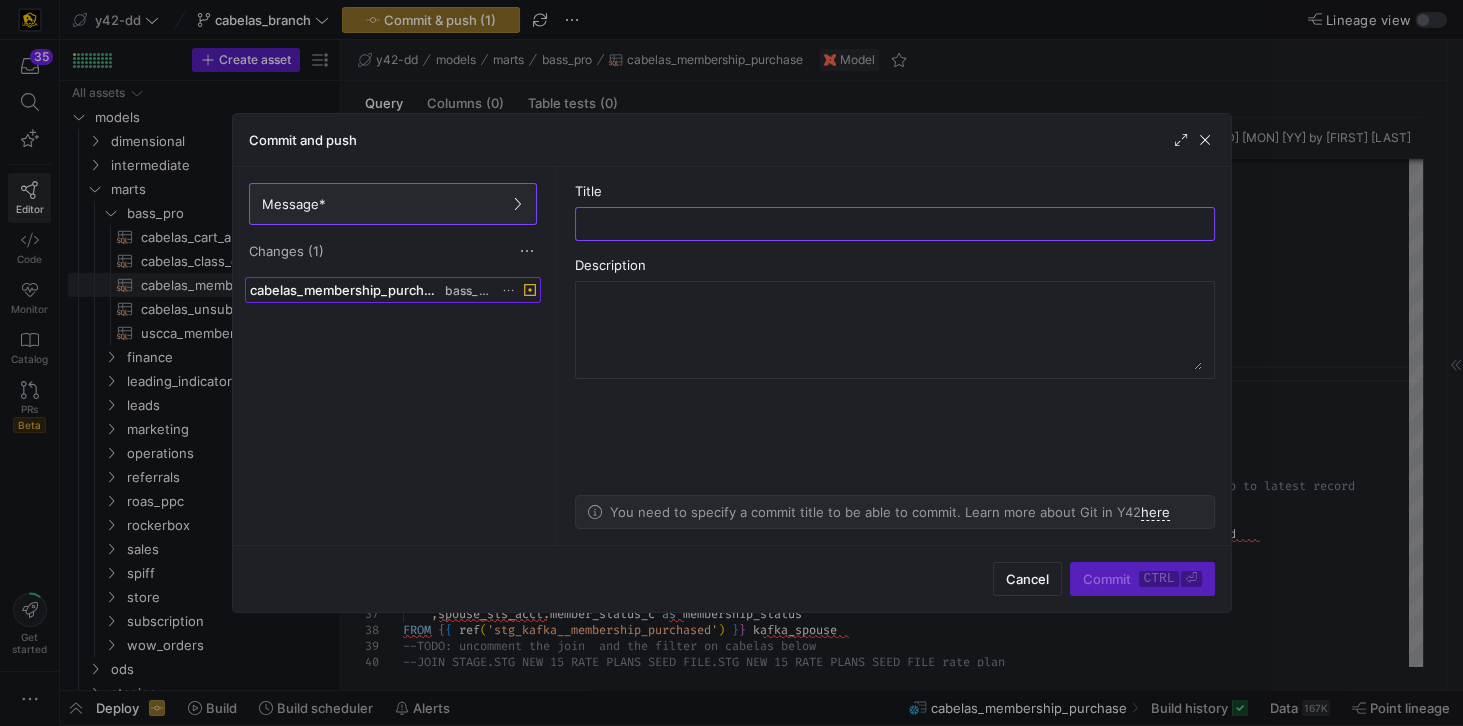 click on "bass_pro" at bounding box center [468, 291] 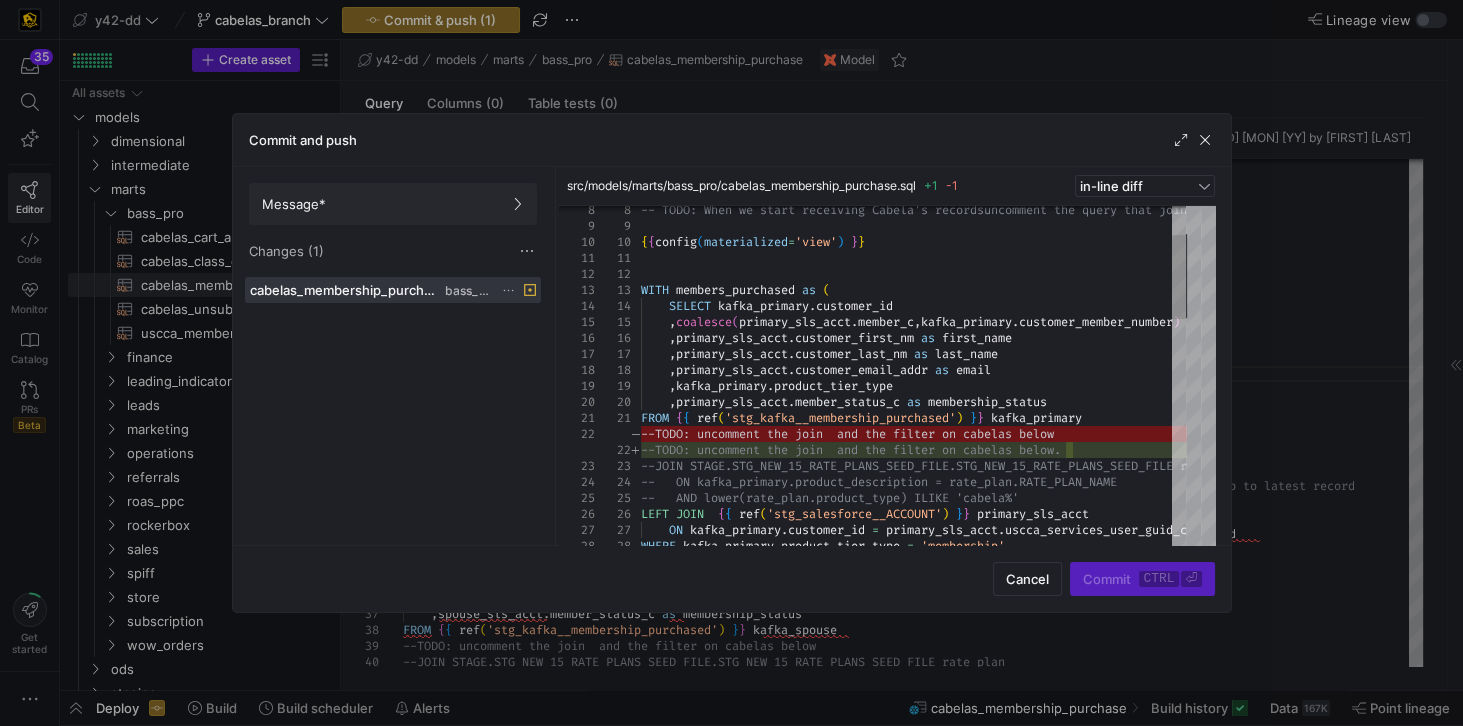 click on "Message* Changes (1)" at bounding box center [393, 222] 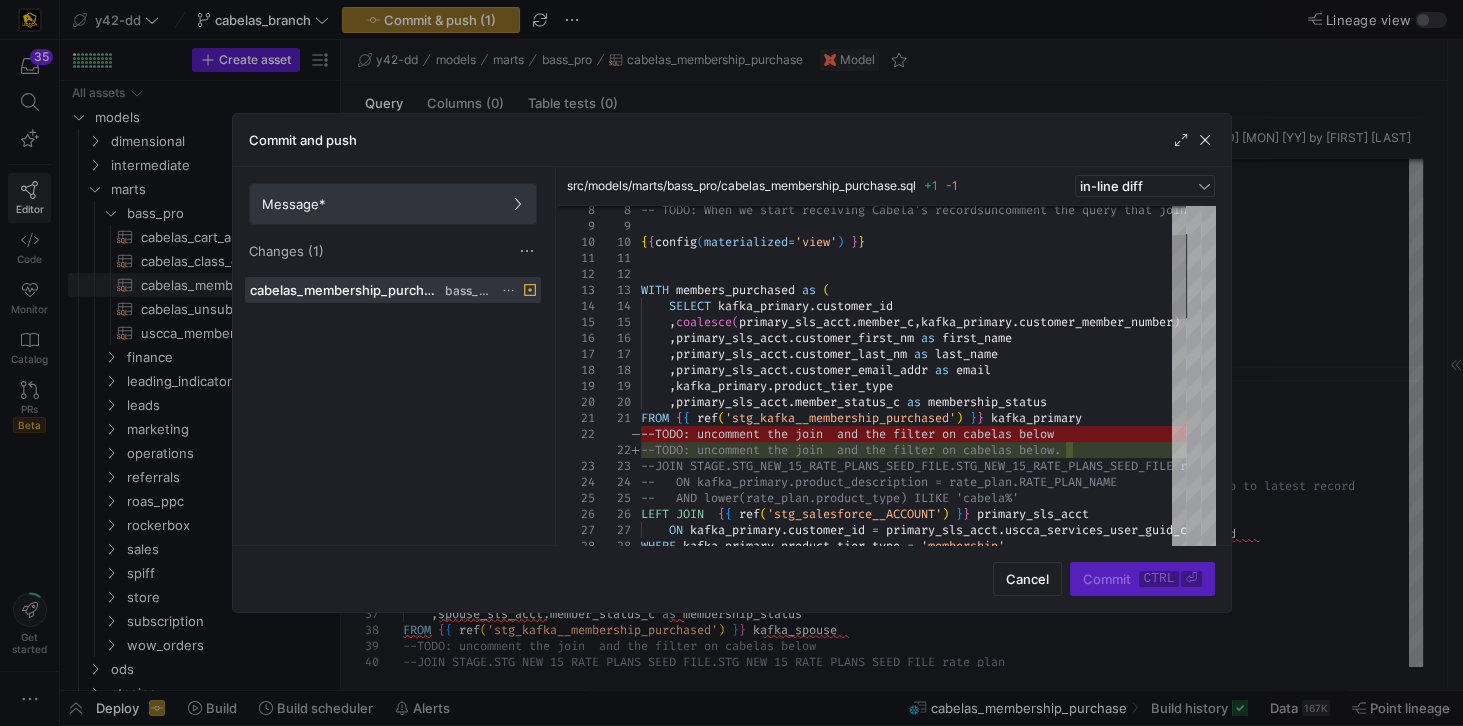 click at bounding box center (393, 204) 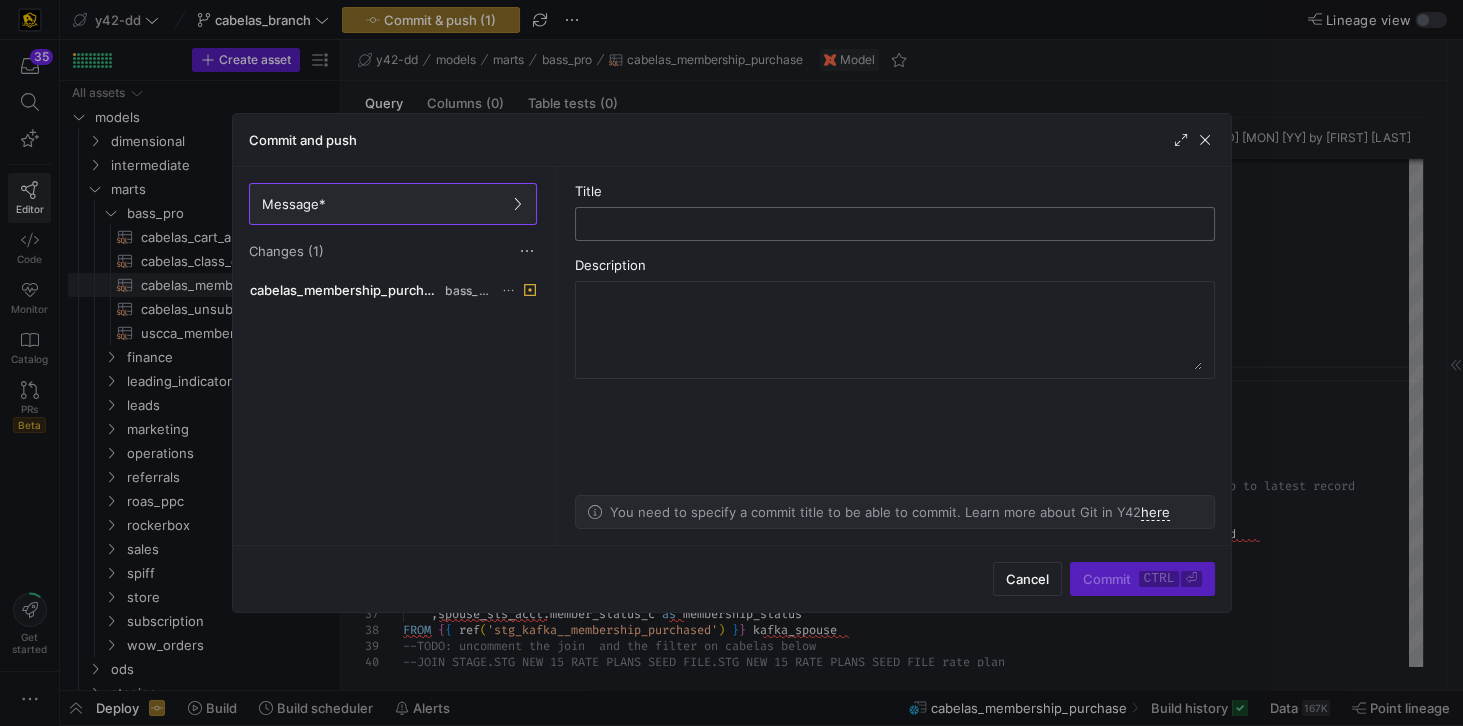 click at bounding box center [895, 224] 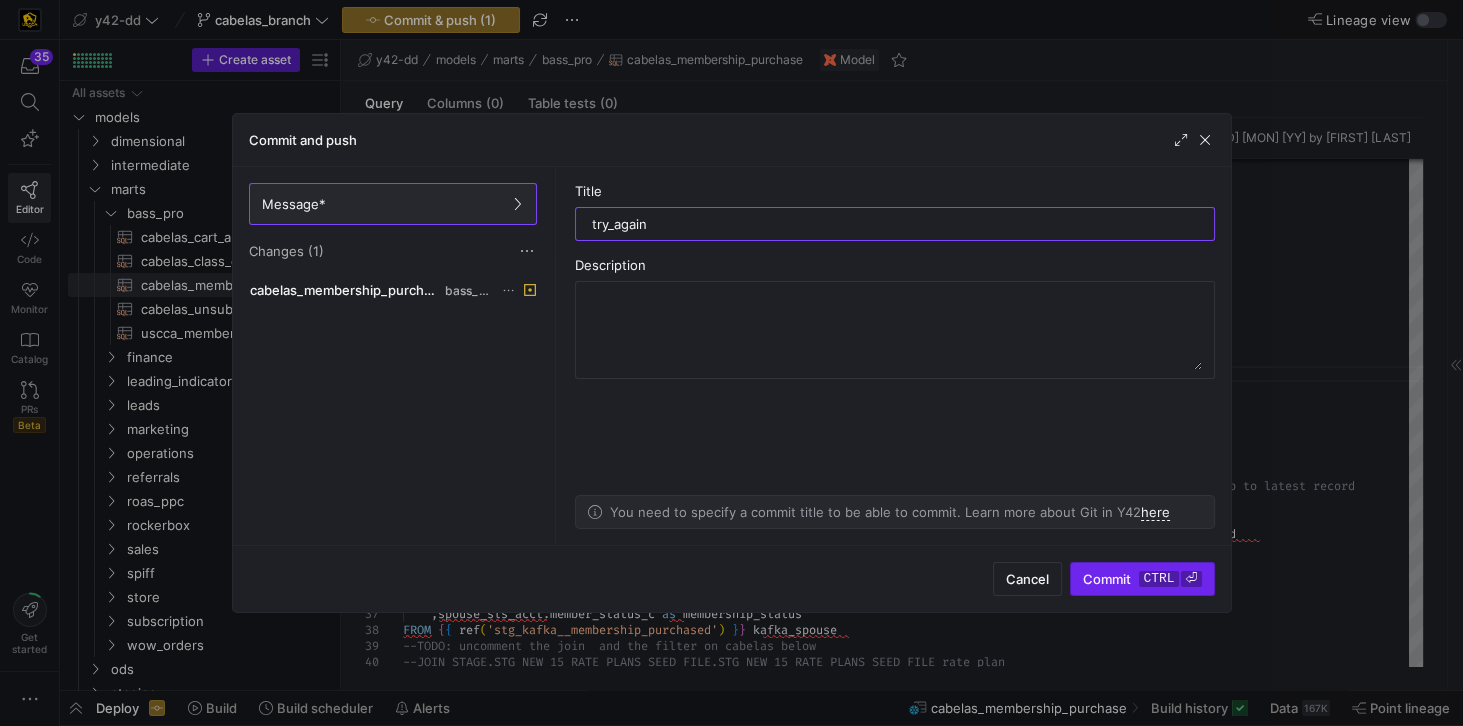 type on "try_again" 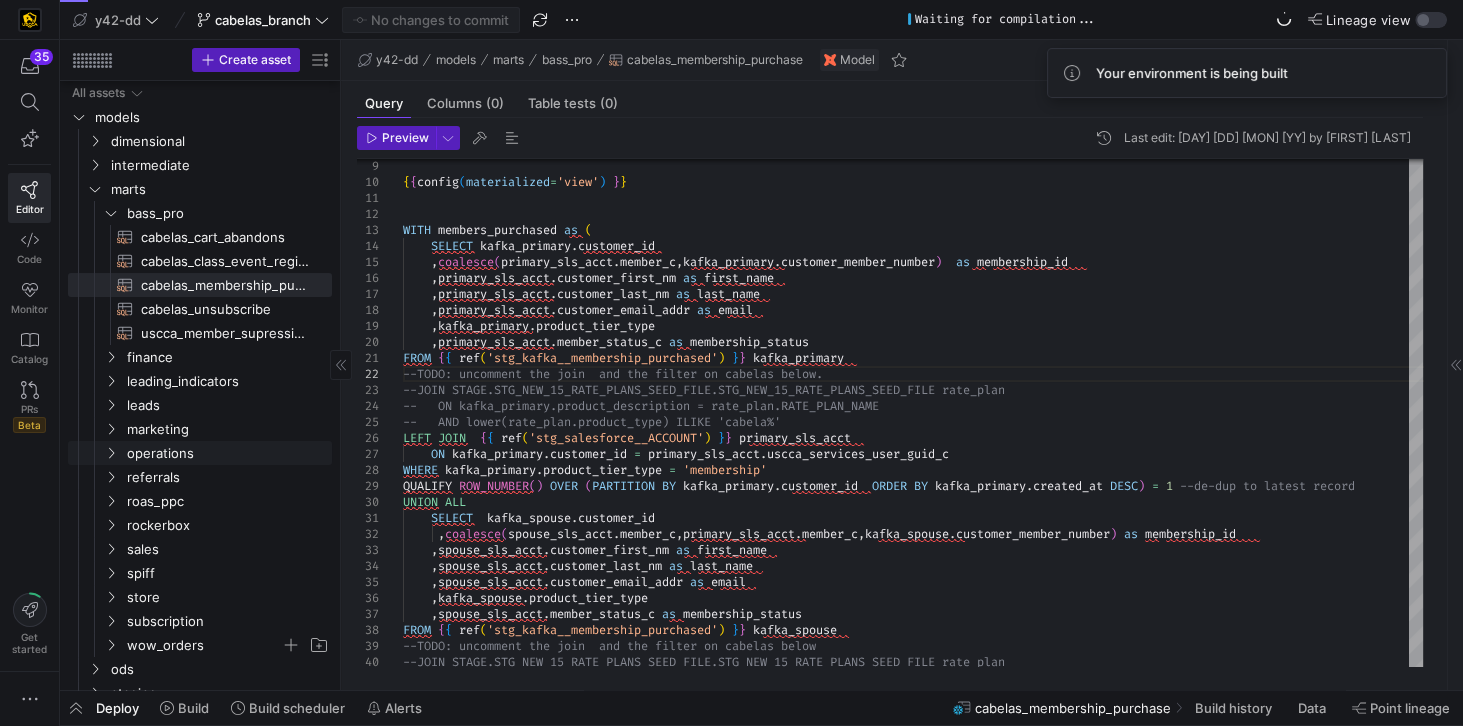 scroll, scrollTop: 114, scrollLeft: 0, axis: vertical 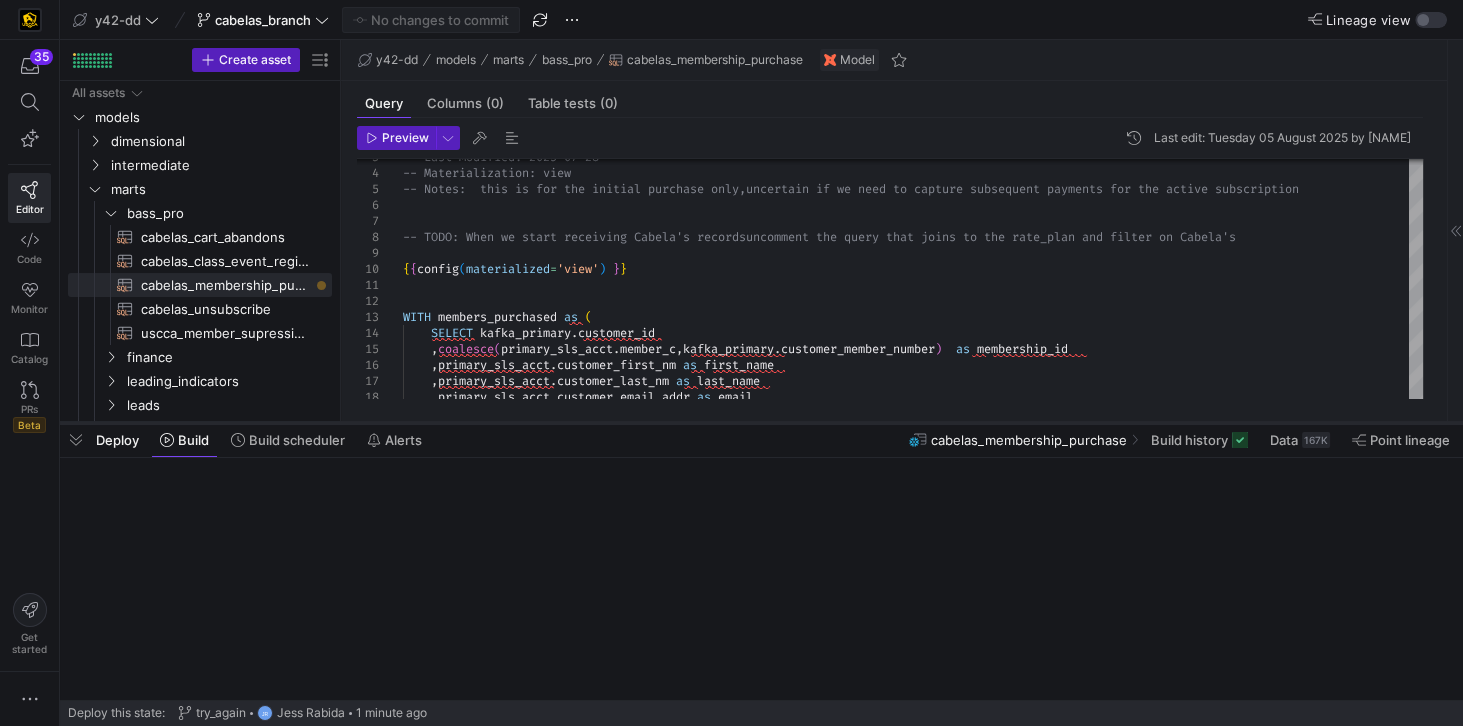 drag, startPoint x: 616, startPoint y: 692, endPoint x: 672, endPoint y: 423, distance: 274.76718 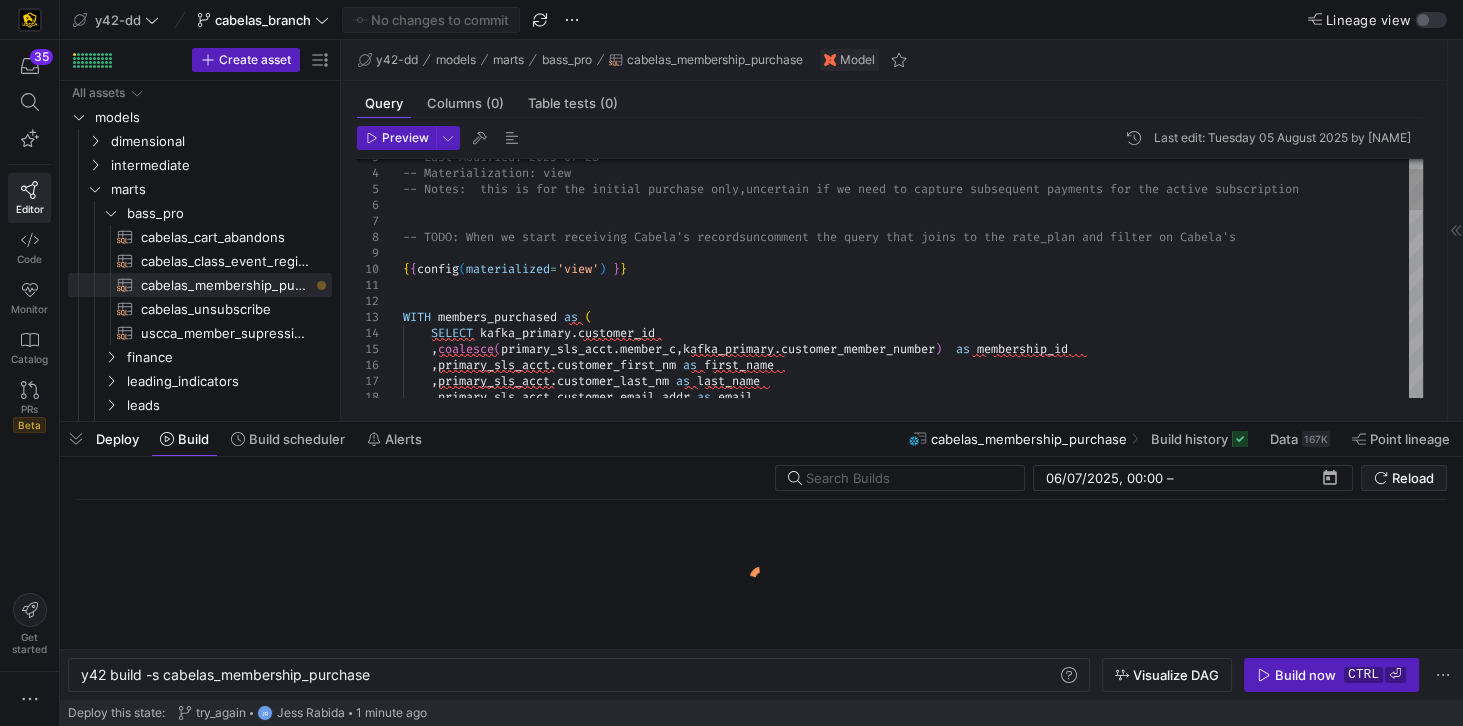 type on "WITH members_purchased as (
SELECT kafka_primary.customer_id
,coalesce(primary_sls_acct.member_c,kafka_primary.customer_member_number)  as membership_id
,primary_sls_acct.customer_first_nm as first_name
,primary_sls_acct.customer_last_nm as last_name
,primary_sls_acct.customer_email_addr as email
,kafka_primary.product_tier_type
,primary_sls_acct.member_status_c as membership_status" 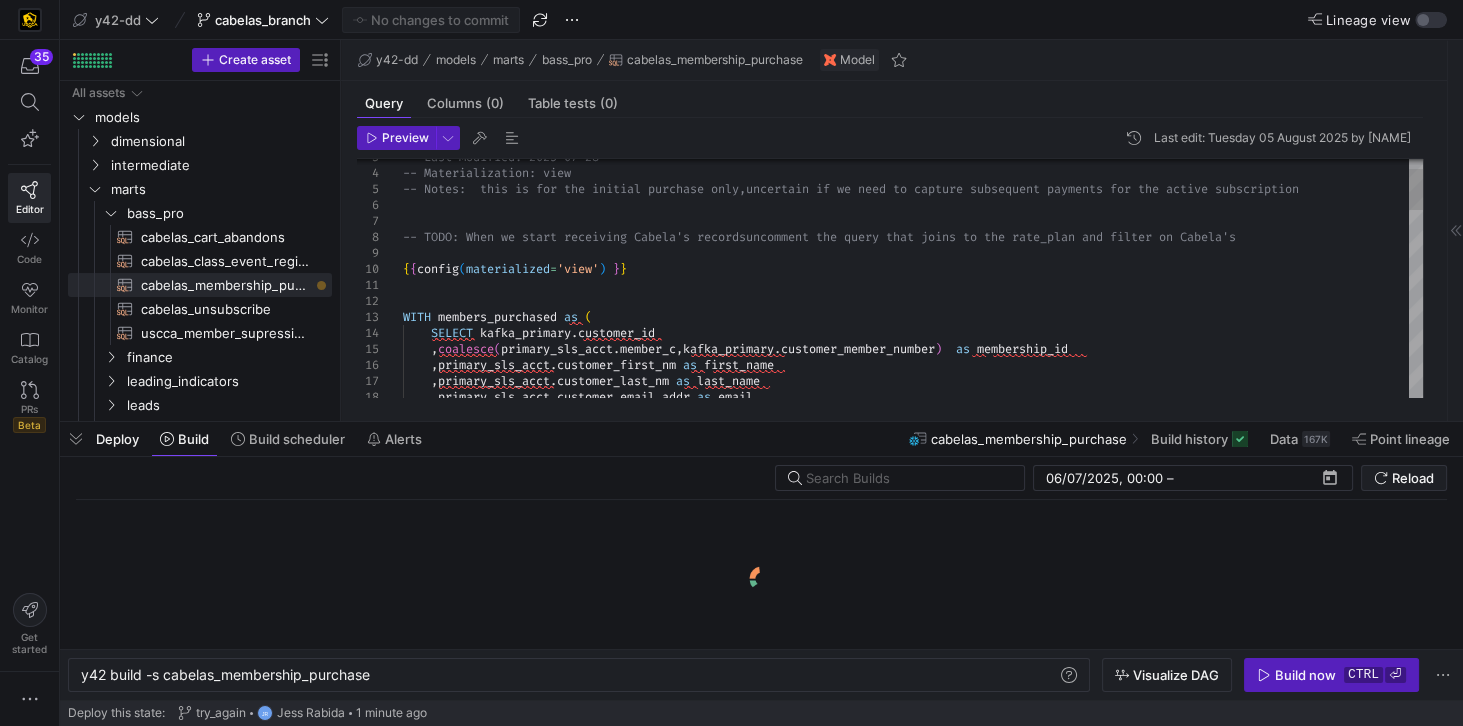 scroll, scrollTop: 0, scrollLeft: 0, axis: both 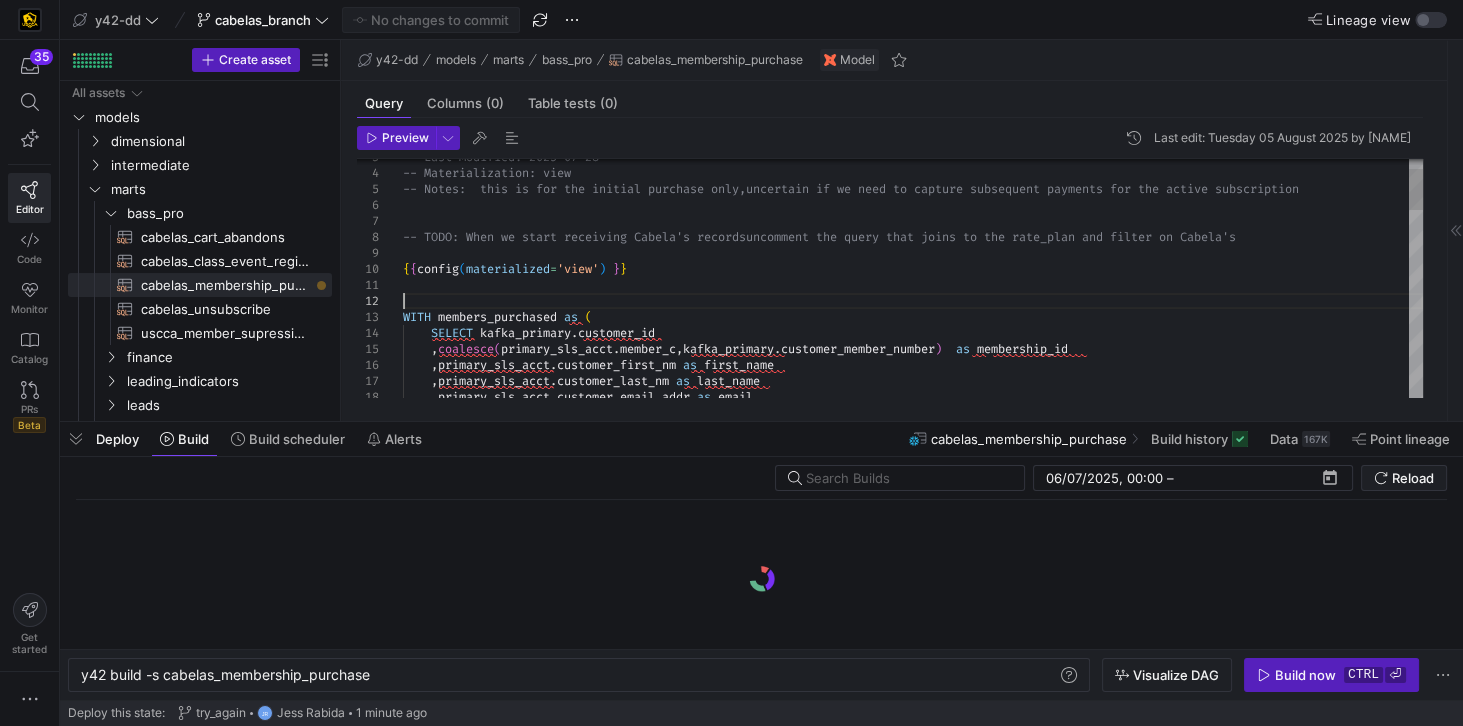 click on "-- Last Modified: [DATE] -- Materialization: view -- Notes:  this is for the initial purchase only,  uncertain if we need to capture subsequent payment s for the active subscription -- TODO: When we start receiving Cabela's records  uncomment the query that joins to the rate_plan an d filter on Cabela's  { { config ( materialized = 'view' )   } }    WITH   members_purchased   as   (      SELECT   kafka_primary . customer_id           , coalesce ( primary_sls_acct . member_c ,kafka_primary . customer_member_number )    as   membership_id             , primary_sls_acct . customer_first_nm   as   first_name      , primary_sls_acct . customer_last_nm   as   last_name      , primary_sls_acct . customer_email_addr   as   email" at bounding box center [913, 789] 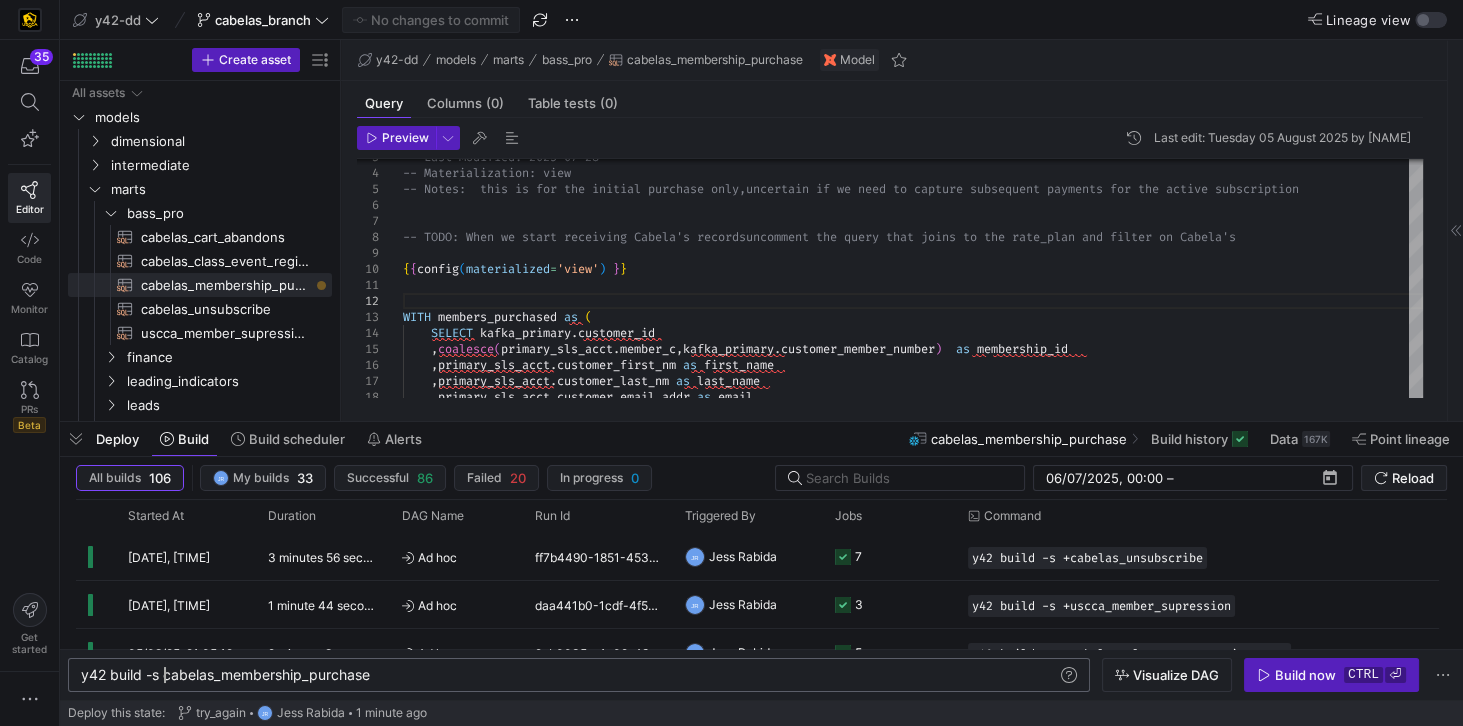 click on "y42 build -s cabelas_membership_purchase" 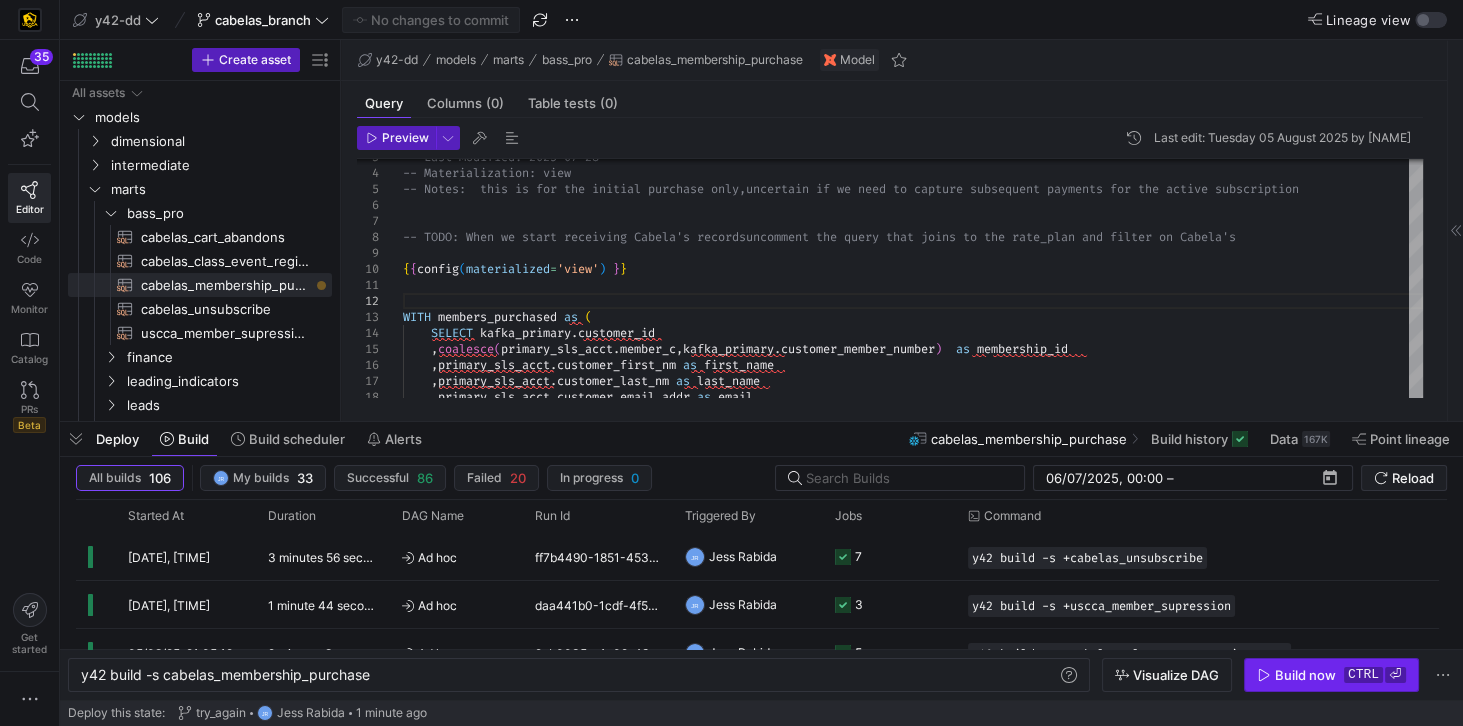 click 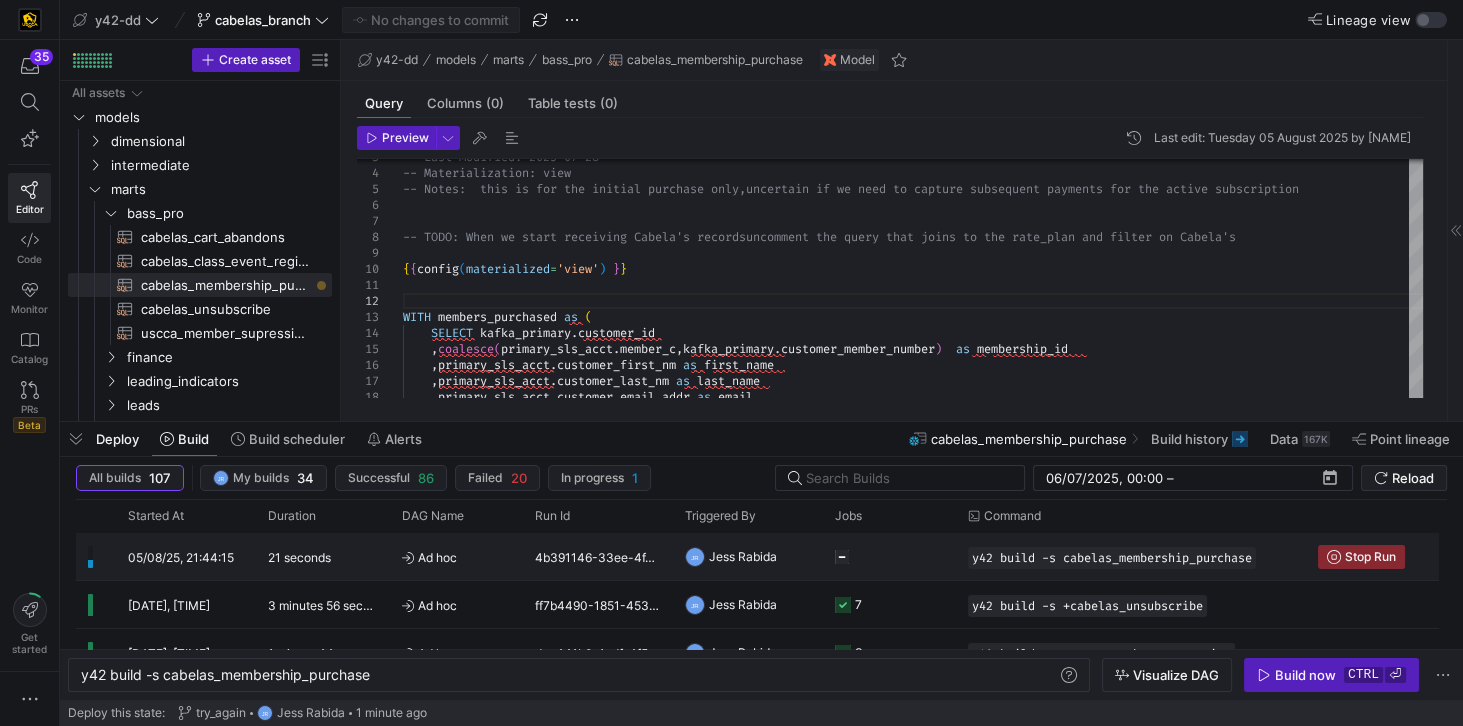 click on "4b391146-33ee-4f4c-9c7c-c3c381594835" 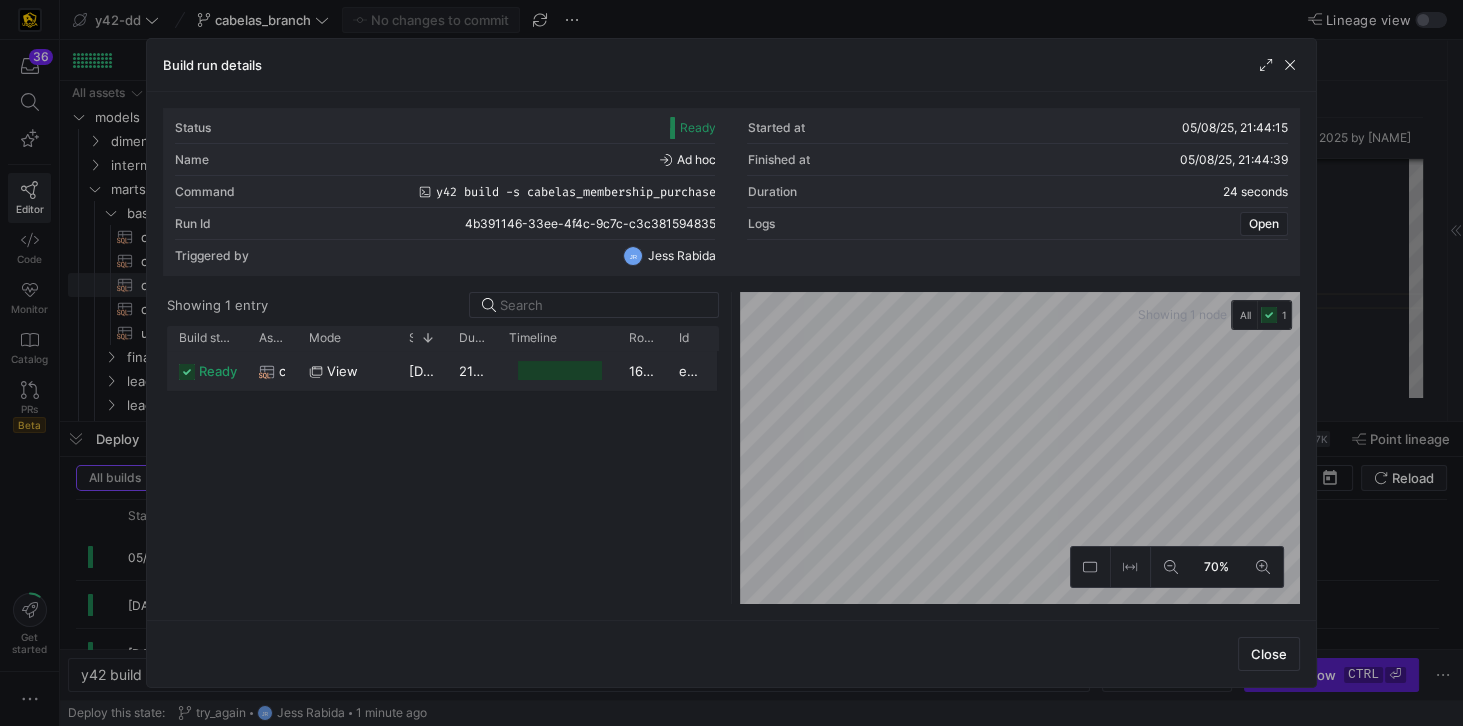 click 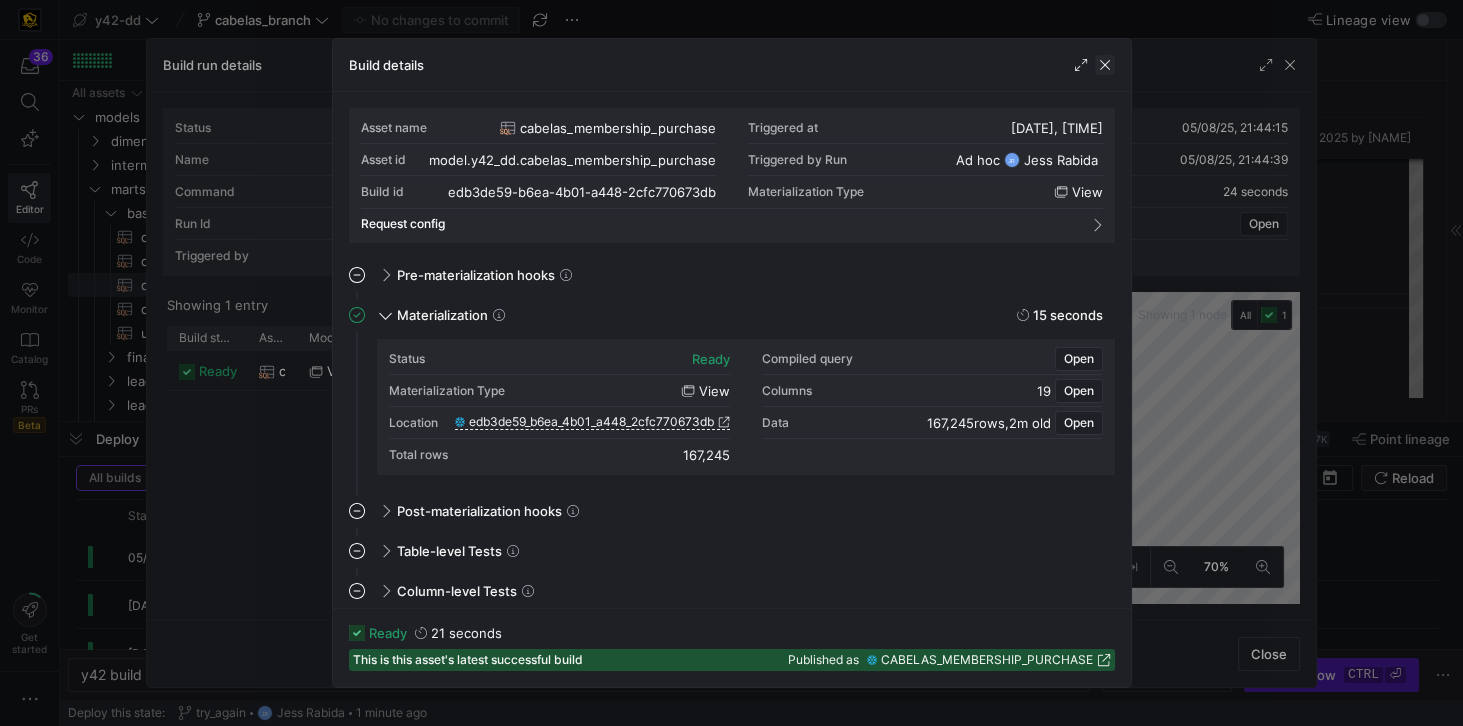 click 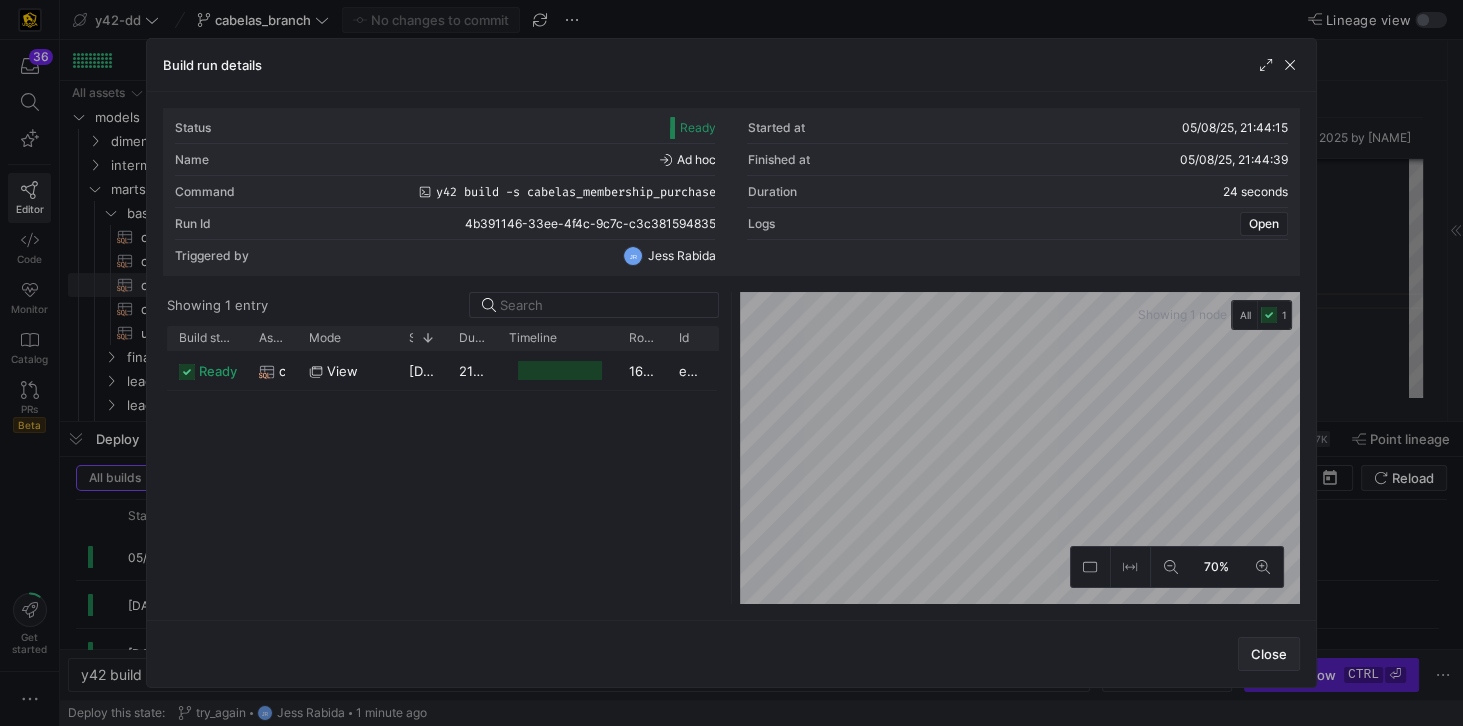 click on "Close" at bounding box center [1269, 654] 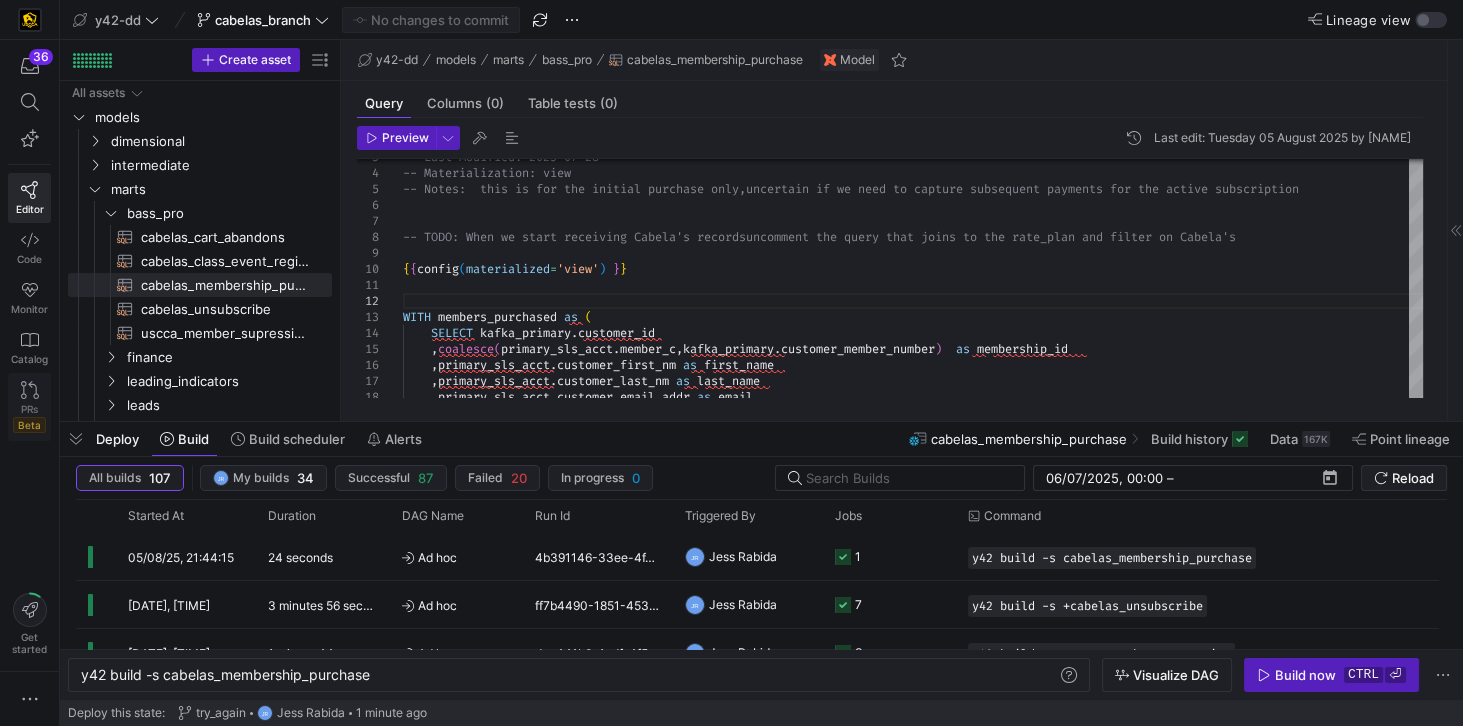 click 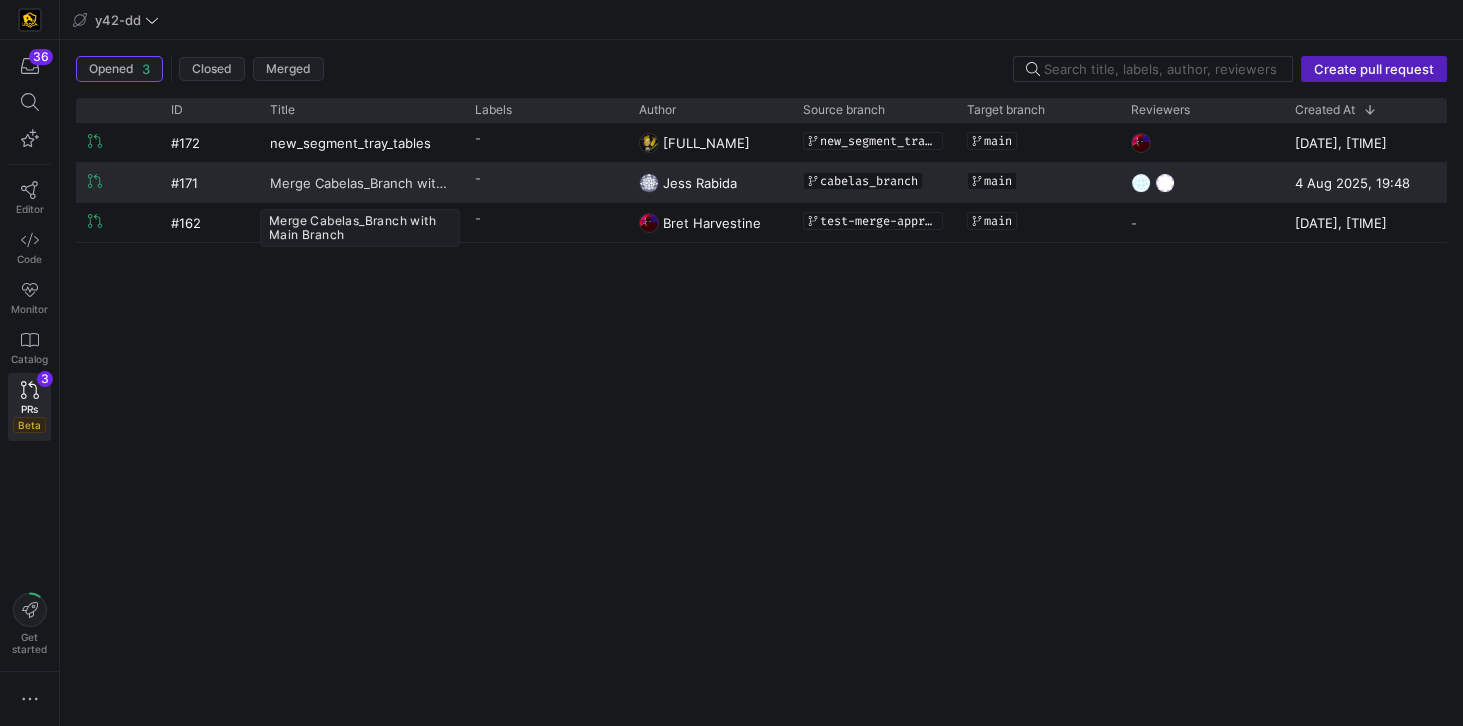 click on "Merge Cabelas_Branch with Main Branch" 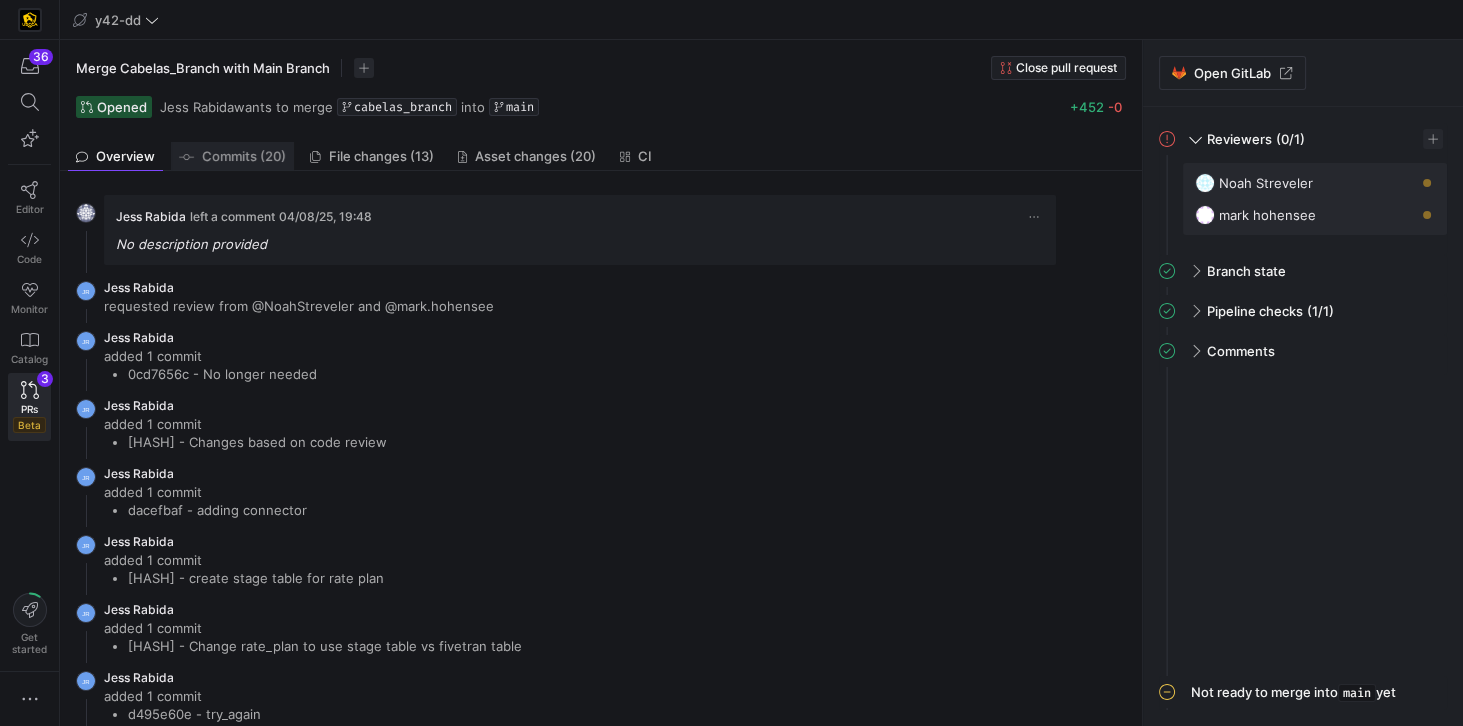 click on "Commits (20)" at bounding box center (244, 156) 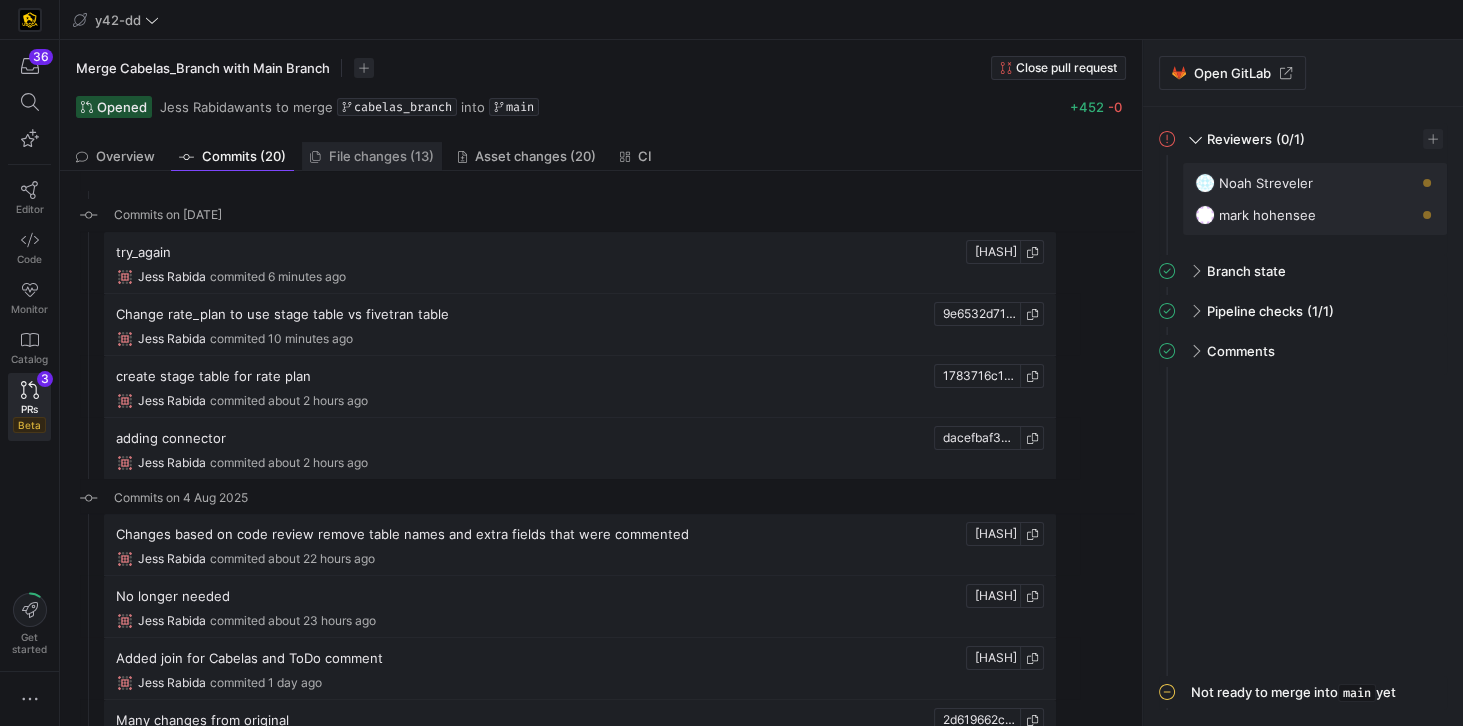 click on "File changes (13)" at bounding box center (381, 156) 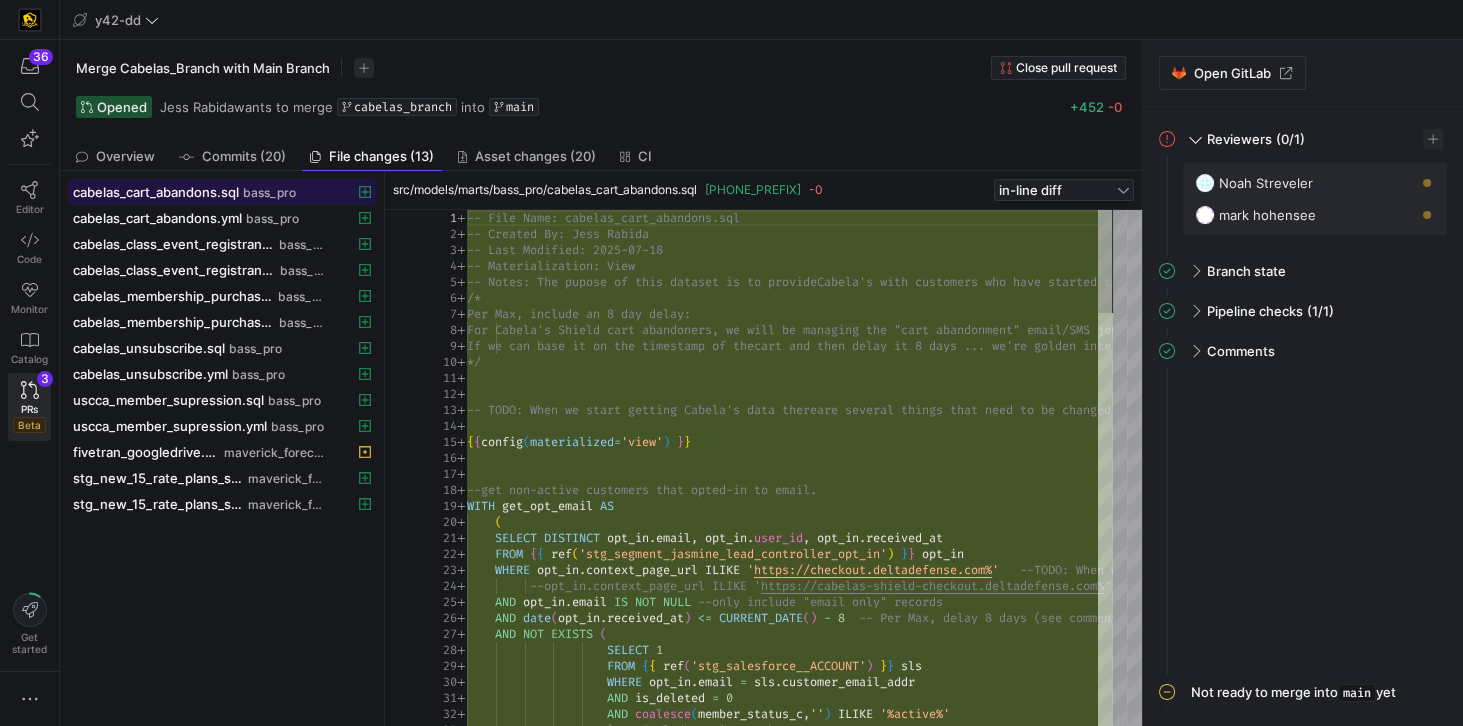 click on "cabelas_cart_abandons.sql" 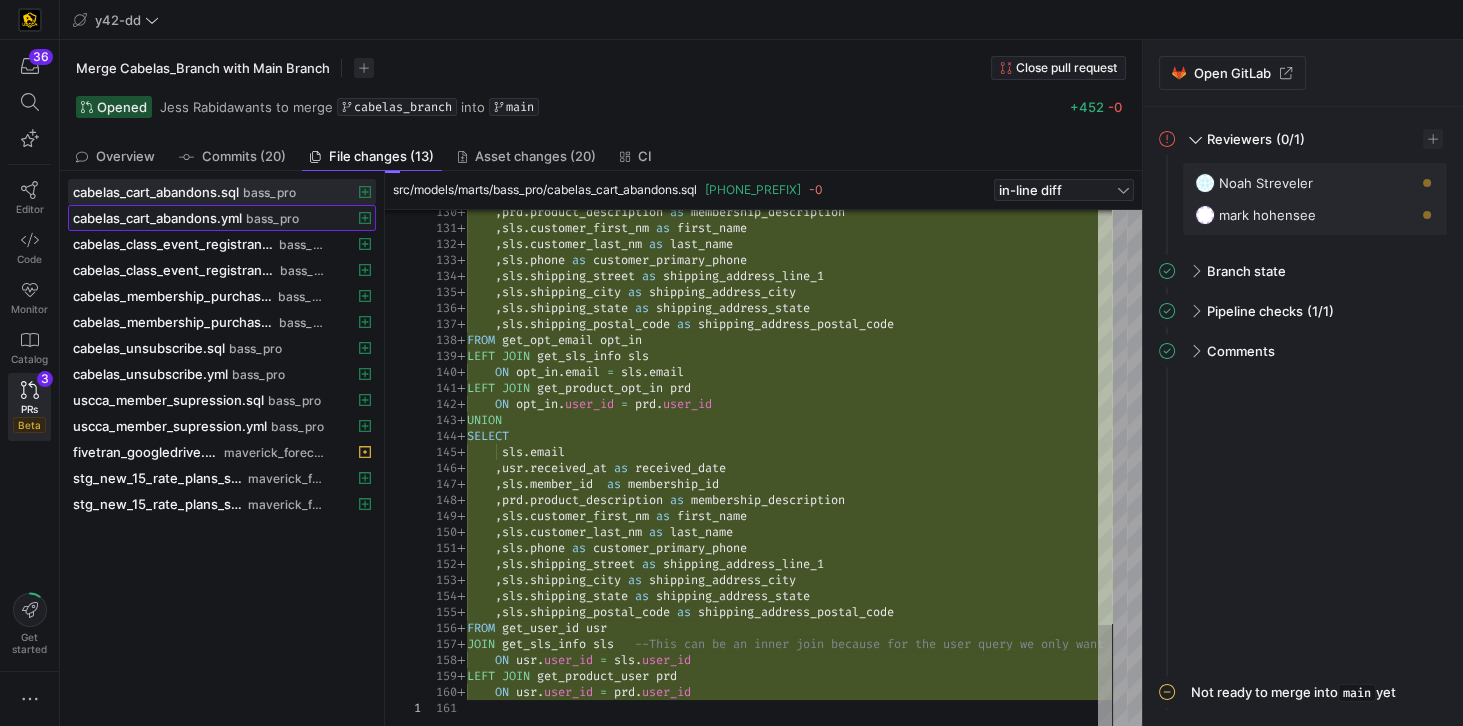 click on "cabelas_cart_abandons.yml" 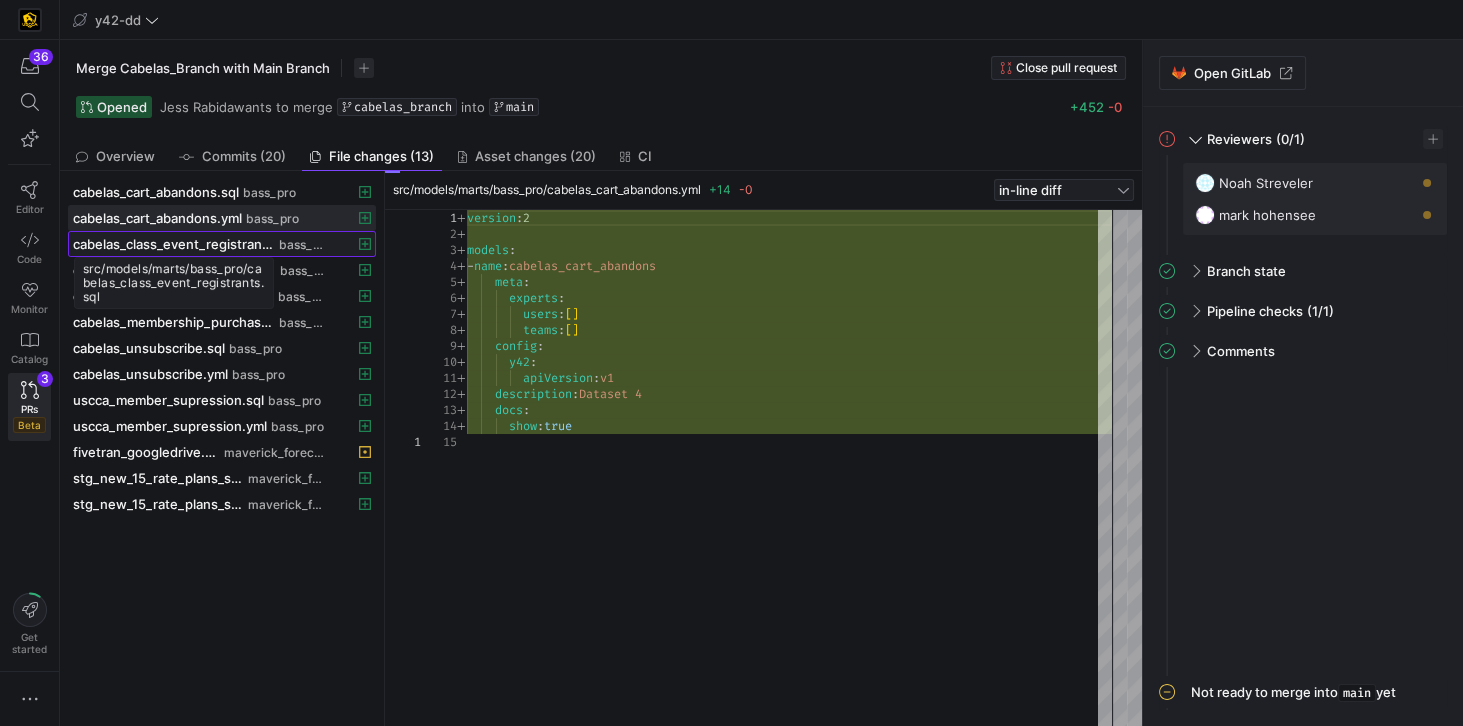 click on "cabelas_class_event_registrants.sql" 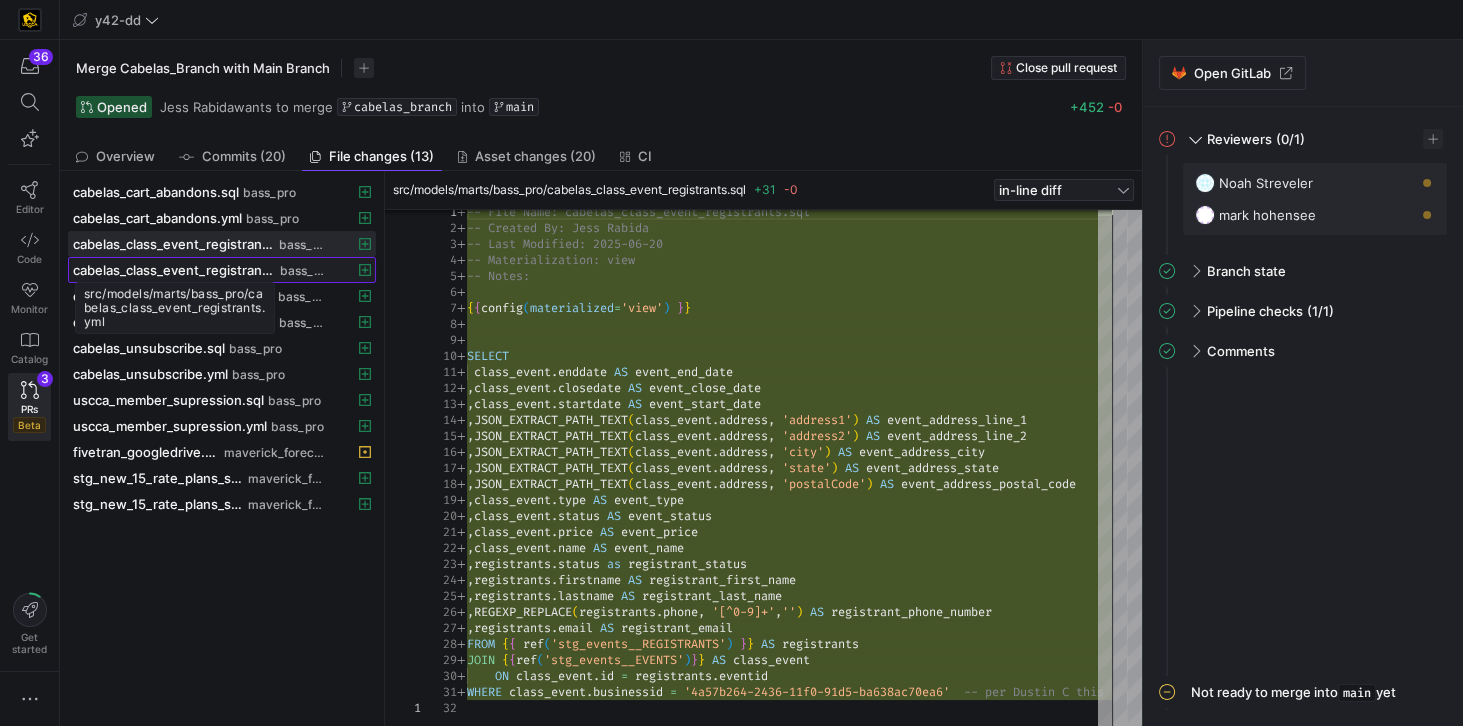 click on "cabelas_class_event_registrants.yml" 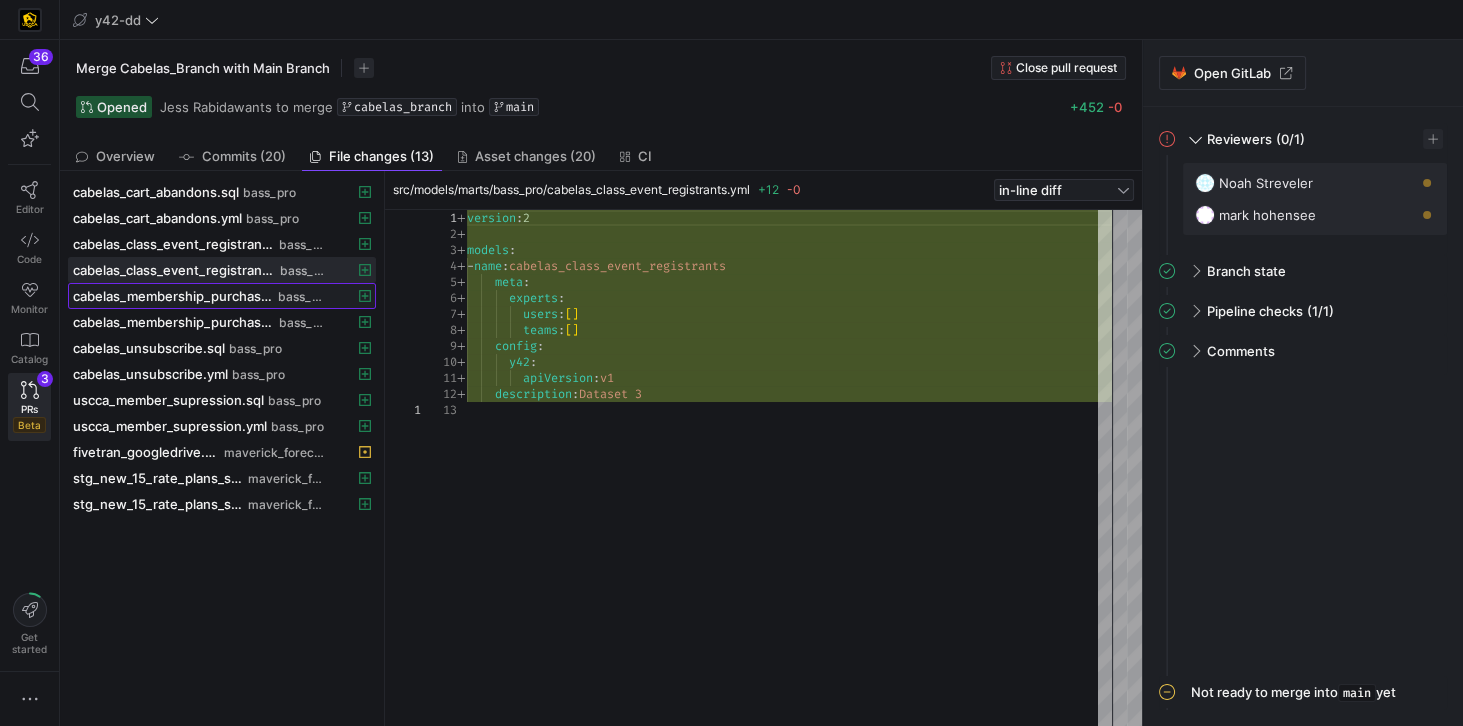 click 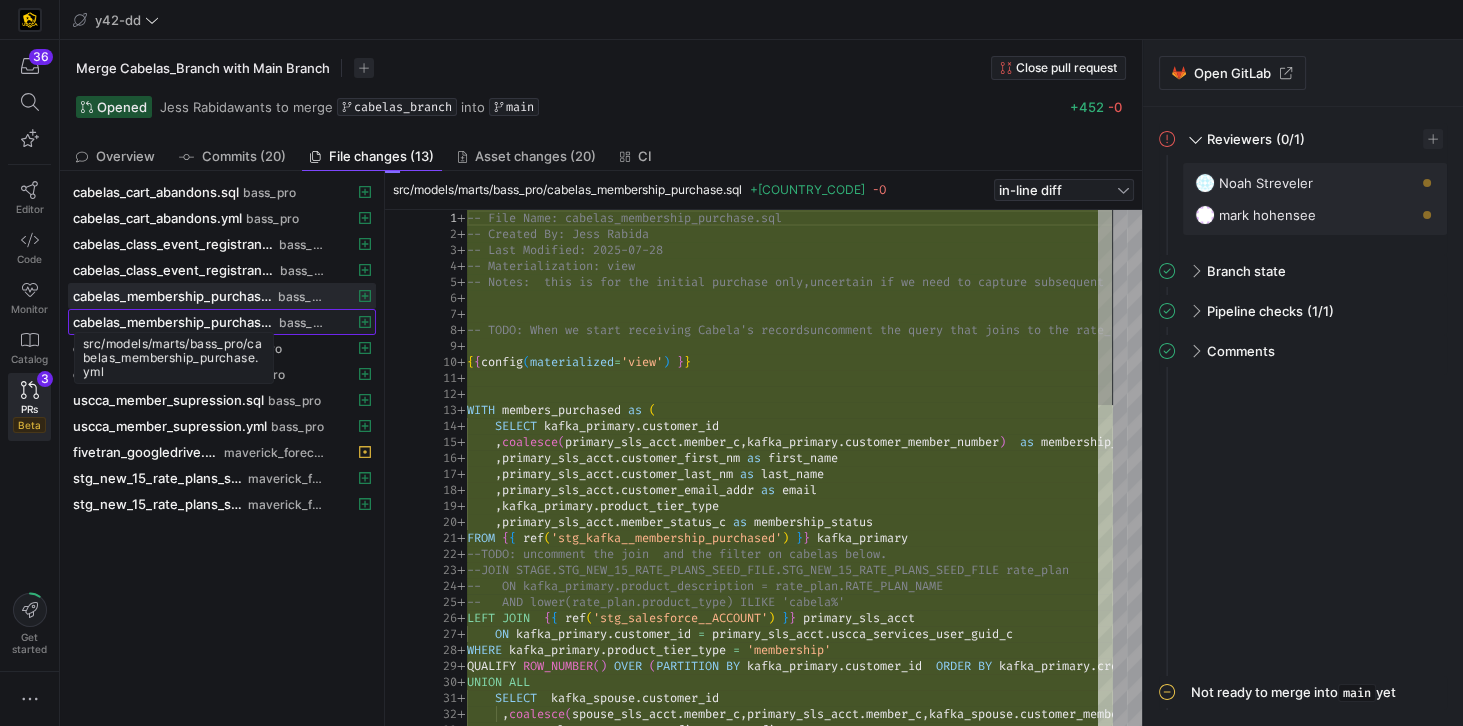 click on "cabelas_membership_purchase.yml" 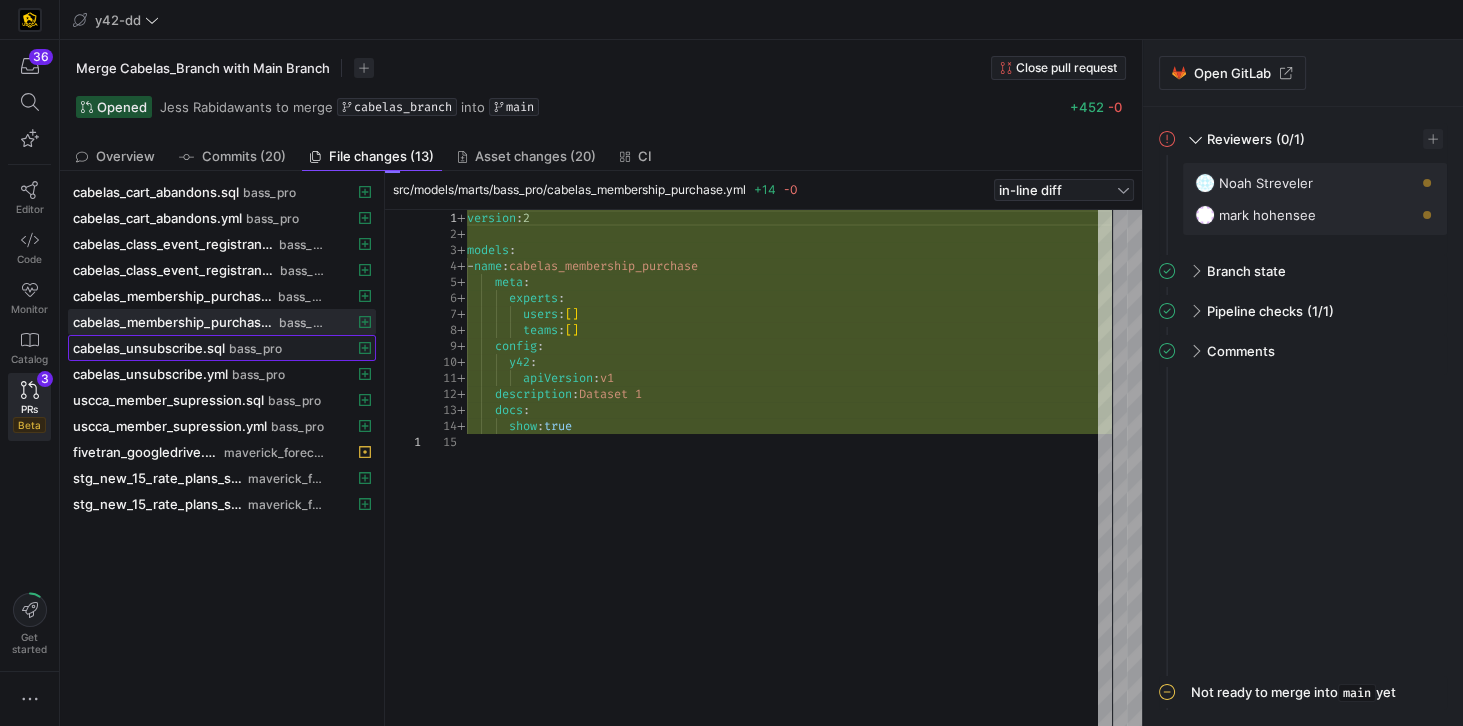 click on "cabelas_unsubscribe.sql" 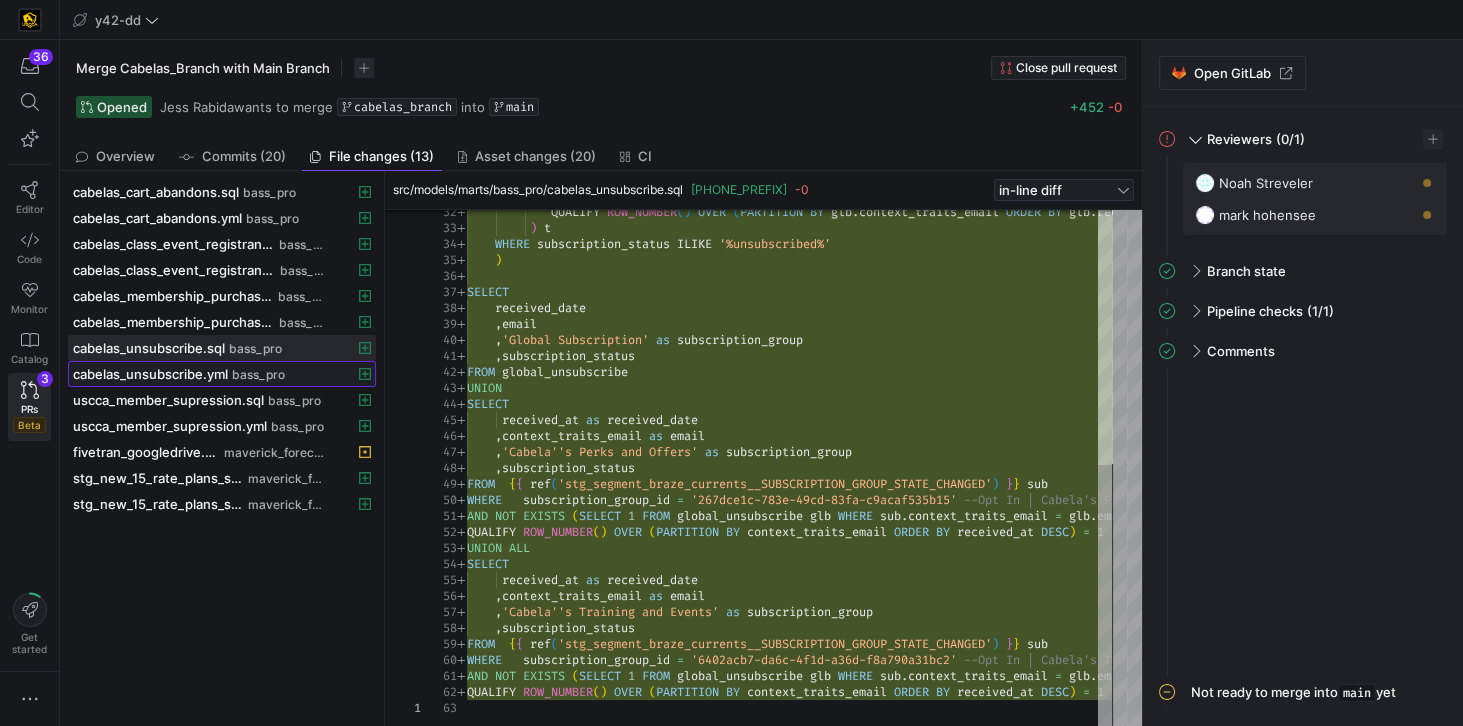 click on "cabelas_unsubscribe.yml" 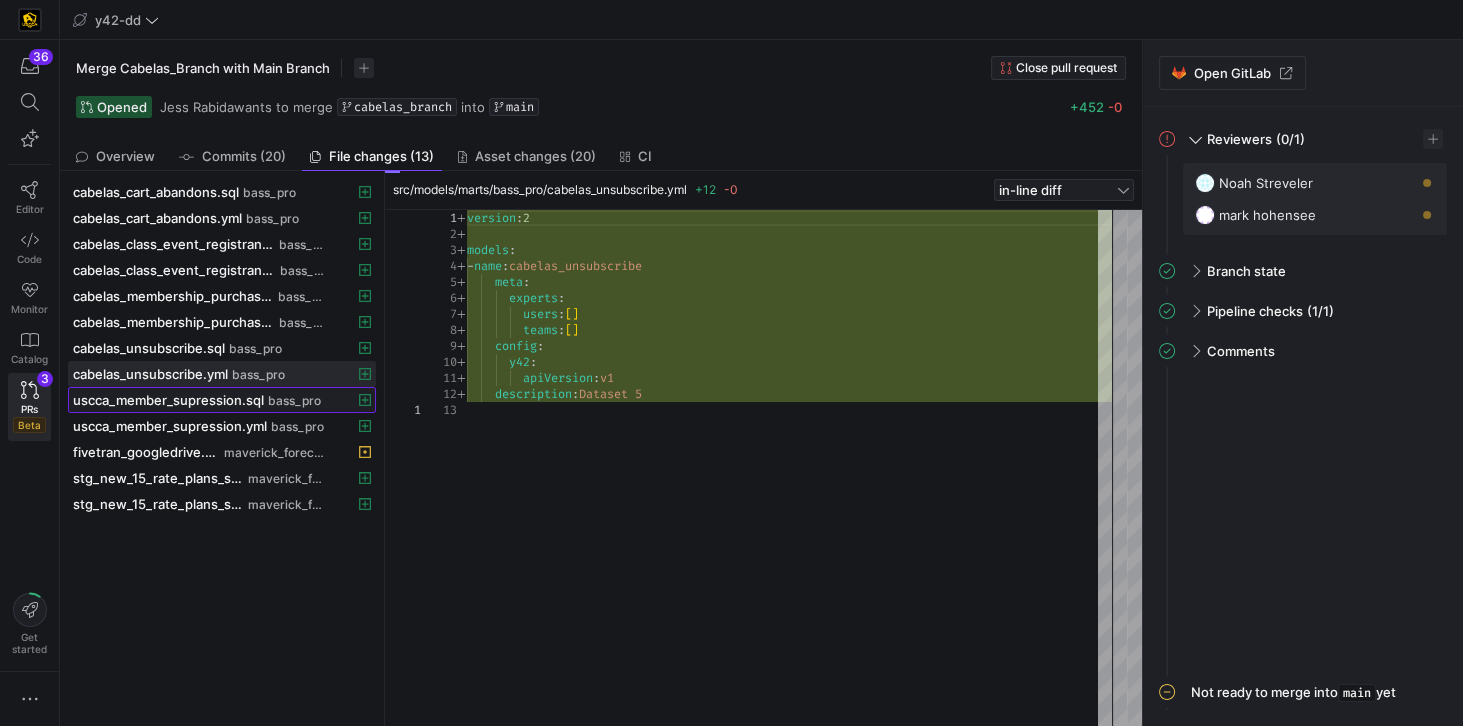 click 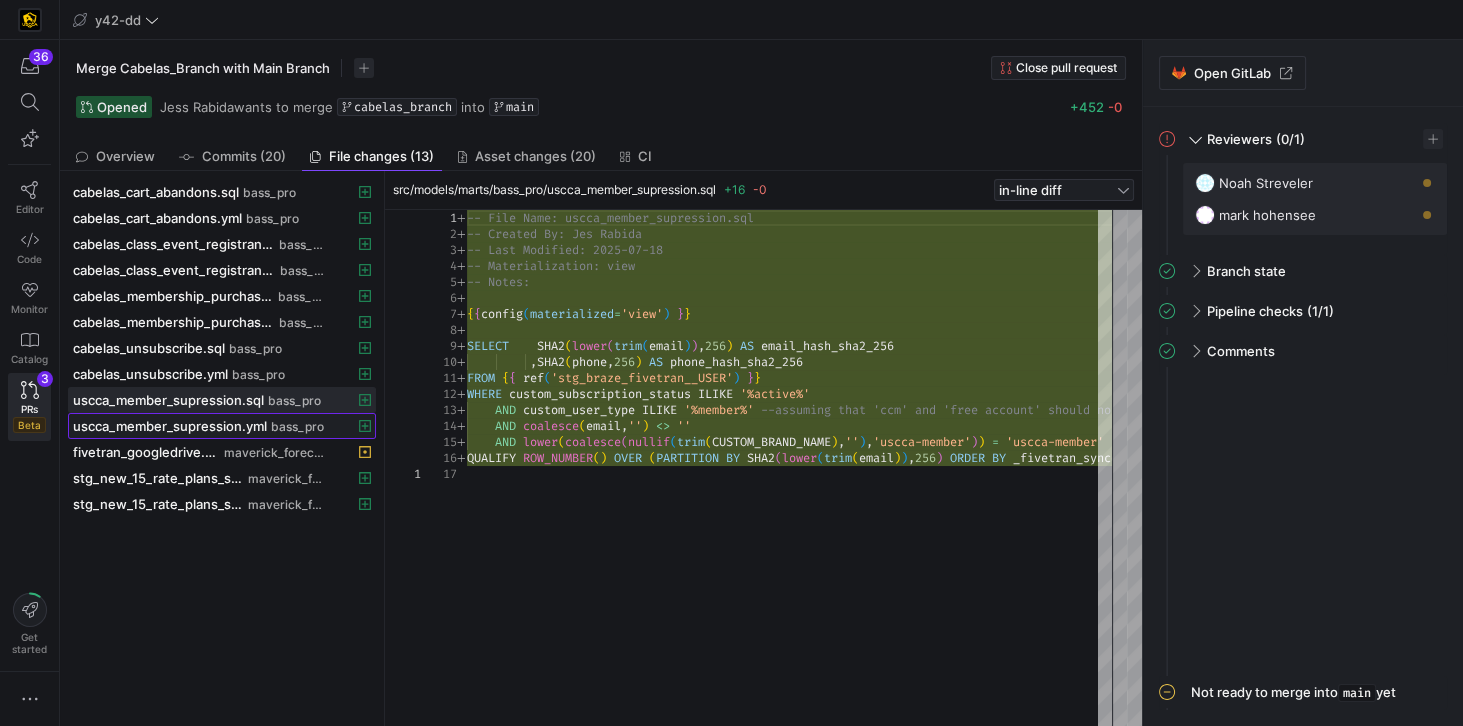 click on "uscca_member_supression.yml" 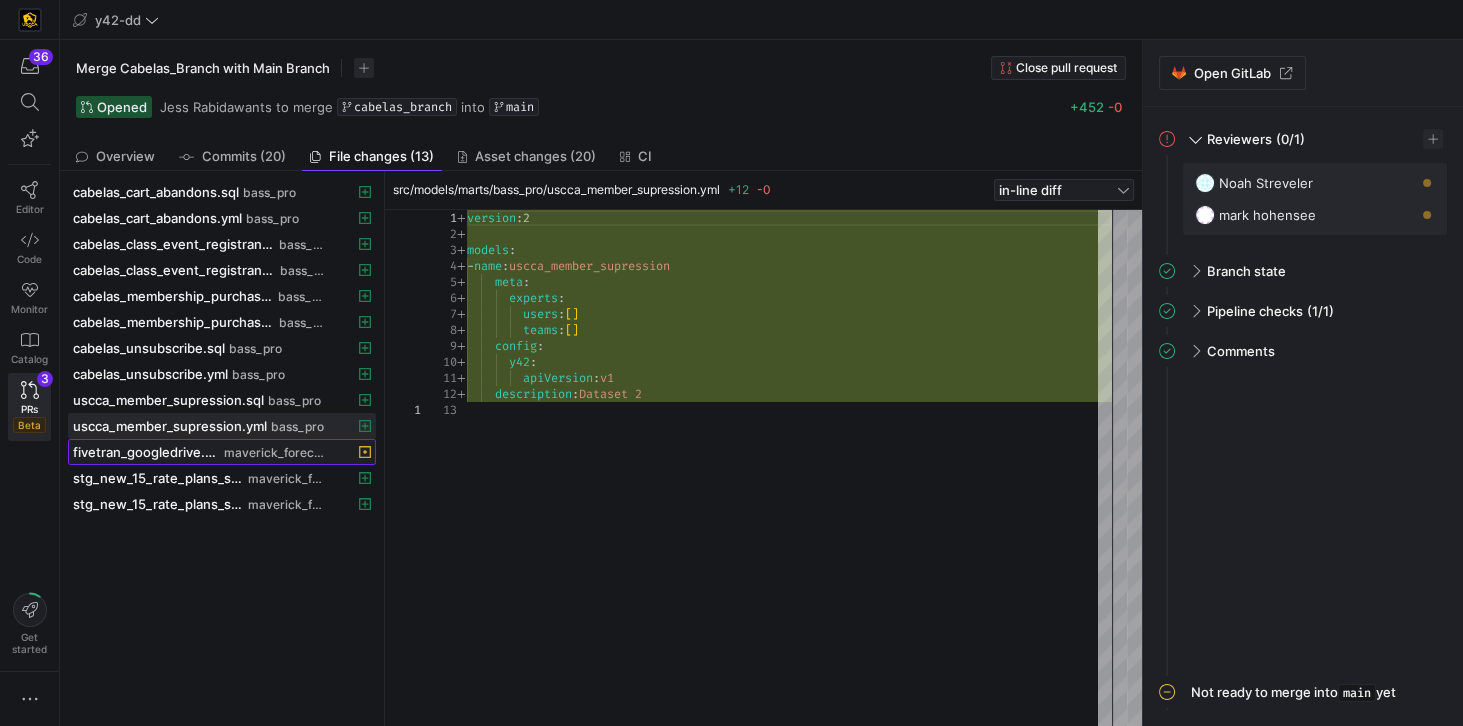 click on "fivetran_googledrive.yml" 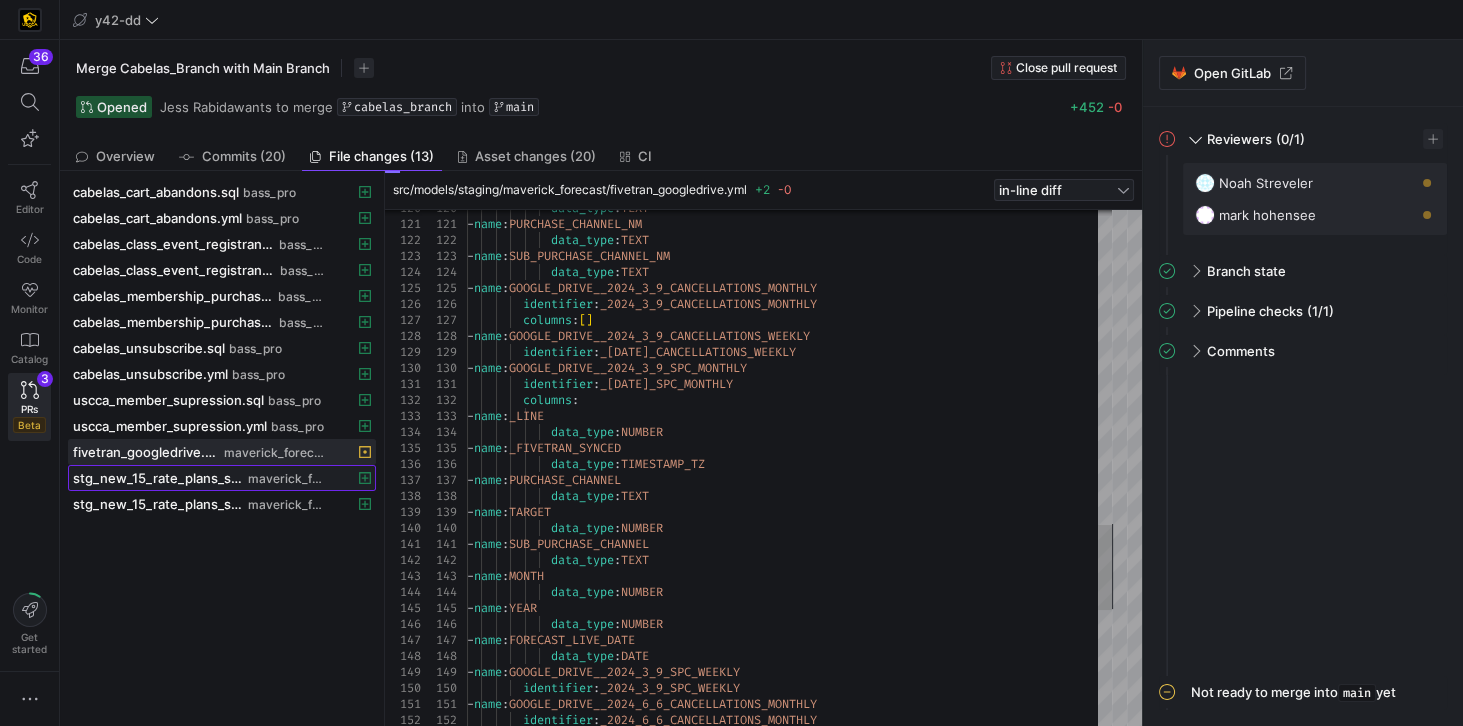 click on "stg_new_15_rate_plans_seed_file.sql" 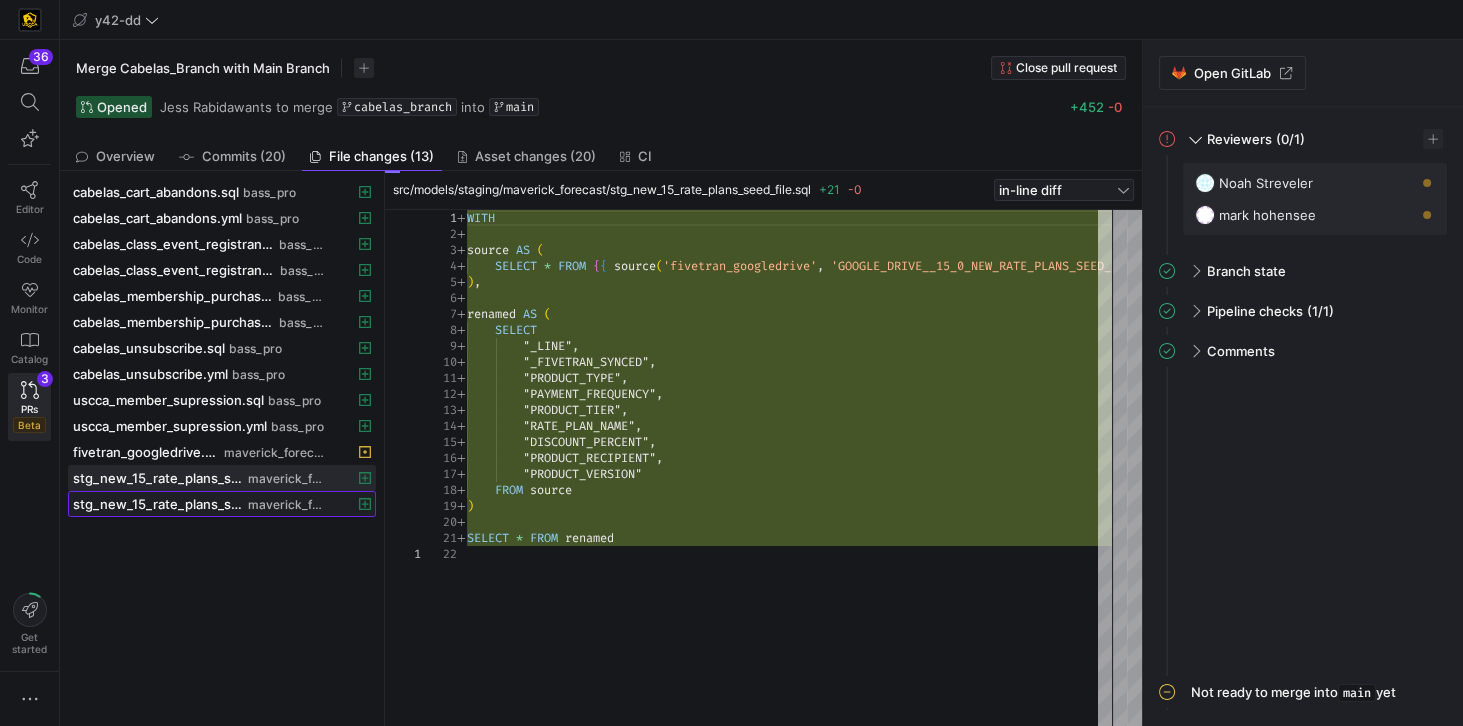 click on "stg_new_15_rate_plans_seed_file.yml" 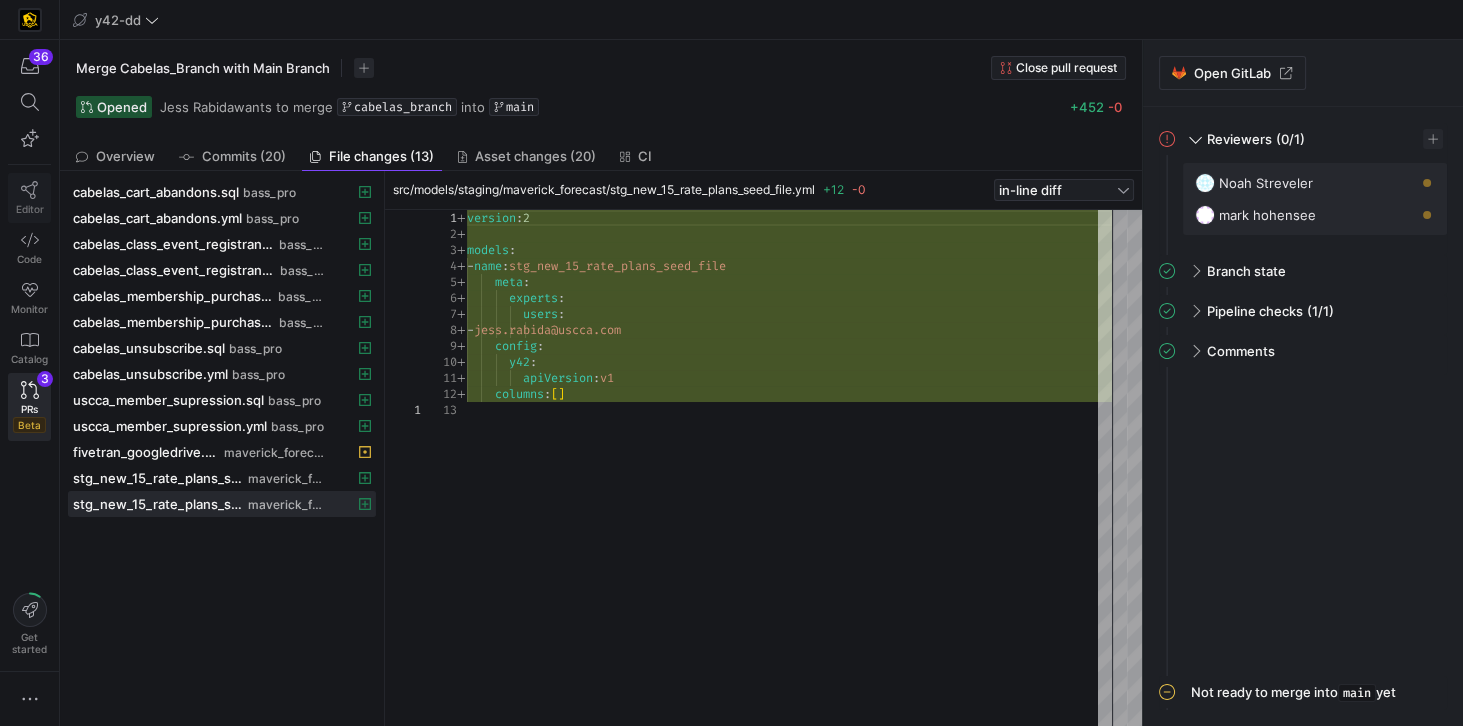 click on "Editor" 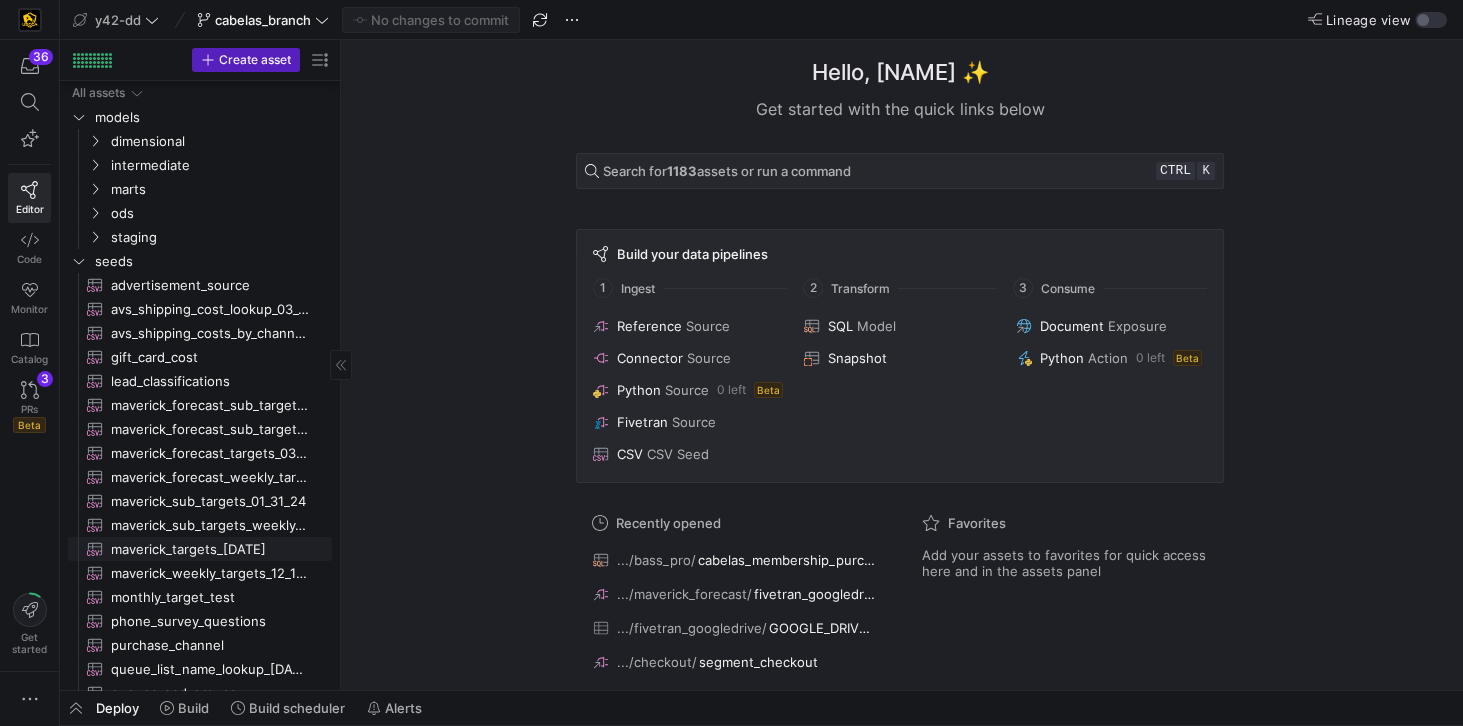 scroll, scrollTop: 188, scrollLeft: 0, axis: vertical 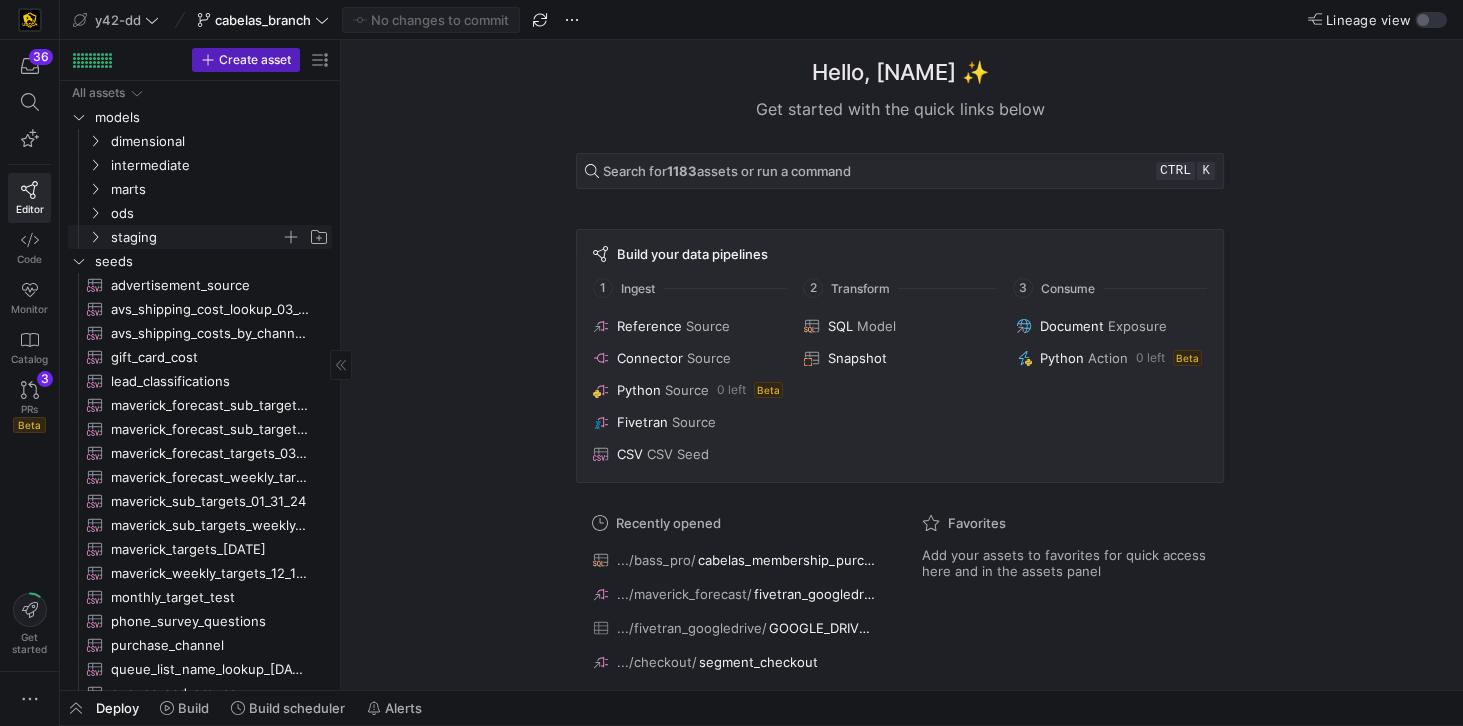 click on "staging" 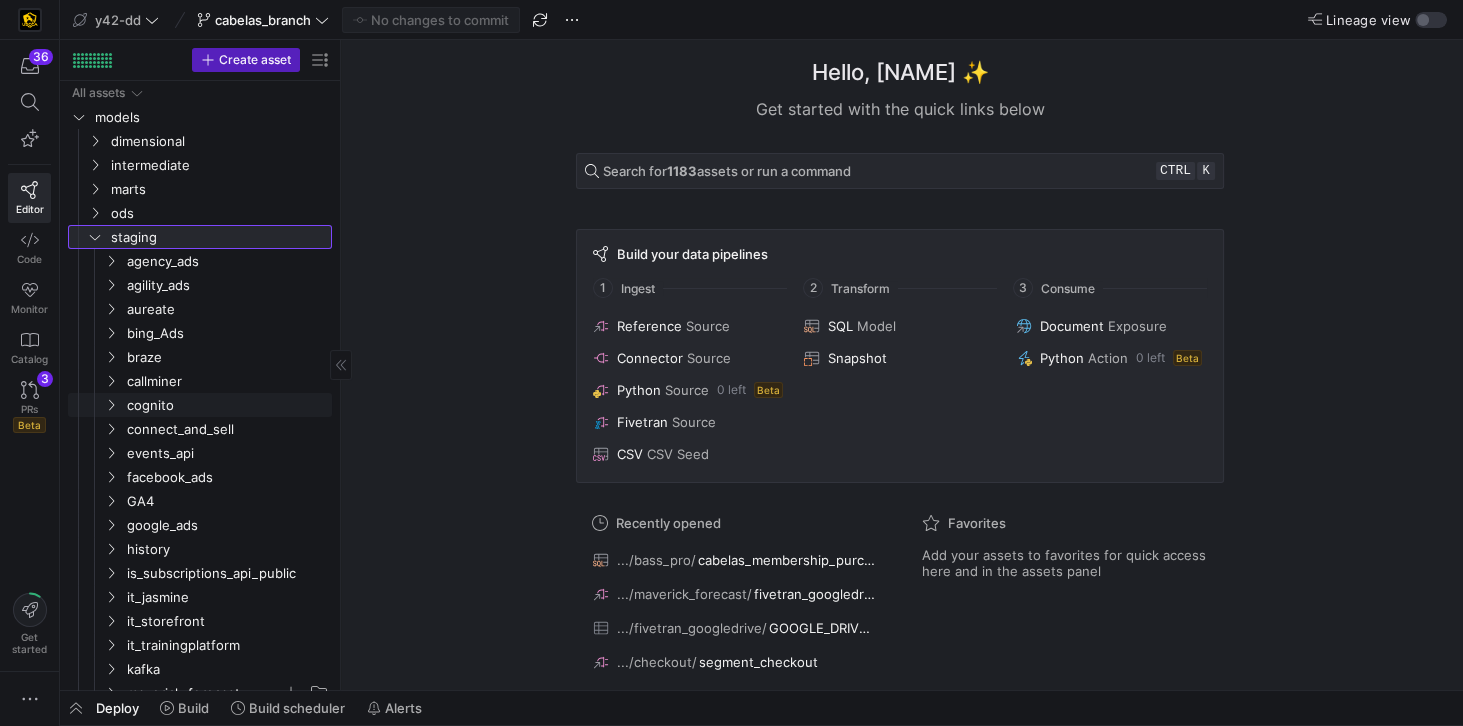 scroll, scrollTop: 123, scrollLeft: 0, axis: vertical 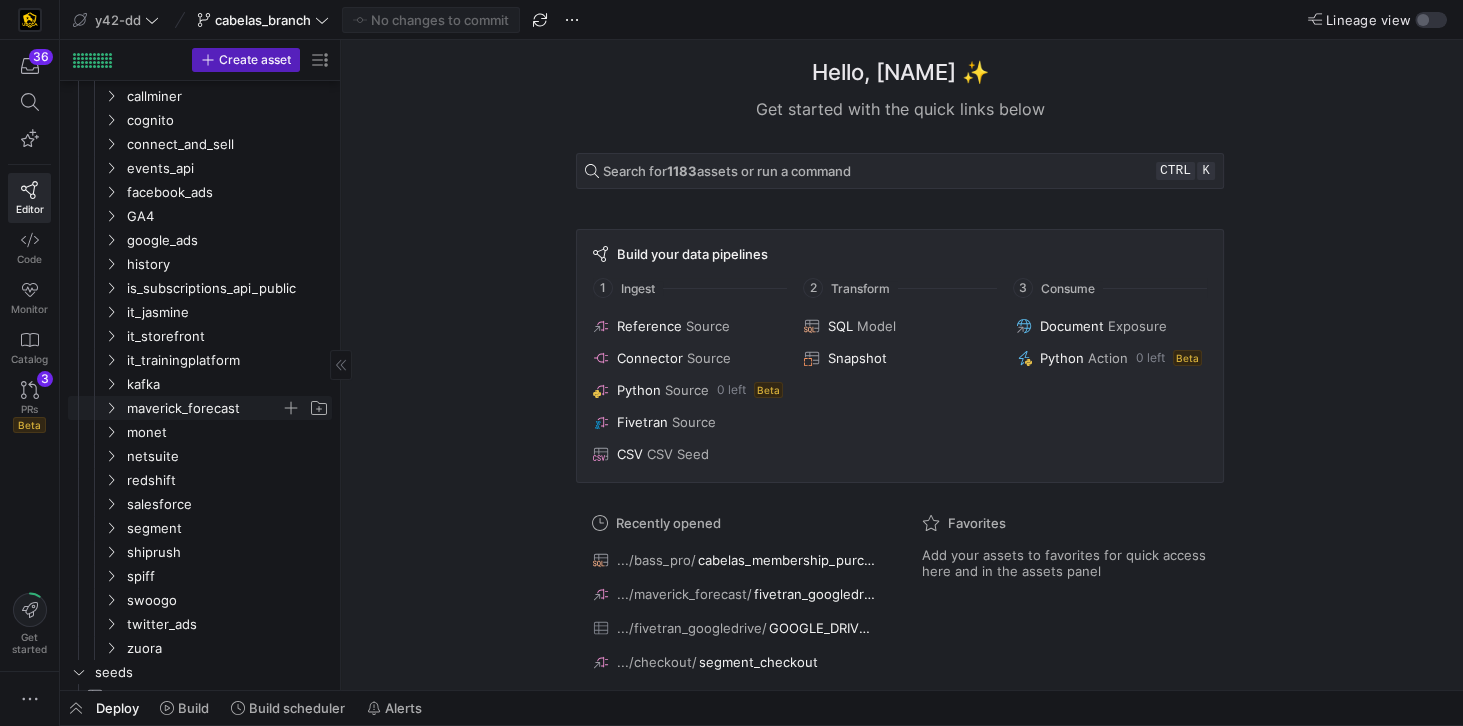 click on "maverick_forecast" 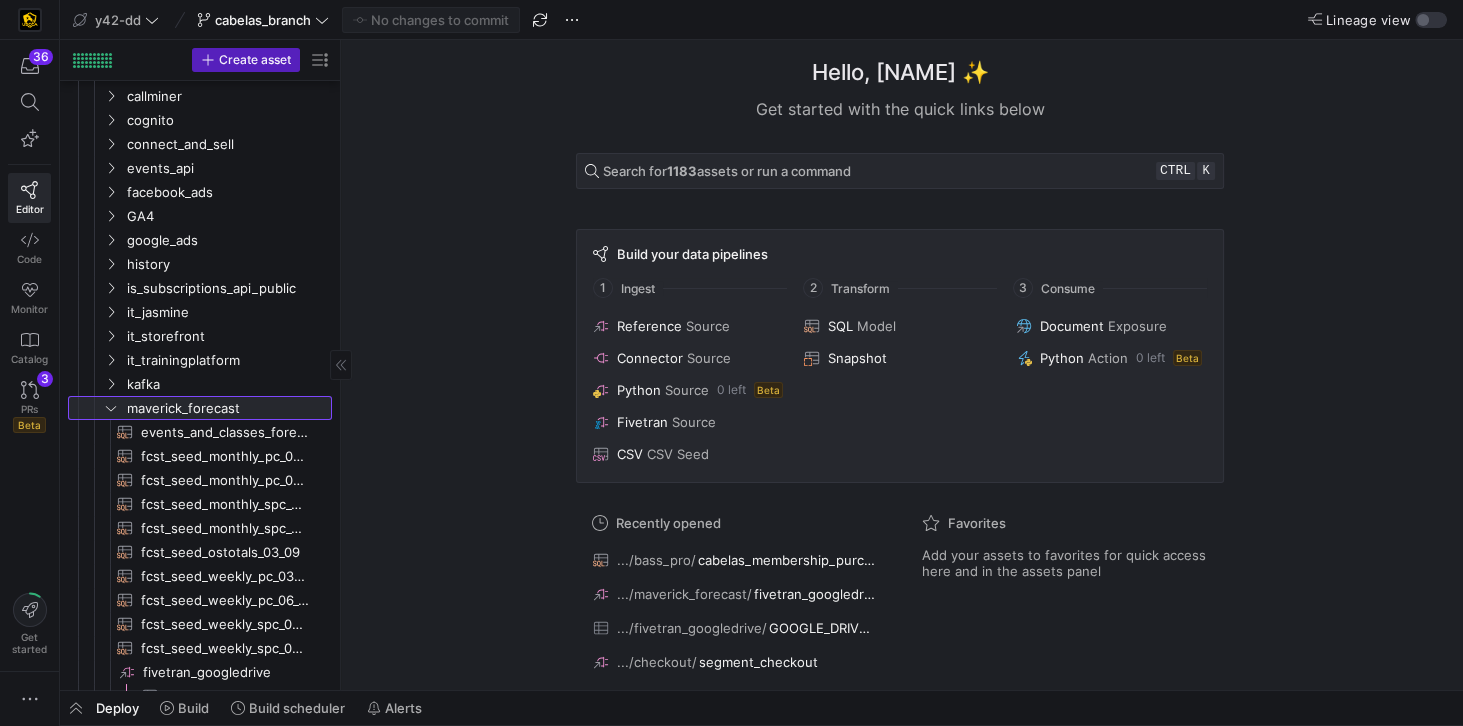 scroll, scrollTop: 628, scrollLeft: 0, axis: vertical 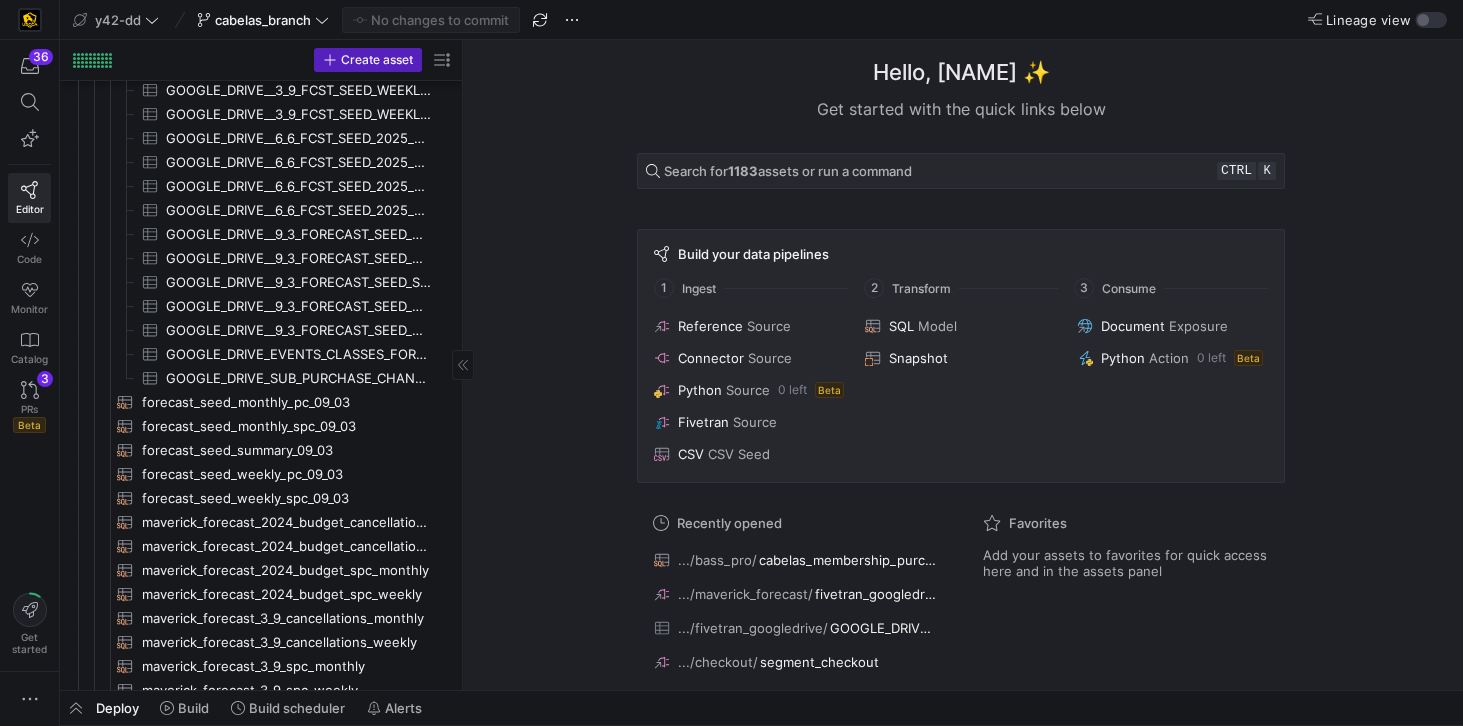 drag, startPoint x: 339, startPoint y: 466, endPoint x: 461, endPoint y: 505, distance: 128.082 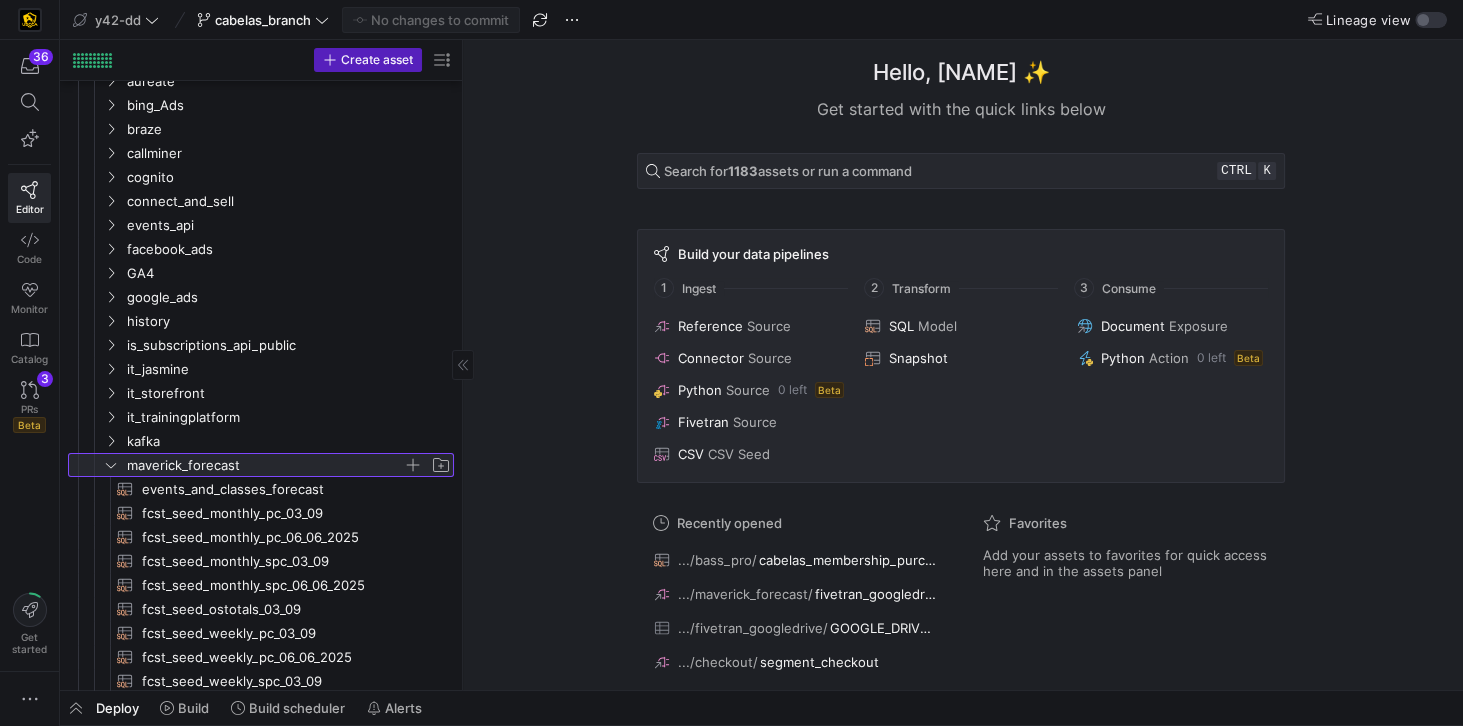 click 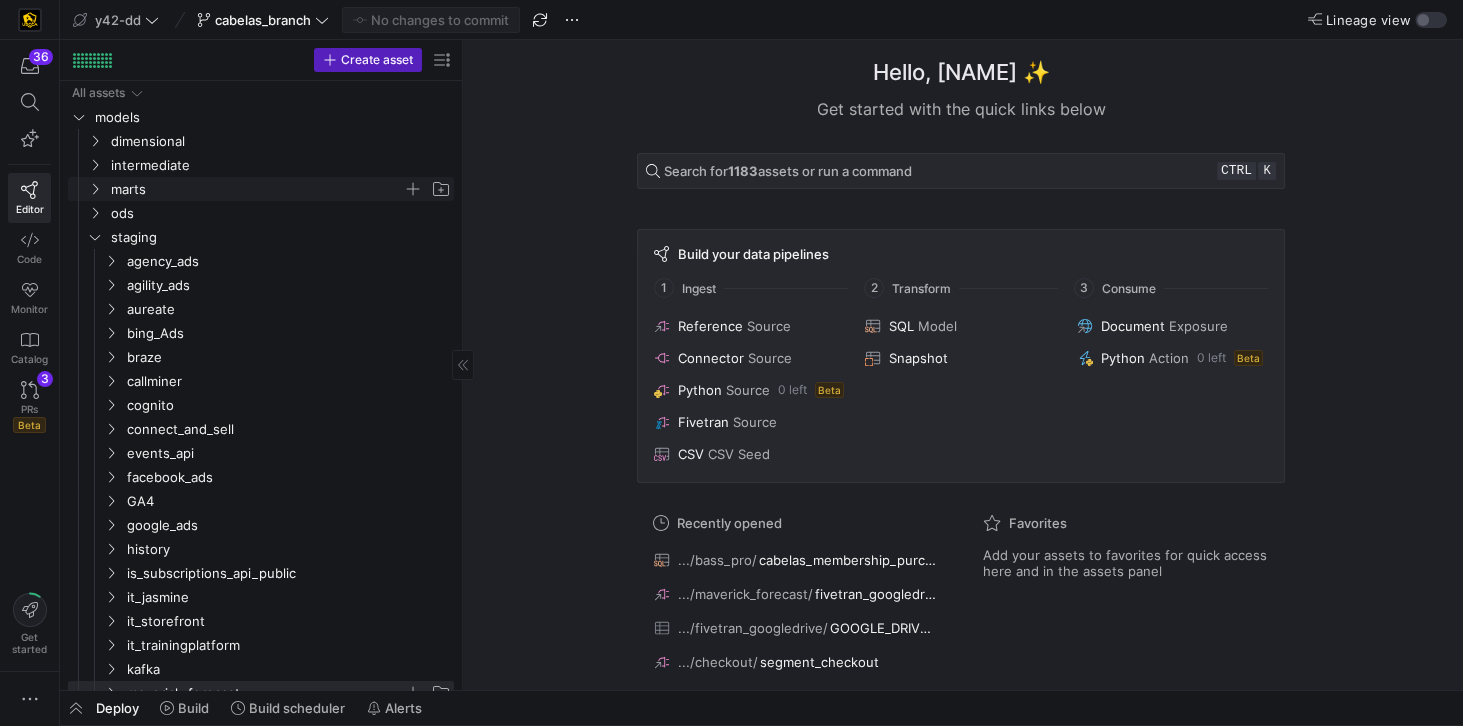 click on "marts" 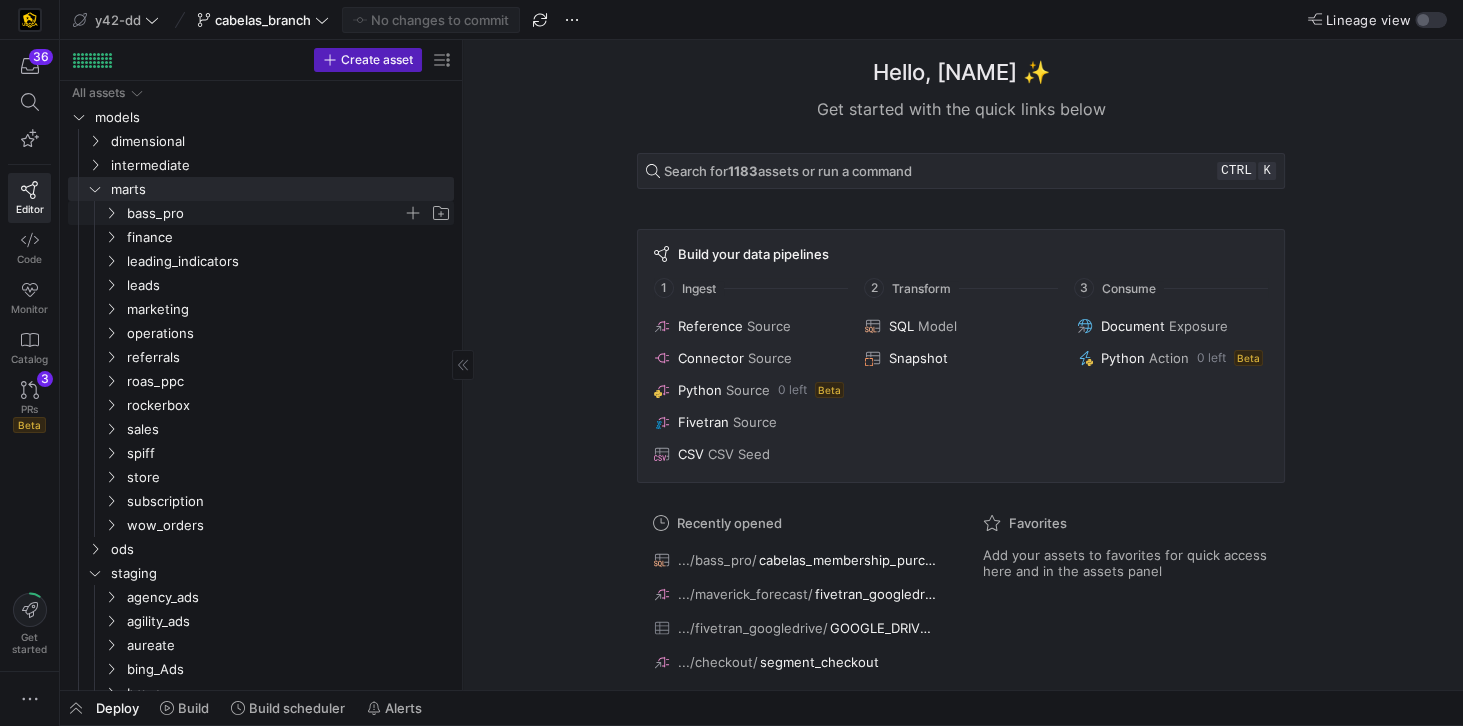 click on "bass_pro" 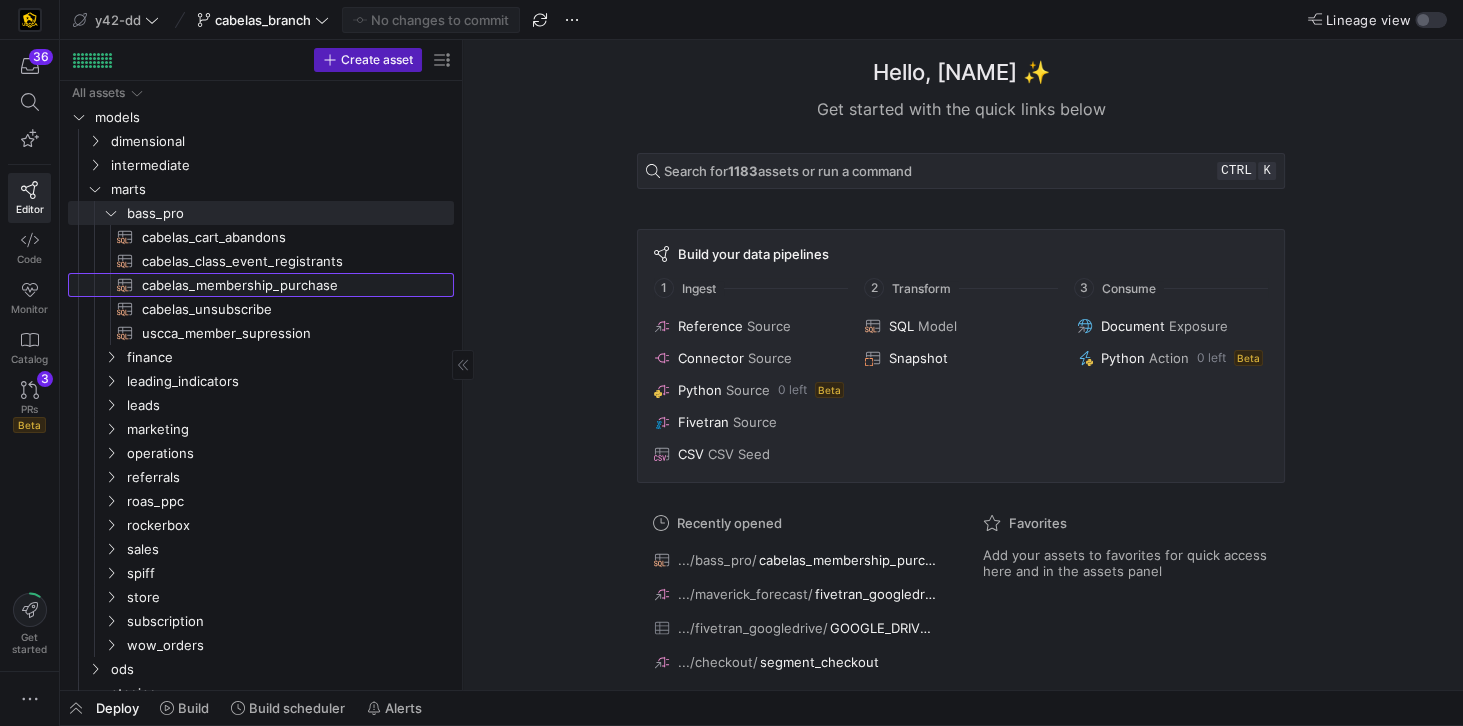 click on "cabelas_membership_purchase​​​​​​​​​​" 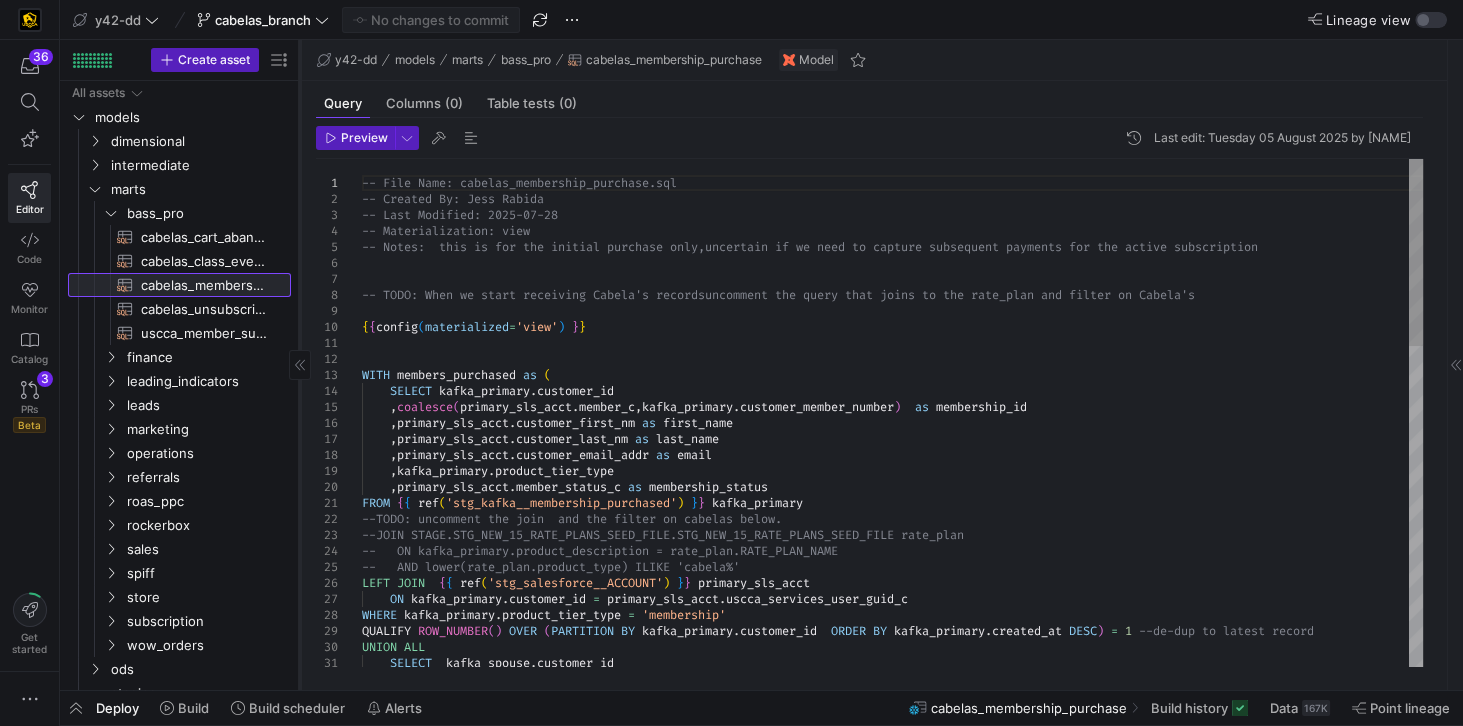 drag, startPoint x: 461, startPoint y: 333, endPoint x: 298, endPoint y: 341, distance: 163.1962 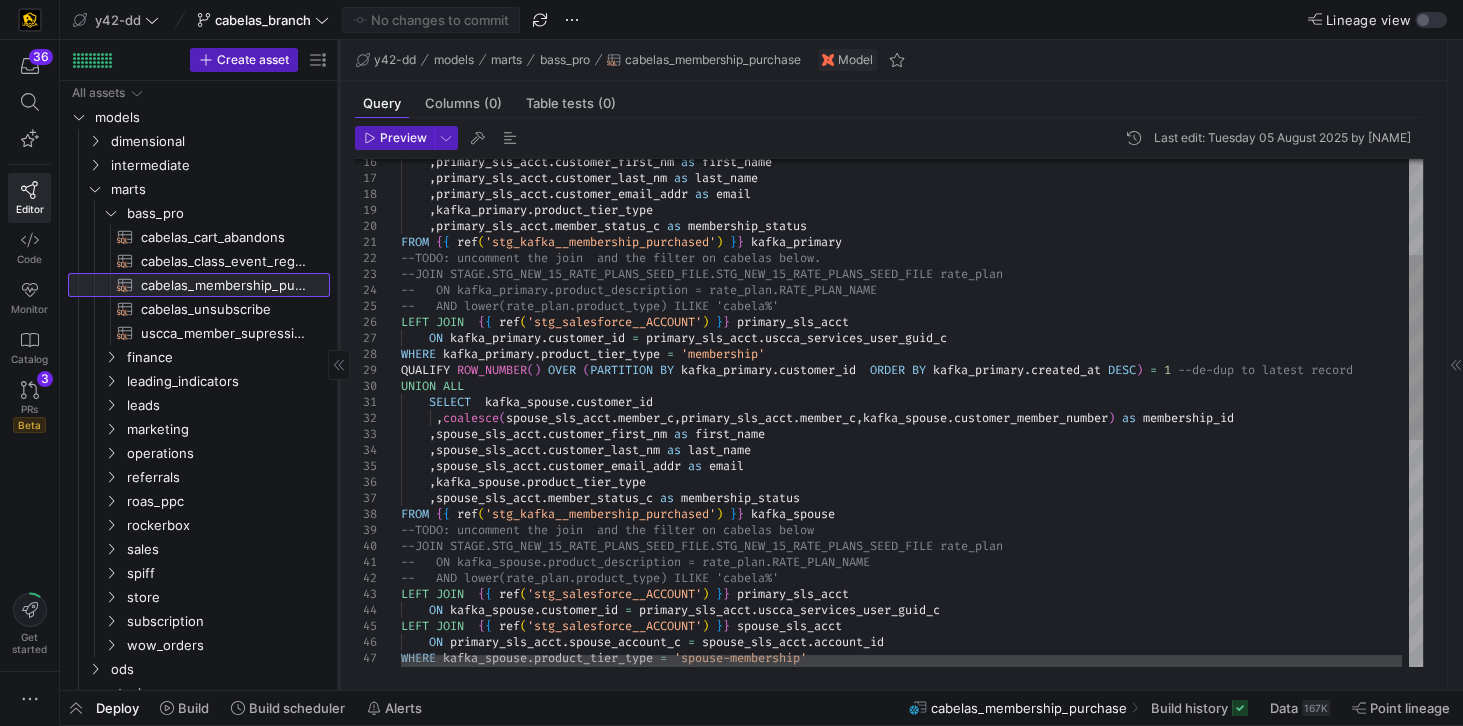 drag, startPoint x: 298, startPoint y: 310, endPoint x: 337, endPoint y: 334, distance: 45.79301 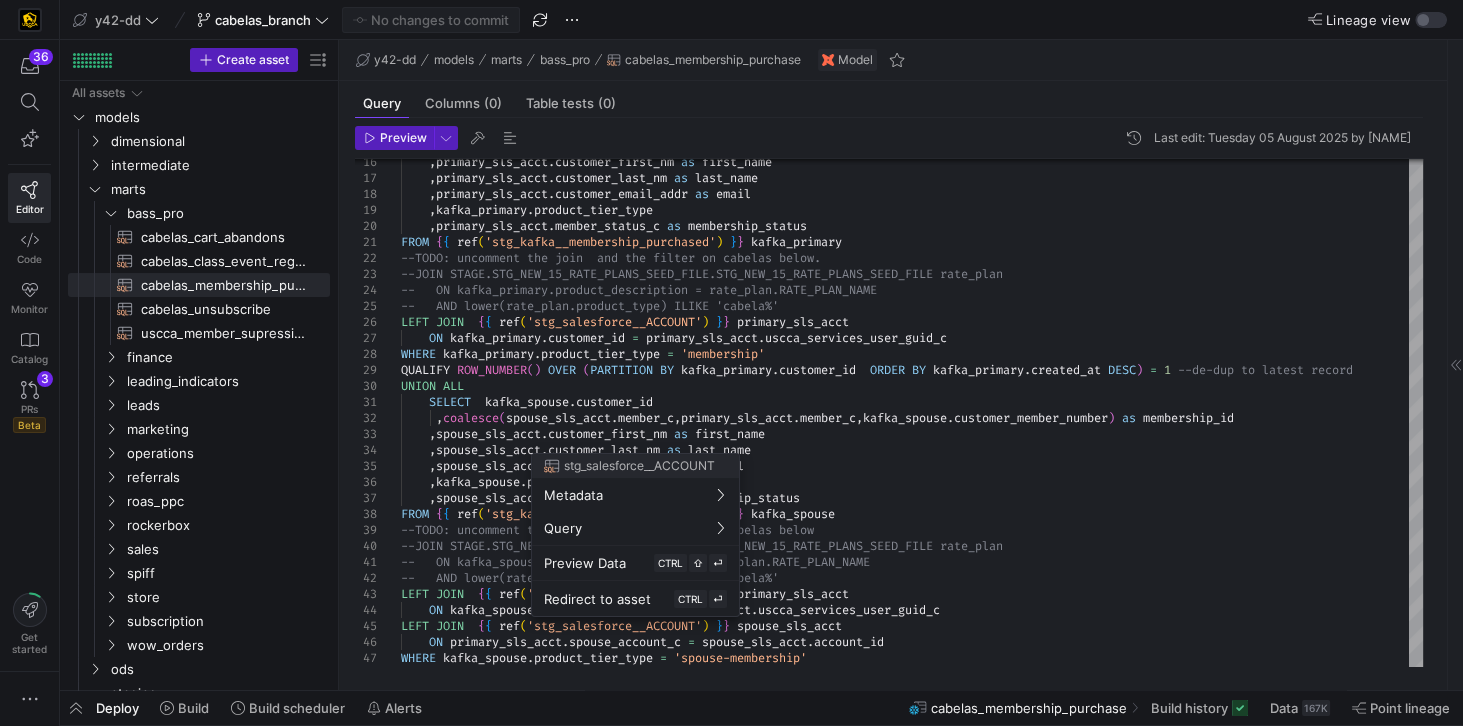 click at bounding box center [731, 363] 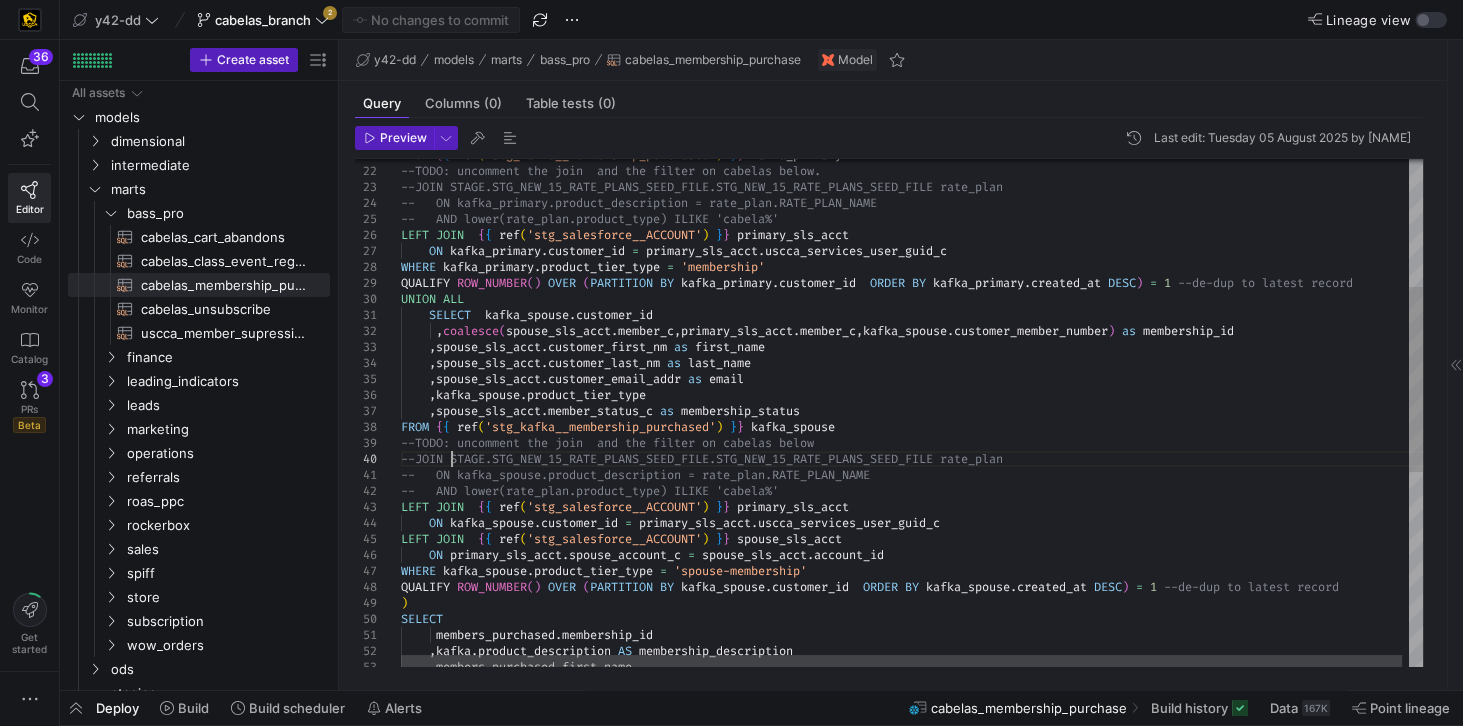 scroll, scrollTop: 0, scrollLeft: 0, axis: both 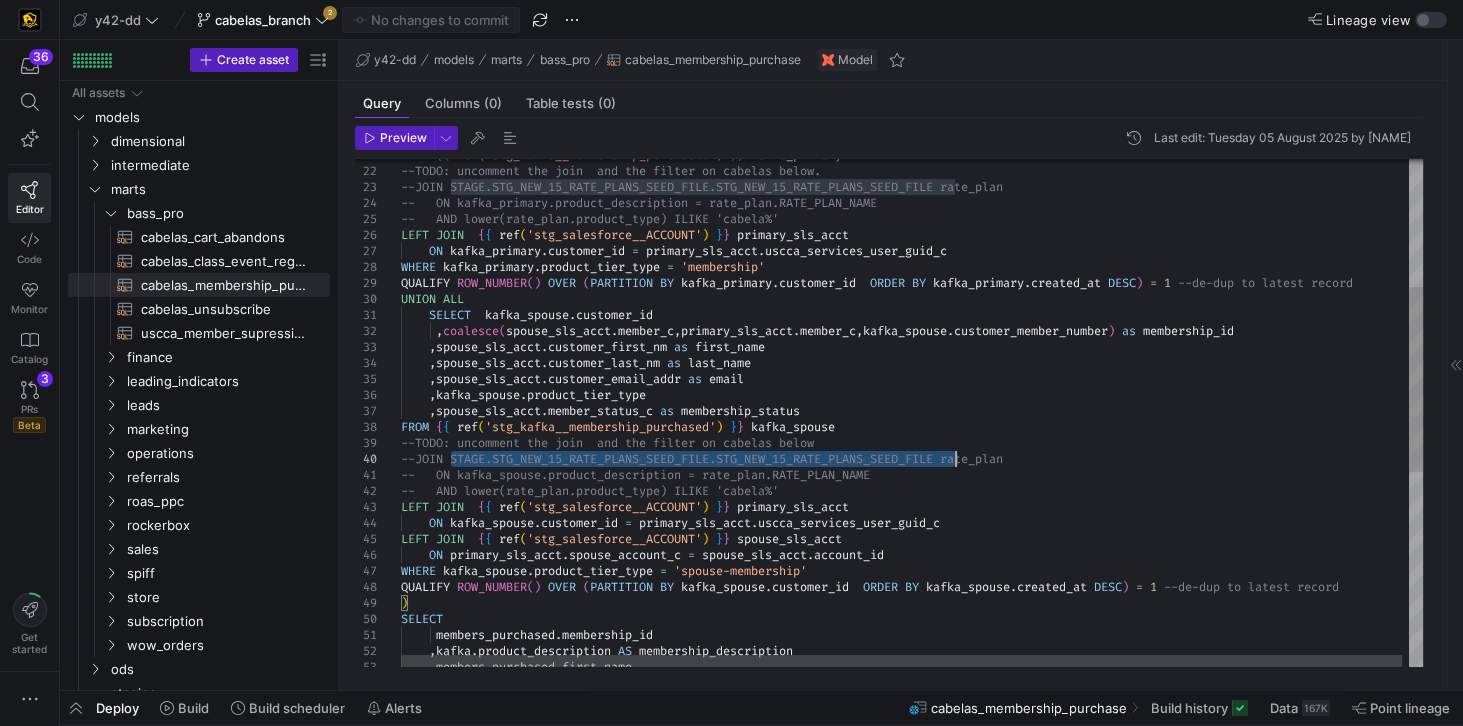 click on "FROM  { {   ref ( 'stg_kafka__membership_purchased' )   } }   kafka_primary --TODO: uncomment the join  and the filter on cabe las below. --JOIN STAGE.STG_NEW_15_RATE_PLANS_SEED_FILE.STG_N EW_15_RATE_PLANS_SEED_FILE rate_plan --   ON kafka_primary.product_description = rate_p lan.RATE_PLAN_NAME --   AND lower(rate_plan.product_type) ILIKE 'cabe la%' LEFT   JOIN    { {   ref ( 'stg_salesforce__ACCOUNT' )   } }   primary_sls_acct      ON   kafka_primary . customer_id   =   primary_sls_acct . uscca_services_user_guid_c WHERE   kafka_primary . product_tier_type   =   'membership' QUALIFY   ROW_NUMBER ( )   OVER   ( PARTITION   BY   kafka_primary . customer_id    ORDER   BY   kafka_primary . created_at   DESC )   =   1   --de-dup to latest record   UNION   ALL      SELECT   kafka_spouse . customer_id       , coalesce ( spouse_sls_acct . member_c , primary_sls_acct . member_c , kafka_spouse . customer_member_number )   as   membership_id ," at bounding box center (915, 505) 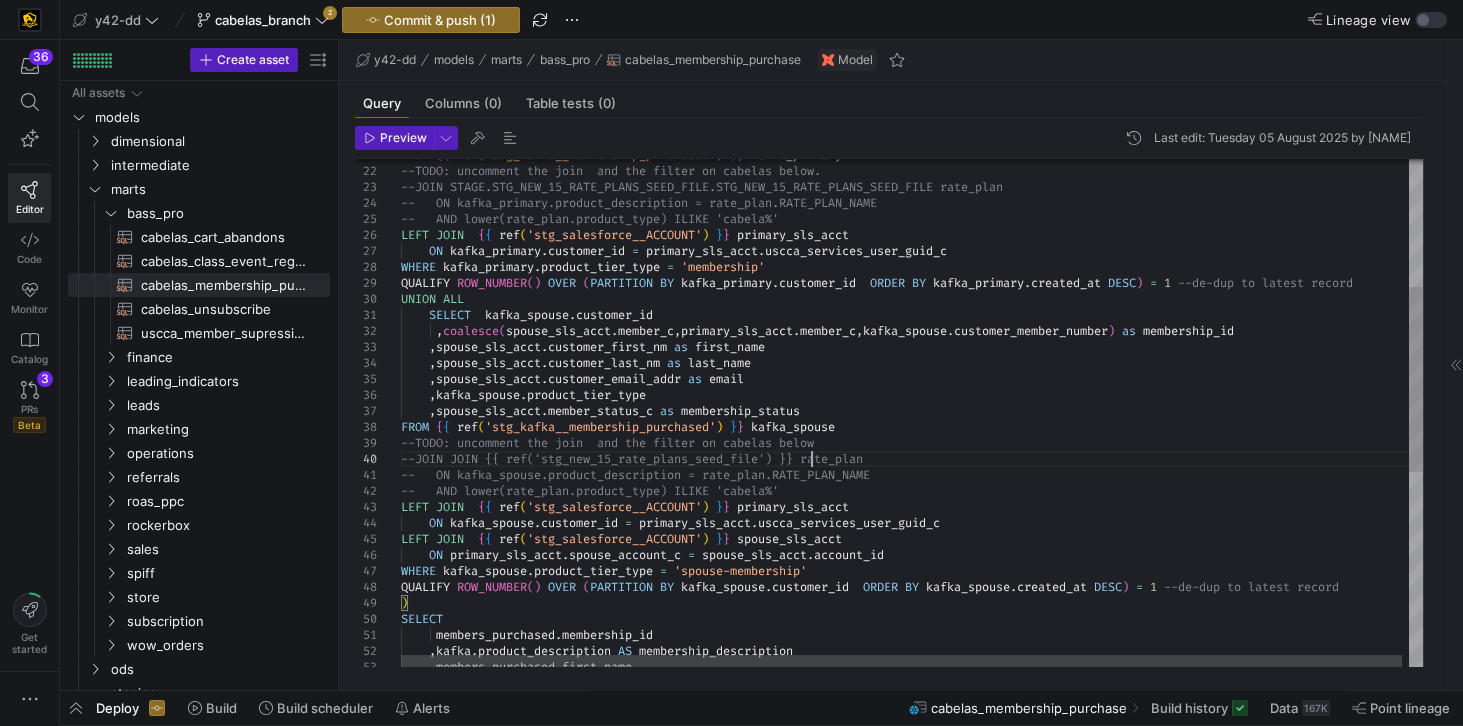 scroll, scrollTop: 127, scrollLeft: 409, axis: both 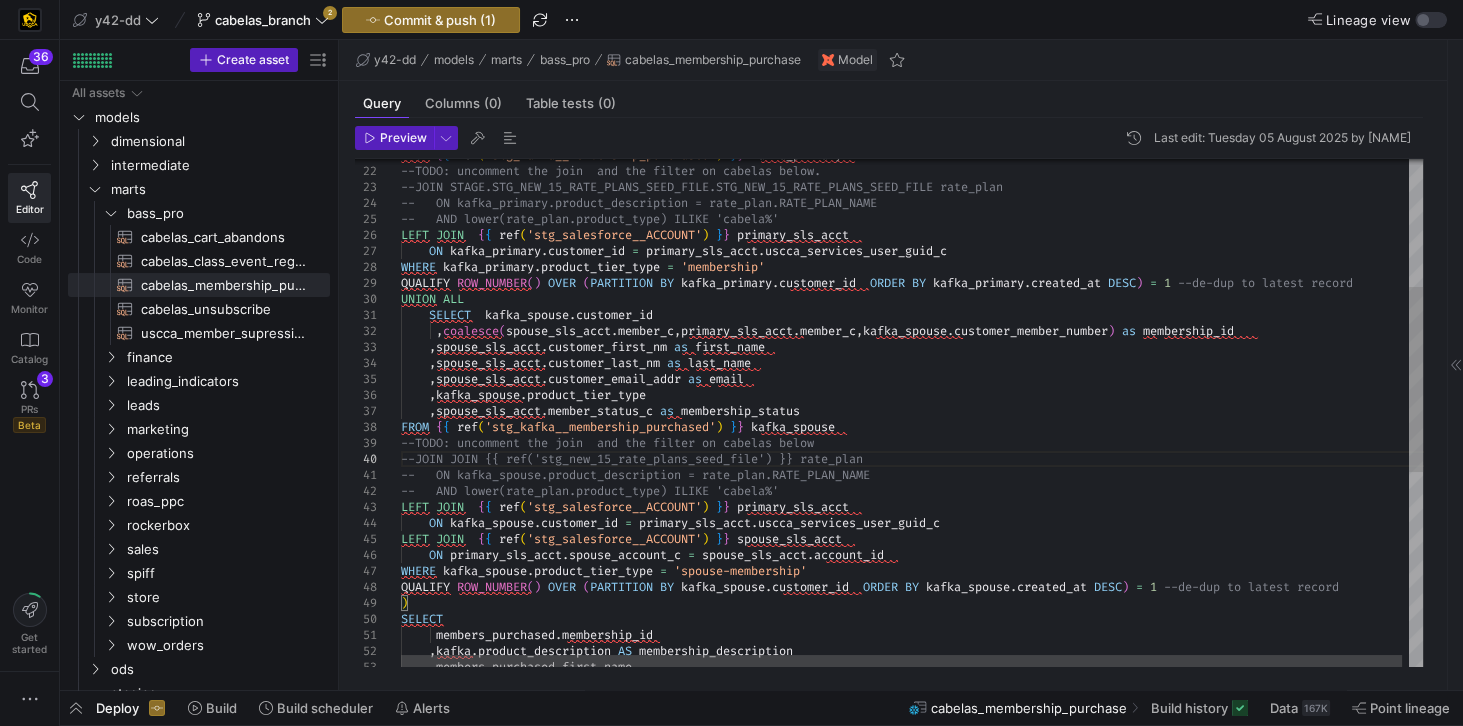 click on "FROM  { {   ref ( 'stg_kafka__membership_purchased' )   } }   kafka_primary --TODO: uncomment the join  and the filter on cabe las below. --JOIN STAGE.STG_NEW_15_RATE_PLANS_SEED_FILE.STG_N EW_15_RATE_PLANS_SEED_FILE rate_plan --   ON kafka_primary.product_description = rate_p lan.RATE_PLAN_NAME --   AND lower(rate_plan.product_type) ILIKE 'cabe la%' LEFT   JOIN    { {   ref ( 'stg_salesforce__ACCOUNT' )   } }   primary_sls_acct      ON   kafka_primary . customer_id   =   primary_sls_acct . uscca_services_user_guid_c WHERE   kafka_primary . product_tier_type   =   'membership' QUALIFY   ROW_NUMBER ( )   OVER   ( PARTITION   BY   kafka_primary . customer_id    ORDER   BY   kafka_primary . created_at   DESC )   =   1   --de-dup to latest record   UNION   ALL      SELECT   kafka_spouse . customer_id       , coalesce ( spouse_sls_acct . member_c , primary_sls_acct . member_c , kafka_spouse . customer_member_number )   as   membership_id ," at bounding box center [915, 505] 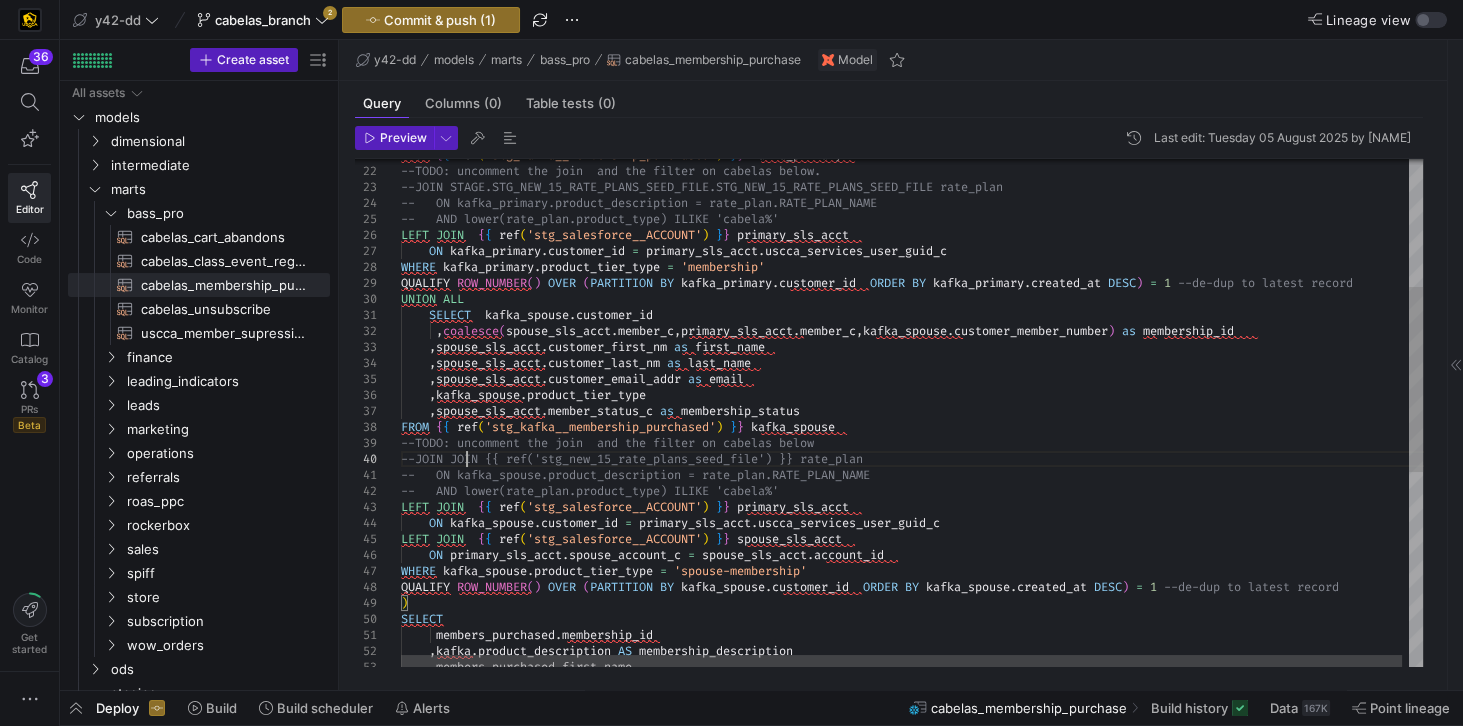 click on "FROM  { {   ref ( 'stg_kafka__membership_purchased' )   } }   kafka_primary --TODO: uncomment the join  and the filter on cabe las below. --JOIN STAGE.STG_NEW_15_RATE_PLANS_SEED_FILE.STG_N EW_15_RATE_PLANS_SEED_FILE rate_plan --   ON kafka_primary.product_description = rate_p lan.RATE_PLAN_NAME --   AND lower(rate_plan.product_type) ILIKE 'cabe la%' LEFT   JOIN    { {   ref ( 'stg_salesforce__ACCOUNT' )   } }   primary_sls_acct      ON   kafka_primary . customer_id   =   primary_sls_acct . uscca_services_user_guid_c WHERE   kafka_primary . product_tier_type   =   'membership' QUALIFY   ROW_NUMBER ( )   OVER   ( PARTITION   BY   kafka_primary . customer_id    ORDER   BY   kafka_primary . created_at   DESC )   =   1   --de-dup to latest record   UNION   ALL      SELECT   kafka_spouse . customer_id       , coalesce ( spouse_sls_acct . member_c , primary_sls_acct . member_c , kafka_spouse . customer_member_number )   as   membership_id ," at bounding box center (915, 505) 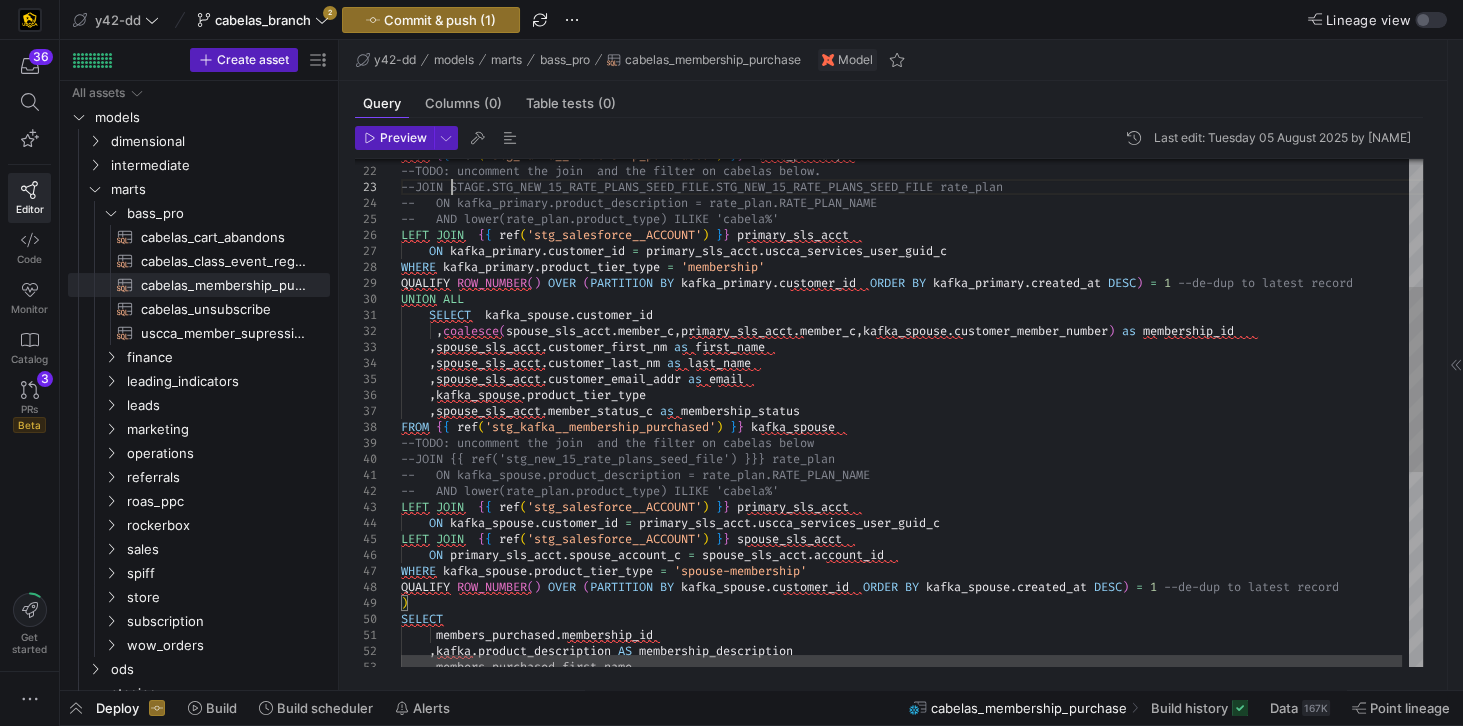 click on "FROM  { {   ref ( 'stg_kafka__membership_purchased' )   } }   kafka_primary --TODO: uncomment the join  and the filter on cabe las below. --JOIN STAGE.STG_NEW_15_RATE_PLANS_SEED_FILE.STG_N EW_15_RATE_PLANS_SEED_FILE rate_plan --   ON kafka_primary.product_description = rate_p lan.RATE_PLAN_NAME --   AND lower(rate_plan.product_type) ILIKE 'cabe la%' LEFT   JOIN    { {   ref ( 'stg_salesforce__ACCOUNT' )   } }   primary_sls_acct      ON   kafka_primary . customer_id   =   primary_sls_acct . uscca_services_user_guid_c WHERE   kafka_primary . product_tier_type   =   'membership' QUALIFY   ROW_NUMBER ( )   OVER   ( PARTITION   BY   kafka_primary . customer_id    ORDER   BY   kafka_primary . created_at   DESC )   =   1   --de-dup to latest record   UNION   ALL      SELECT   kafka_spouse . customer_id       , coalesce ( spouse_sls_acct . member_c , primary_sls_acct . member_c , kafka_spouse . customer_member_number )   as   membership_id ," at bounding box center [915, 505] 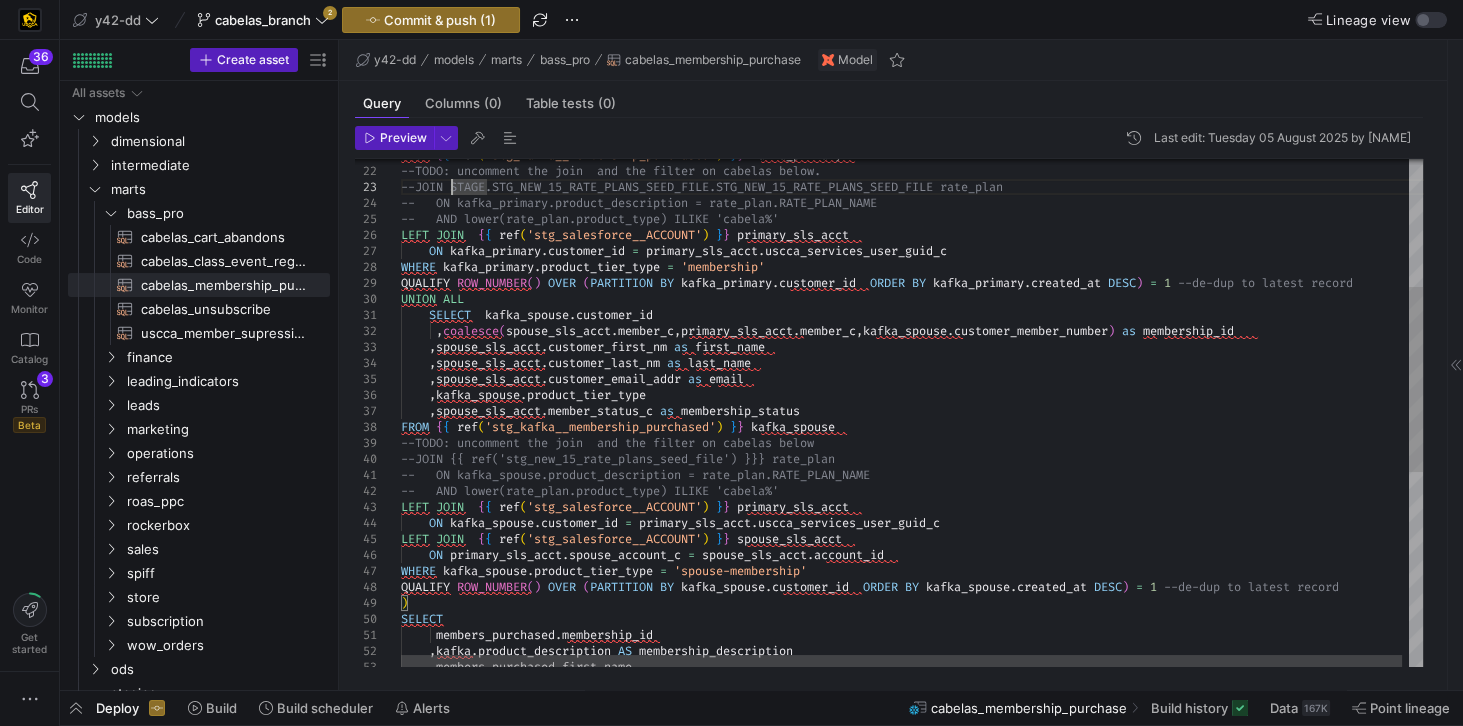 click on "FROM  { {   ref ( 'stg_kafka__membership_purchased' )   } }   kafka_primary --TODO: uncomment the join  and the filter on cabe las below. --JOIN STAGE.STG_NEW_15_RATE_PLANS_SEED_FILE.STG_N EW_15_RATE_PLANS_SEED_FILE rate_plan --   ON kafka_primary.product_description = rate_p lan.RATE_PLAN_NAME --   AND lower(rate_plan.product_type) ILIKE 'cabe la%' LEFT   JOIN    { {   ref ( 'stg_salesforce__ACCOUNT' )   } }   primary_sls_acct      ON   kafka_primary . customer_id   =   primary_sls_acct . uscca_services_user_guid_c WHERE   kafka_primary . product_tier_type   =   'membership' QUALIFY   ROW_NUMBER ( )   OVER   ( PARTITION   BY   kafka_primary . customer_id    ORDER   BY   kafka_primary . created_at   DESC )   =   1   --de-dup to latest record   UNION   ALL      SELECT   kafka_spouse . customer_id       , coalesce ( spouse_sls_acct . member_c , primary_sls_acct . member_c , kafka_spouse . customer_member_number )   as   membership_id ," at bounding box center (915, 505) 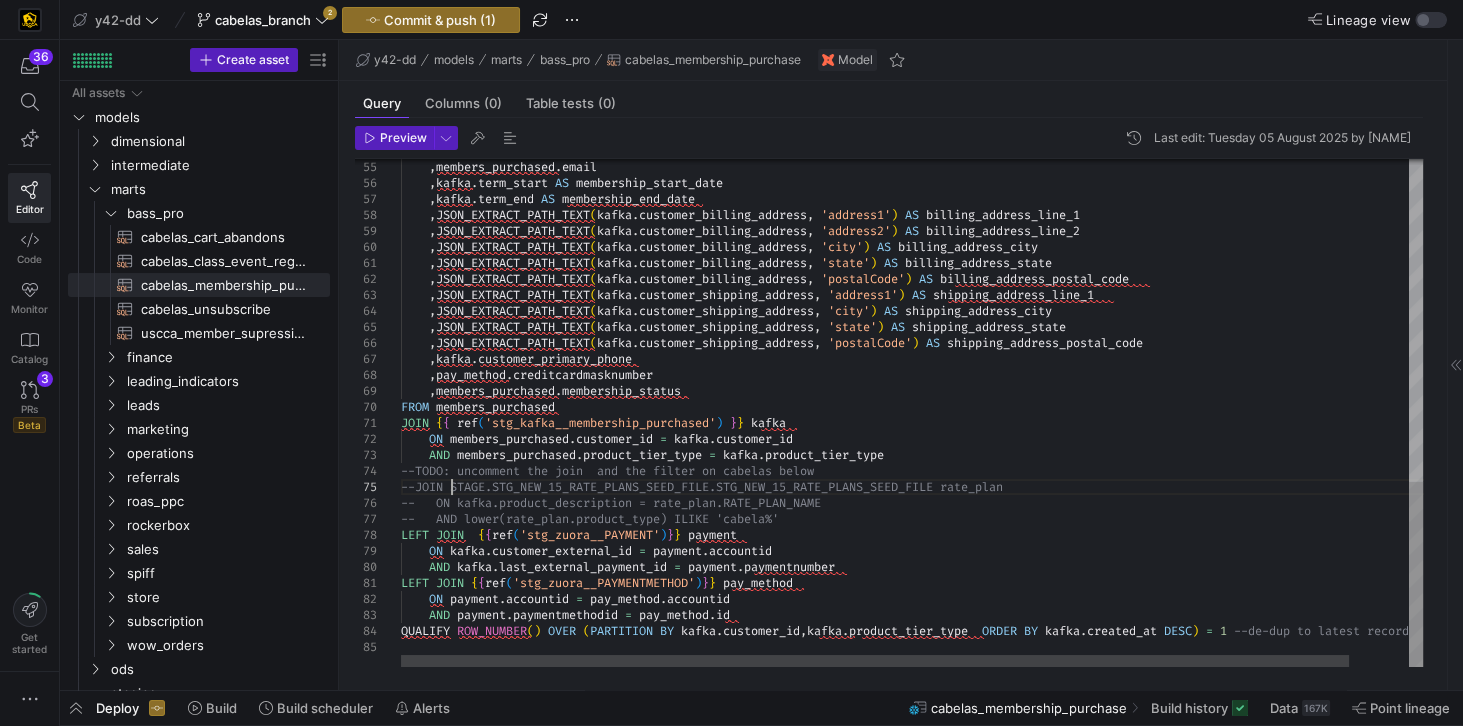 click on ", members_purchased . email       , kafka . term_start   AS   membership_start_date       , kafka . term_end   AS   membership_end_date           , JSON_EXTRACT_PATH_TEXT (kafka . customer_billing_address ,  'address1' )   AS   billing_address_line_1       , JSON_EXTRACT_PATH_TEXT (kafka . customer_billing_address ,  'address2' )   AS   billing_address_line_2       , JSON_EXTRACT_PATH_TEXT (kafka . customer_billing_address ,  'city' )   AS   billing_address_city       , JSON_EXTRACT_PATH_TEXT (kafka . customer_billing_address ,  'state' )   AS   billing_address_state       , JSON_EXTRACT_PATH_TEXT (kafka . customer_billing_address ,  'postalCode' )   AS   billing_address_postal_code           , JSON_EXTRACT_PATH_TEXT (kafka . customer_shipping_address ,  'address1' )   AS   shipping_address_line_1           , JSON_EXTRACT_PATH_TEXT (kafka . customer_shipping_address ,  'city' )   AS   shipping_address_city       , ( . ," at bounding box center [944, -27] 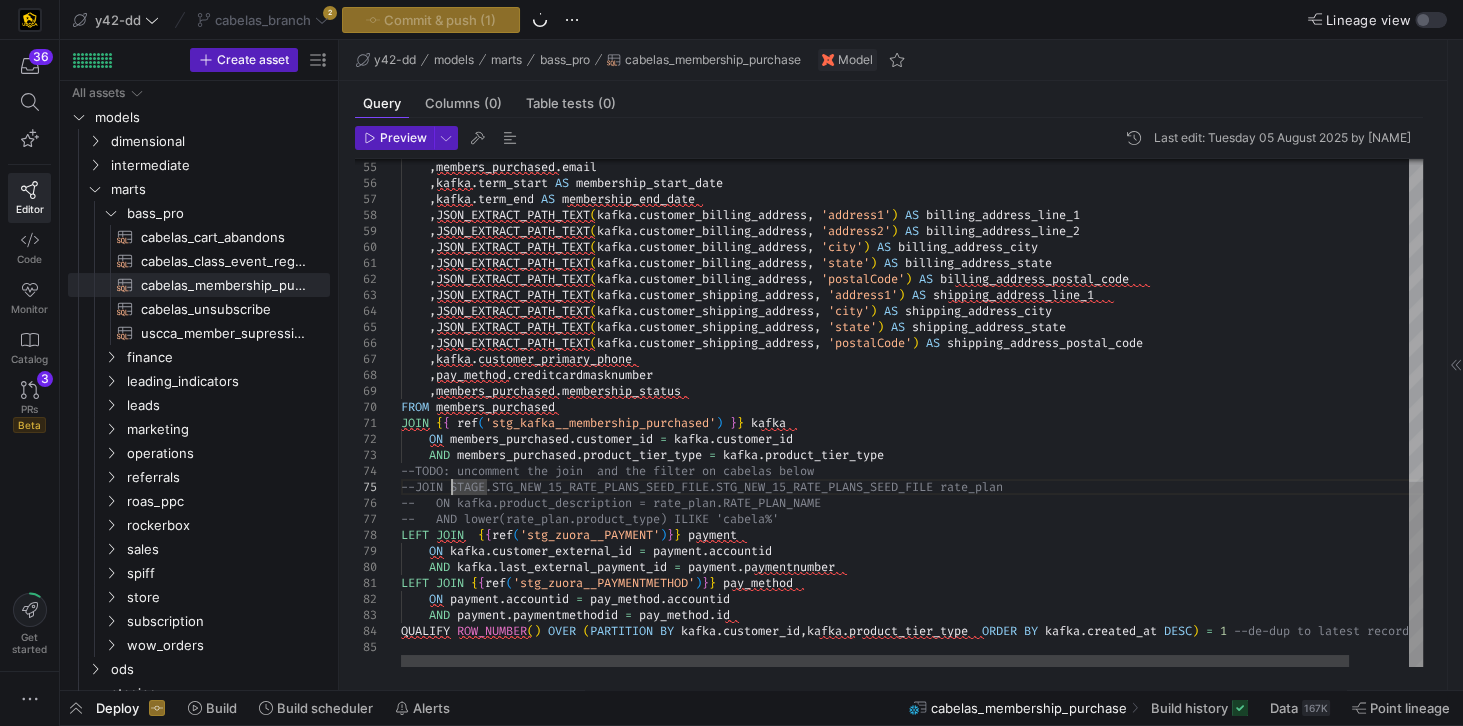 click on ", members_purchased . email       , kafka . term_start   AS   membership_start_date       , kafka . term_end   AS   membership_end_date           , JSON_EXTRACT_PATH_TEXT (kafka . customer_billing_address ,  'address1' )   AS   billing_address_line_1       , JSON_EXTRACT_PATH_TEXT (kafka . customer_billing_address ,  'address2' )   AS   billing_address_line_2       , JSON_EXTRACT_PATH_TEXT (kafka . customer_billing_address ,  'city' )   AS   billing_address_city       , JSON_EXTRACT_PATH_TEXT (kafka . customer_billing_address ,  'state' )   AS   billing_address_state       , JSON_EXTRACT_PATH_TEXT (kafka . customer_billing_address ,  'postalCode' )   AS   billing_address_postal_code           , JSON_EXTRACT_PATH_TEXT (kafka . customer_shipping_address ,  'address1' )   AS   shipping_address_line_1           , JSON_EXTRACT_PATH_TEXT (kafka . customer_shipping_address ,  'city' )   AS   shipping_address_city       , ( . ," at bounding box center (944, -27) 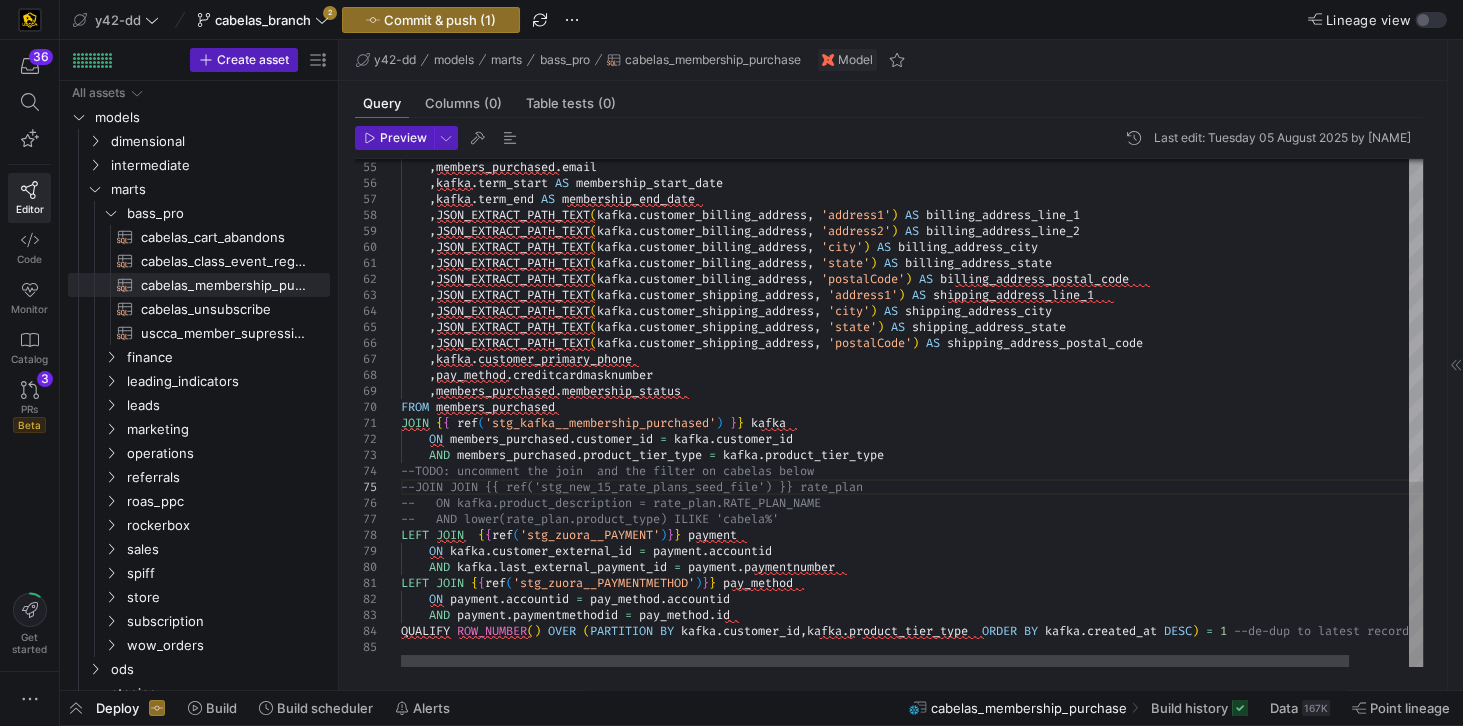 click on ", members_purchased . email       , kafka . term_start   AS   membership_start_date       , kafka . term_end   AS   membership_end_date           , JSON_EXTRACT_PATH_TEXT (kafka . customer_billing_address ,  'address1' )   AS   billing_address_line_1       , JSON_EXTRACT_PATH_TEXT (kafka . customer_billing_address ,  'address2' )   AS   billing_address_line_2       , JSON_EXTRACT_PATH_TEXT (kafka . customer_billing_address ,  'city' )   AS   billing_address_city       , JSON_EXTRACT_PATH_TEXT (kafka . customer_billing_address ,  'state' )   AS   billing_address_state       , JSON_EXTRACT_PATH_TEXT (kafka . customer_billing_address ,  'postalCode' )   AS   billing_address_postal_code           , JSON_EXTRACT_PATH_TEXT (kafka . customer_shipping_address ,  'address1' )   AS   shipping_address_line_1           , JSON_EXTRACT_PATH_TEXT (kafka . customer_shipping_address ,  'city' )   AS   shipping_address_city       , ( . ," at bounding box center (944, -27) 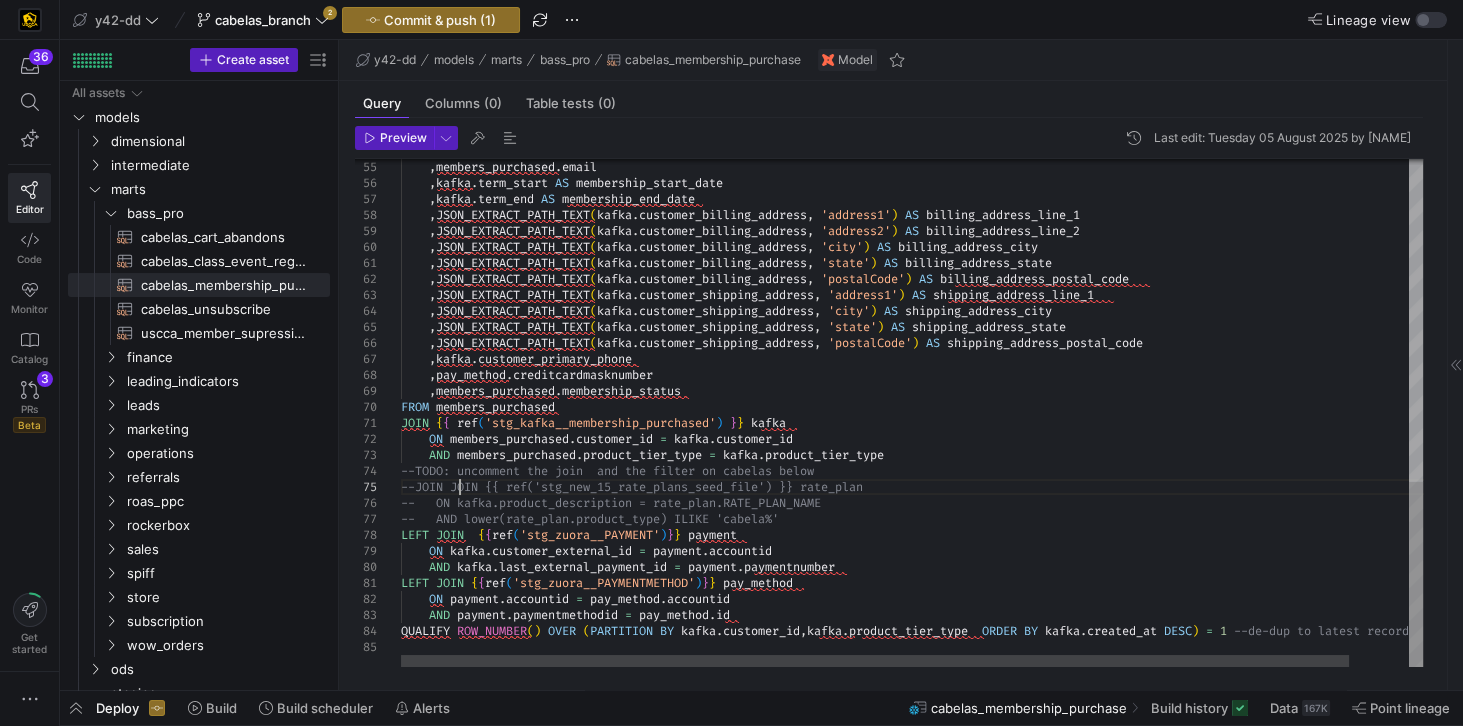click on ", members_purchased . email       , kafka . term_start   AS   membership_start_date       , kafka . term_end   AS   membership_end_date           , JSON_EXTRACT_PATH_TEXT (kafka . customer_billing_address ,  'address1' )   AS   billing_address_line_1       , JSON_EXTRACT_PATH_TEXT (kafka . customer_billing_address ,  'address2' )   AS   billing_address_line_2       , JSON_EXTRACT_PATH_TEXT (kafka . customer_billing_address ,  'city' )   AS   billing_address_city       , JSON_EXTRACT_PATH_TEXT (kafka . customer_billing_address ,  'state' )   AS   billing_address_state       , JSON_EXTRACT_PATH_TEXT (kafka . customer_billing_address ,  'postalCode' )   AS   billing_address_postal_code           , JSON_EXTRACT_PATH_TEXT (kafka . customer_shipping_address ,  'address1' )   AS   shipping_address_line_1           , JSON_EXTRACT_PATH_TEXT (kafka . customer_shipping_address ,  'city' )   AS   shipping_address_city       , ( . ," at bounding box center [944, -27] 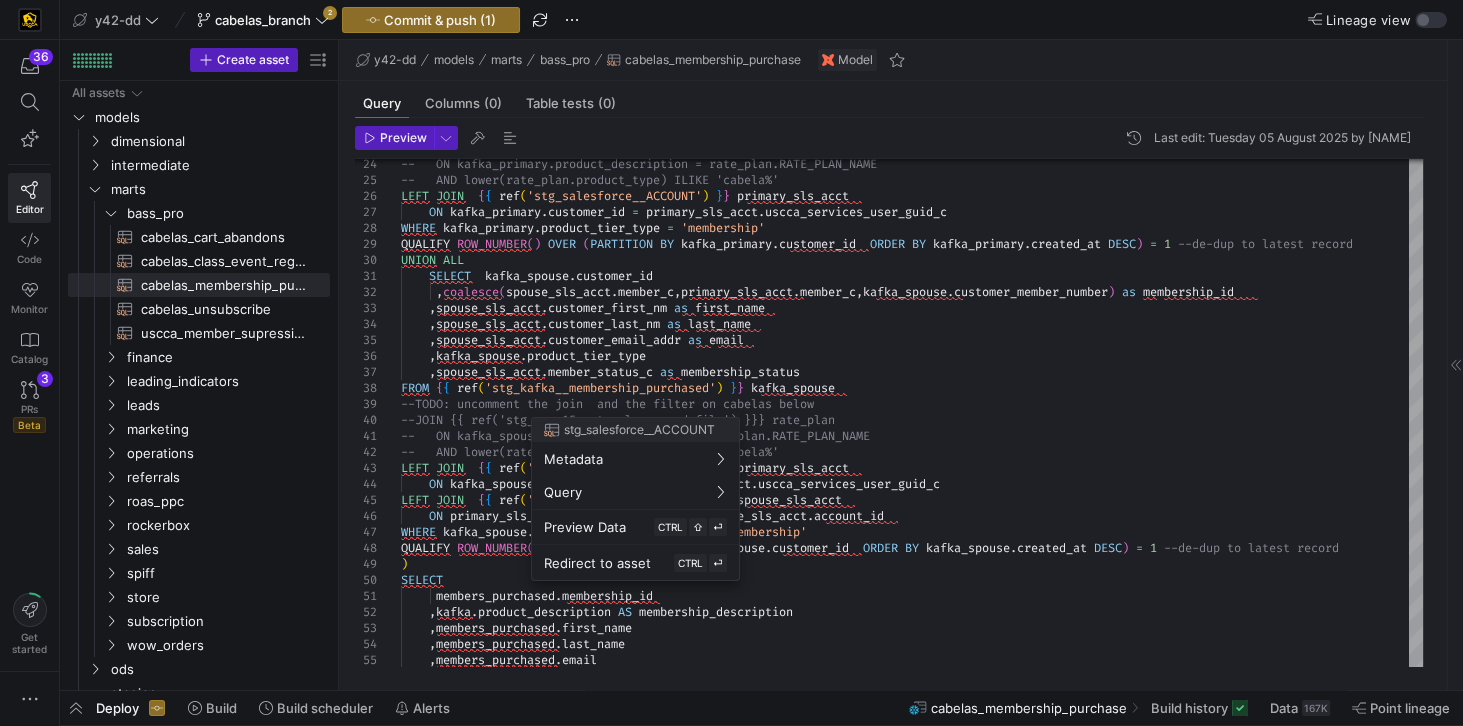drag, startPoint x: 26, startPoint y: 105, endPoint x: 858, endPoint y: 320, distance: 859.33057 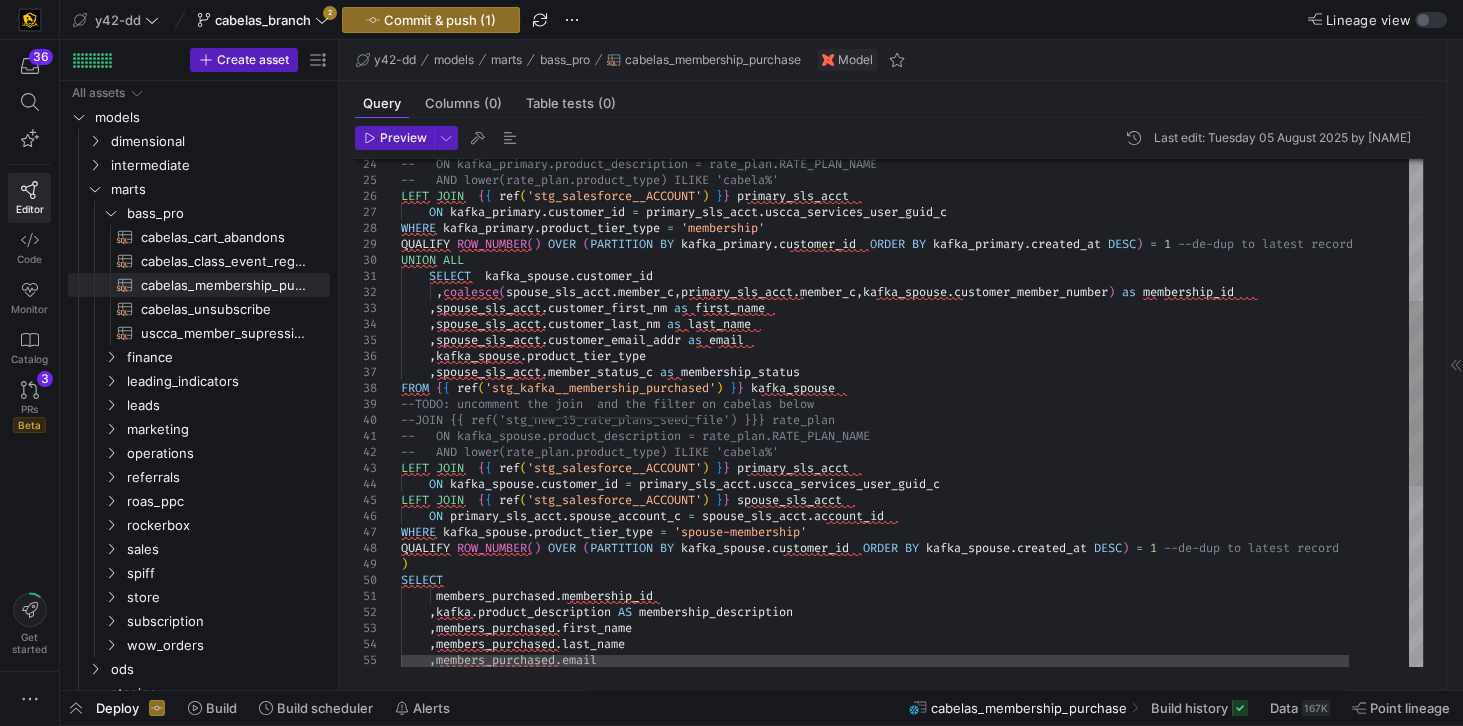 click on ", members_purchased . email      , members_purchased . first_name      , members_purchased . last_name       members_purchased . membership_id          , kafka . product_description   AS   membership_description ) SELECT   WHERE   kafka_spouse . product_tier_type   =   'spouse-membership' QUALIFY   ROW_NUMBER ( )   OVER   ( PARTITION   BY   kafka_spouse . customer_id    ORDER   BY   kafka_spouse . created_at   DESC )   =   1   --de-dup to latest record  LEFT   JOIN    { {   ref ( 'stg_salesforce__ACCOUNT' )   } }   spouse_sls_acct      ON   primary_sls_acct . spouse_account_c   =   spouse_sls_acct . account_id           ON  kafka_spouse . customer_id   =   primary_sls_acct . uscca_services_user_guid_c --   AND lower(rate_plan.product_type) ILIKE 'cabe la%' LEFT   JOIN    { {   ref ( 'stg_salesforce__ACCOUNT' )   } }   primary_sls_acct --JOIN {{ ref('stg_new_15_rate_plans_seed_file') } } rate_plan an.RATE_PLAN_NAME" at bounding box center (944, 466) 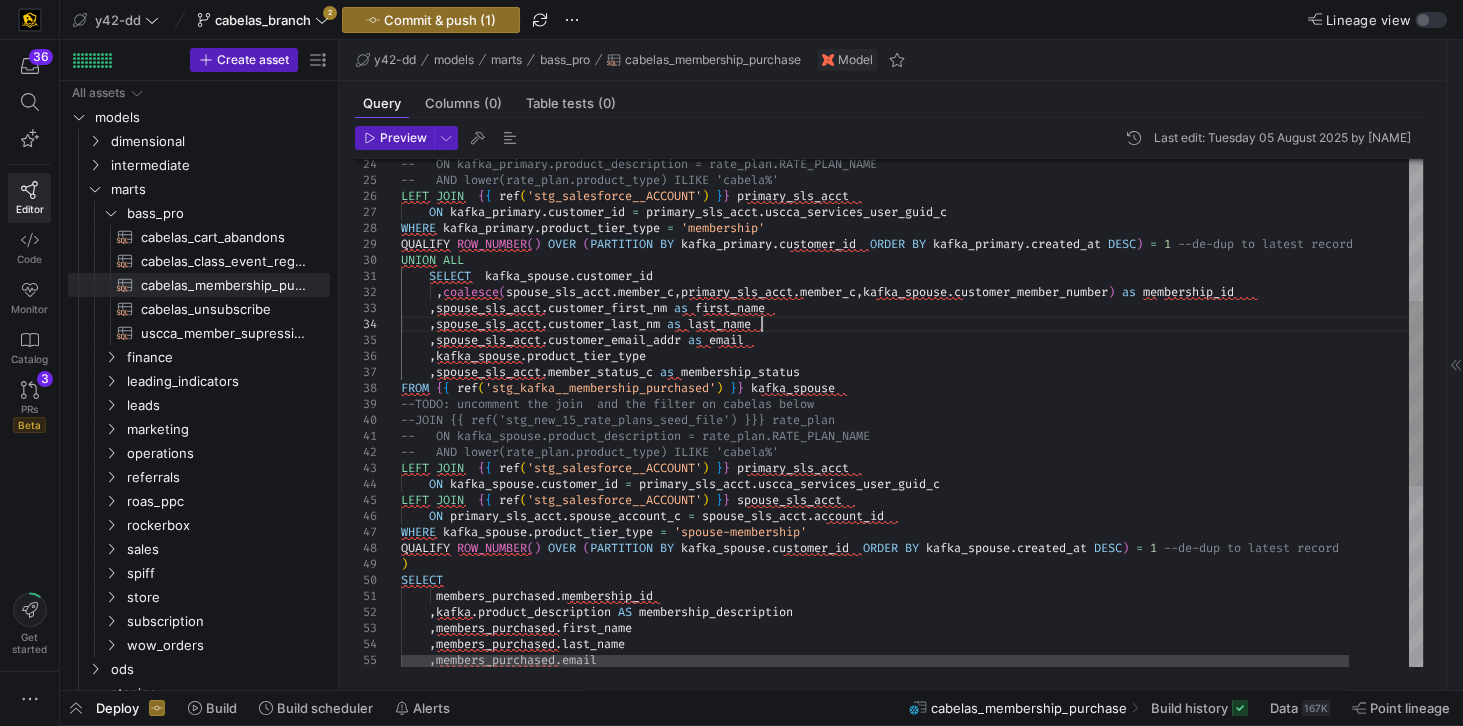 scroll, scrollTop: 127, scrollLeft: 50, axis: both 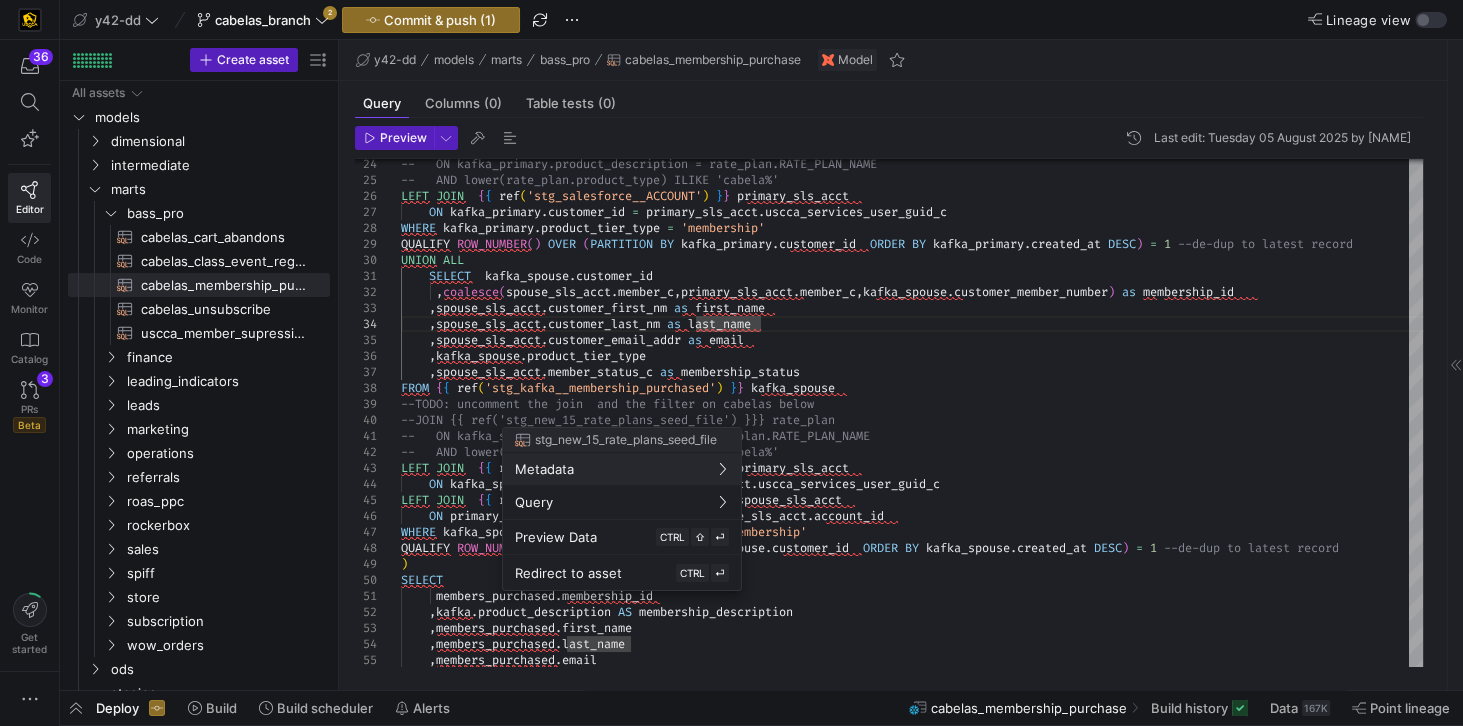 click at bounding box center [731, 363] 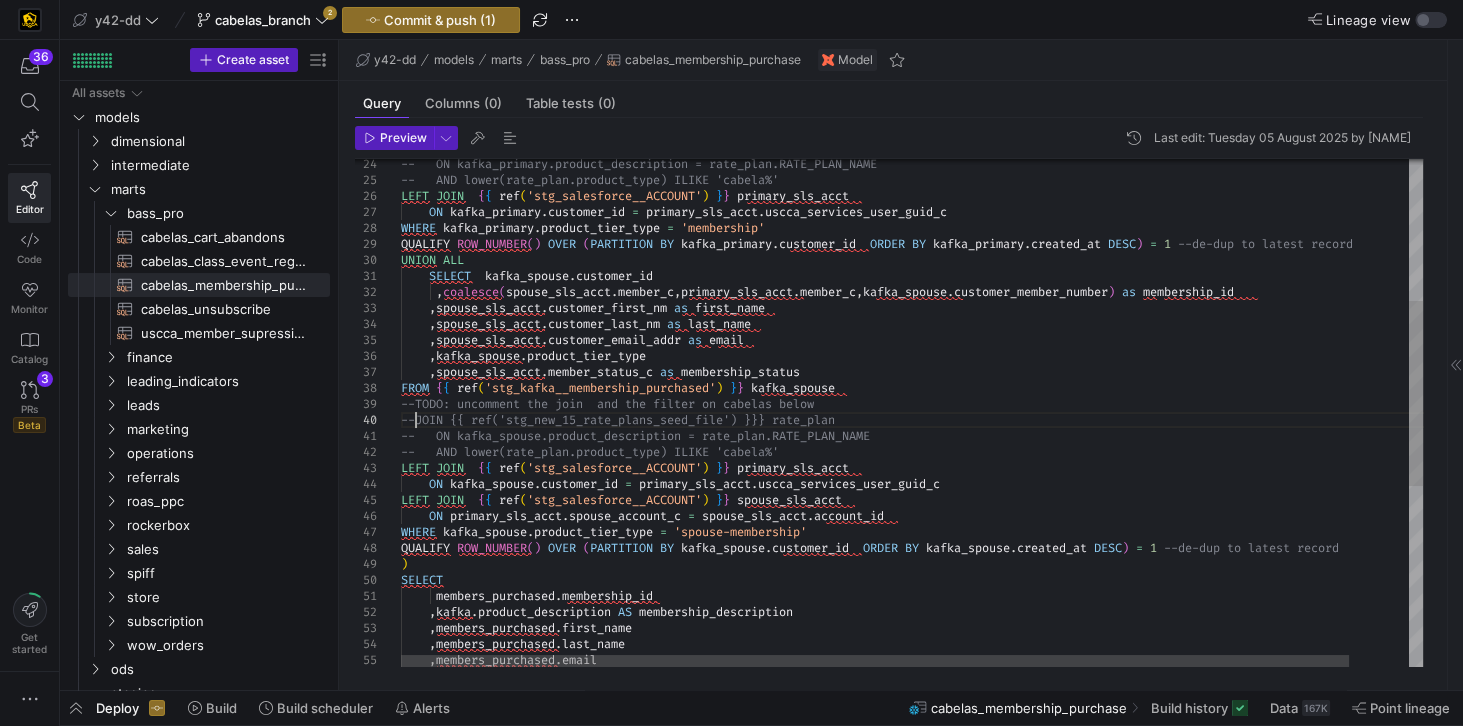 click on ", members_purchased . email      , members_purchased . first_name      , members_purchased . last_name       members_purchased . membership_id          , kafka . product_description   AS   membership_description ) SELECT   WHERE   kafka_spouse . product_tier_type   =   'spouse-membership' QUALIFY   ROW_NUMBER ( )   OVER   ( PARTITION   BY   kafka_spouse . customer_id    ORDER   BY   kafka_spouse . created_at   DESC )   =   1   --de-dup to latest record  LEFT   JOIN    { {   ref ( 'stg_salesforce__ACCOUNT' )   } }   spouse_sls_acct      ON   primary_sls_acct . spouse_account_c   =   spouse_sls_acct . account_id           ON  kafka_spouse . customer_id   =   primary_sls_acct . uscca_services_user_guid_c --   AND lower(rate_plan.product_type) ILIKE 'cabe la%' LEFT   JOIN    { {   ref ( 'stg_salesforce__ACCOUNT' )   } }   primary_sls_acct --JOIN {{ ref('stg_new_15_rate_plans_seed_file') } } rate_plan an.RATE_PLAN_NAME" at bounding box center (944, 466) 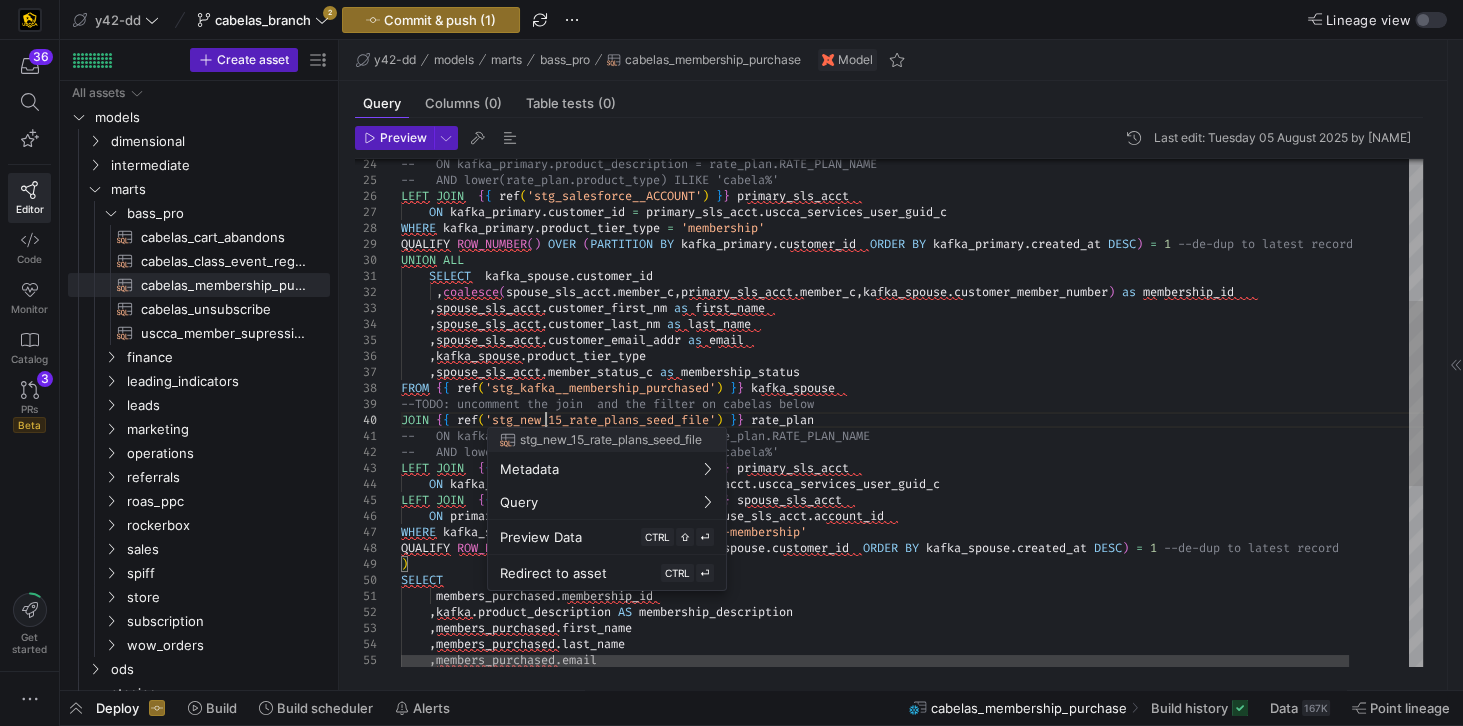 scroll, scrollTop: 127, scrollLeft: 0, axis: vertical 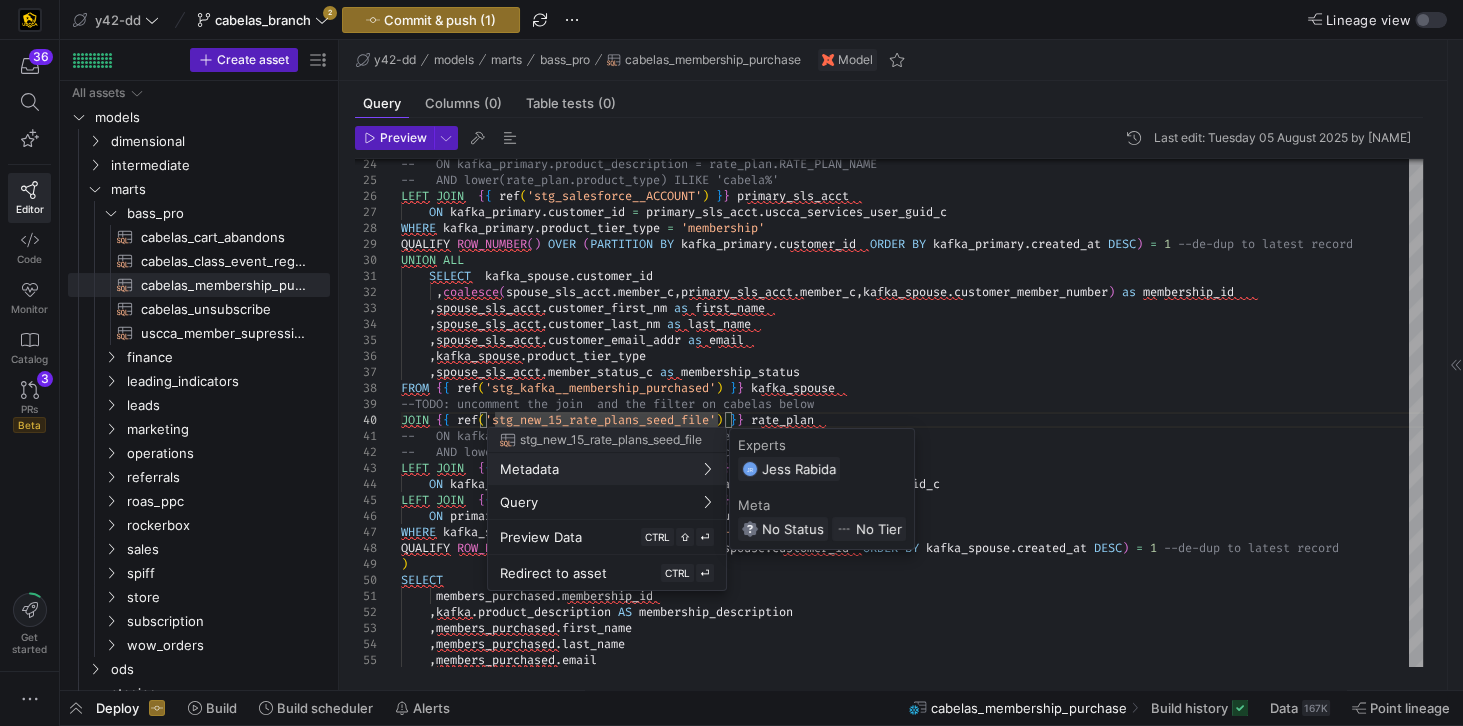 click at bounding box center (731, 363) 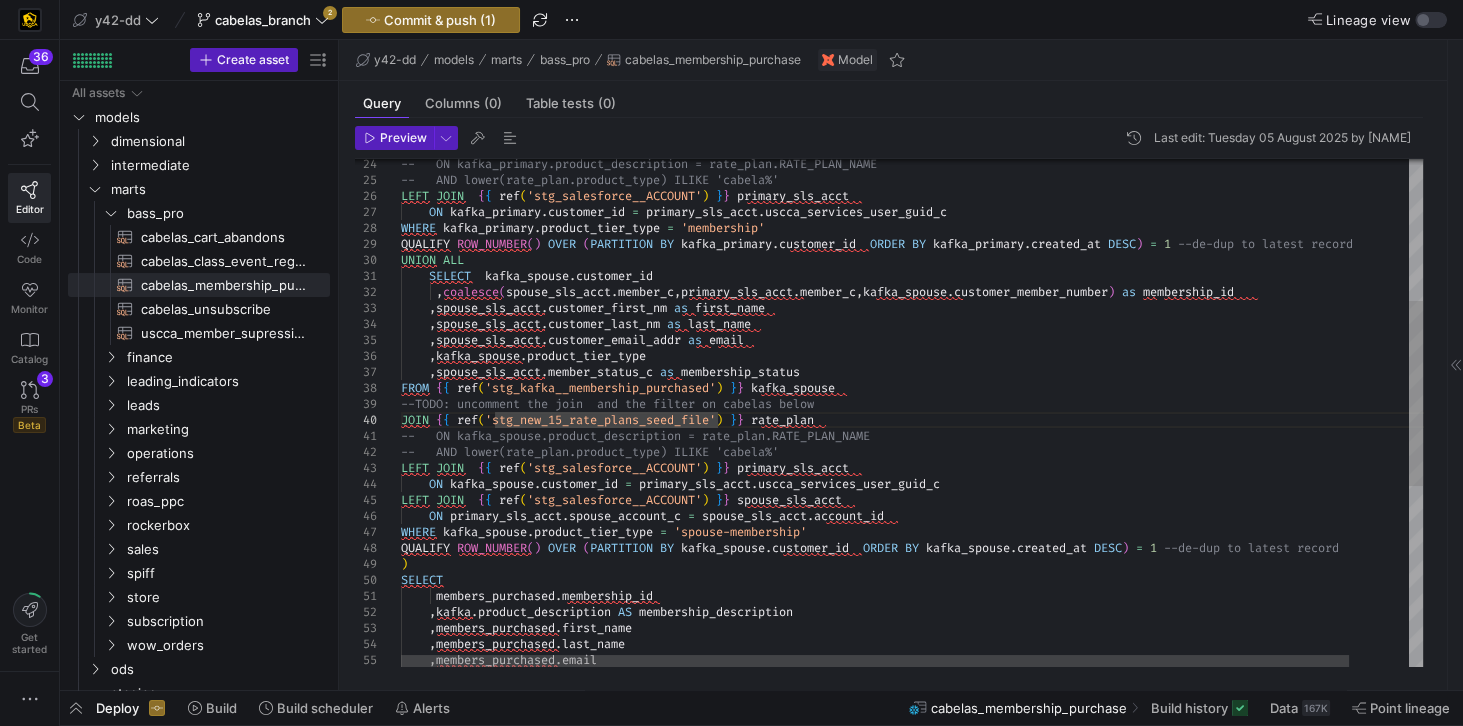 click on ", members_purchased . email      , members_purchased . first_name      , members_purchased . last_name       members_purchased . membership_id          , kafka . product_description   AS   membership_description ) SELECT   WHERE   kafka_spouse . product_tier_type   =   'spouse-membership' QUALIFY   ROW_NUMBER ( )   OVER   ( PARTITION   BY   kafka_spouse . customer_id    ORDER   BY   kafka_spouse . created_at   DESC )   =   1   --de-dup to latest record  LEFT   JOIN    { {   ref ( 'stg_salesforce__ACCOUNT' )   } }   spouse_sls_acct      ON   primary_sls_acct . spouse_account_c   =   spouse_sls_acct . account_id           ON  kafka_spouse . customer_id   =   primary_sls_acct . uscca_services_user_guid_c --   AND lower(rate_plan.product_type) ILIKE 'cabe la%' LEFT   JOIN    { {   ref ( 'stg_salesforce__ACCOUNT' )   } }   primary_sls_acct JOIN   { {   ref ( 'stg_new_15_rate_plans_seed_file' )   } }   rate_plan FROM   {" at bounding box center [944, 466] 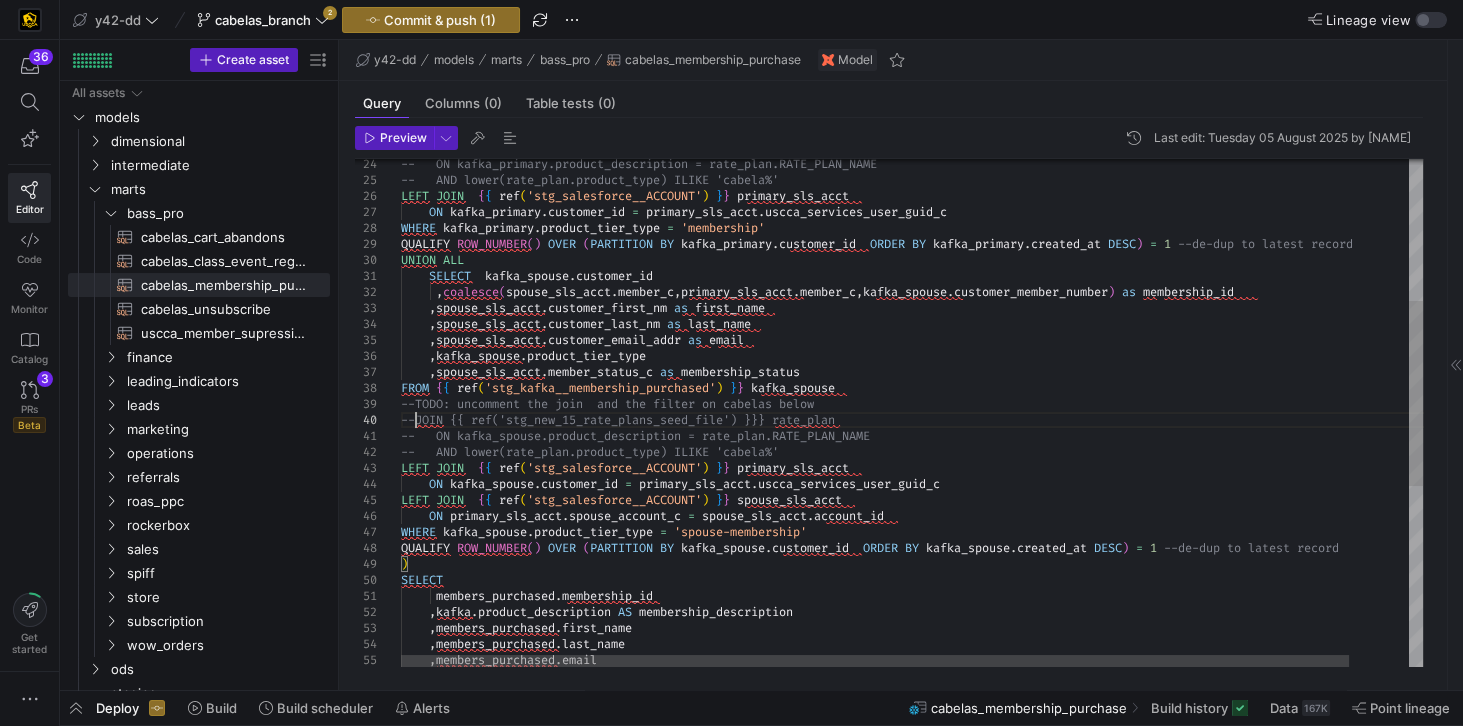 scroll, scrollTop: 128, scrollLeft: 13, axis: both 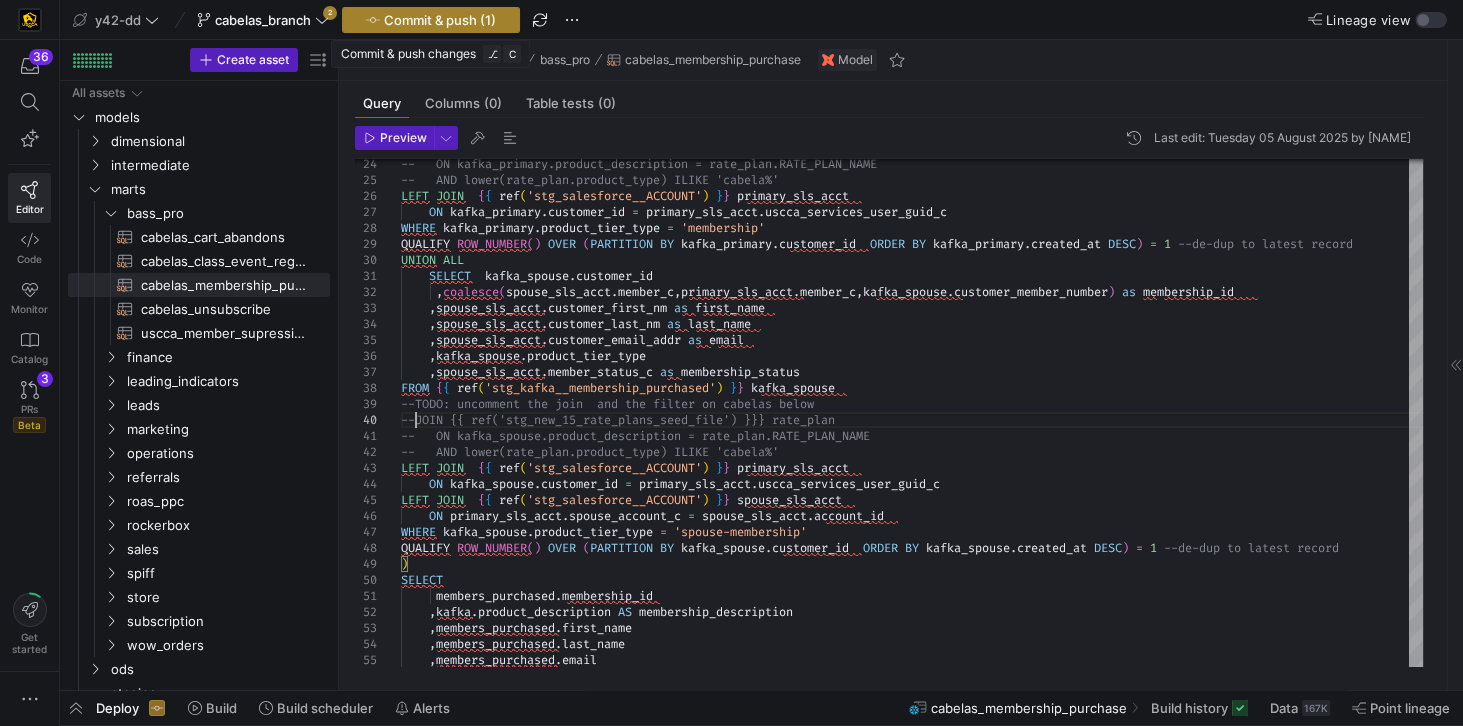 type on "(spouse_sls_acct.member_c,primary_sls_acct.member_c,kafka_spouse.customer_member_number) as membership_id
,spouse_sls_acct.customer_first_nm as first_name
,spouse_sls_acct.customer_last_nm as last_name
,spouse_sls_acct.customer_email_addr as email
,kafka_spouse.product_tier_type
,spouse_sls_acct.member_status_c as membership_status
FROM {{ ref('stg_kafka__membership_purchased') }} kafka_spouse
--TODO: uncomment the join  and the filter on cabelas below
--JOIN {{ ref('stg_new_15_rate_plans_seed_file') }} rate_plan" 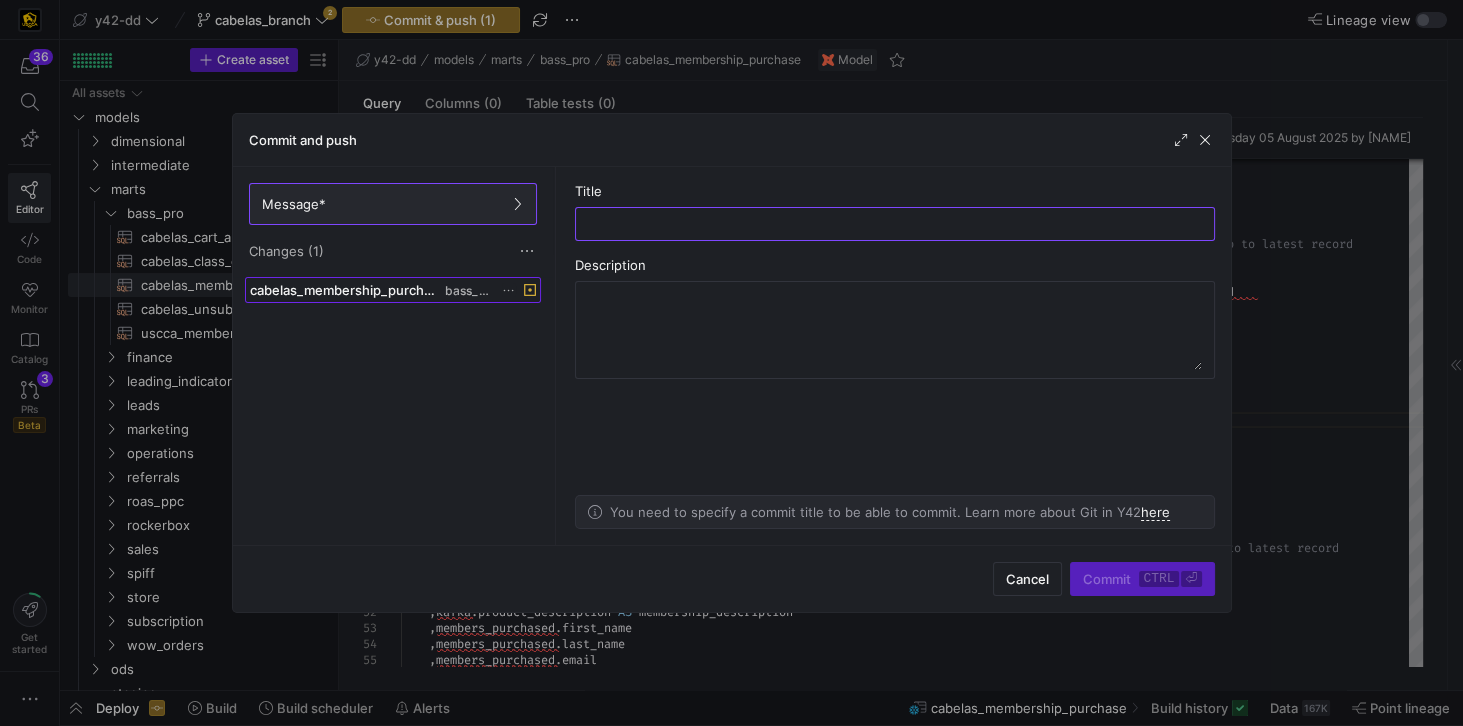 click on "bass_pro" at bounding box center (468, 291) 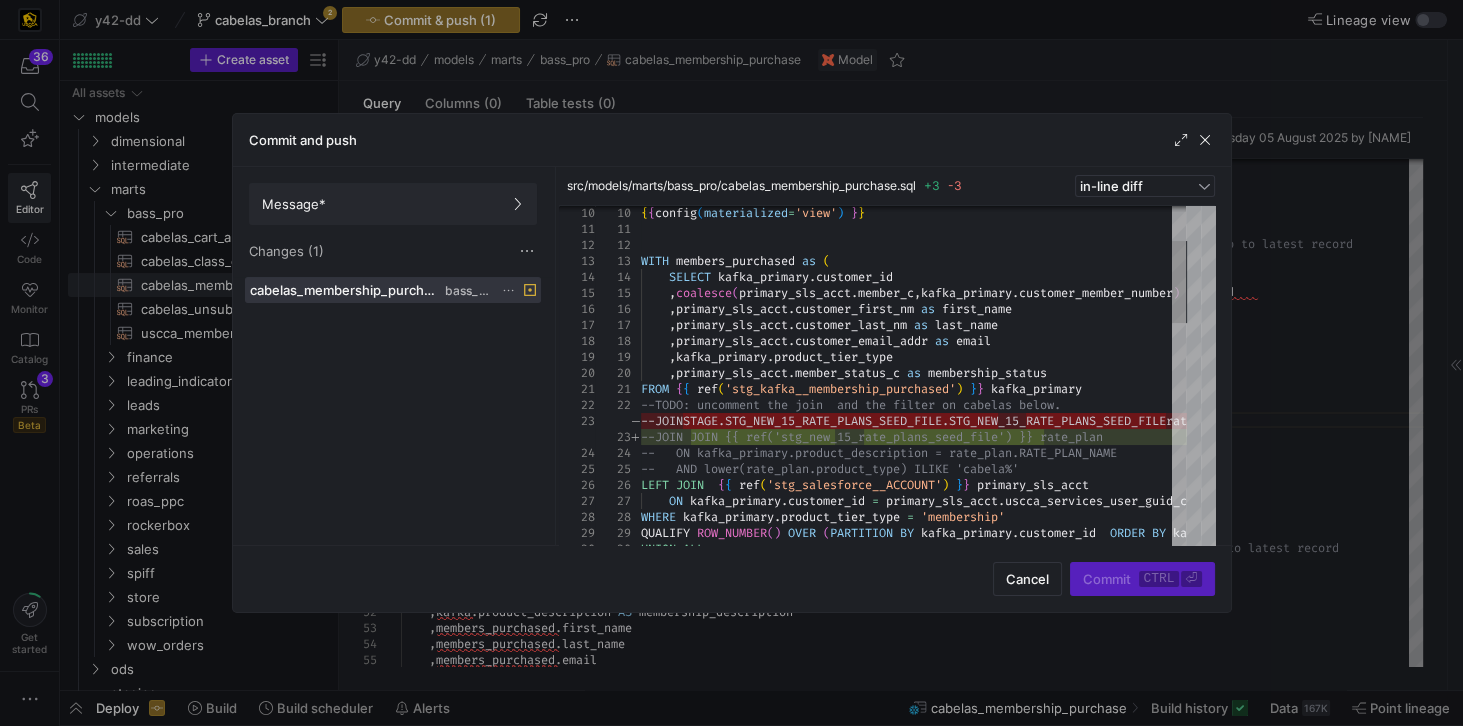 click on "cabelas_membership_purchase.sql  bass_pro" at bounding box center (393, 407) 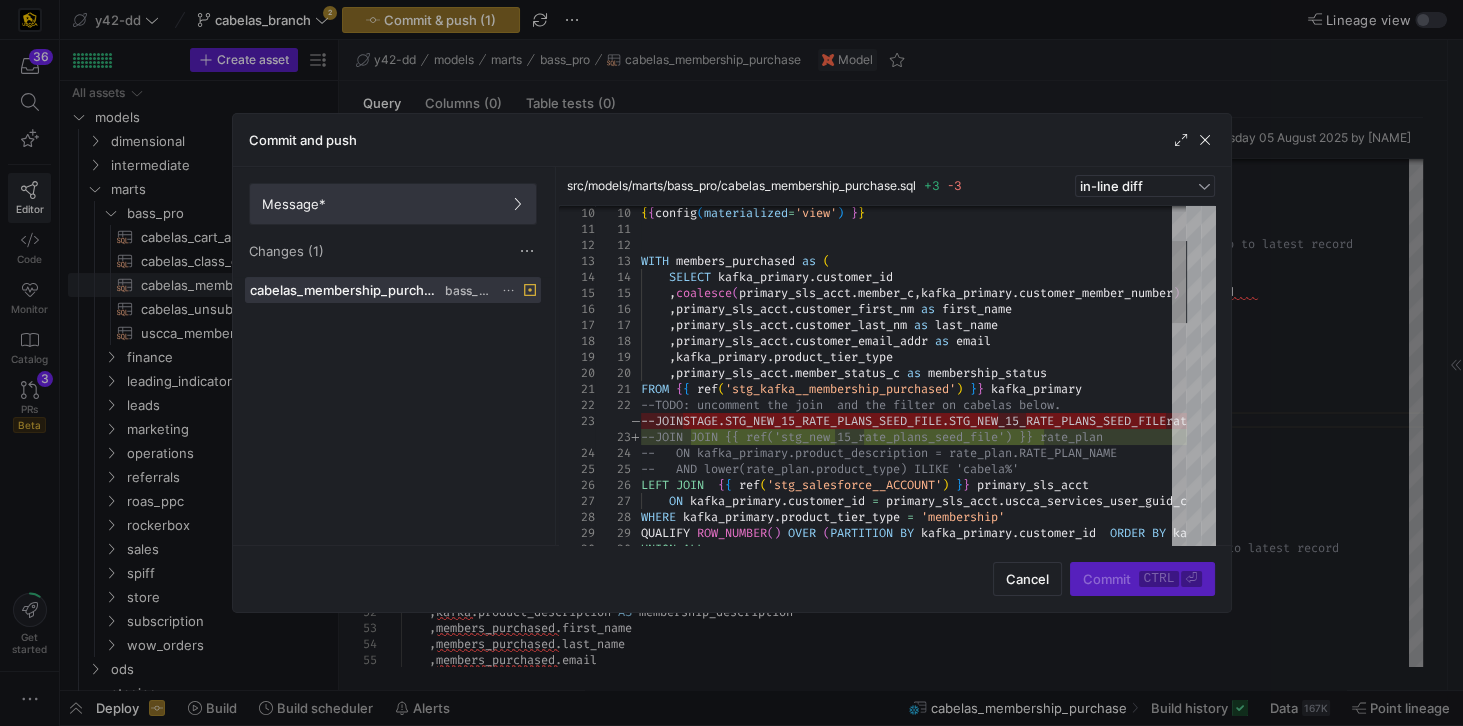click on "Message*" at bounding box center [393, 204] 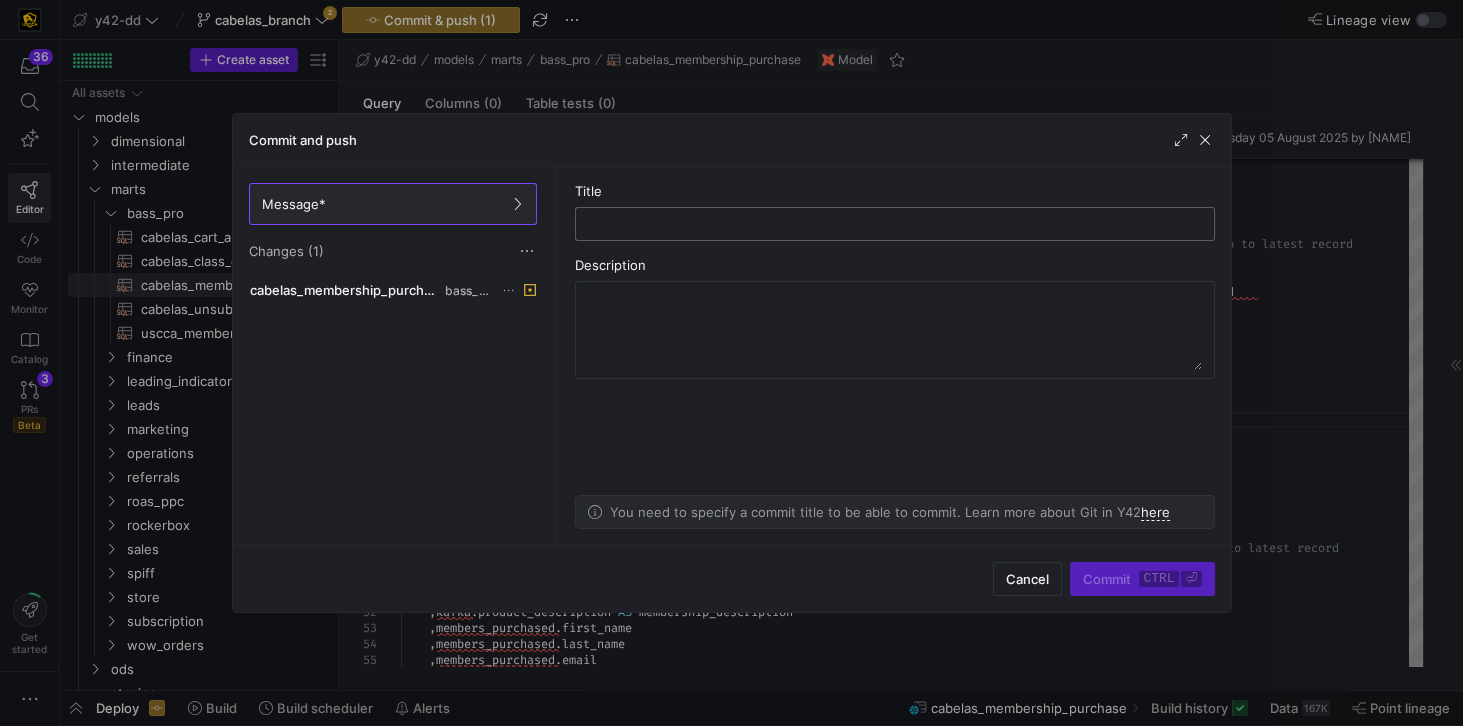 click at bounding box center (895, 224) 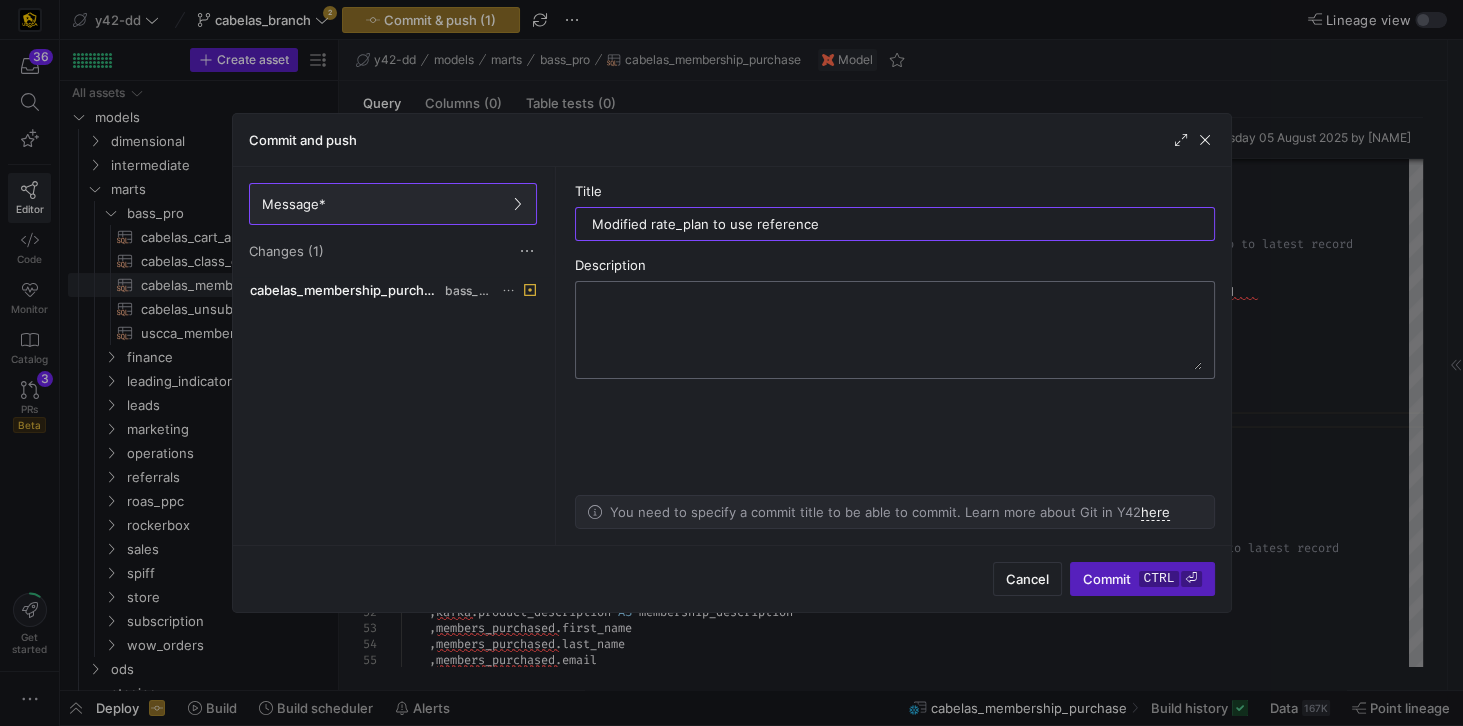 type on "Modified rate_plan to use reference" 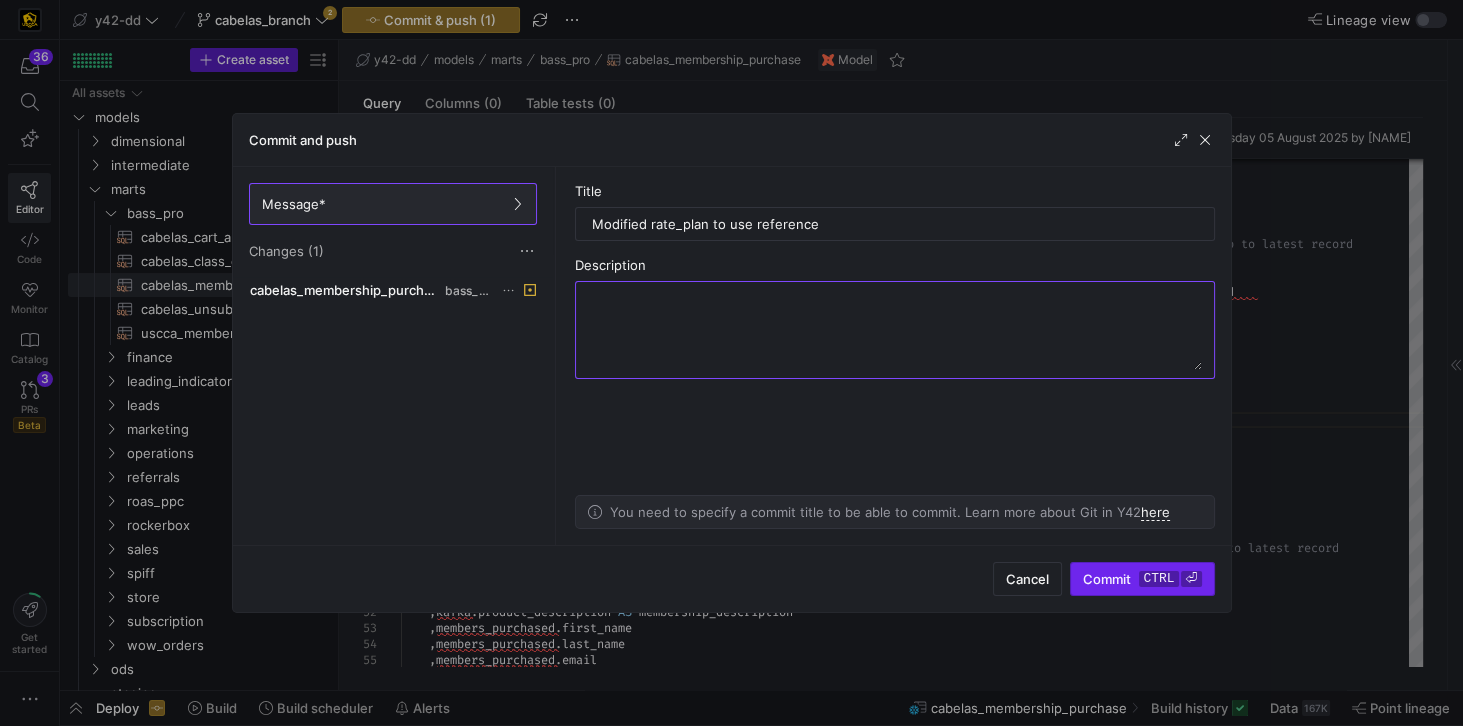 click on "ctrl" at bounding box center (1158, 579) 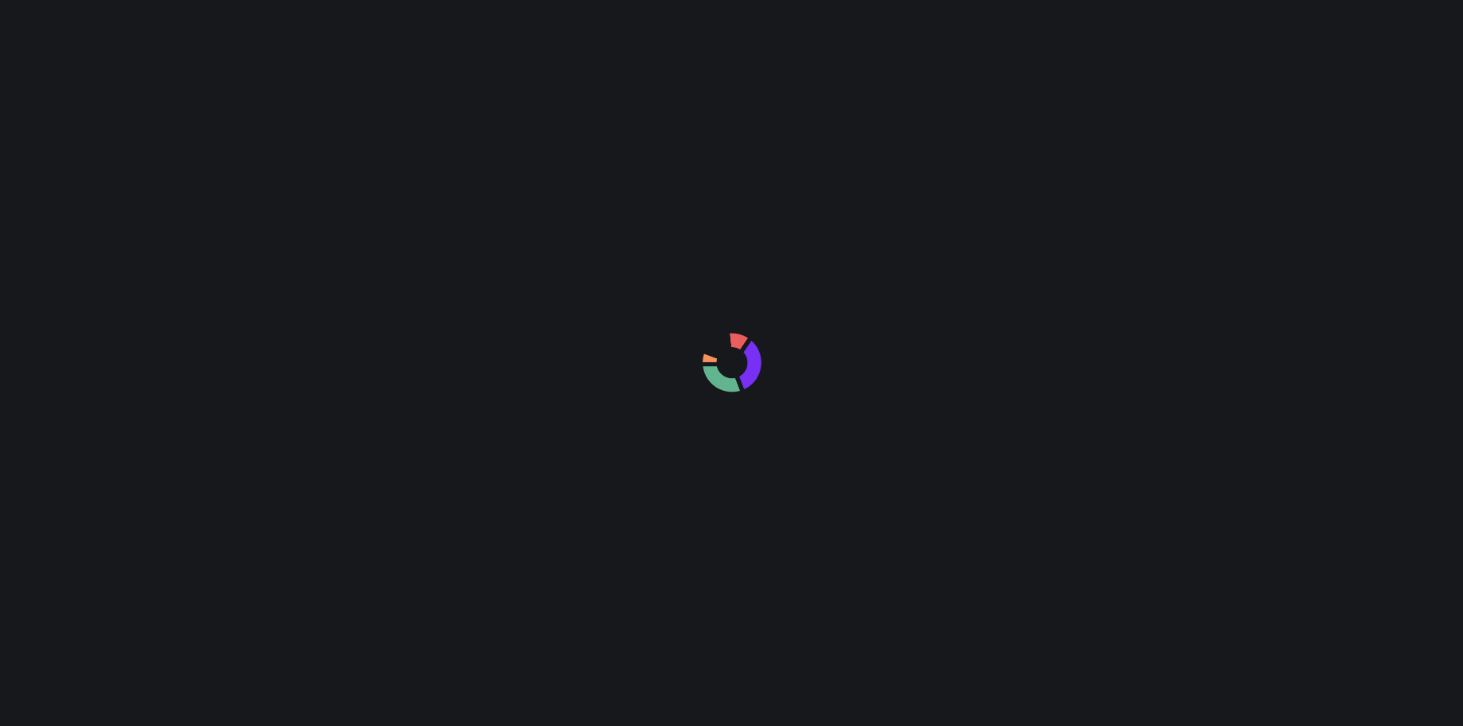 scroll, scrollTop: 0, scrollLeft: 0, axis: both 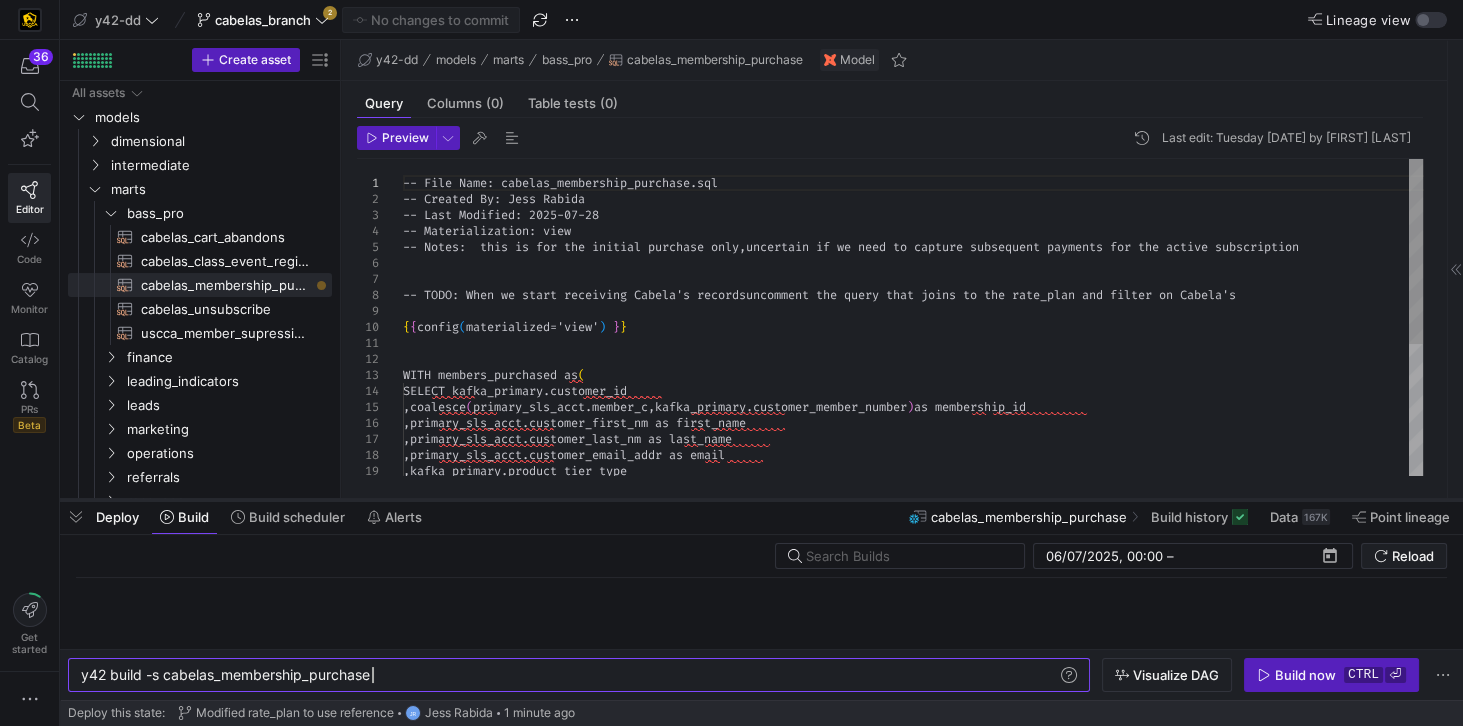 drag, startPoint x: 840, startPoint y: 693, endPoint x: 831, endPoint y: 502, distance: 191.21193 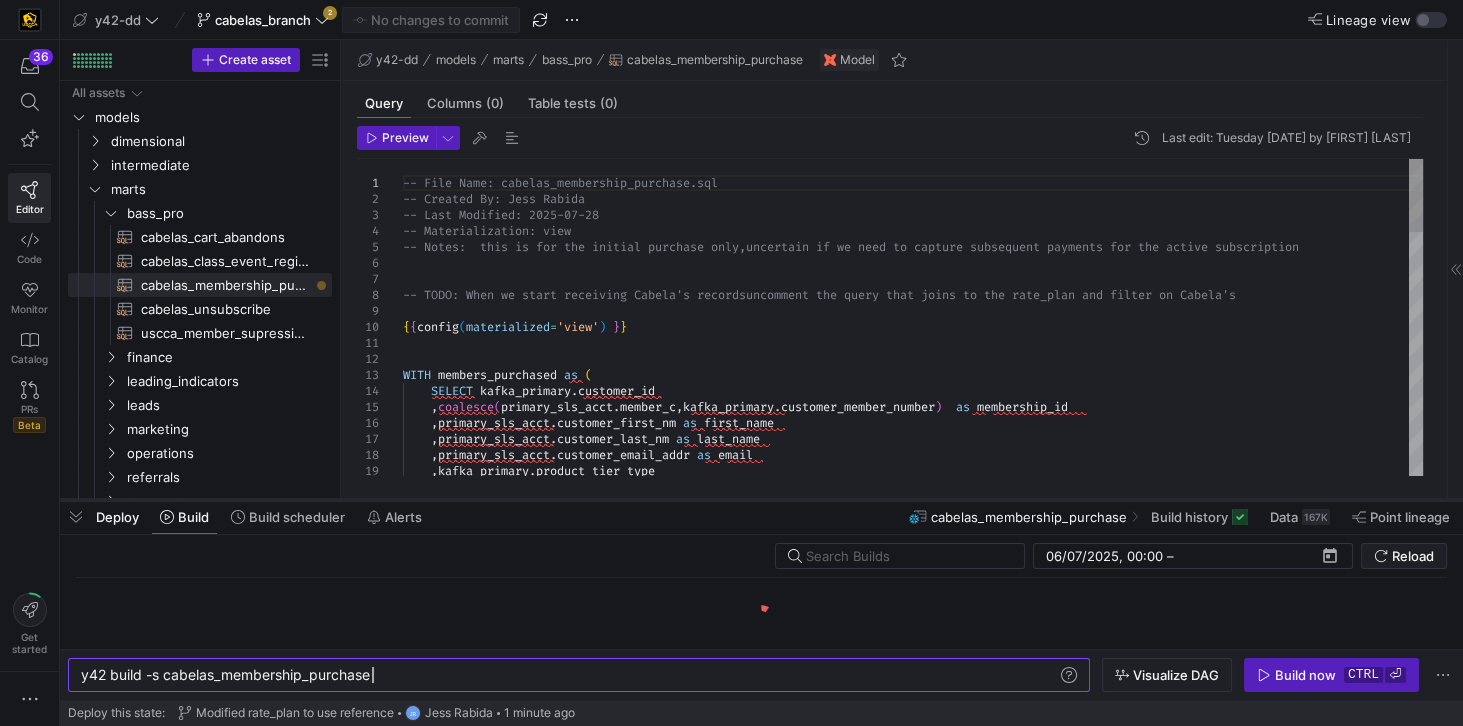 scroll, scrollTop: 0, scrollLeft: 289, axis: horizontal 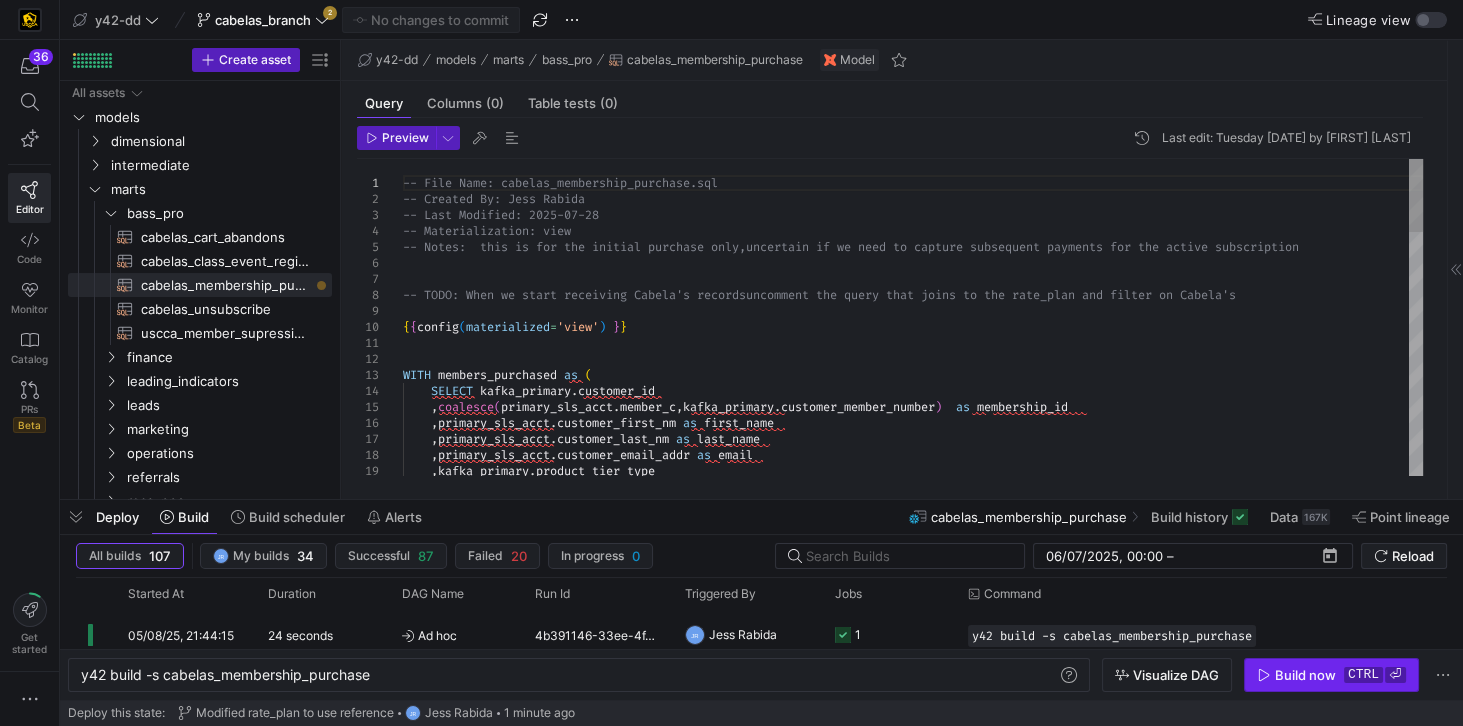 click at bounding box center [1331, 675] 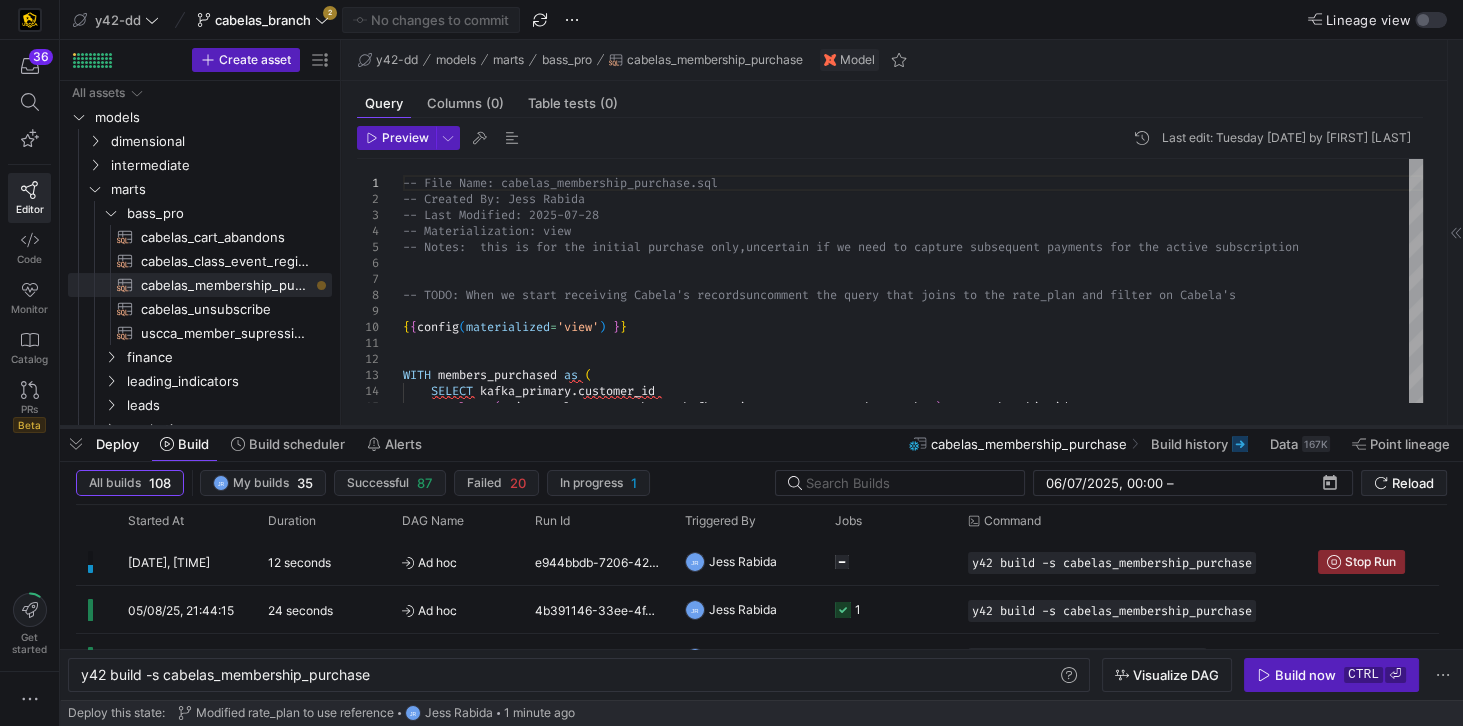 drag, startPoint x: 816, startPoint y: 503, endPoint x: 823, endPoint y: 430, distance: 73.33485 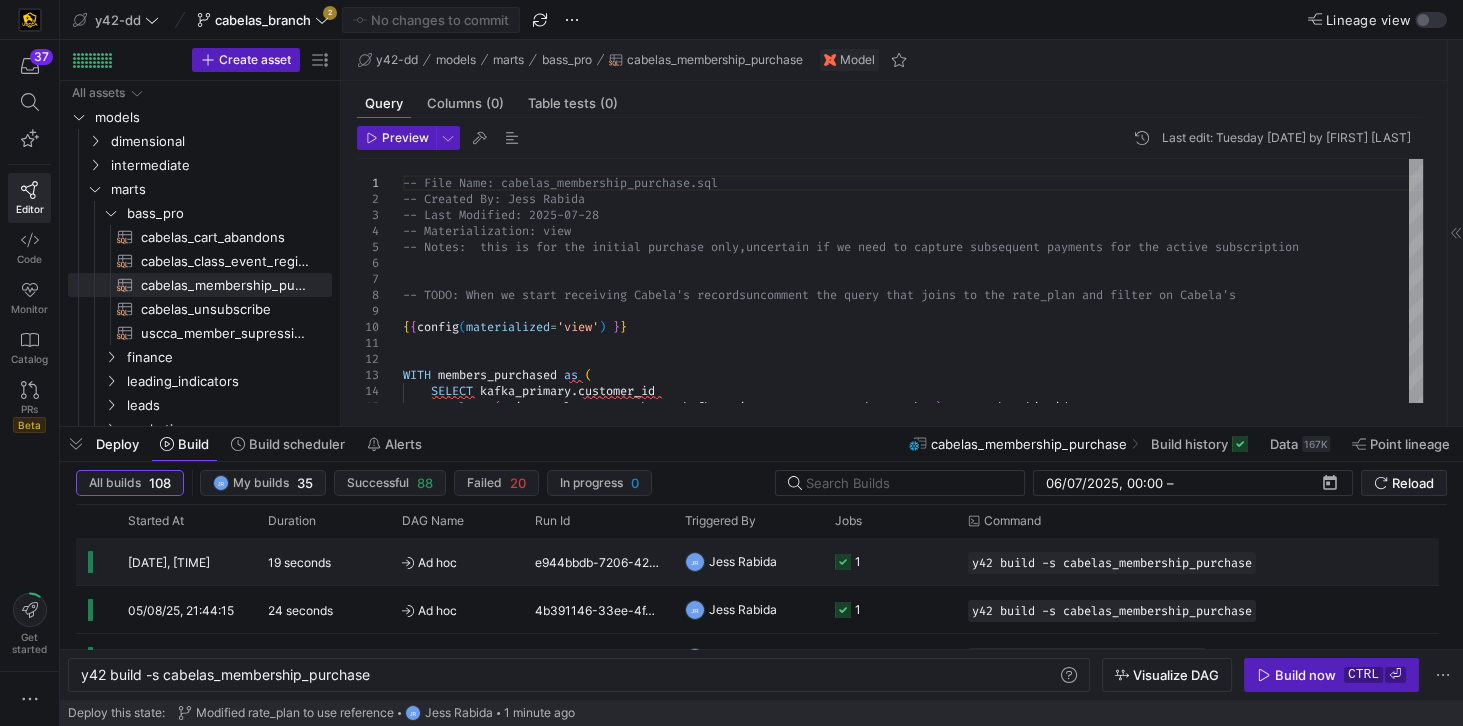 click on "e944bbdb-7206-4236-acef-de29d893266e" 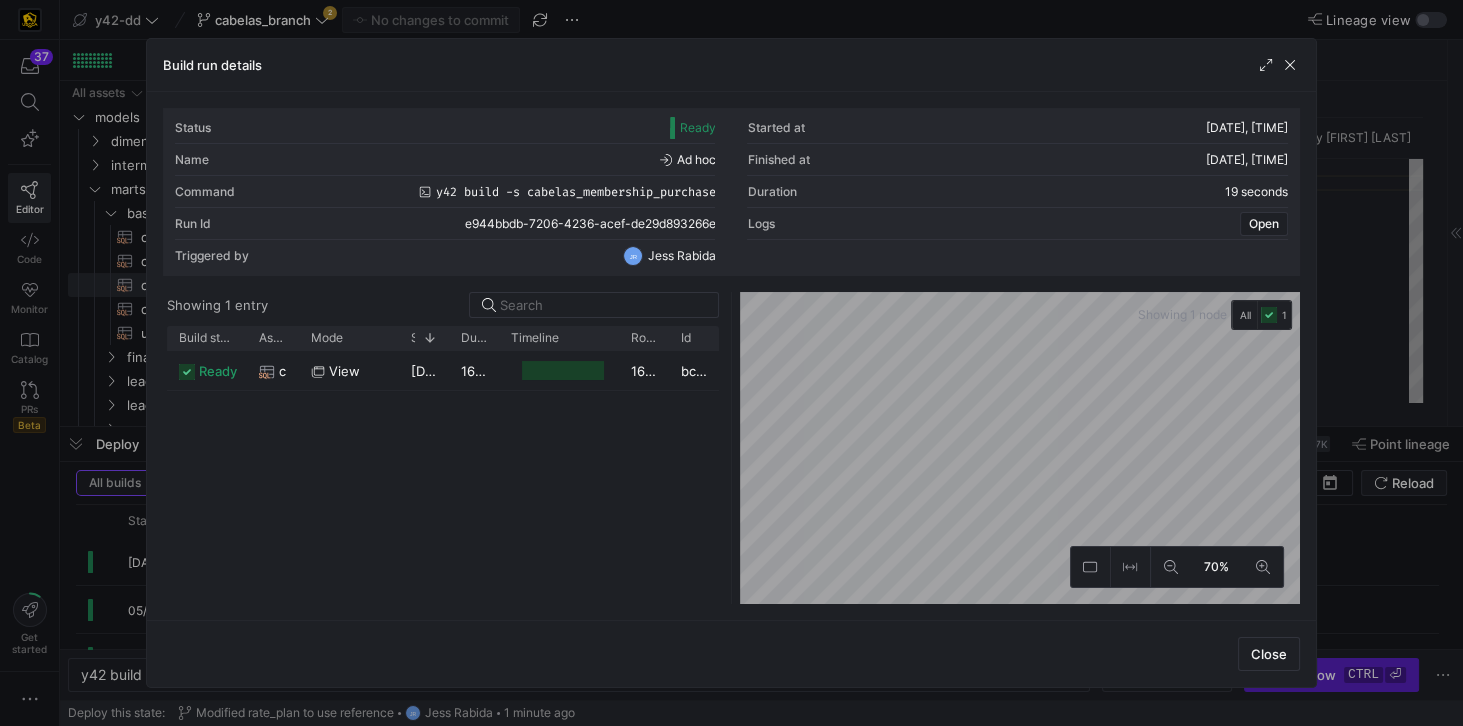 drag, startPoint x: 344, startPoint y: 368, endPoint x: 546, endPoint y: 485, distance: 233.43736 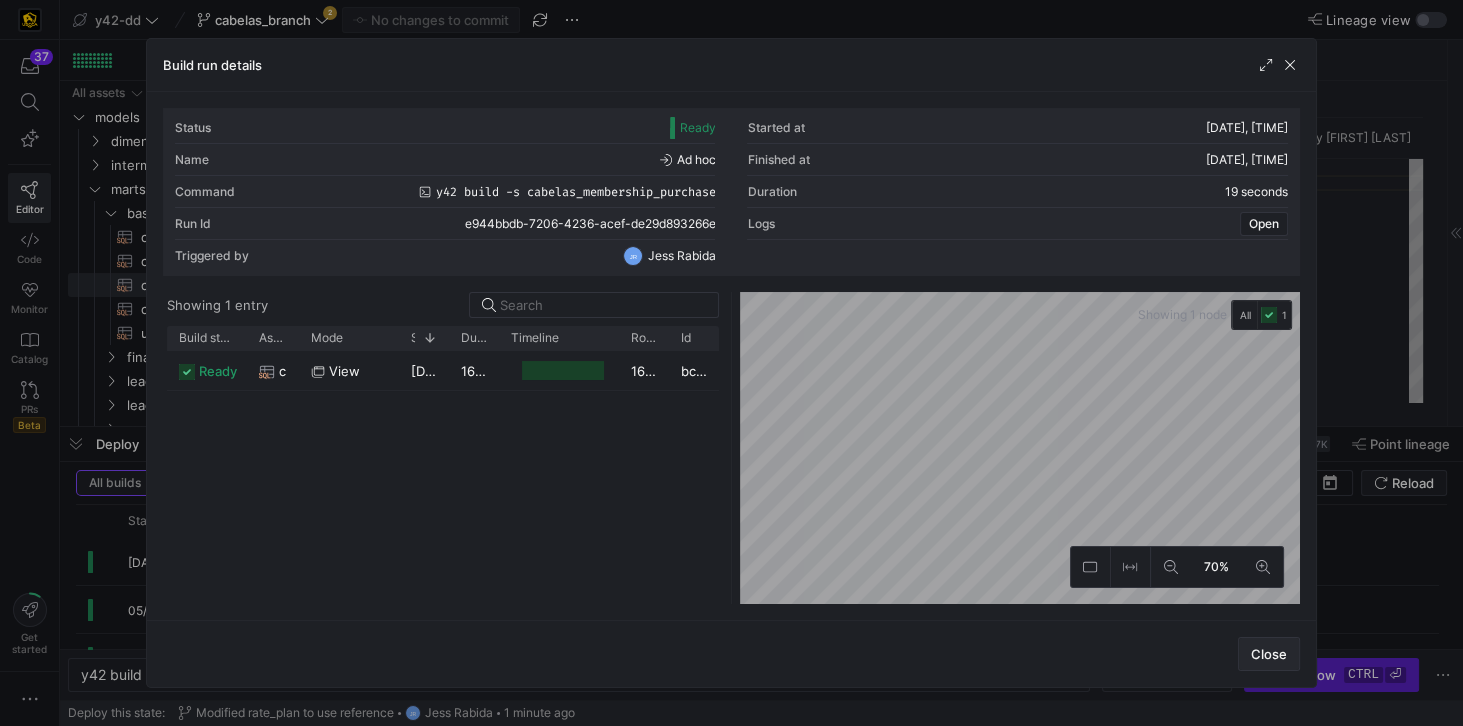 click on "Close" at bounding box center [1269, 654] 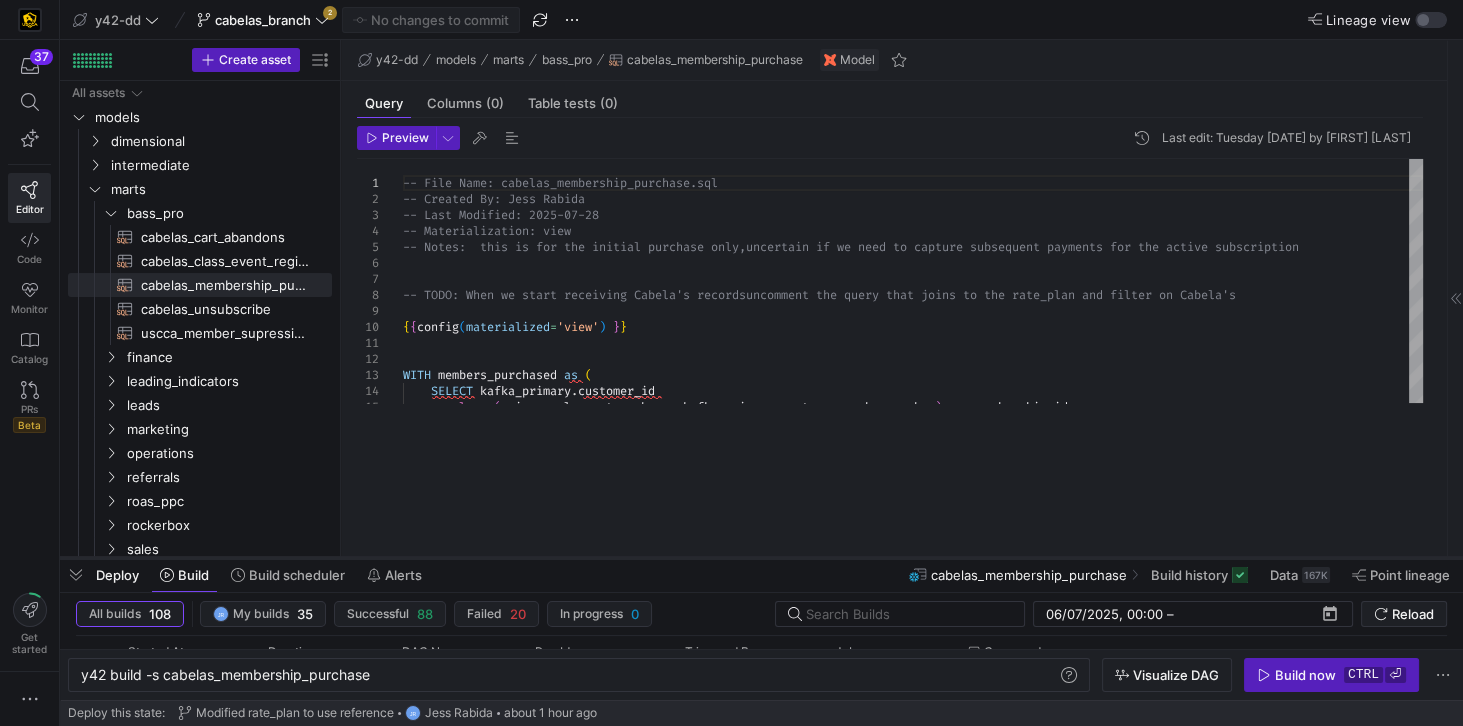 drag, startPoint x: 489, startPoint y: 425, endPoint x: 494, endPoint y: 556, distance: 131.09538 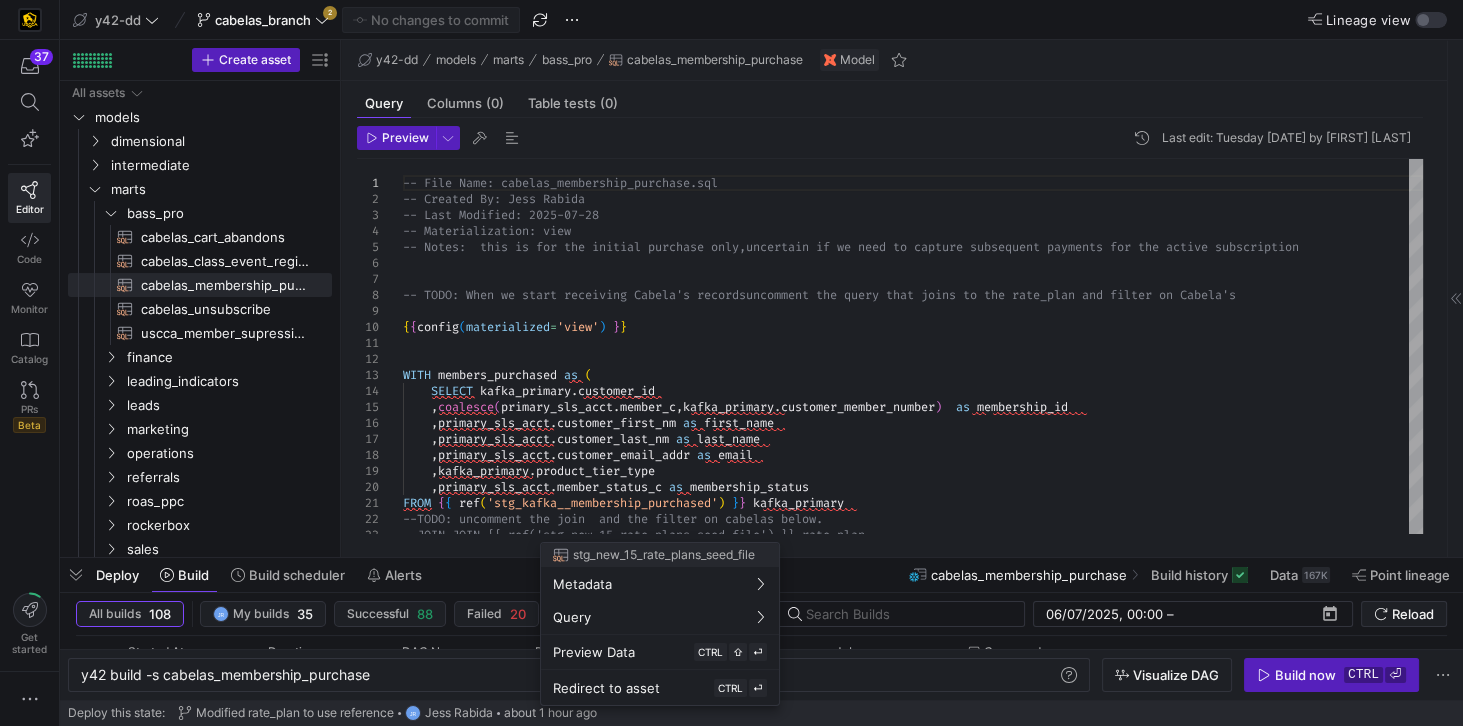 click at bounding box center [731, 363] 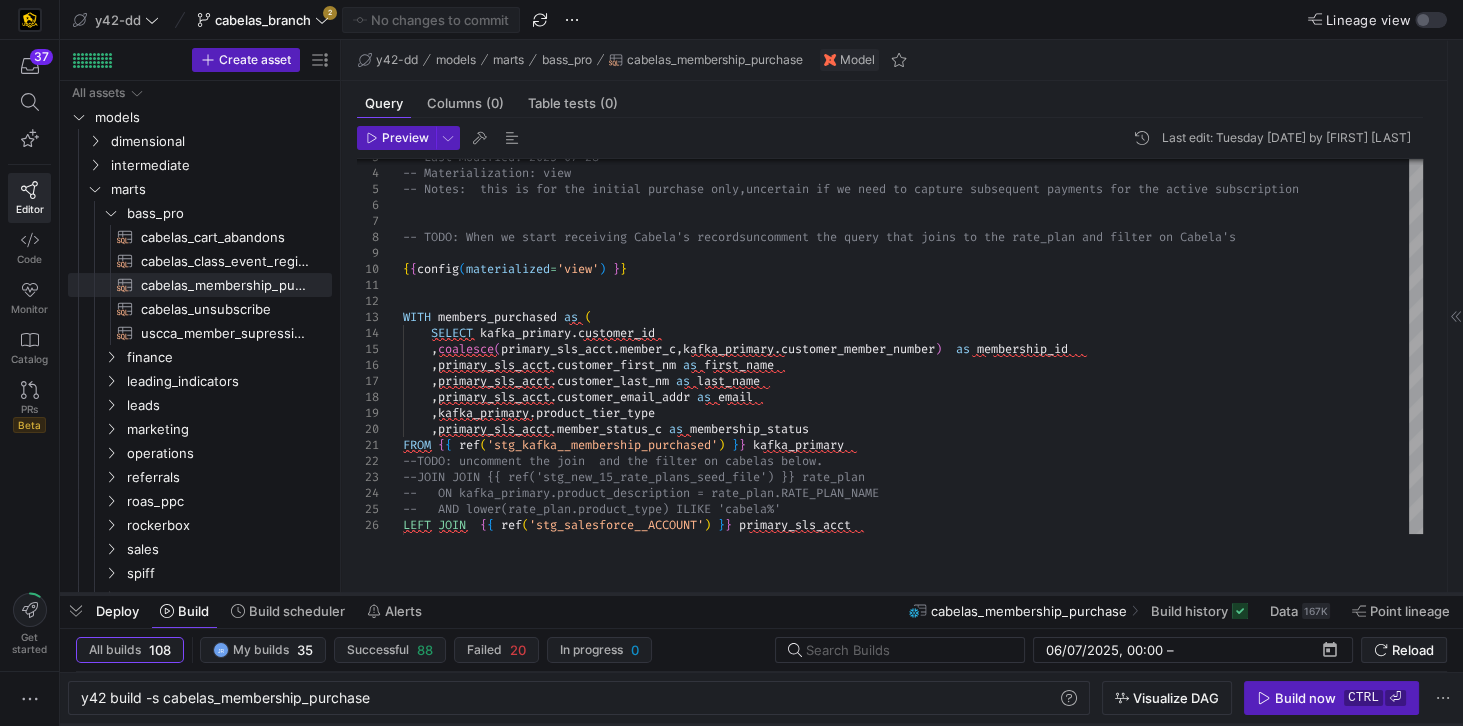 drag, startPoint x: 537, startPoint y: 558, endPoint x: 533, endPoint y: 594, distance: 36.221542 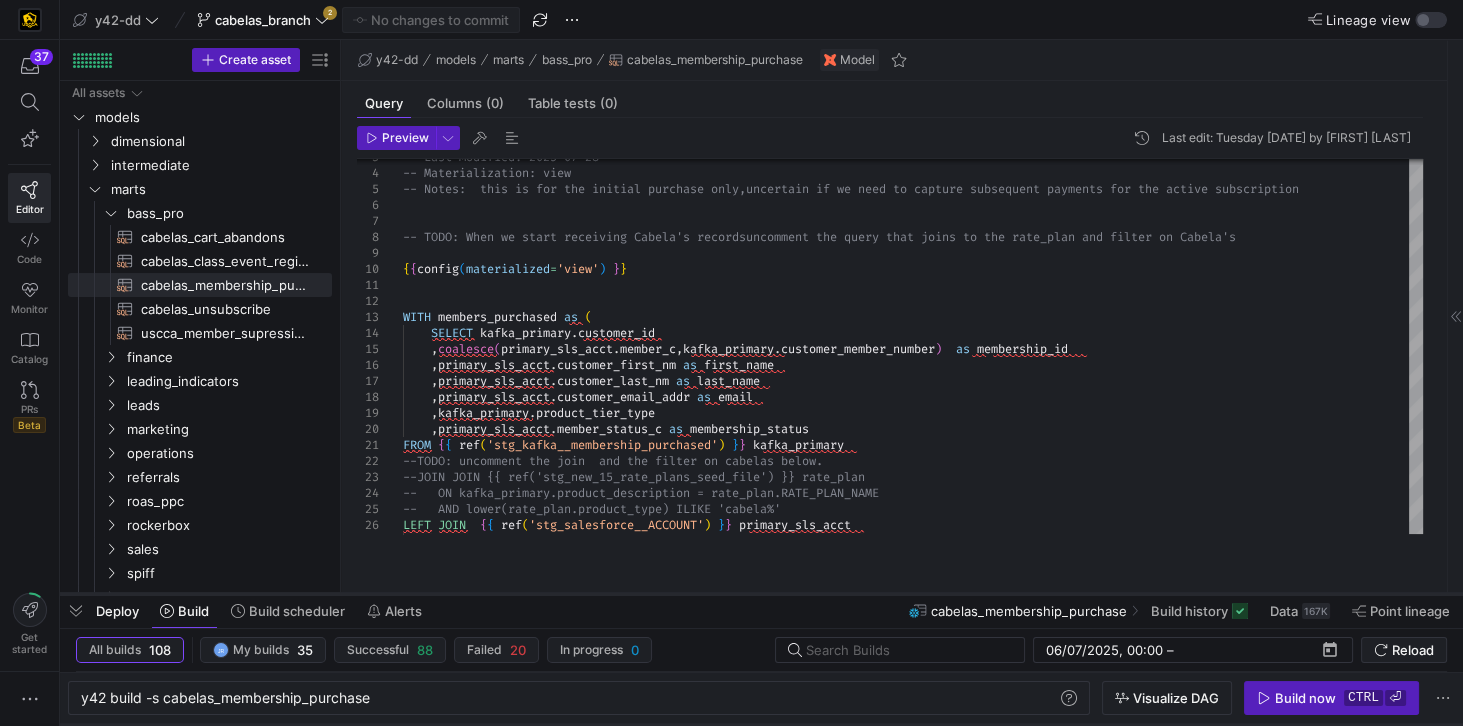 click 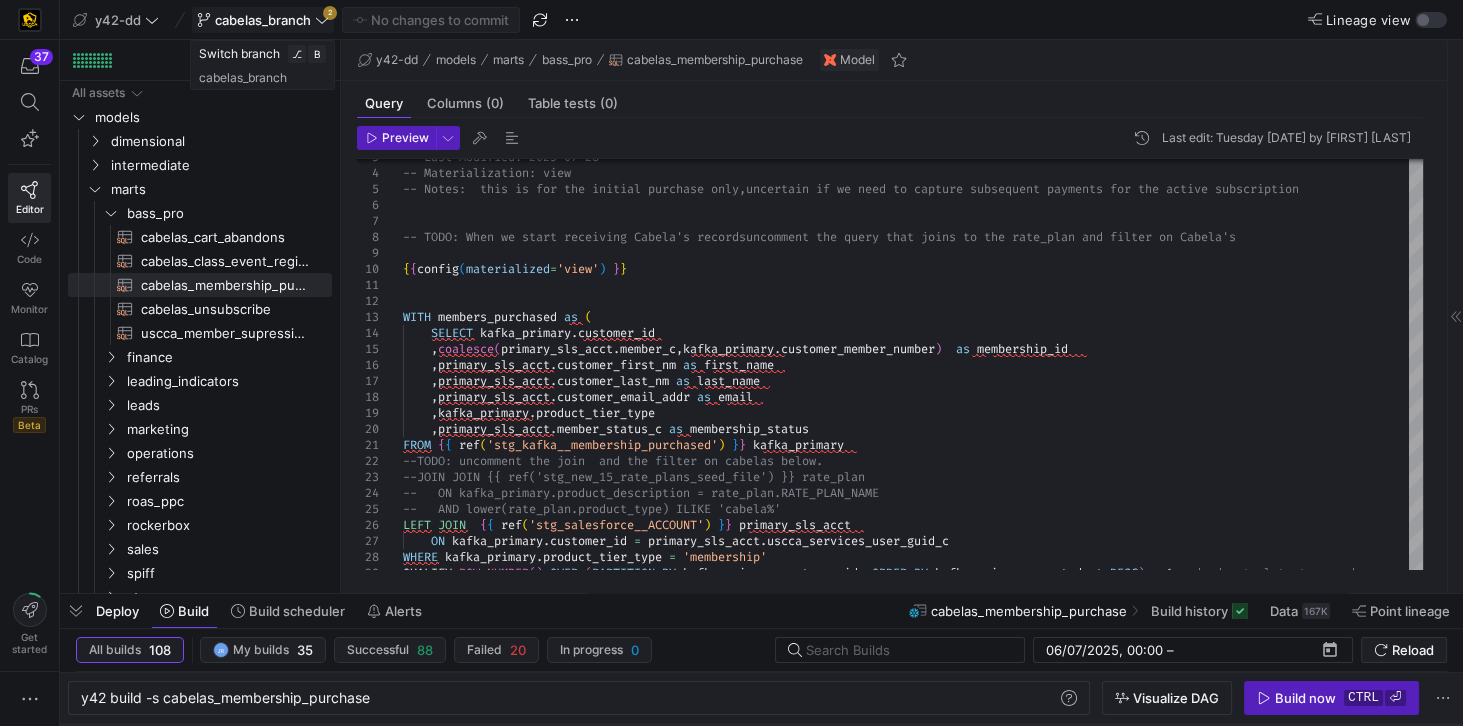 click 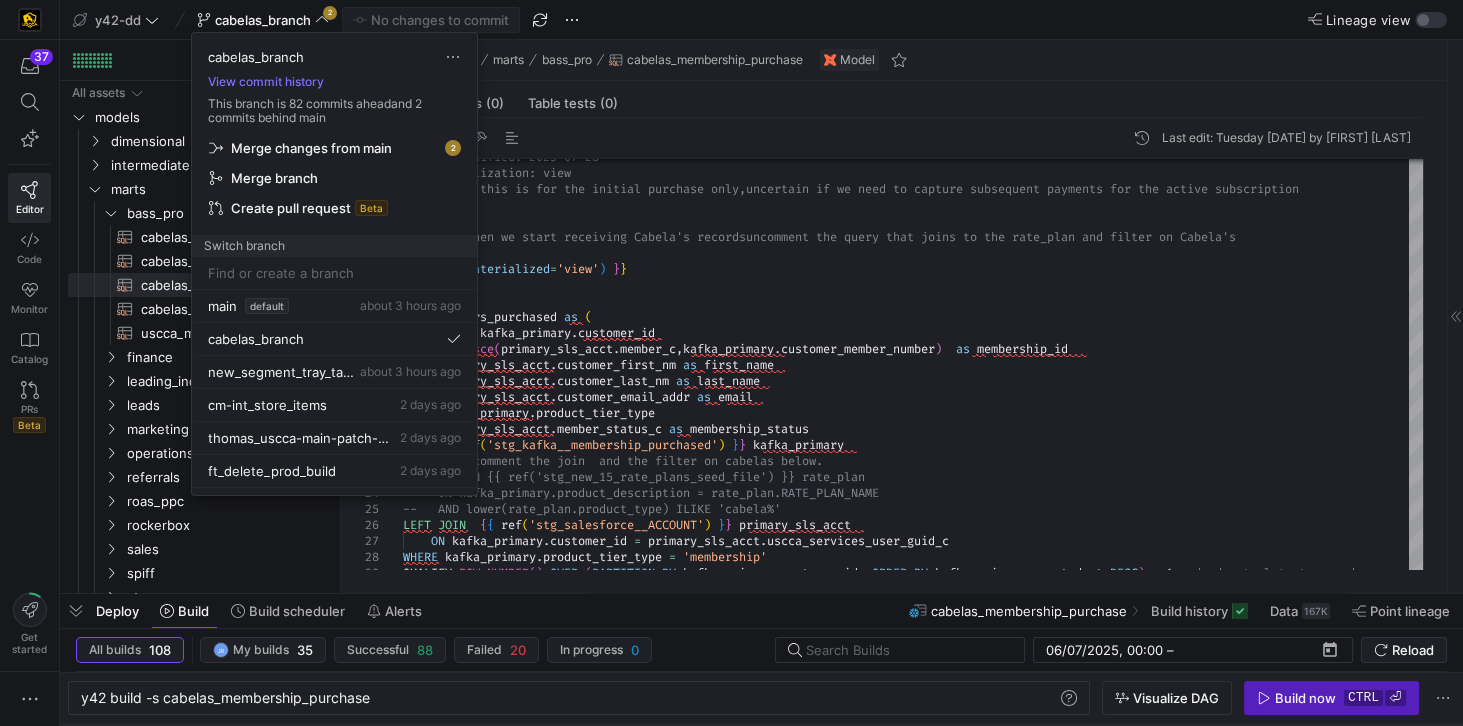 click on "Merge changes from main" at bounding box center [311, 148] 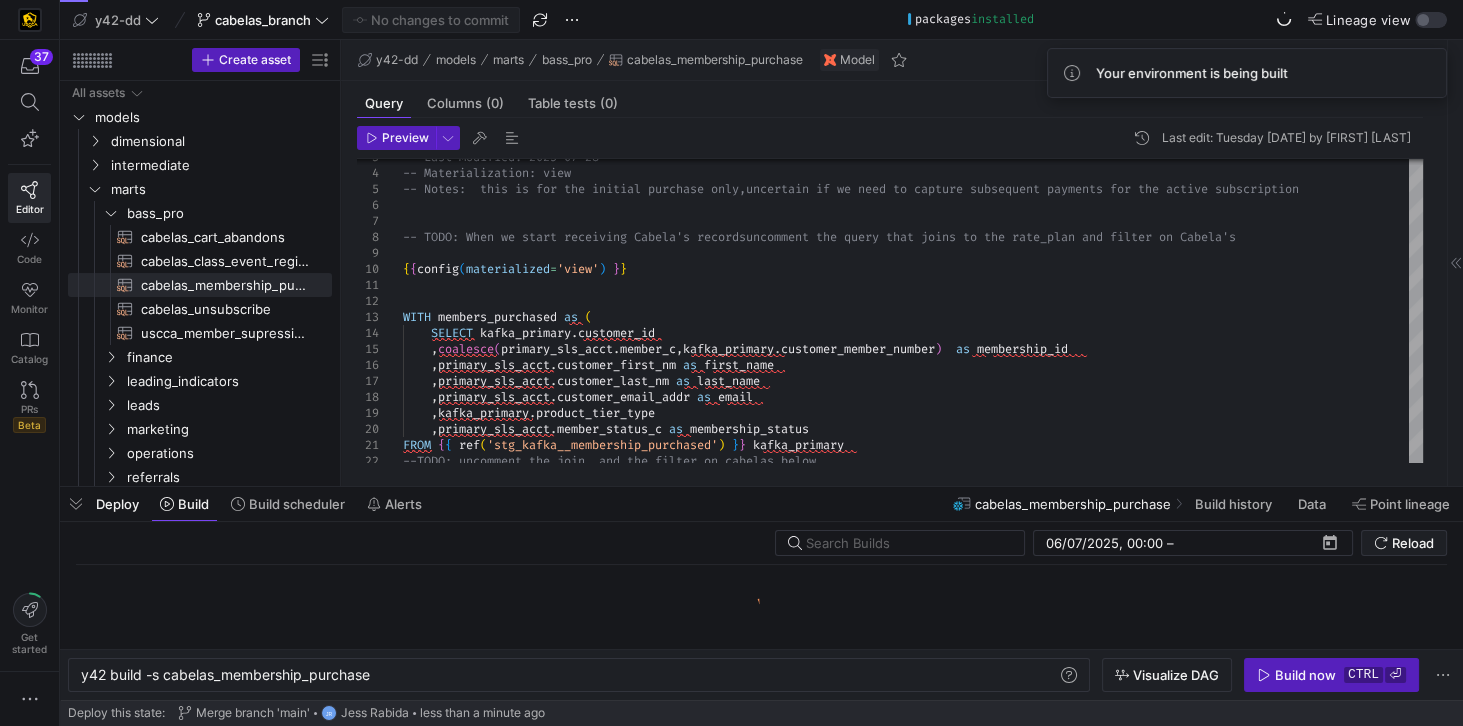 drag, startPoint x: 670, startPoint y: 591, endPoint x: 689, endPoint y: 440, distance: 152.19067 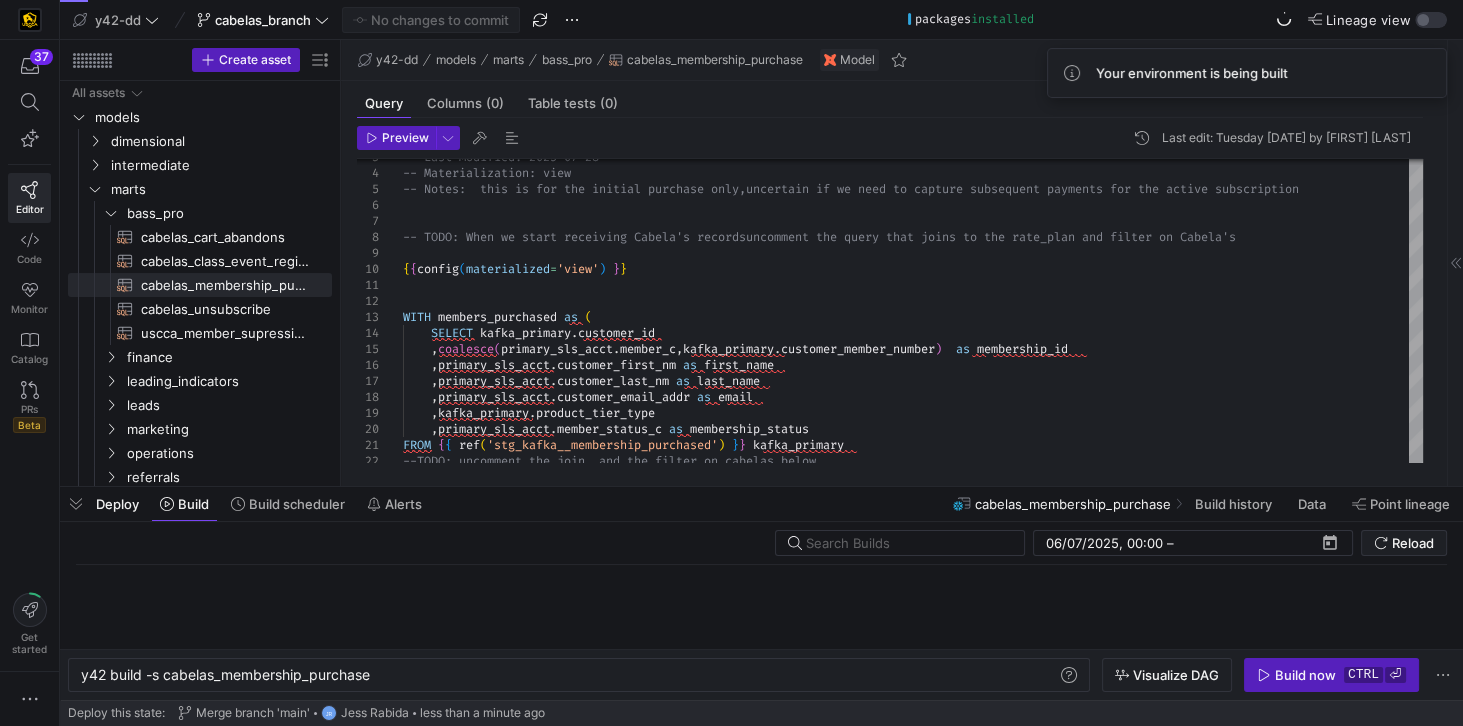 click 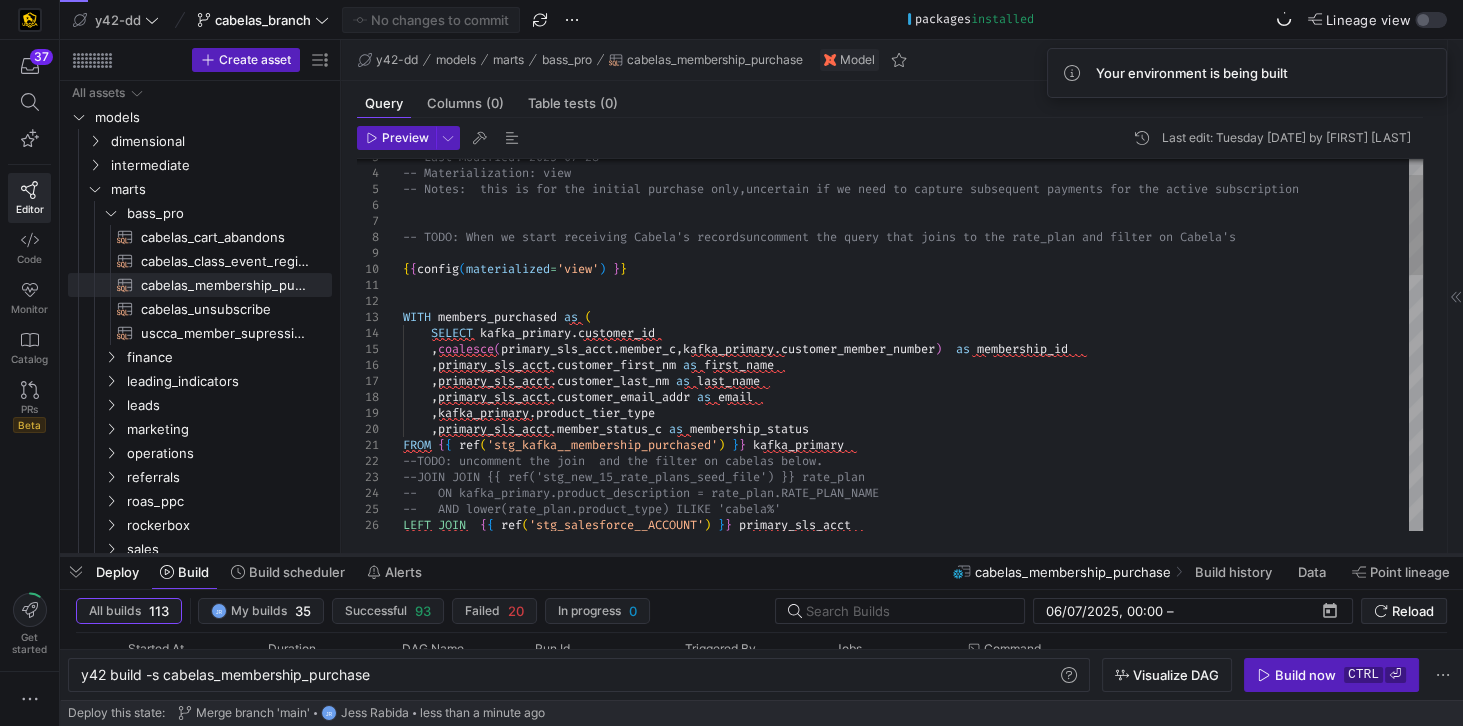 drag, startPoint x: 618, startPoint y: 444, endPoint x: 625, endPoint y: 556, distance: 112.21854 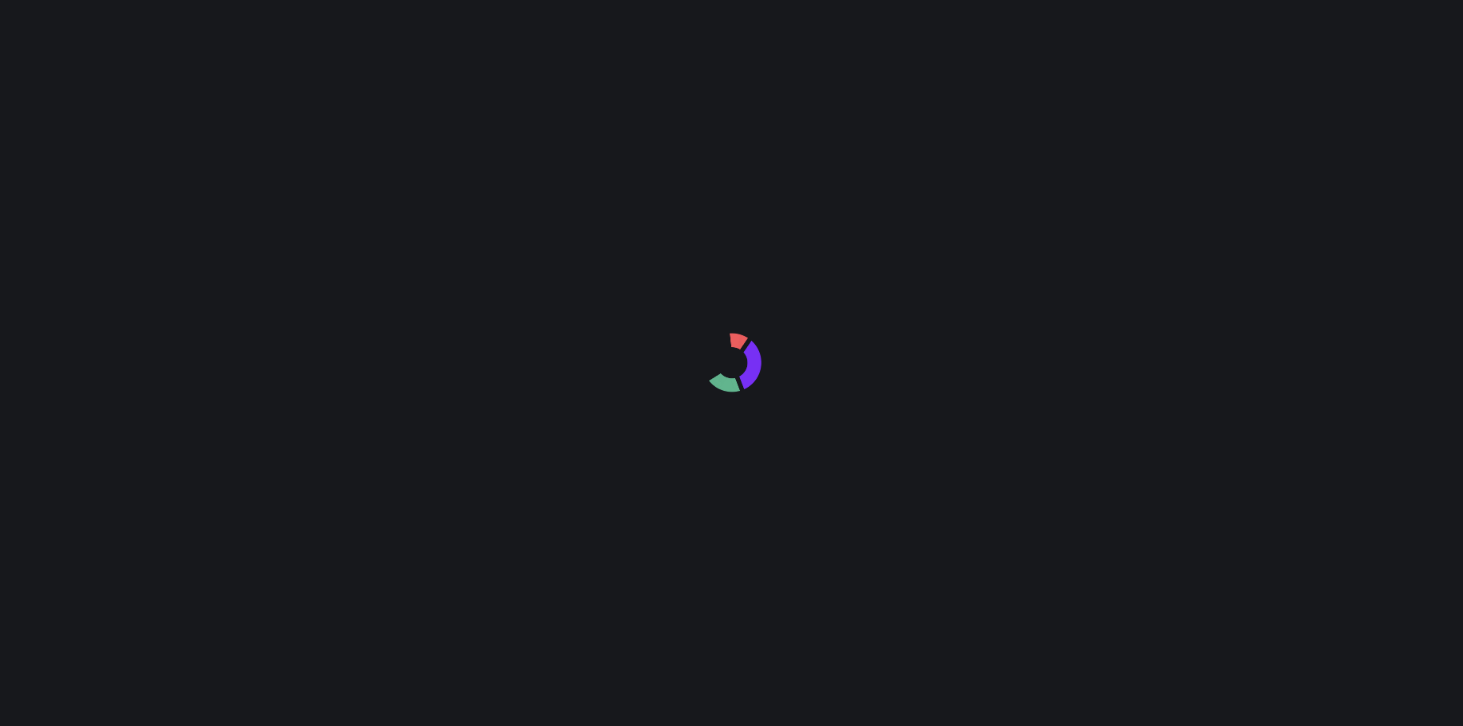 scroll, scrollTop: 0, scrollLeft: 0, axis: both 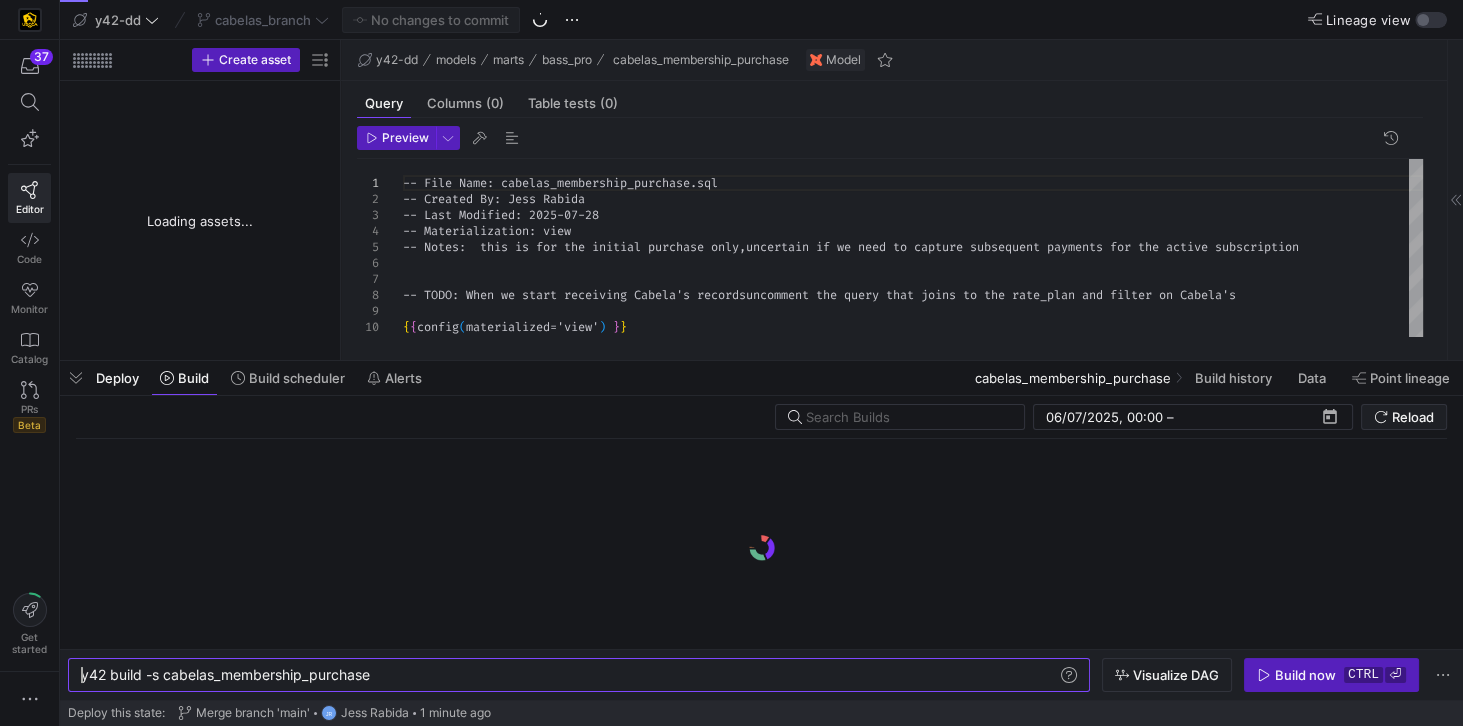 type on "y42 build -s cabelas_membership_purchase" 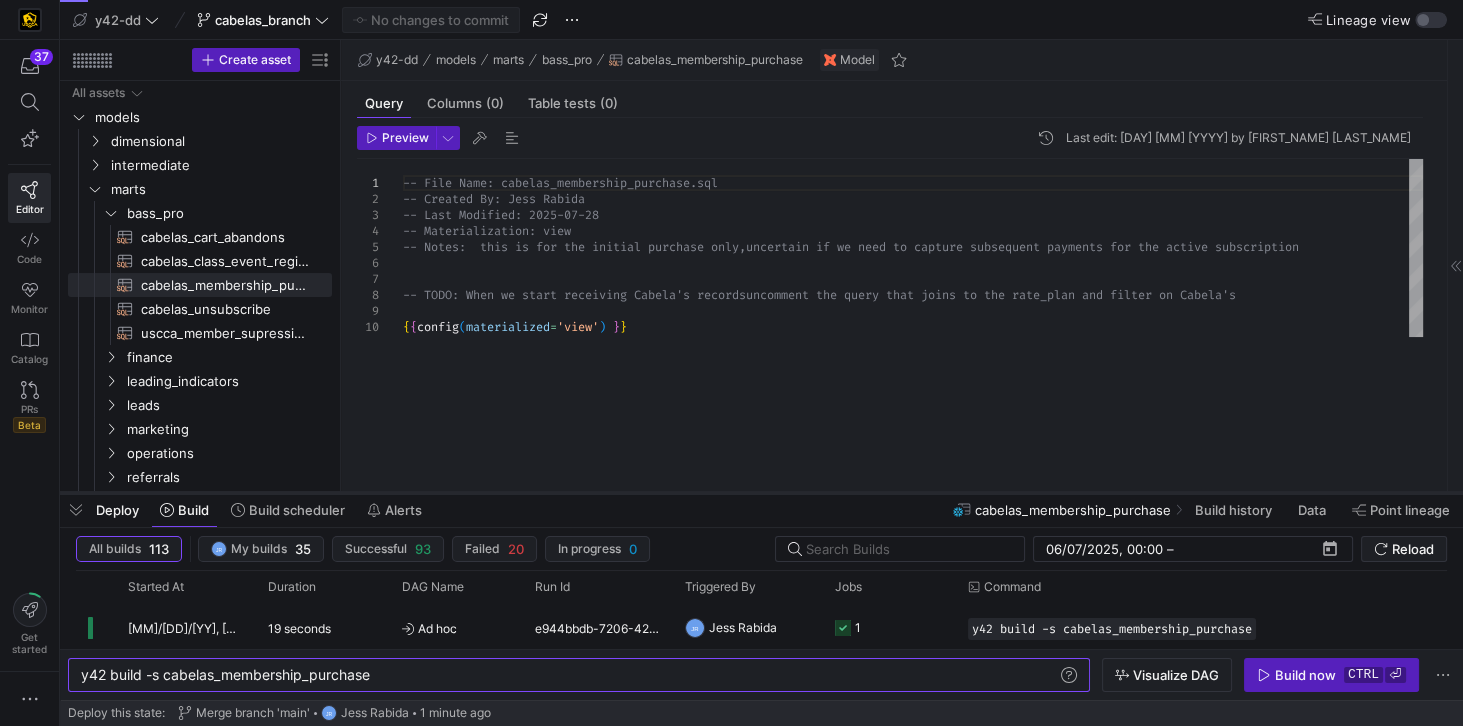 drag, startPoint x: 432, startPoint y: 361, endPoint x: 436, endPoint y: 493, distance: 132.0606 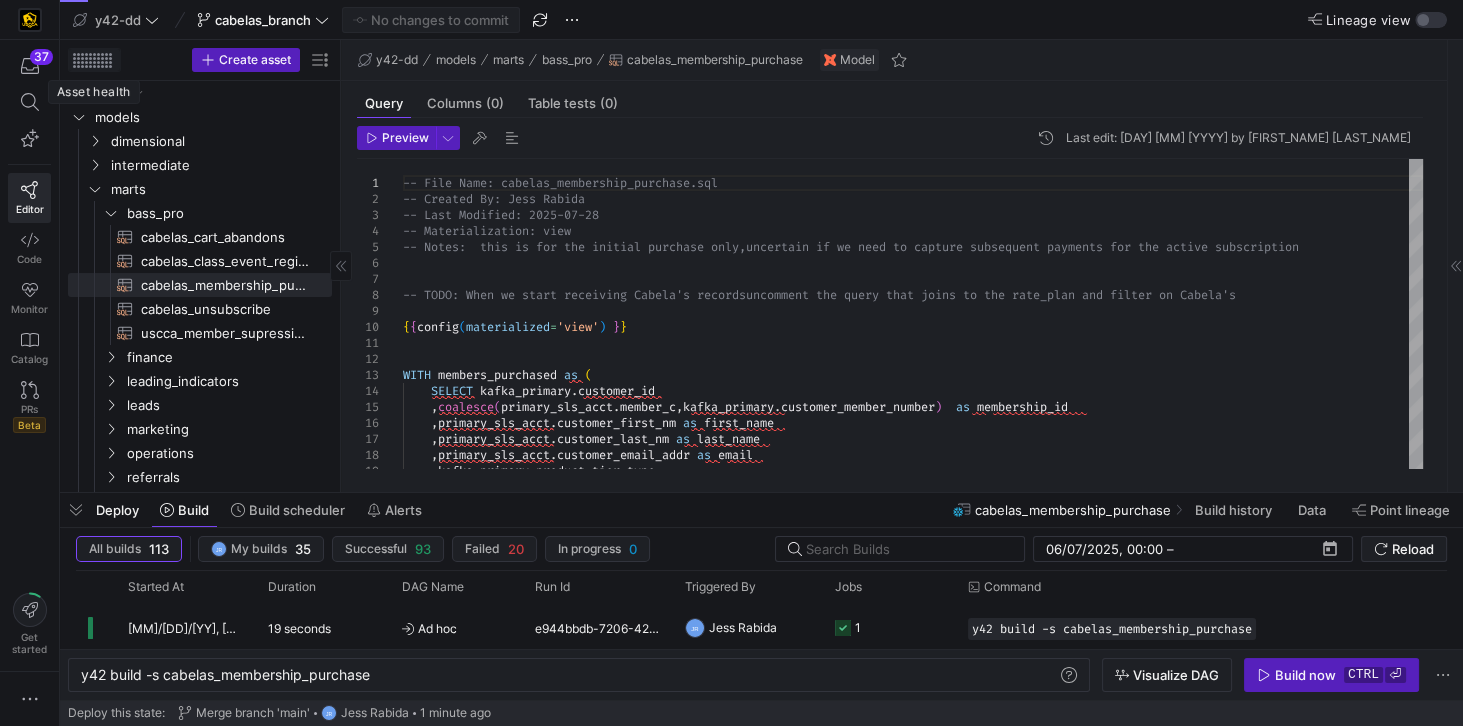 click 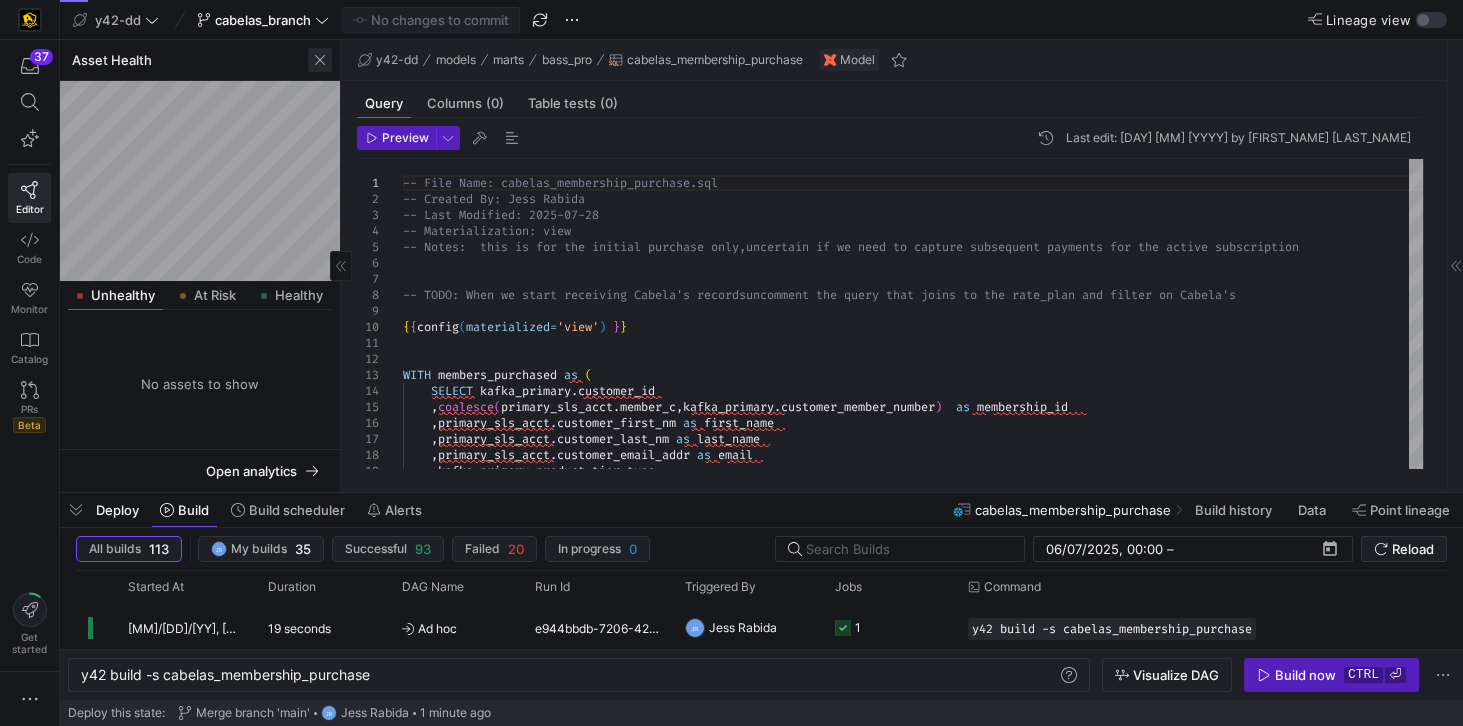 click 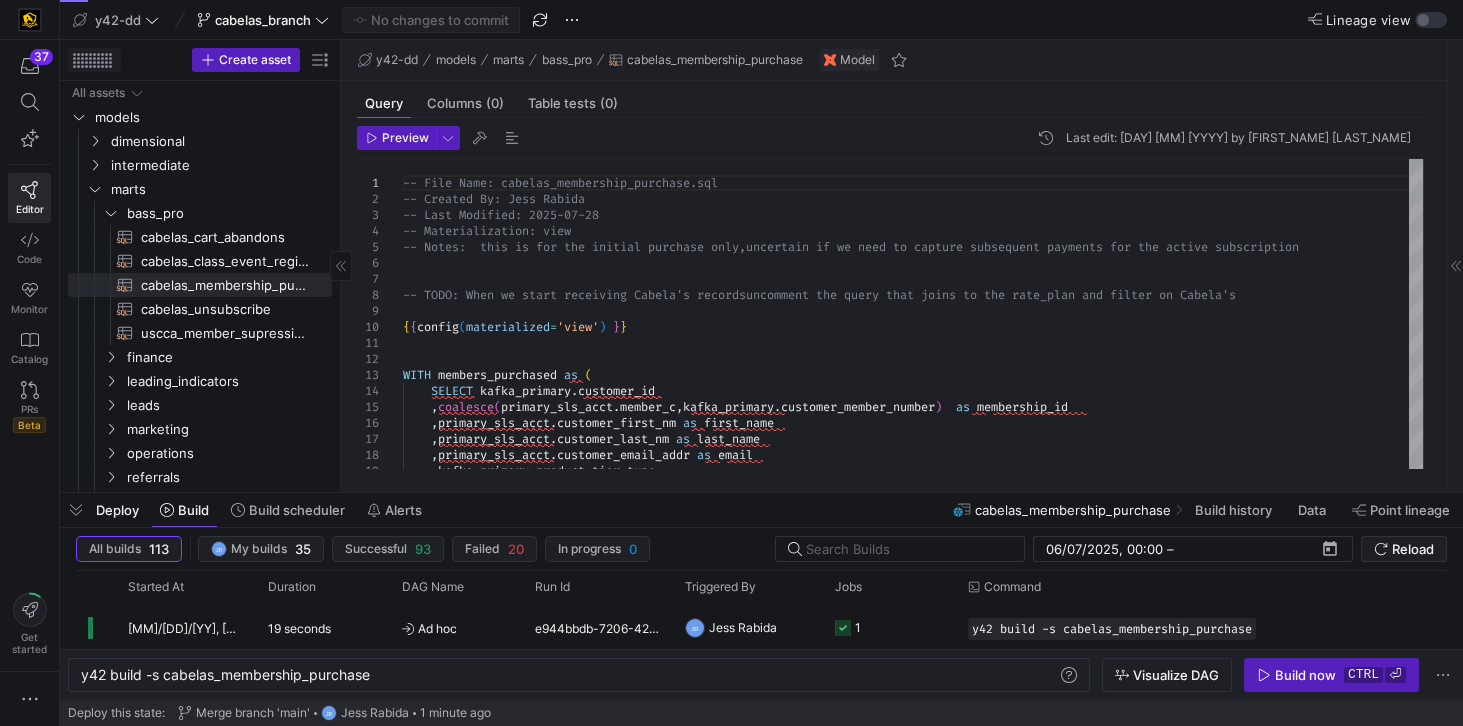 click on "Create asset" 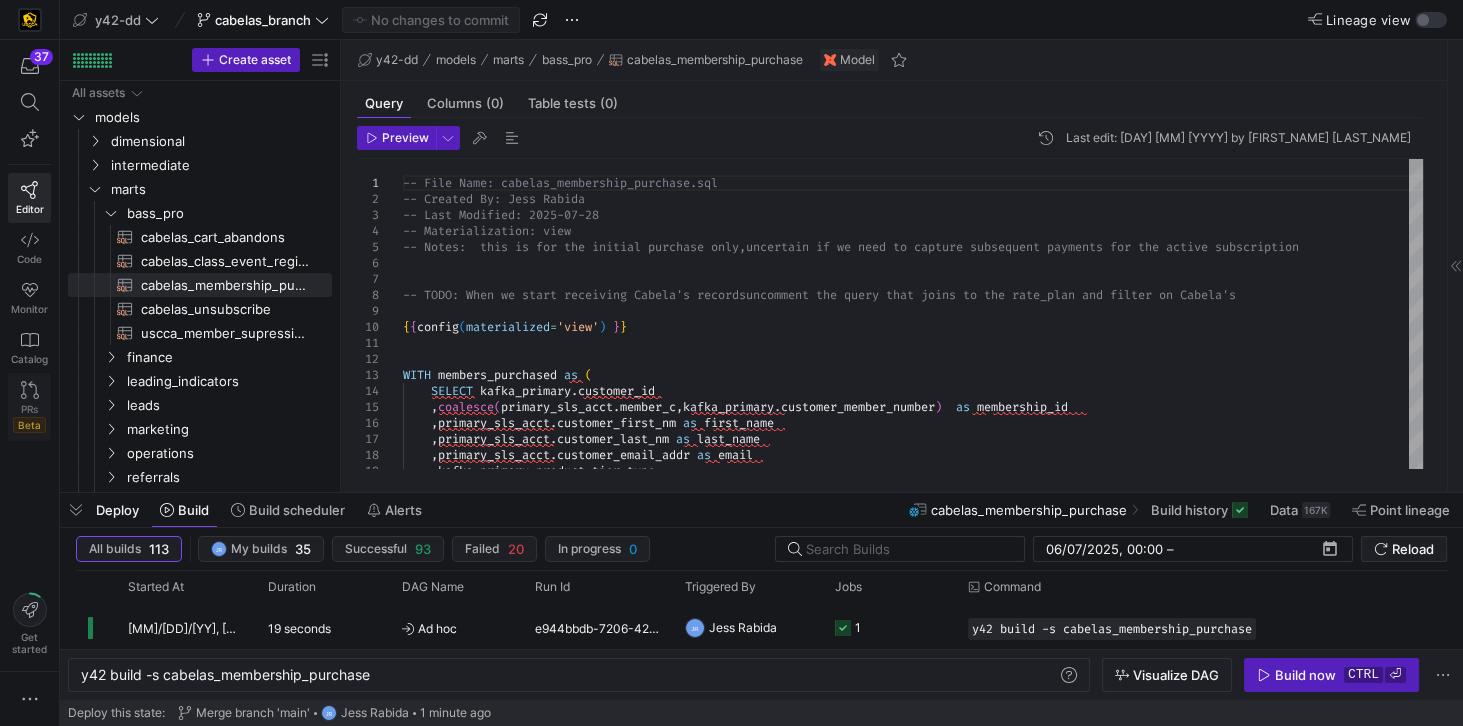 click 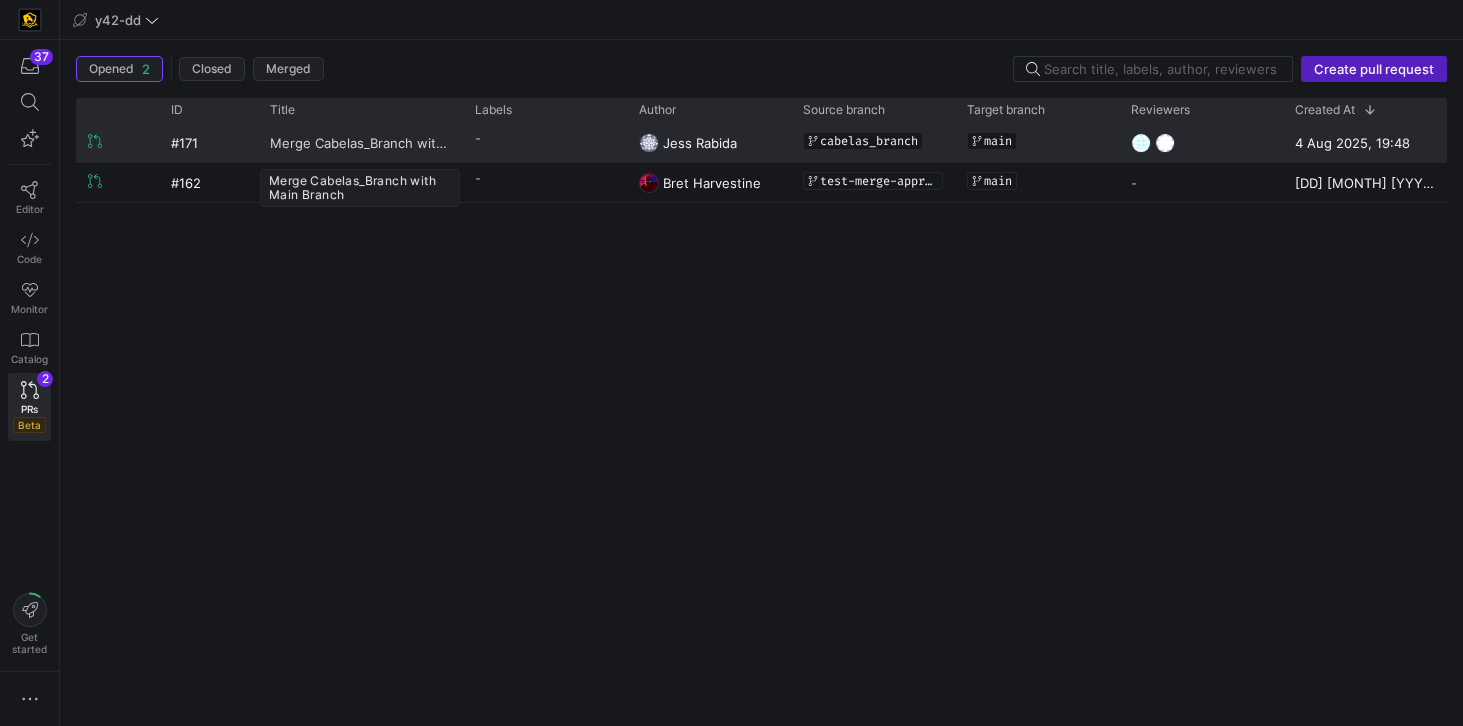 click on "Merge Cabelas_Branch with Main Branch" 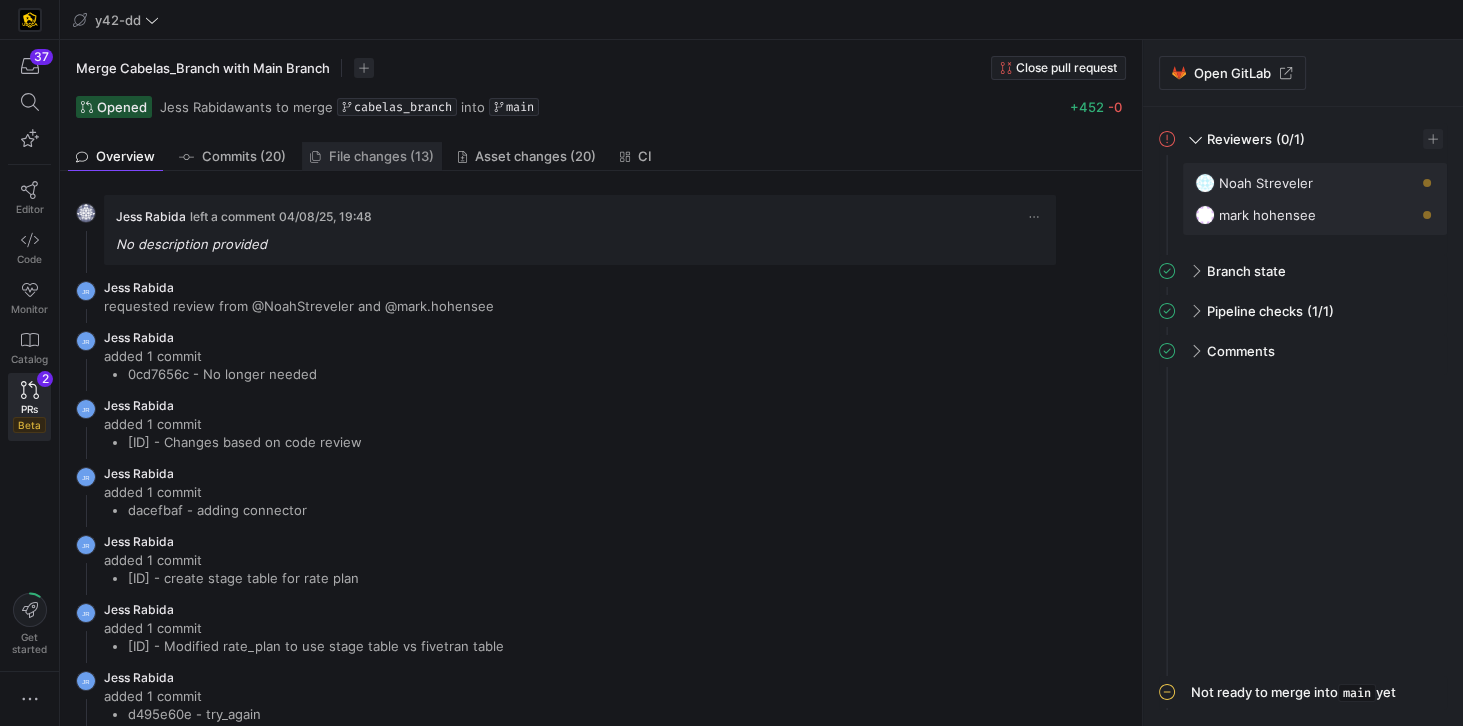 click on "File changes (13)" at bounding box center (372, 156) 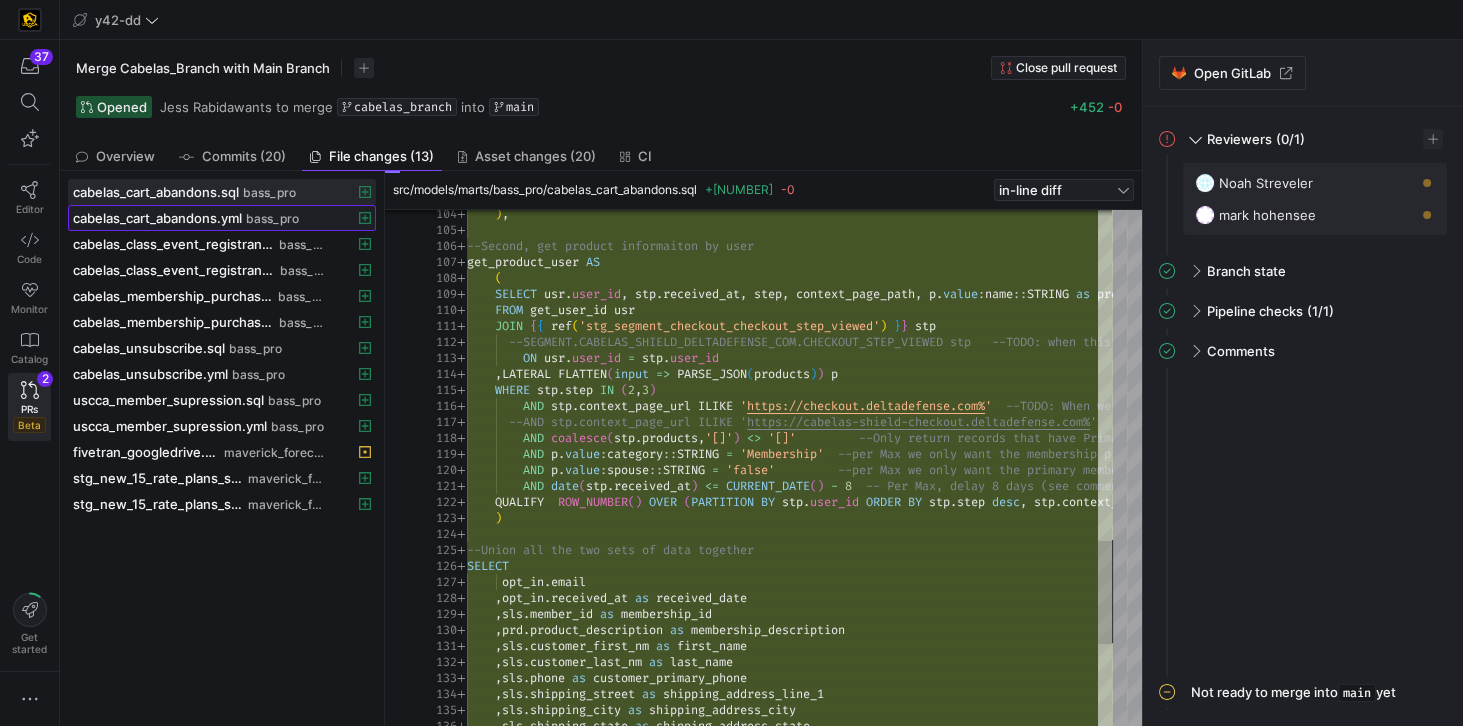 click 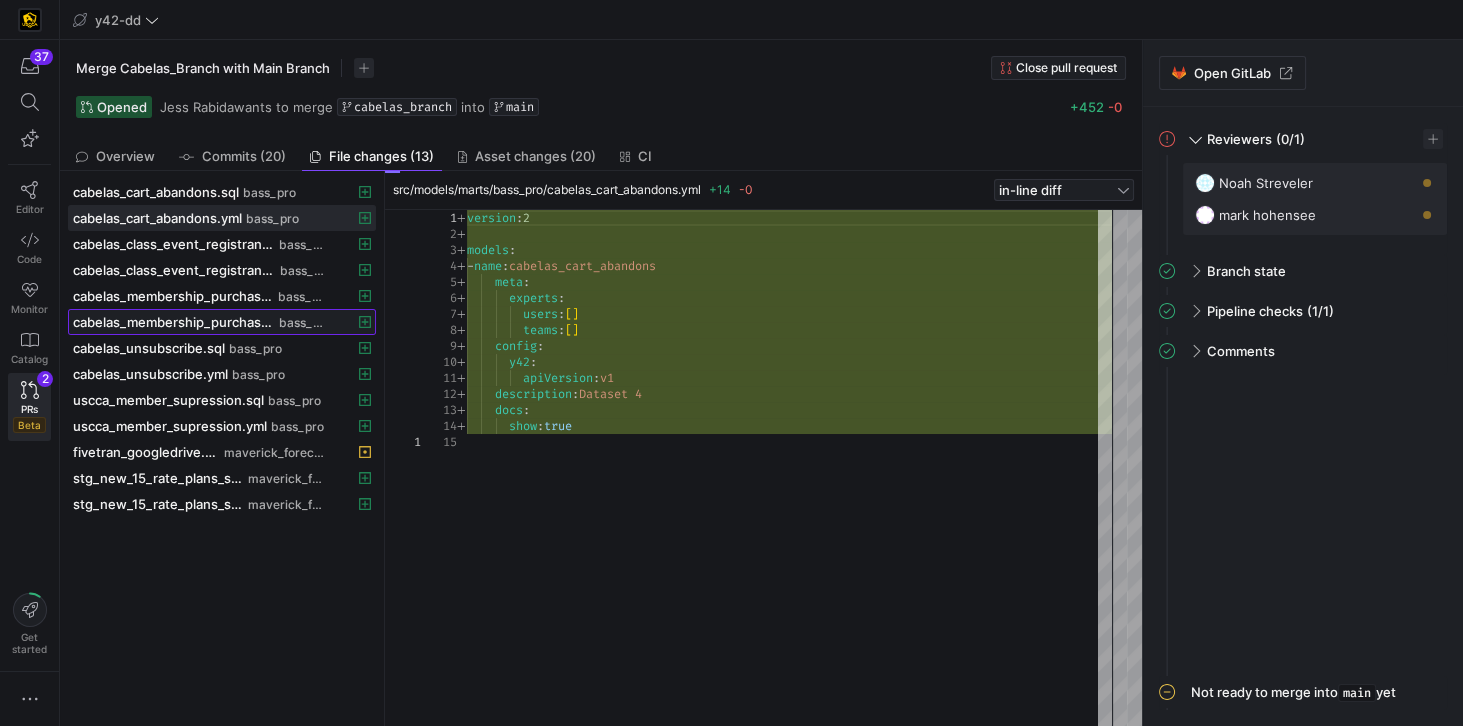 click on "cabelas_membership_purchase.yml" 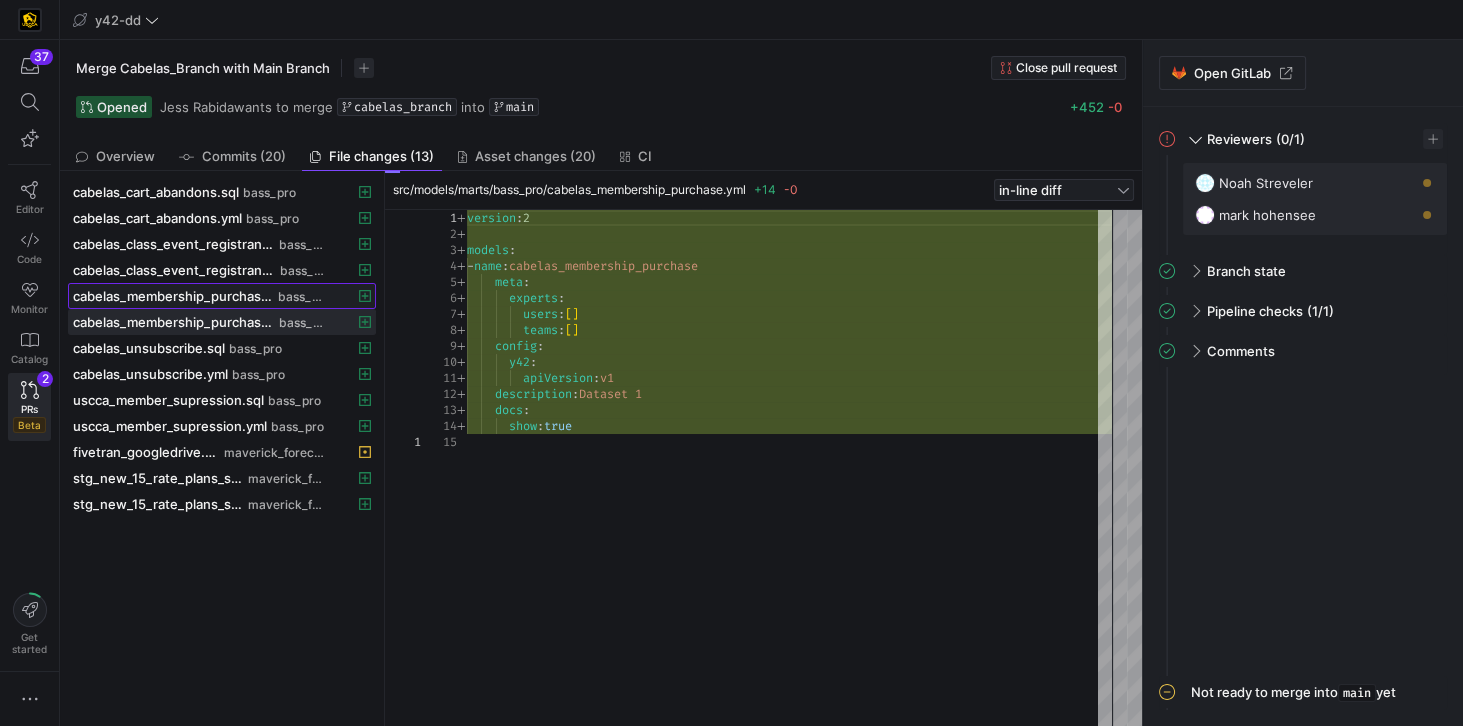 click 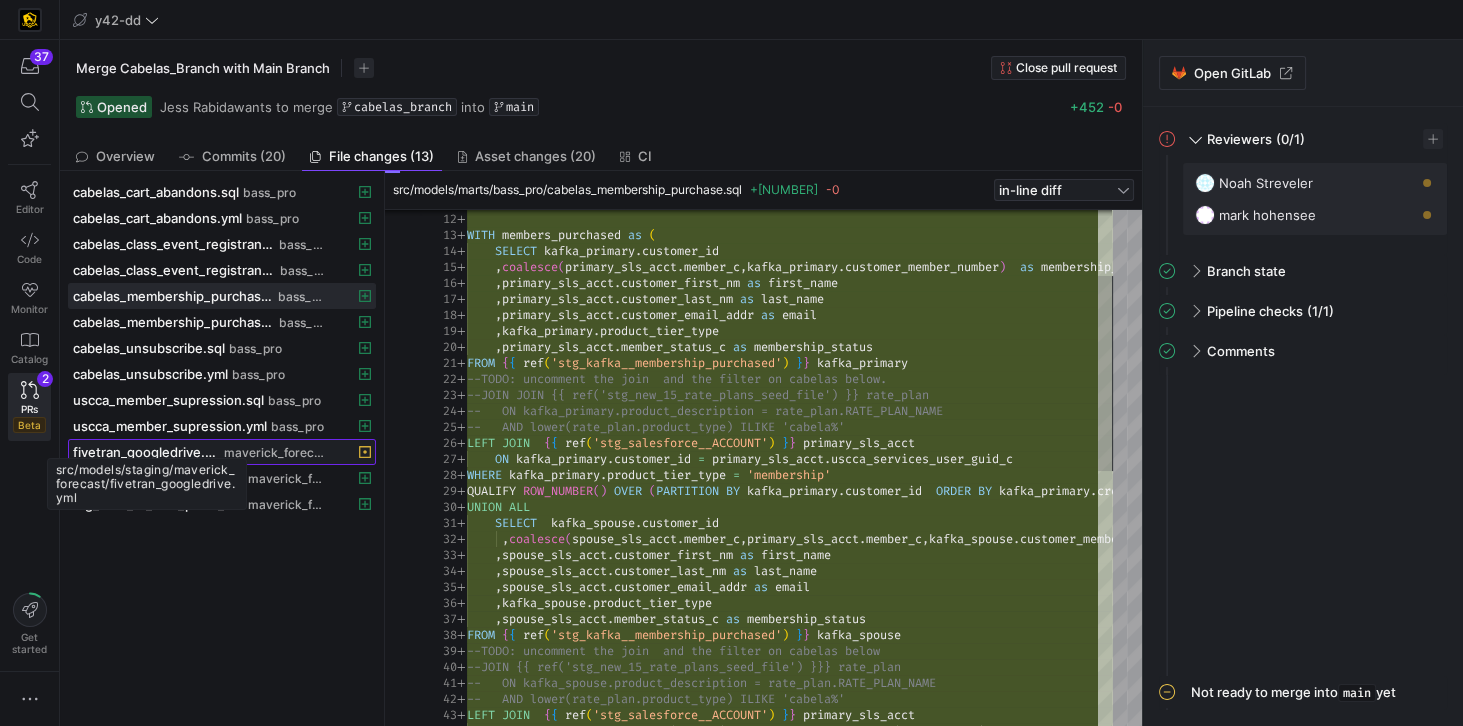 click on "fivetran_googledrive.yml" 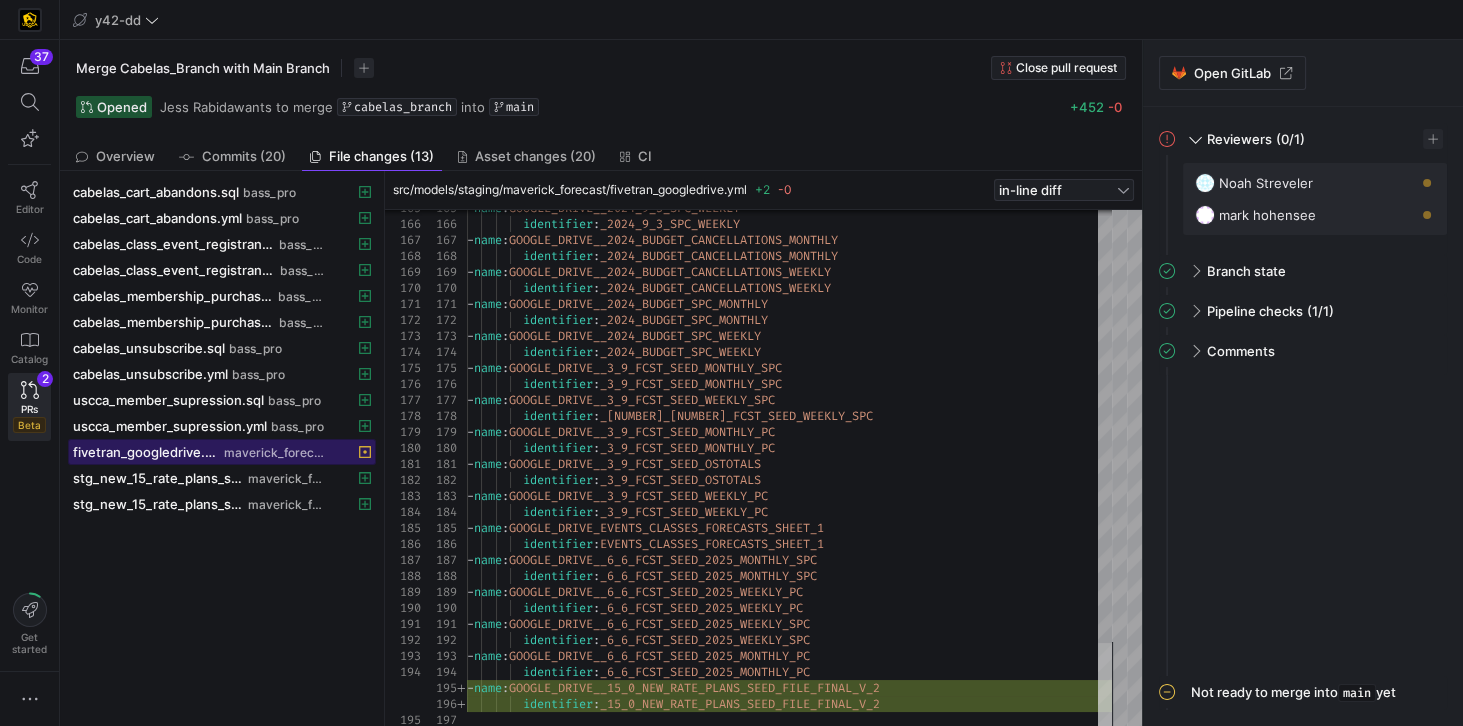 click 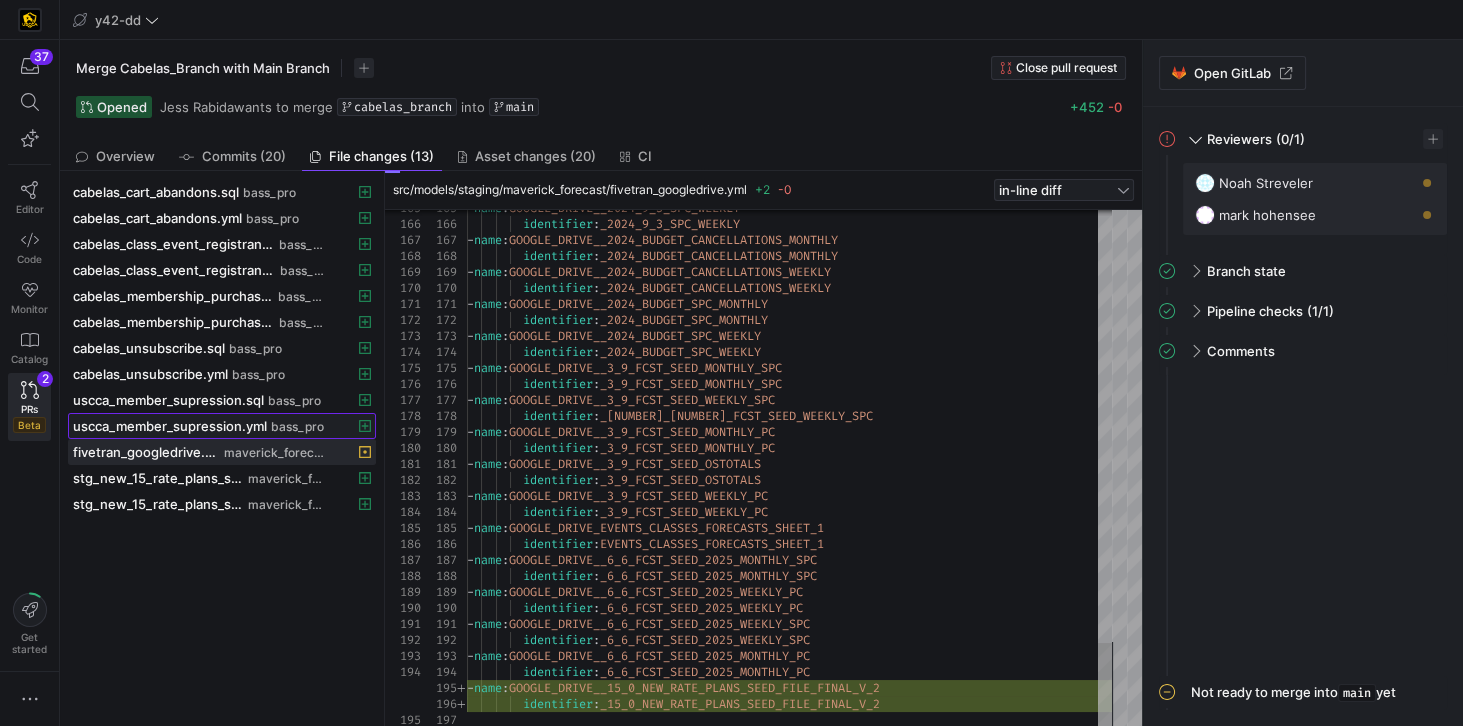 click on "uscca_member_supression.yml" 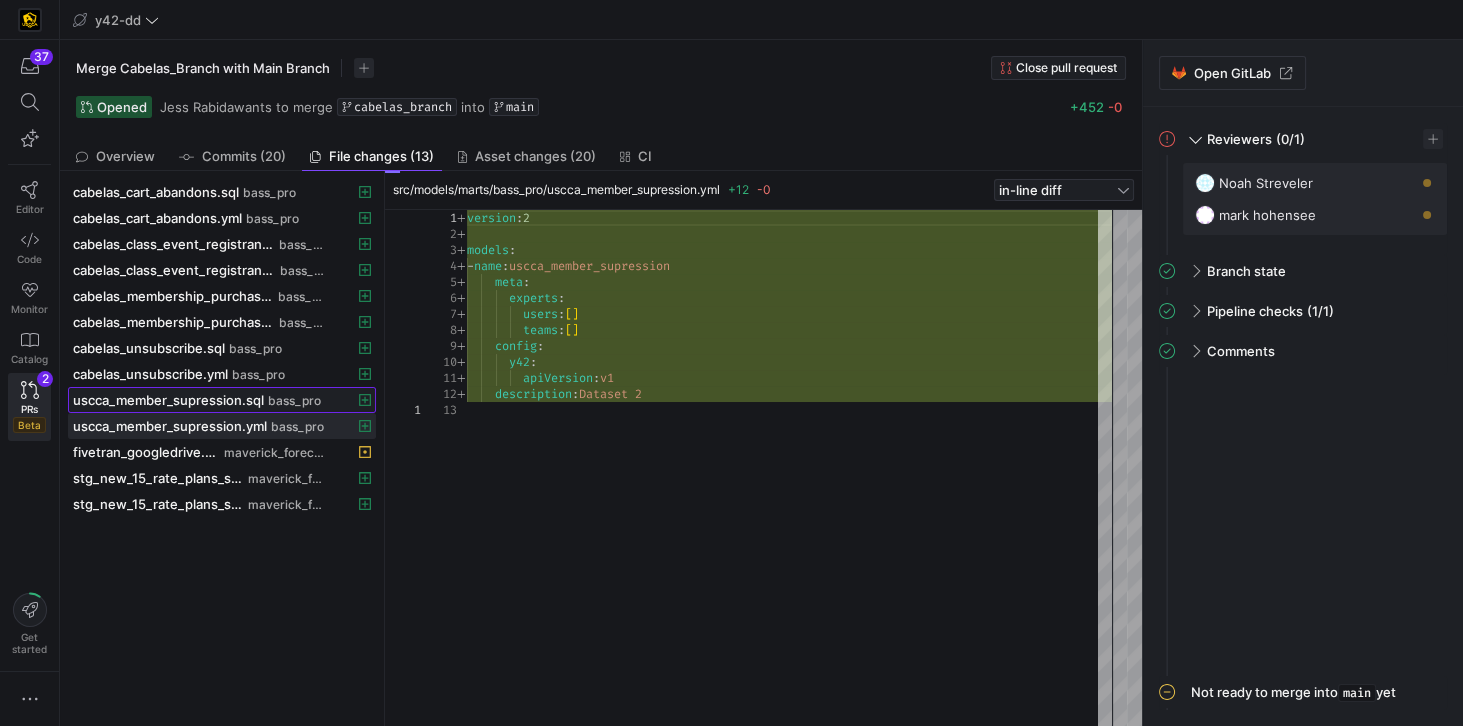 click on "uscca_member_supression.sql" 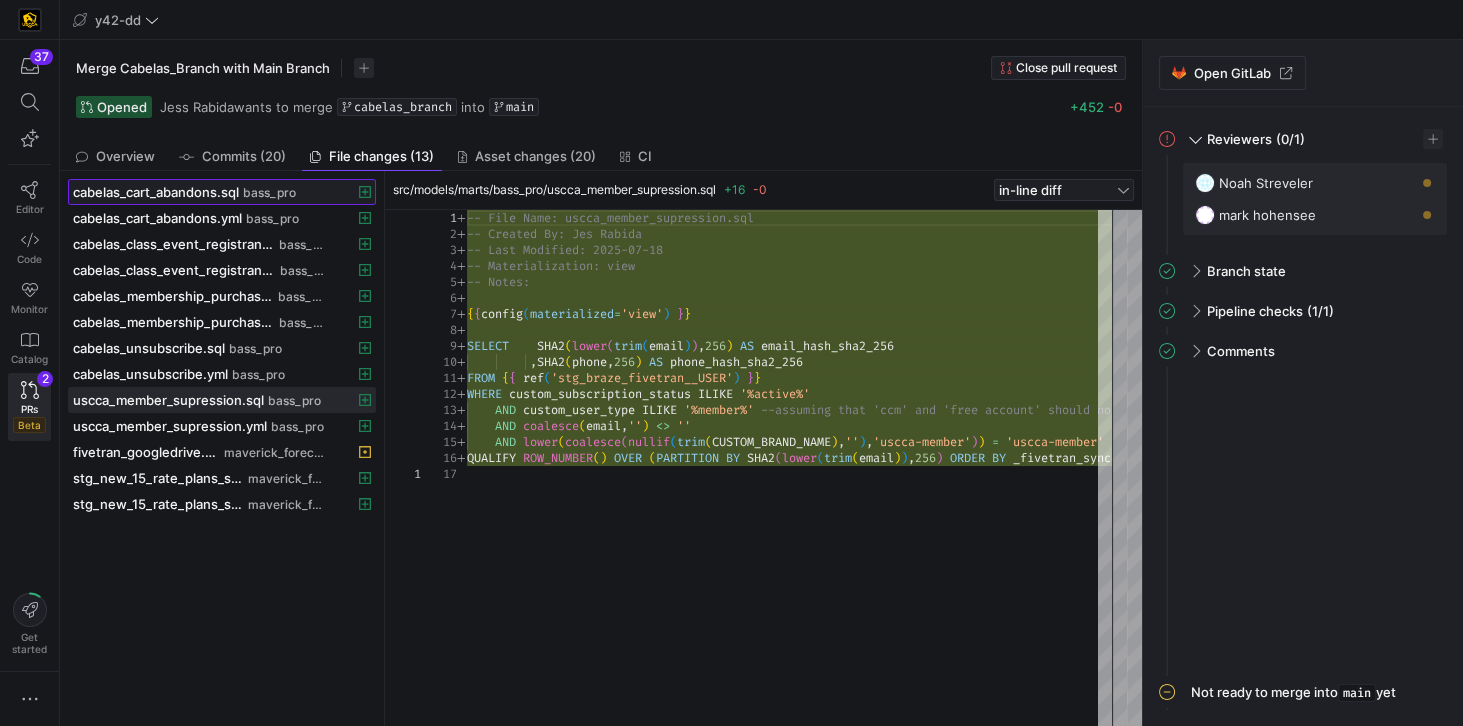 click on "cabelas_cart_abandons.sql" 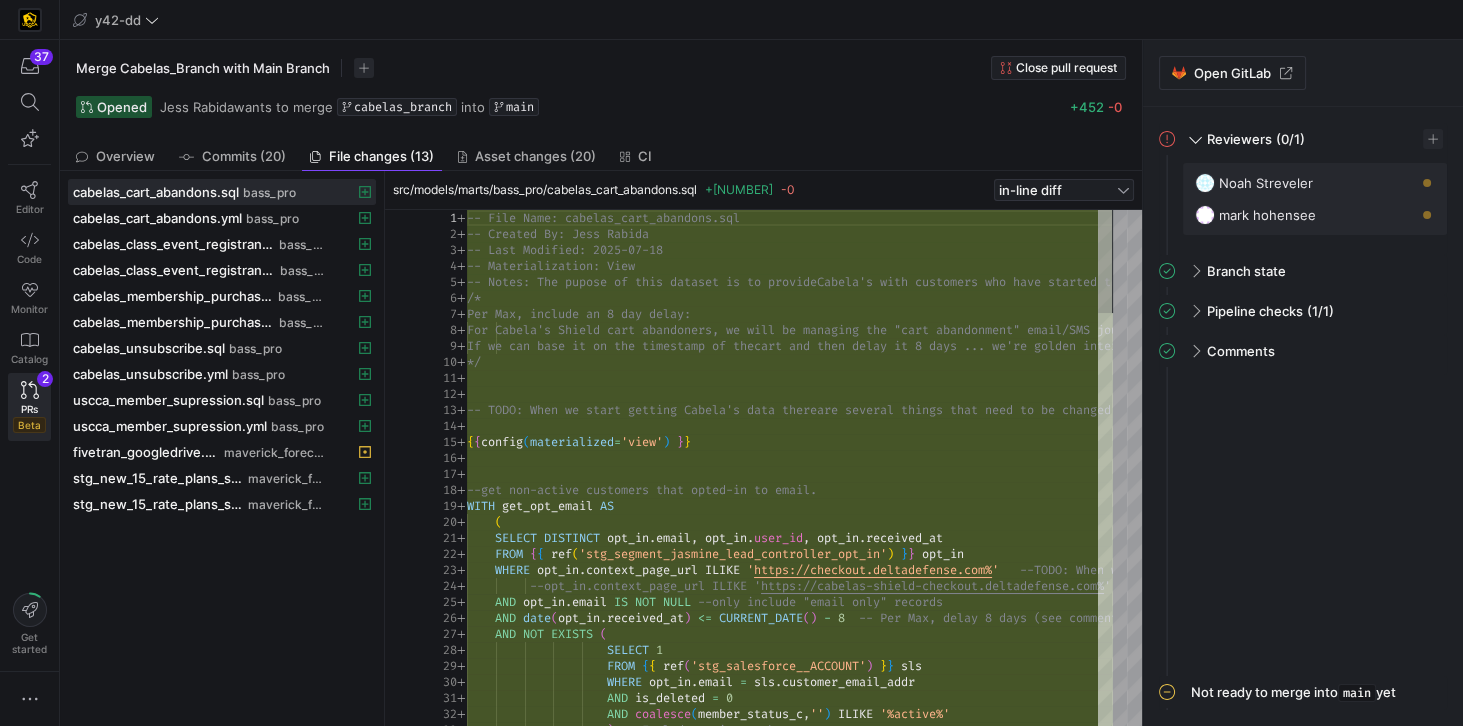 click on "Opened  [FIRST_NAME] [LAST_NAME]  wants to merge  cabelas_branch into main +[NUMBER] -0" 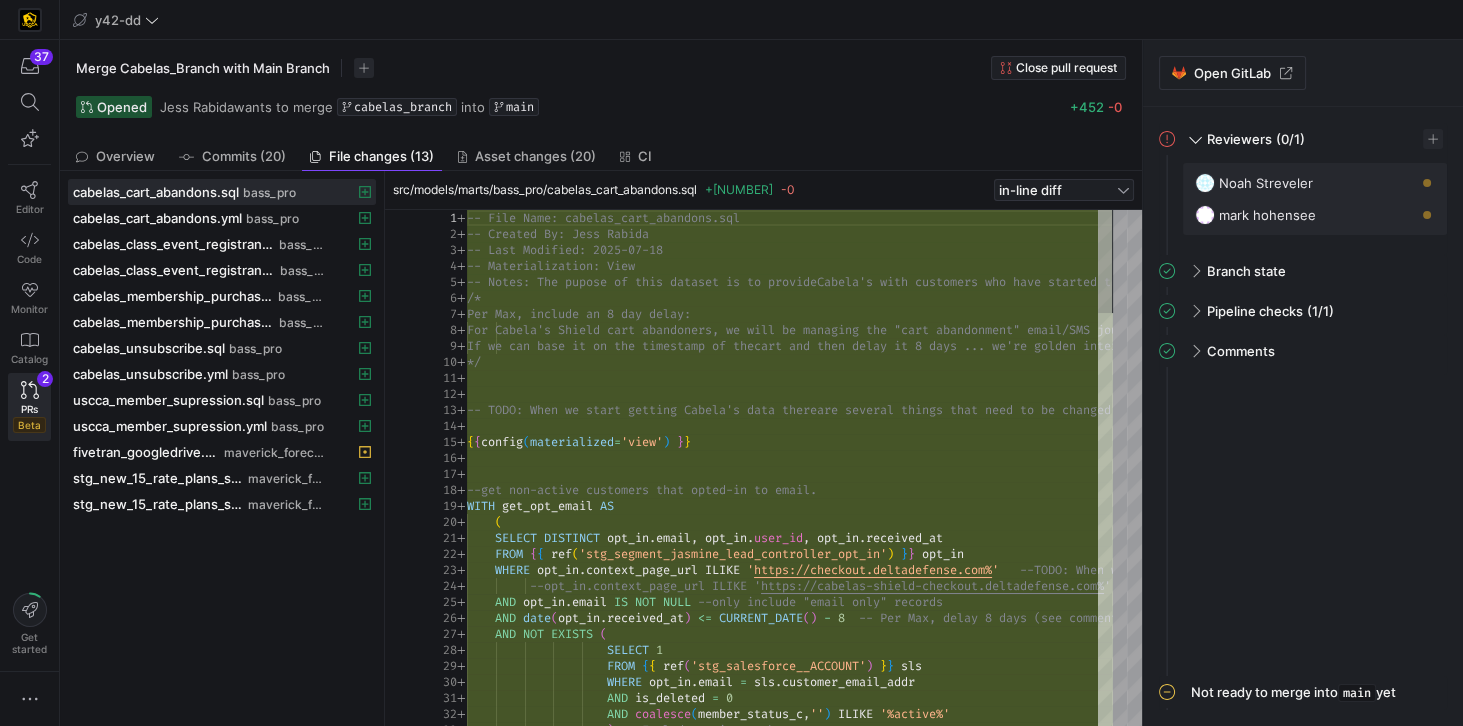 click on "cabelas_cart_abandons.sql  bass_pro
cabelas_cart_abandons.yml  bass_pro
cabelas_class_event_registrants.sql  bass_pro
cabelas_class_event_registrants.yml  bass_pro
cabelas_membership_purchase.sql  bass_pro
cabelas_membership_purchase.yml  bass_pro
cabelas_unsubscribe.sql  bass_pro
cabelas_unsubscribe.yml  bass_pro
uscca_member_supression.sql  bass_pro
uscca_member_supression.yml  bass_pro
fivetran_googledrive.yml  maverick_forecast
stg_new_15_rate_plans_seed_file.sql  maverick_forecast
stg_new_15_rate_plans_seed_file.yml  maverick_forecast" 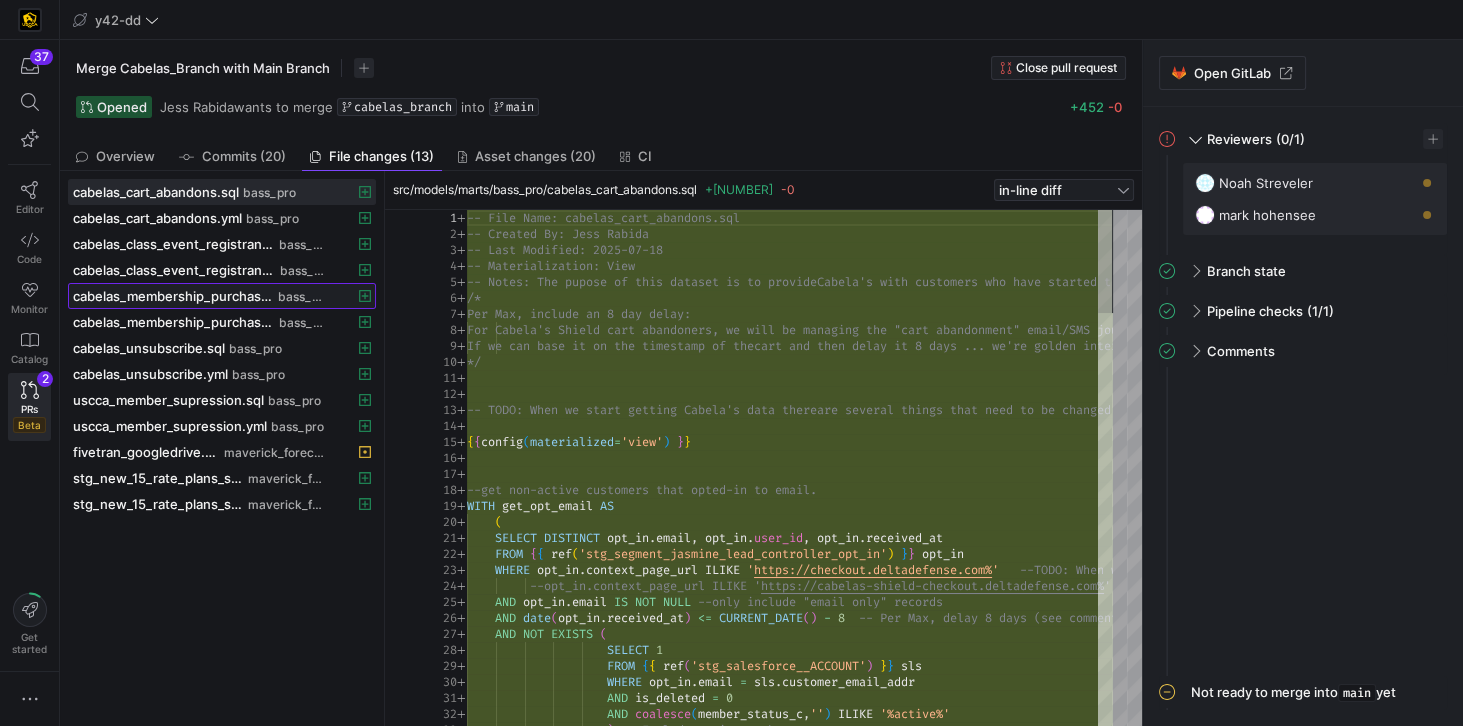 click on "cabelas_membership_purchase.sql" 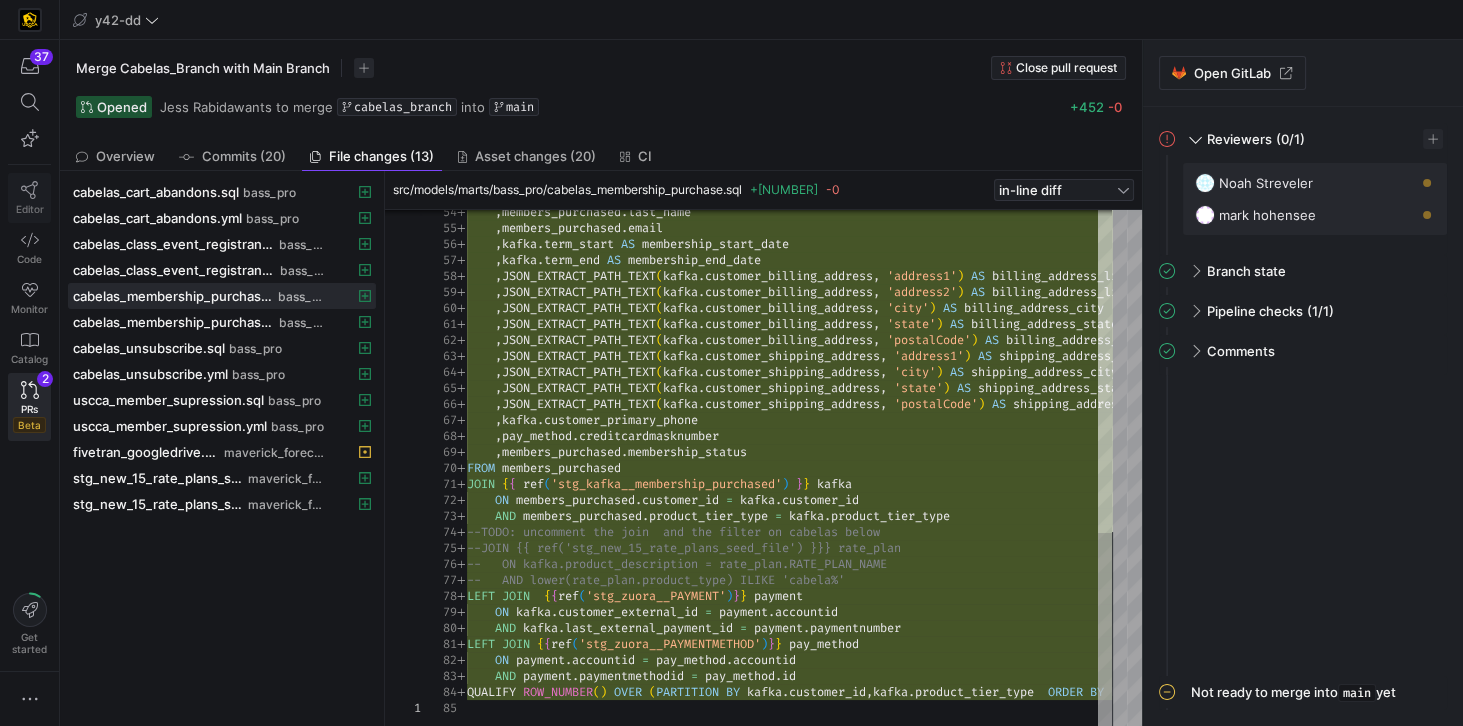 click on "Editor" 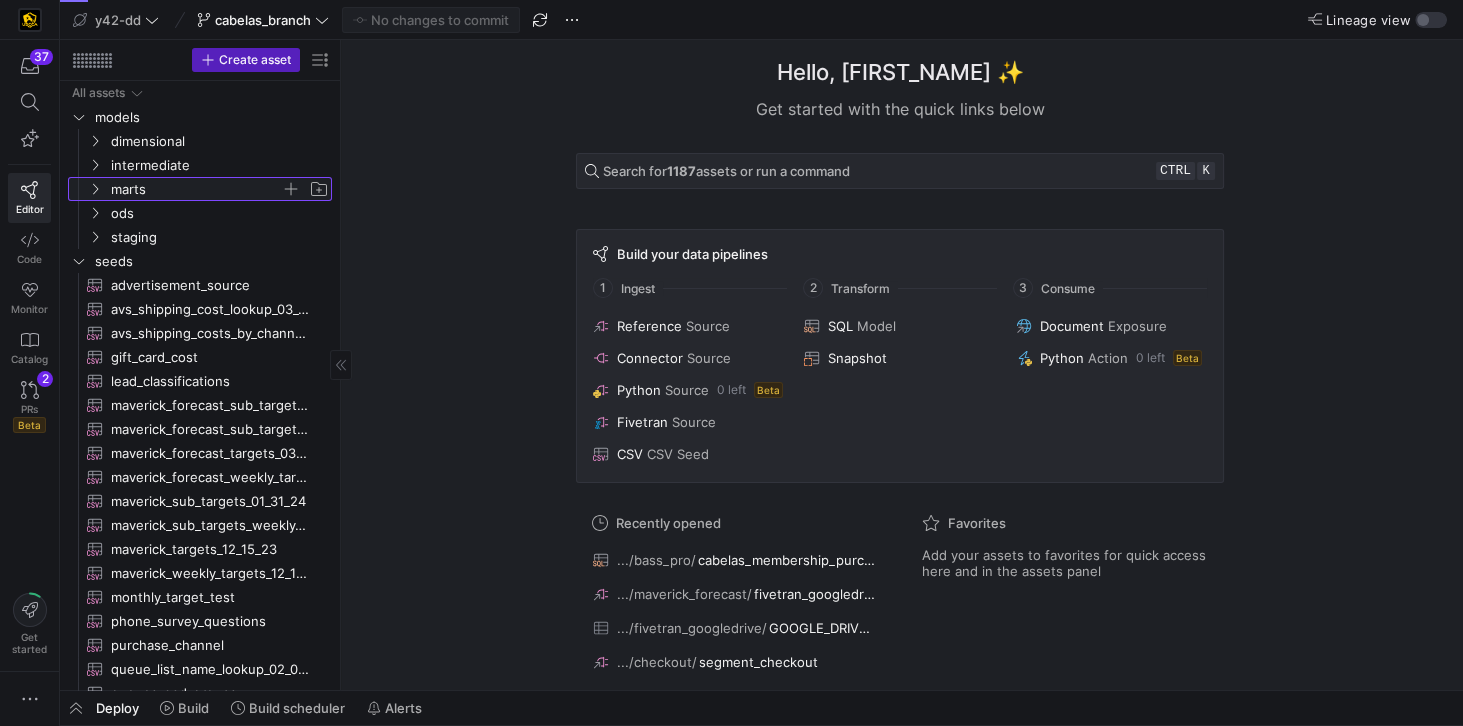 click on "marts" 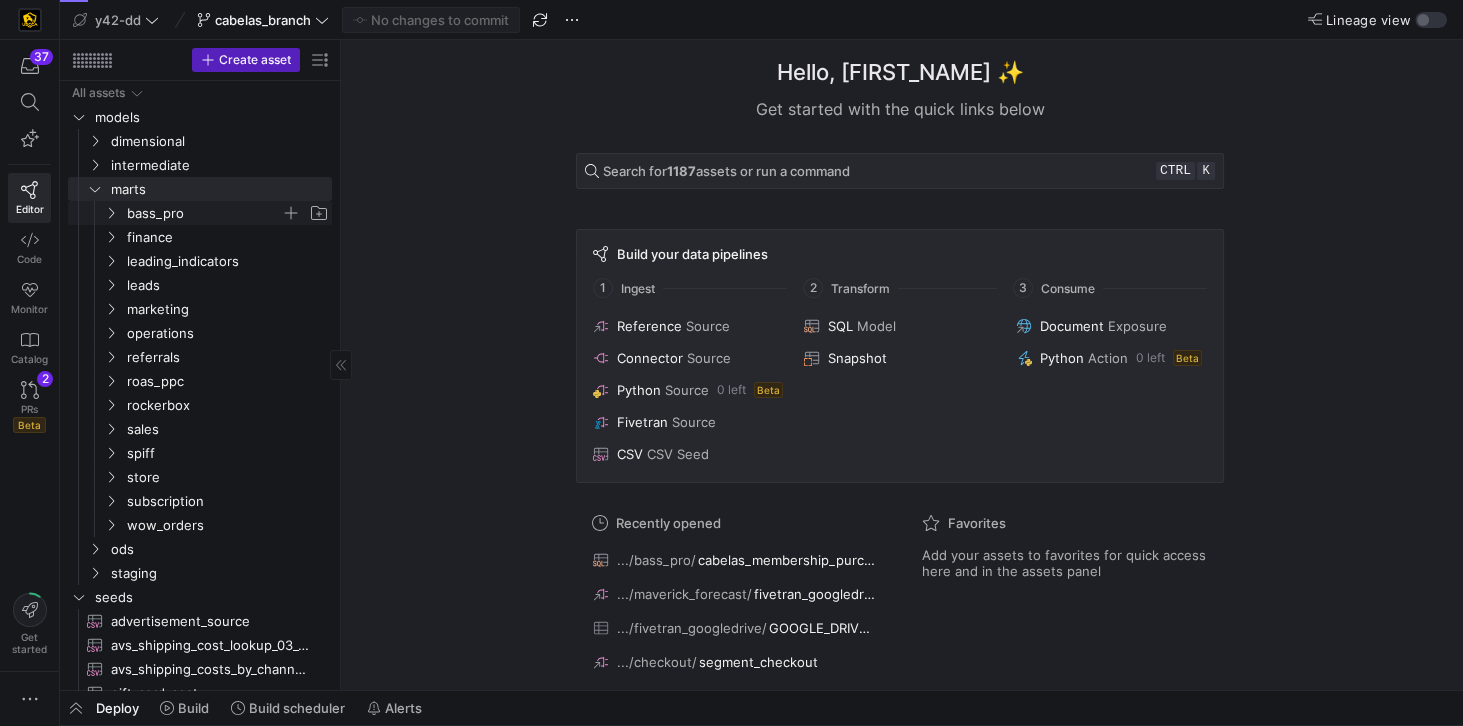 click on "bass_pro" 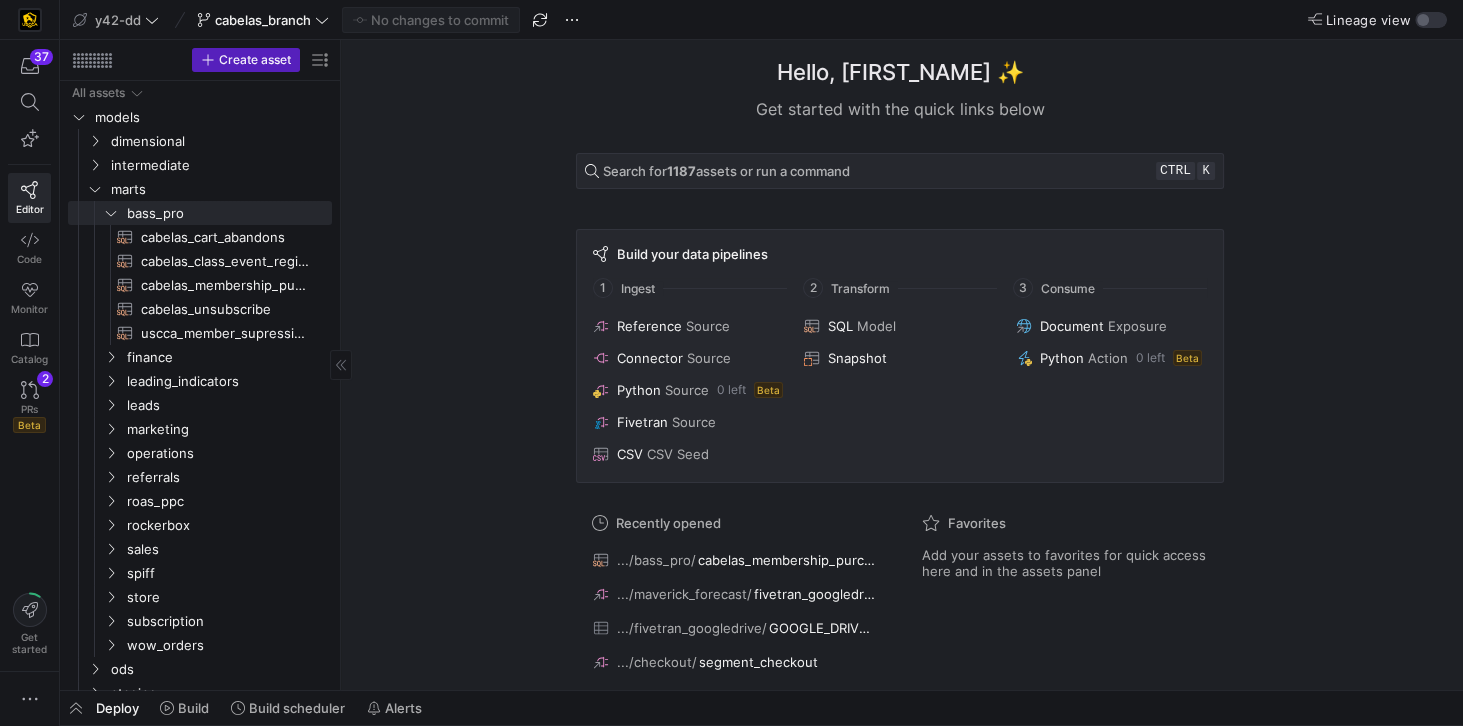 click on "cabelas_cart_abandons​​​​​​​​​​" 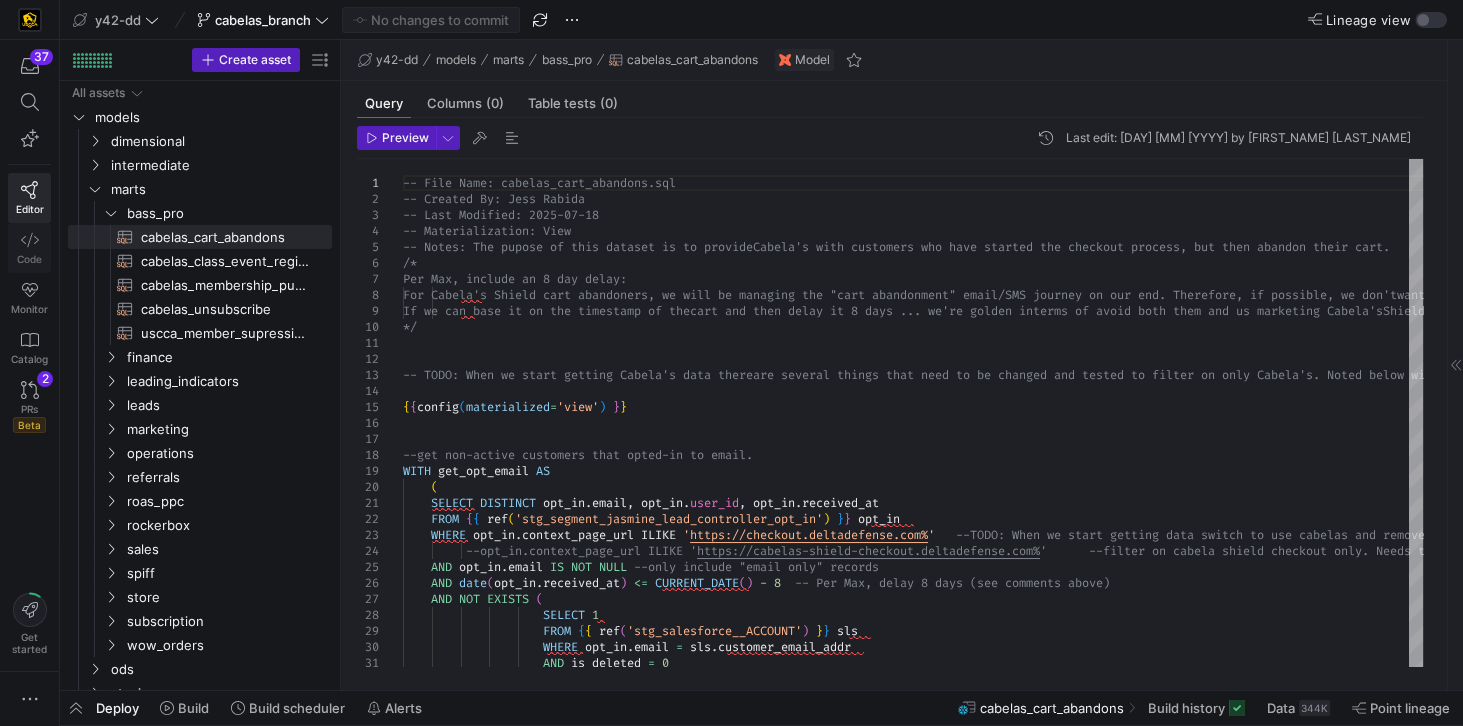 click 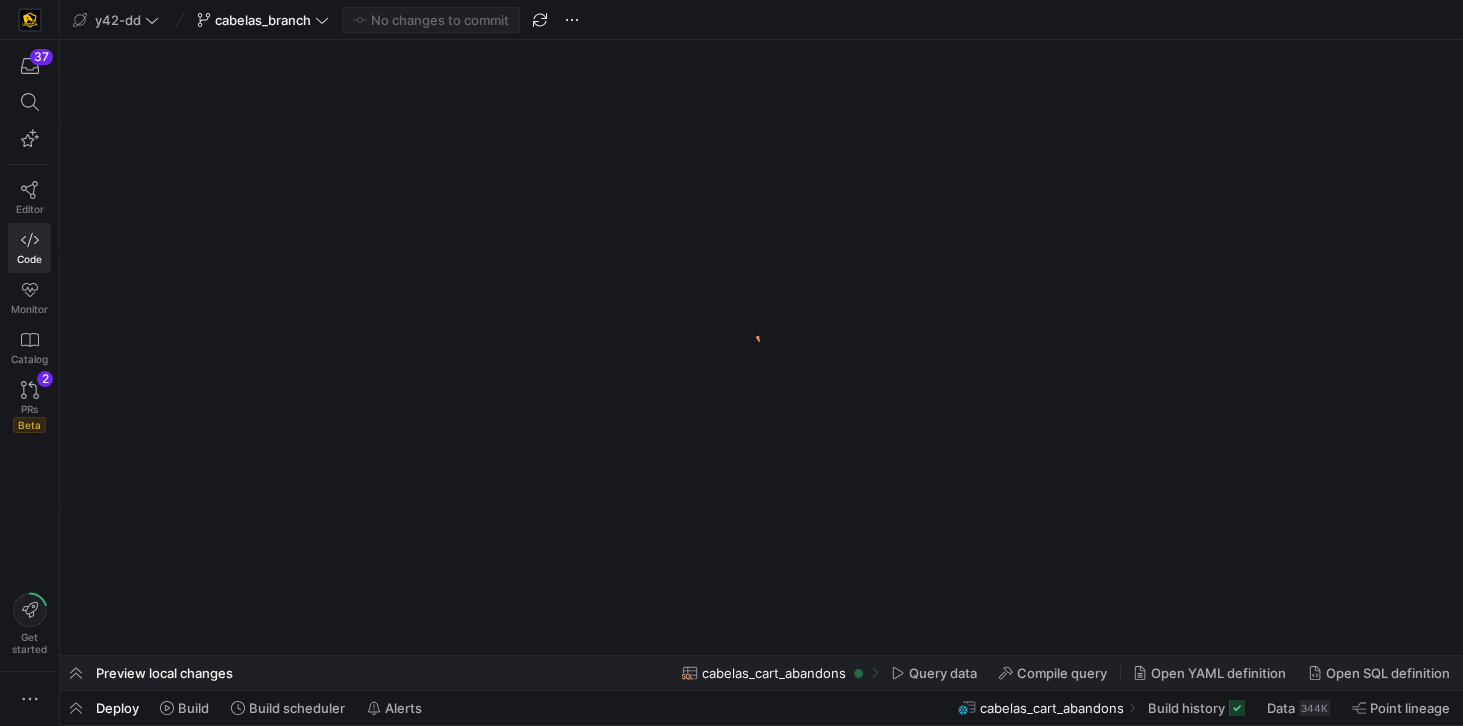 scroll, scrollTop: 0, scrollLeft: 0, axis: both 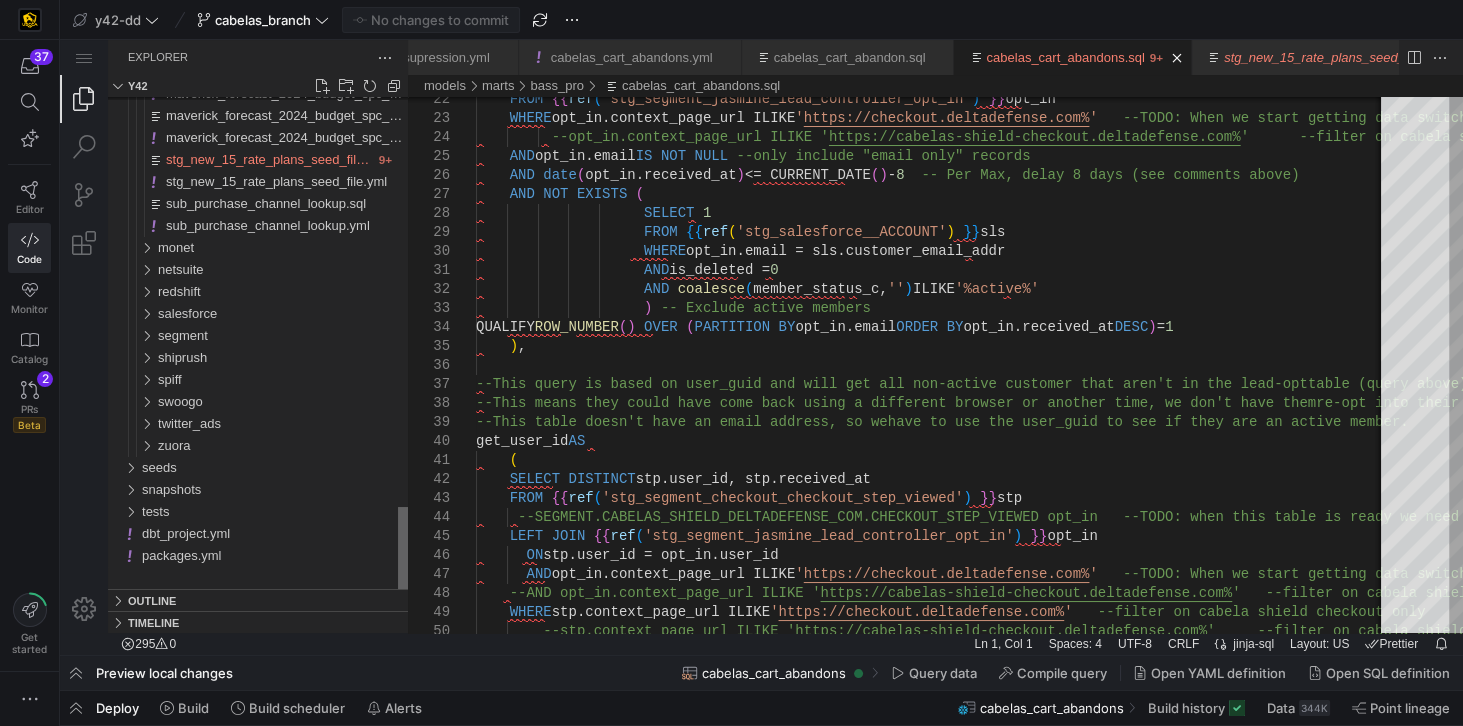 click at bounding box center (403, 548) 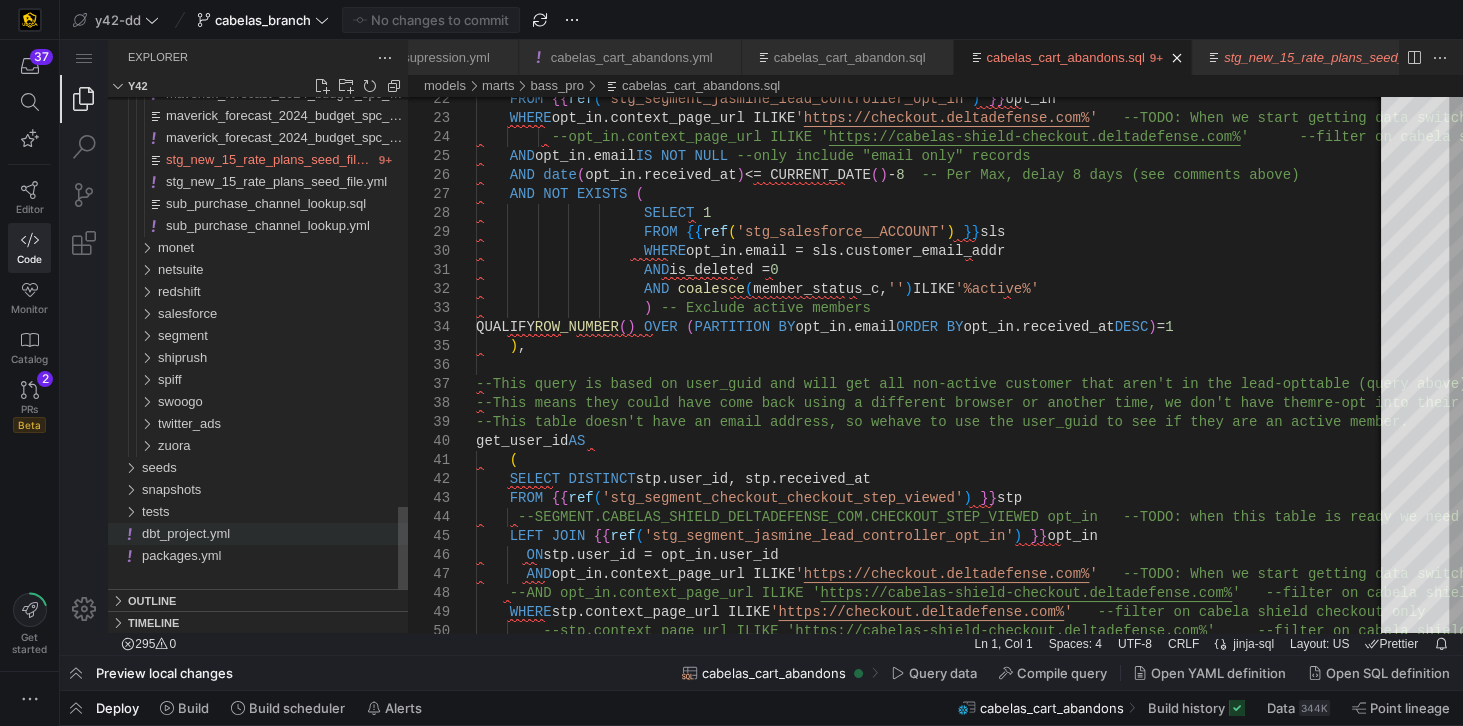 click on "dbt_project.yml" at bounding box center [186, 533] 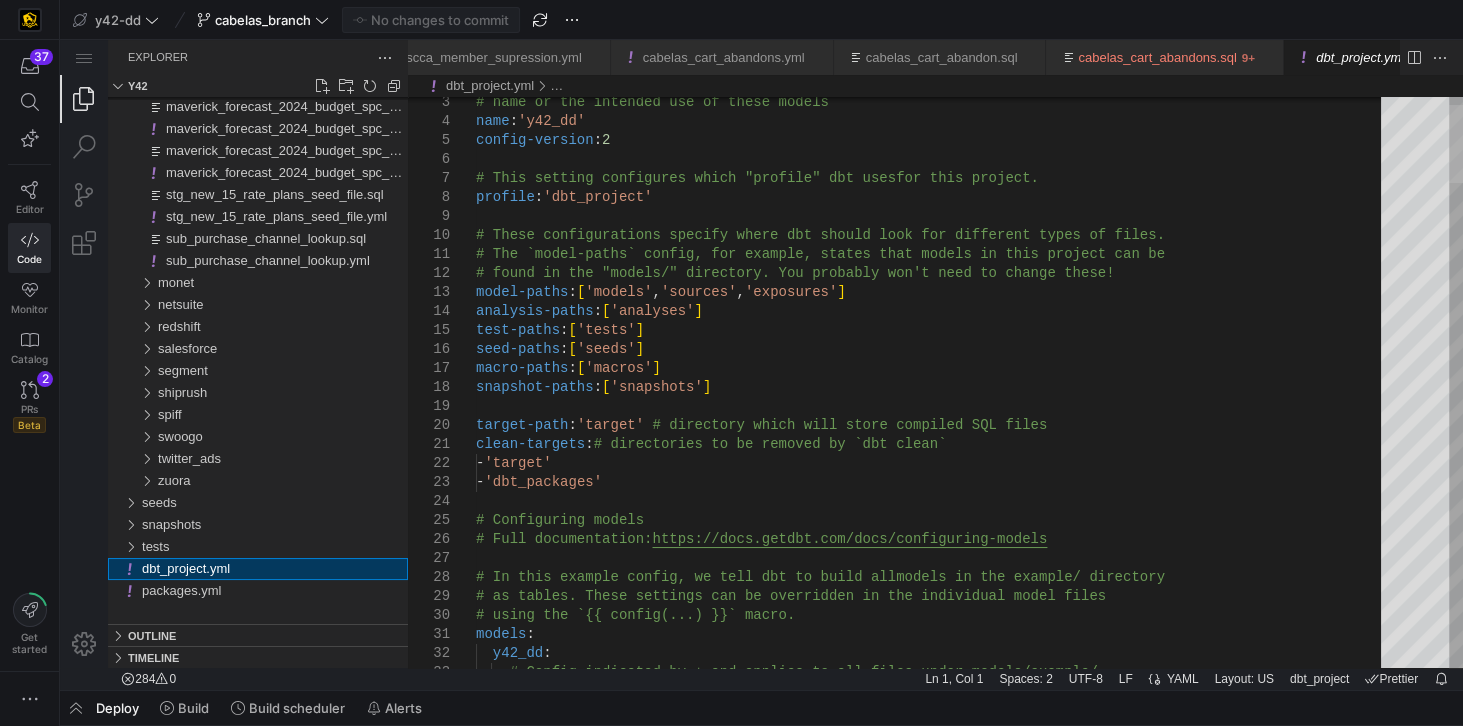 click at bounding box center (1456, 144) 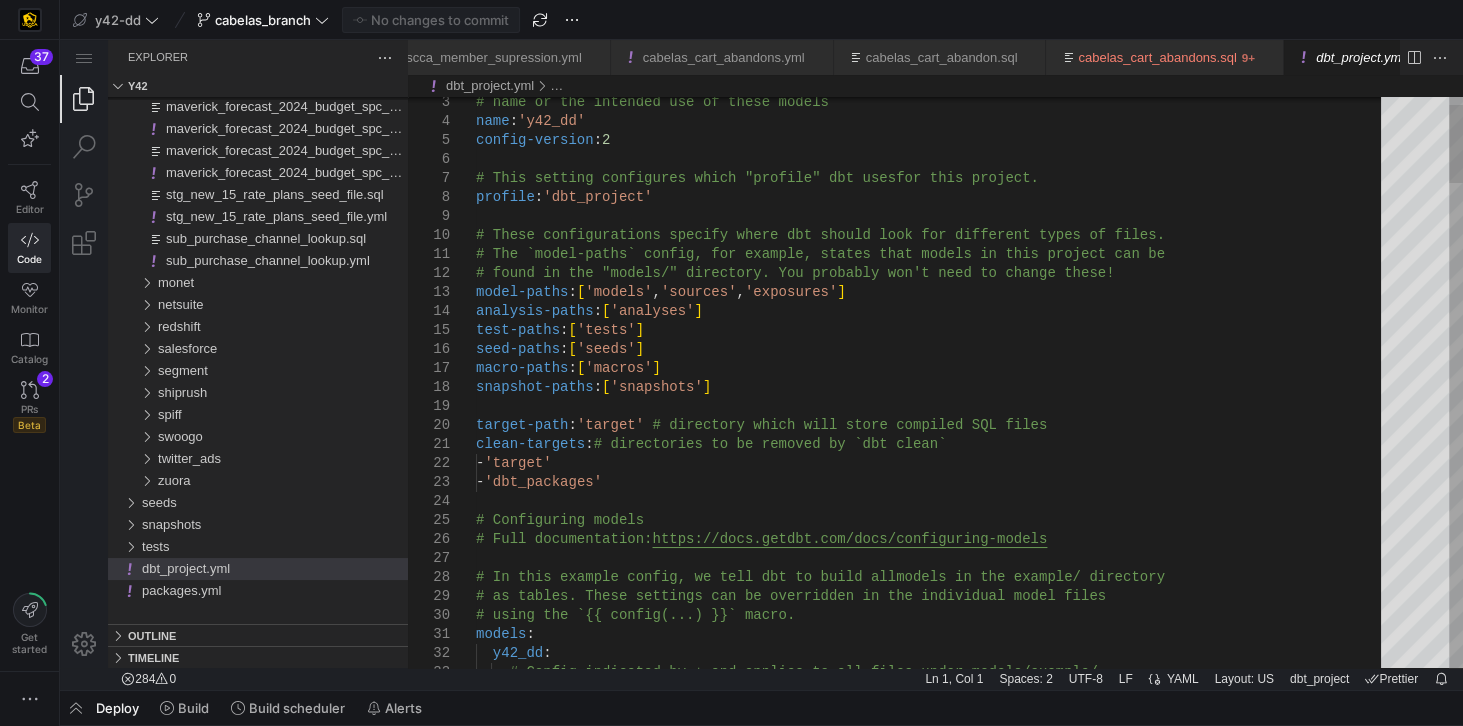 scroll, scrollTop: 0, scrollLeft: 0, axis: both 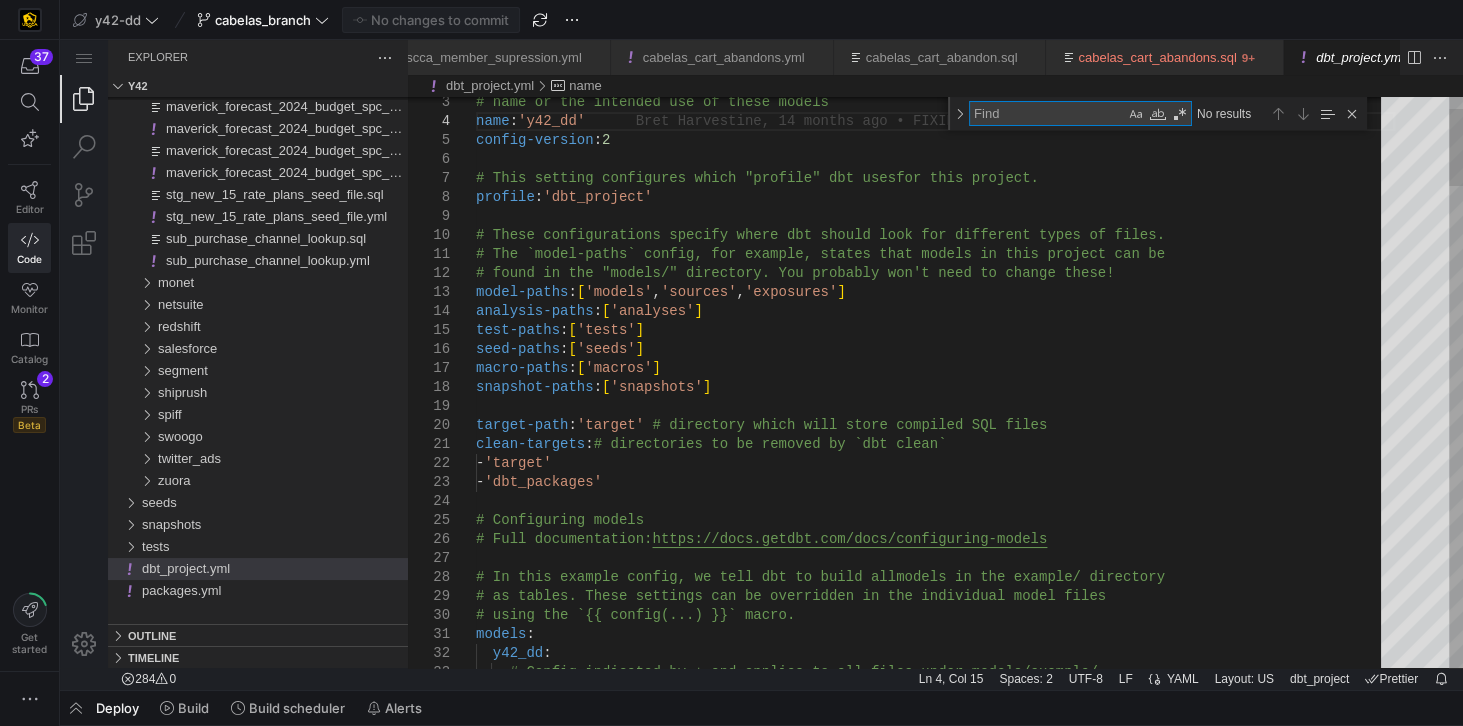 type on "# The `model-paths` config, for example, states that models in this project can be
# found in the "models/" directory. You probably won't need to change these!
model-paths: ['models', 'sources', 'exposures']
analysis-paths: ['analyses']
test-paths: ['tests']
seed-paths: ['seeds']
macro-paths: ['macros']
snapshot-paths: ['snapshots']
target-path: 'target' # directory which will store compiled SQL files" 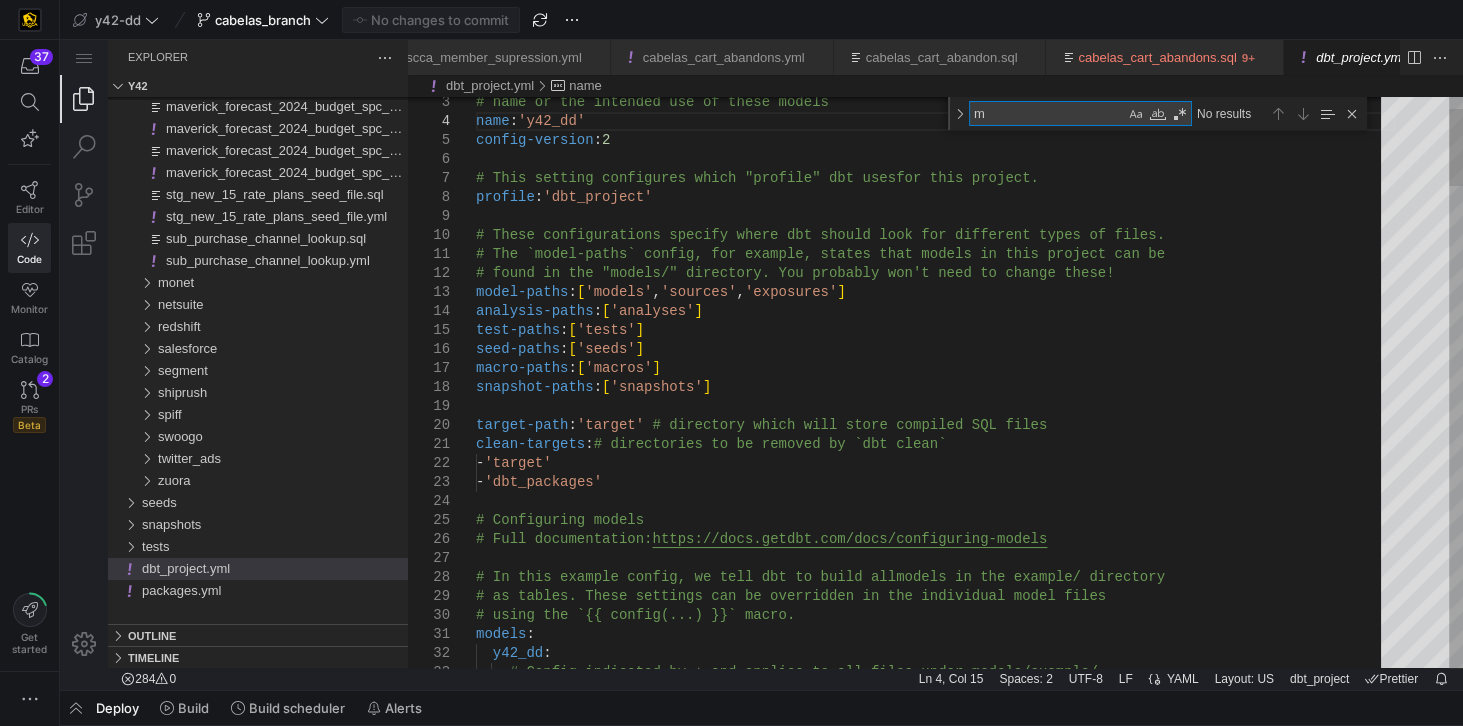 type on "ma" 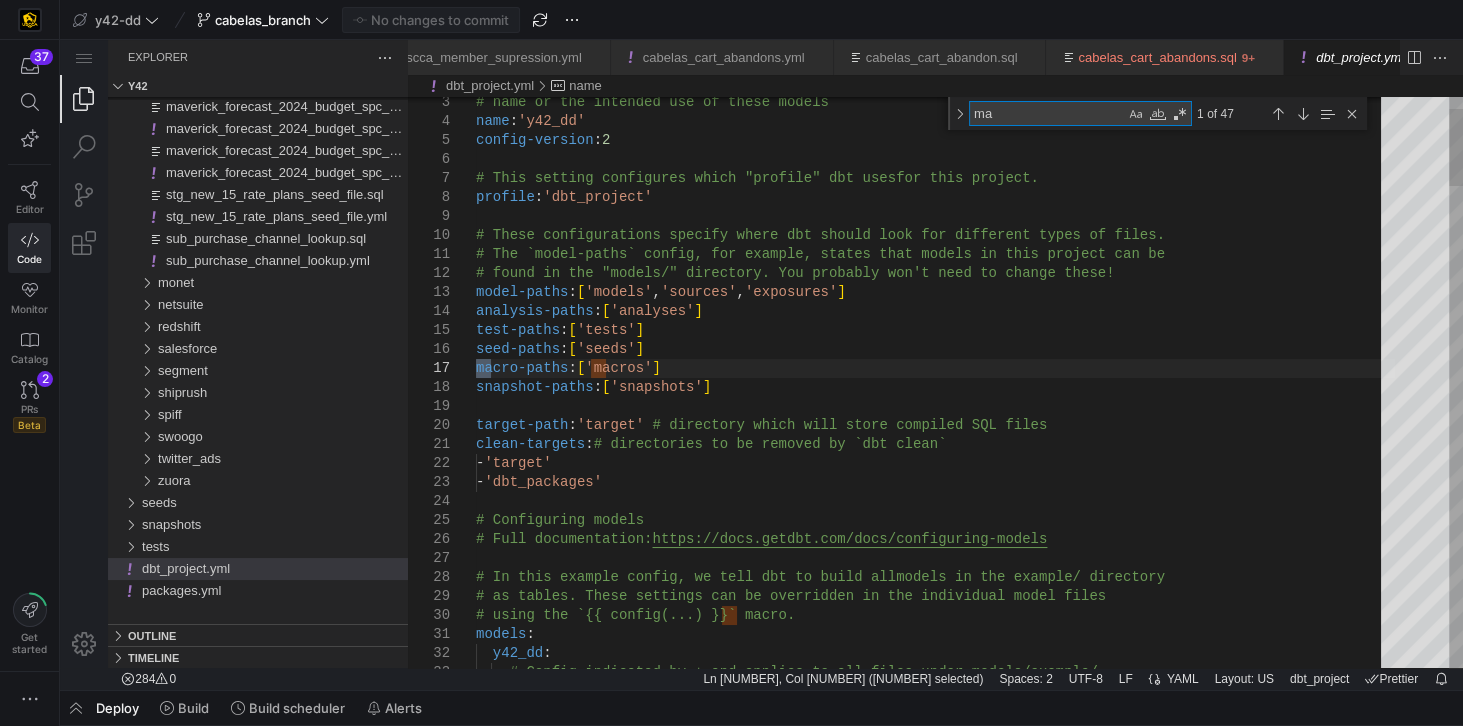 type on "dimensional:
# this applies to all models in the dimensional/* directory
+materialized: table
+transient: false
+database: DW
+schema: MAIN
+enabled: true
marts:
# this applies to all models in the marts/* directory
+database: DW" 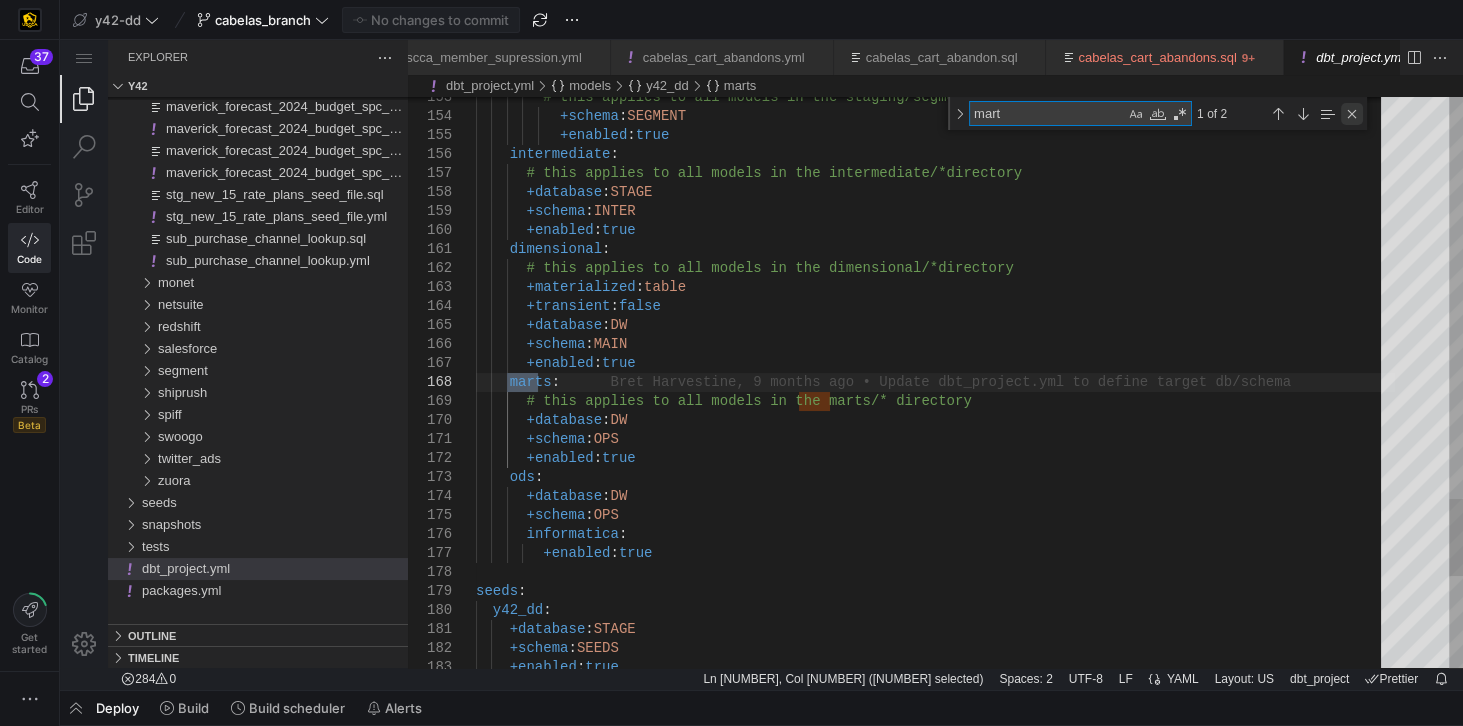 type on "mart" 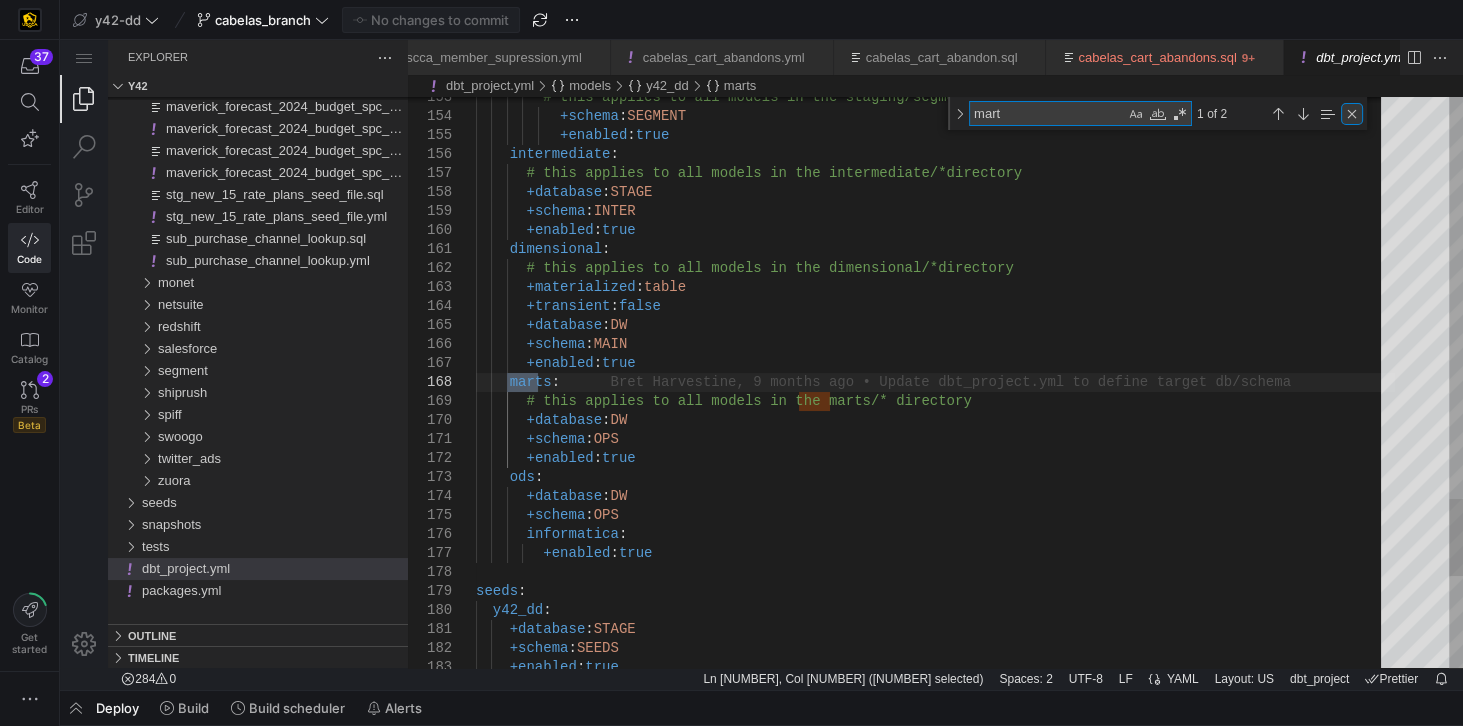 click at bounding box center (1352, 114) 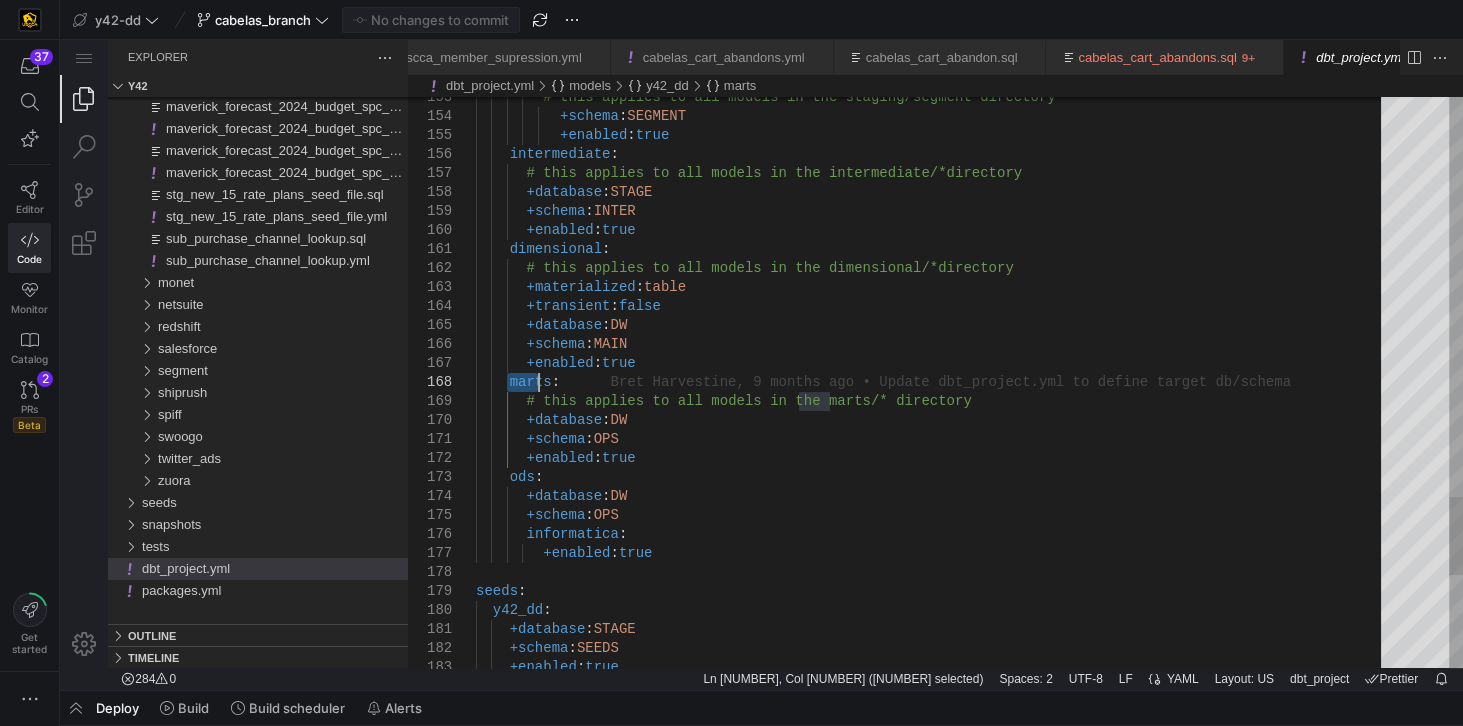scroll, scrollTop: 0, scrollLeft: 0, axis: both 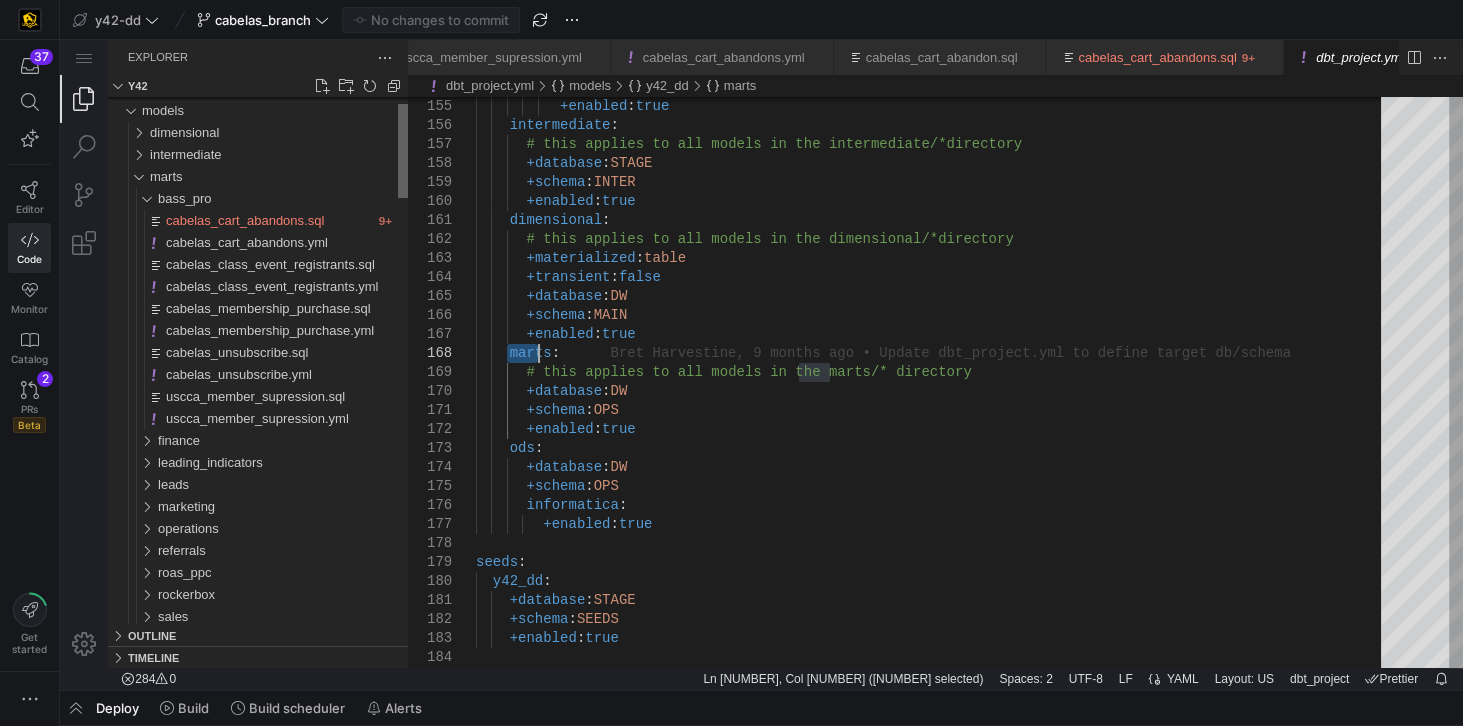click at bounding box center [403, 151] 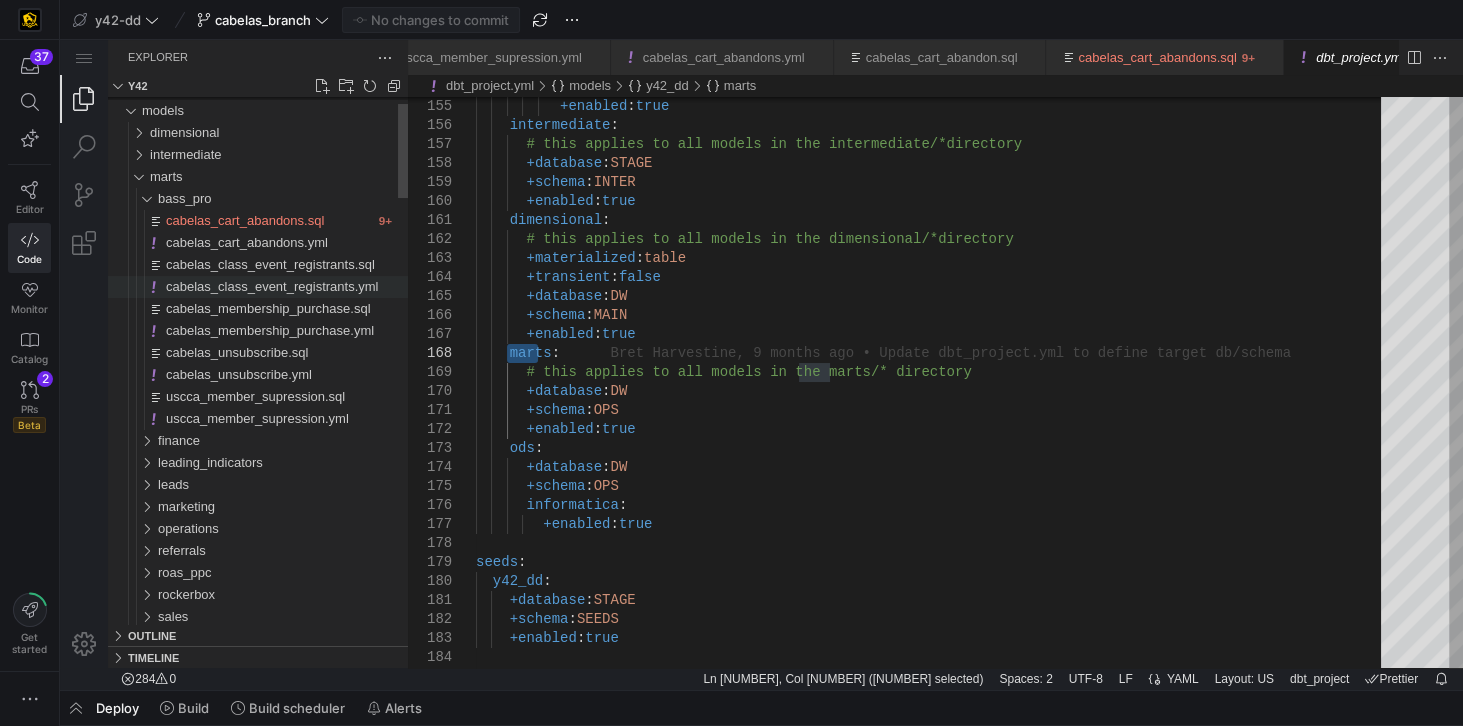 click on "cabelas_class_event_registrants.yml" at bounding box center [287, 287] 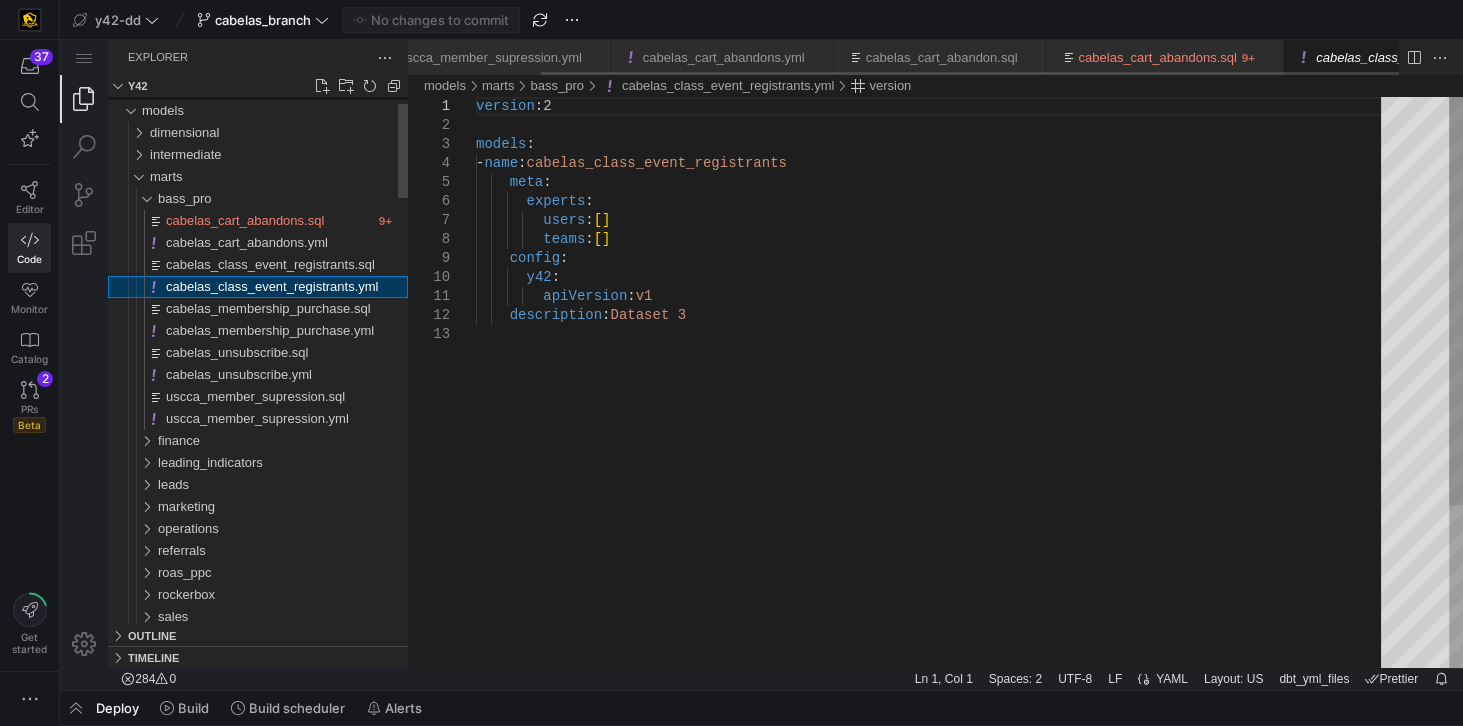 scroll, scrollTop: 0, scrollLeft: 153, axis: horizontal 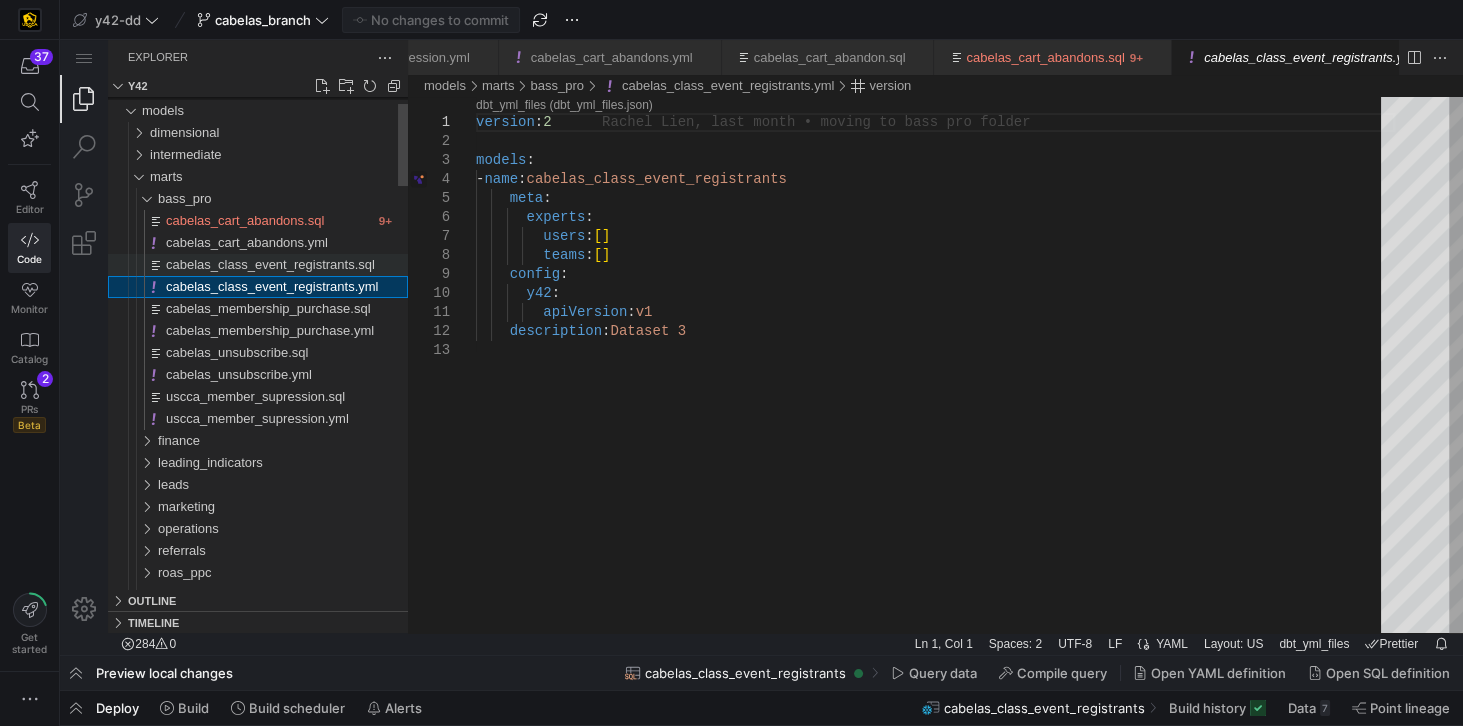 click on "cabelas_class_event_registrants.sql" at bounding box center [270, 264] 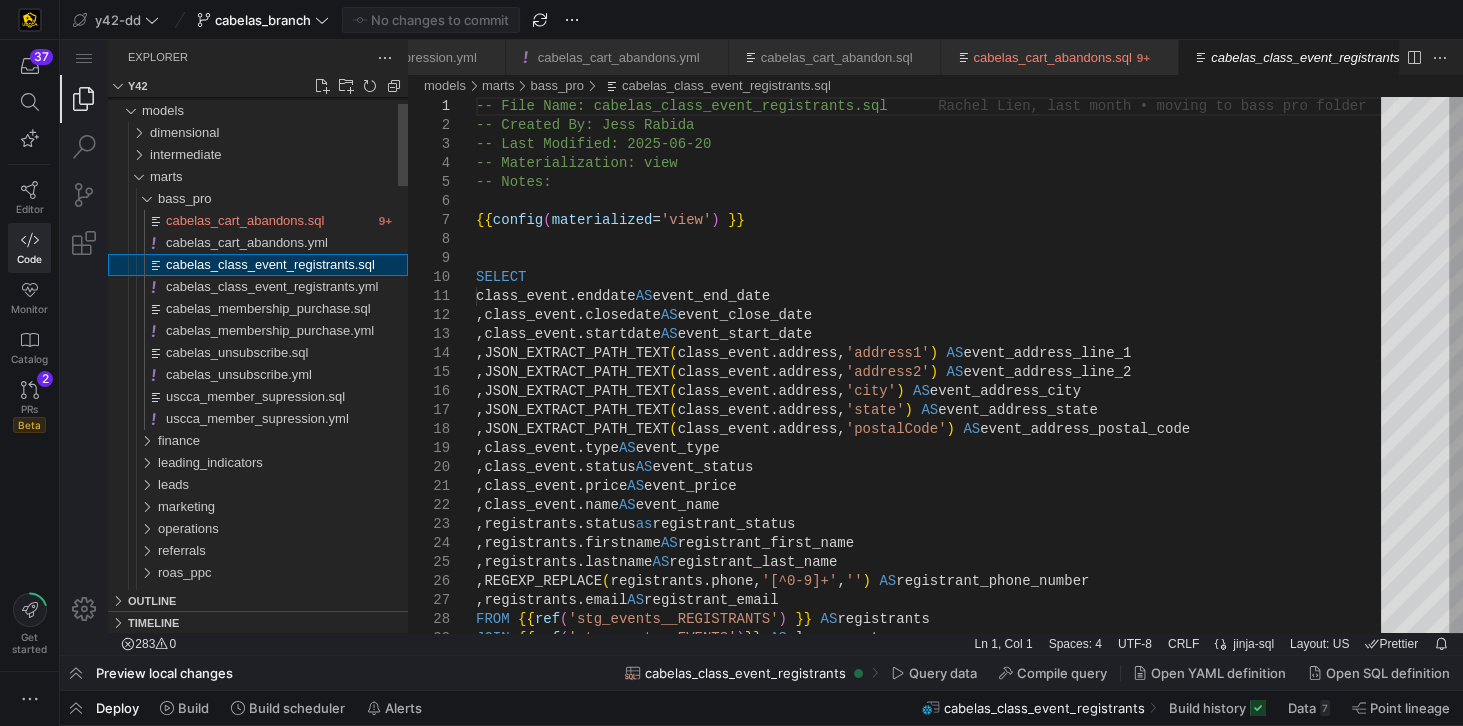 scroll, scrollTop: 0, scrollLeft: 166, axis: horizontal 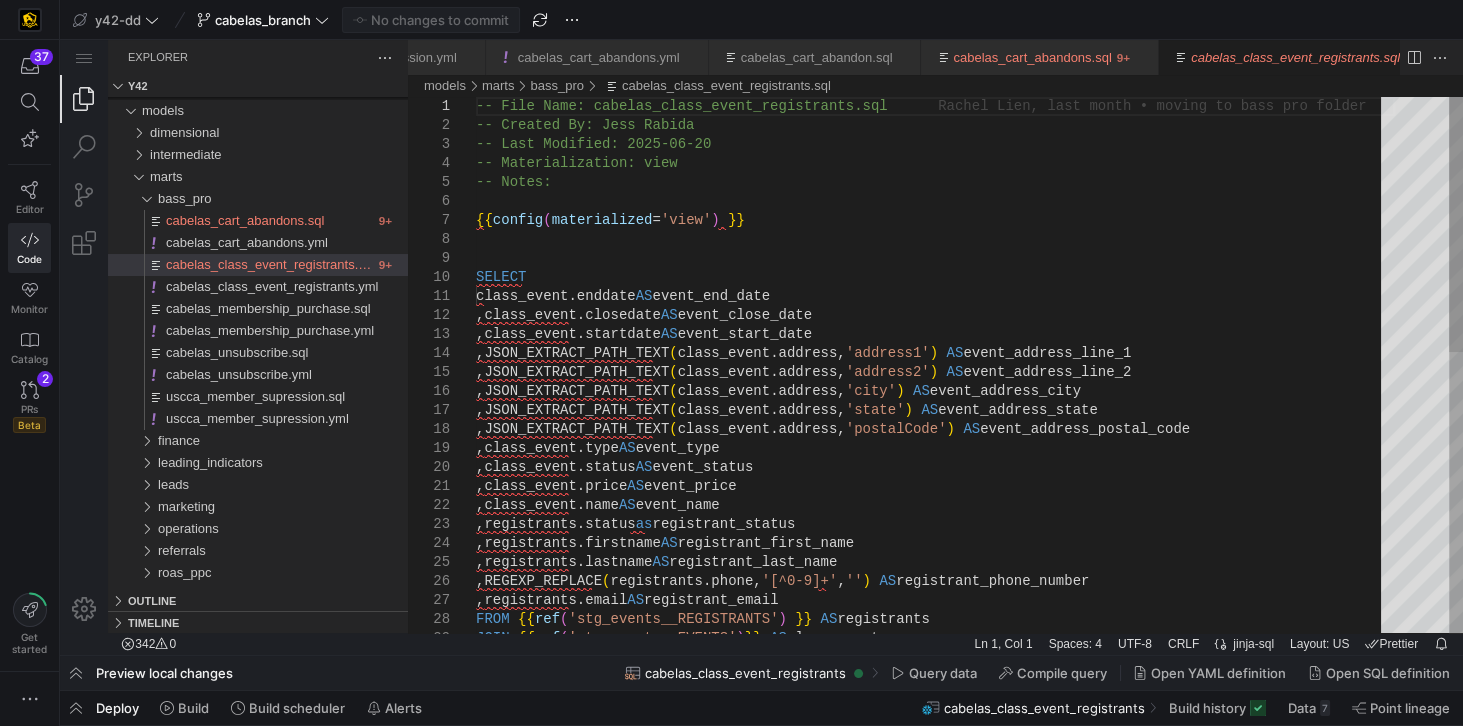 type on "class_event.enddate AS event_end_date
,class_event.closedate AS event_close_date
,class_event.startdate AS event_start_date
,JSON_EXTRACT_PATH_TEXT(class_event.address, 'address1') AS event_address_line_1
,JSON_EXTRACT_PATH_TEXT(class_event.address, 'address2') AS event_address_line_2
,JSON_EXTRACT_PATH_TEXT(class_event.address, 'city') AS event_address_city
,JSON_EXTRACT_PATH_TEXT(class_event.address, 'state') AS event_address_state
,JSON_EXTRACT_PATH_TEXT(class_event.address, 'postalCode') AS event_address_postal_code
,class_event.type AS event_type
,class_event.status AS event_status" 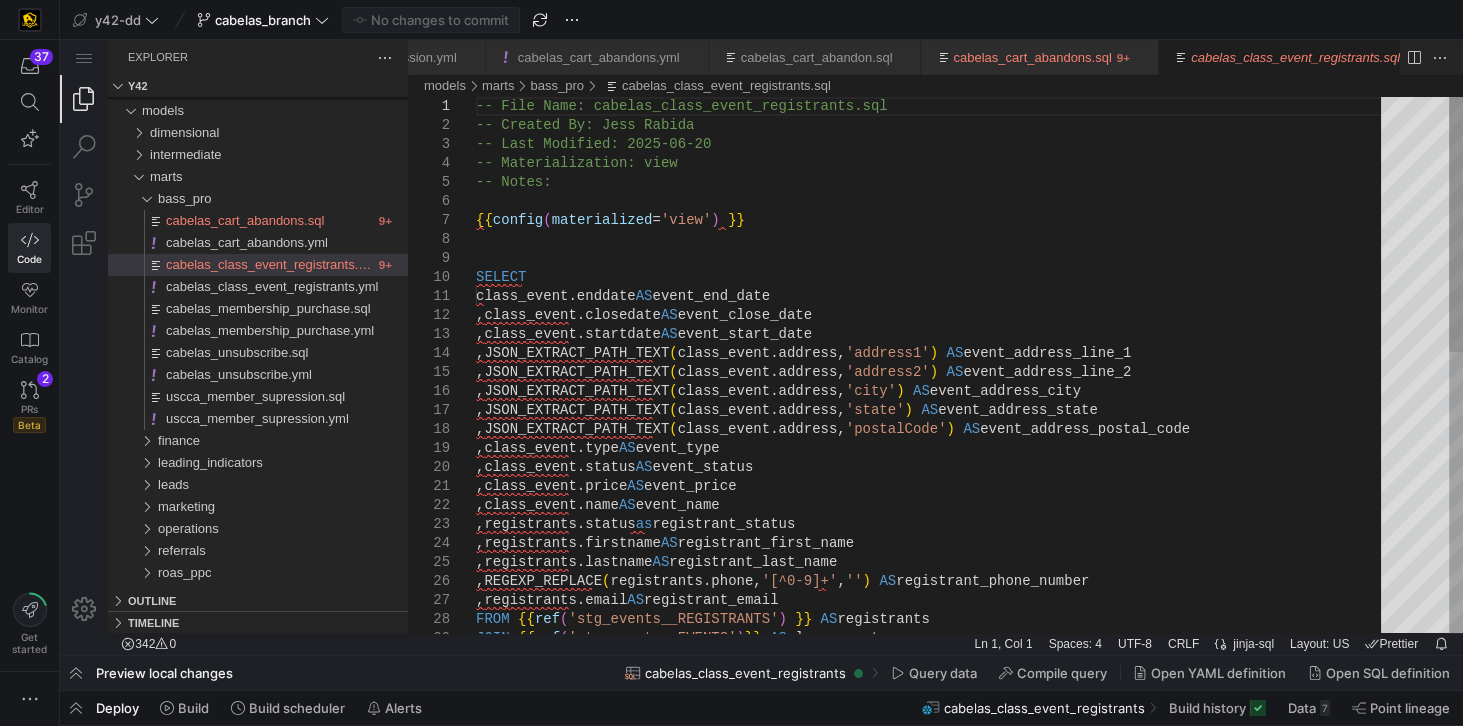 click on "-- File Name: cabelas_class_event_registrants.sql -- Created By: [FIRST_NAME] [LAST_NAME] -- Last Modified: [YYYY]-[MM]-[DD] -- Materialization: view -- Notes: {{ config ( materialized = 'view' ) }} SELECT class_event.enddate AS event_end_date ,class_event.closedate AS event_close_date ,class_event.startdate AS event_start_date ,JSON_EXTRACT_PATH_TEXT ( class_event.address, 'address1' ) AS event_address_line_1 ,JSON_EXTRACT_PATH_TEXT ( class_event.address, 'address2' ) AS event_address_line_2 ,JSON_EXTRACT_PATH_TEXT ( class_event.address, 'city' ) AS event_address_city ,JSON_EXTRACT_PATH_TEXT ( class_event.address, 'state' ) AS event_address_state ,JSON_EXTRACT_PATH_TEXT ( class_event.address, 'postalCode' ) AS event_address_postal_code ,class_event.type AS event_type ,class_event.status AS event_status ,class_event.price AS event_price ,class_event.name AS event_name ,registrants.status as registrant_status ,registrants.firstname AS" at bounding box center [935, 659] 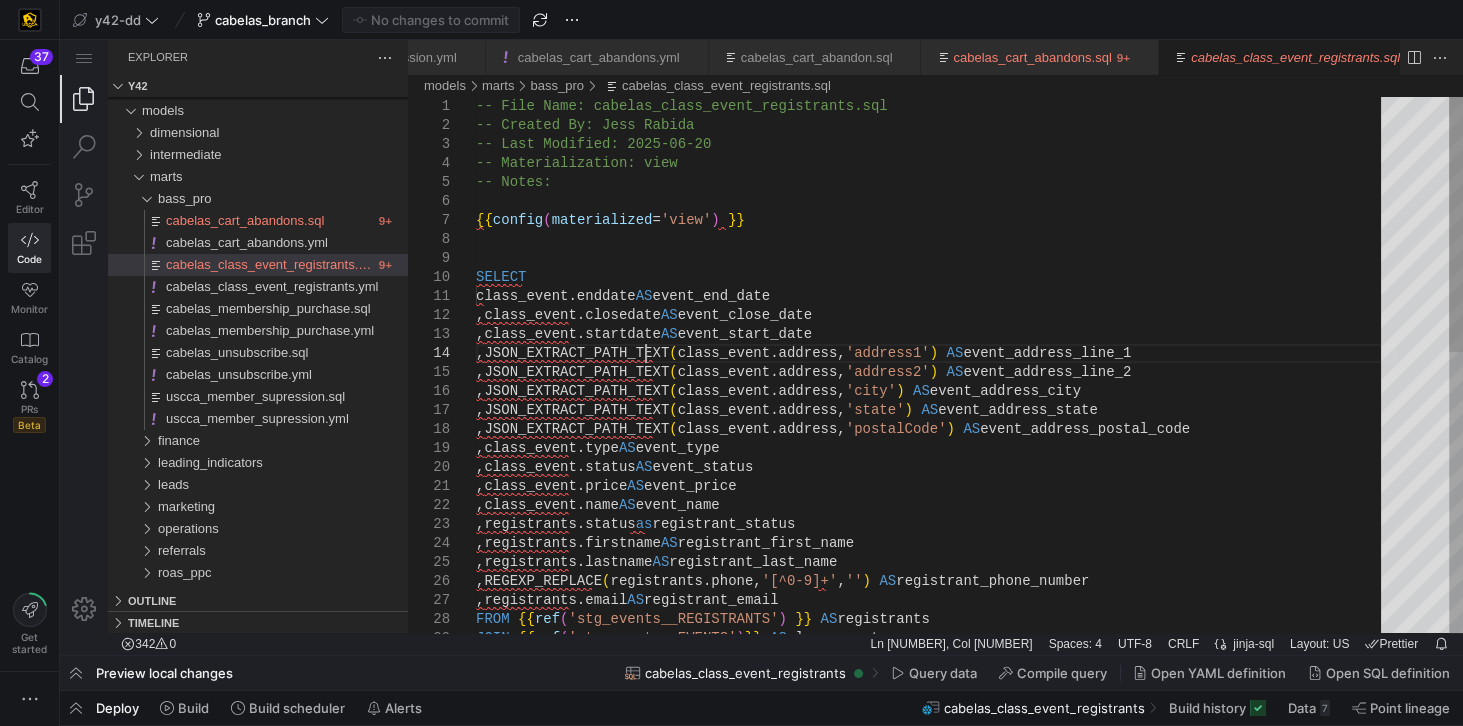 scroll, scrollTop: 0, scrollLeft: 0, axis: both 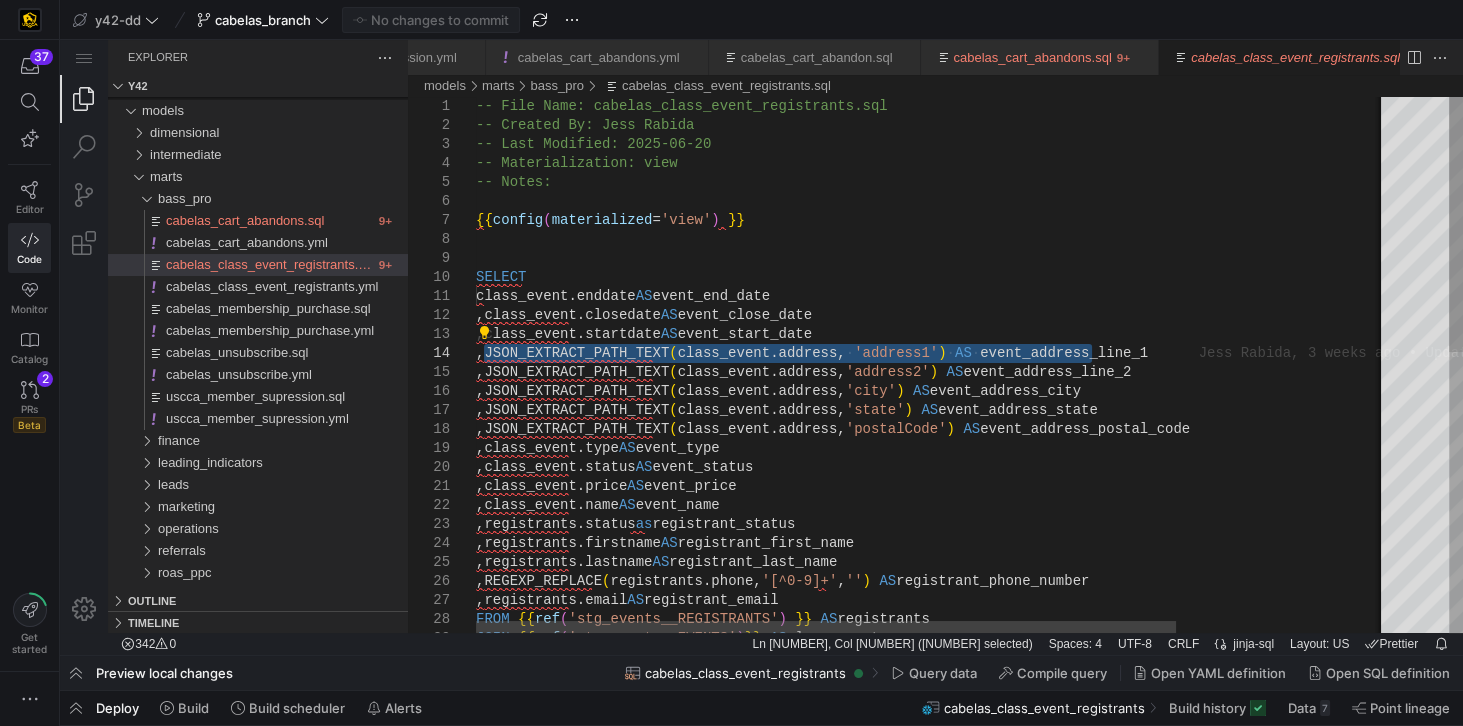 drag, startPoint x: 481, startPoint y: 352, endPoint x: 1095, endPoint y: 344, distance: 614.0521 